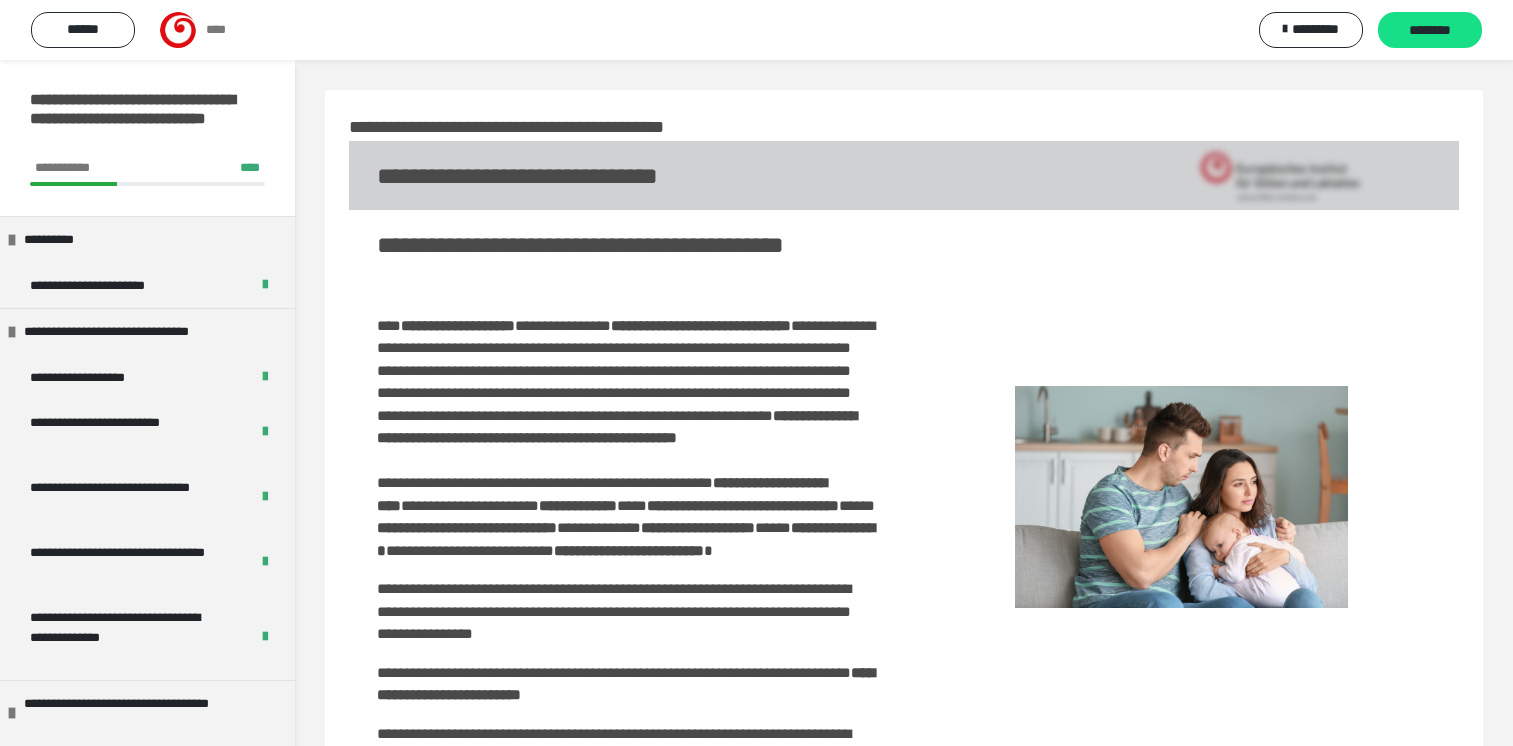 scroll, scrollTop: 310, scrollLeft: 0, axis: vertical 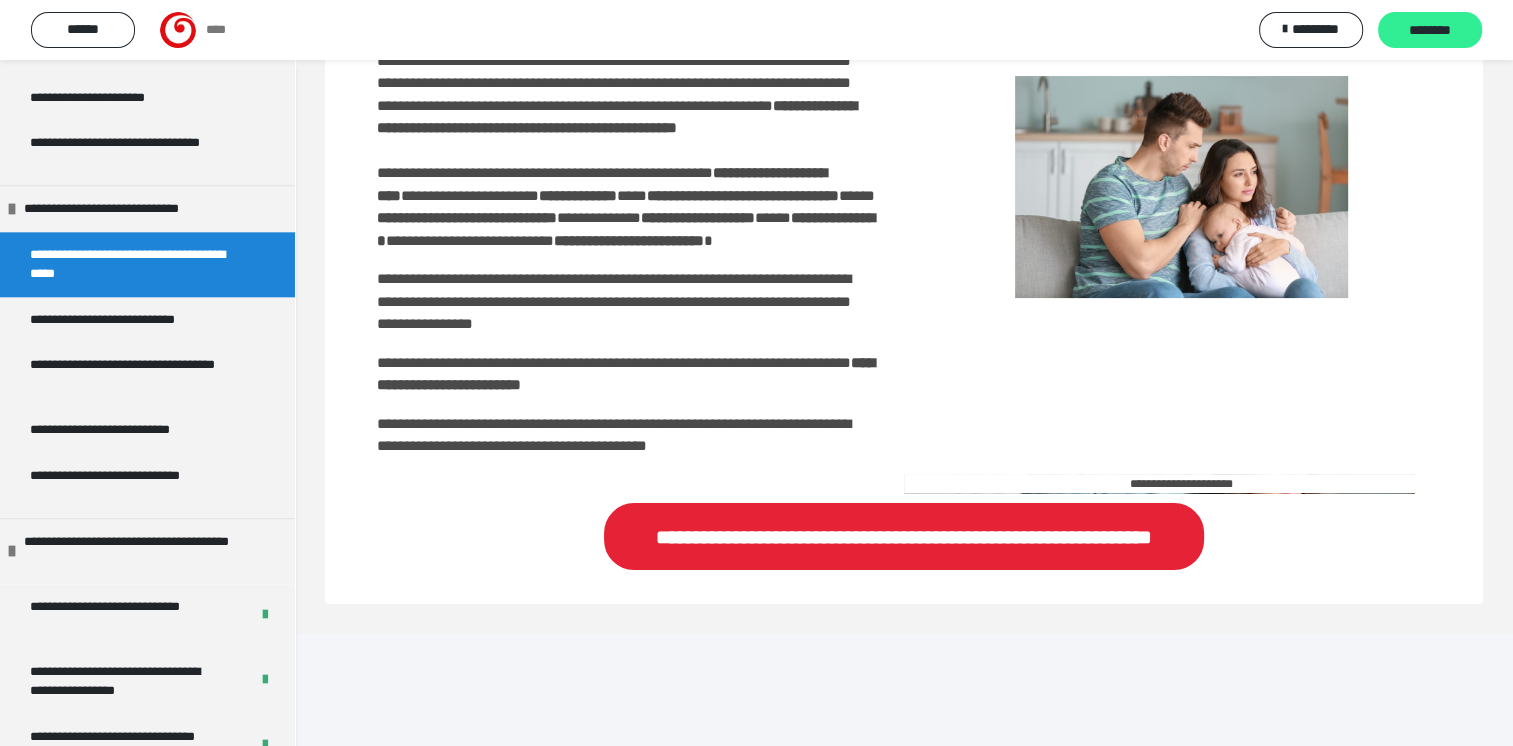 click on "********" at bounding box center [1430, 31] 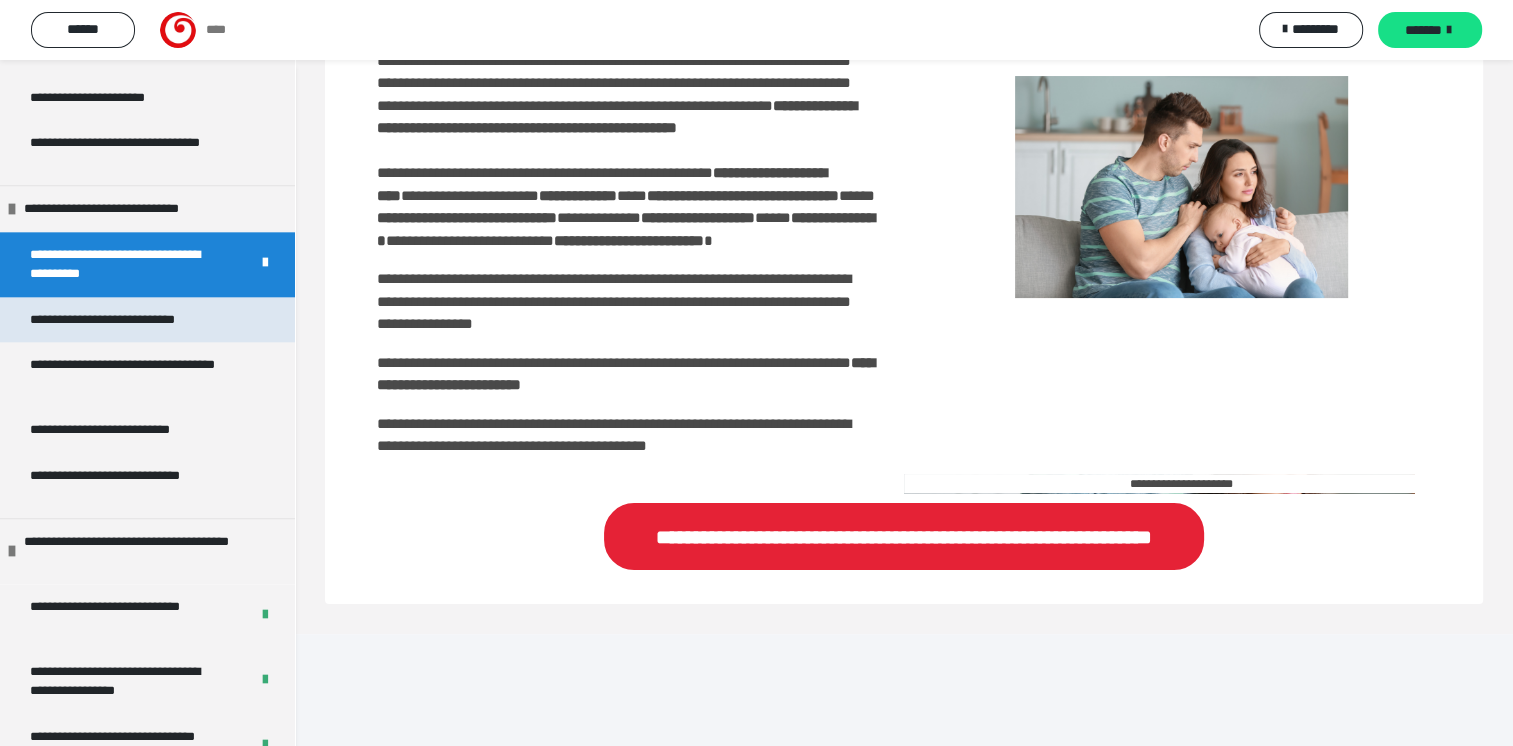 click on "**********" at bounding box center (131, 320) 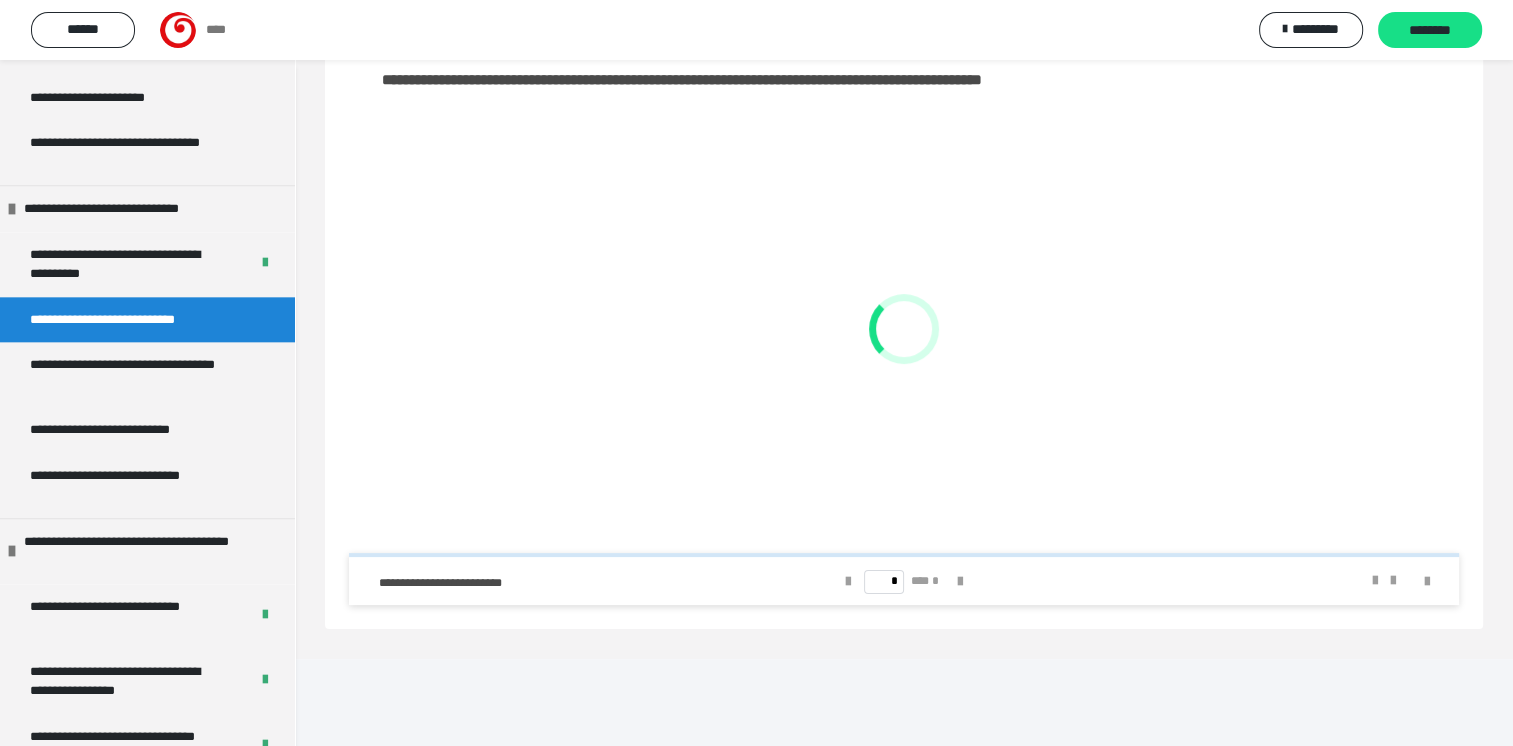 scroll, scrollTop: 223, scrollLeft: 0, axis: vertical 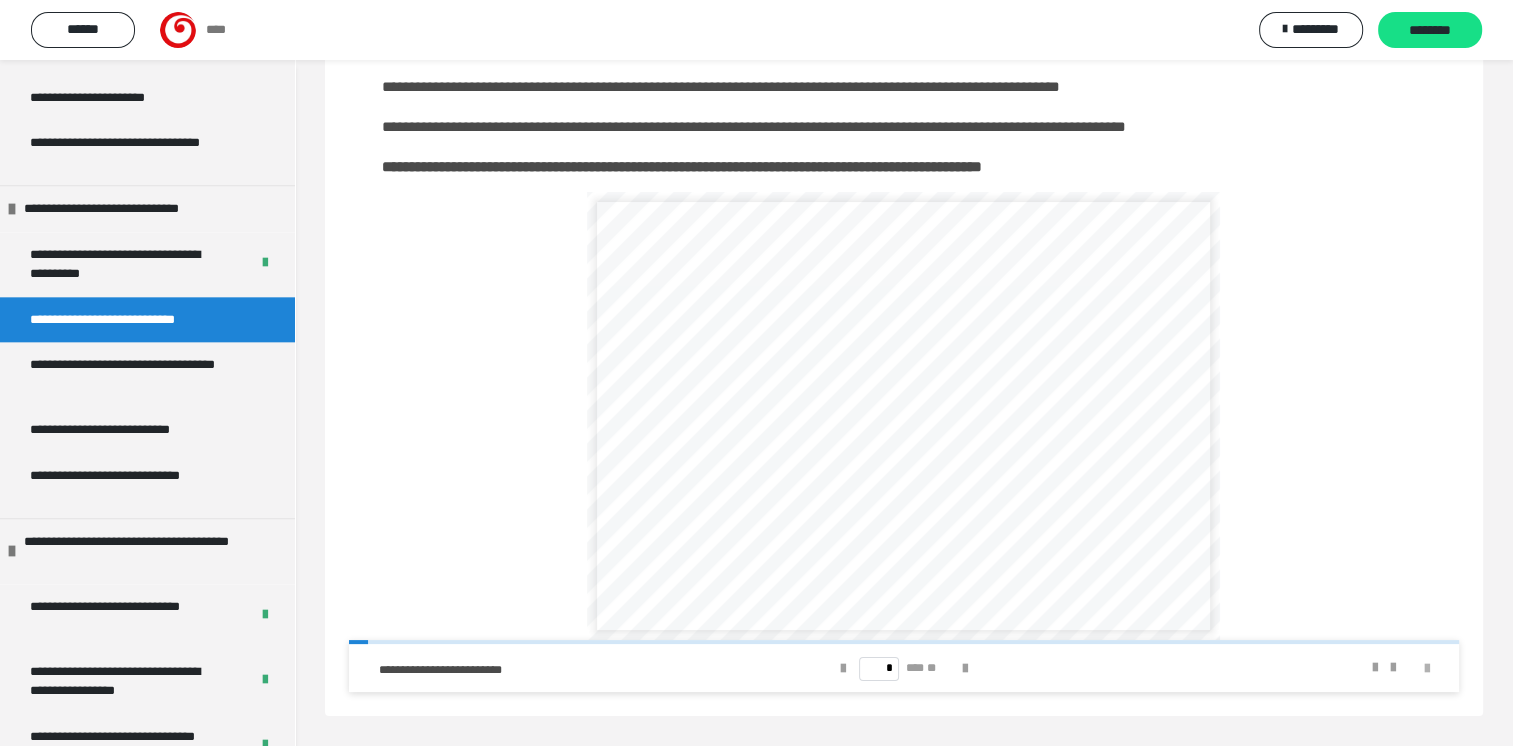 click at bounding box center (1427, 669) 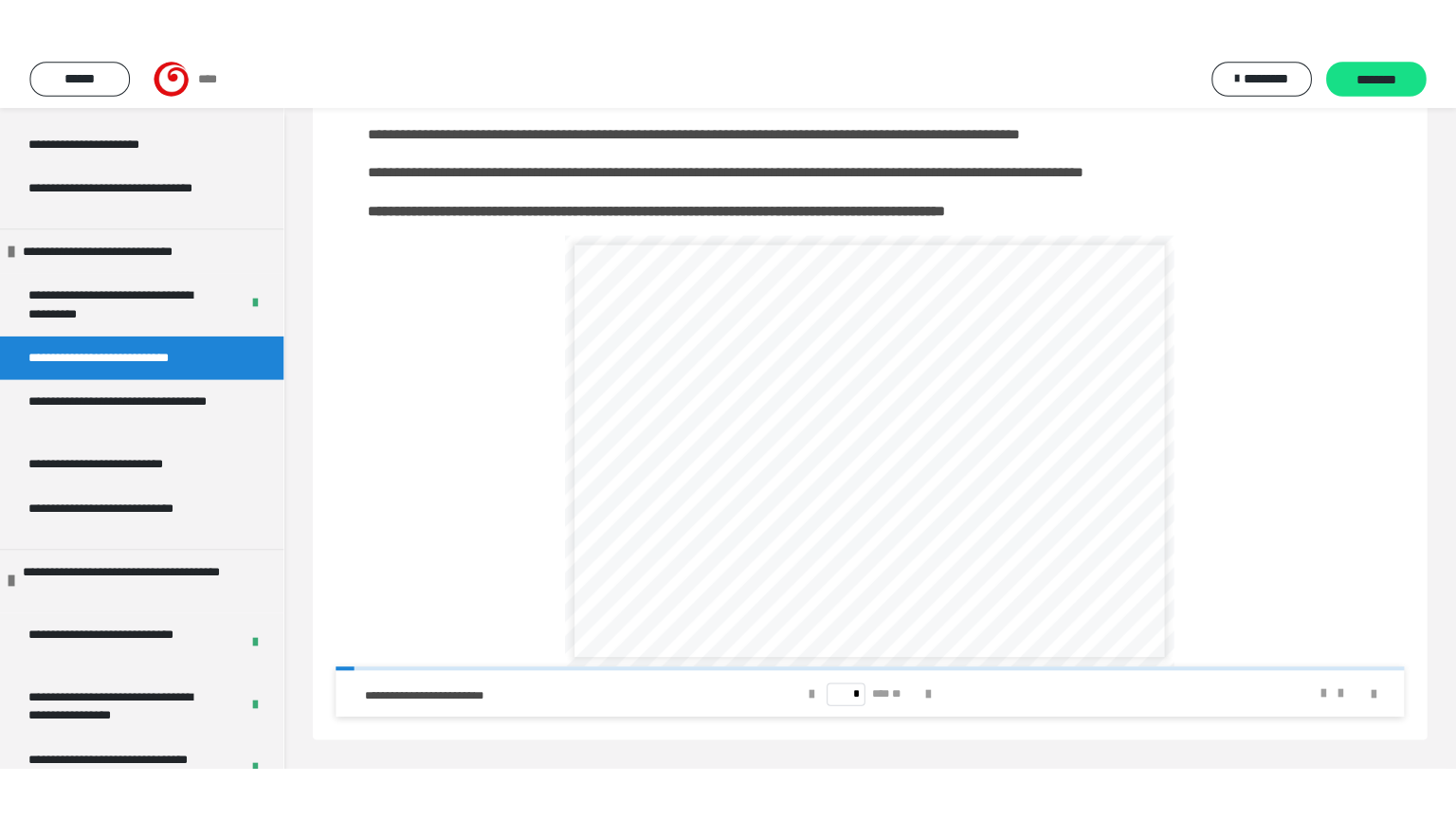 scroll, scrollTop: 101, scrollLeft: 0, axis: vertical 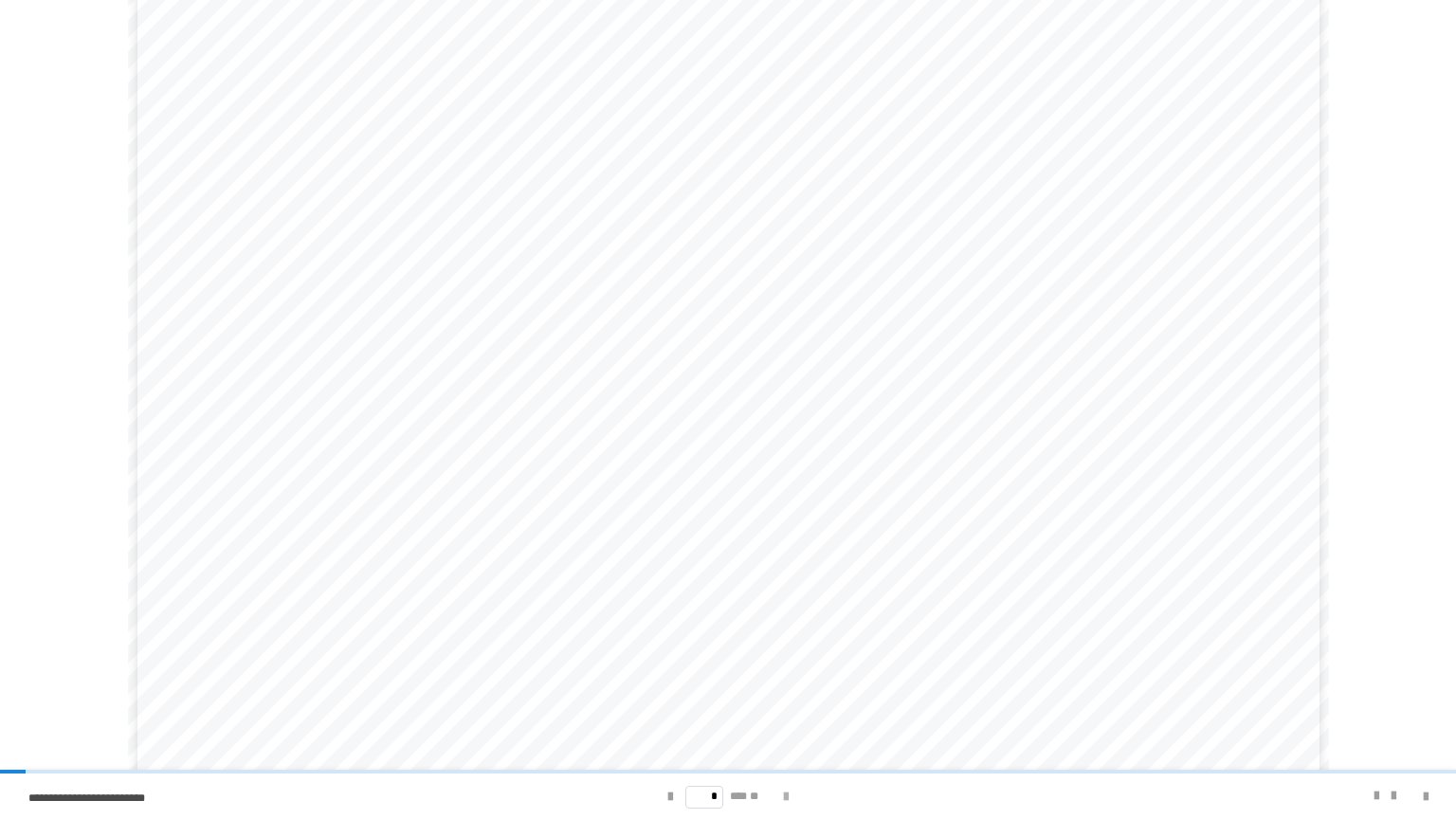 click at bounding box center [786, 797] 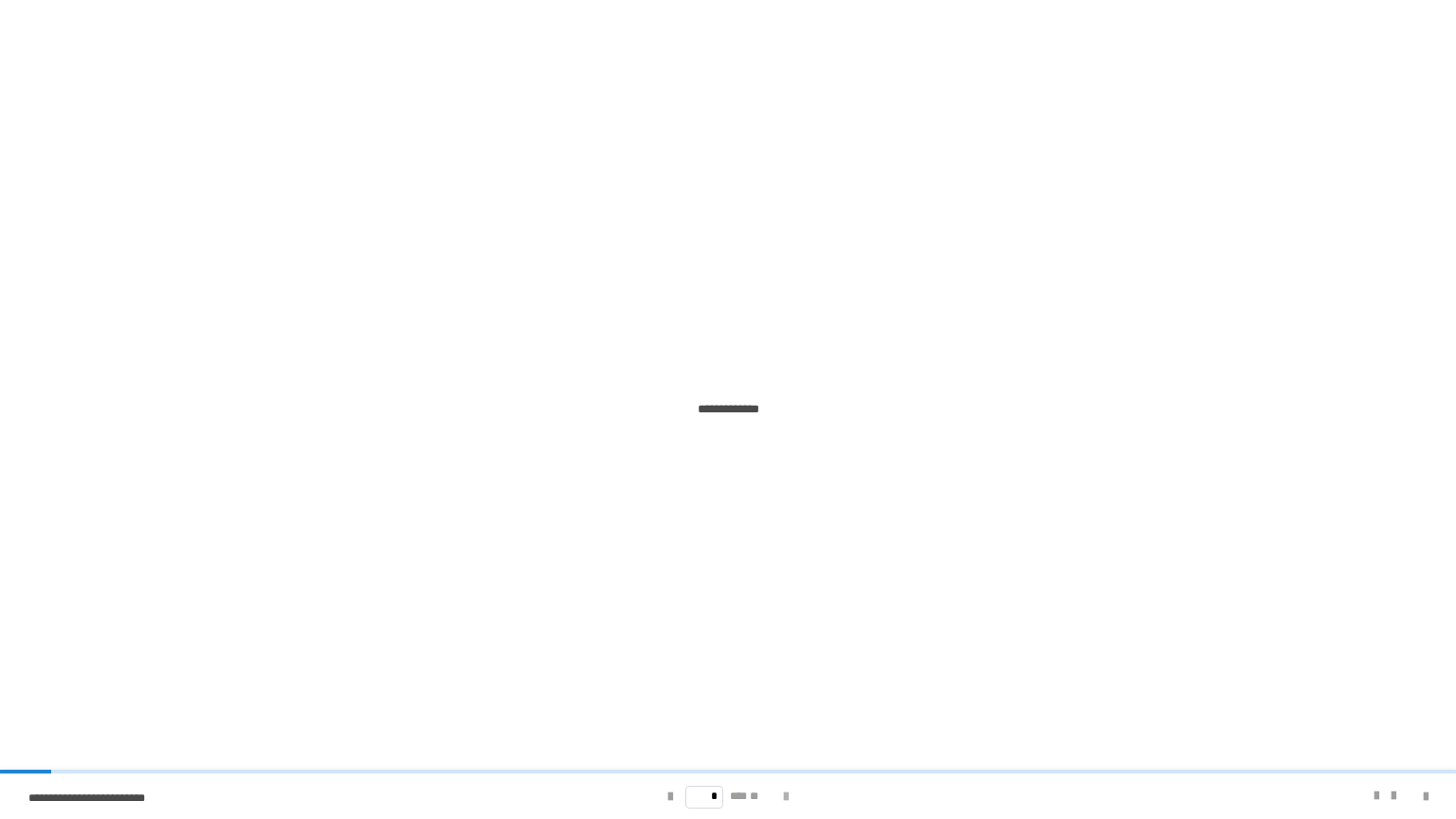 scroll, scrollTop: 0, scrollLeft: 0, axis: both 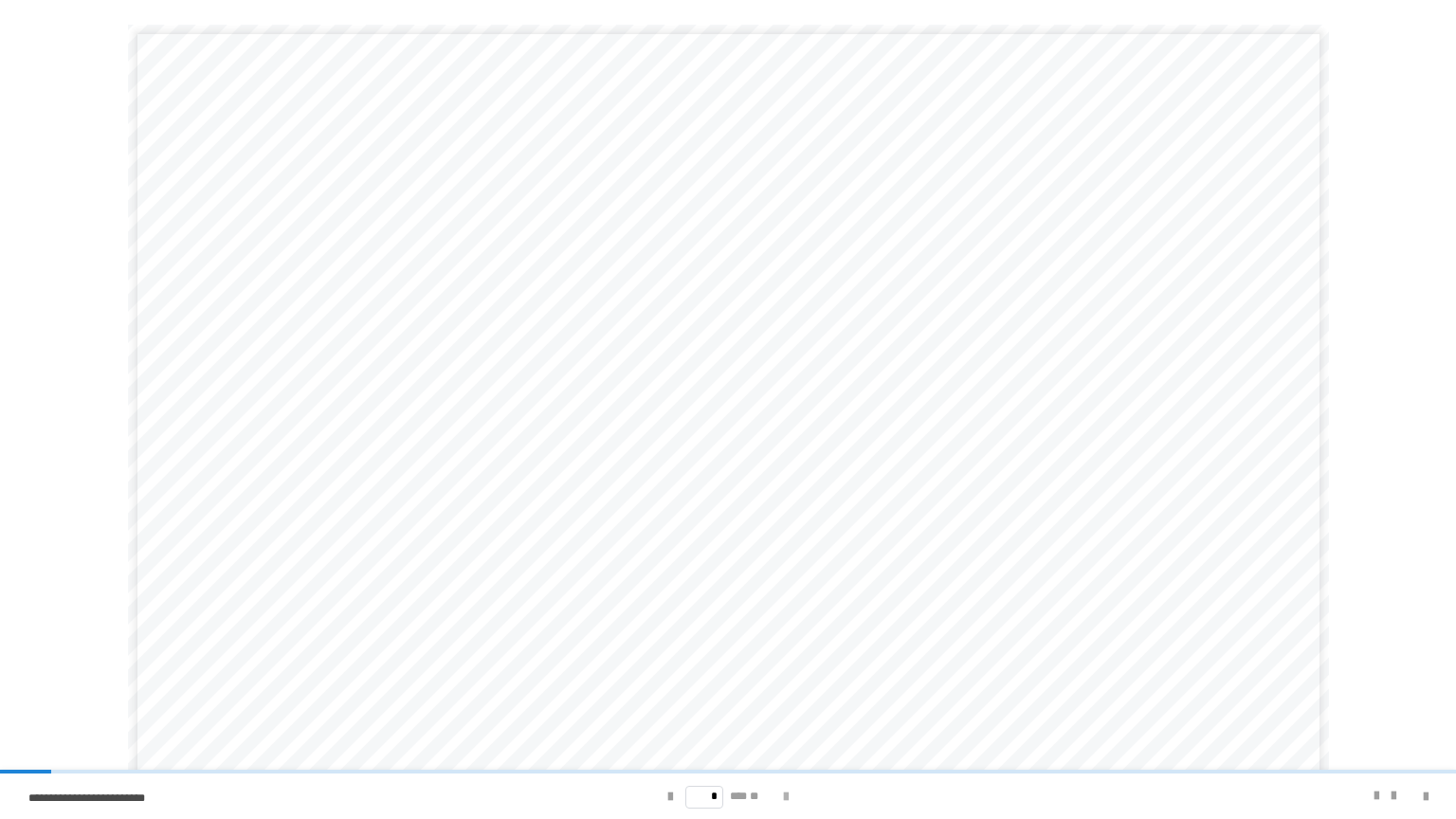 click at bounding box center (786, 797) 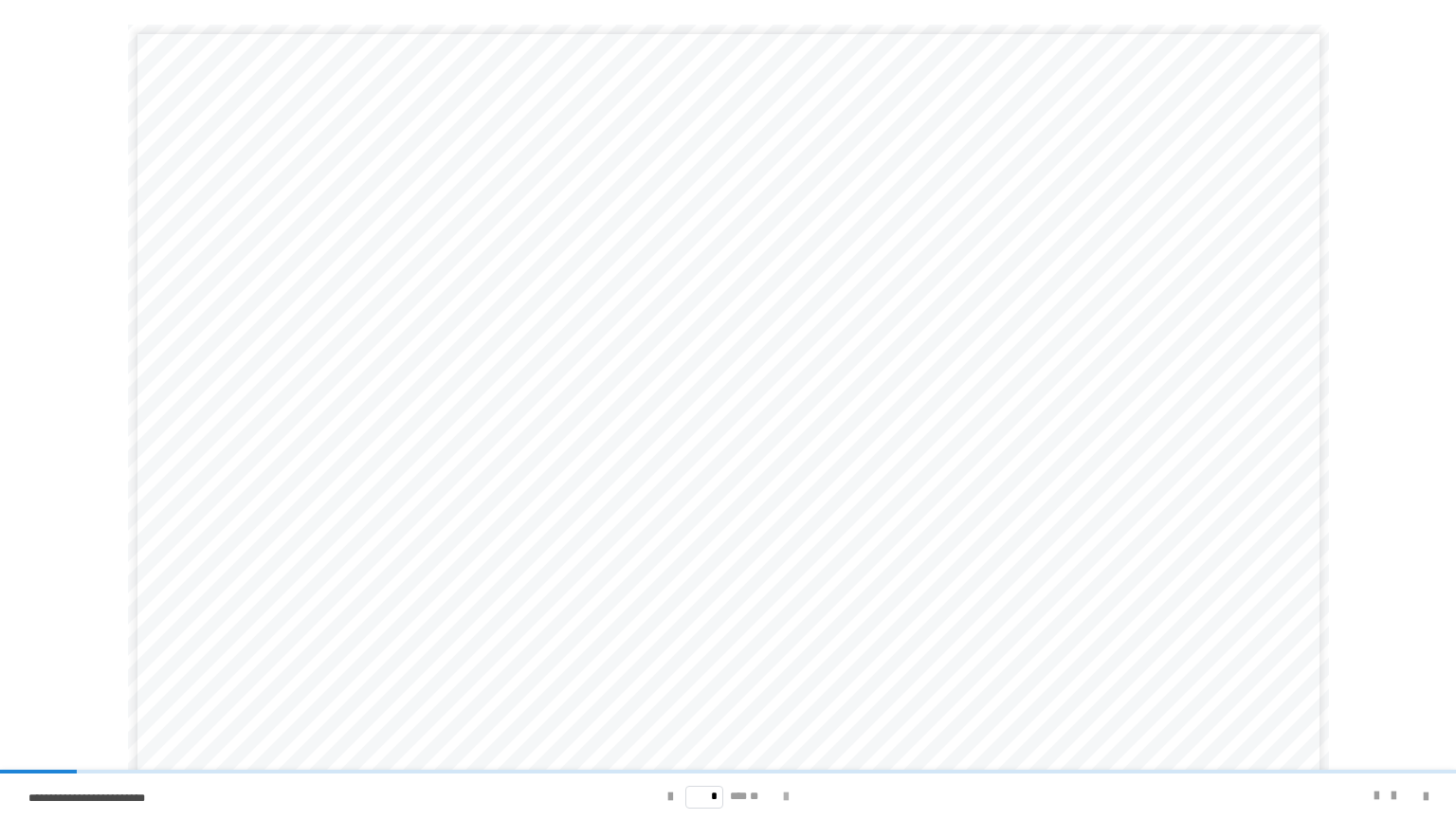 click at bounding box center [786, 797] 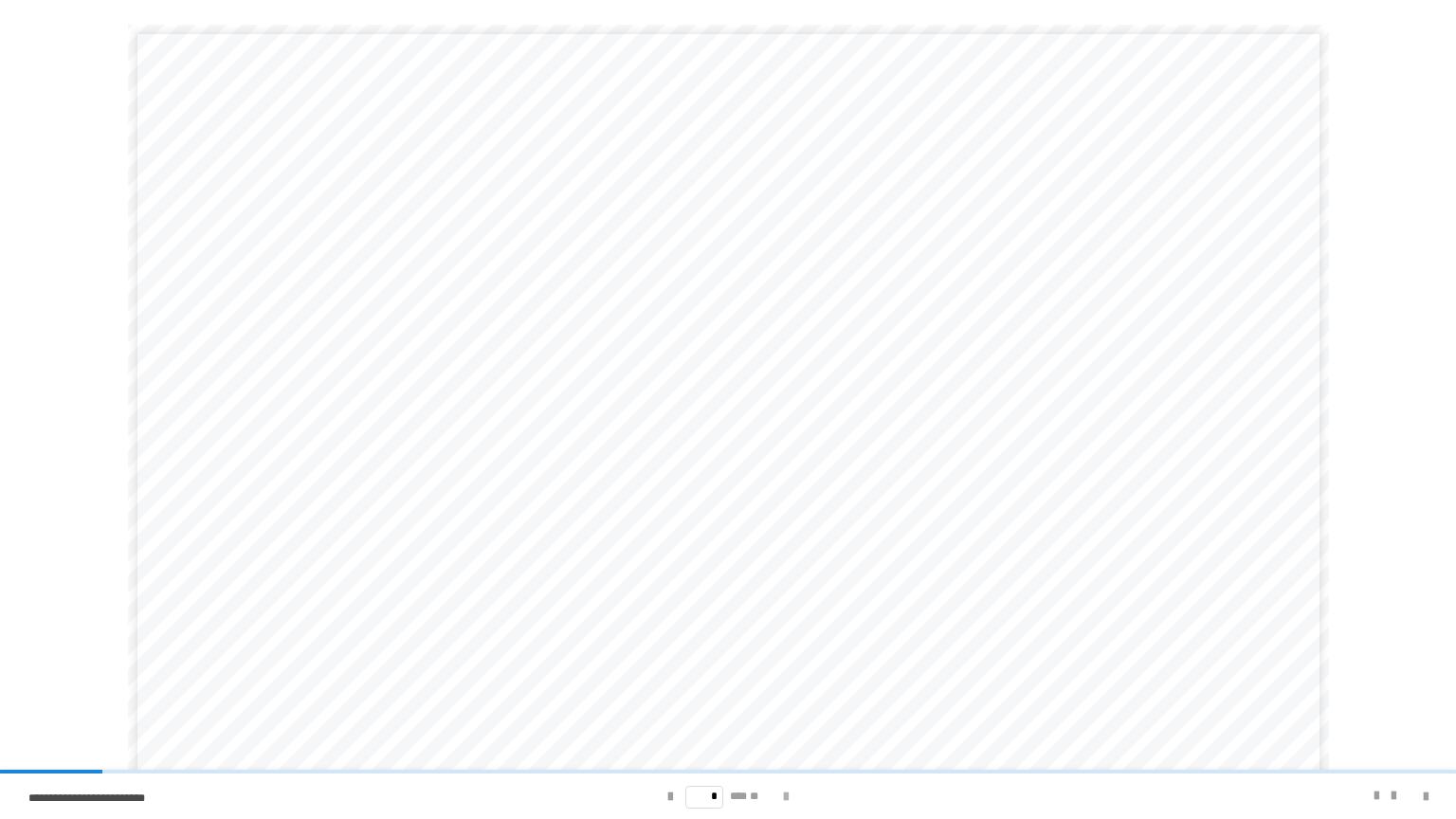 click at bounding box center [786, 797] 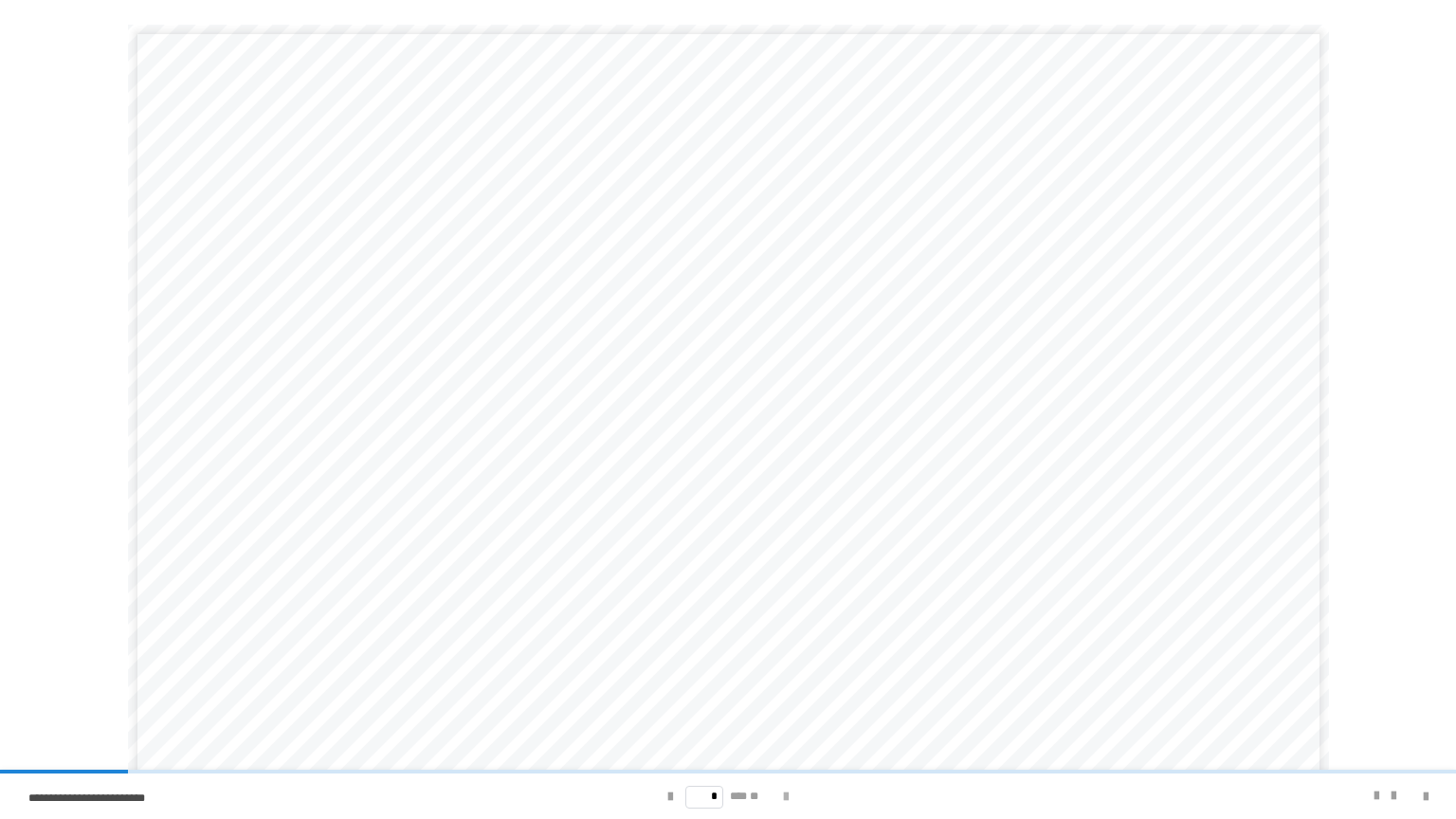 click at bounding box center [786, 797] 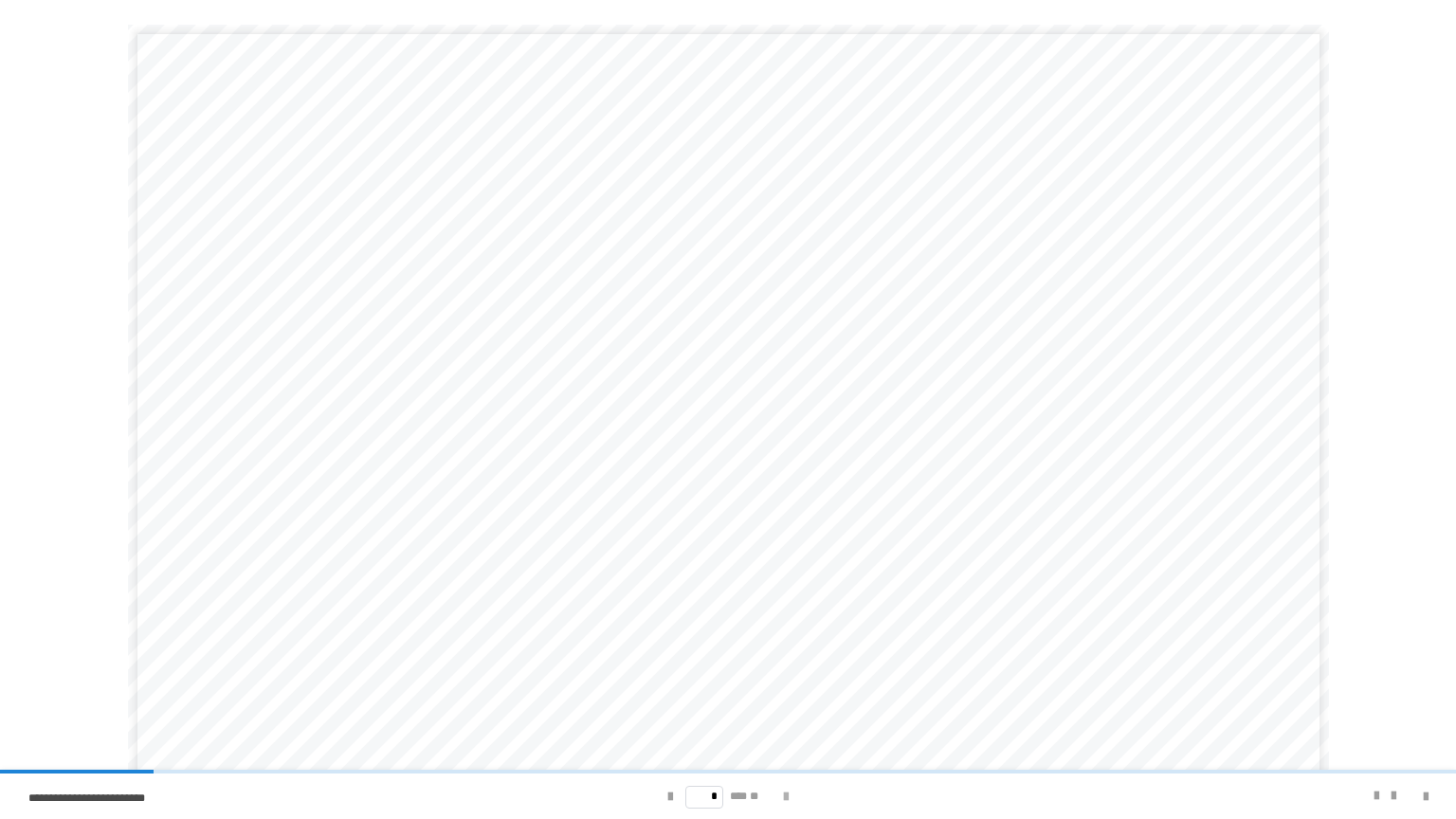 click at bounding box center [786, 797] 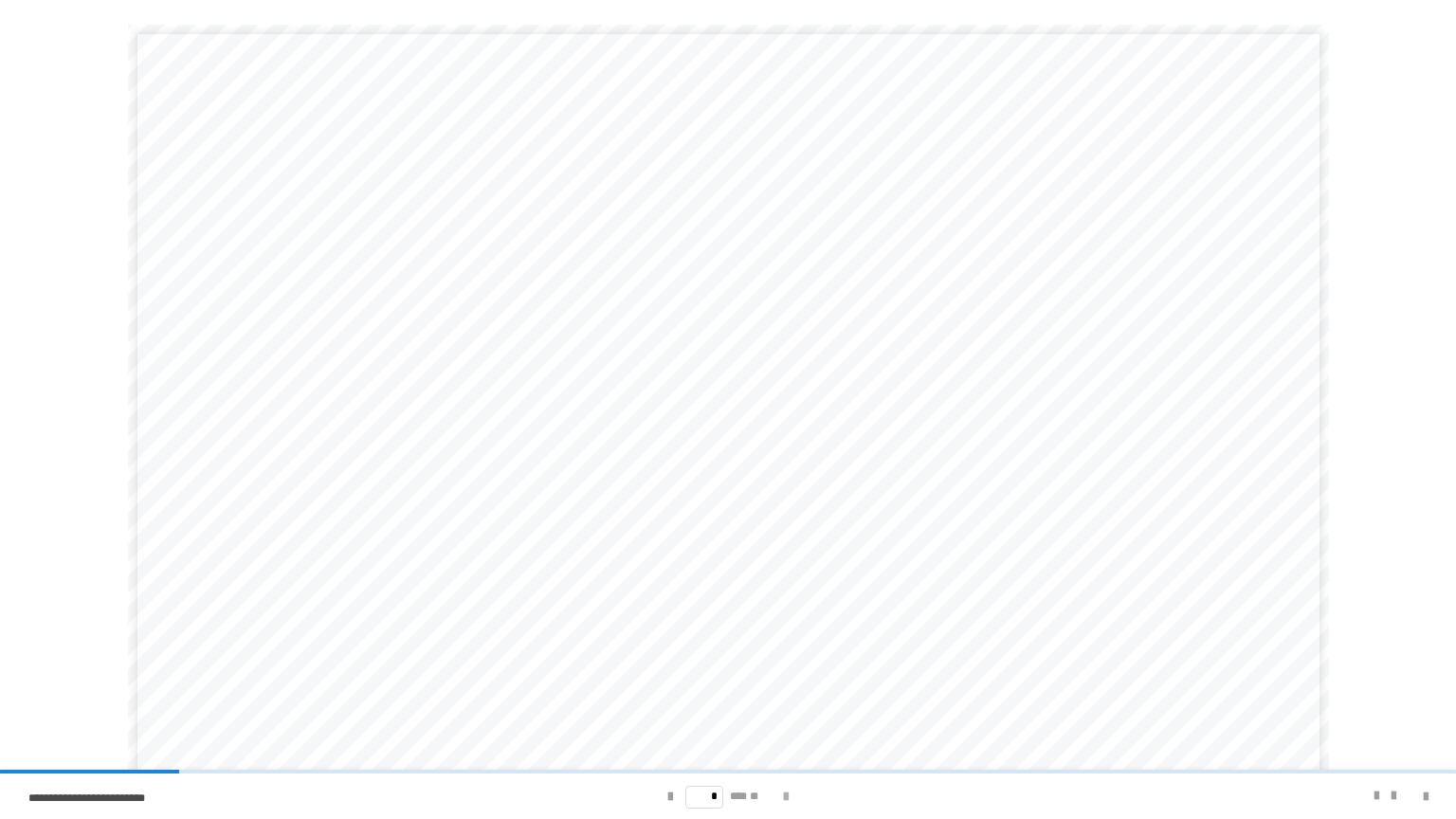 click at bounding box center (786, 797) 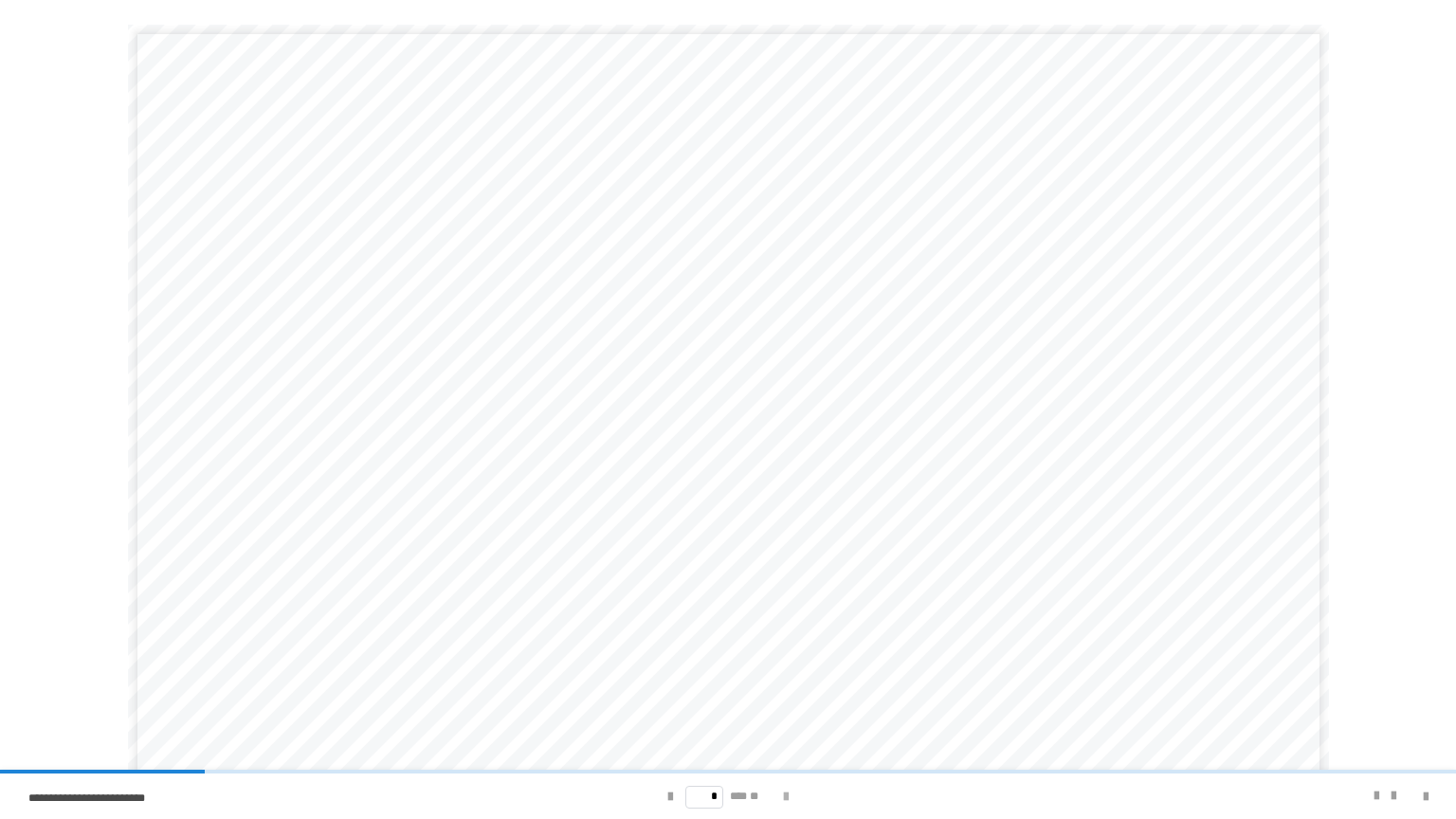 click at bounding box center [786, 797] 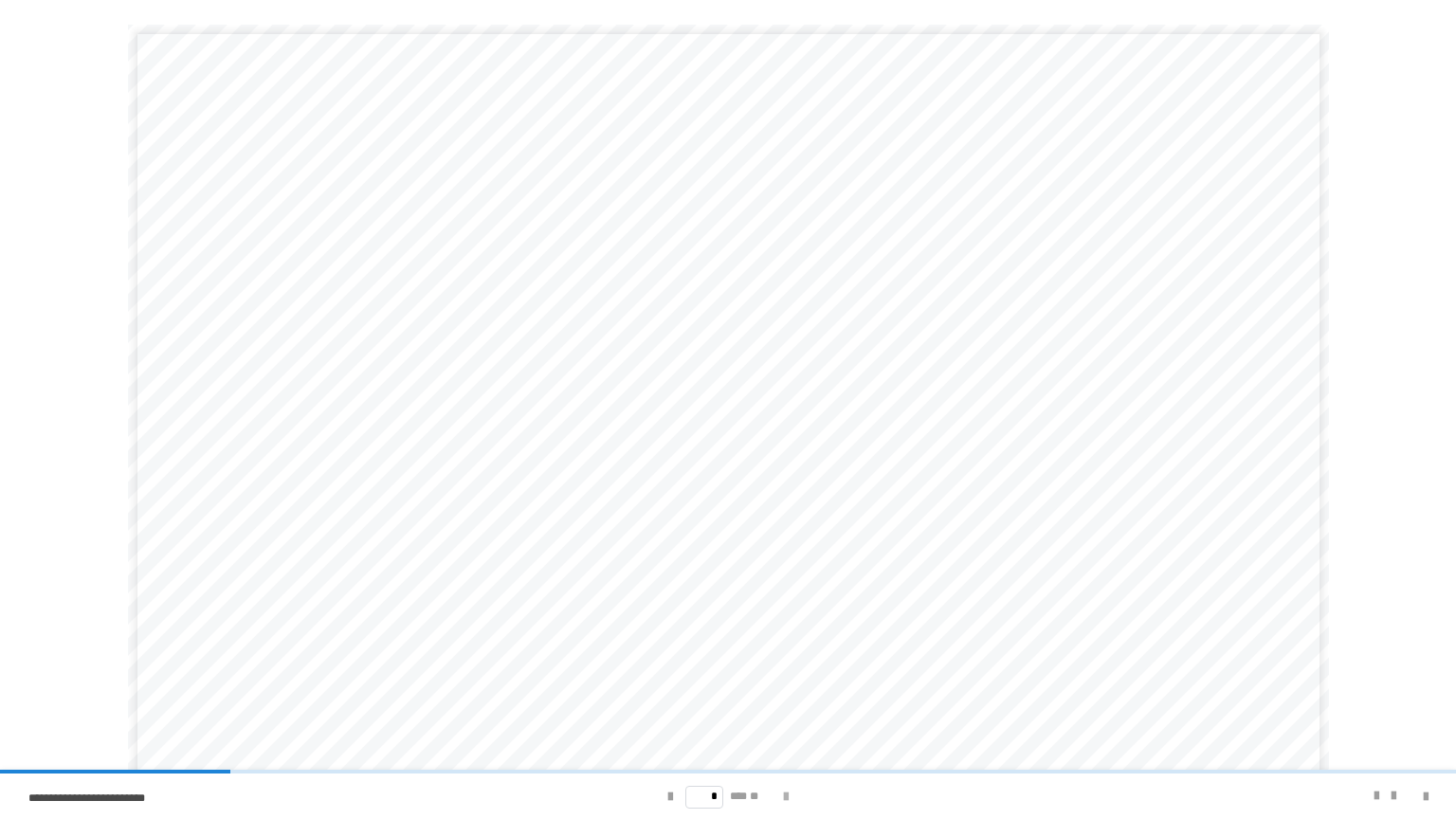 click at bounding box center (786, 797) 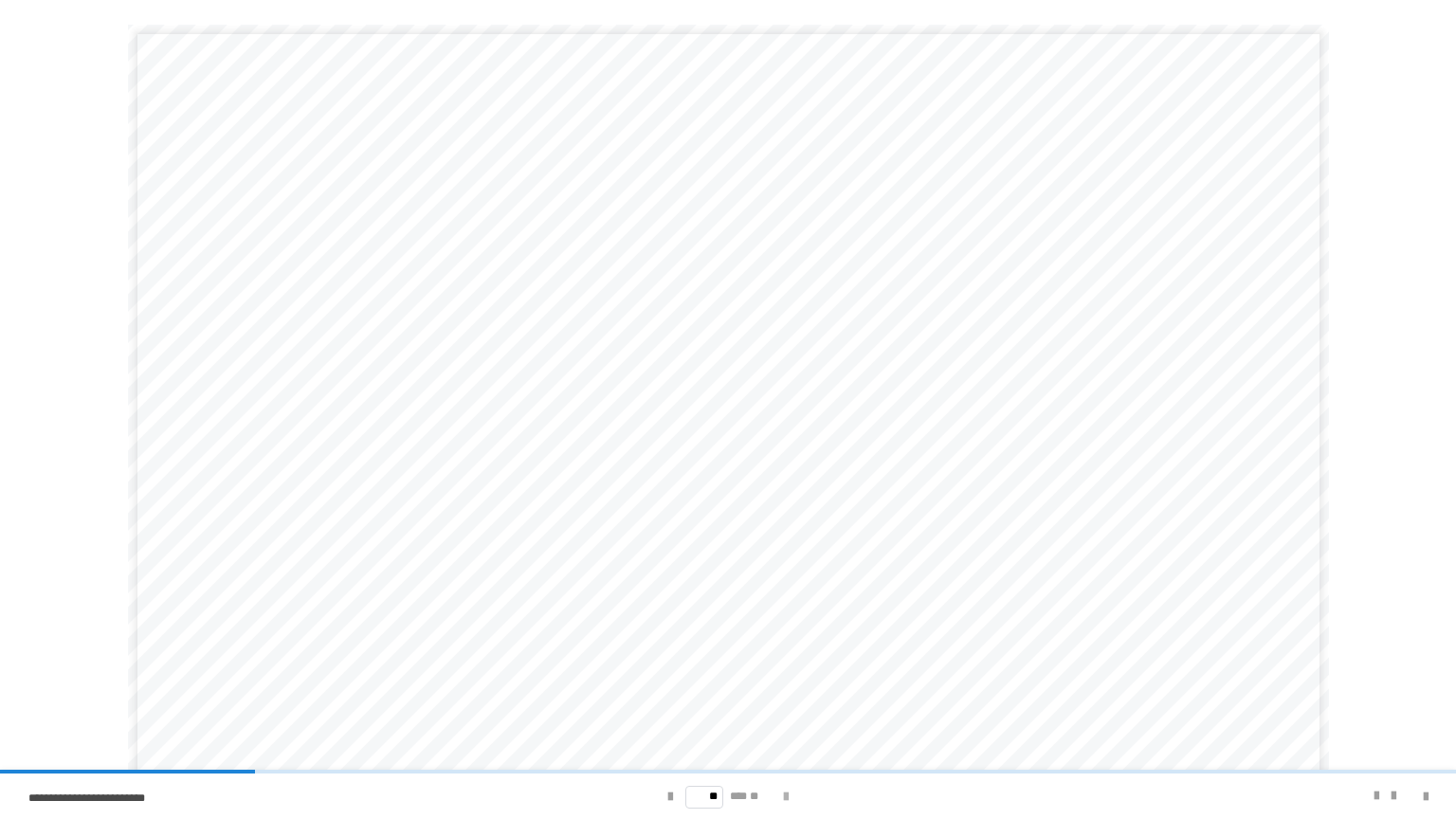 click at bounding box center [786, 797] 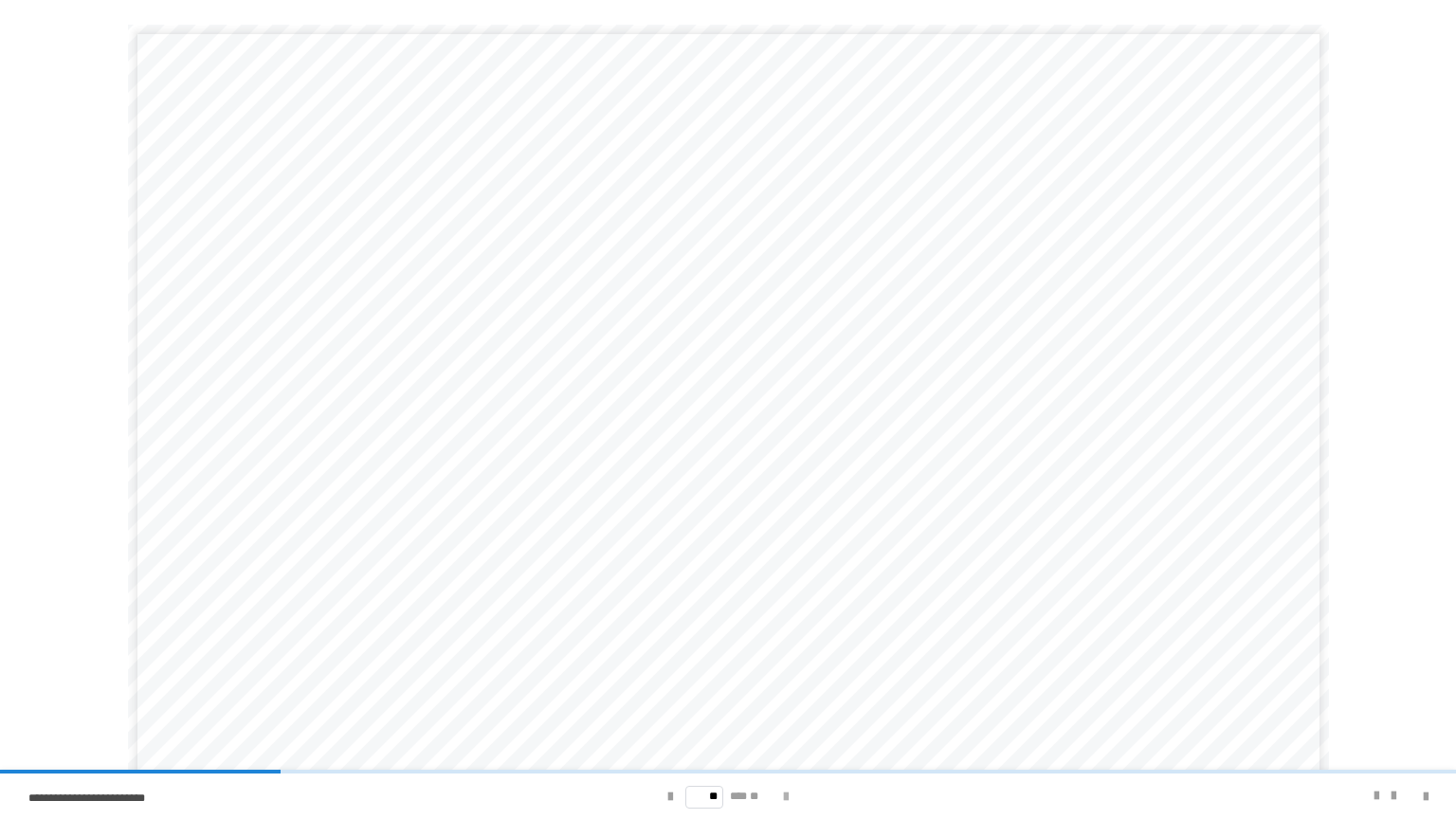 click at bounding box center [786, 797] 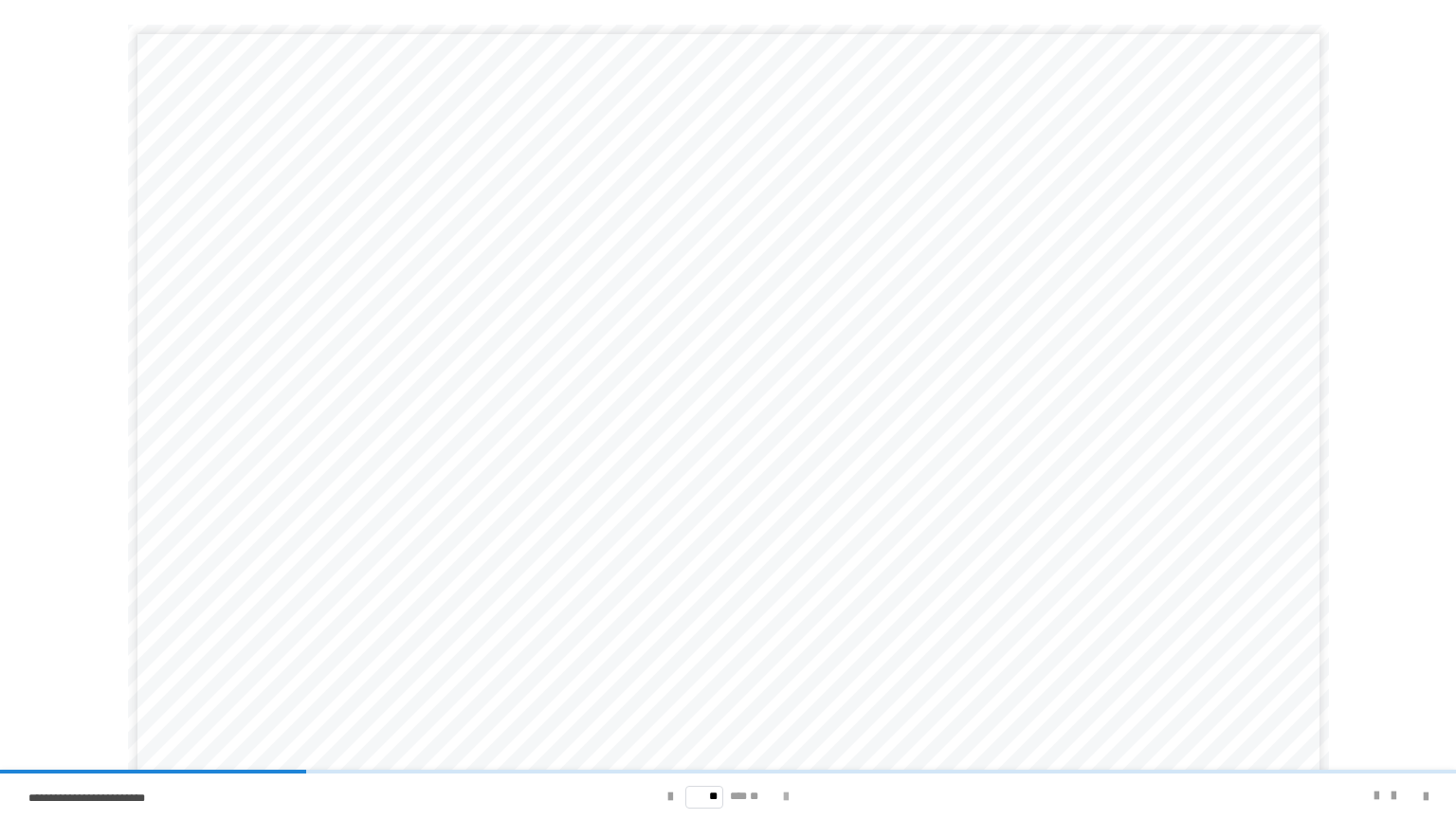 click at bounding box center [786, 797] 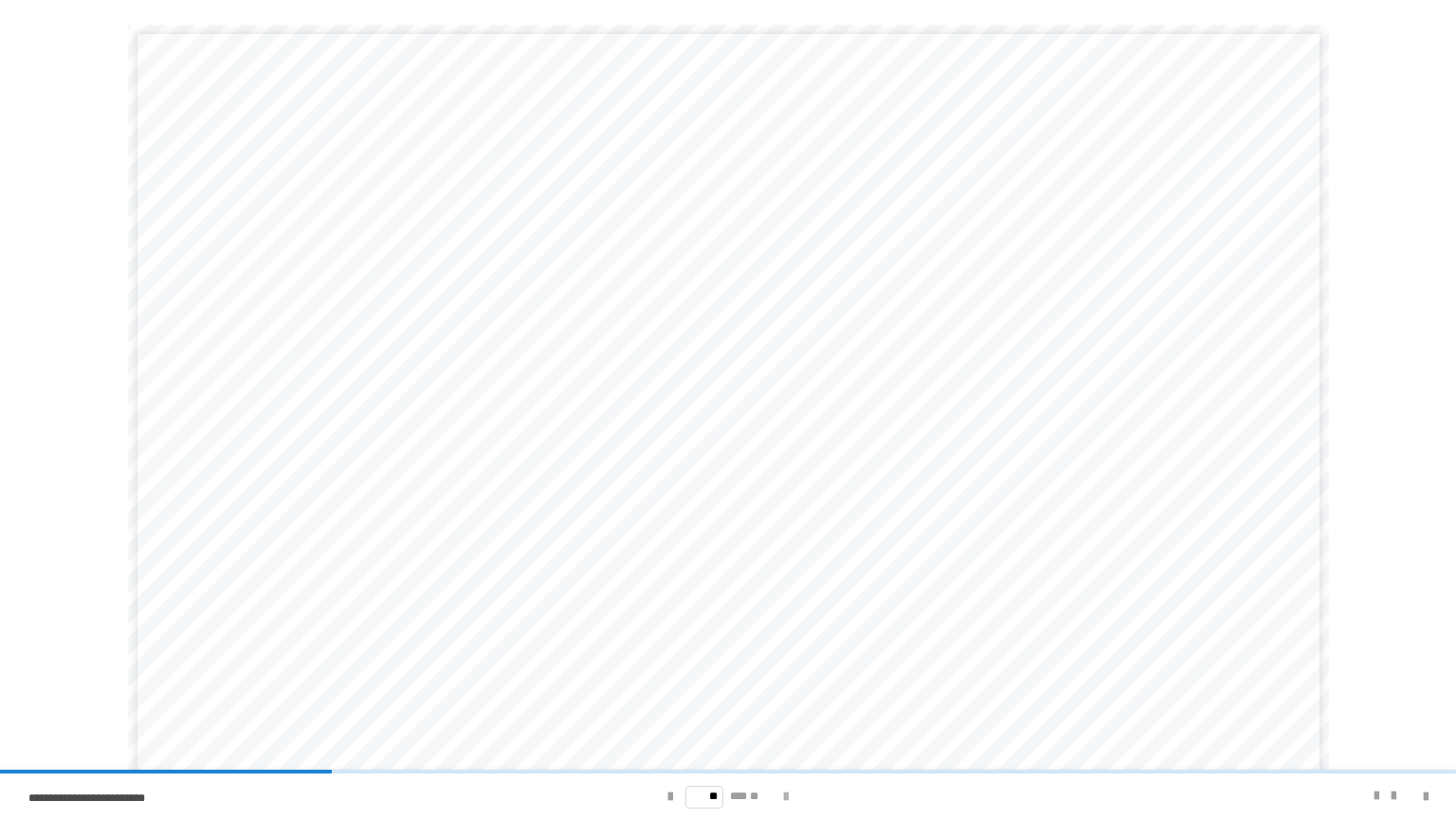 click at bounding box center [786, 797] 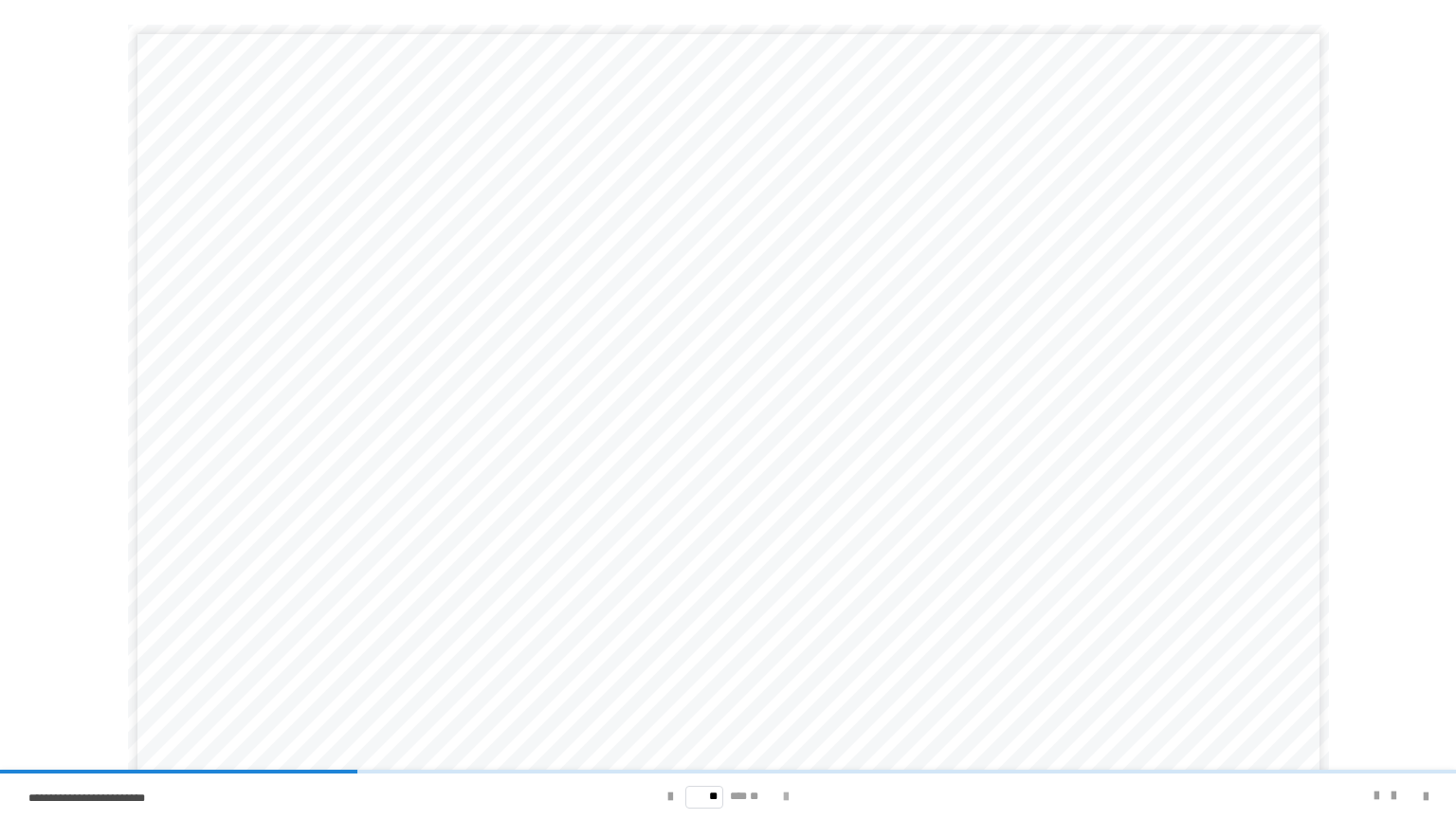 click at bounding box center [786, 797] 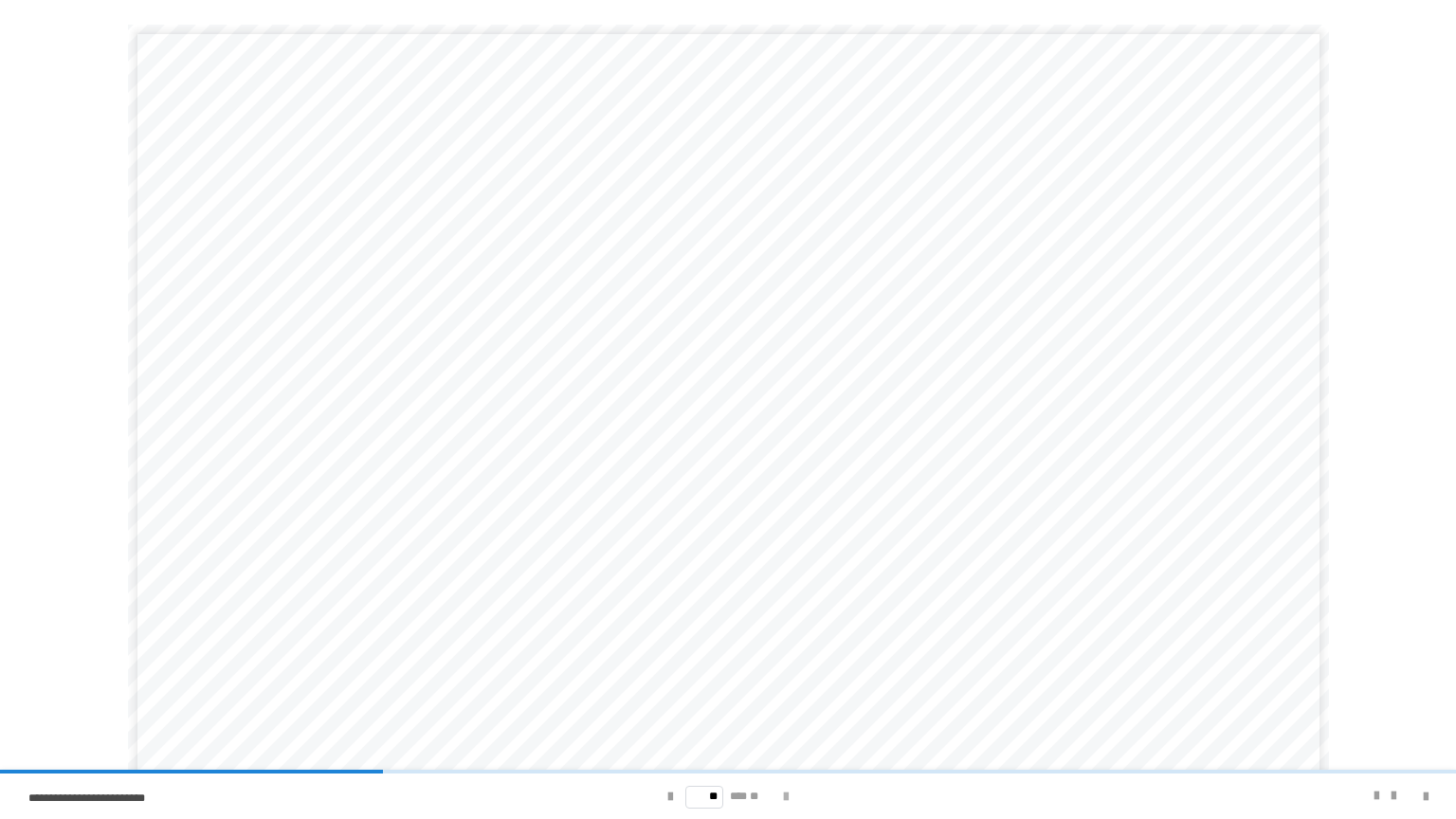 click at bounding box center (786, 797) 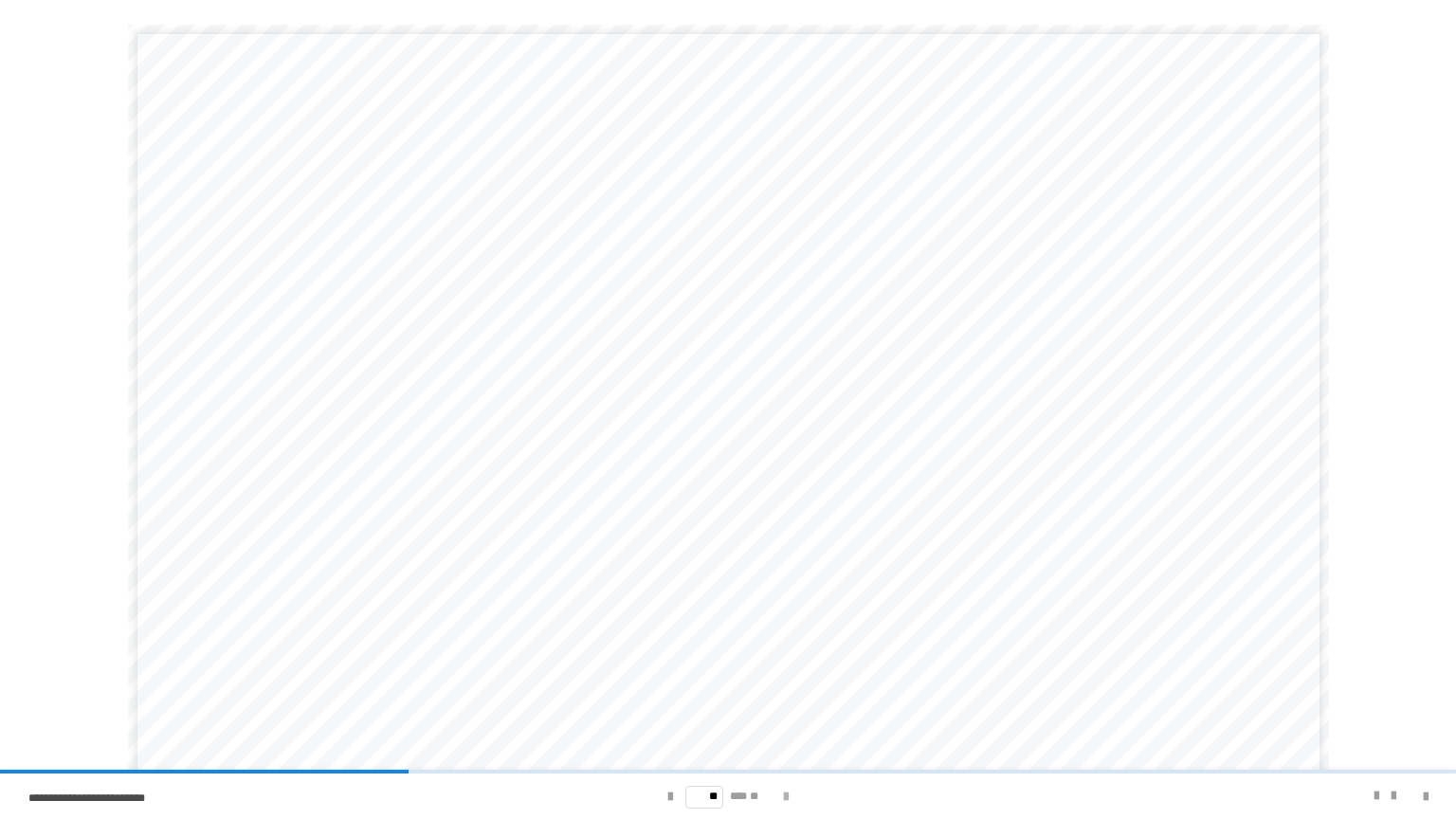 click at bounding box center [786, 797] 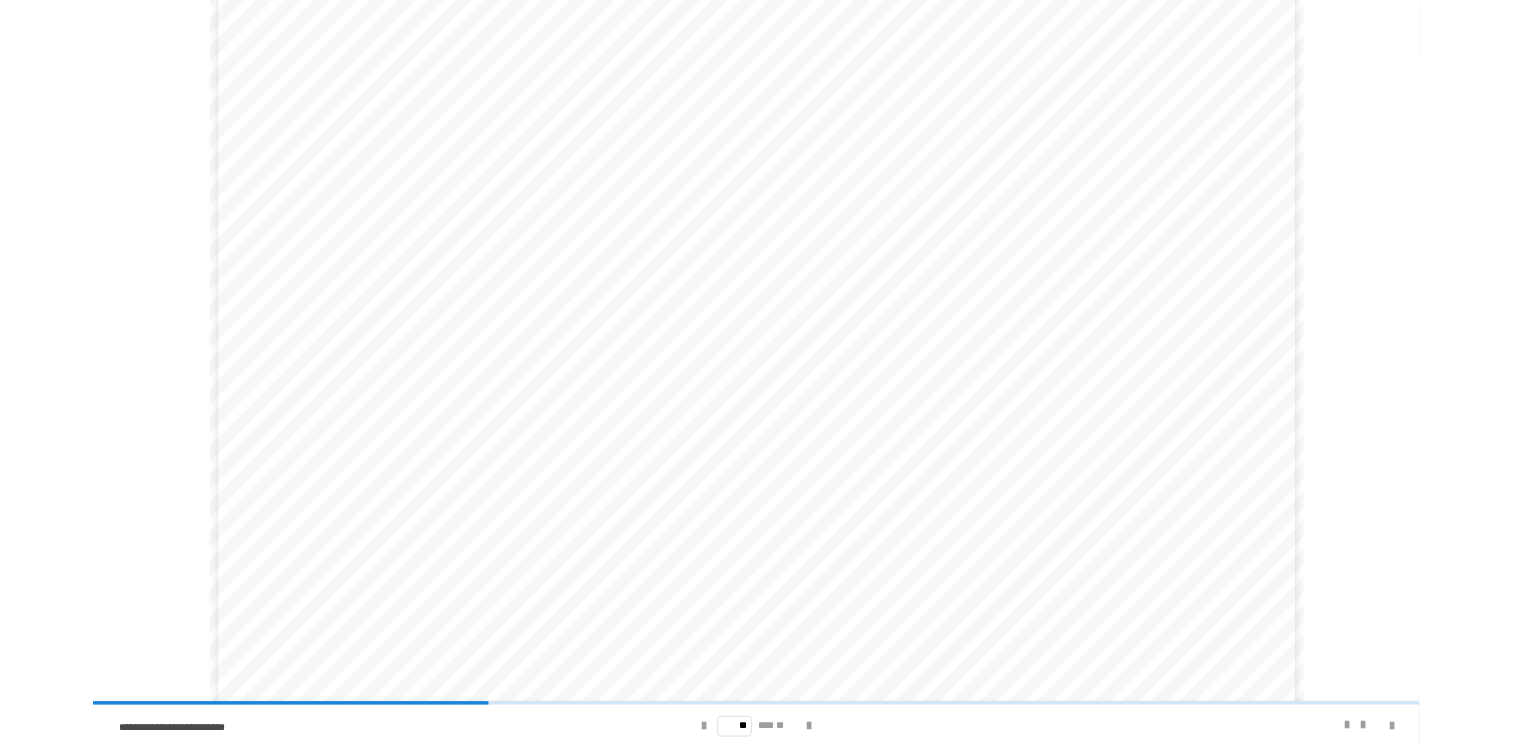scroll, scrollTop: 0, scrollLeft: 0, axis: both 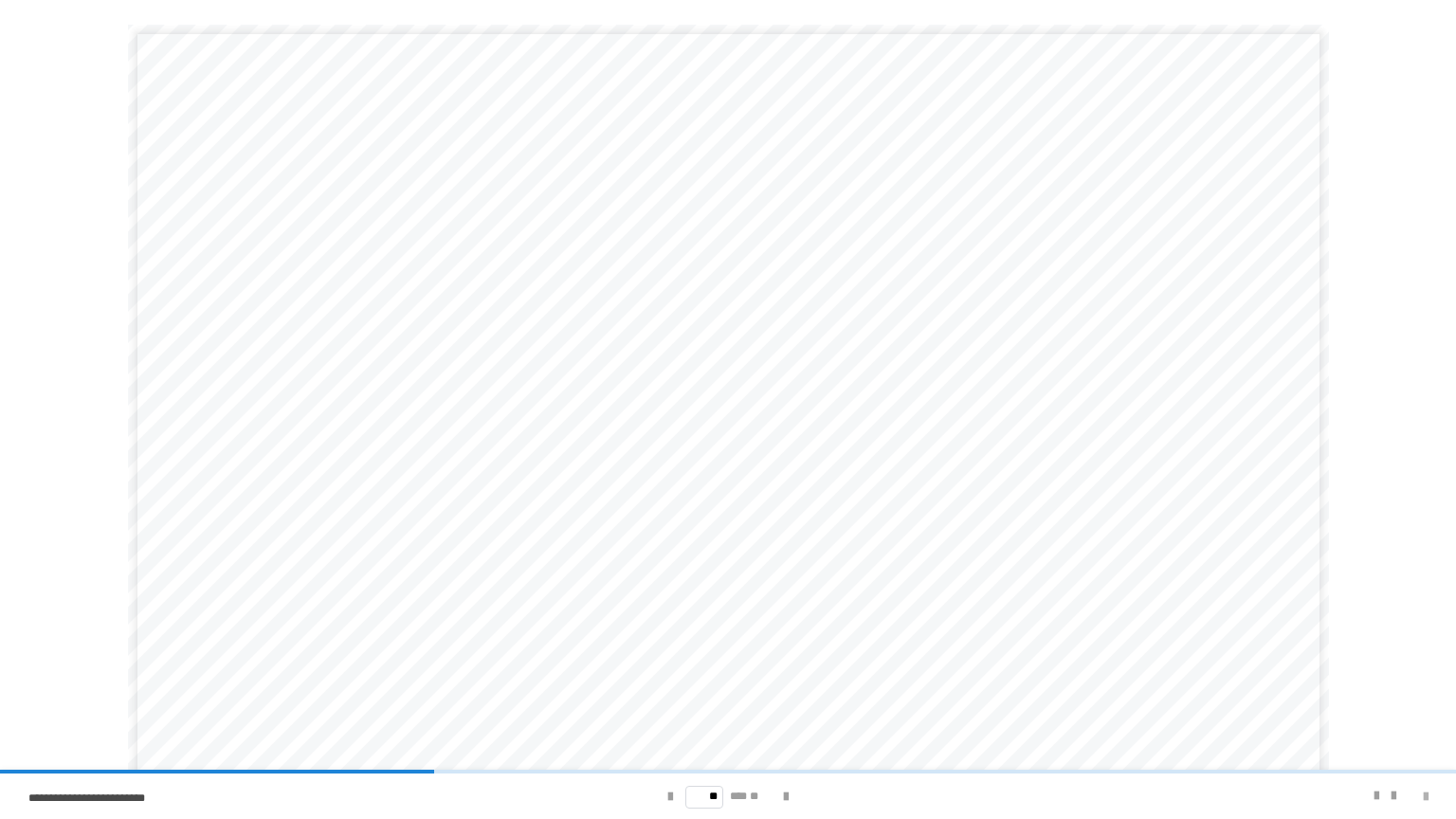 click at bounding box center (1426, 797) 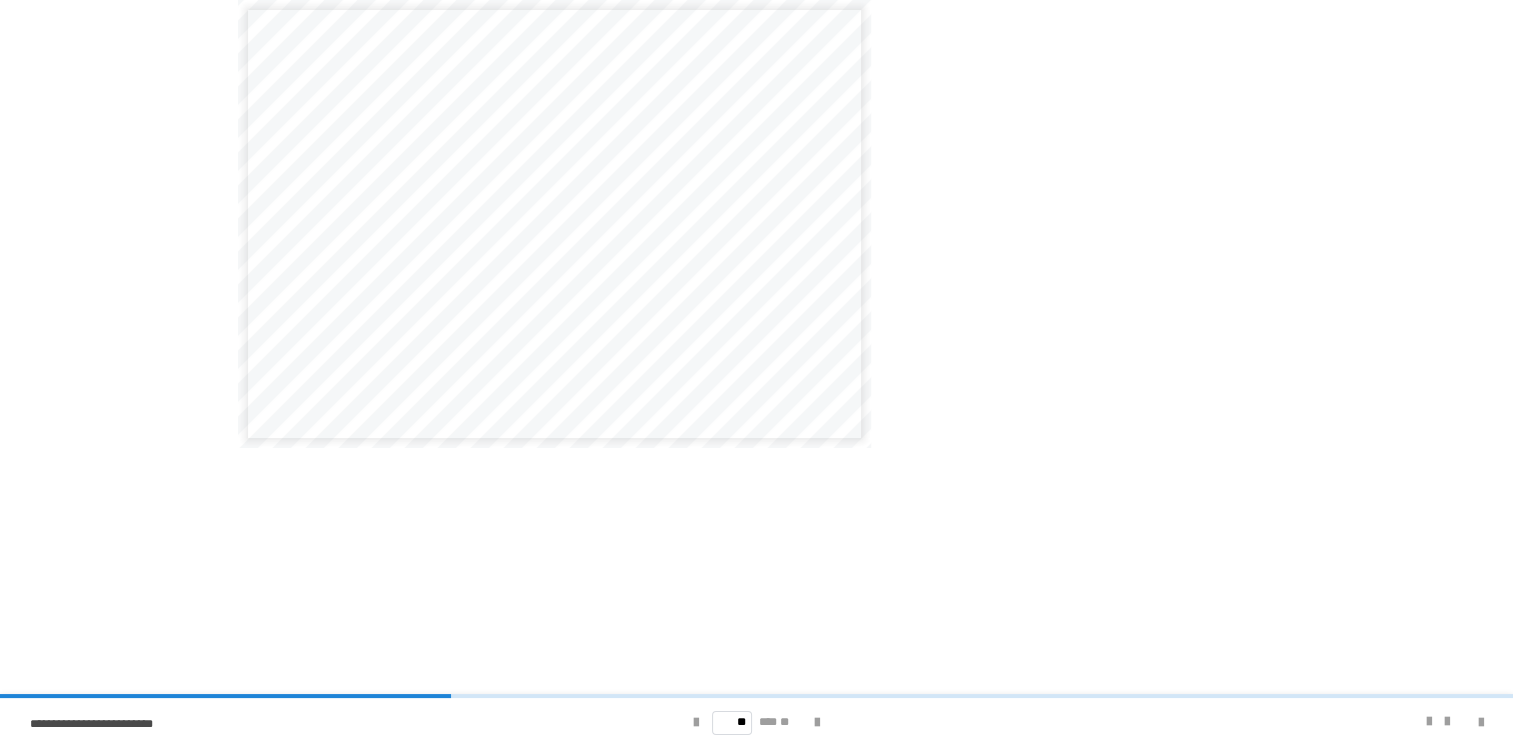 scroll, scrollTop: 223, scrollLeft: 0, axis: vertical 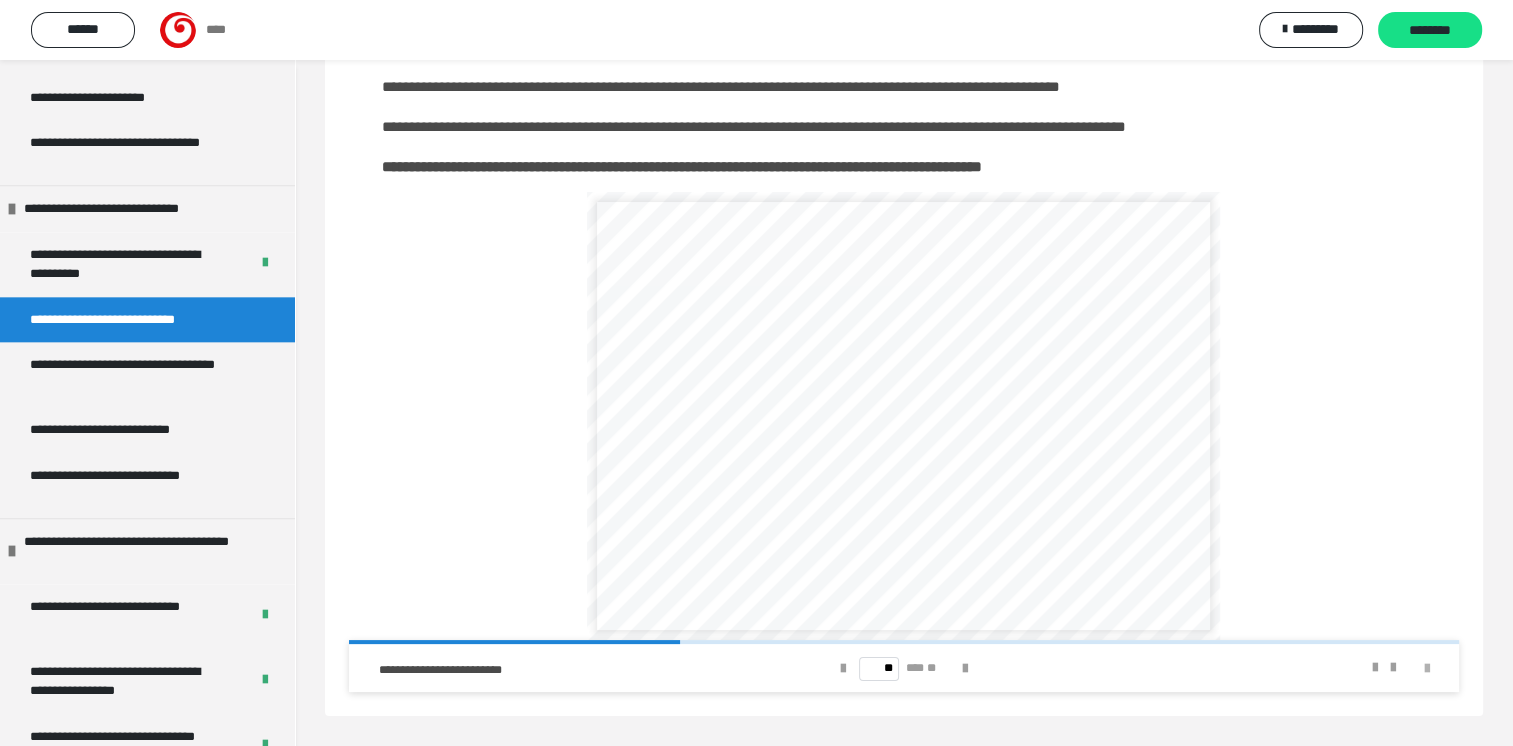 click at bounding box center (1427, 669) 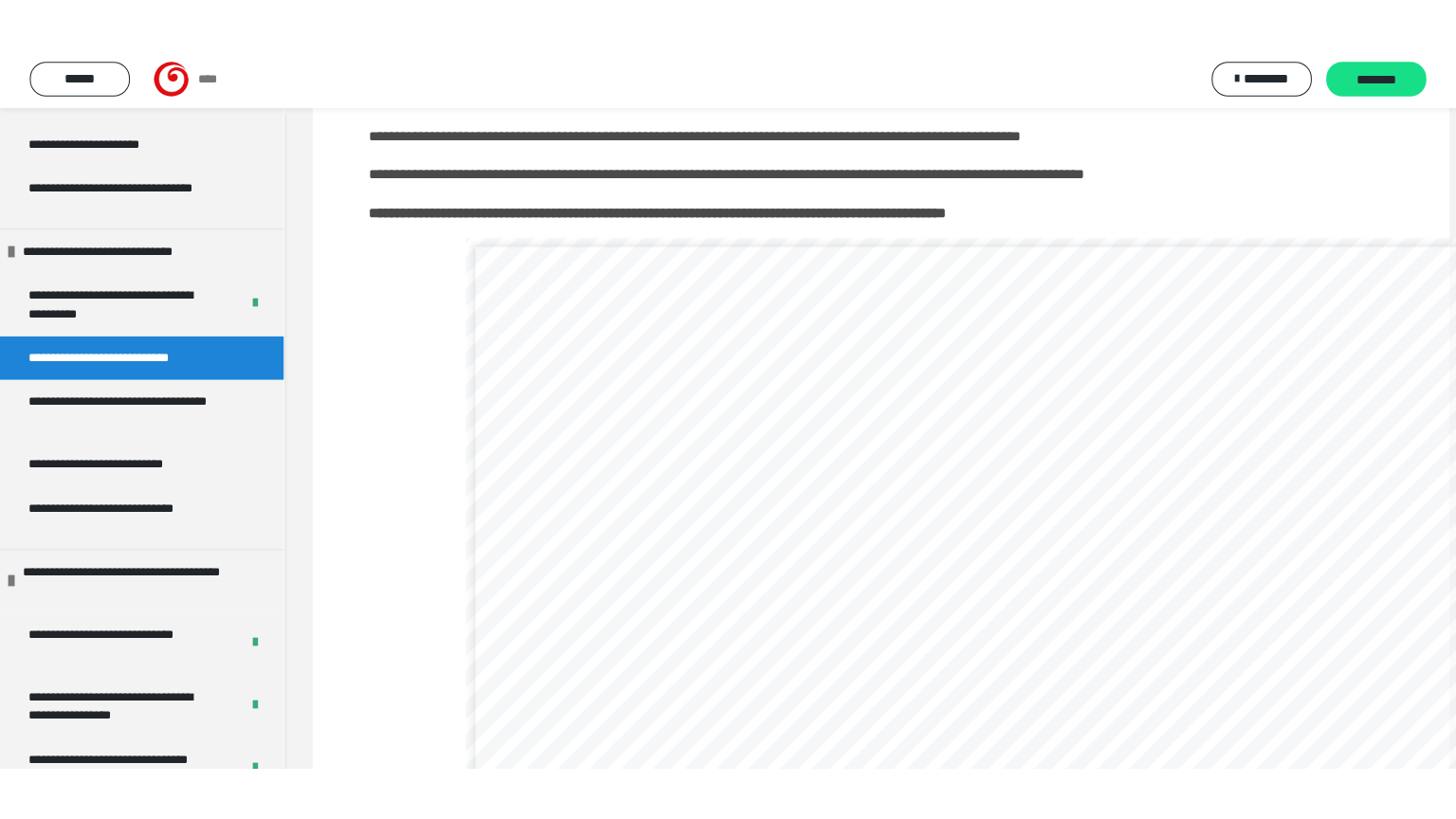 scroll, scrollTop: 101, scrollLeft: 0, axis: vertical 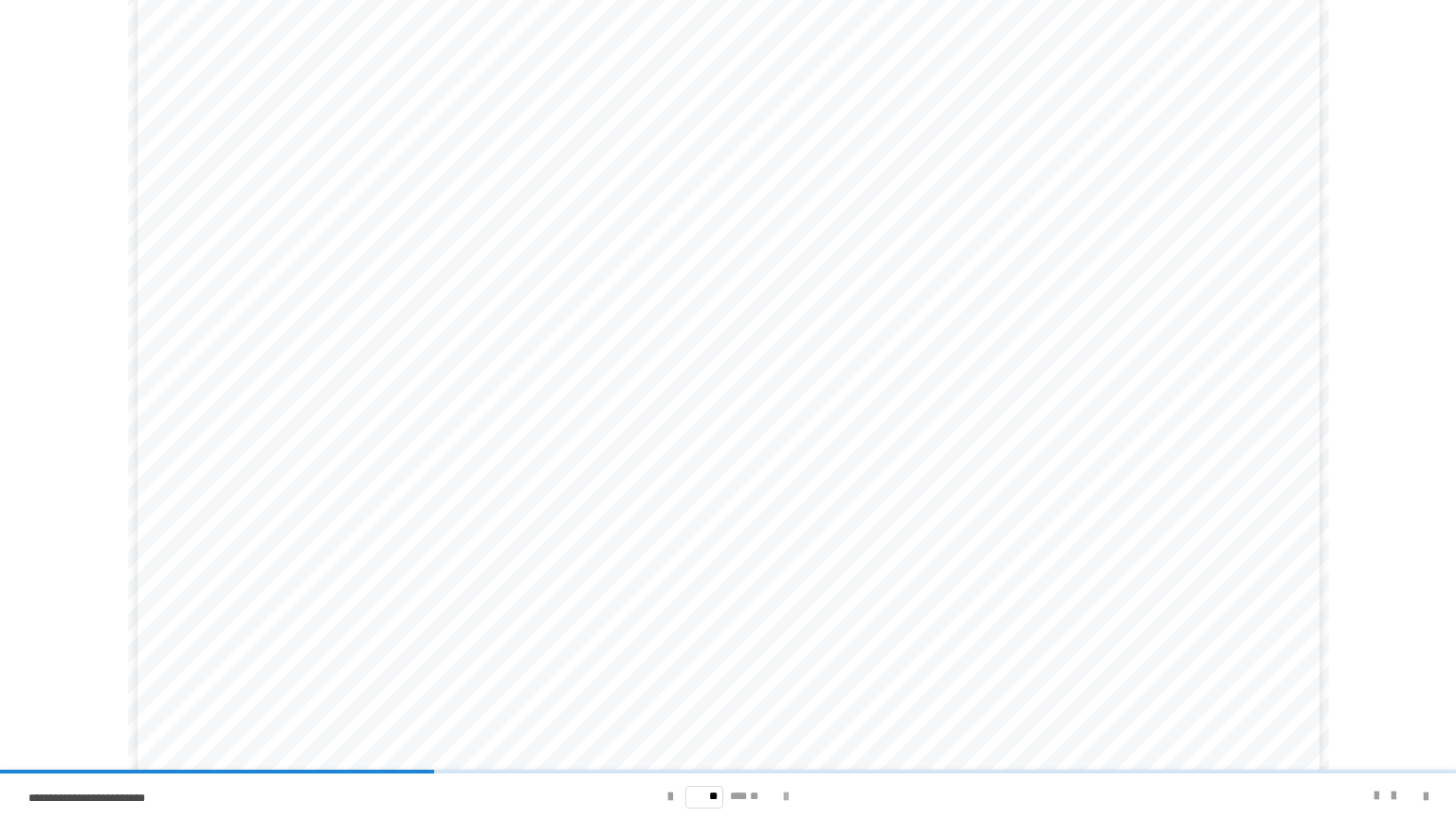 click at bounding box center (786, 797) 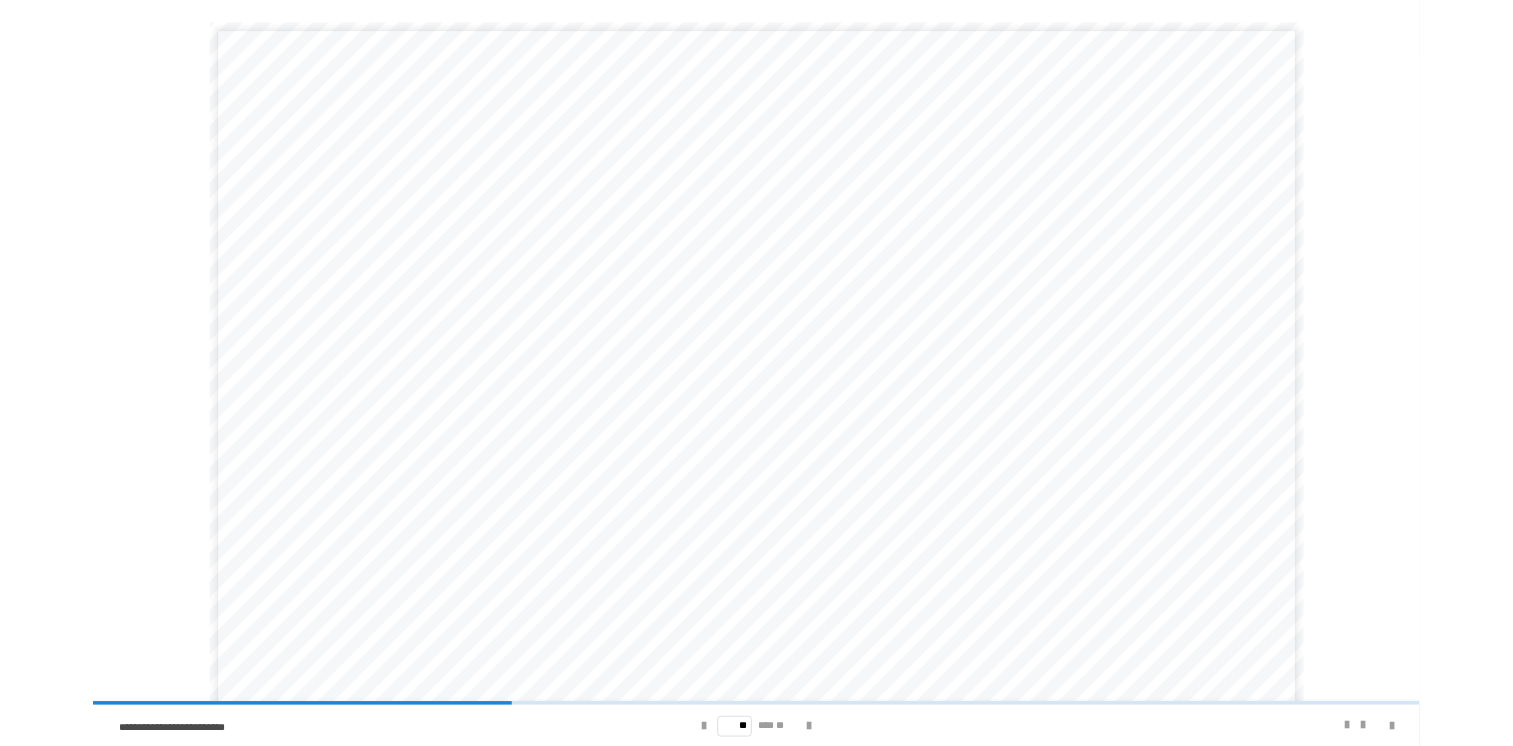 scroll, scrollTop: 58, scrollLeft: 0, axis: vertical 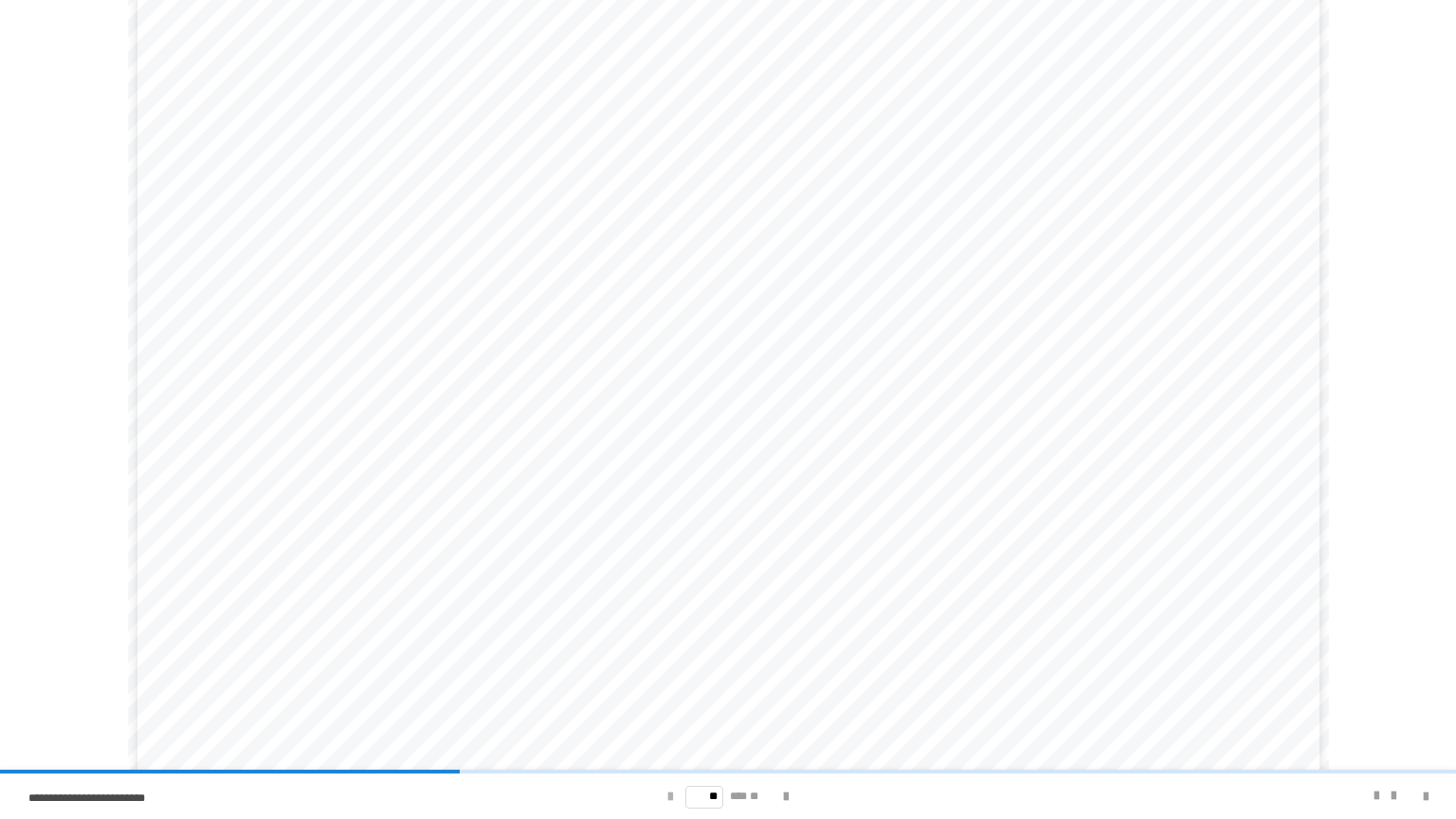click at bounding box center [670, 797] 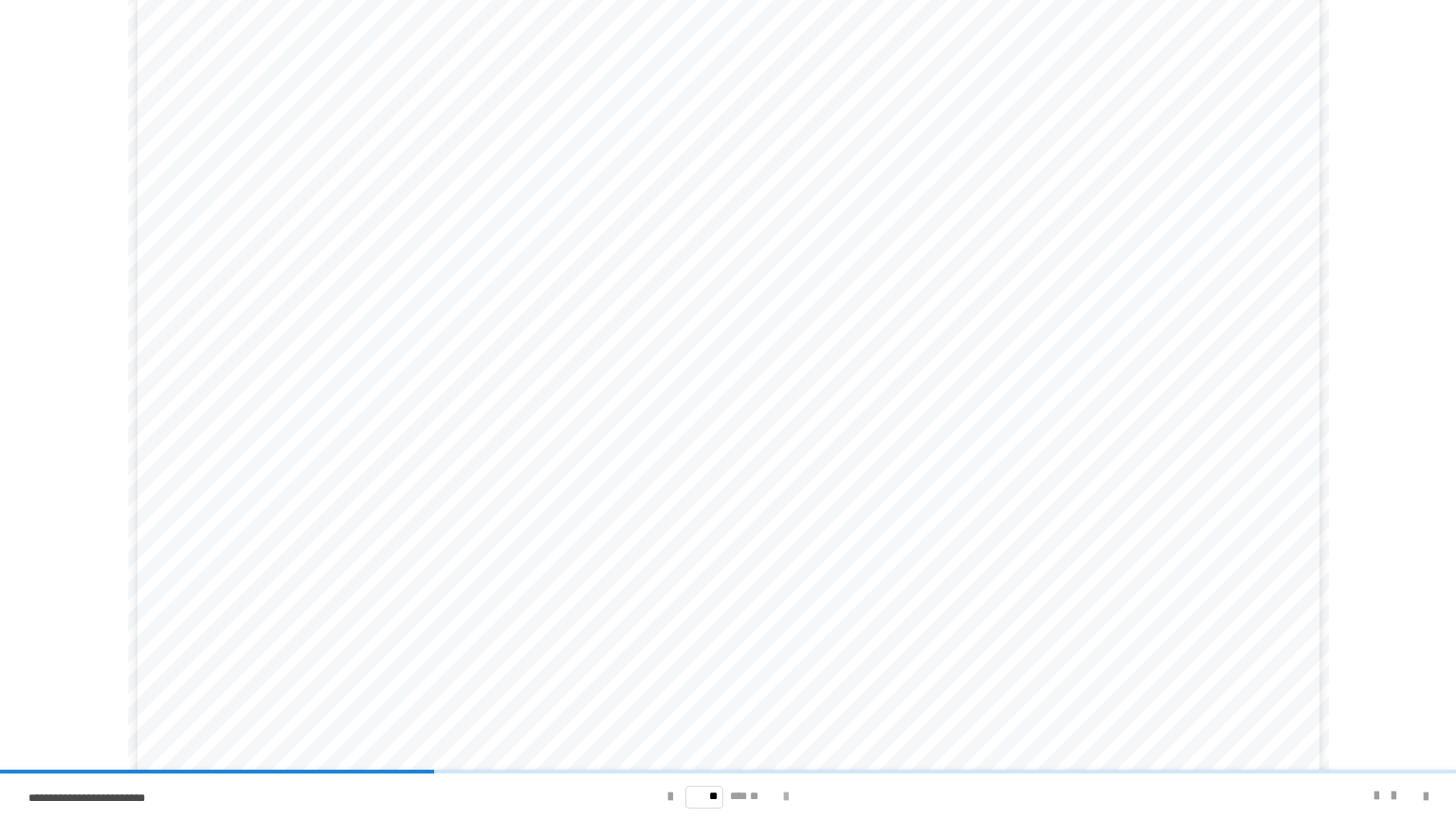 click at bounding box center (786, 797) 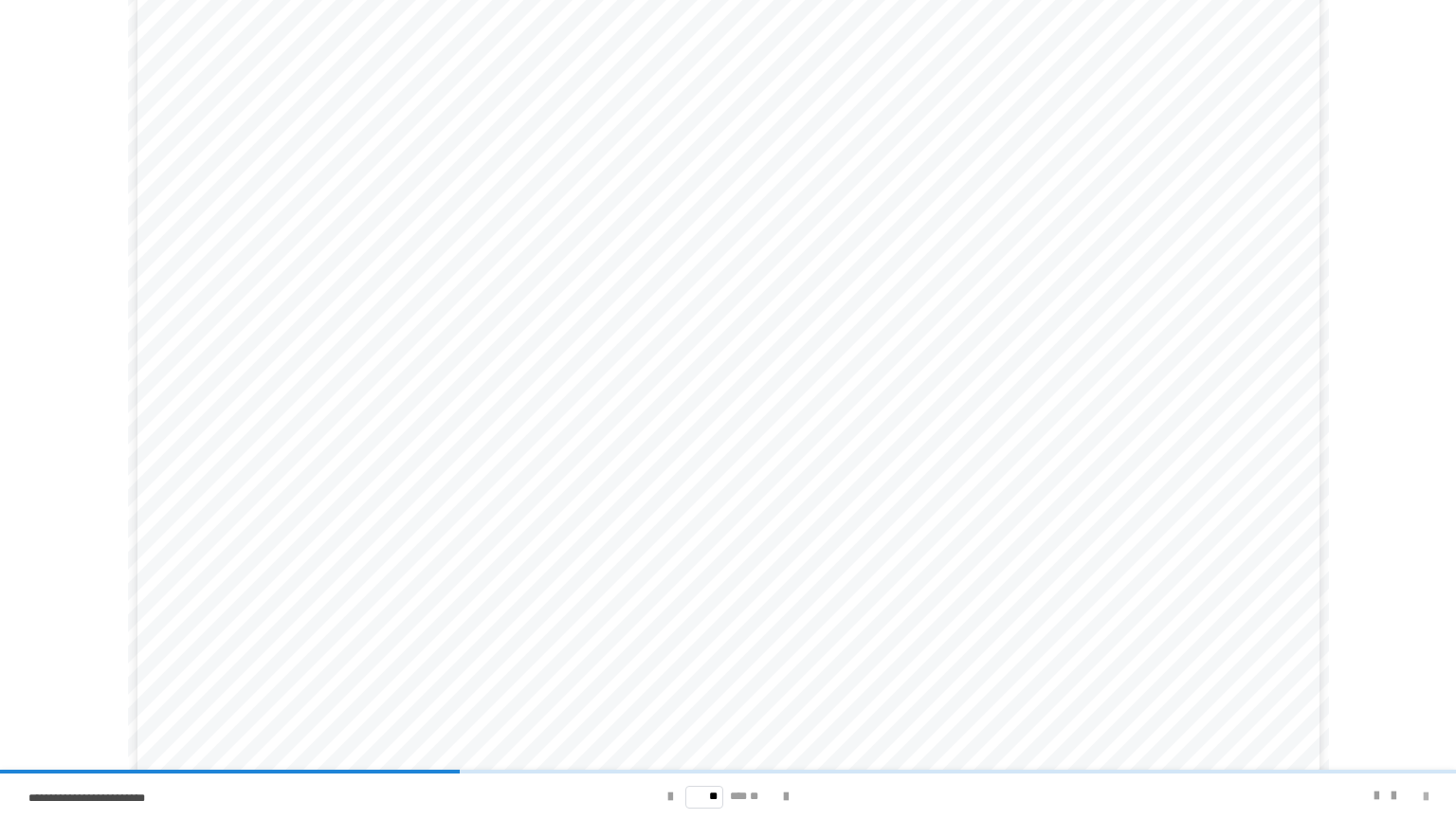 click at bounding box center (1426, 797) 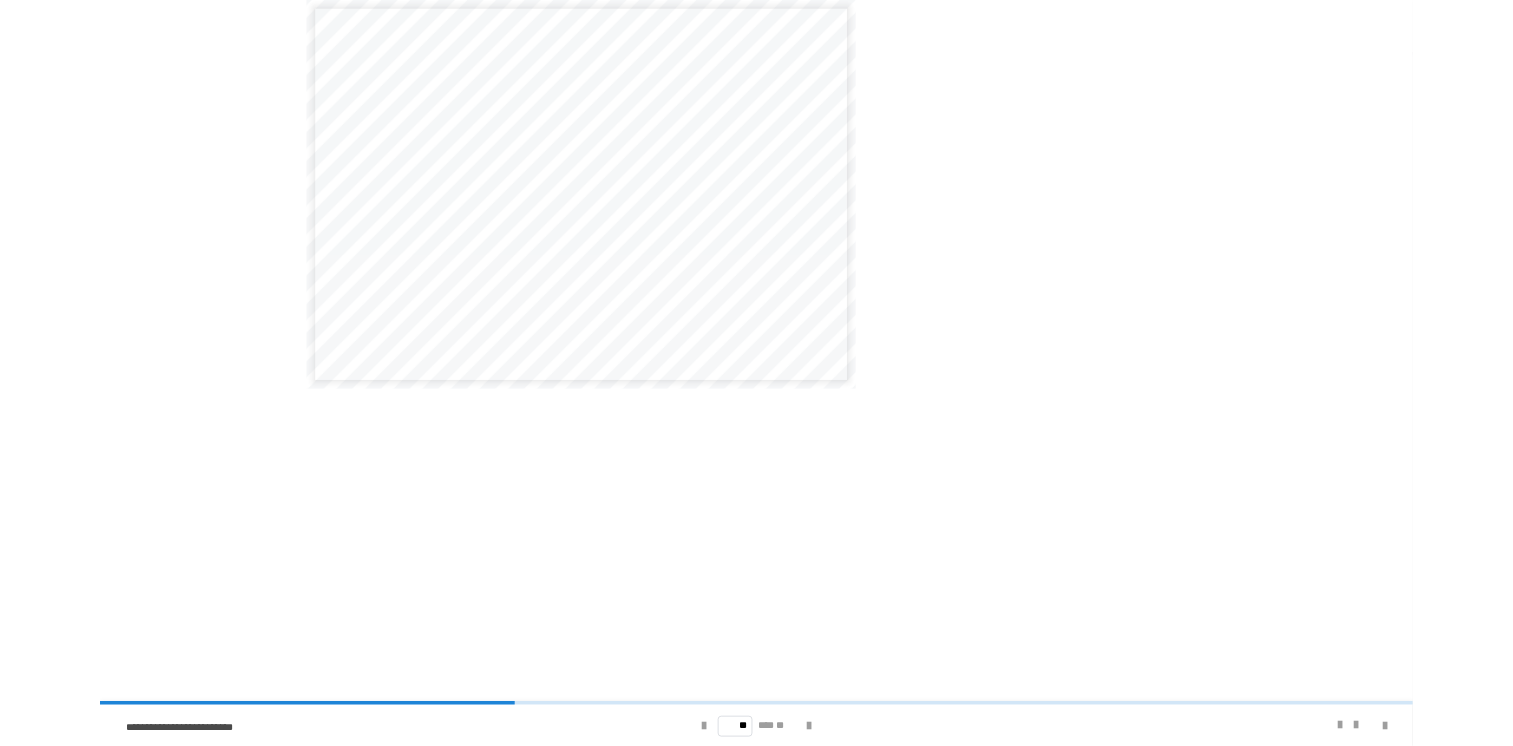 scroll, scrollTop: 0, scrollLeft: 0, axis: both 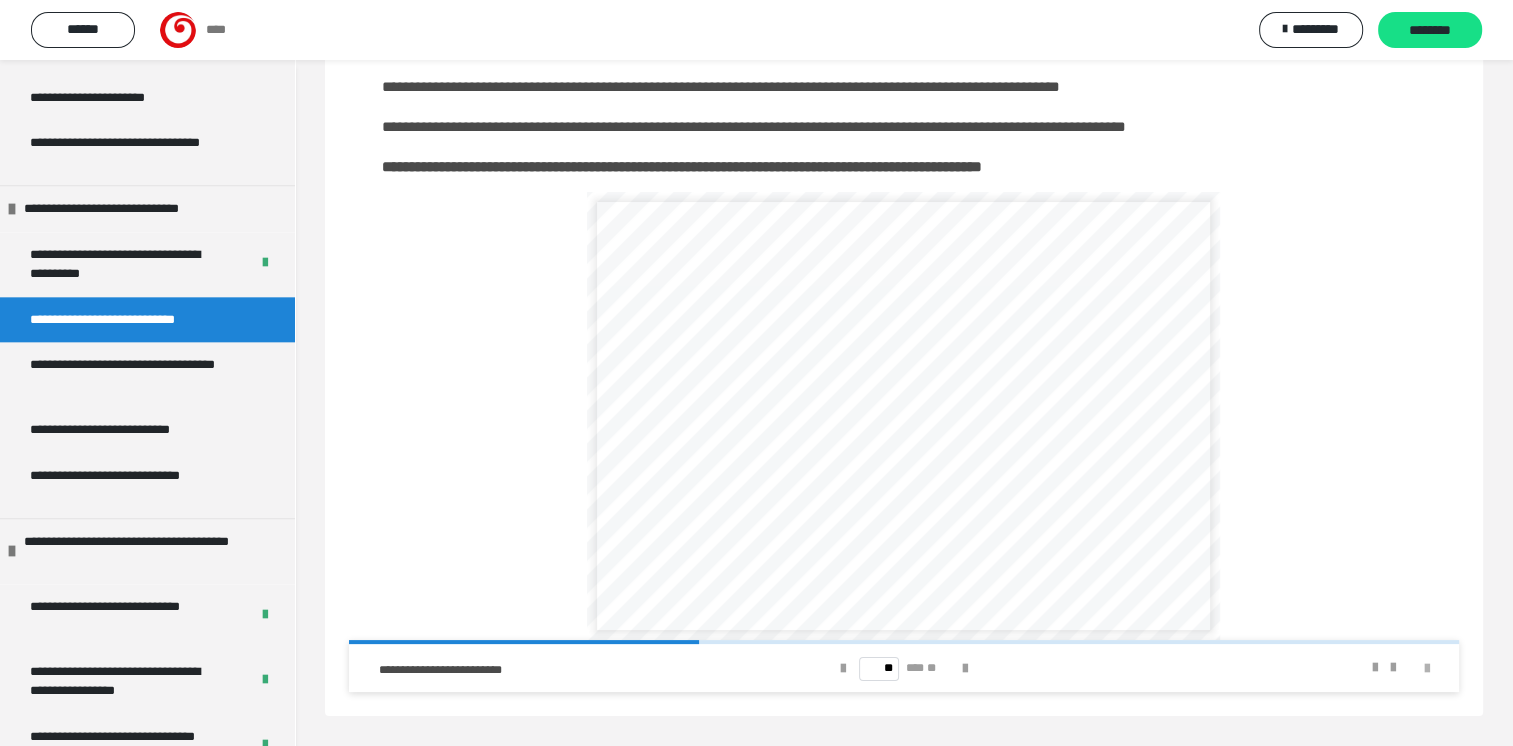 click at bounding box center [1427, 669] 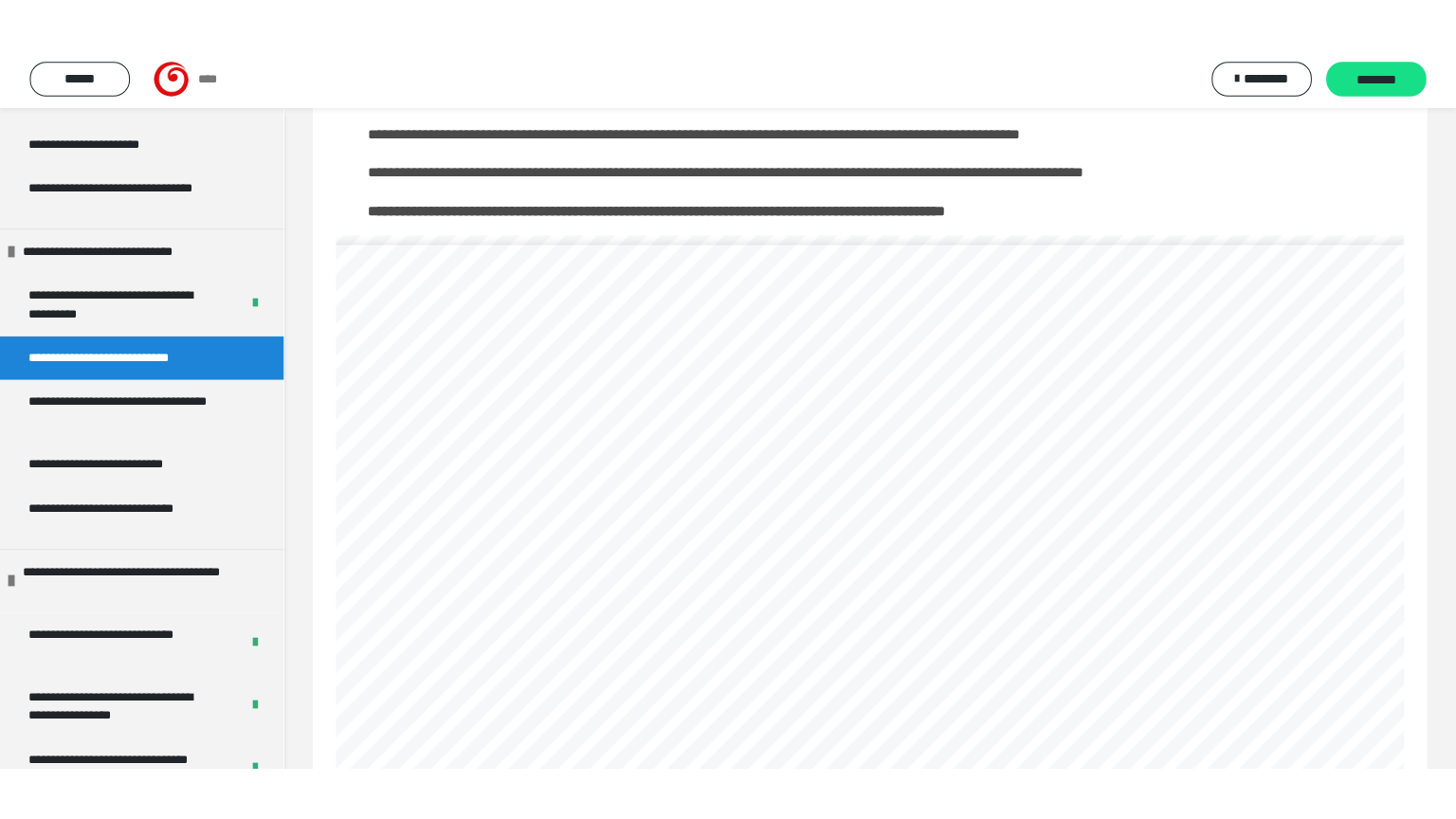 scroll, scrollTop: 101, scrollLeft: 0, axis: vertical 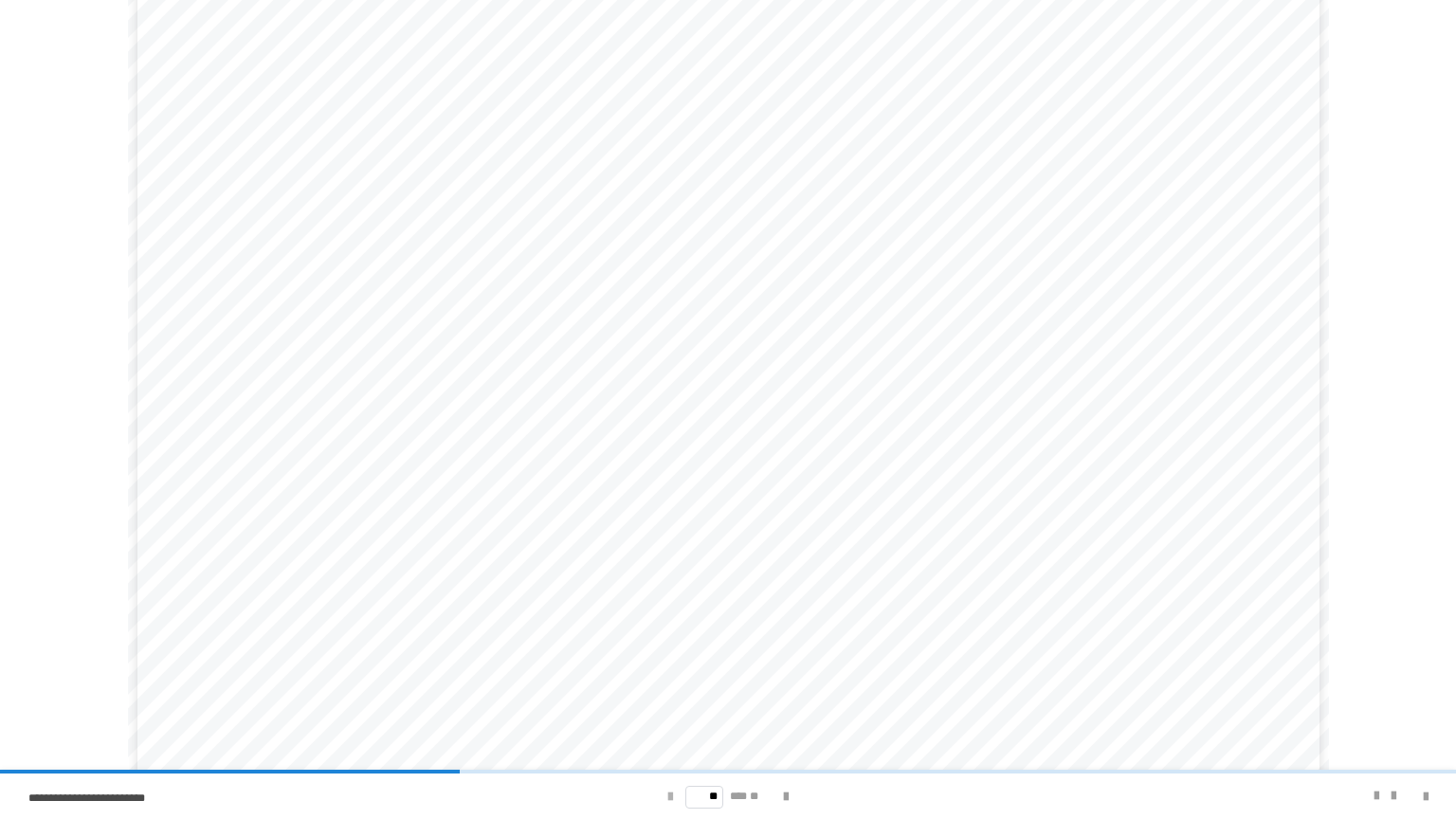 click at bounding box center [670, 797] 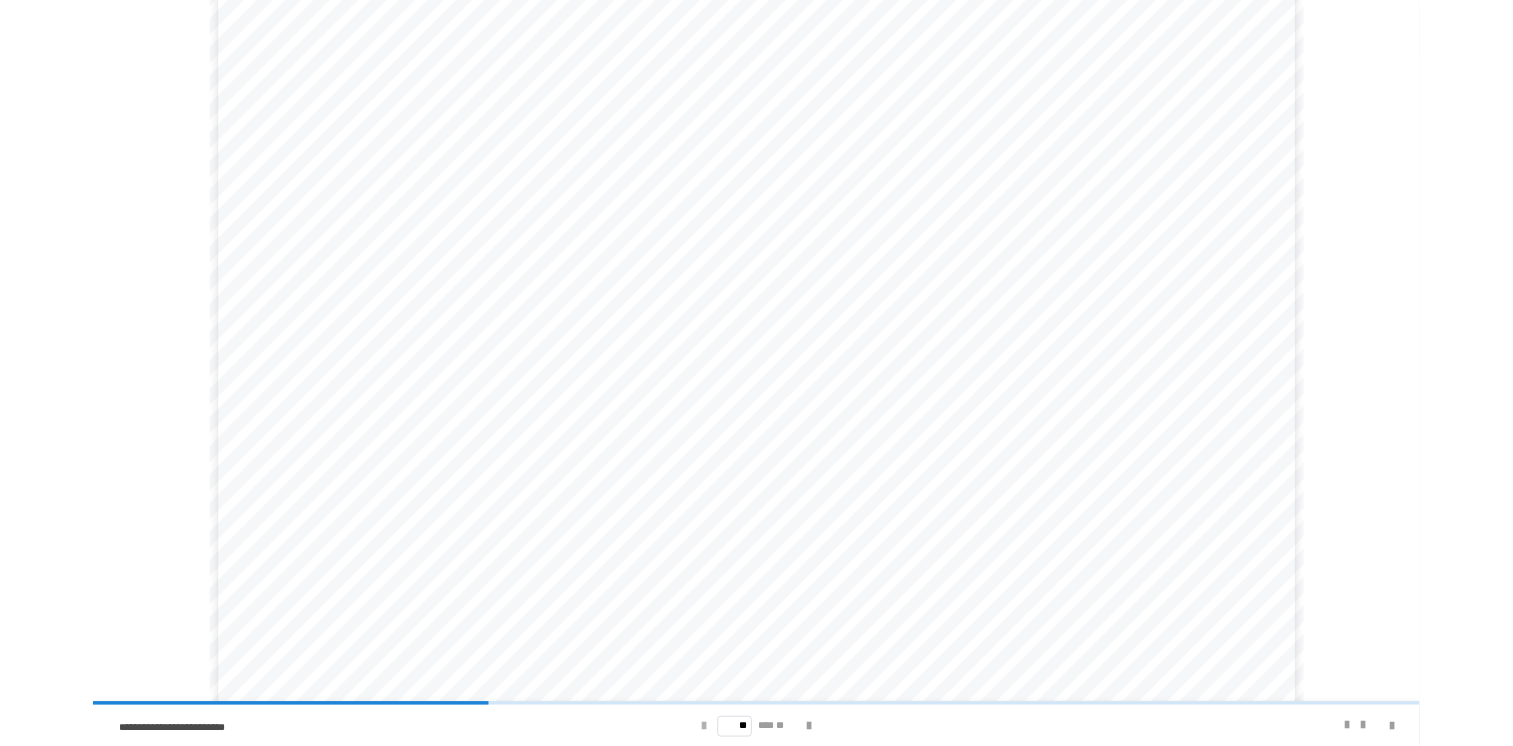 scroll, scrollTop: 58, scrollLeft: 0, axis: vertical 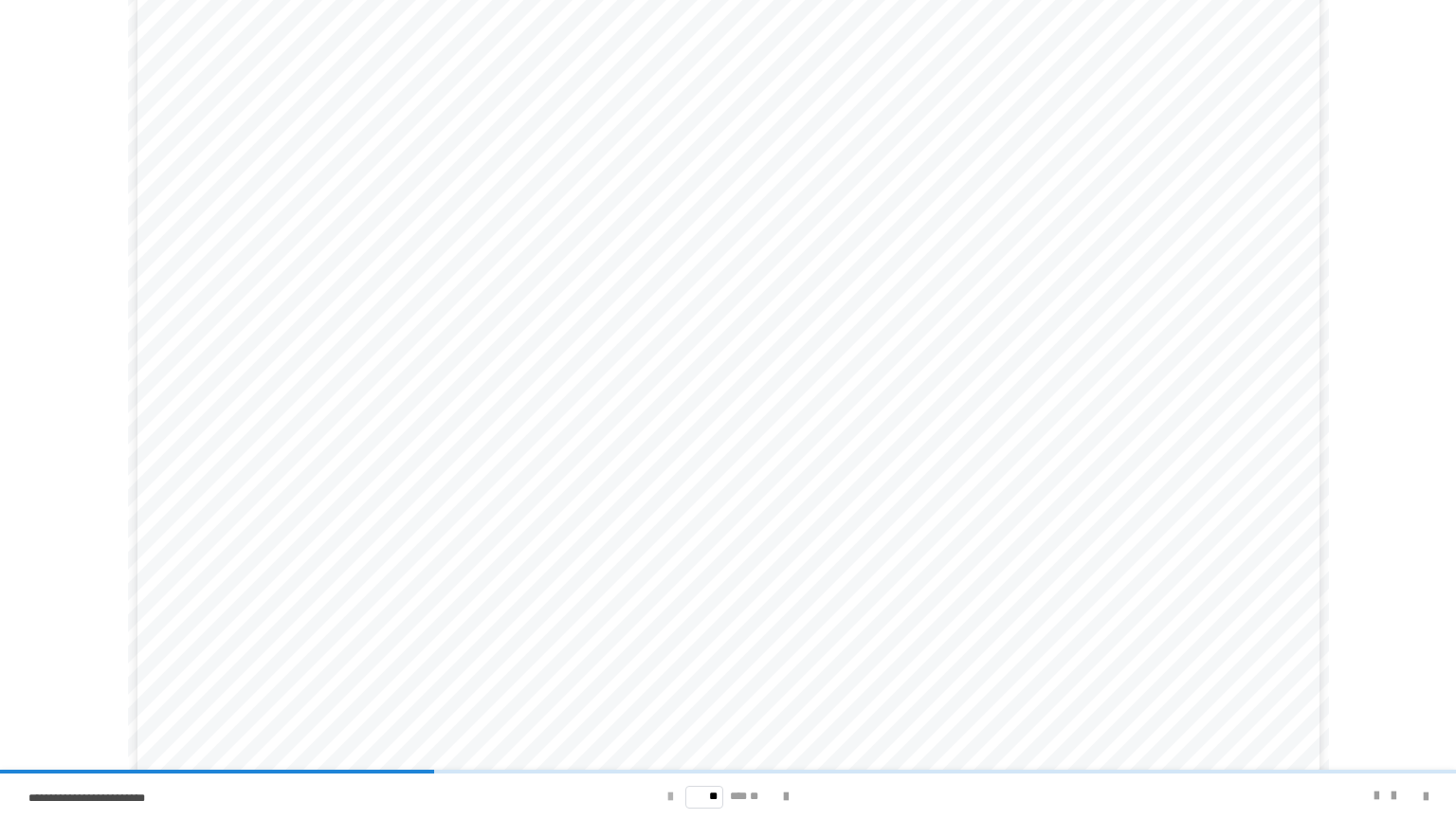 click at bounding box center (670, 797) 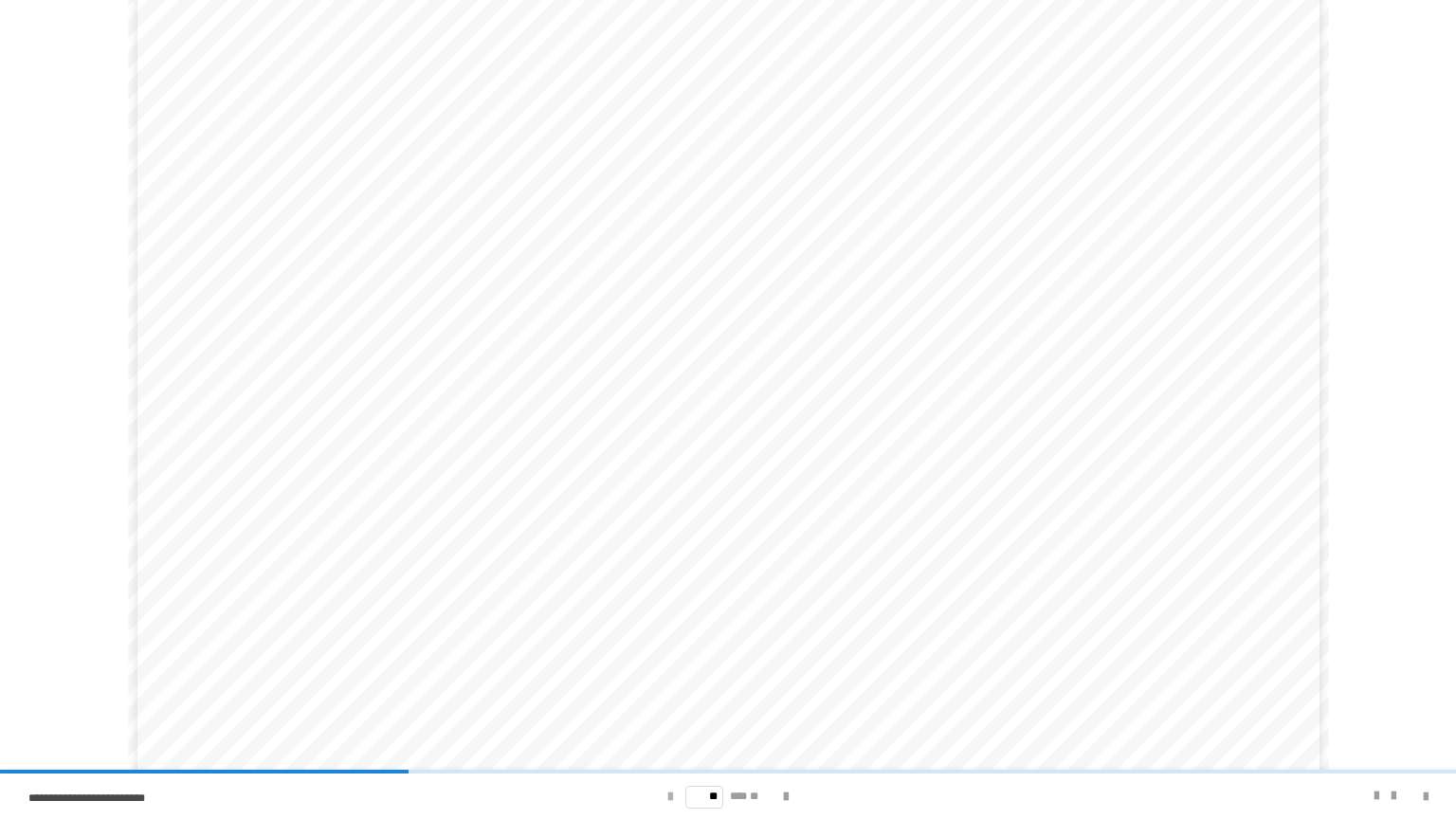 click at bounding box center [670, 797] 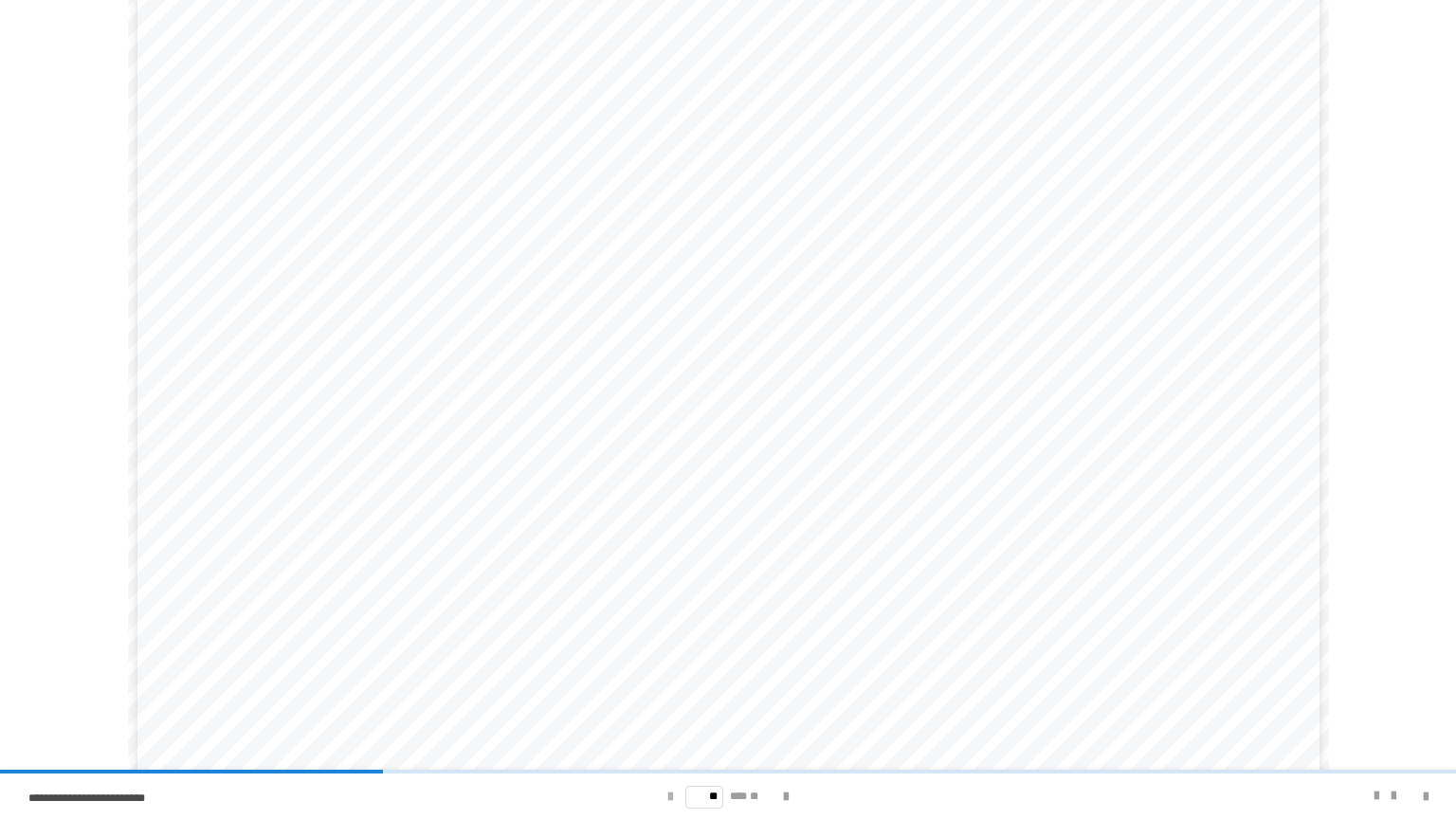 click at bounding box center [670, 797] 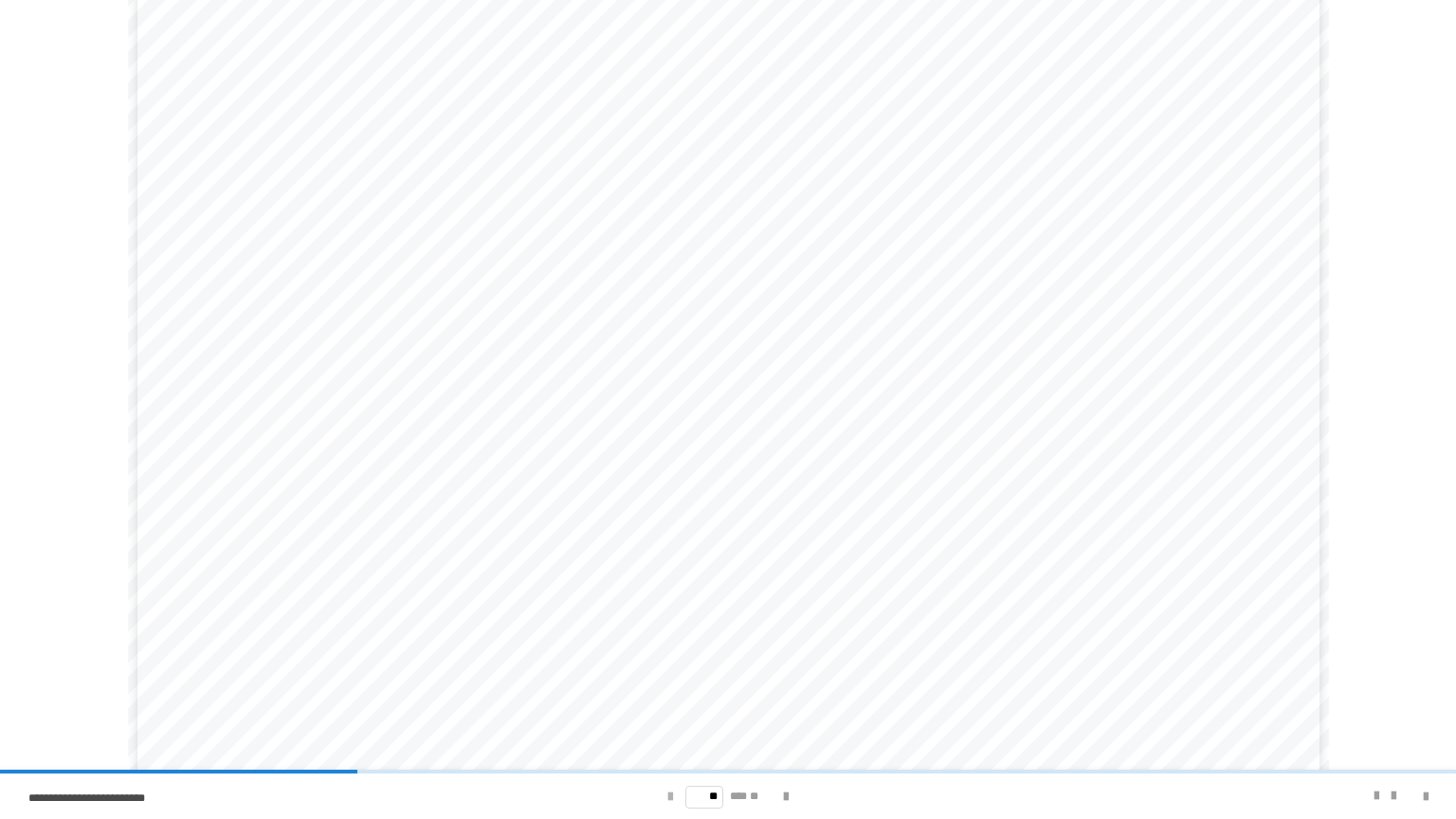 click at bounding box center [670, 797] 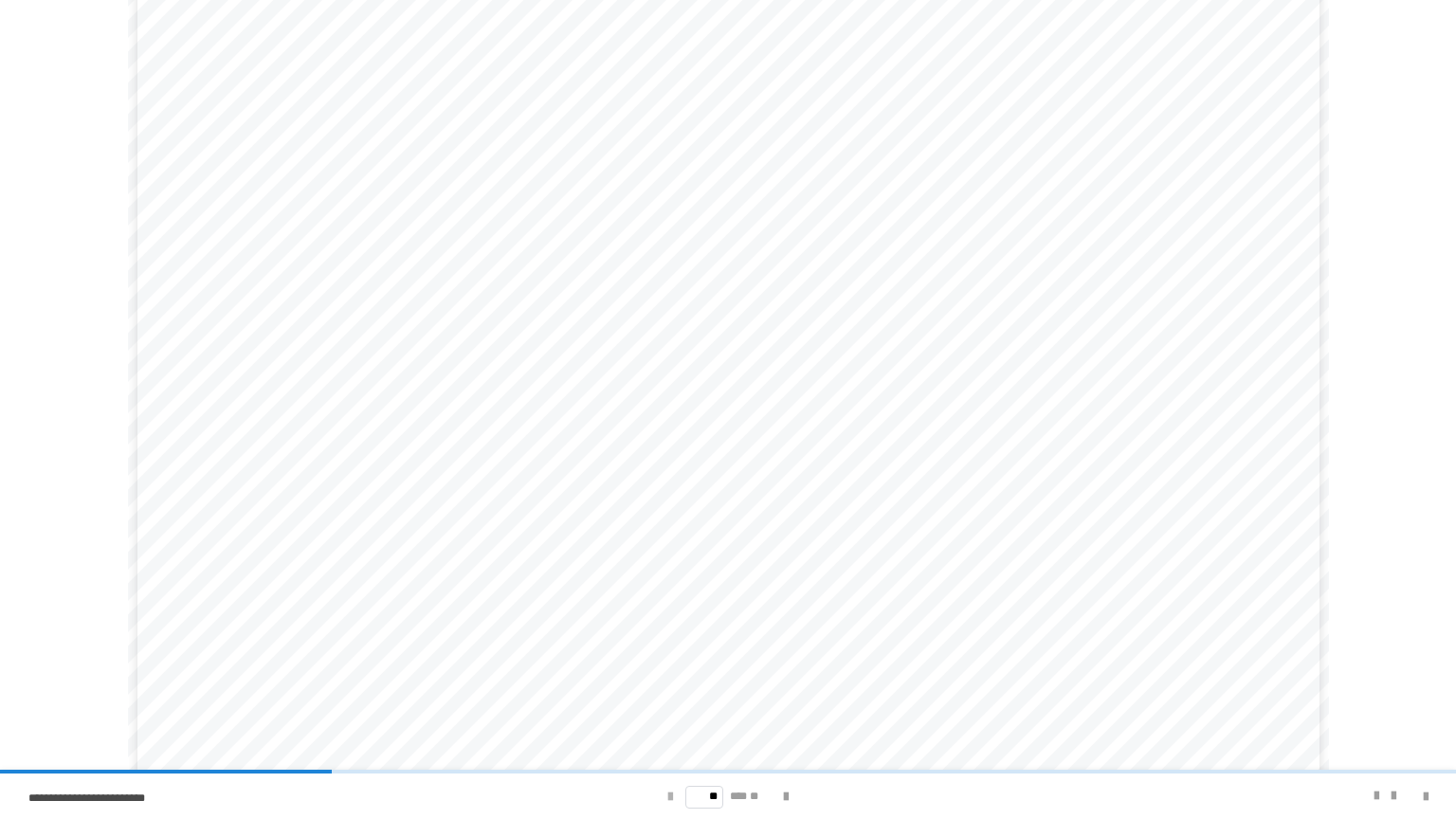 click at bounding box center [670, 797] 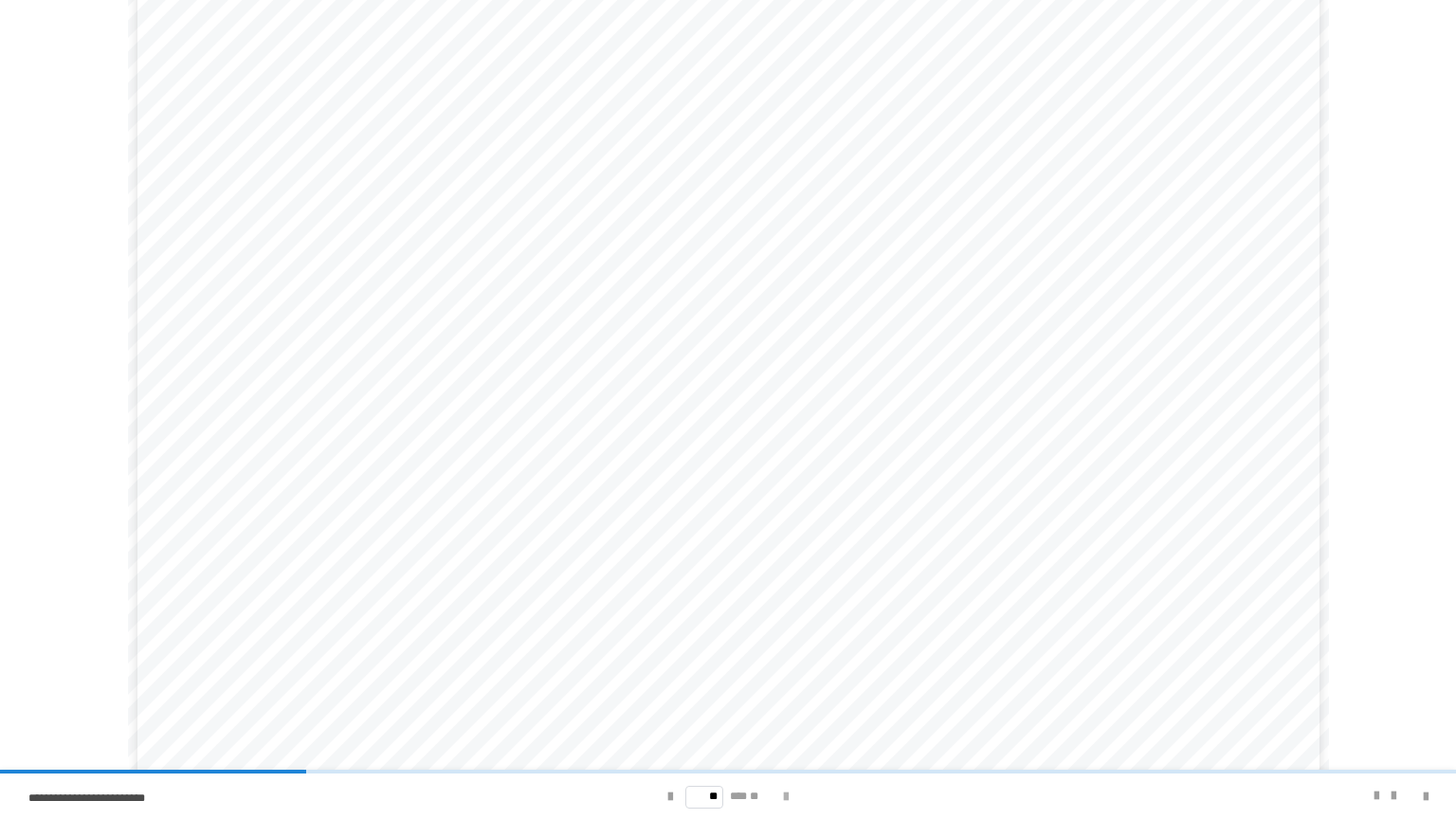 click at bounding box center [786, 797] 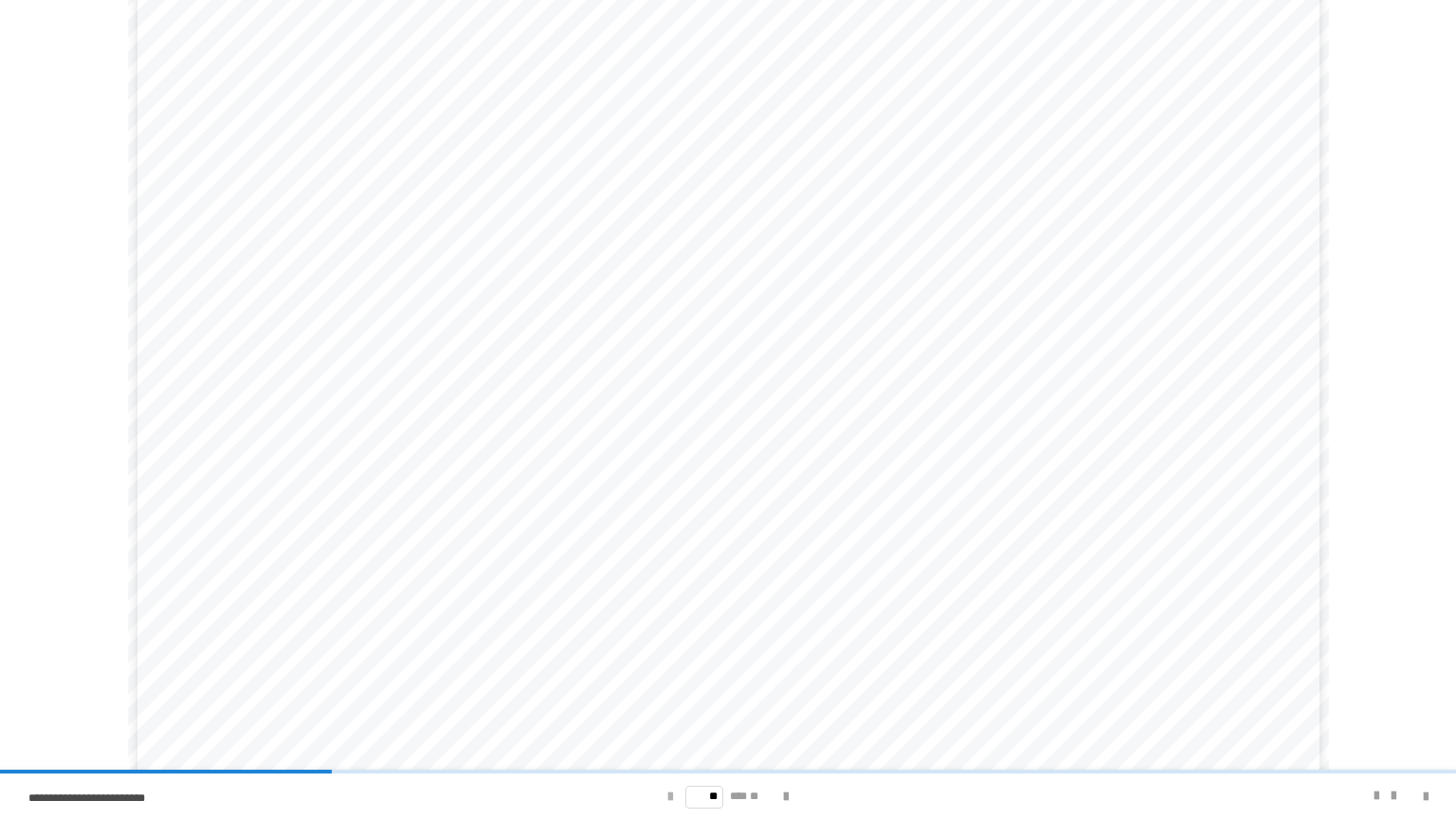 click at bounding box center [670, 797] 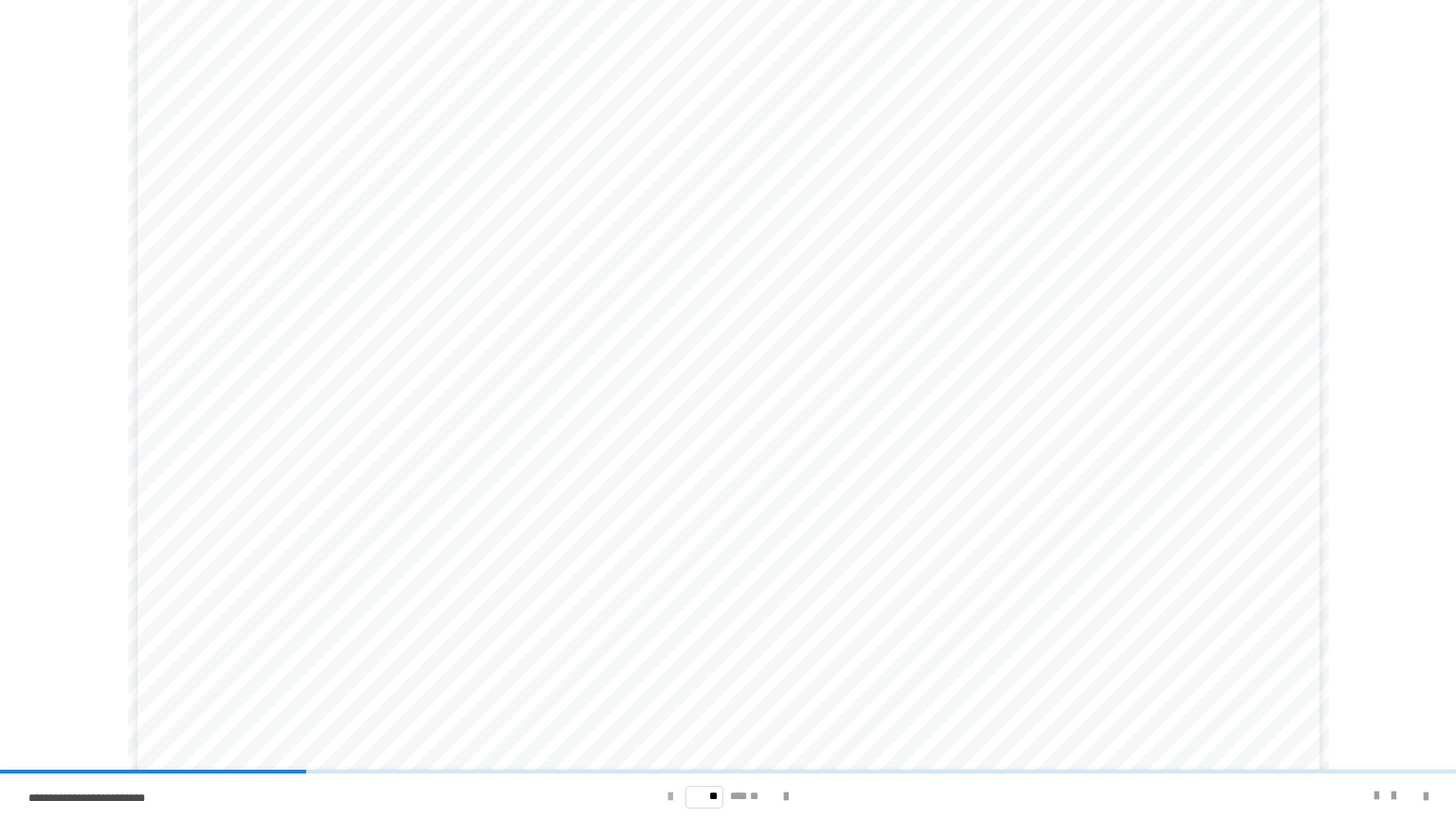 click at bounding box center (670, 797) 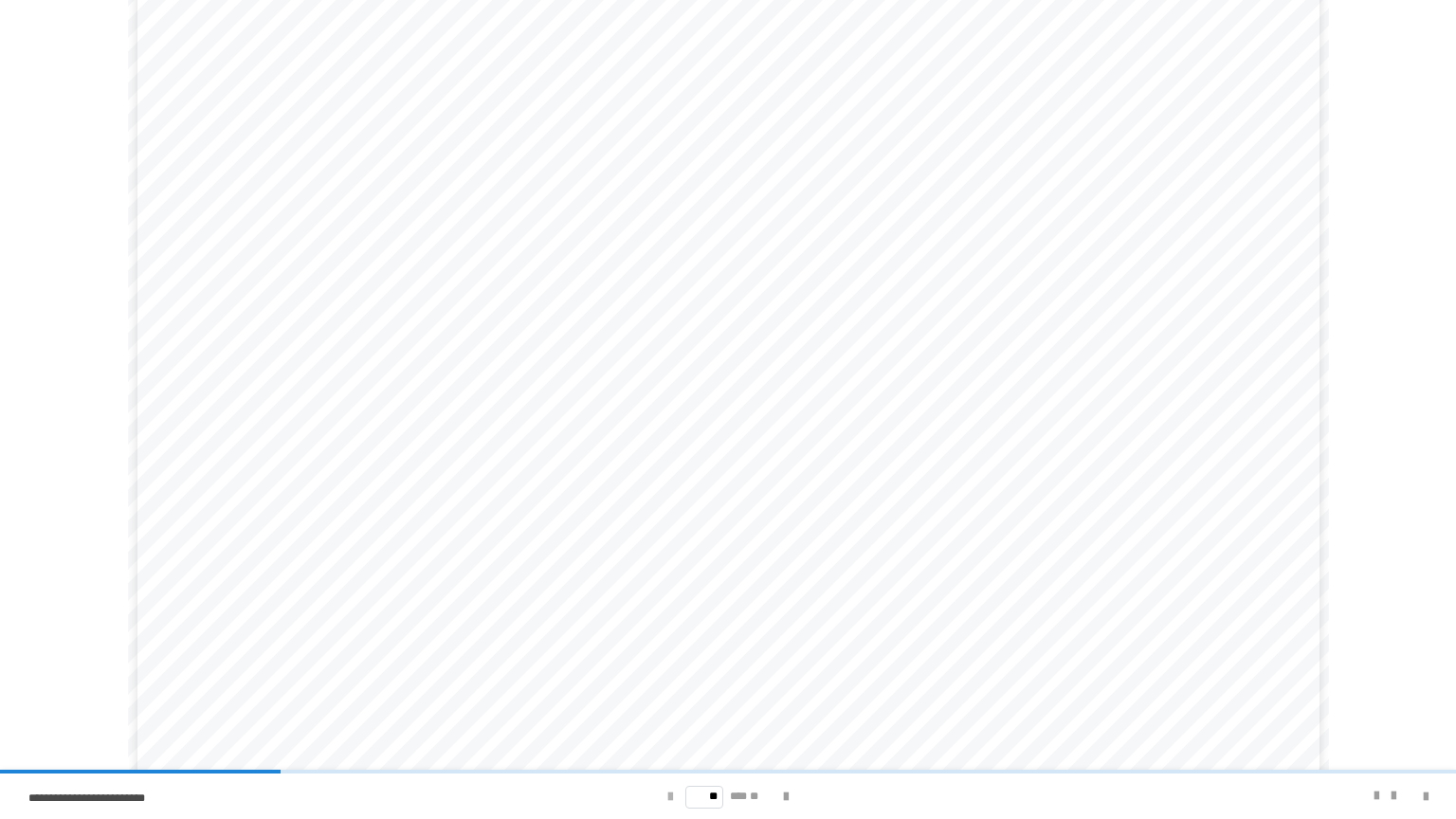 click at bounding box center [670, 797] 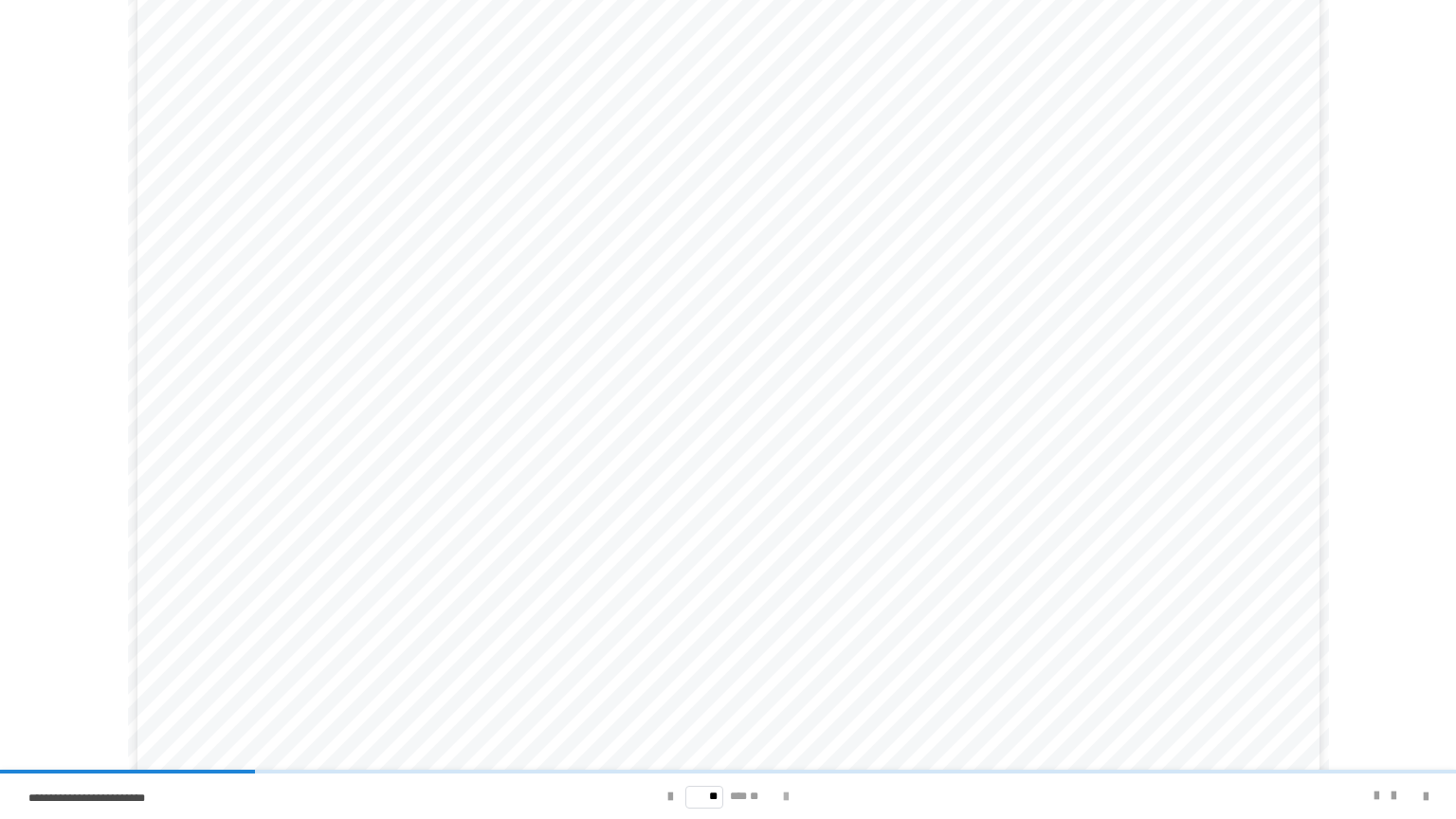 click at bounding box center (786, 797) 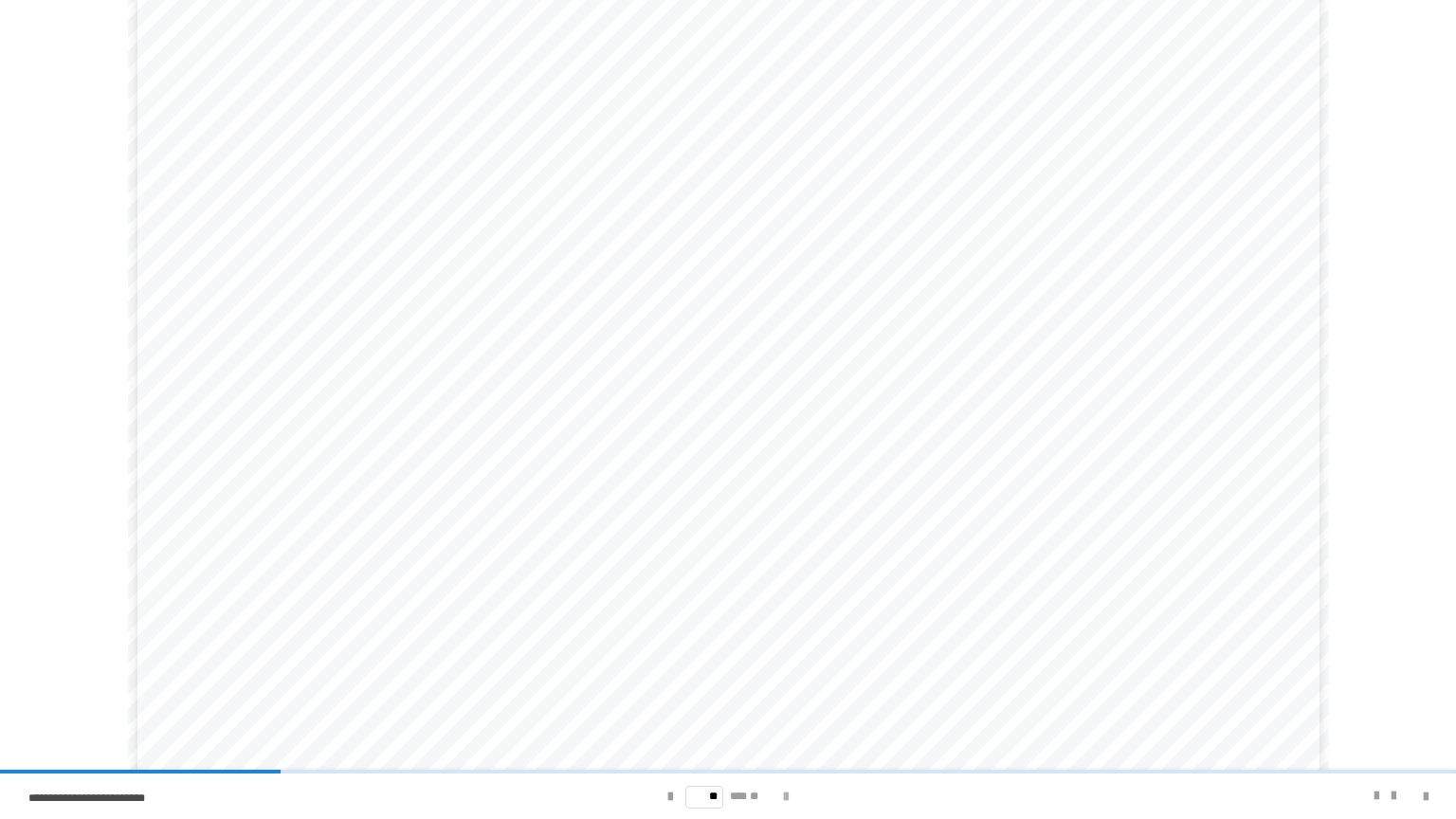 click at bounding box center [786, 797] 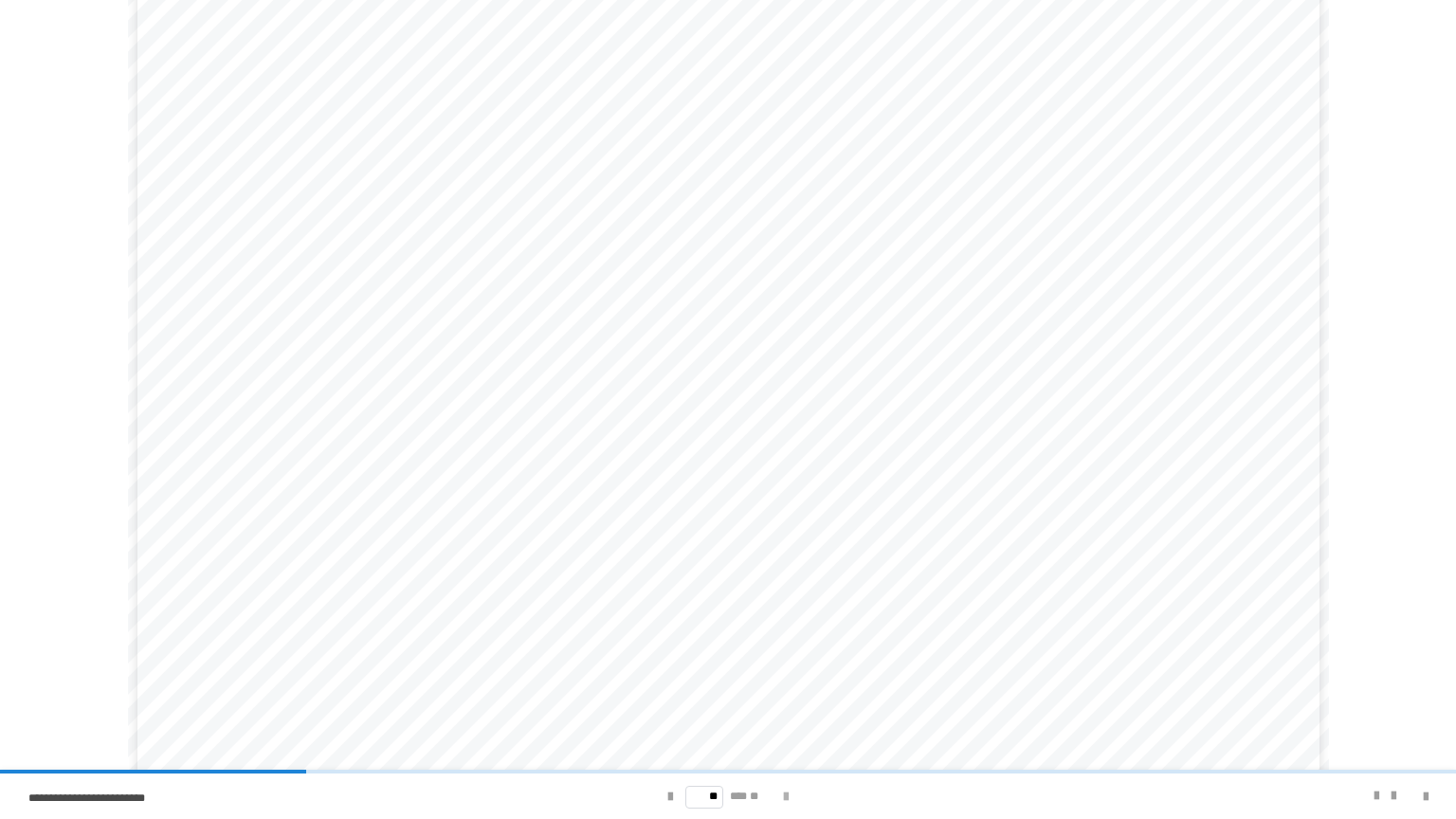click at bounding box center [786, 797] 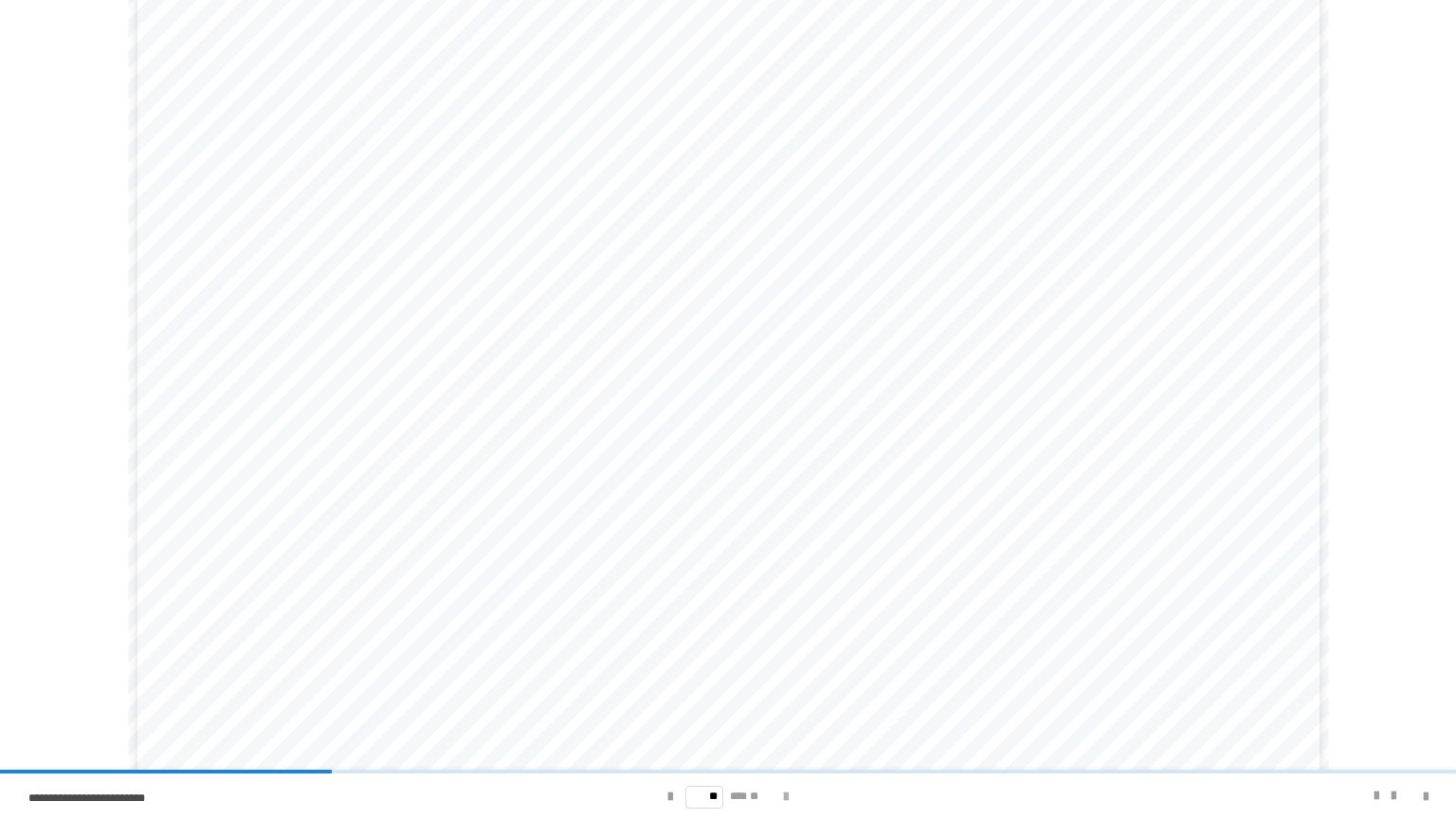 click at bounding box center (786, 797) 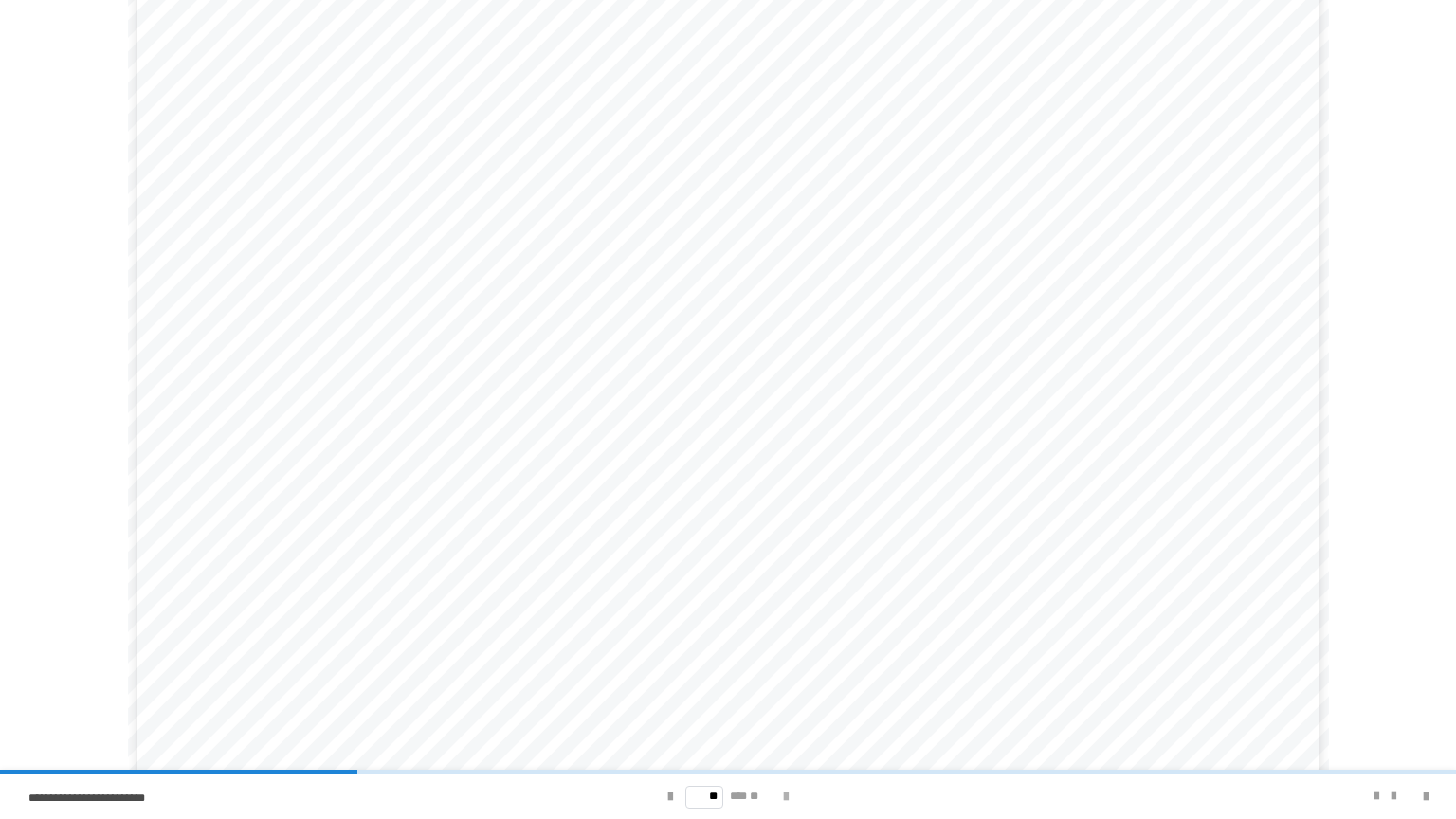 click at bounding box center (786, 797) 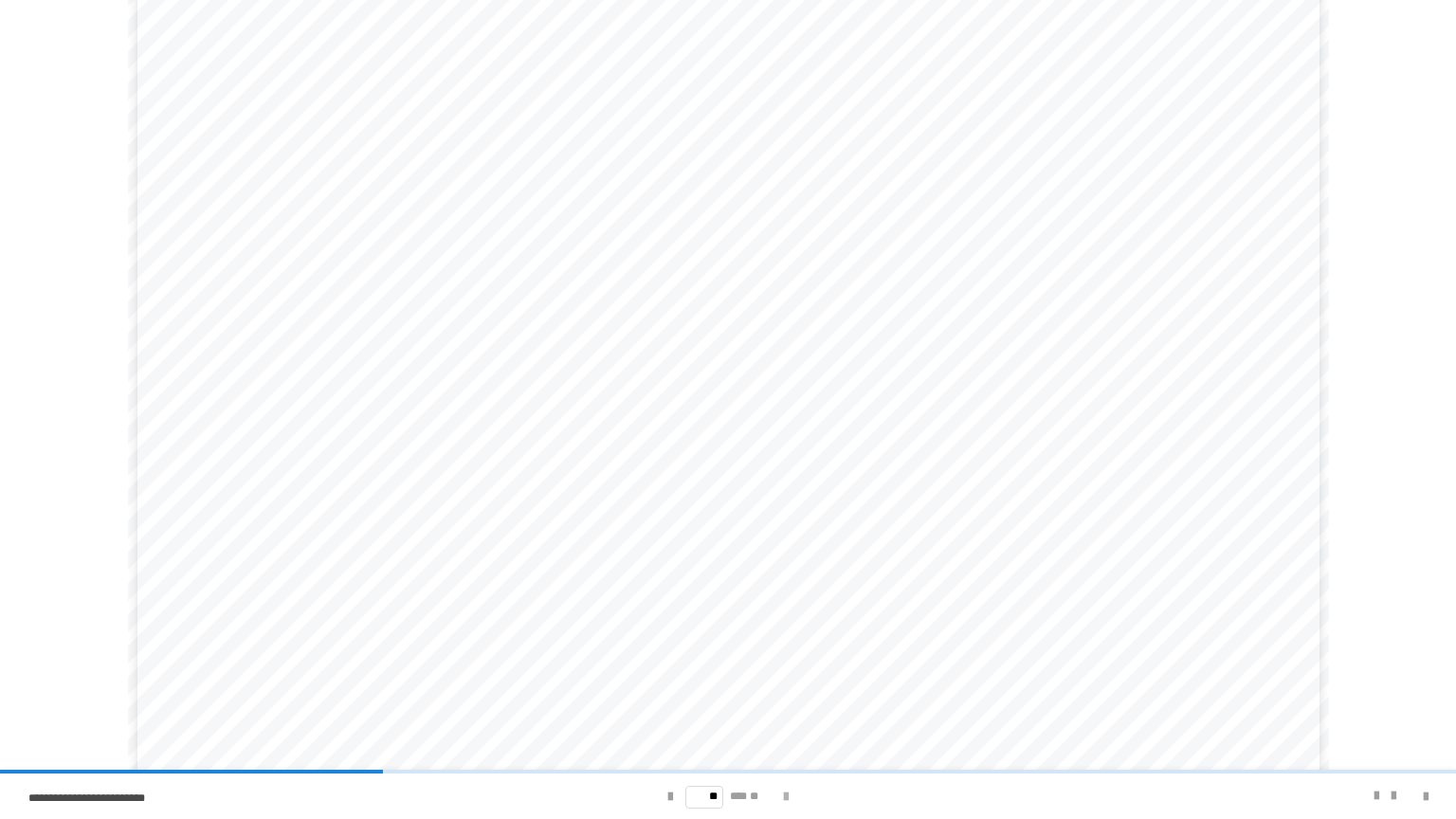 click at bounding box center (786, 797) 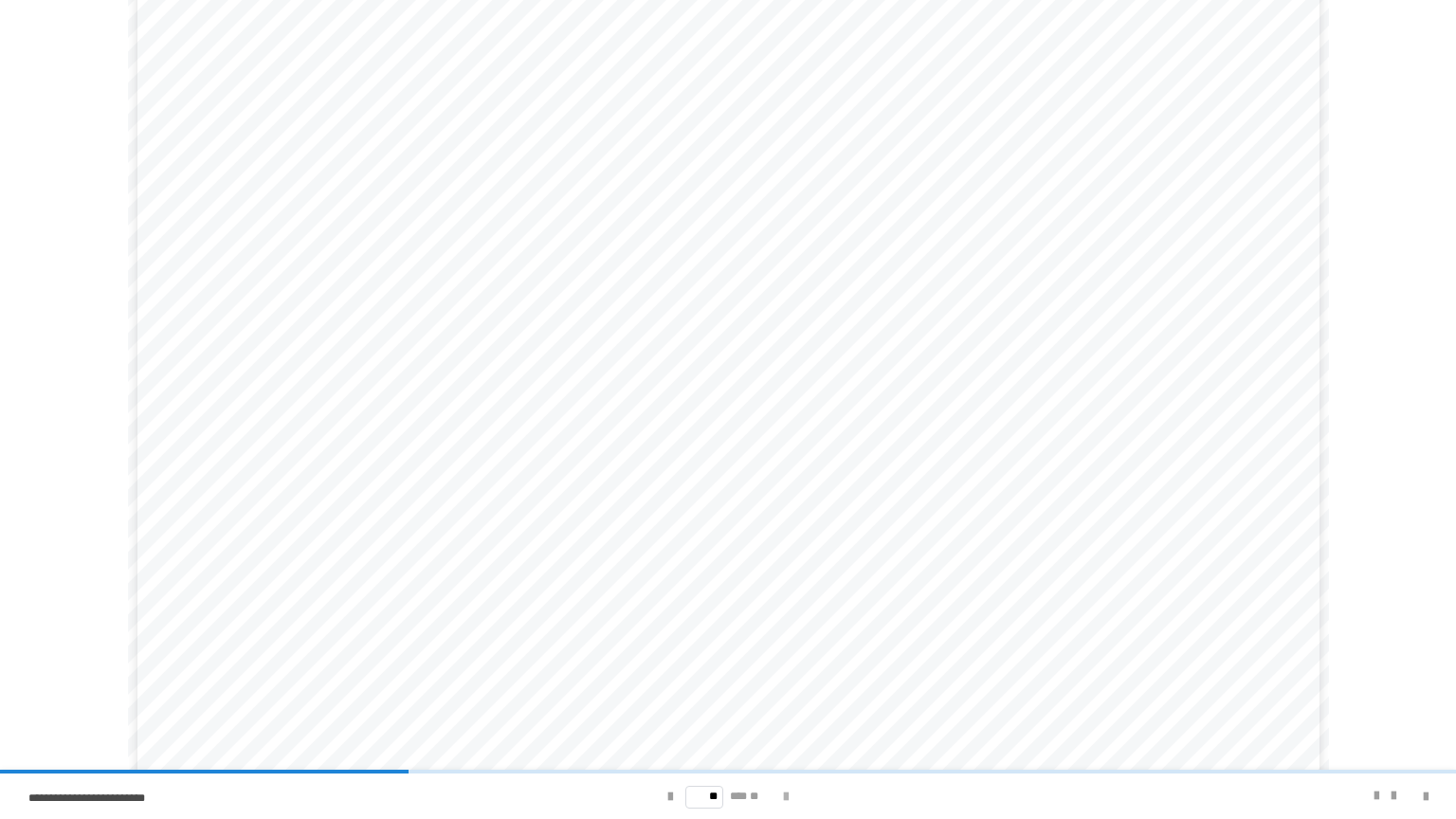 click at bounding box center (786, 797) 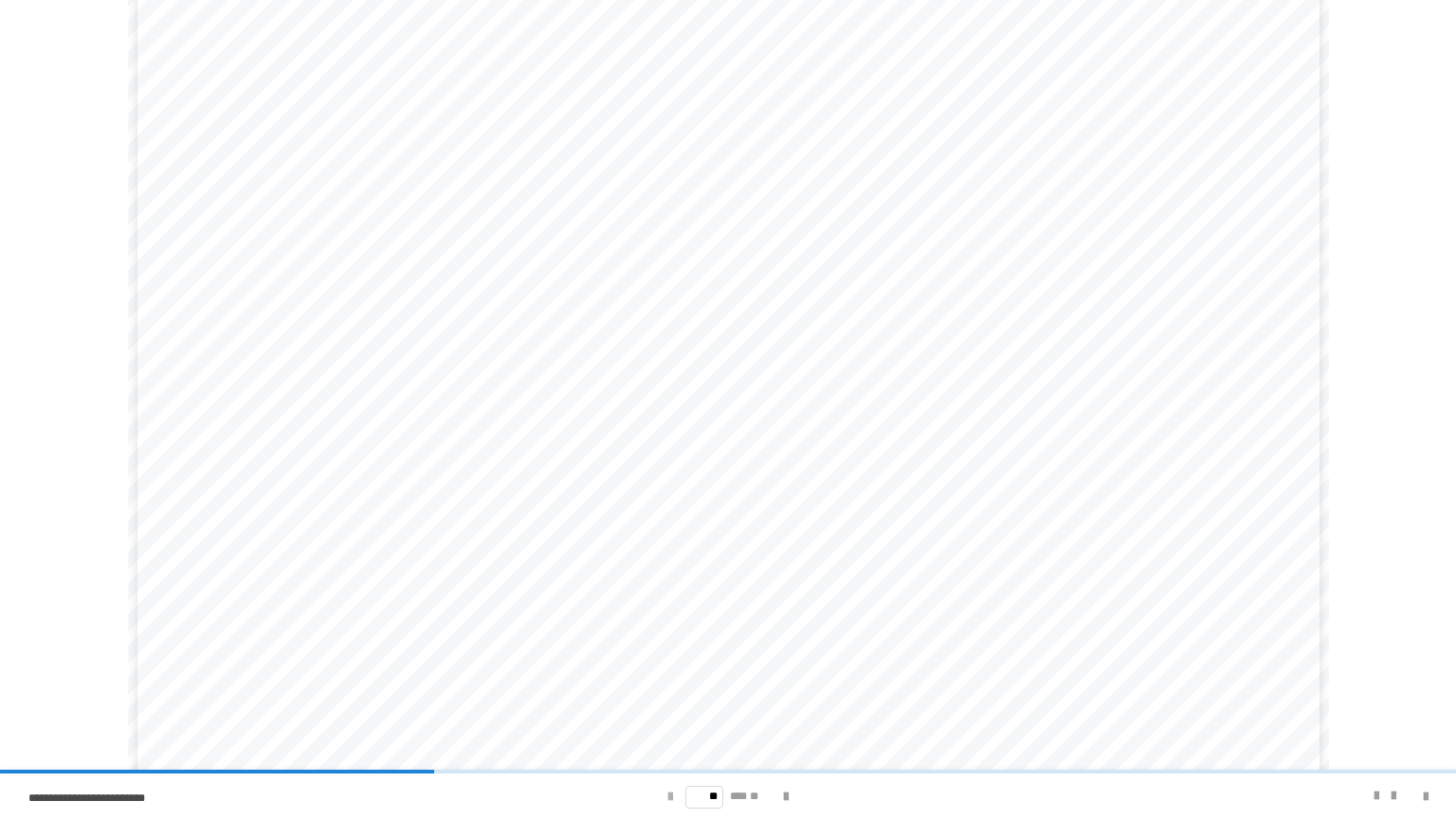 click at bounding box center (670, 797) 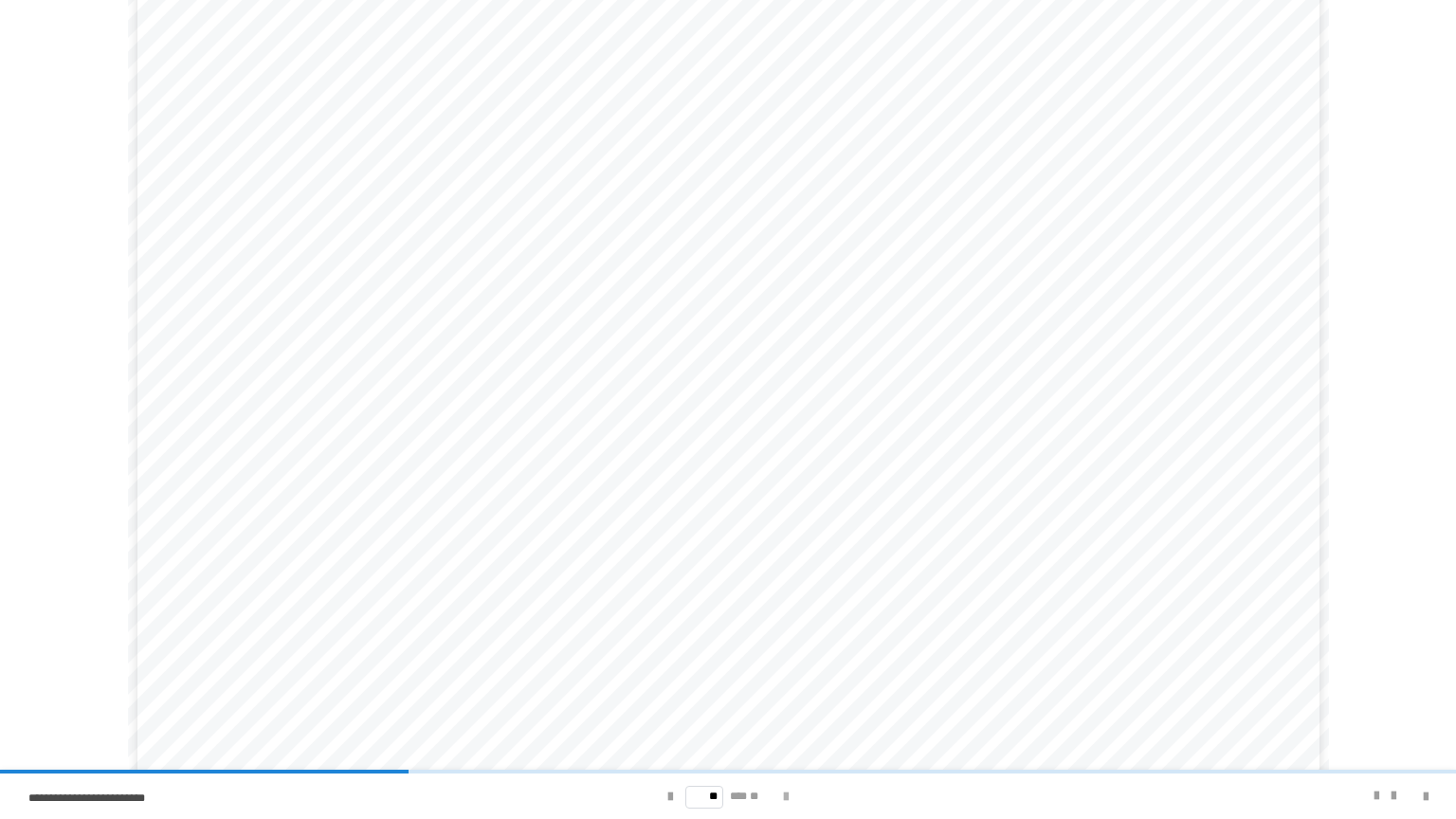 click at bounding box center (786, 797) 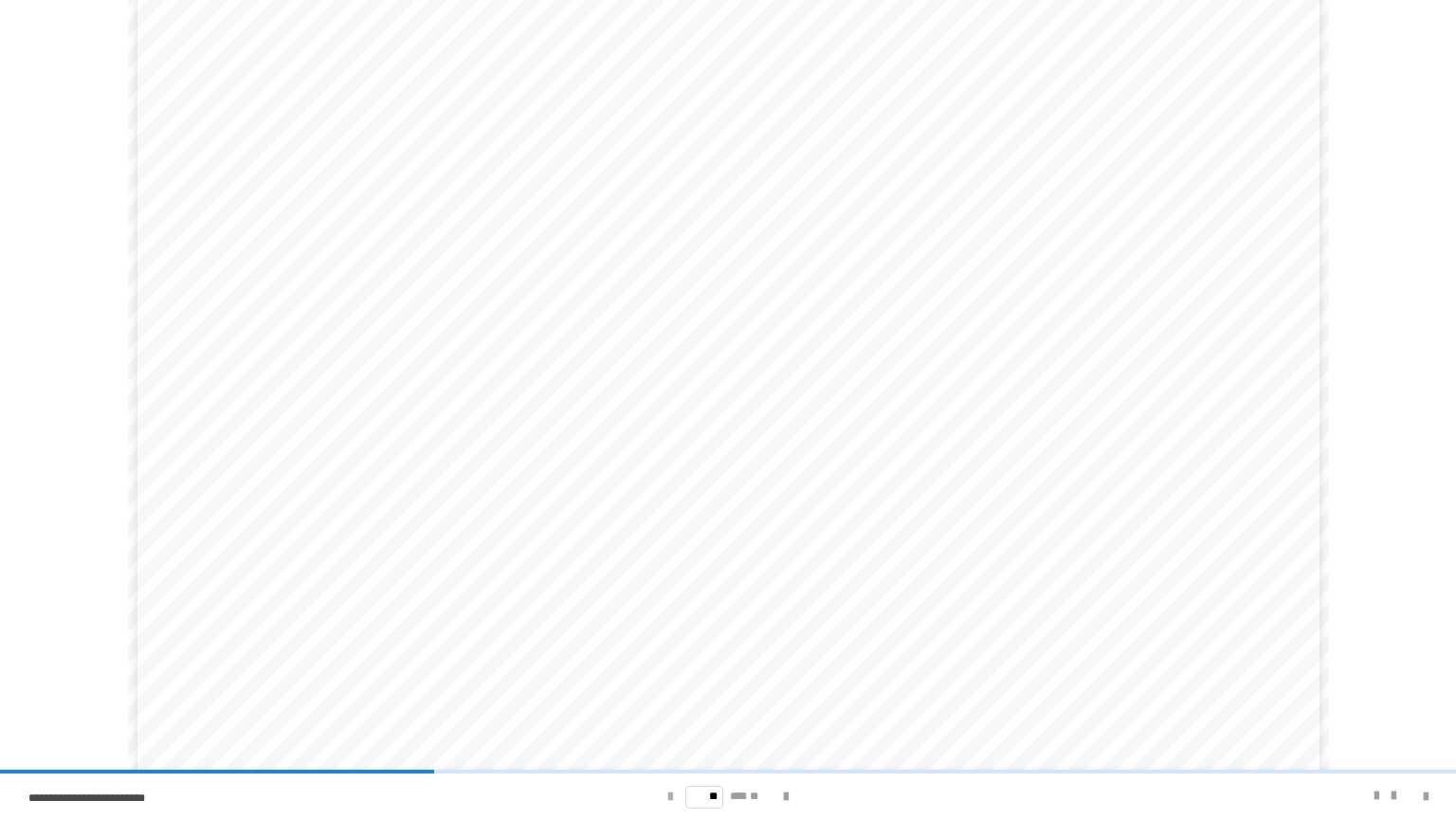 click at bounding box center [670, 797] 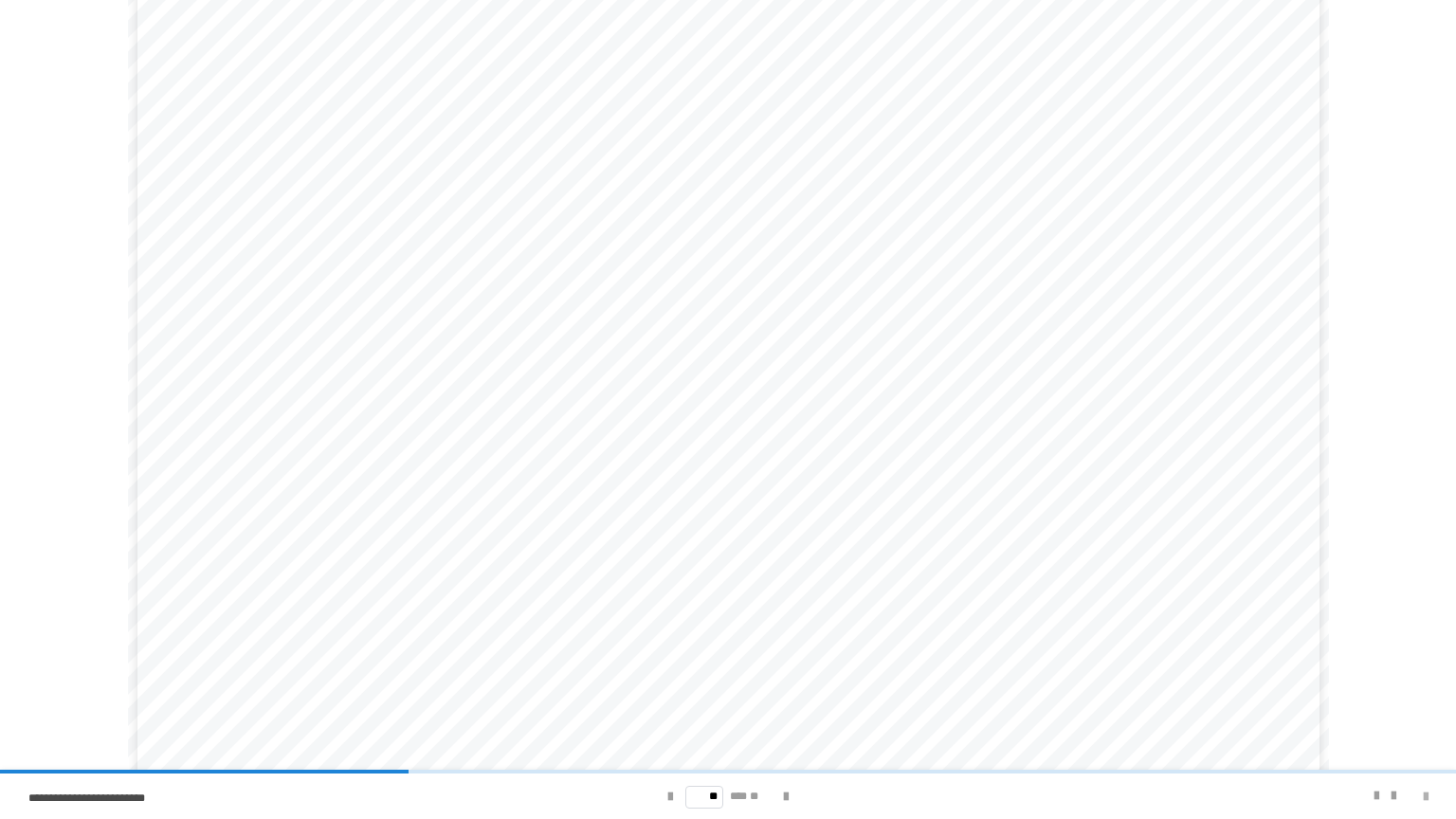 click at bounding box center [1426, 797] 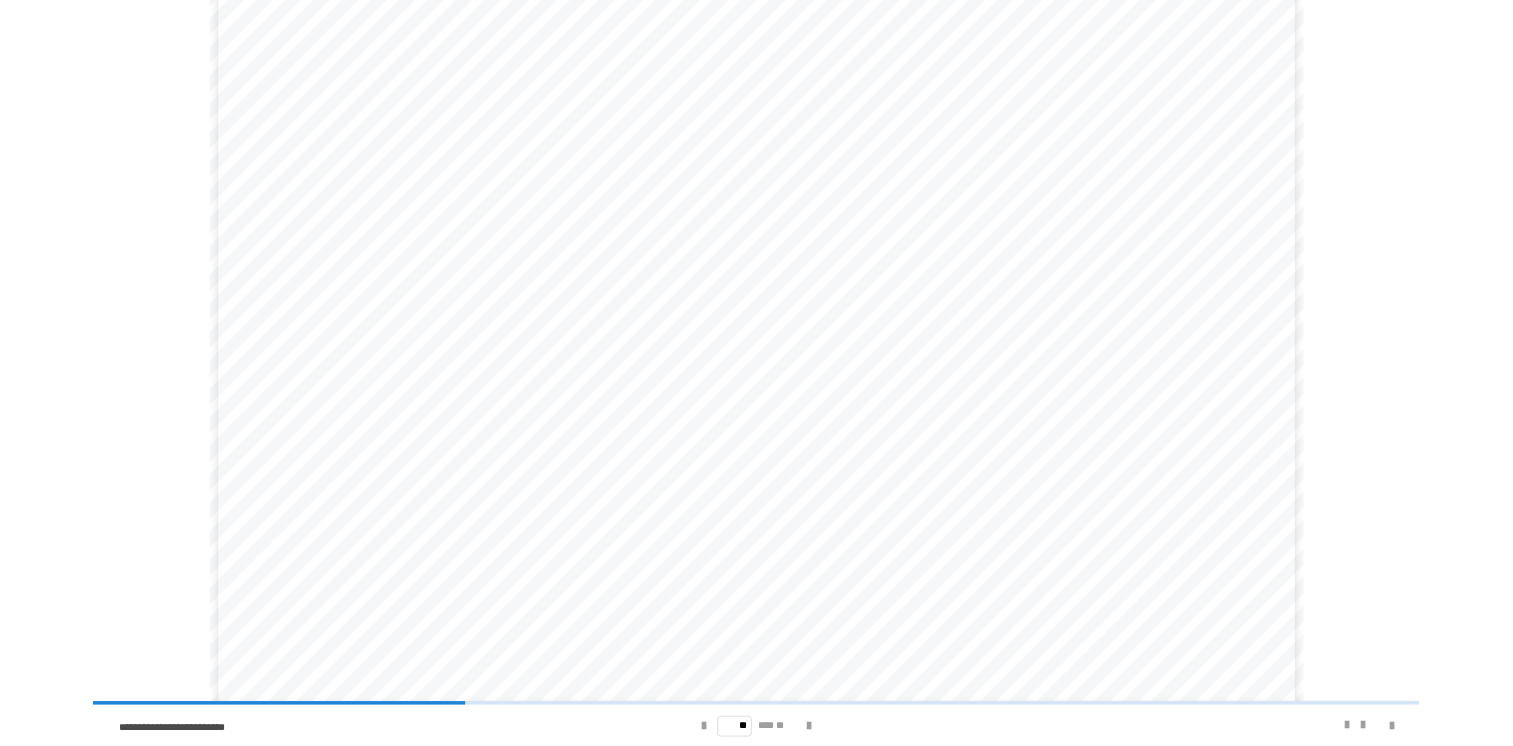 scroll, scrollTop: 0, scrollLeft: 0, axis: both 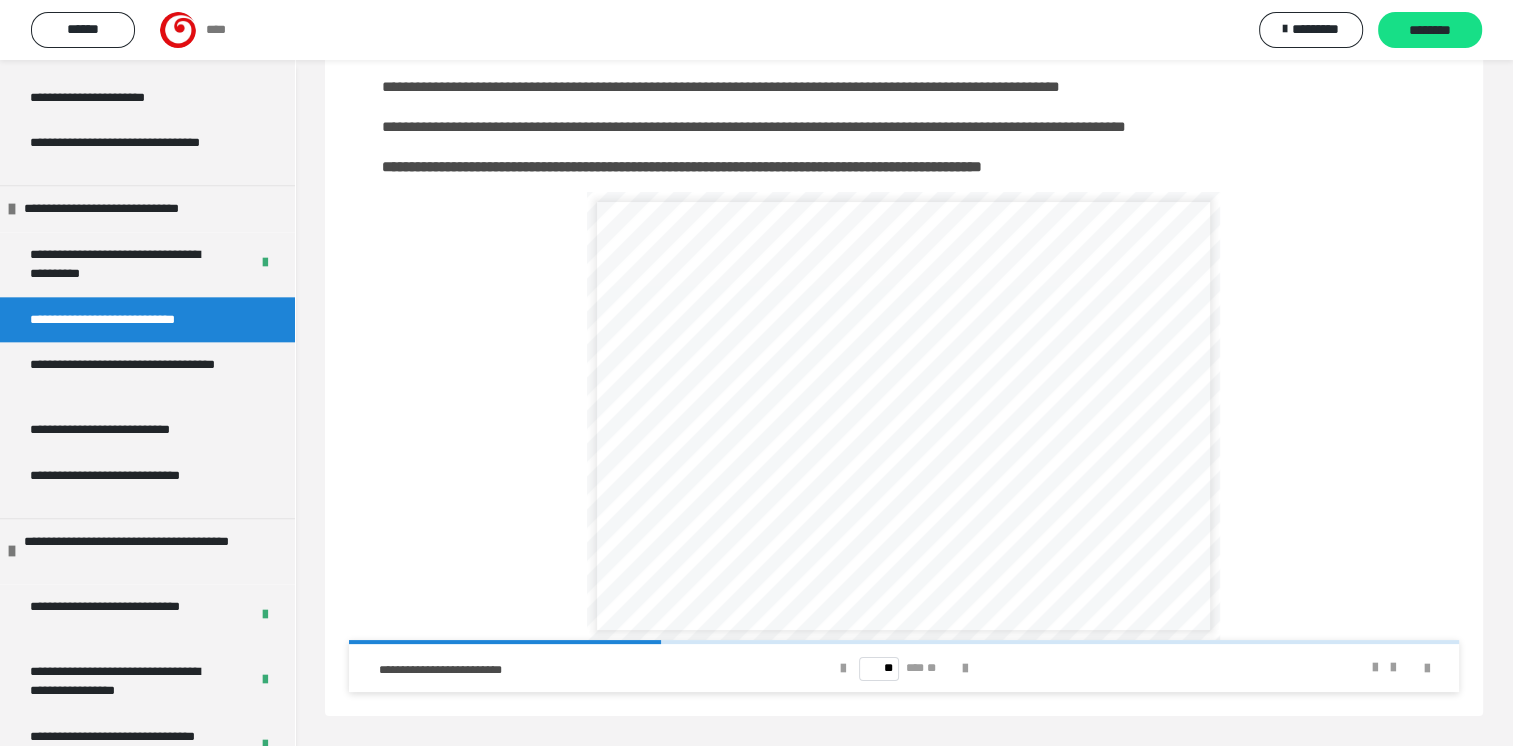 click on "** *** **" at bounding box center [904, 668] 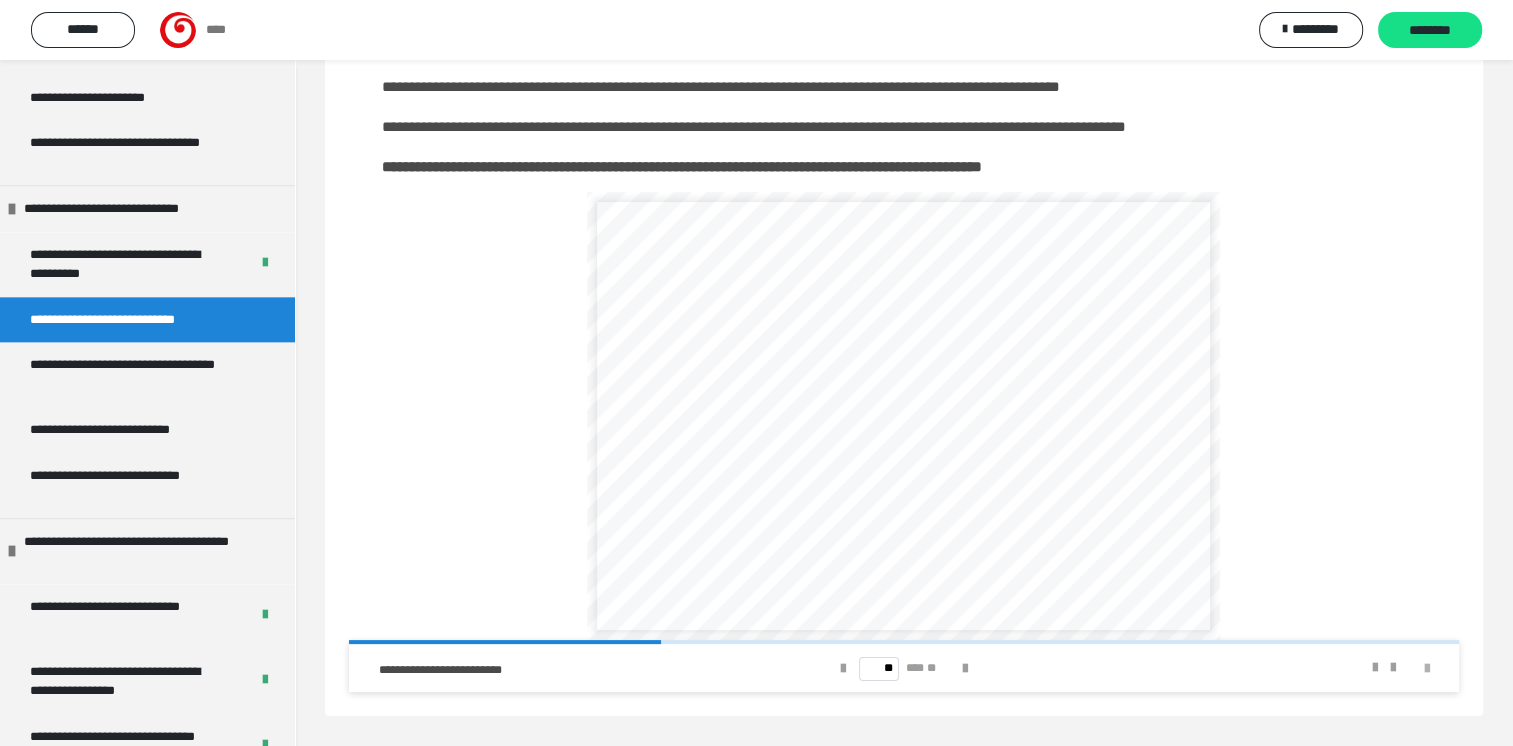 click at bounding box center [1427, 669] 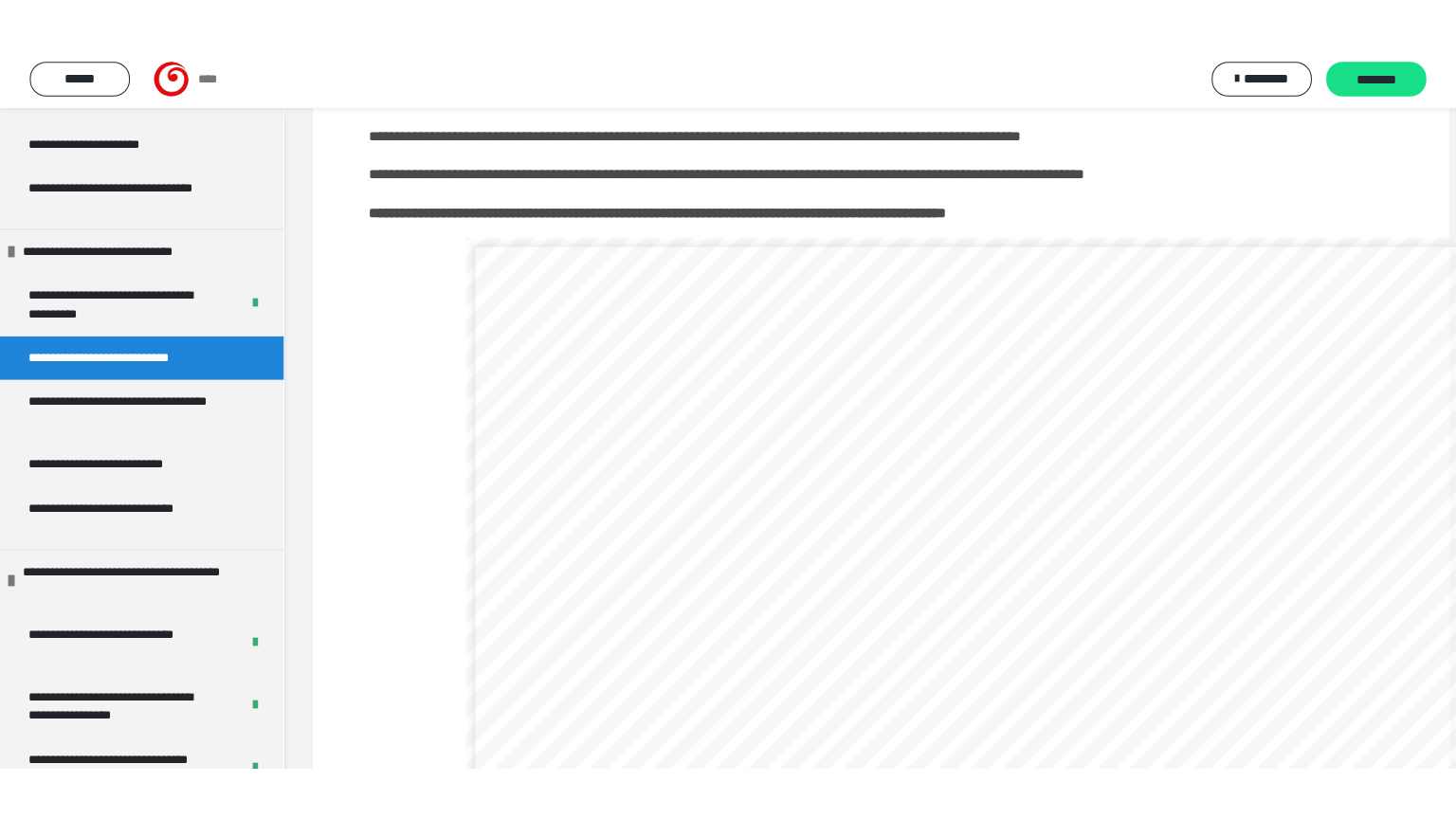 scroll, scrollTop: 101, scrollLeft: 0, axis: vertical 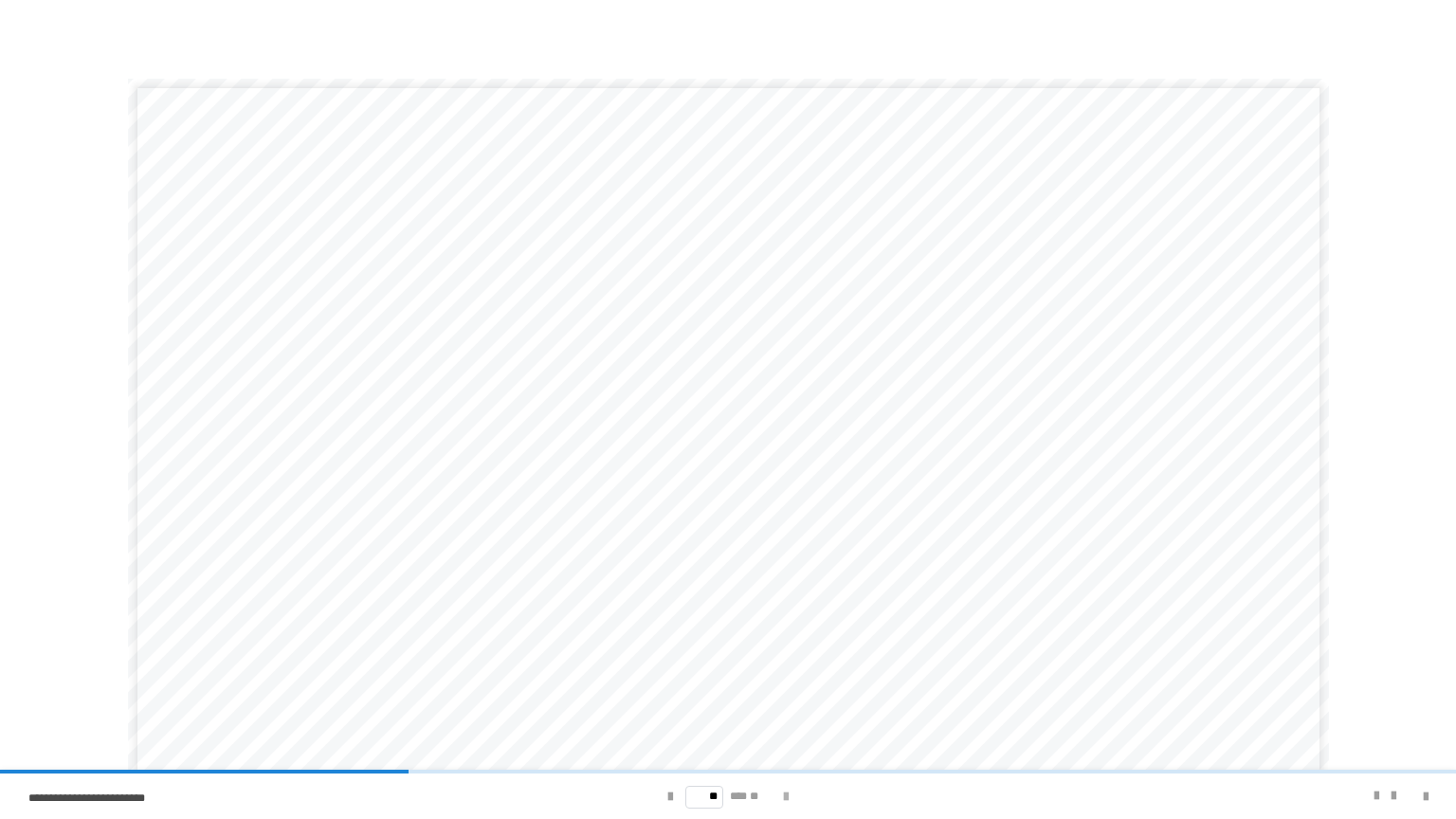 click at bounding box center (786, 797) 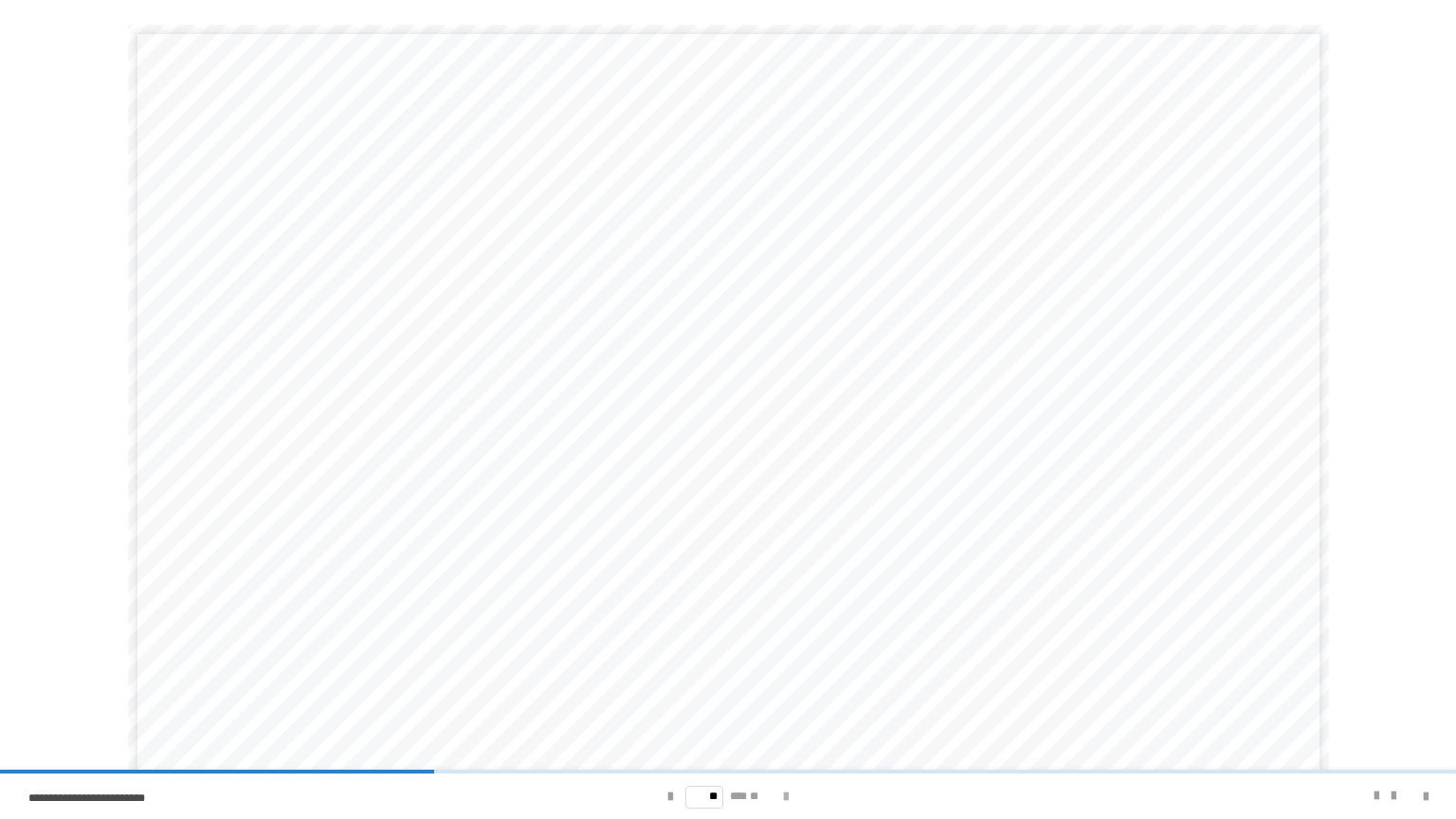 click at bounding box center [786, 797] 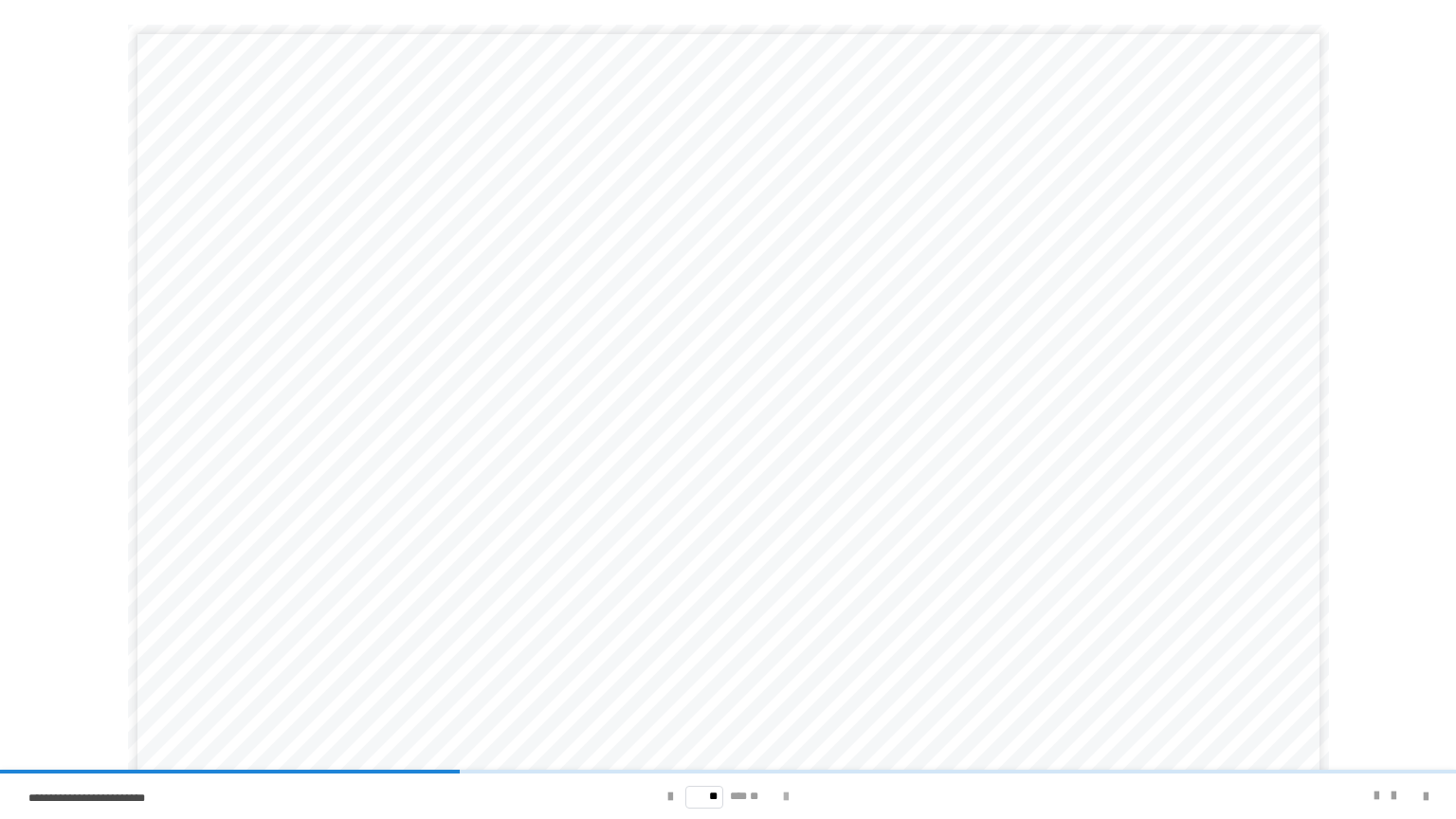 click at bounding box center [786, 797] 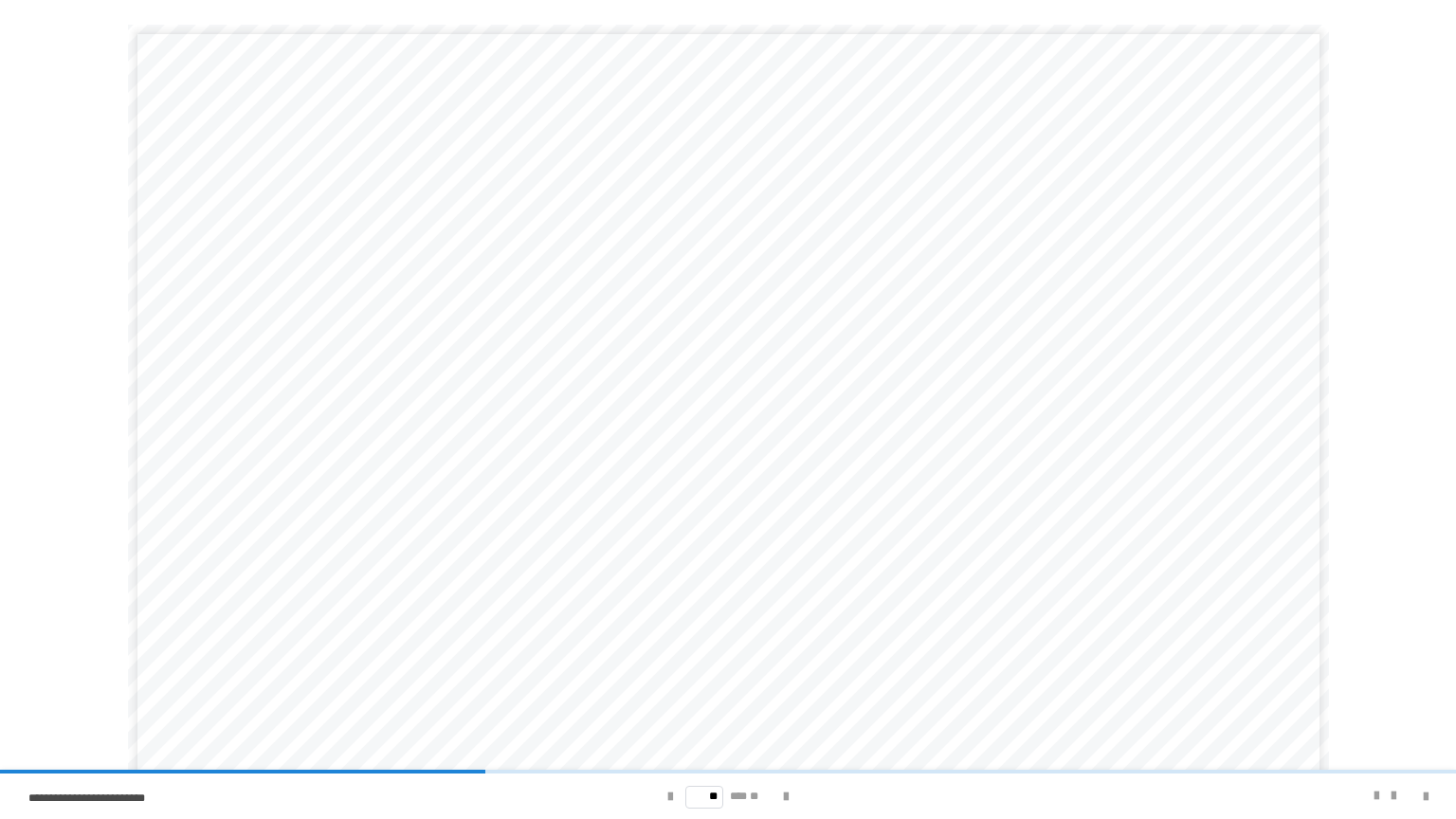 scroll, scrollTop: 55, scrollLeft: 0, axis: vertical 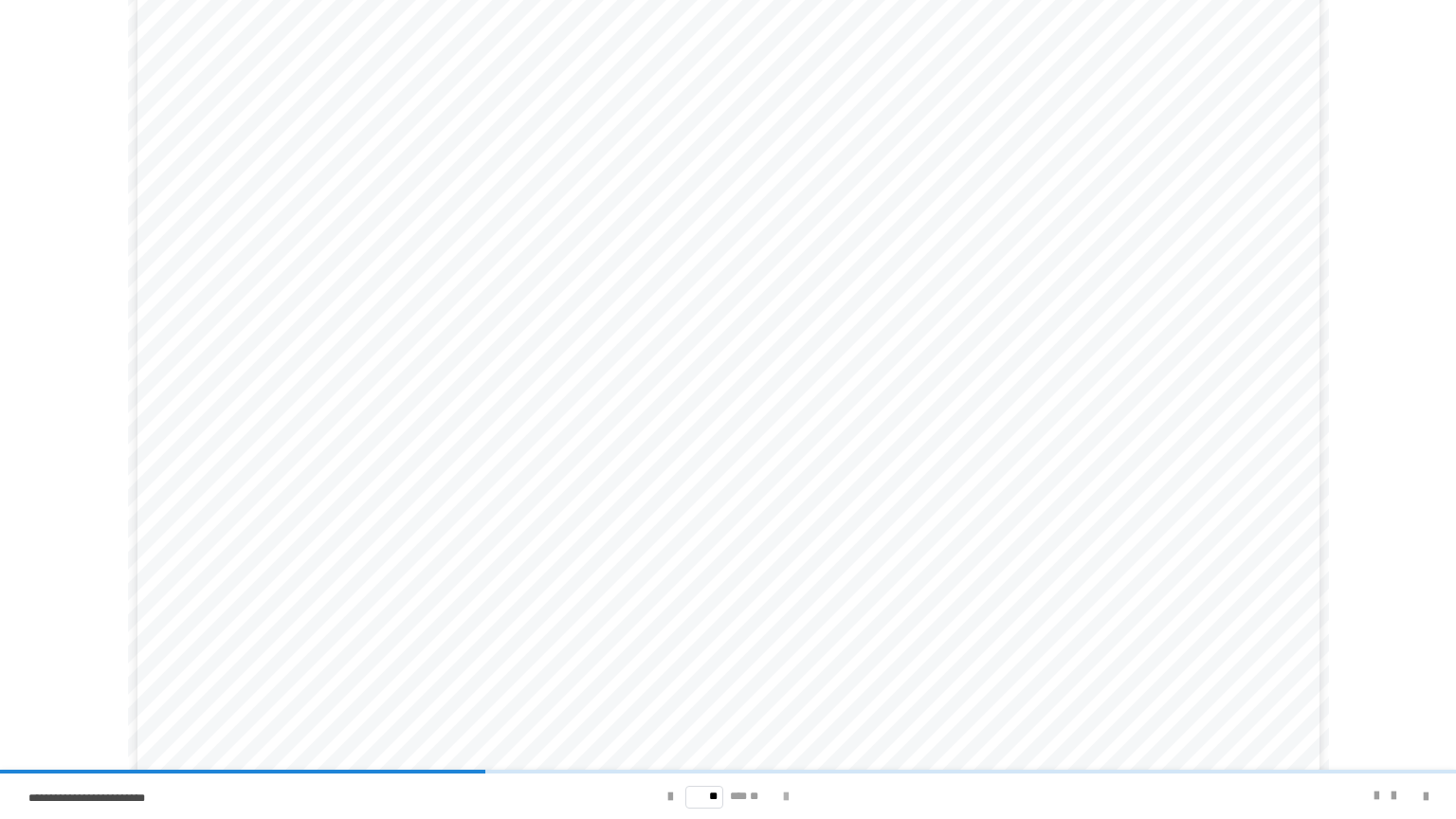 click at bounding box center [786, 797] 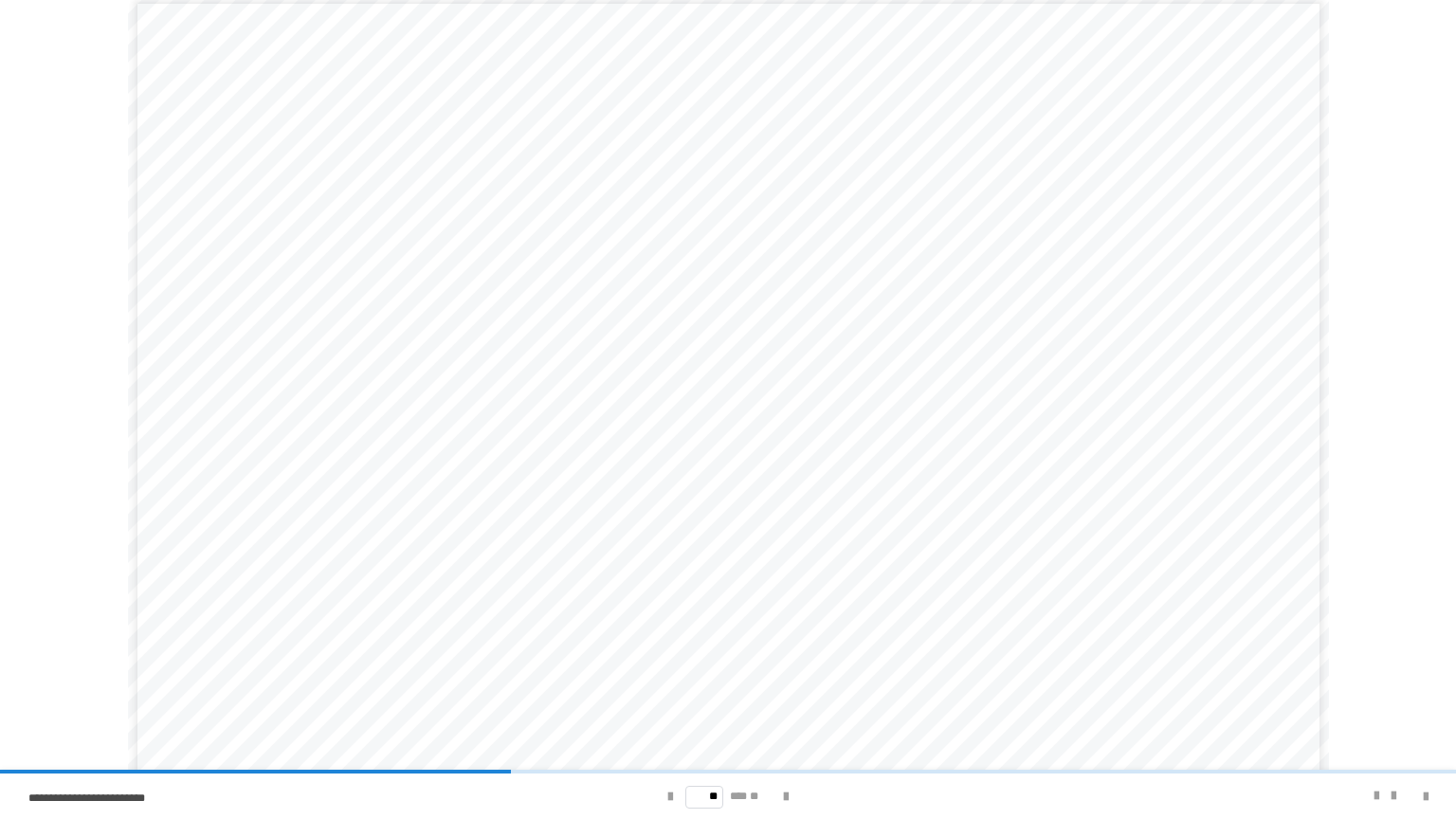 scroll, scrollTop: 55, scrollLeft: 0, axis: vertical 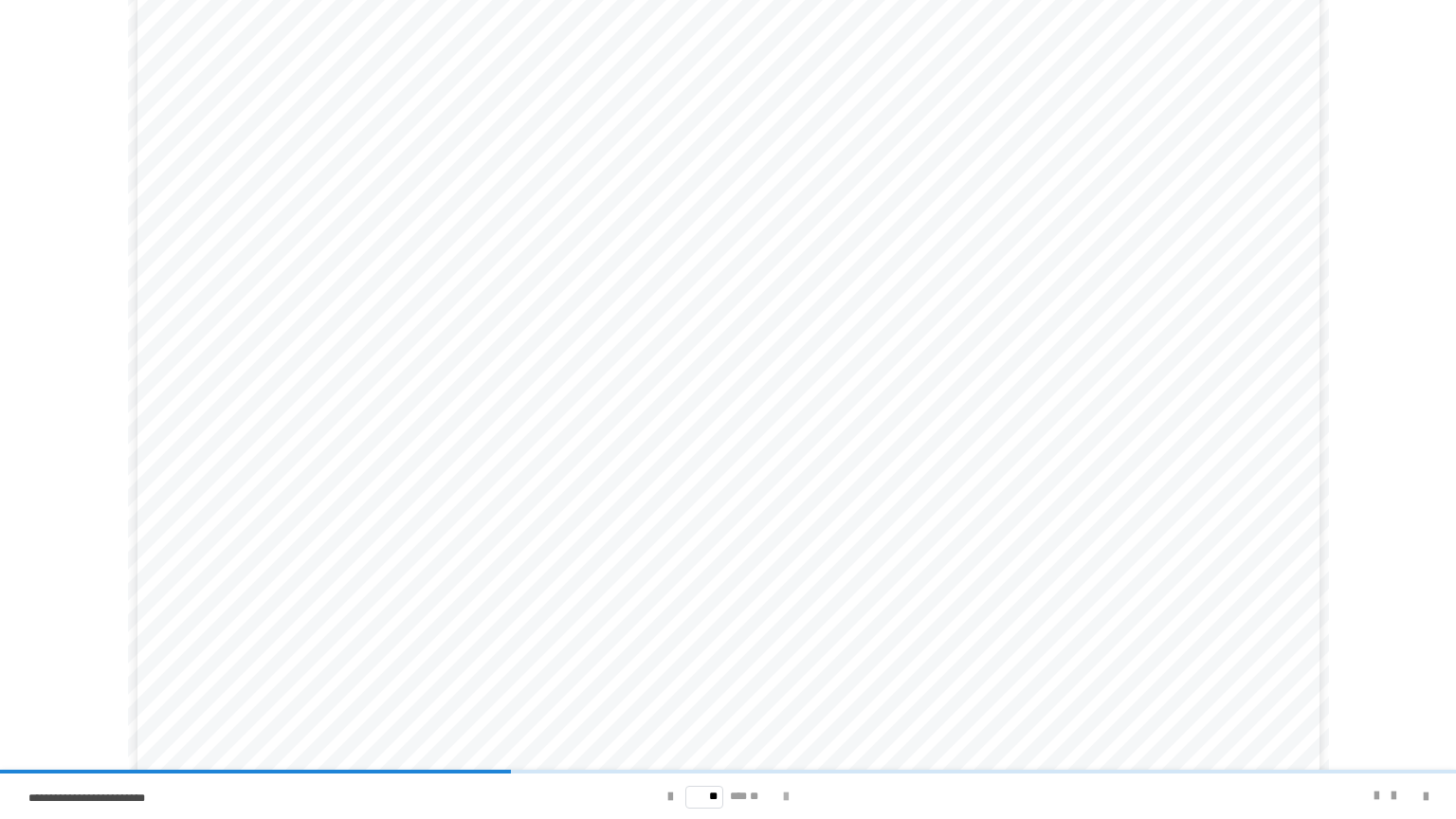 click at bounding box center [786, 797] 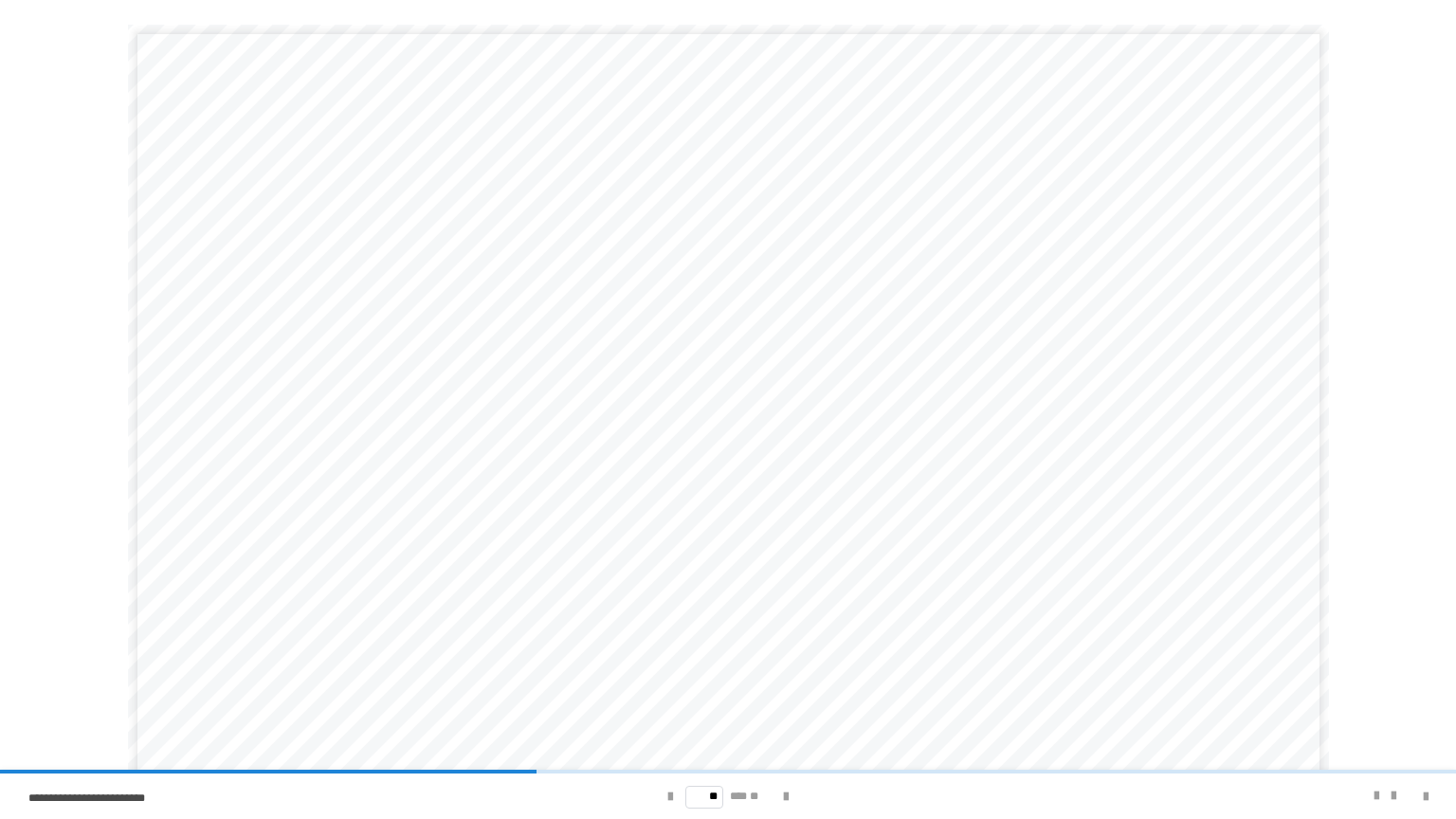 scroll, scrollTop: 55, scrollLeft: 0, axis: vertical 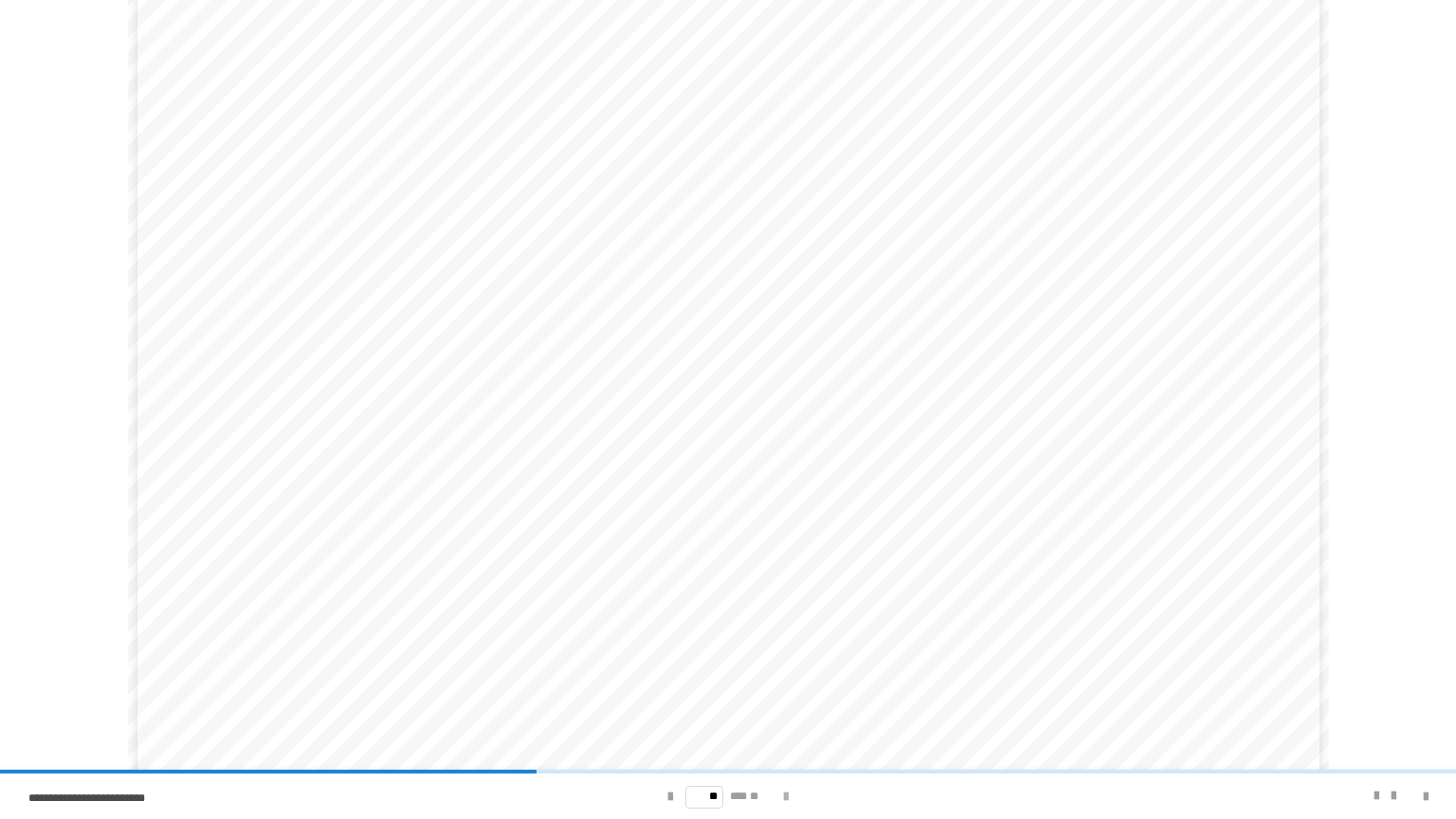 click at bounding box center [786, 797] 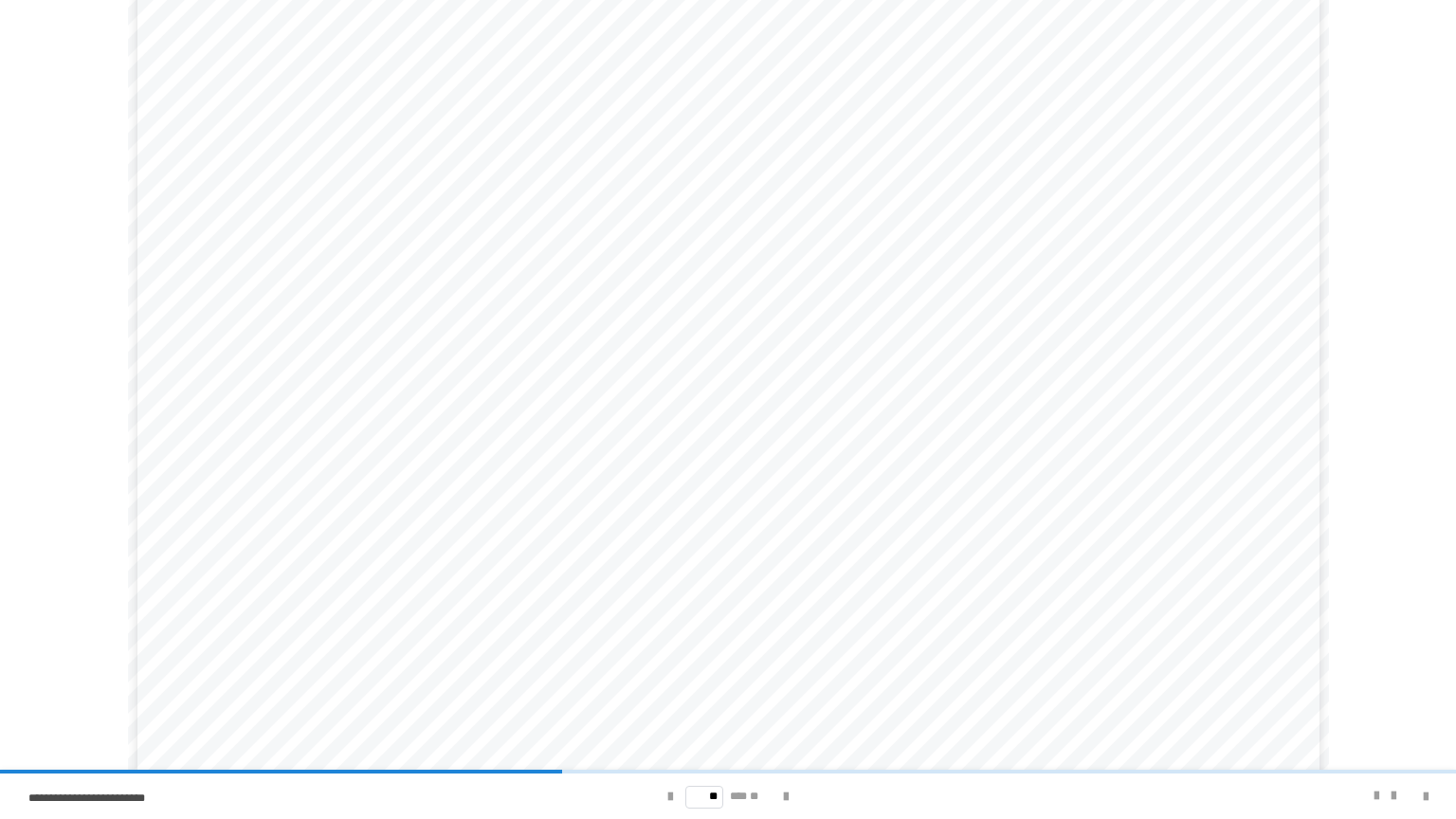 scroll, scrollTop: 55, scrollLeft: 0, axis: vertical 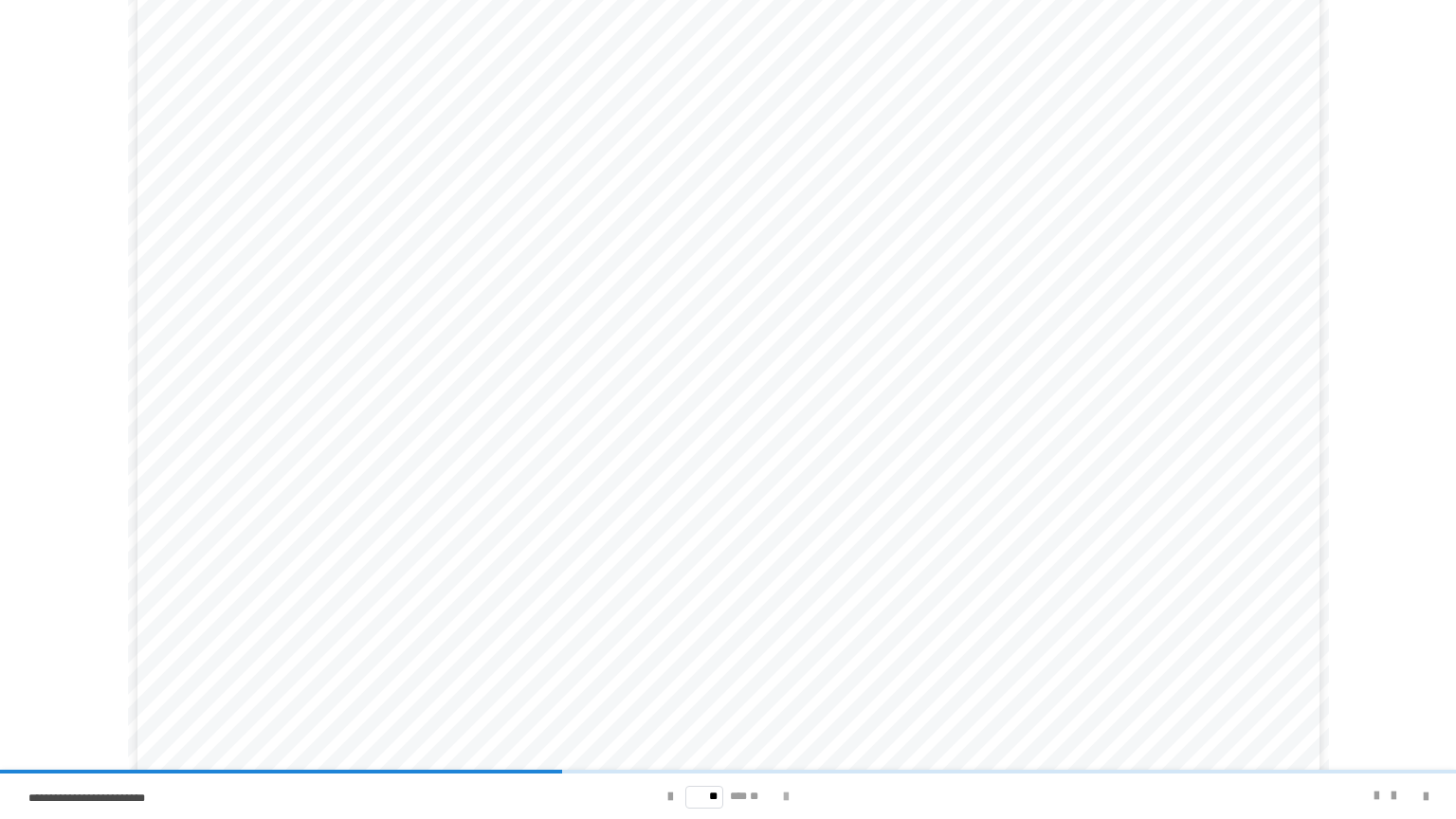 click at bounding box center [786, 797] 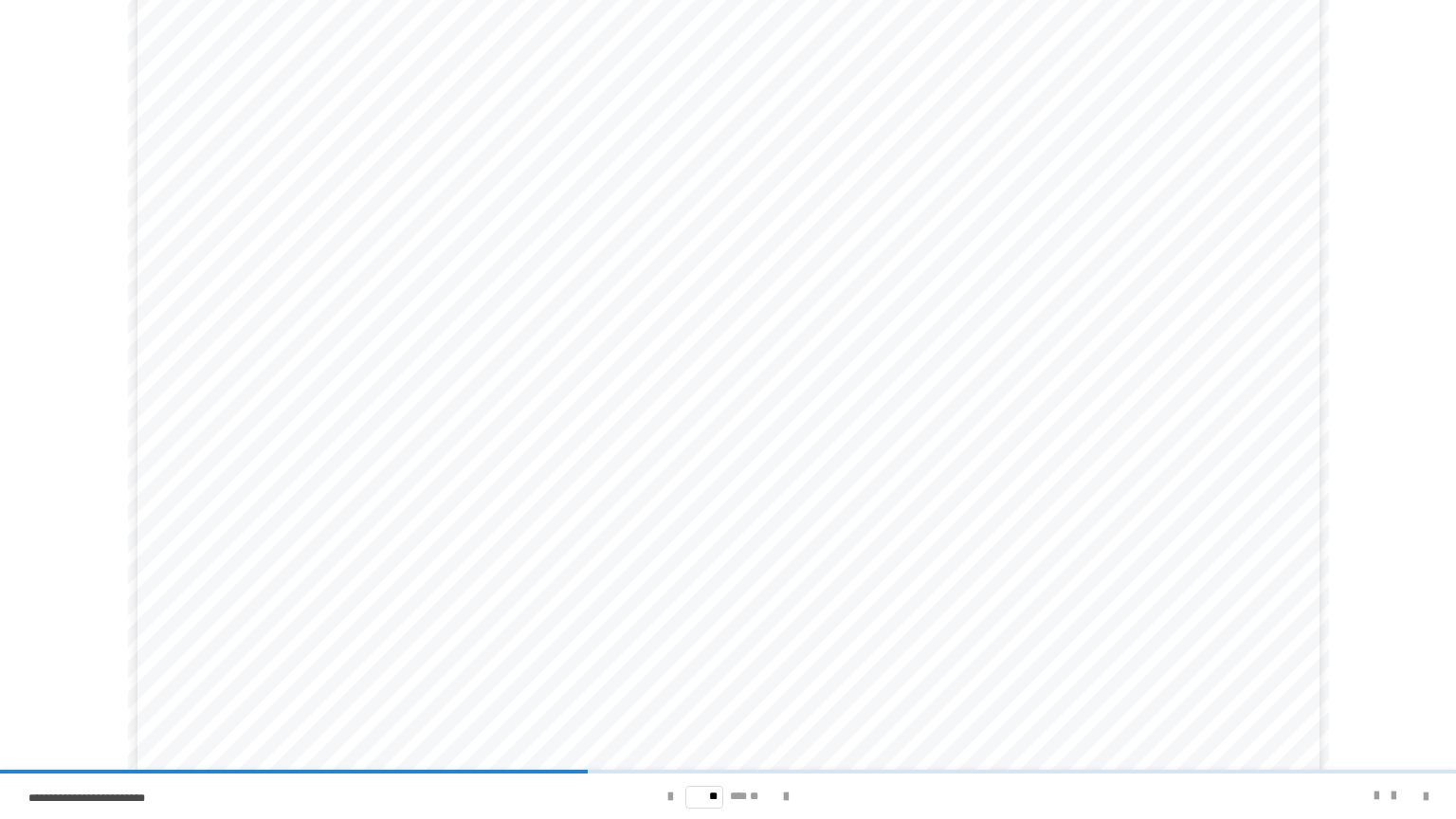 scroll, scrollTop: 55, scrollLeft: 0, axis: vertical 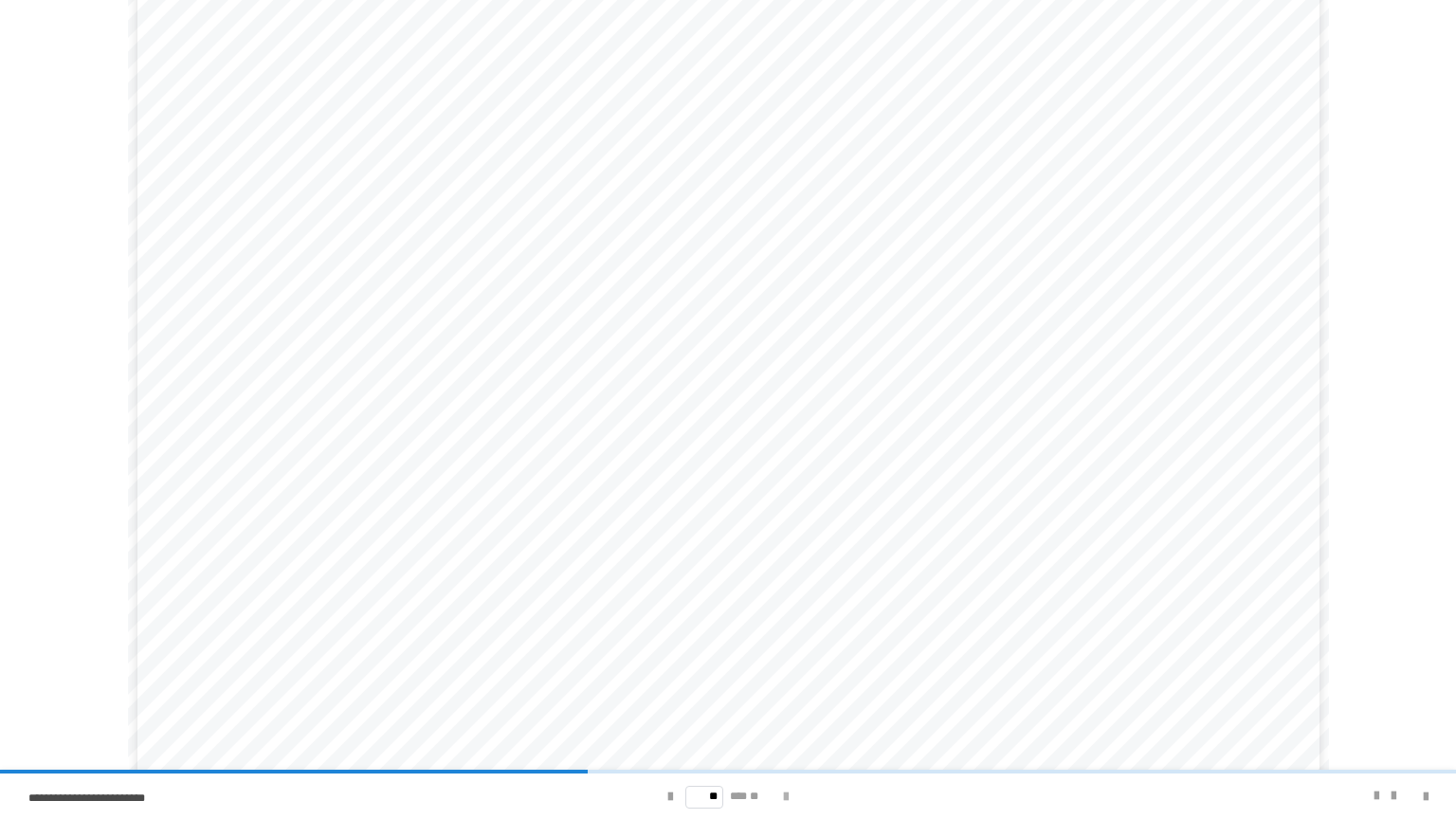 click at bounding box center (786, 797) 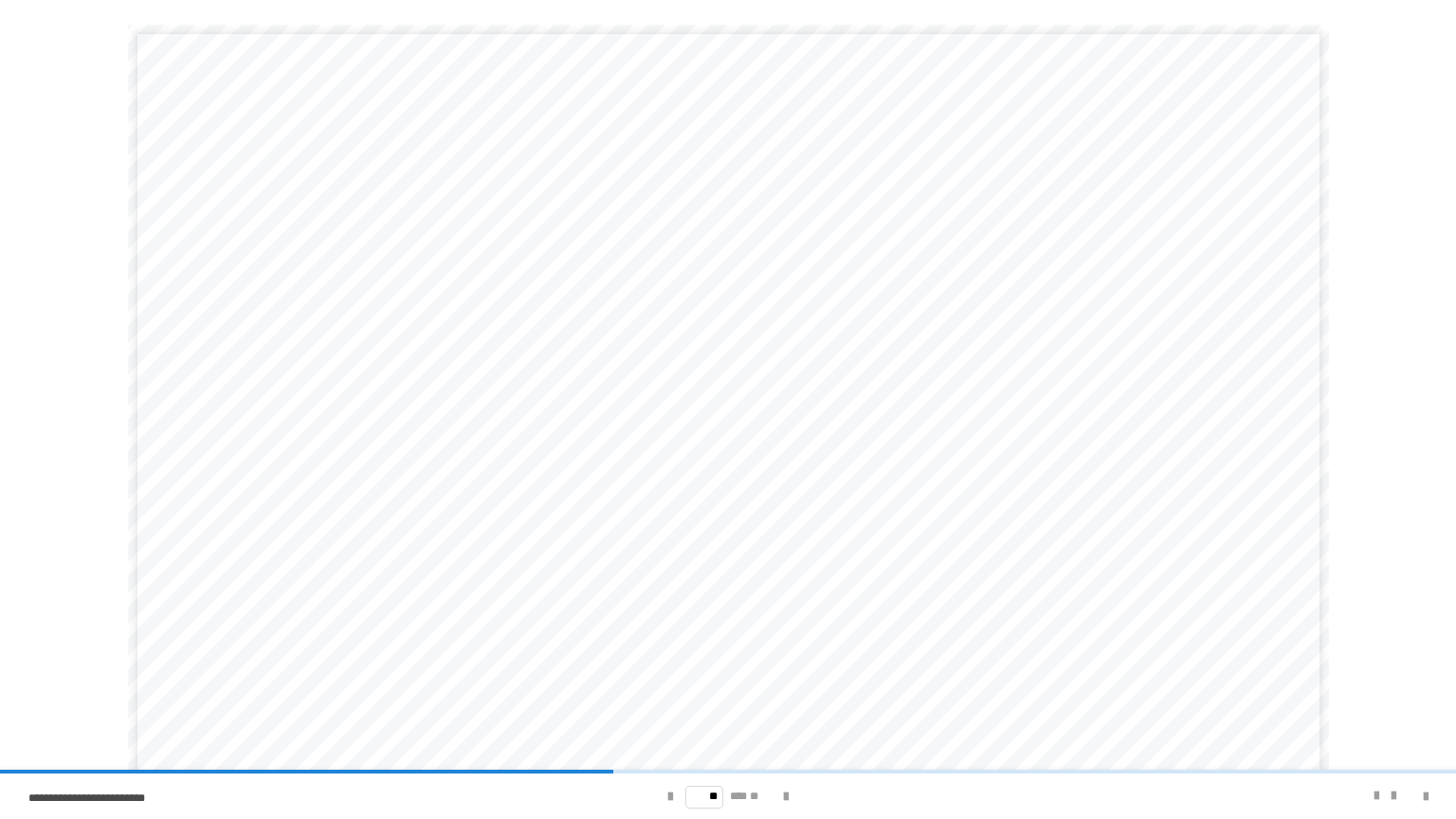 scroll, scrollTop: 55, scrollLeft: 0, axis: vertical 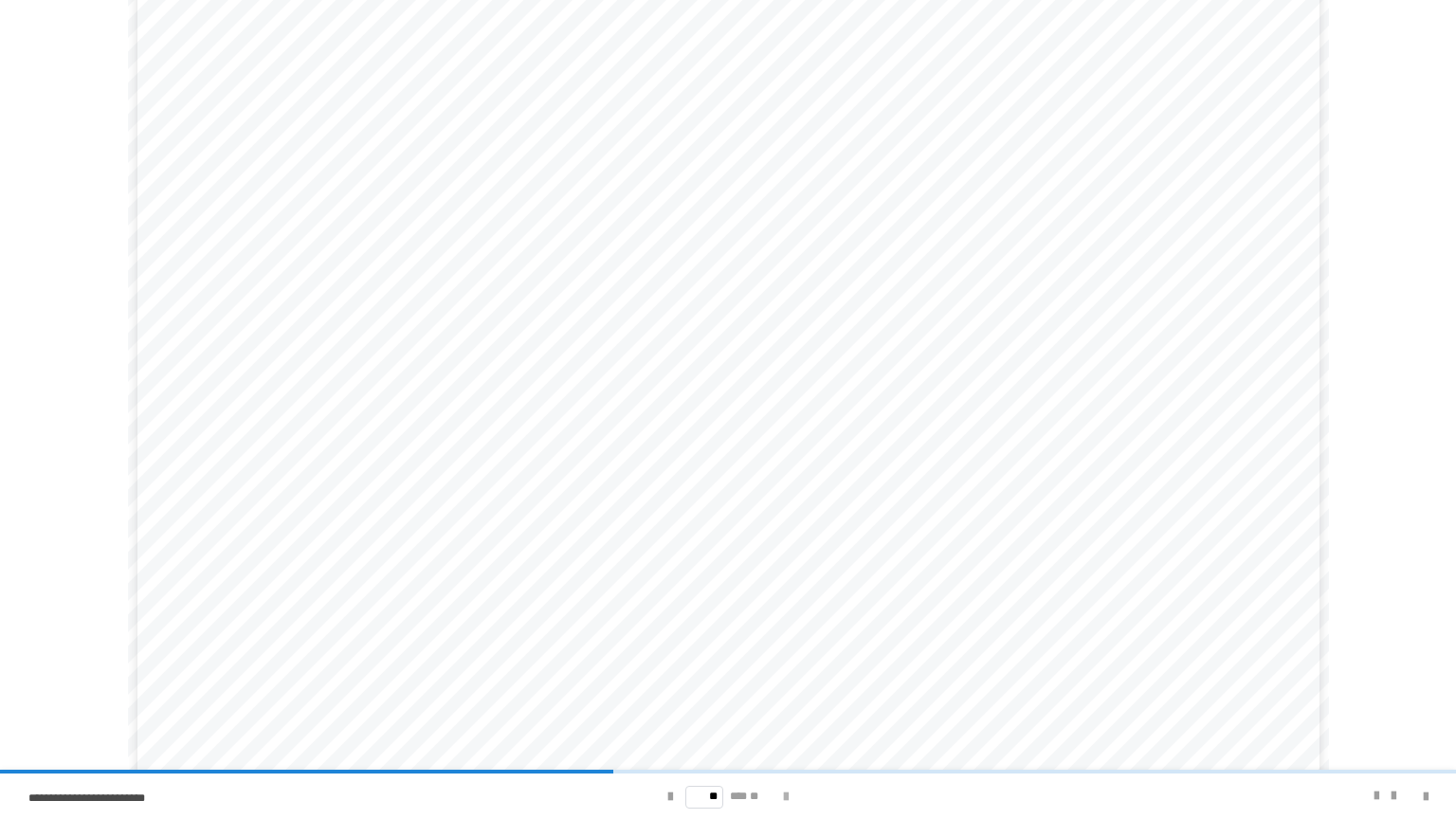 click at bounding box center [786, 797] 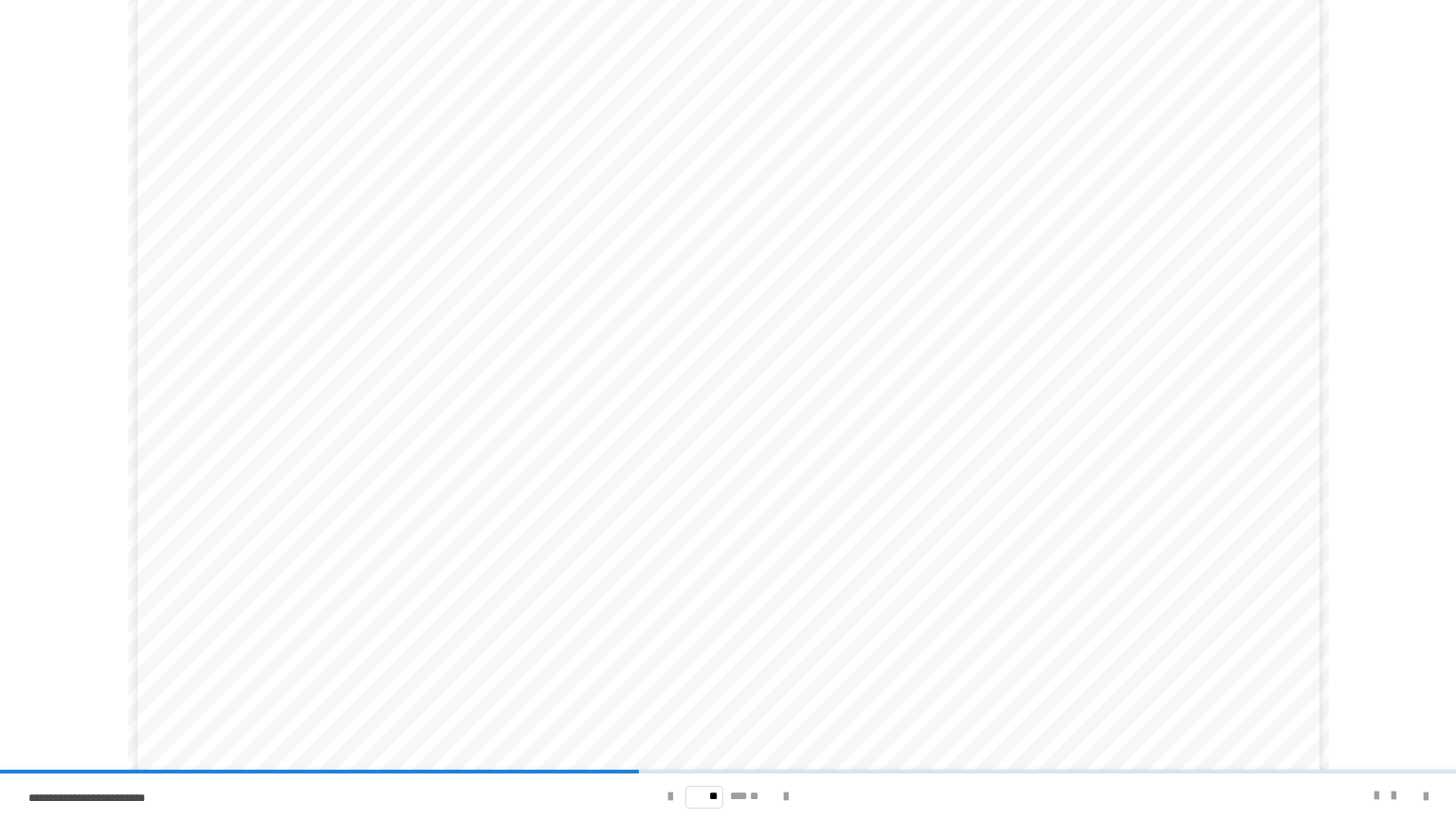 scroll, scrollTop: 55, scrollLeft: 0, axis: vertical 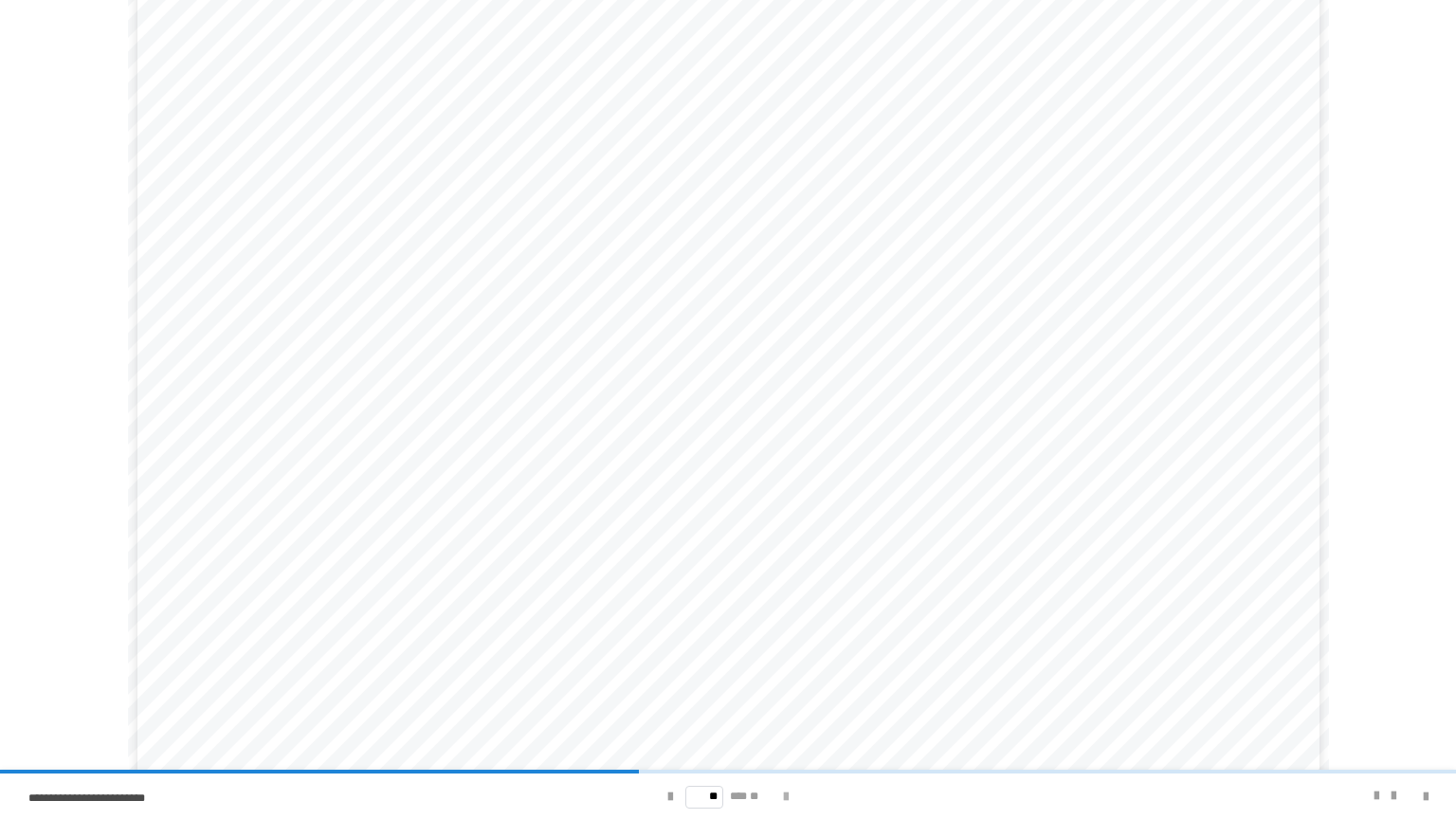click at bounding box center (786, 797) 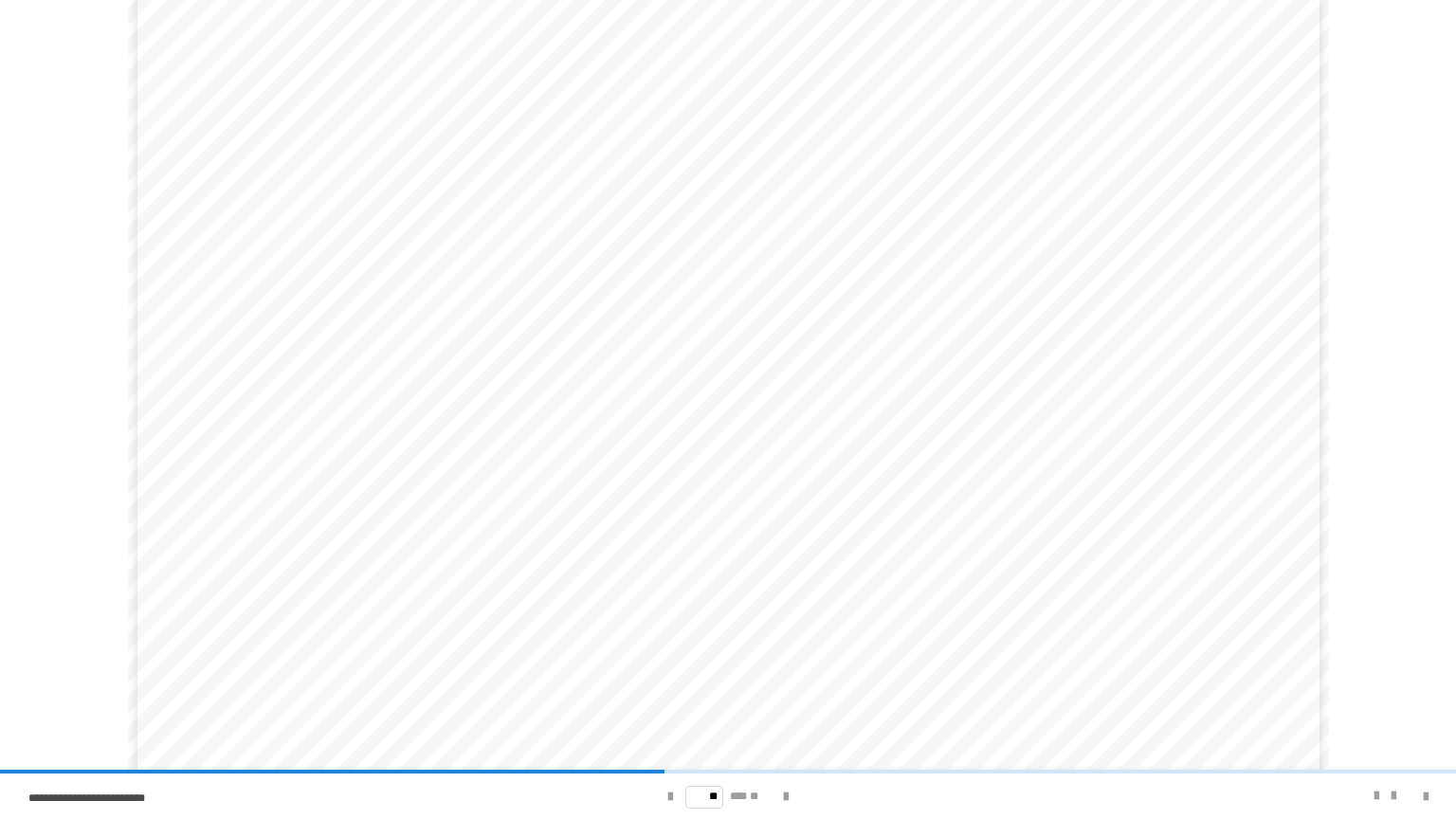 scroll, scrollTop: 55, scrollLeft: 0, axis: vertical 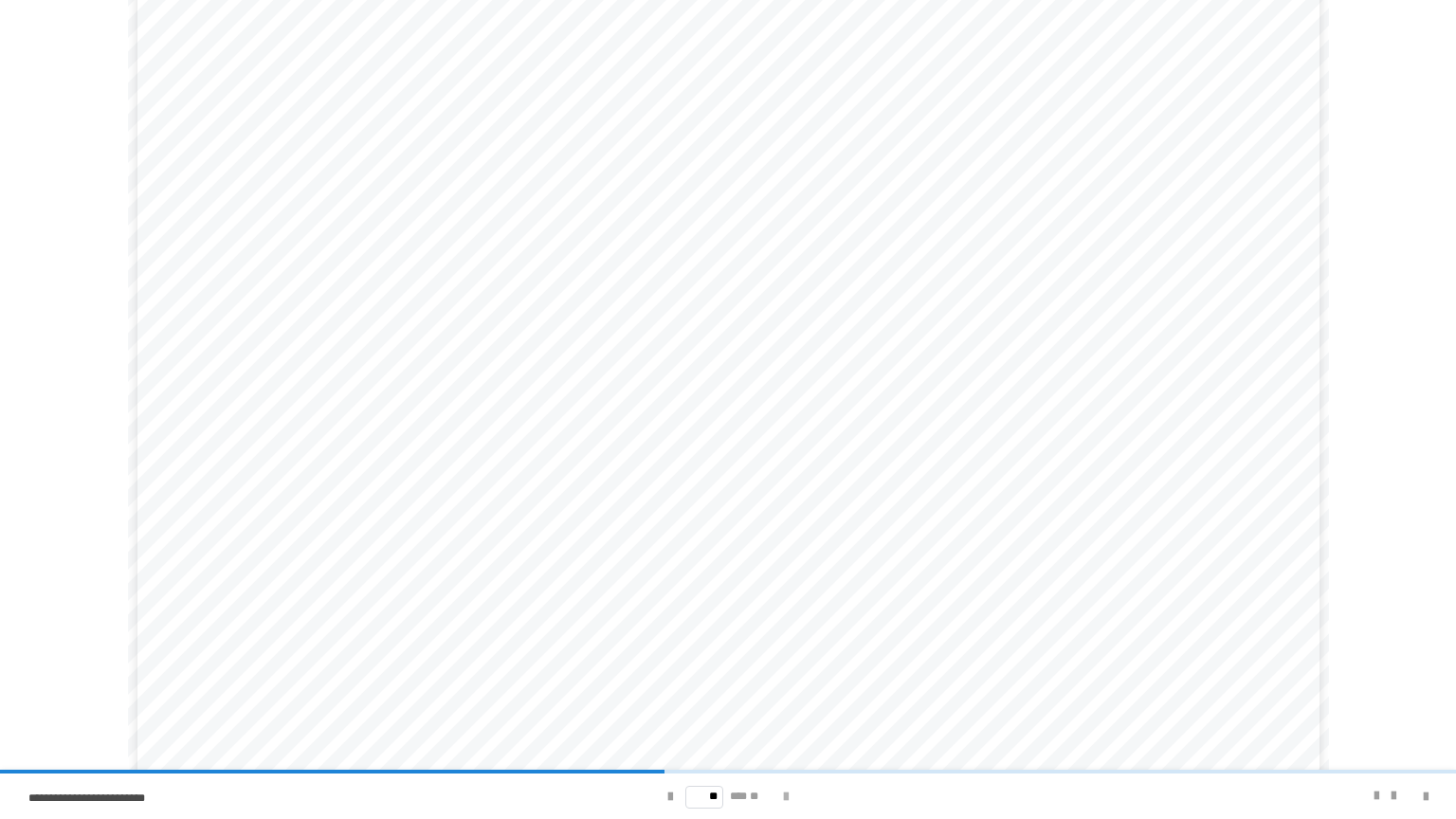 click at bounding box center [786, 797] 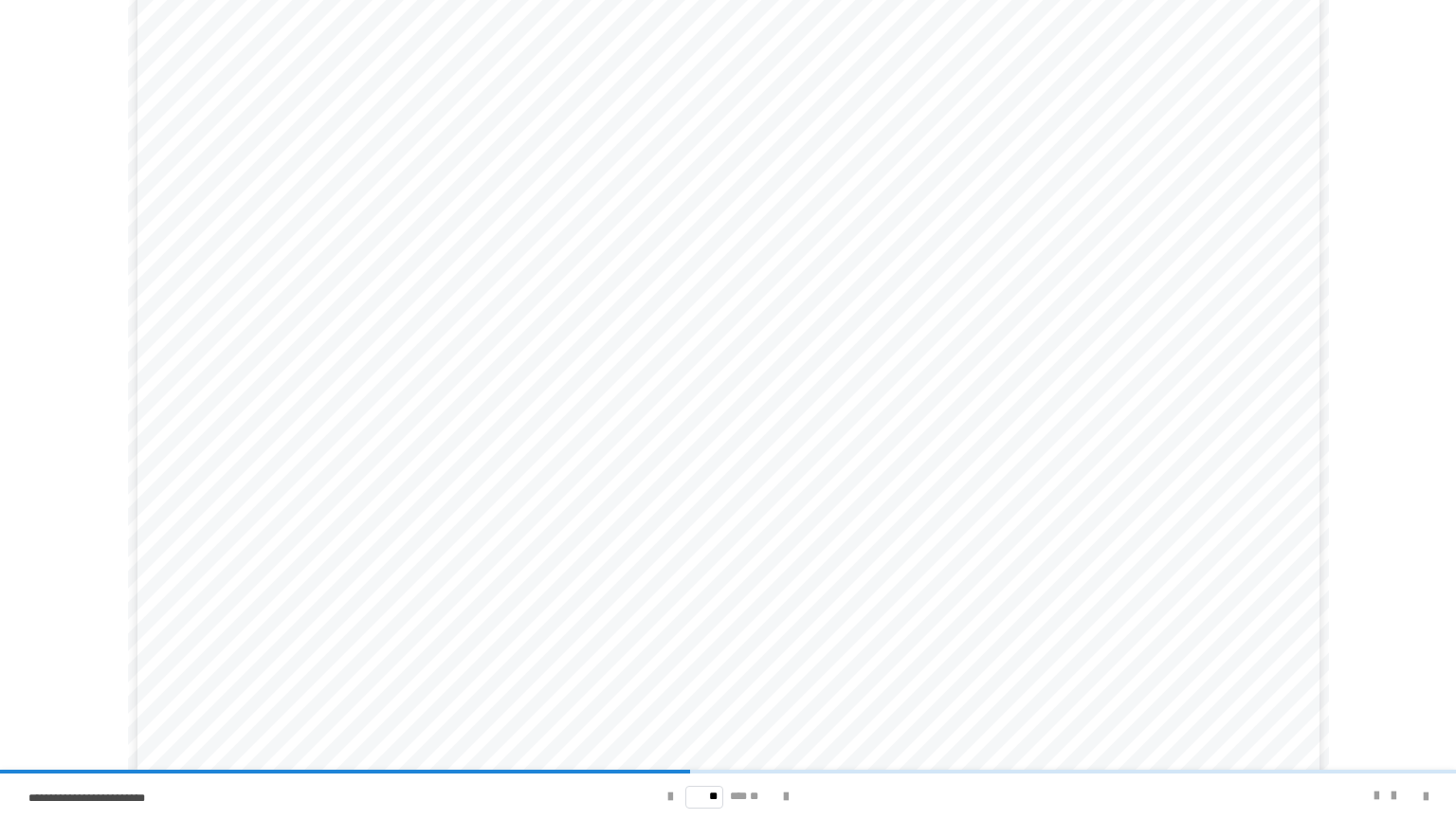 scroll, scrollTop: 55, scrollLeft: 0, axis: vertical 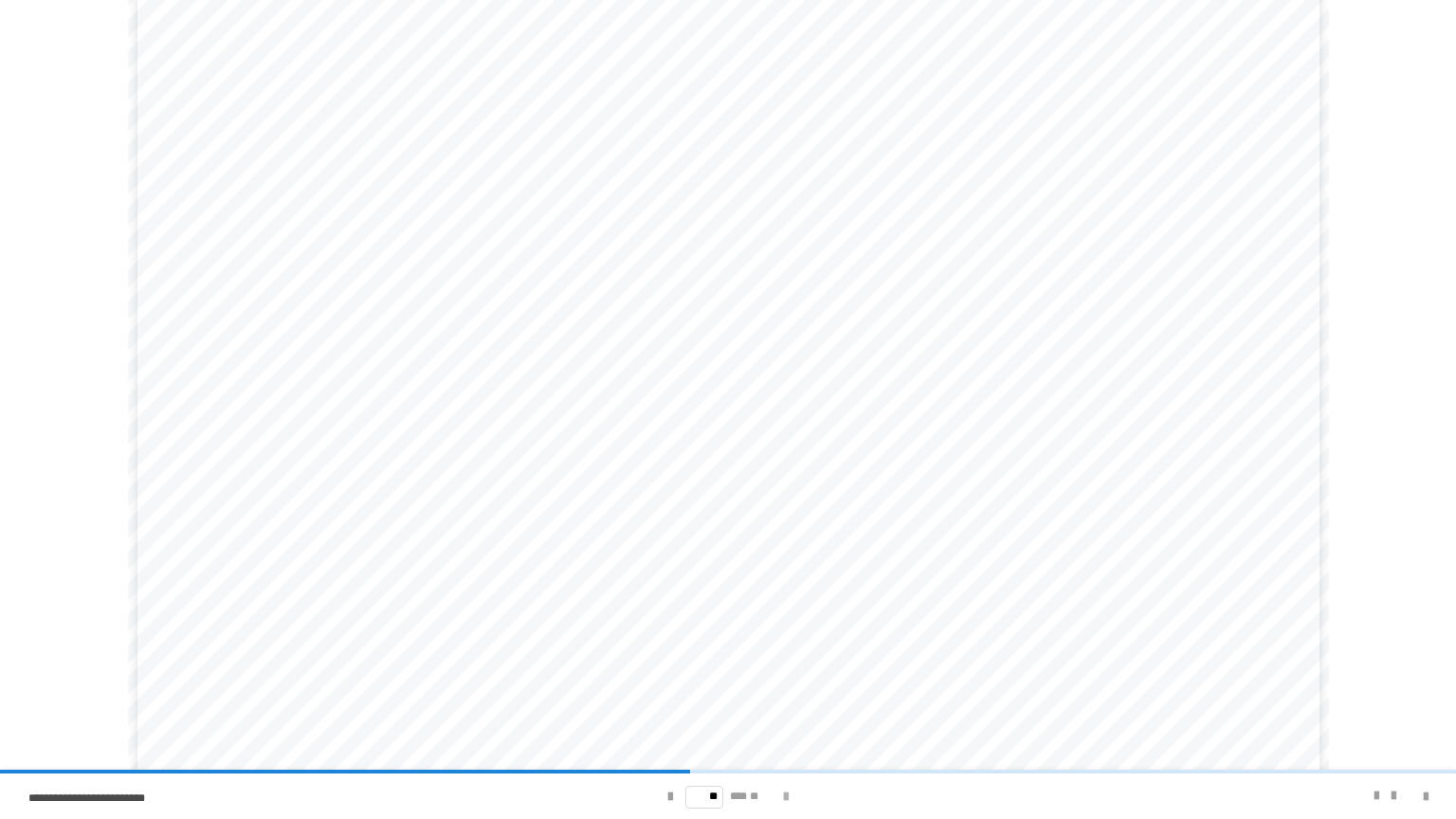 click at bounding box center [786, 797] 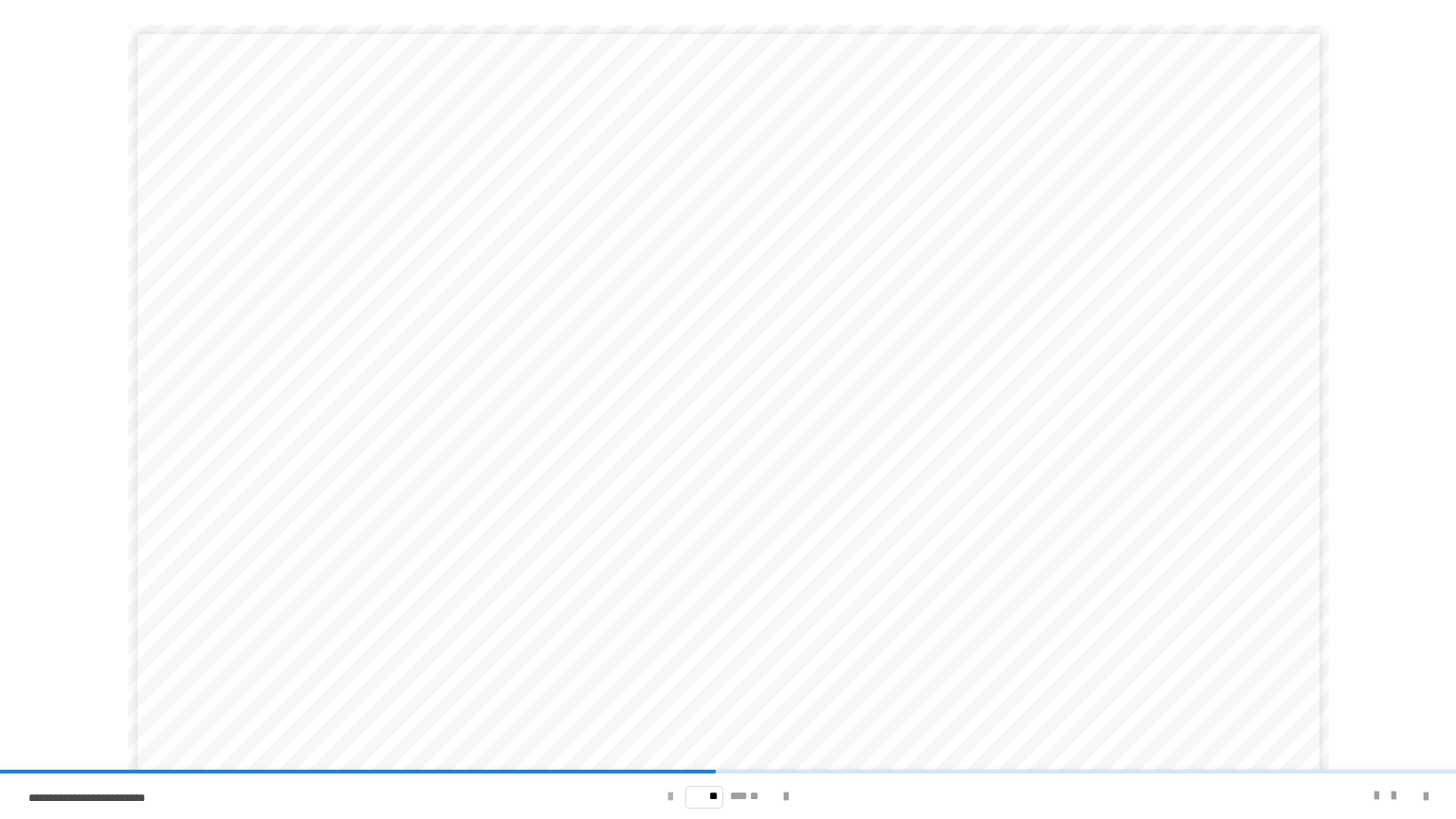 click at bounding box center [670, 797] 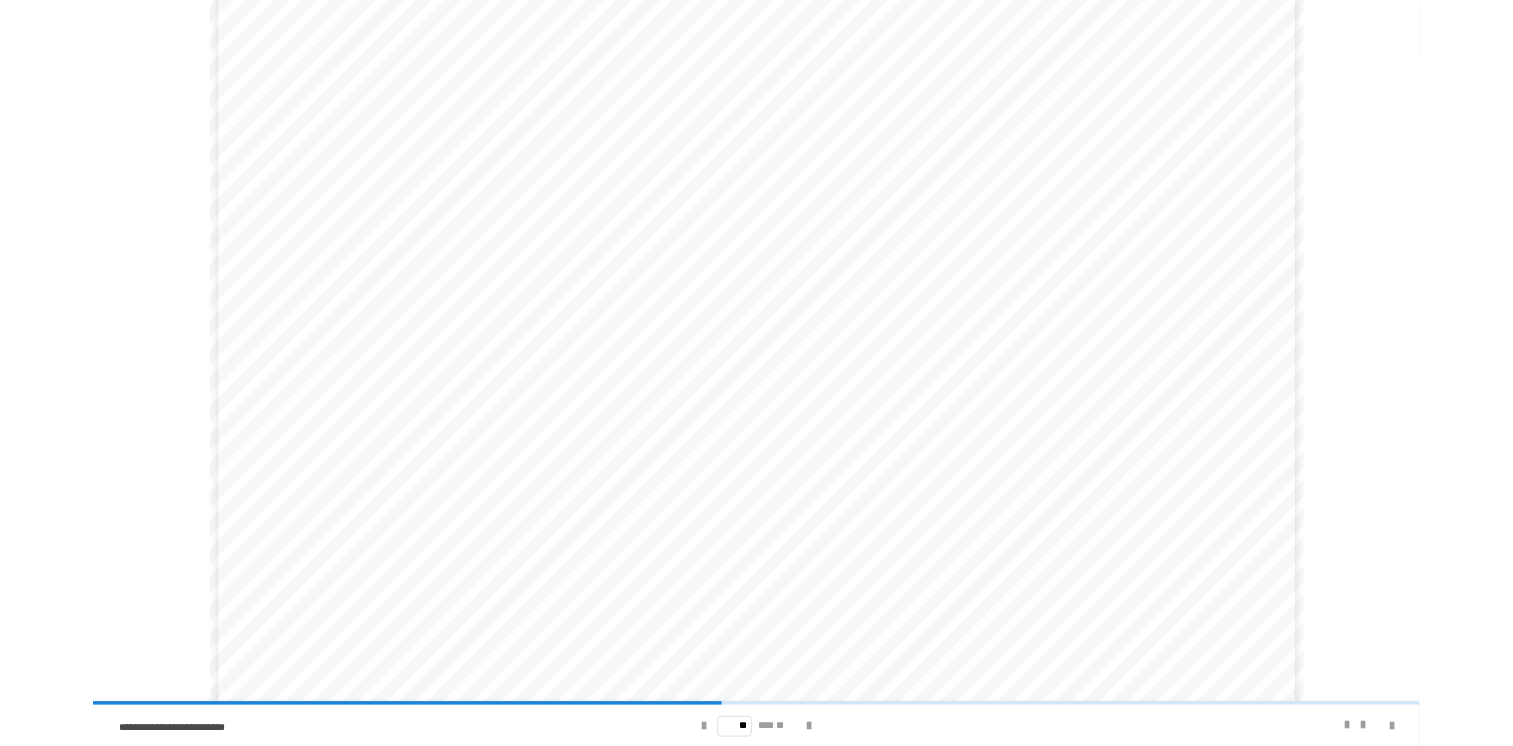 scroll, scrollTop: 58, scrollLeft: 0, axis: vertical 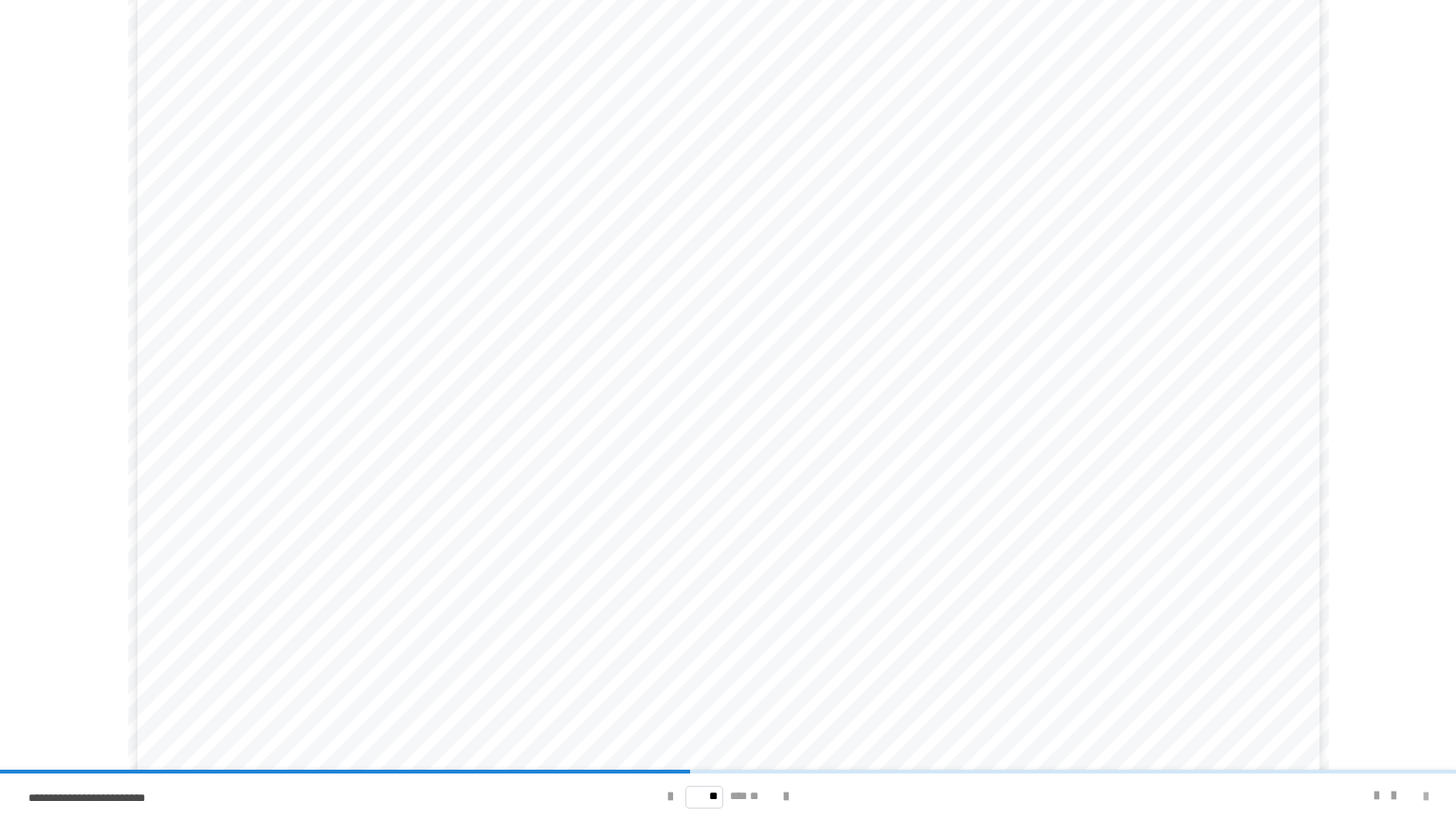 click at bounding box center (1426, 797) 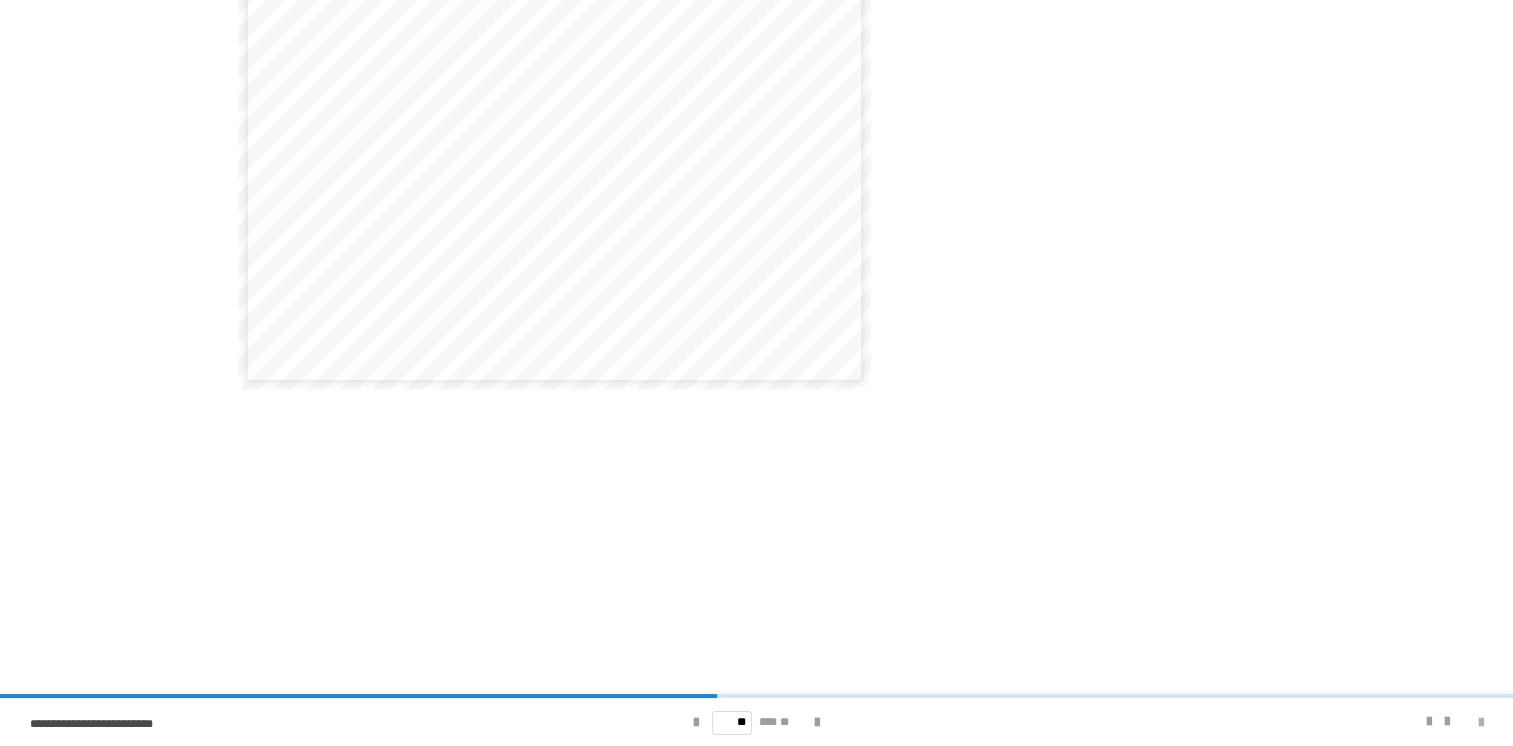 scroll, scrollTop: 0, scrollLeft: 0, axis: both 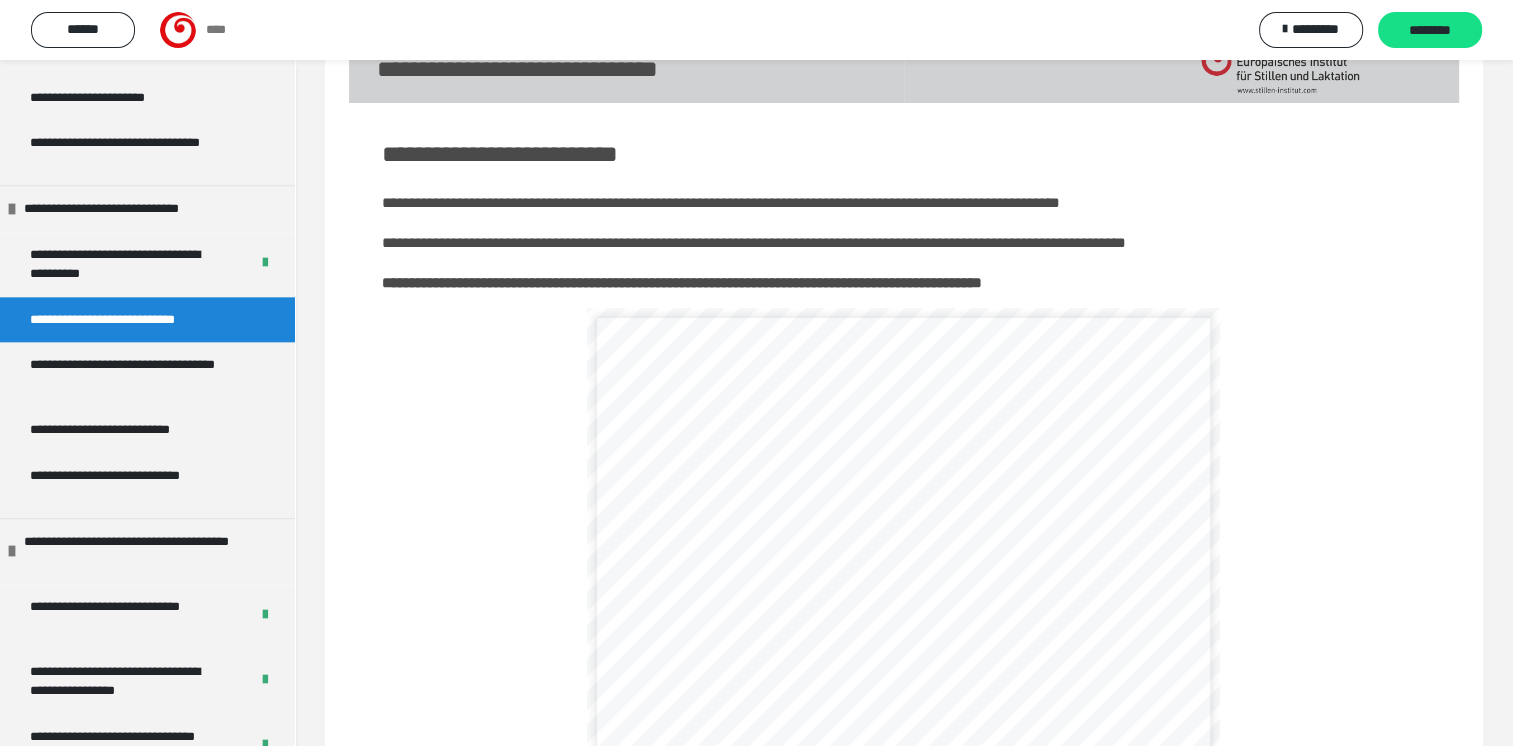 drag, startPoint x: 968, startPoint y: 518, endPoint x: 753, endPoint y: 502, distance: 215.59453 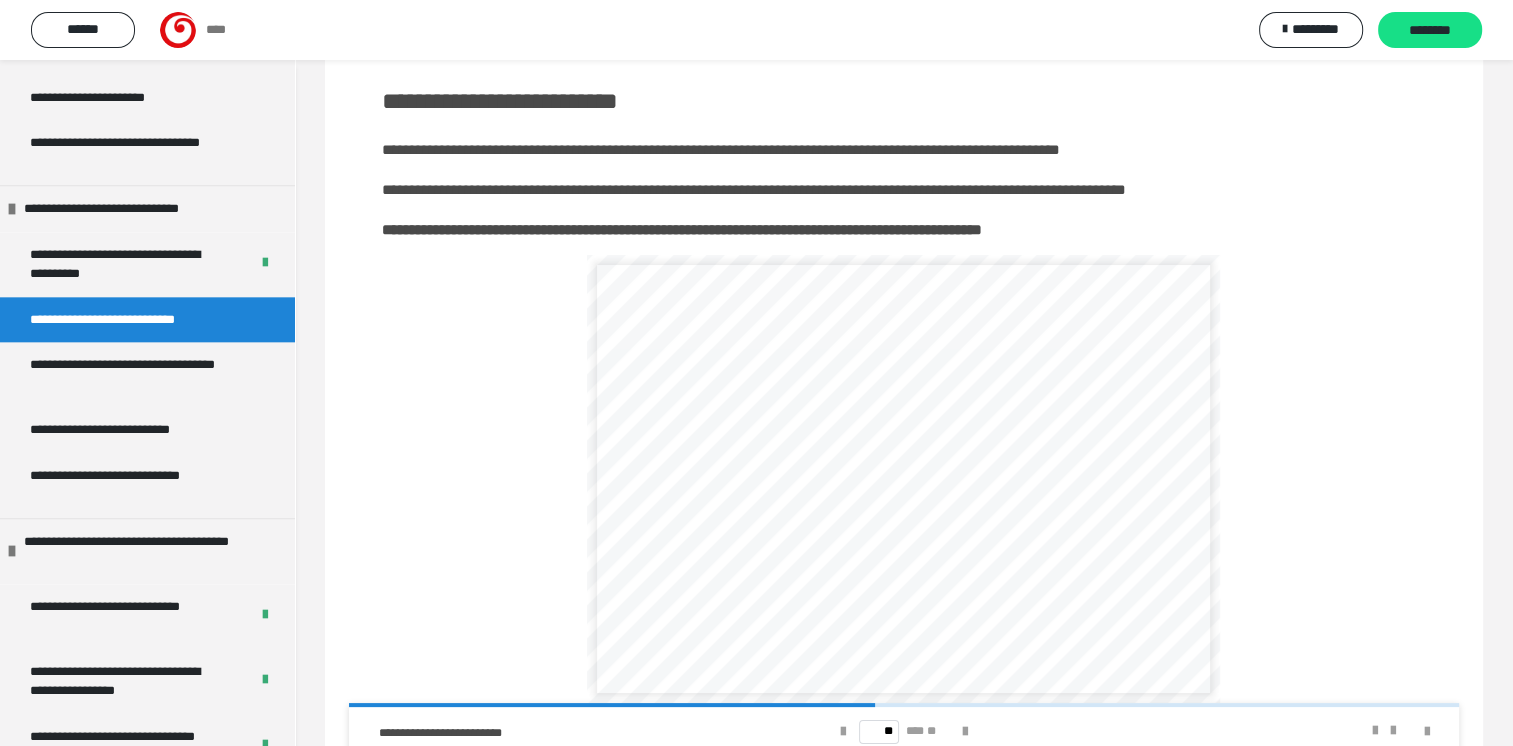 scroll, scrollTop: 160, scrollLeft: 0, axis: vertical 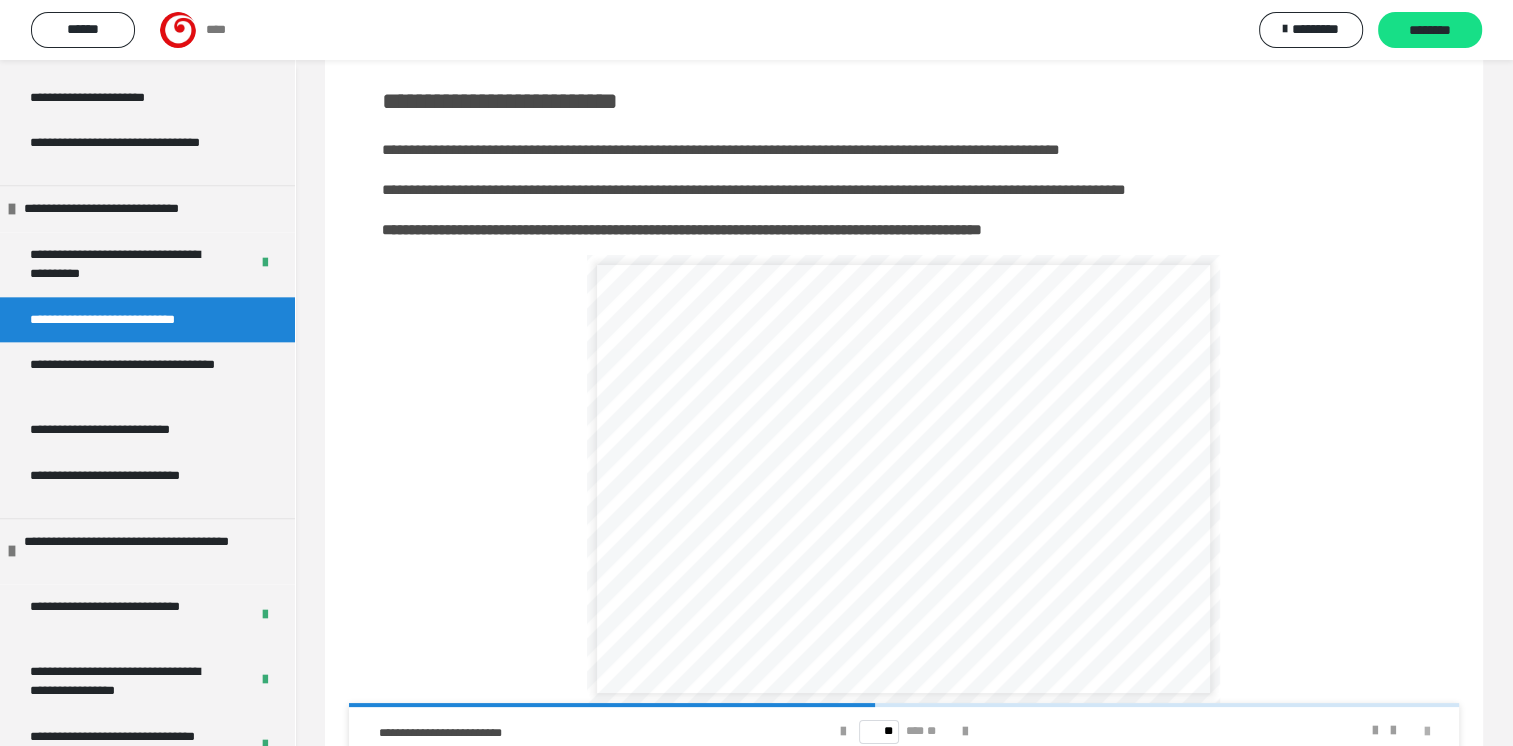 click at bounding box center (1427, 732) 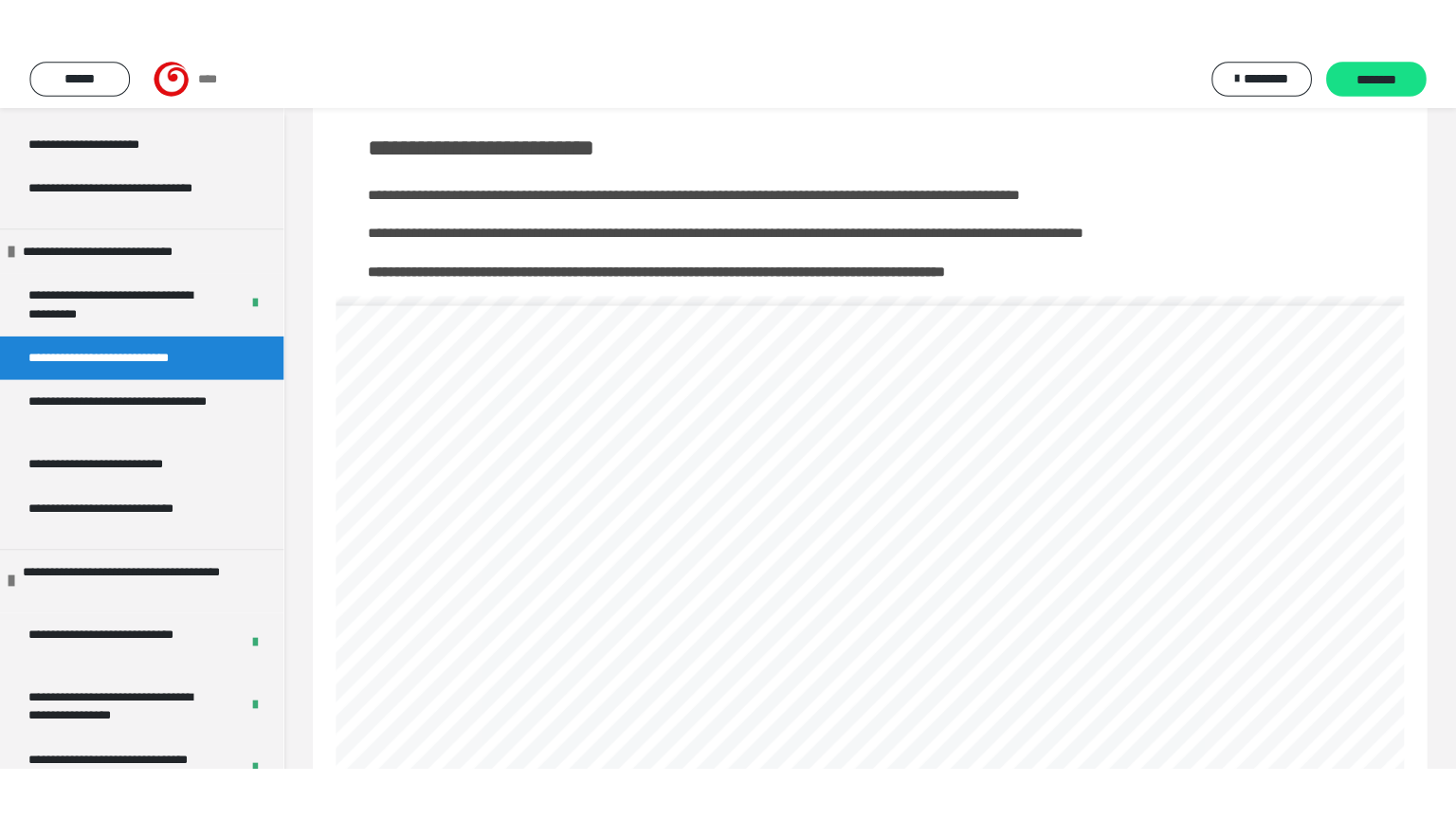 scroll, scrollTop: 101, scrollLeft: 0, axis: vertical 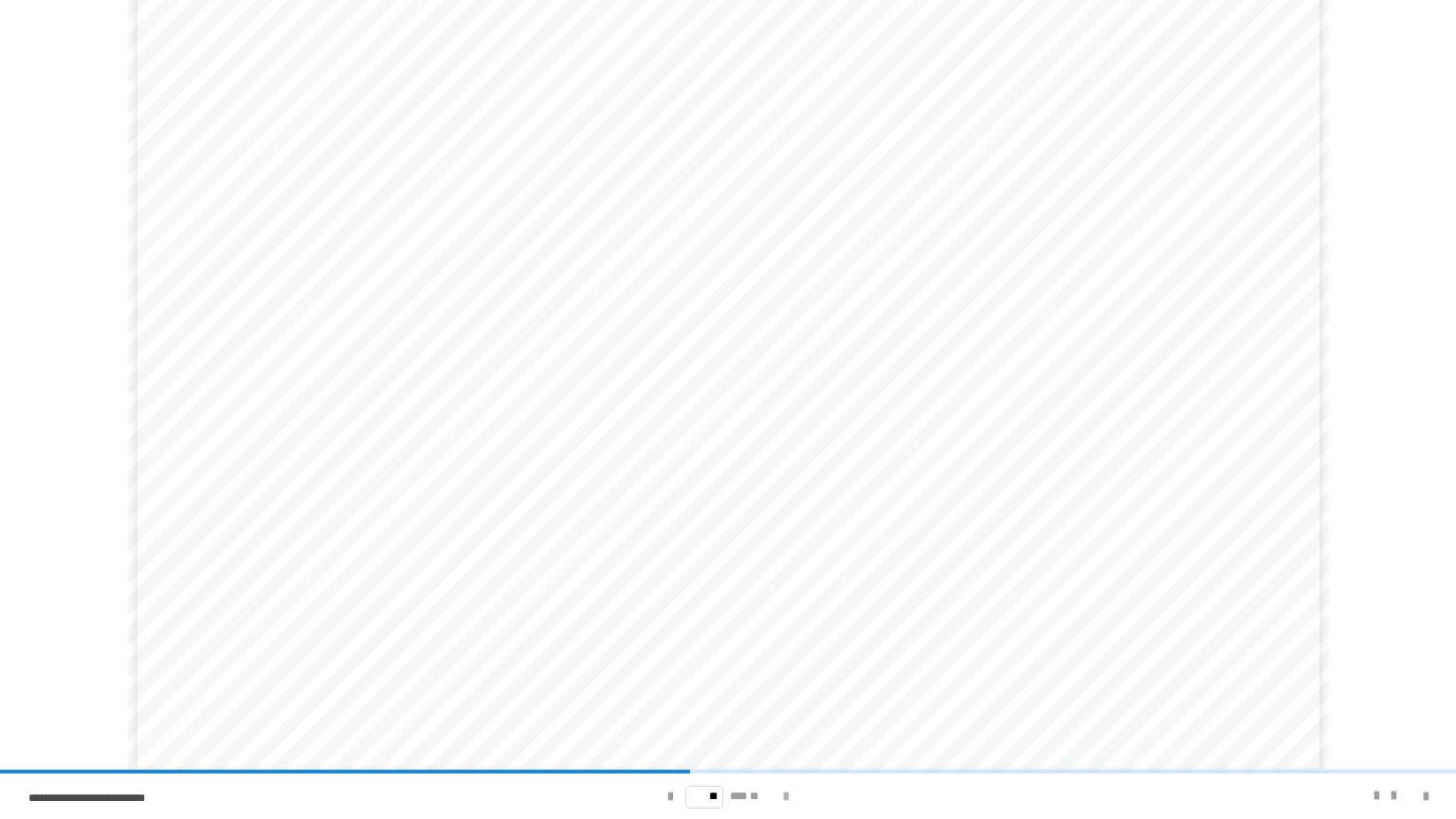 click at bounding box center (786, 797) 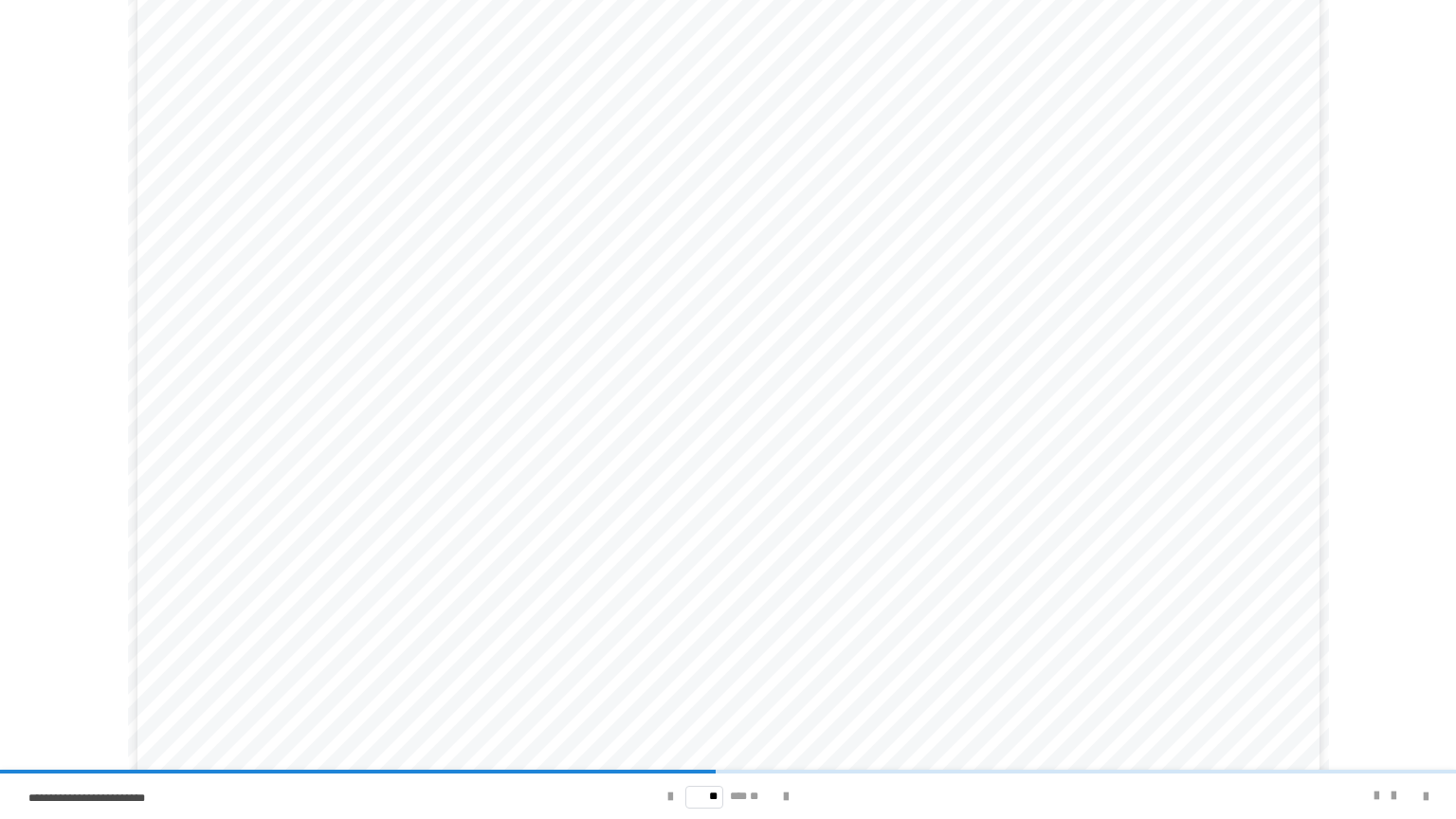 click at bounding box center [786, 797] 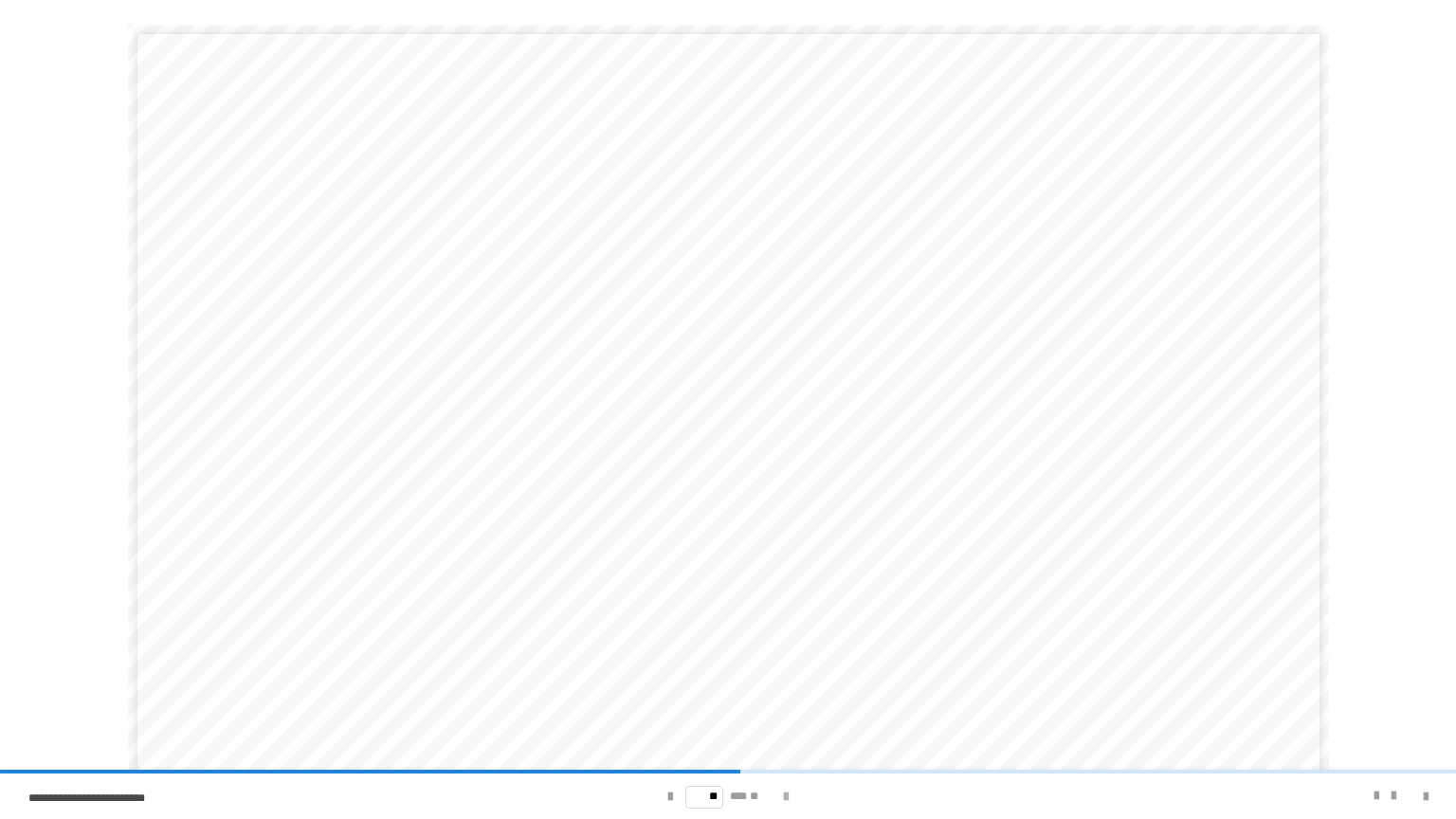 click at bounding box center (786, 797) 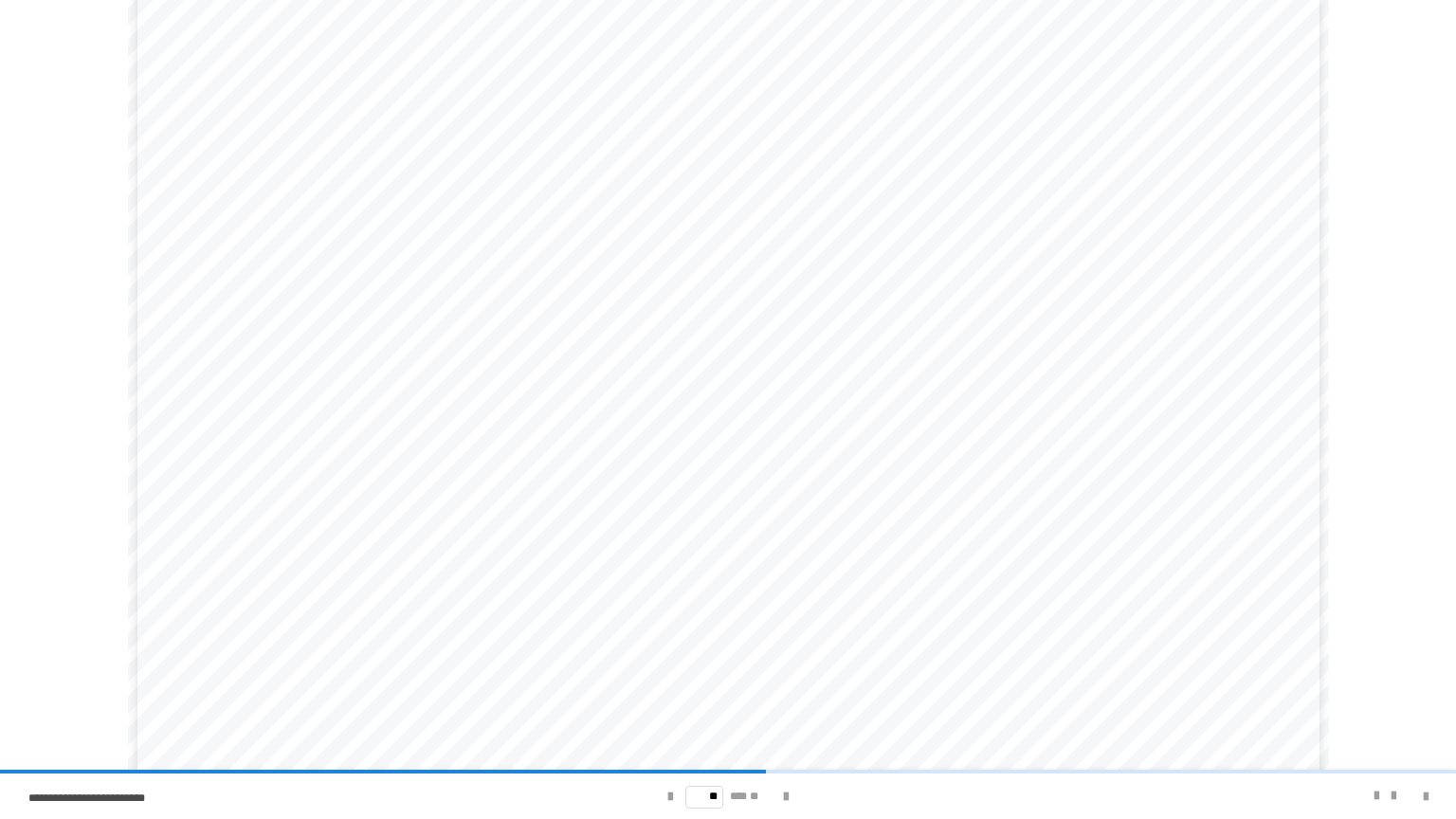 scroll, scrollTop: 55, scrollLeft: 0, axis: vertical 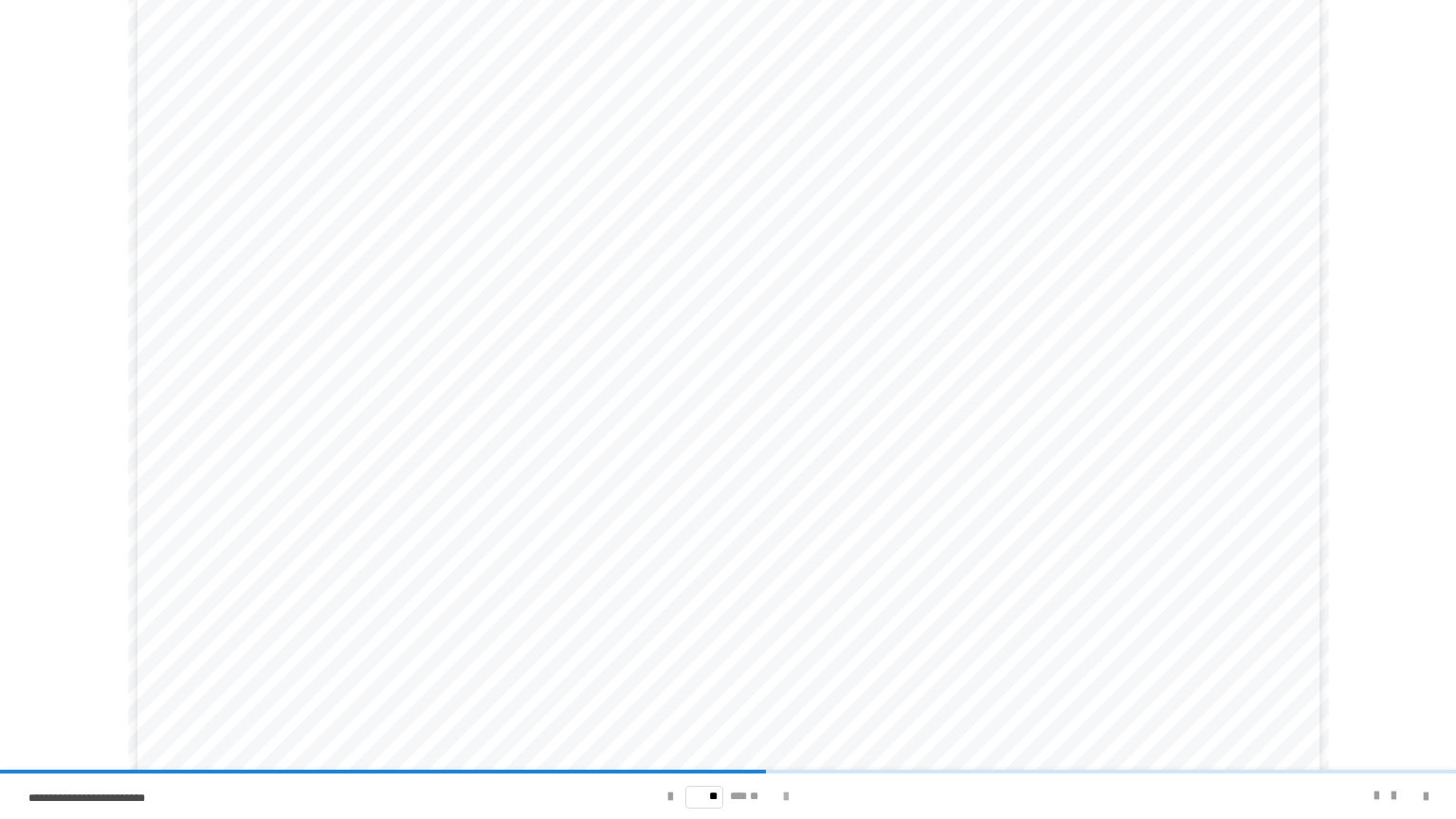 click at bounding box center (786, 797) 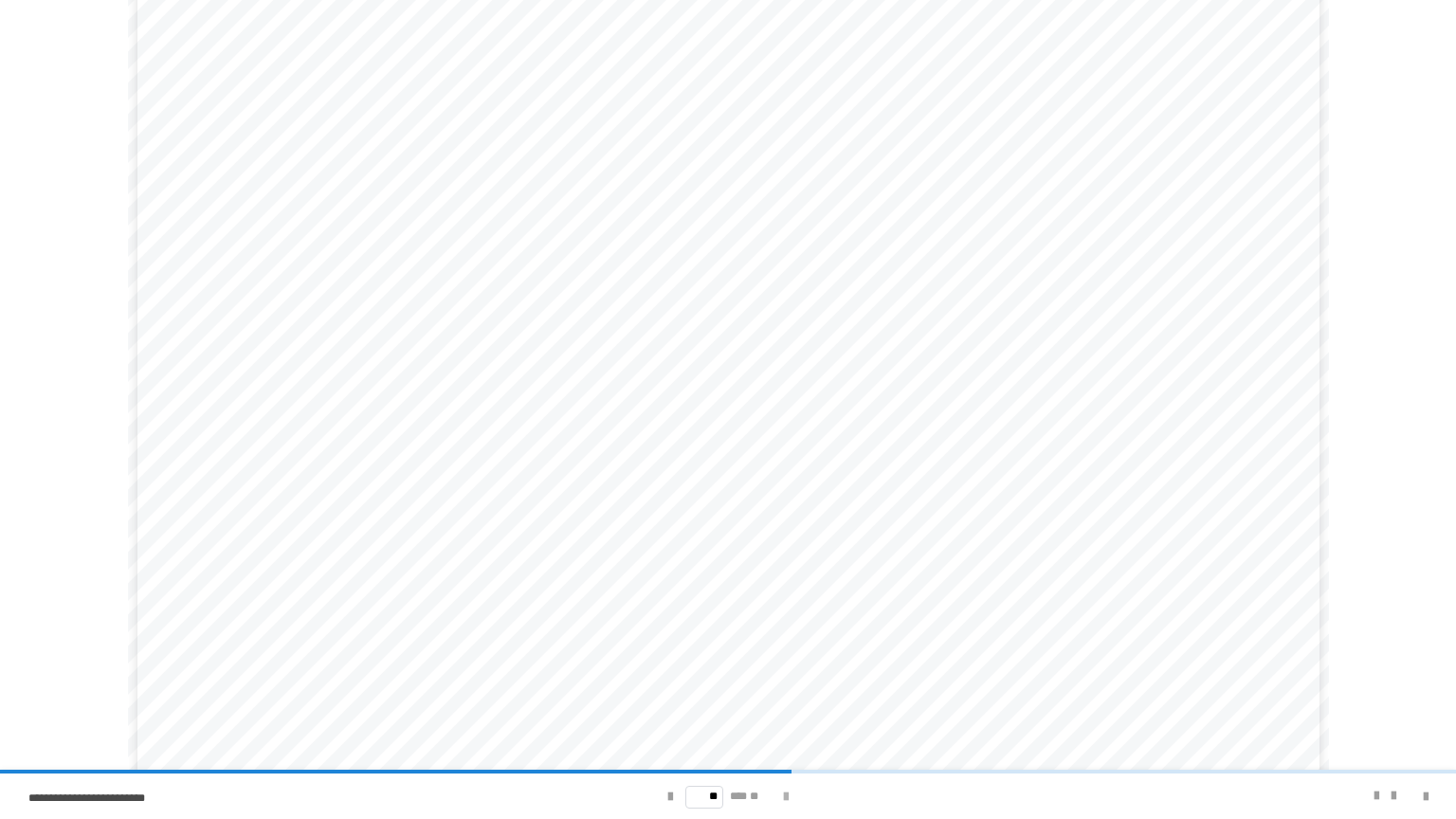 scroll, scrollTop: 0, scrollLeft: 0, axis: both 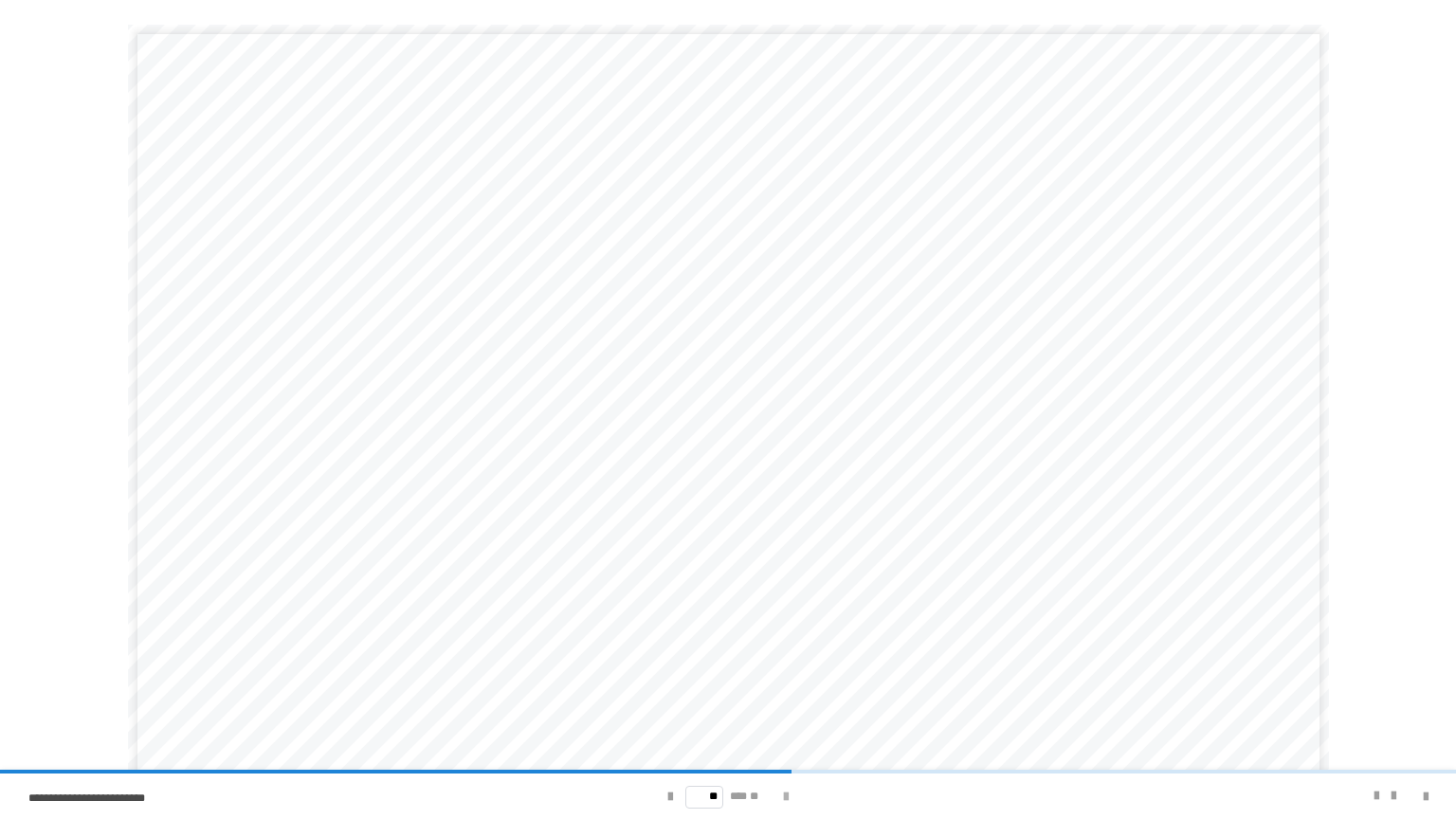 click at bounding box center (786, 797) 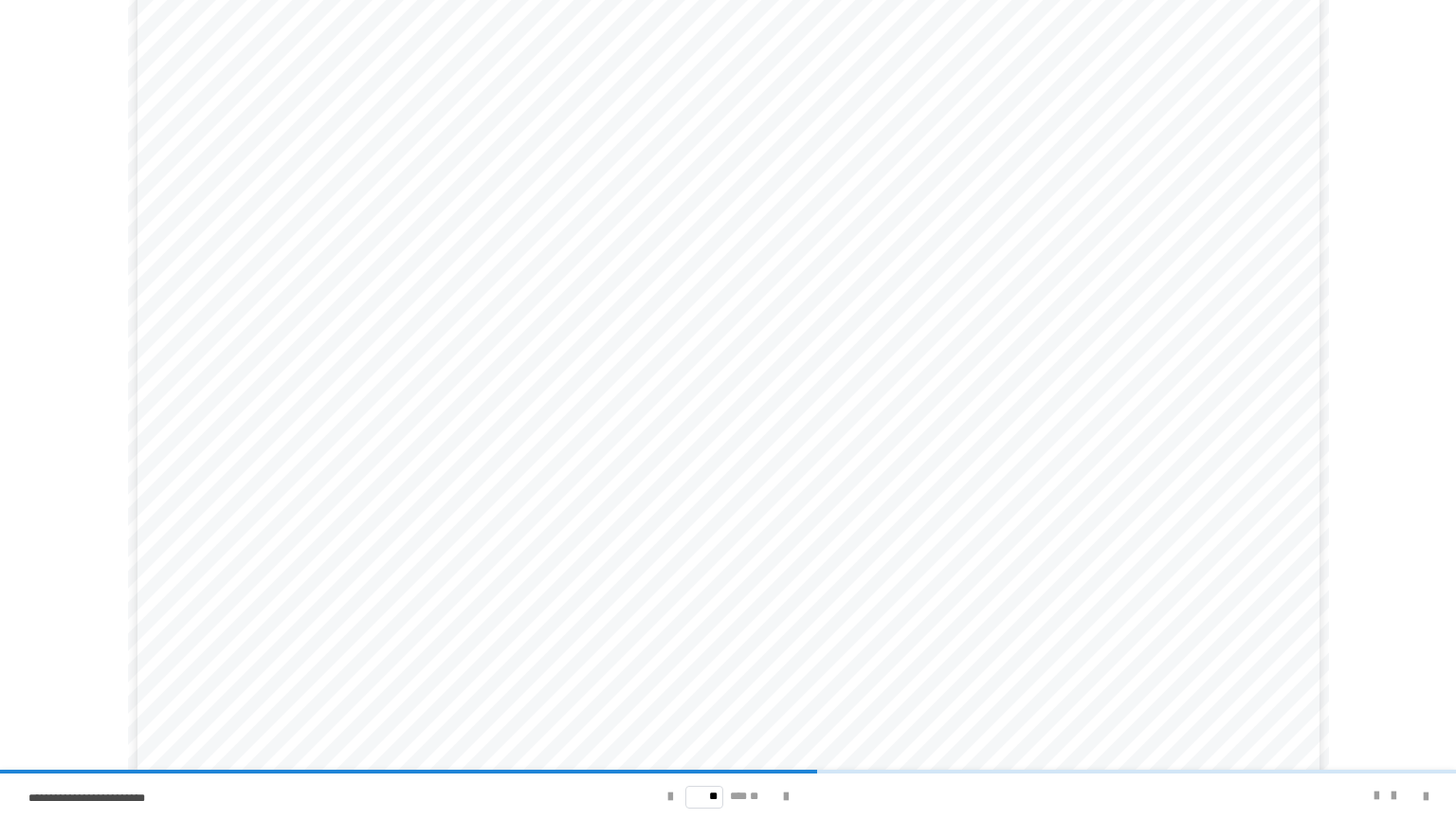 scroll, scrollTop: 55, scrollLeft: 0, axis: vertical 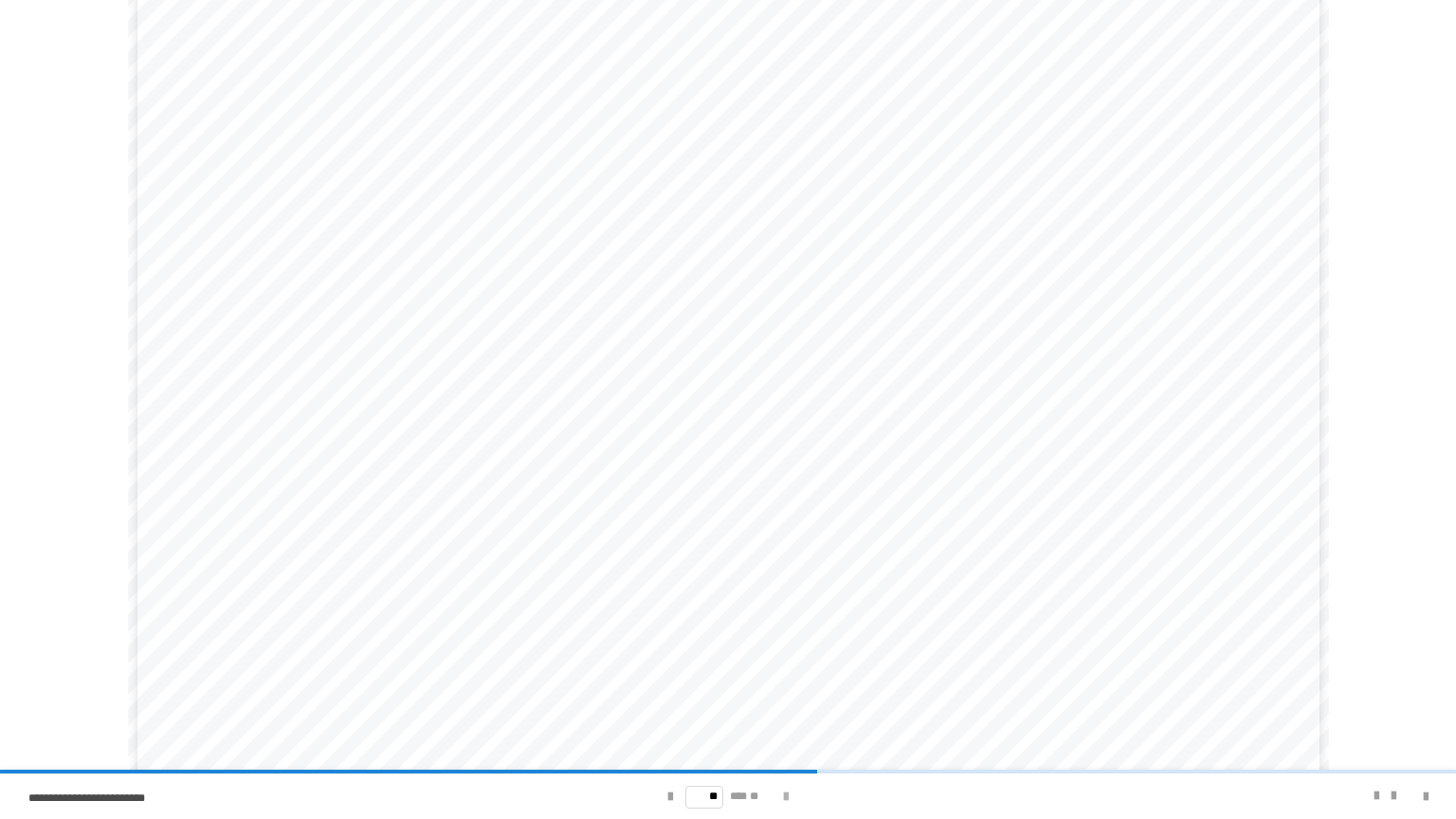 click at bounding box center (786, 797) 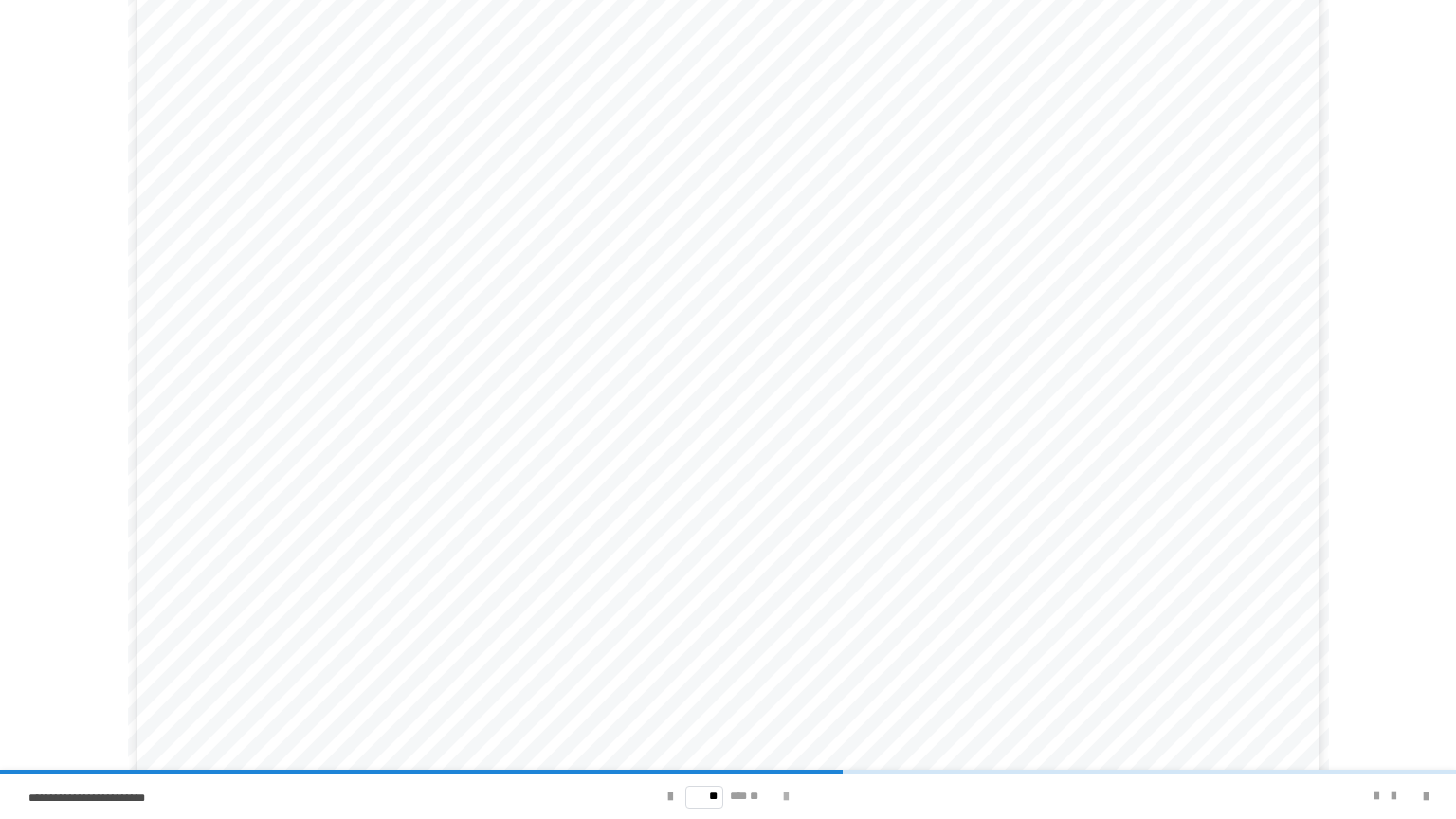 scroll, scrollTop: 0, scrollLeft: 0, axis: both 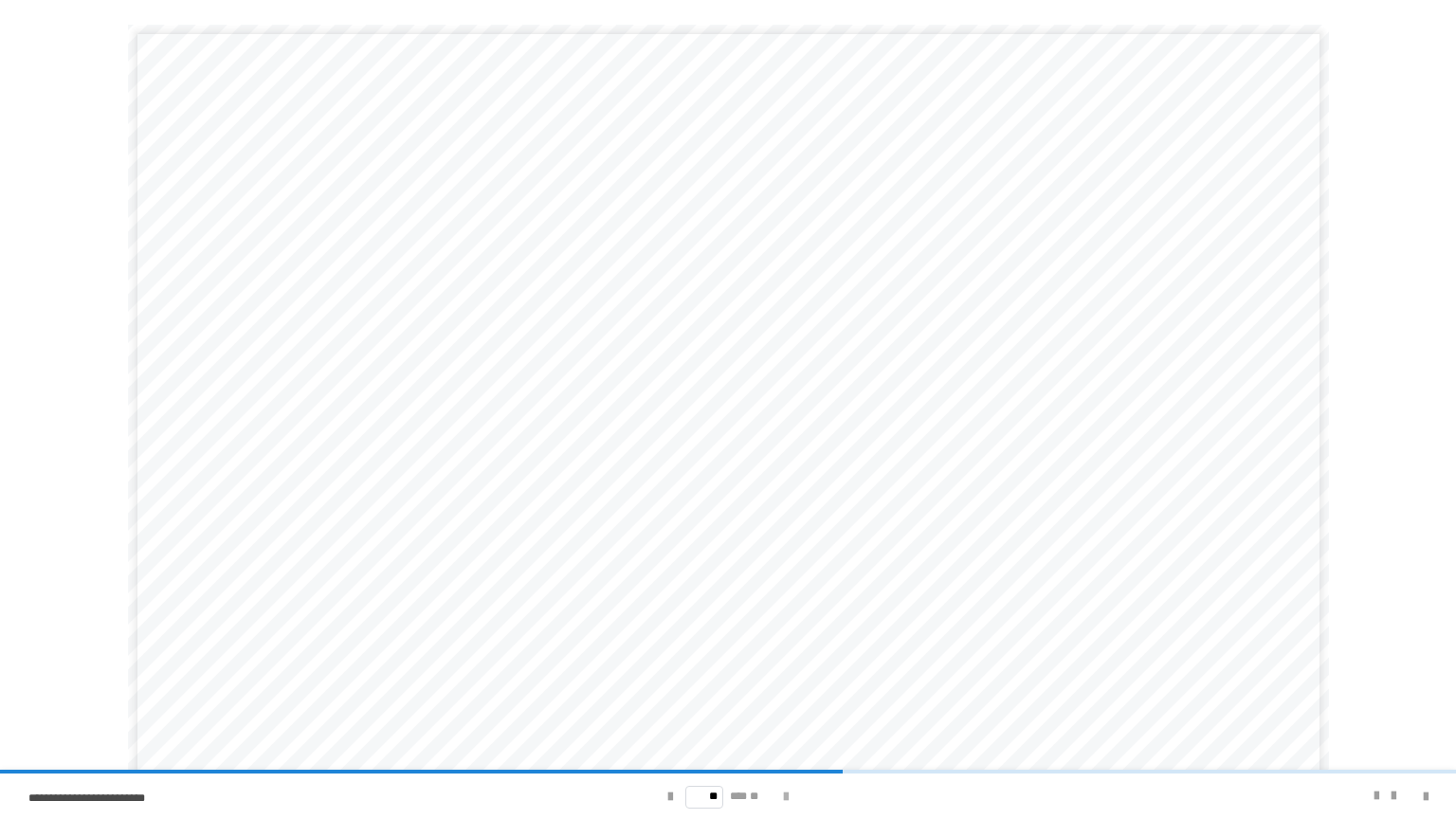 click at bounding box center (786, 797) 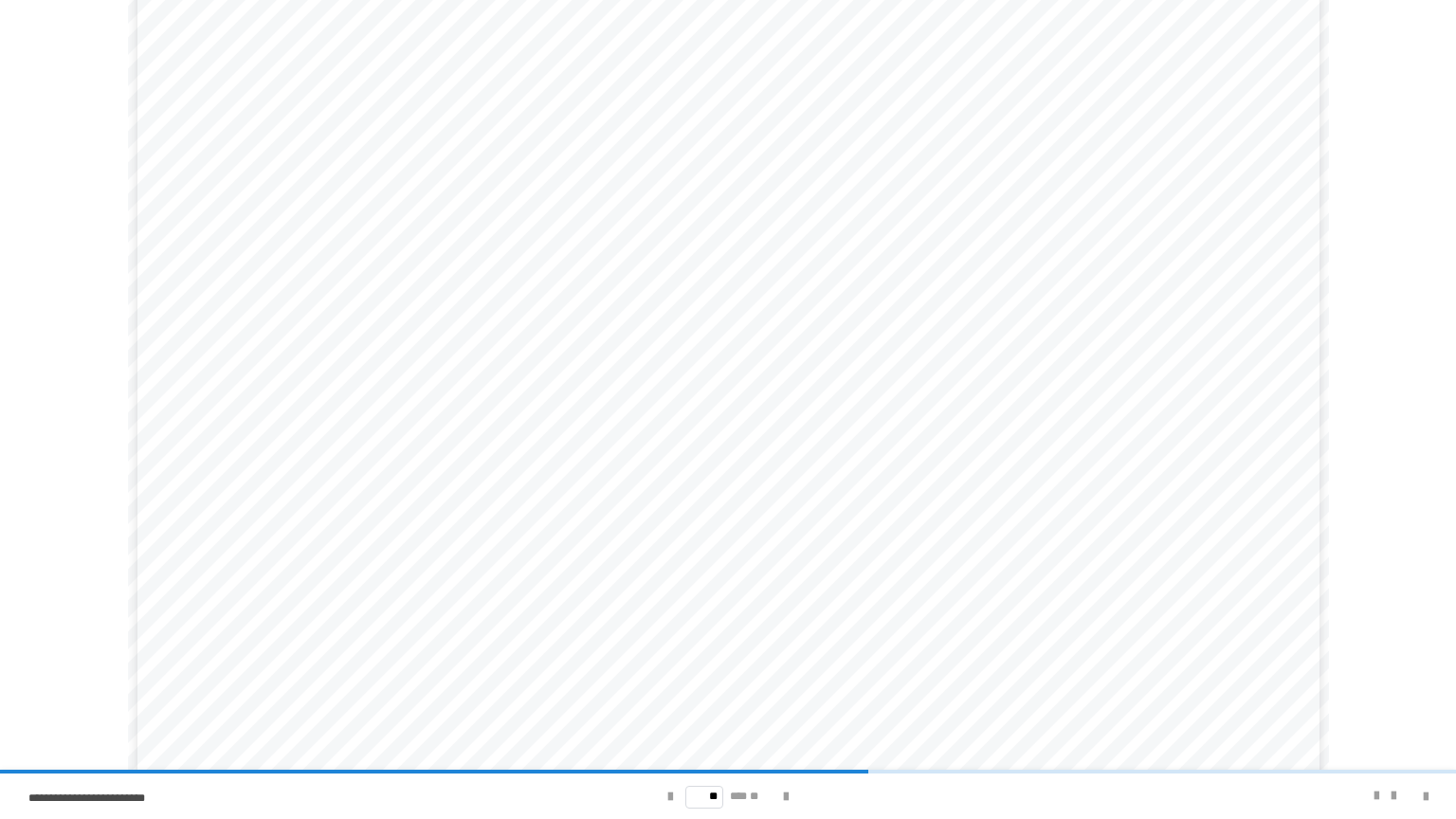 scroll, scrollTop: 55, scrollLeft: 0, axis: vertical 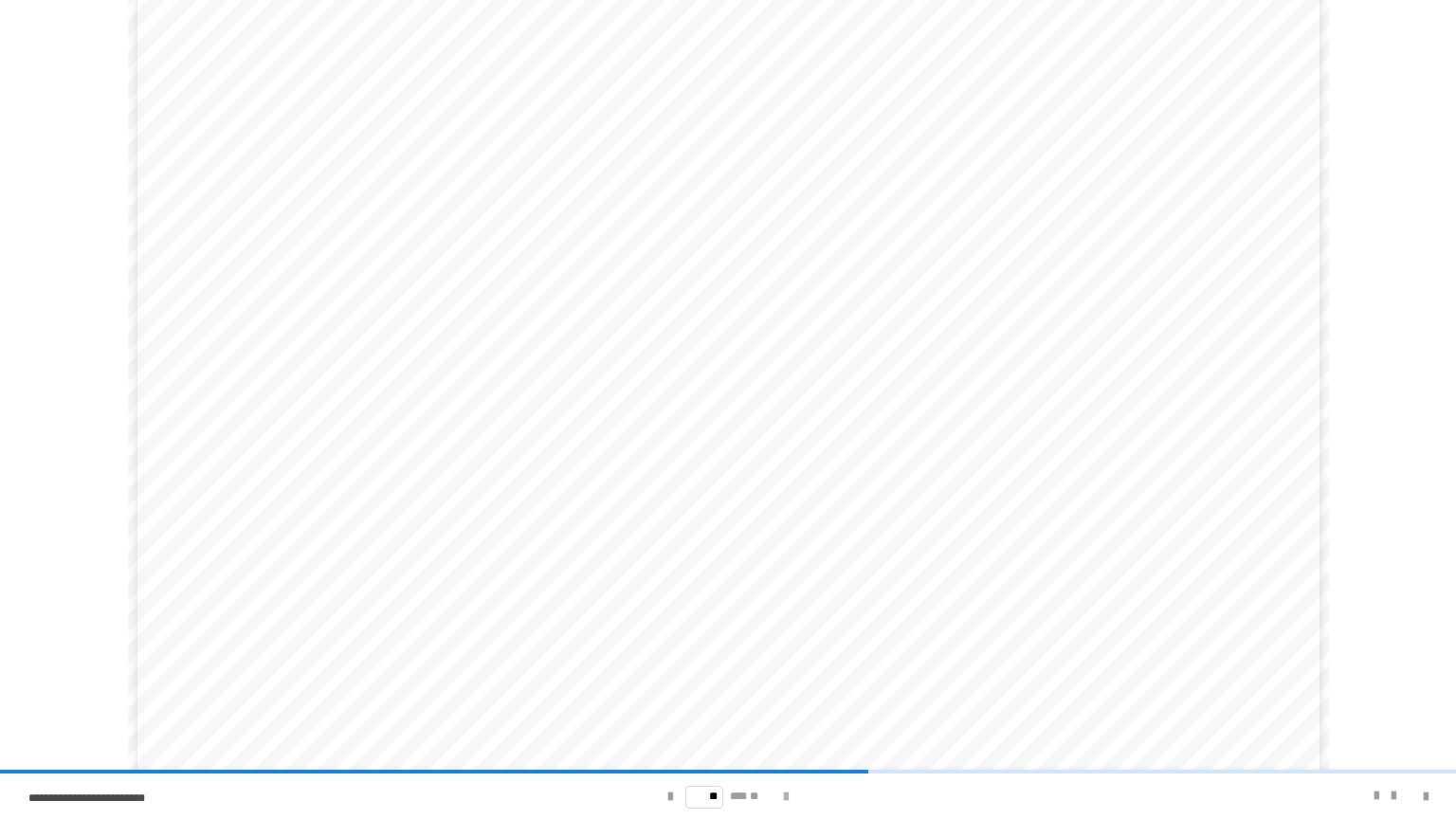 click at bounding box center (786, 797) 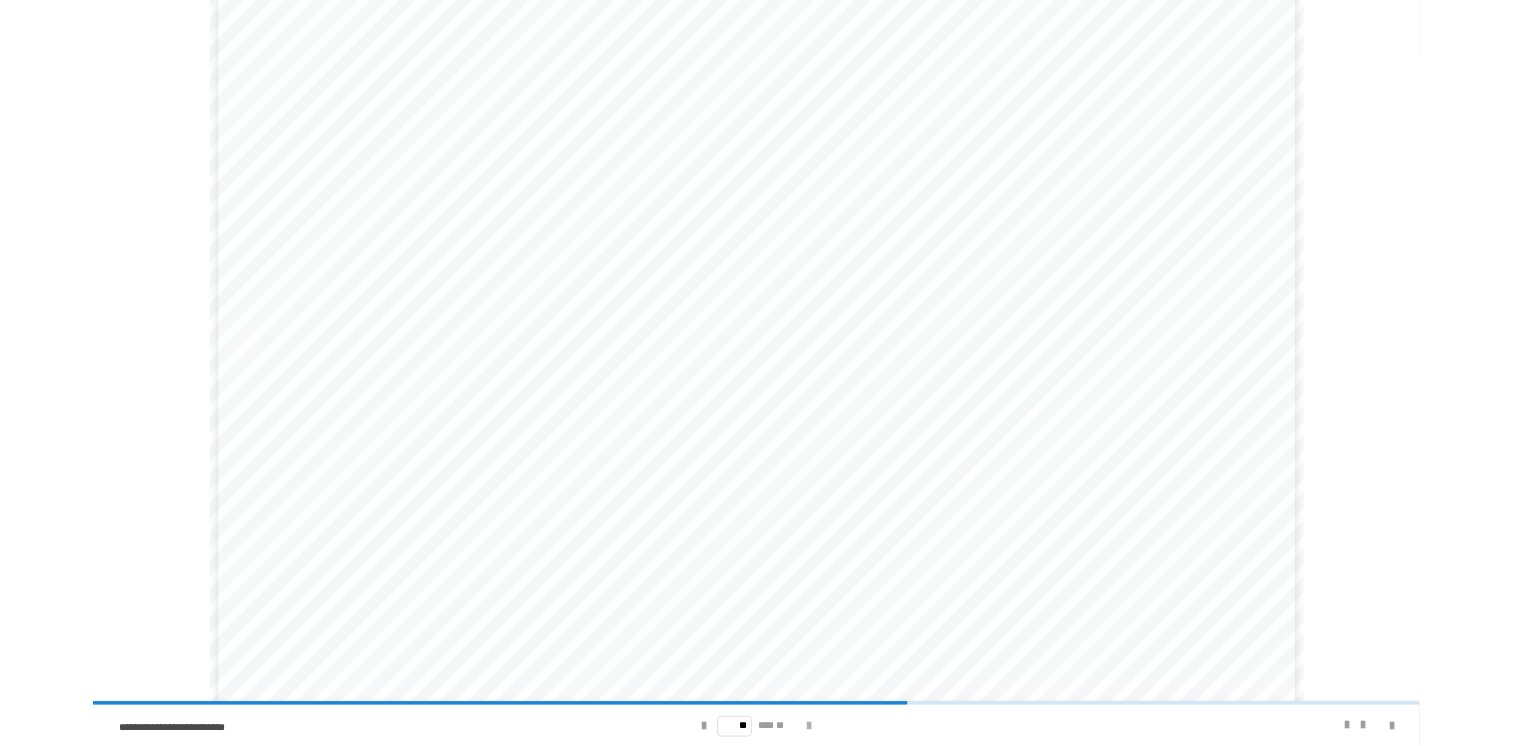 scroll, scrollTop: 0, scrollLeft: 0, axis: both 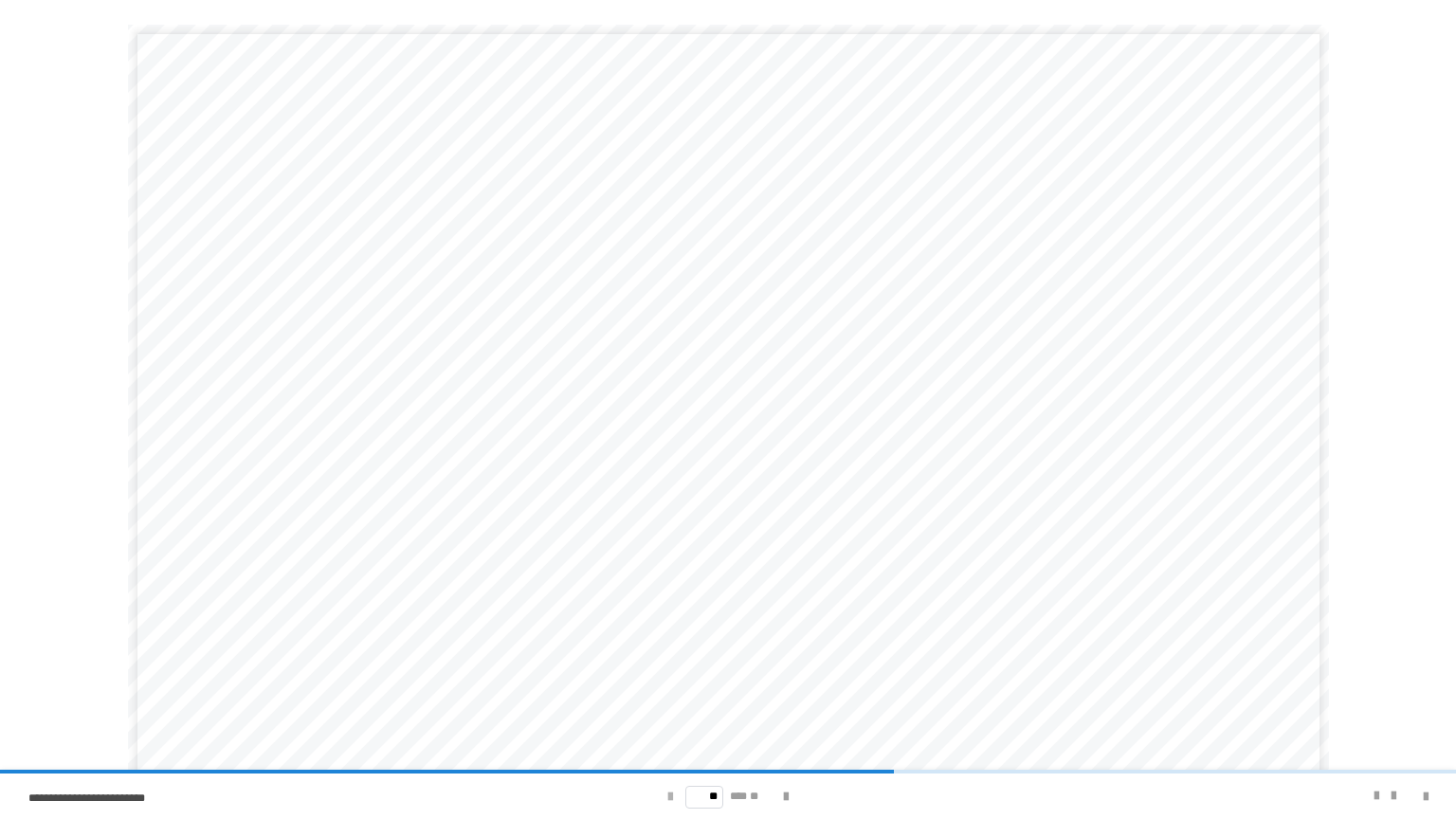 click at bounding box center (670, 797) 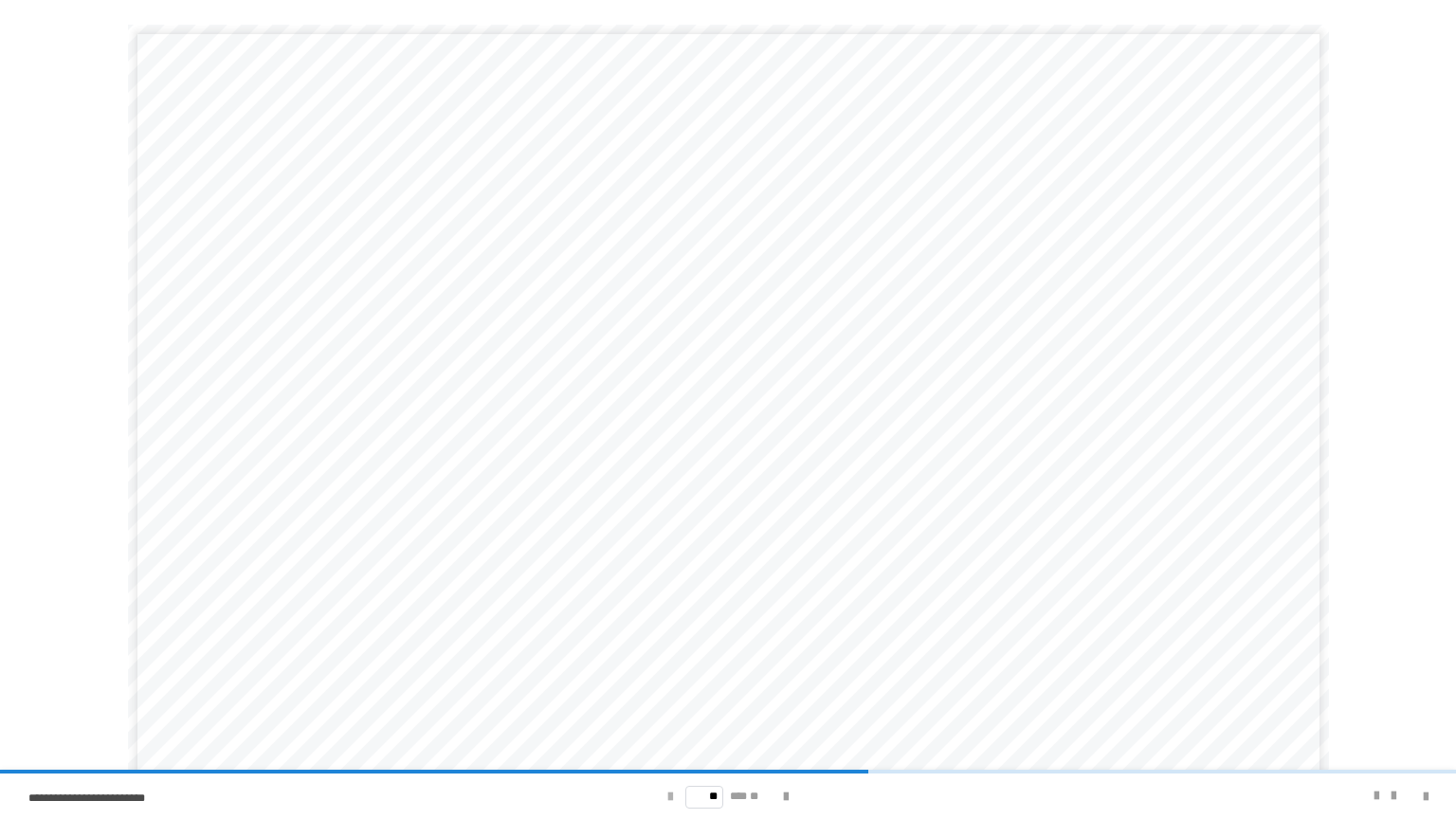 click at bounding box center [670, 797] 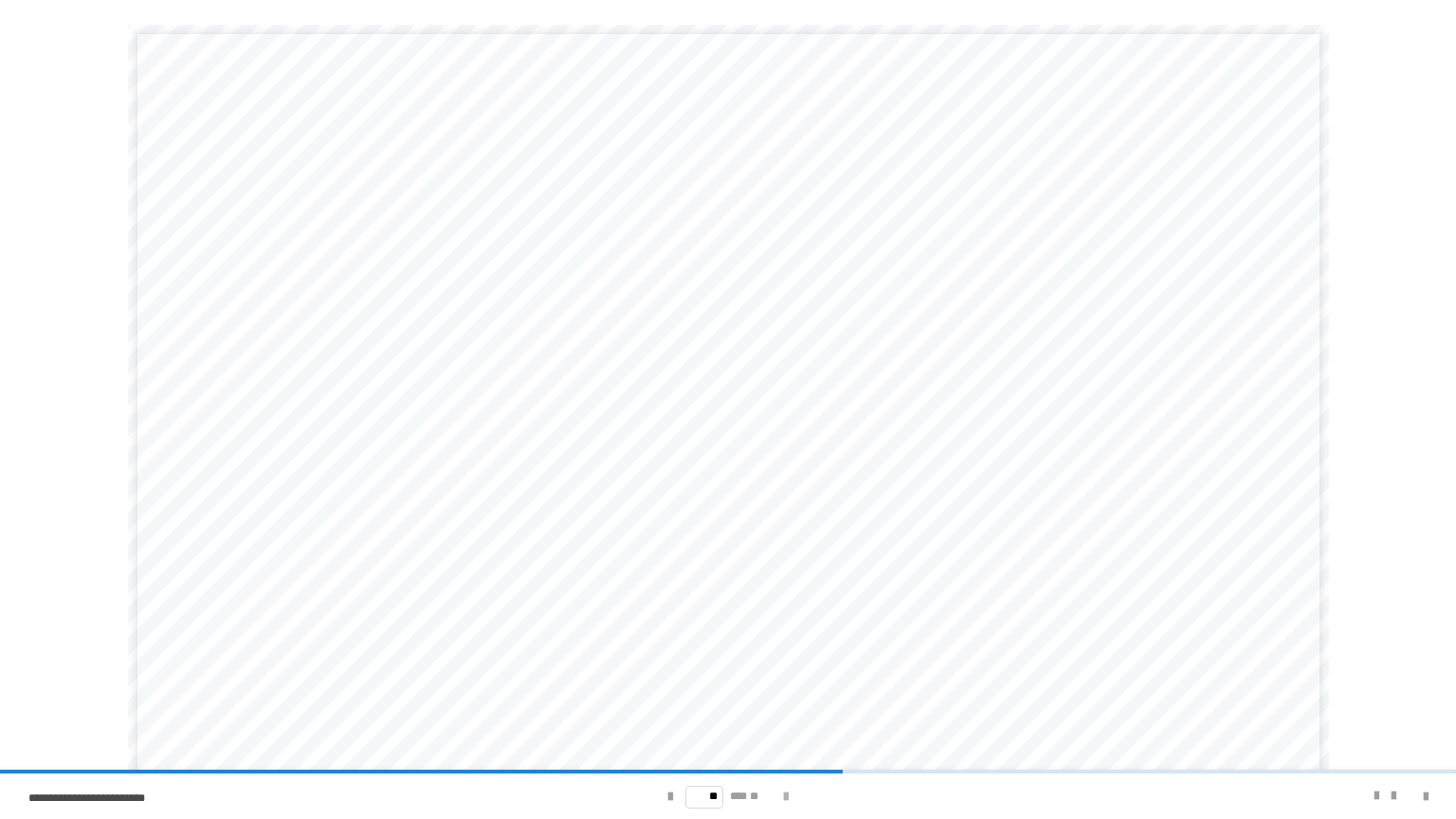 click at bounding box center [786, 797] 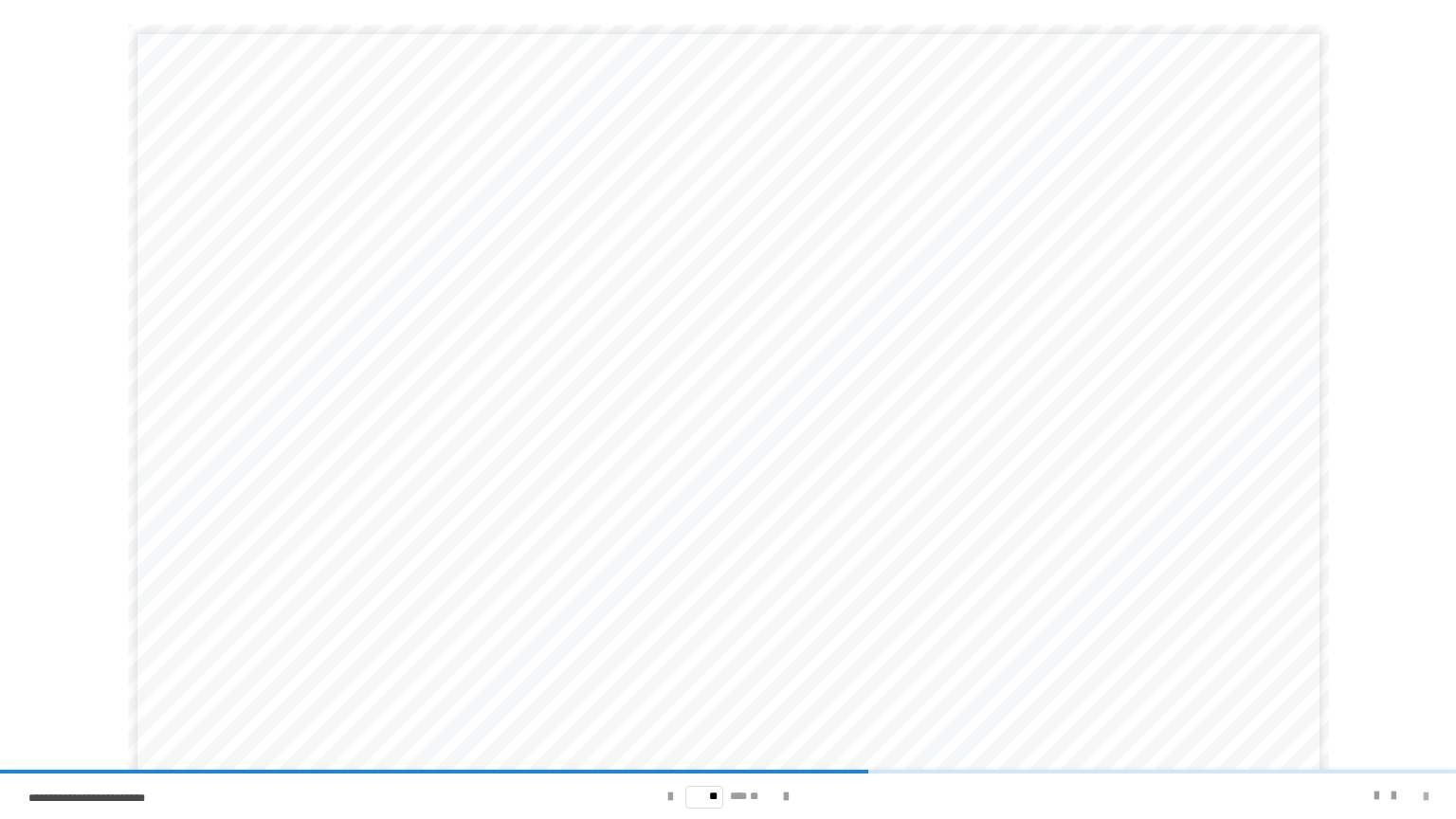click at bounding box center (1426, 797) 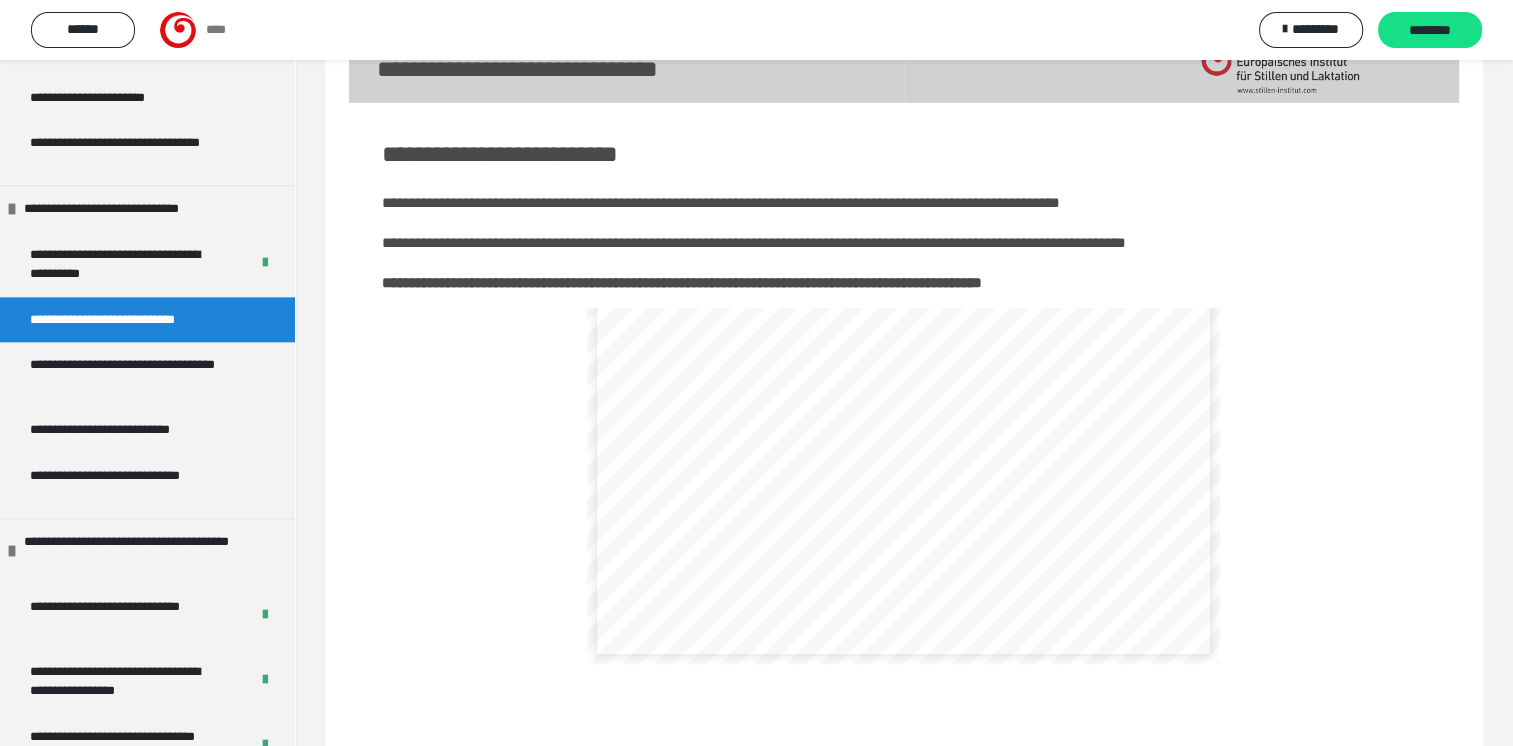 scroll, scrollTop: 163, scrollLeft: 0, axis: vertical 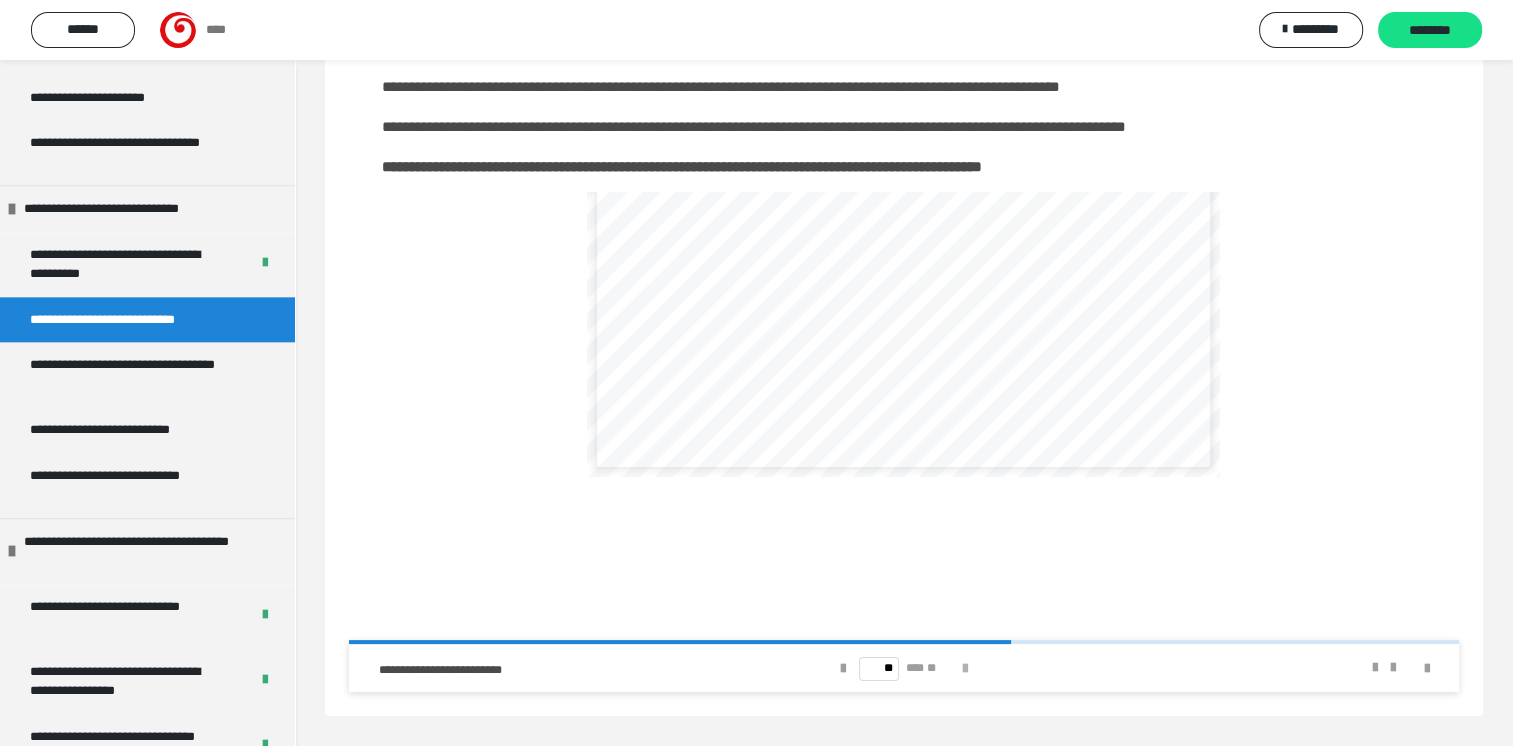 click at bounding box center [965, 669] 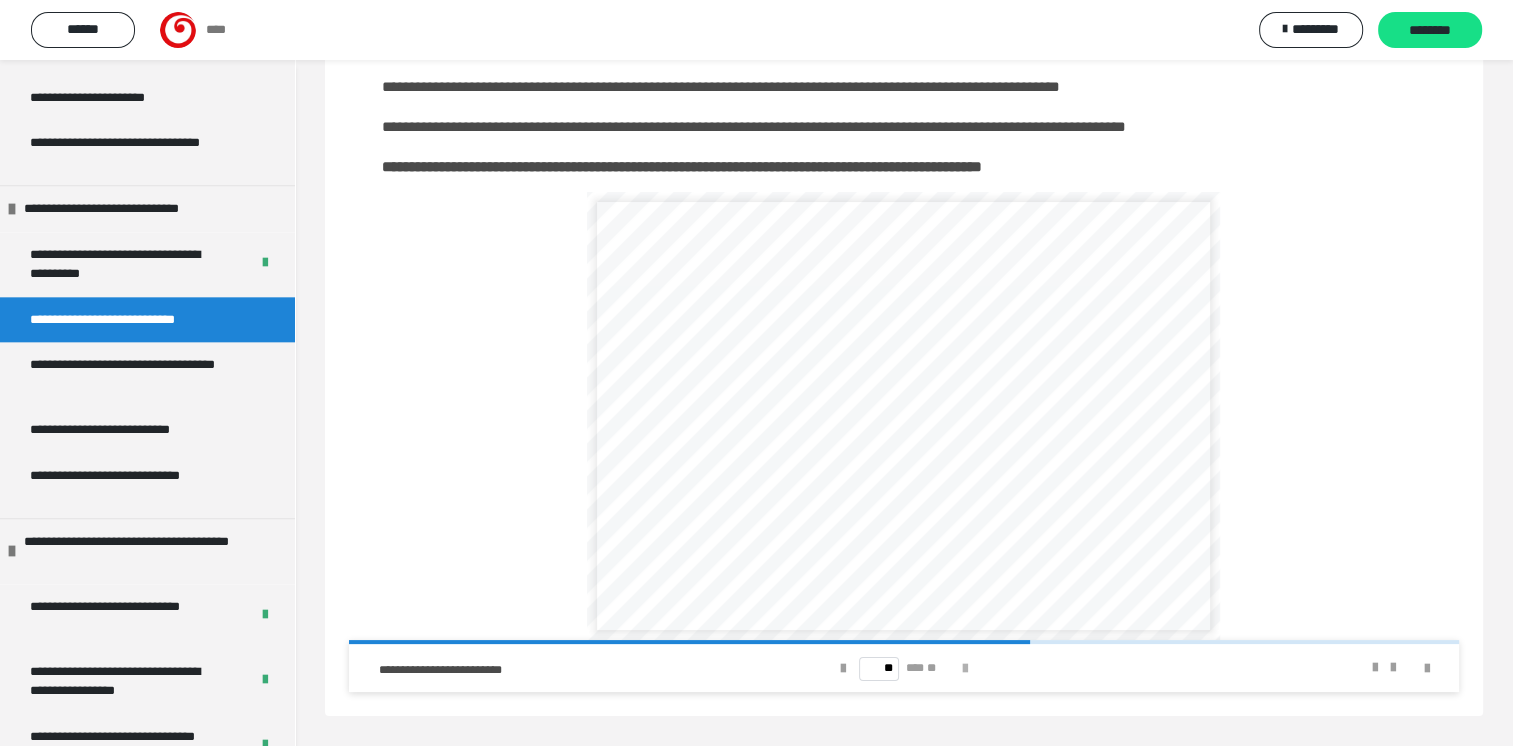 scroll, scrollTop: 0, scrollLeft: 0, axis: both 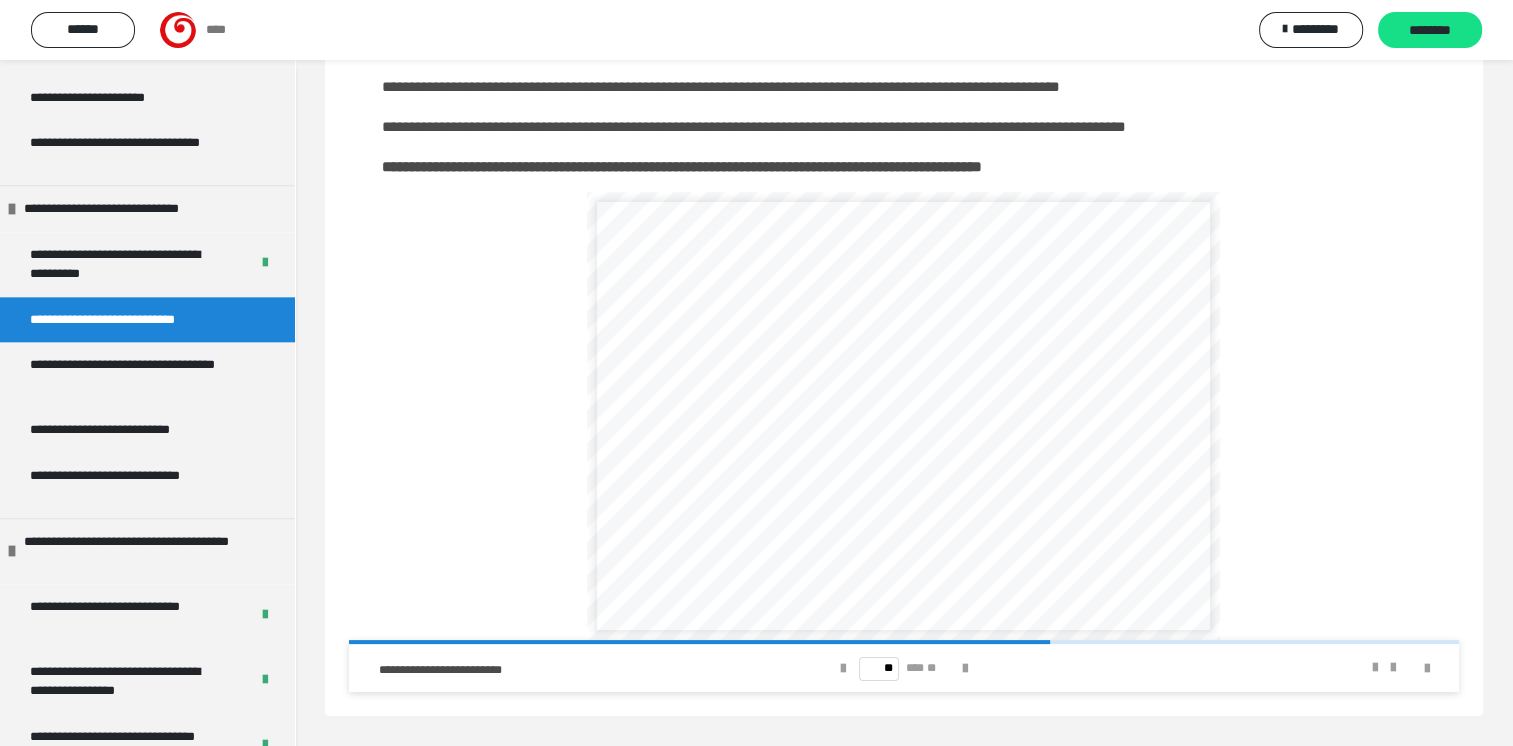 click on "** *** **" at bounding box center (904, 668) 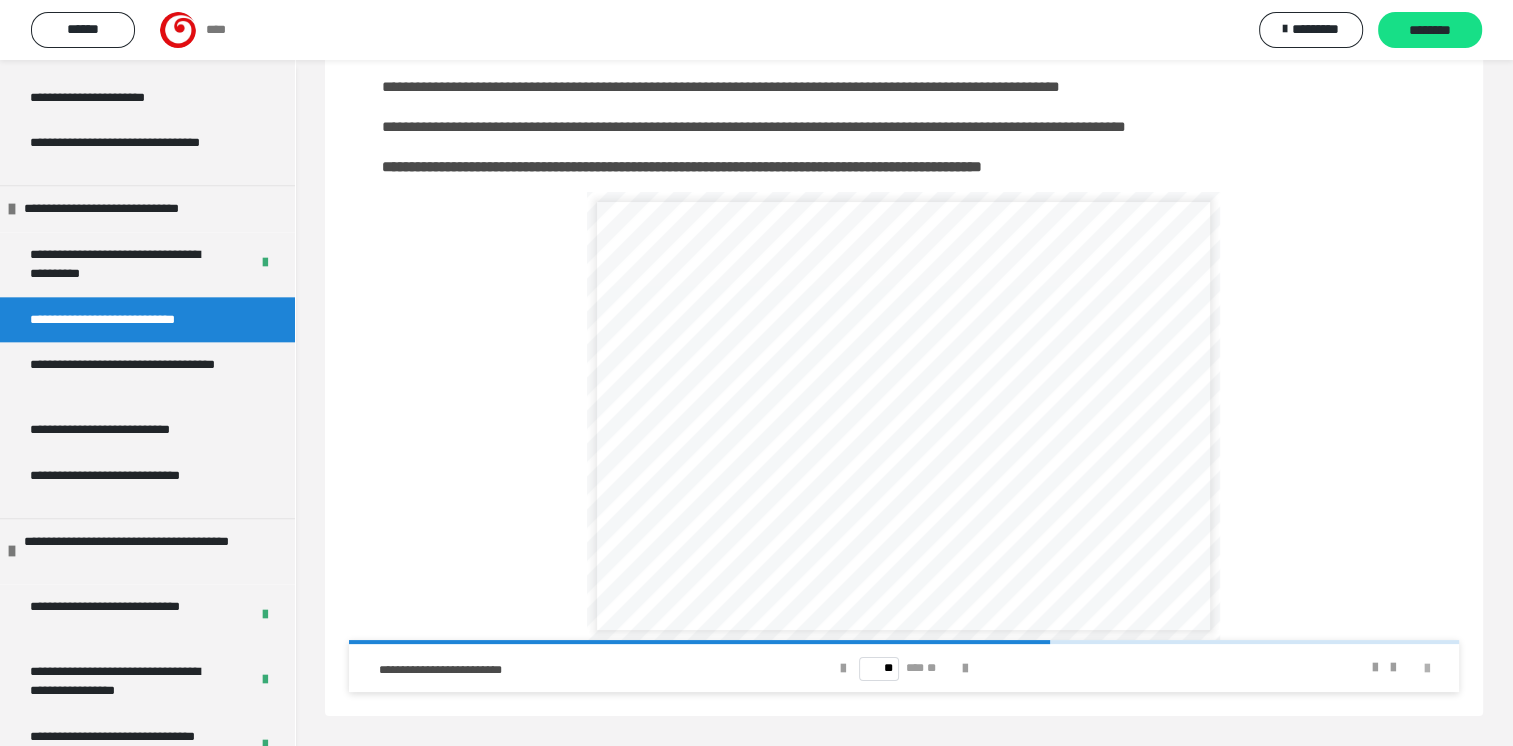 click at bounding box center (1427, 669) 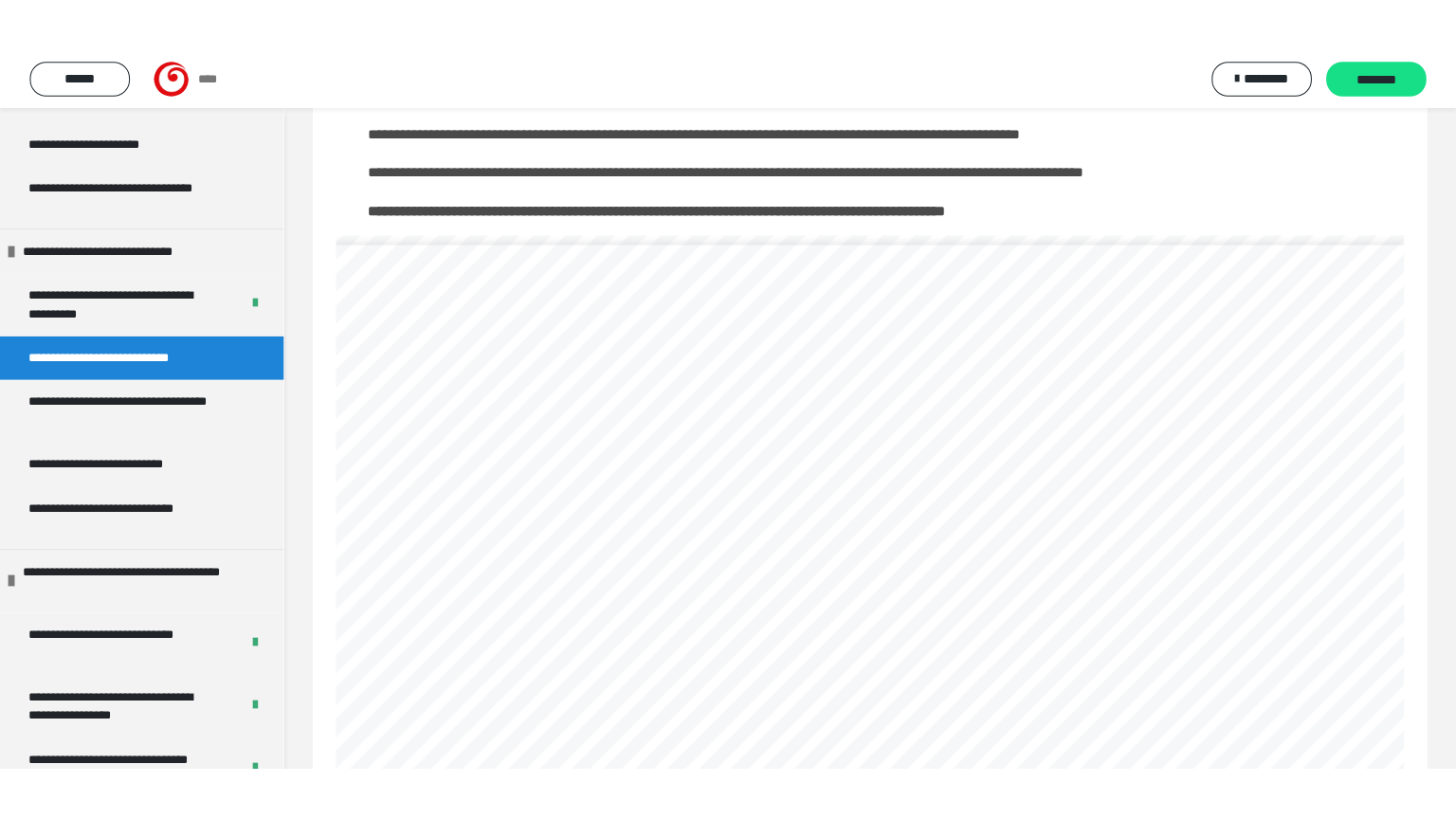 scroll, scrollTop: 101, scrollLeft: 0, axis: vertical 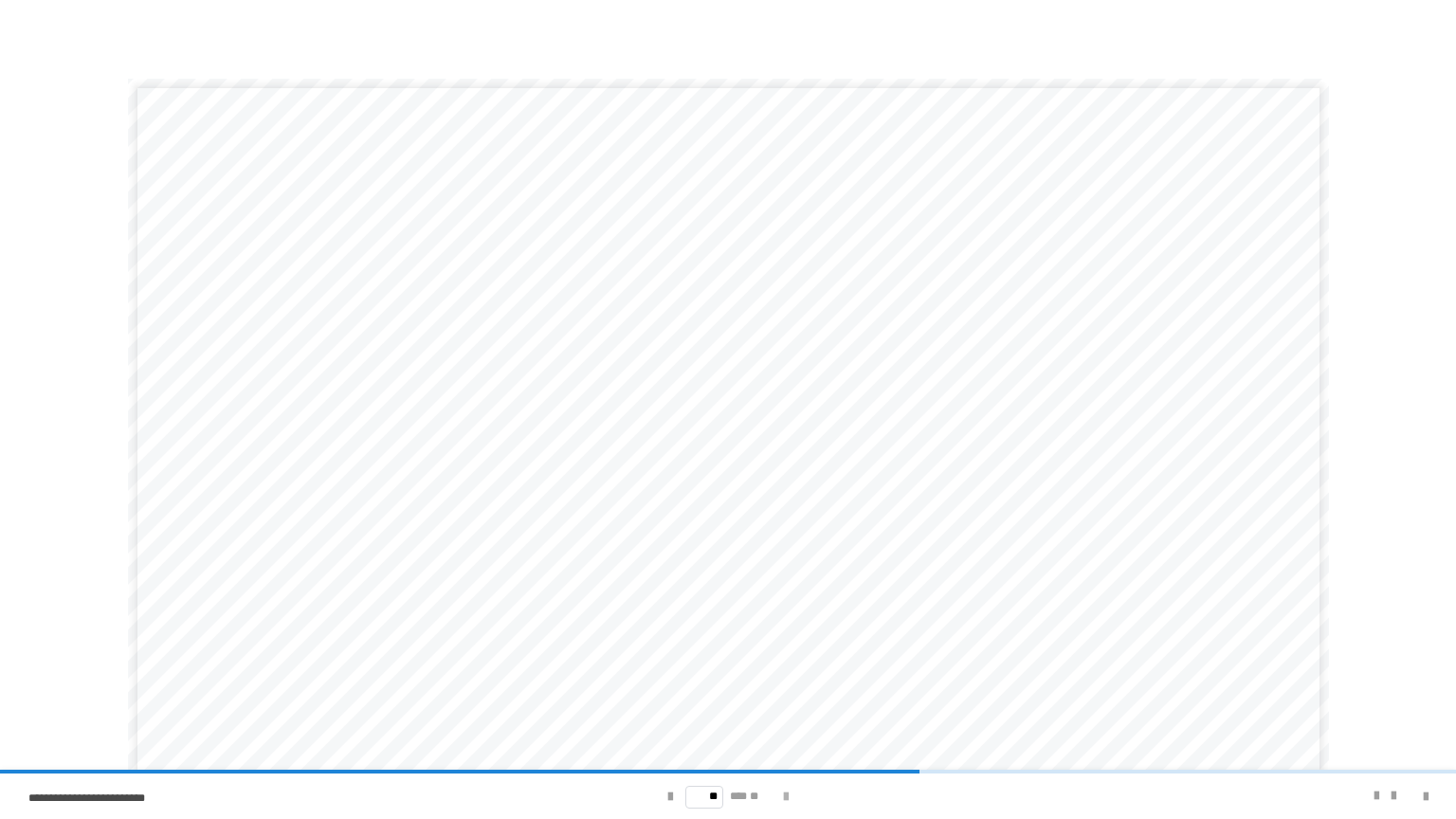 click at bounding box center [786, 797] 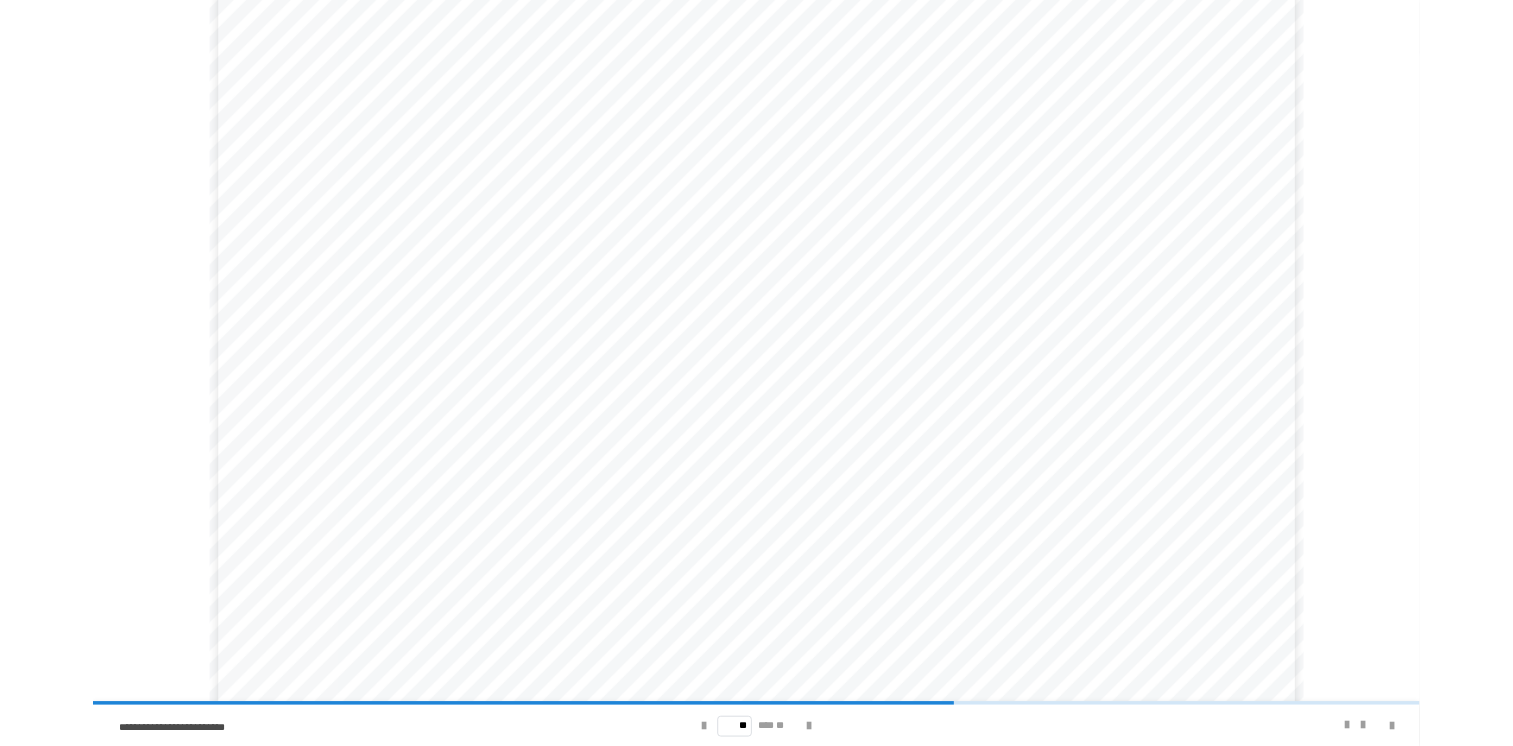 scroll, scrollTop: 58, scrollLeft: 0, axis: vertical 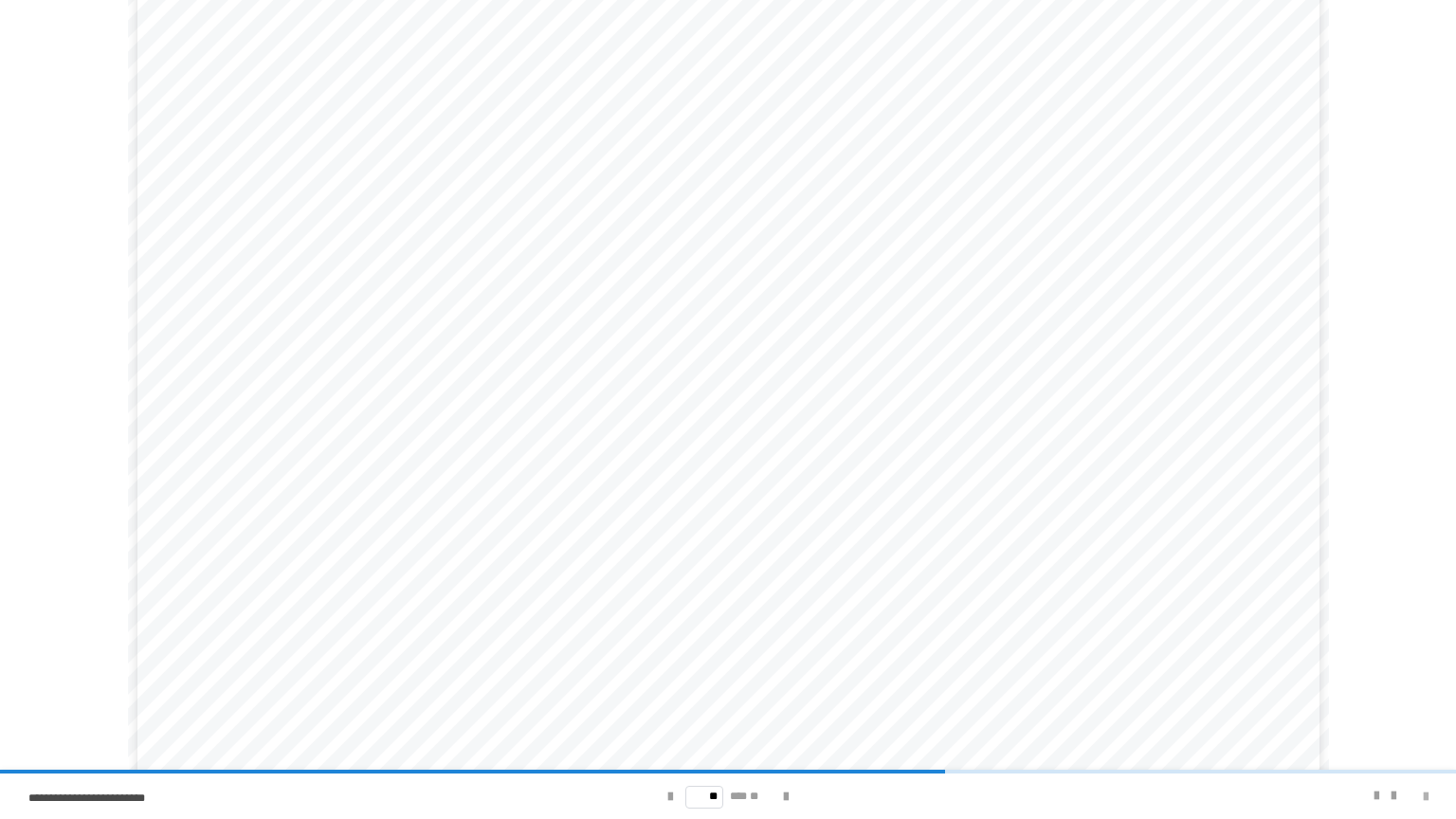 click at bounding box center [1426, 797] 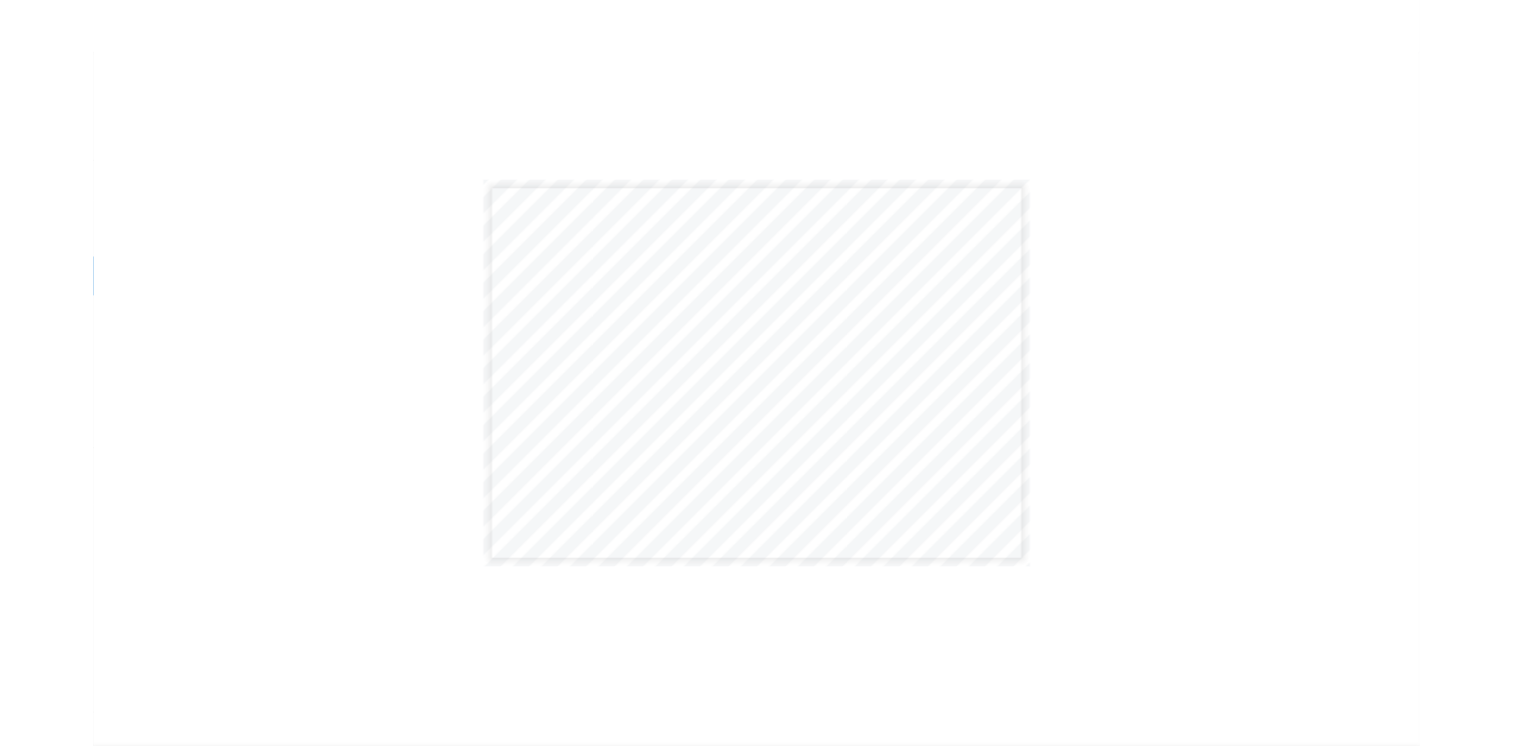 scroll, scrollTop: 0, scrollLeft: 0, axis: both 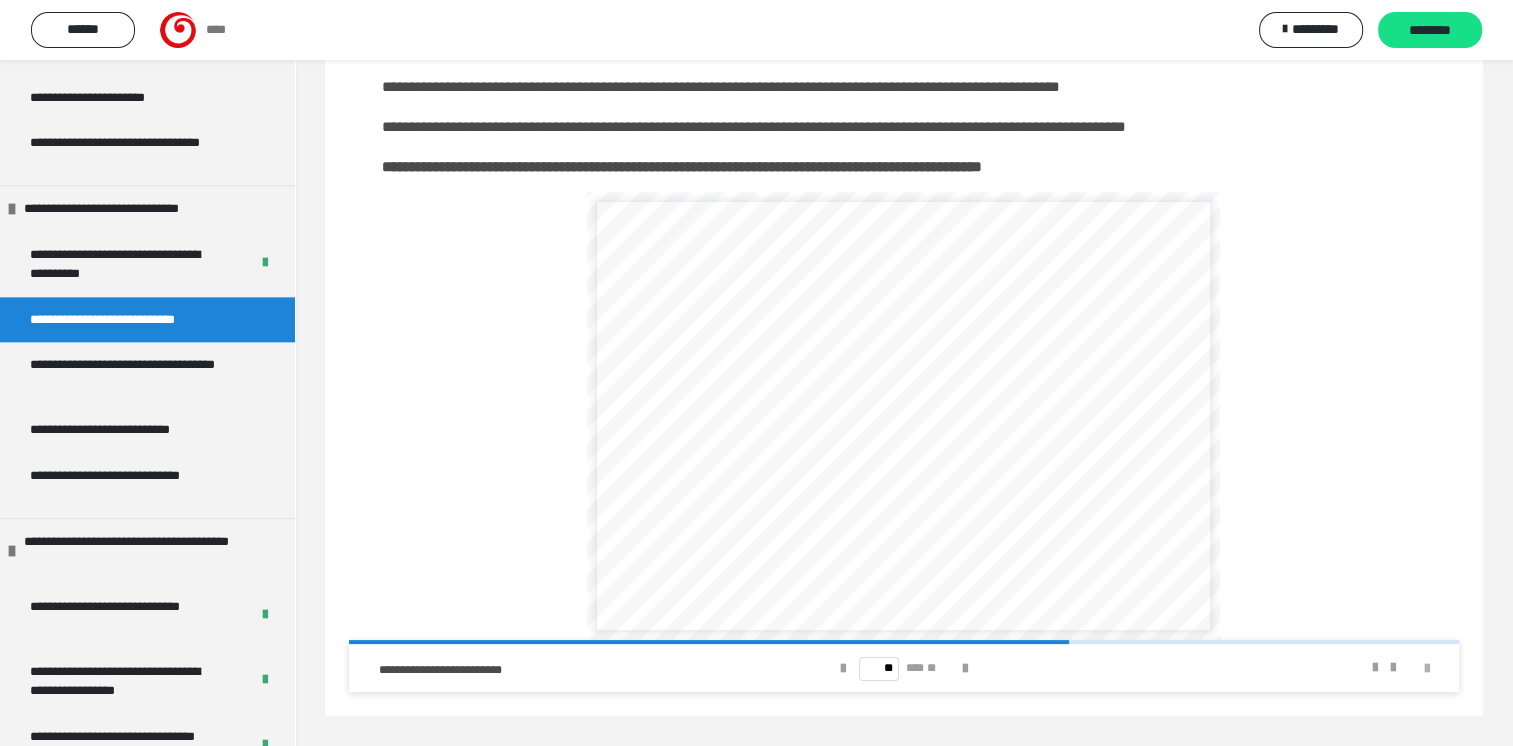 click at bounding box center (1427, 669) 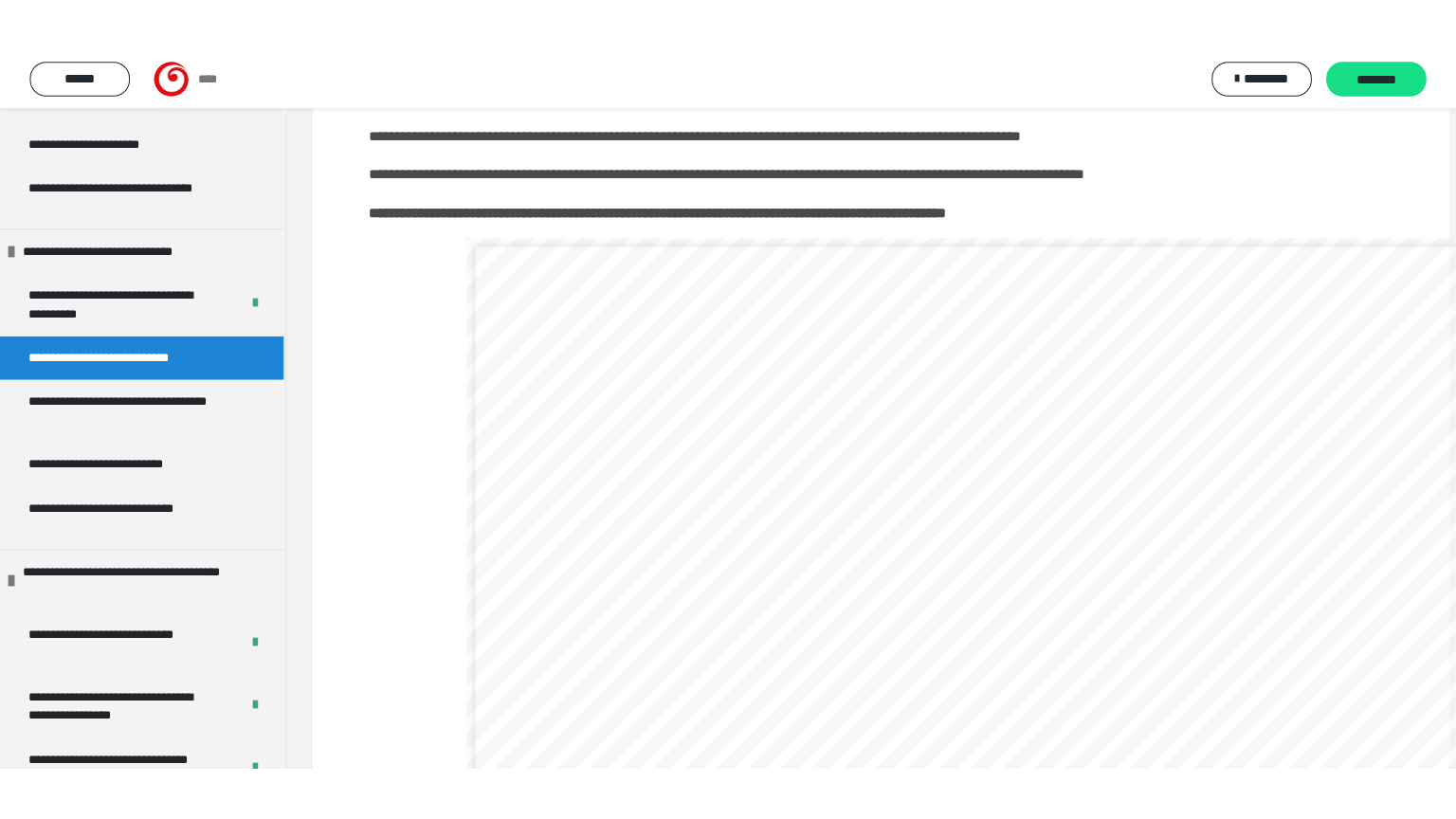 scroll, scrollTop: 101, scrollLeft: 0, axis: vertical 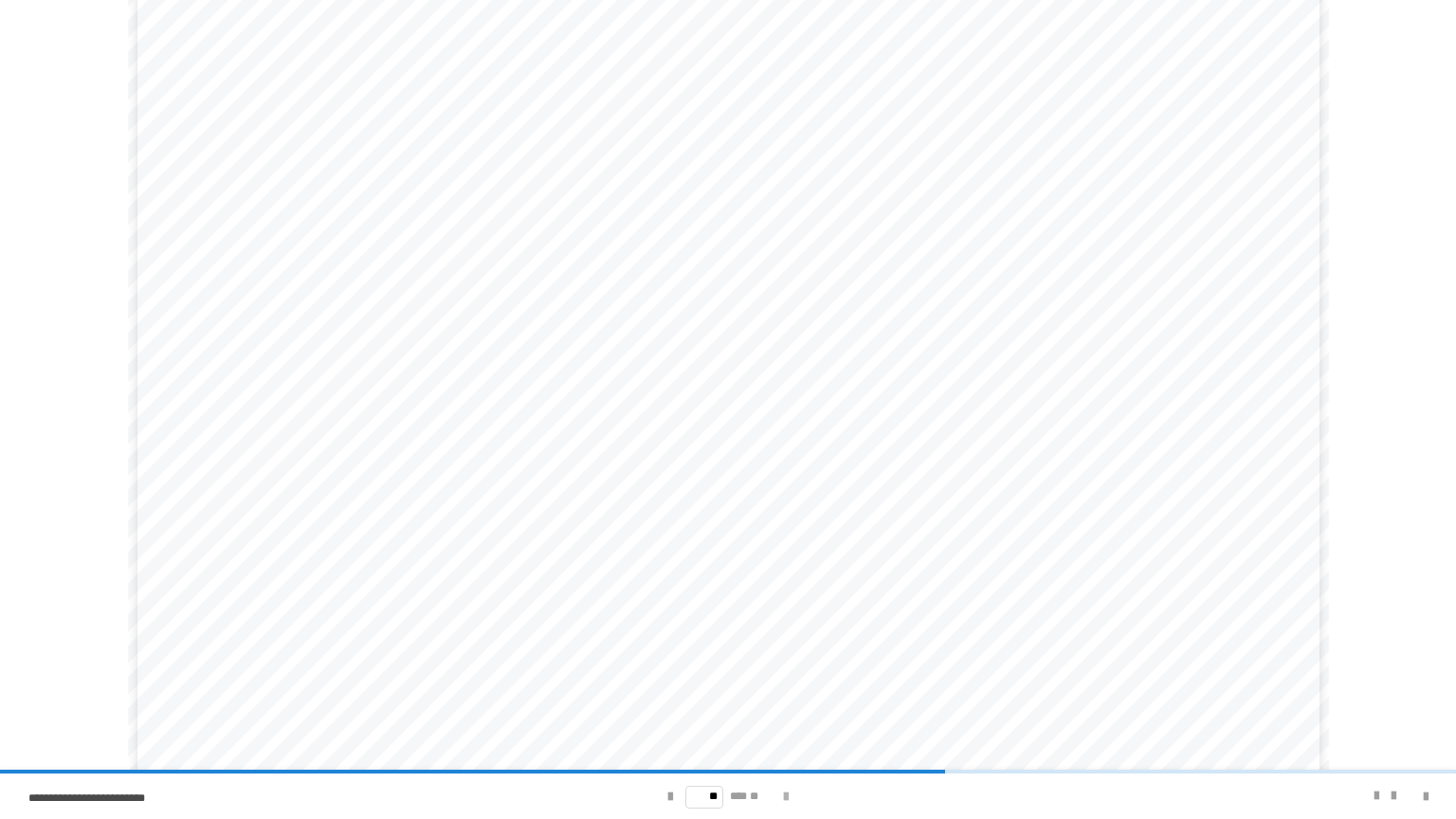 click on "** *** **" at bounding box center (727, 796) 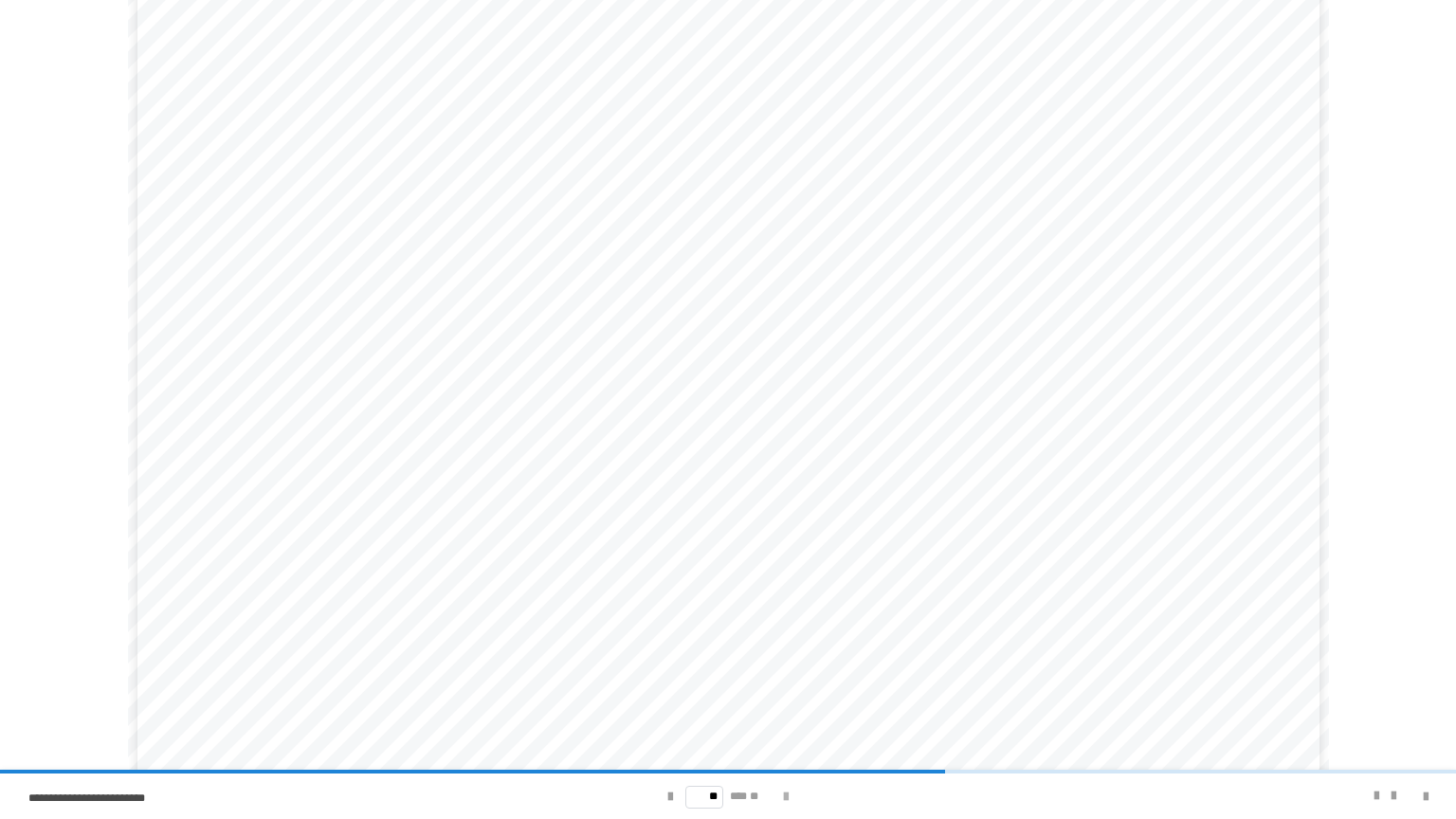 click at bounding box center [786, 797] 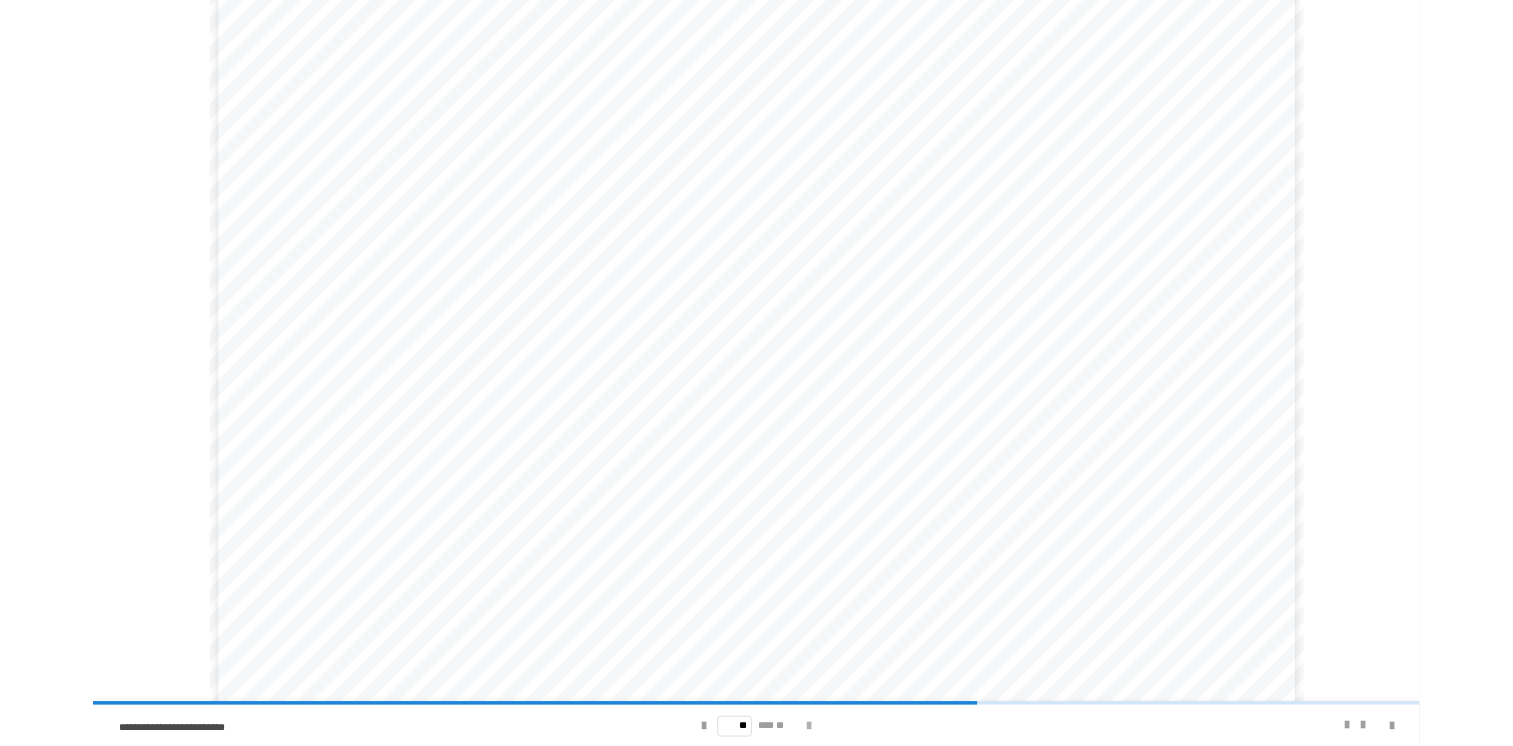 scroll, scrollTop: 0, scrollLeft: 0, axis: both 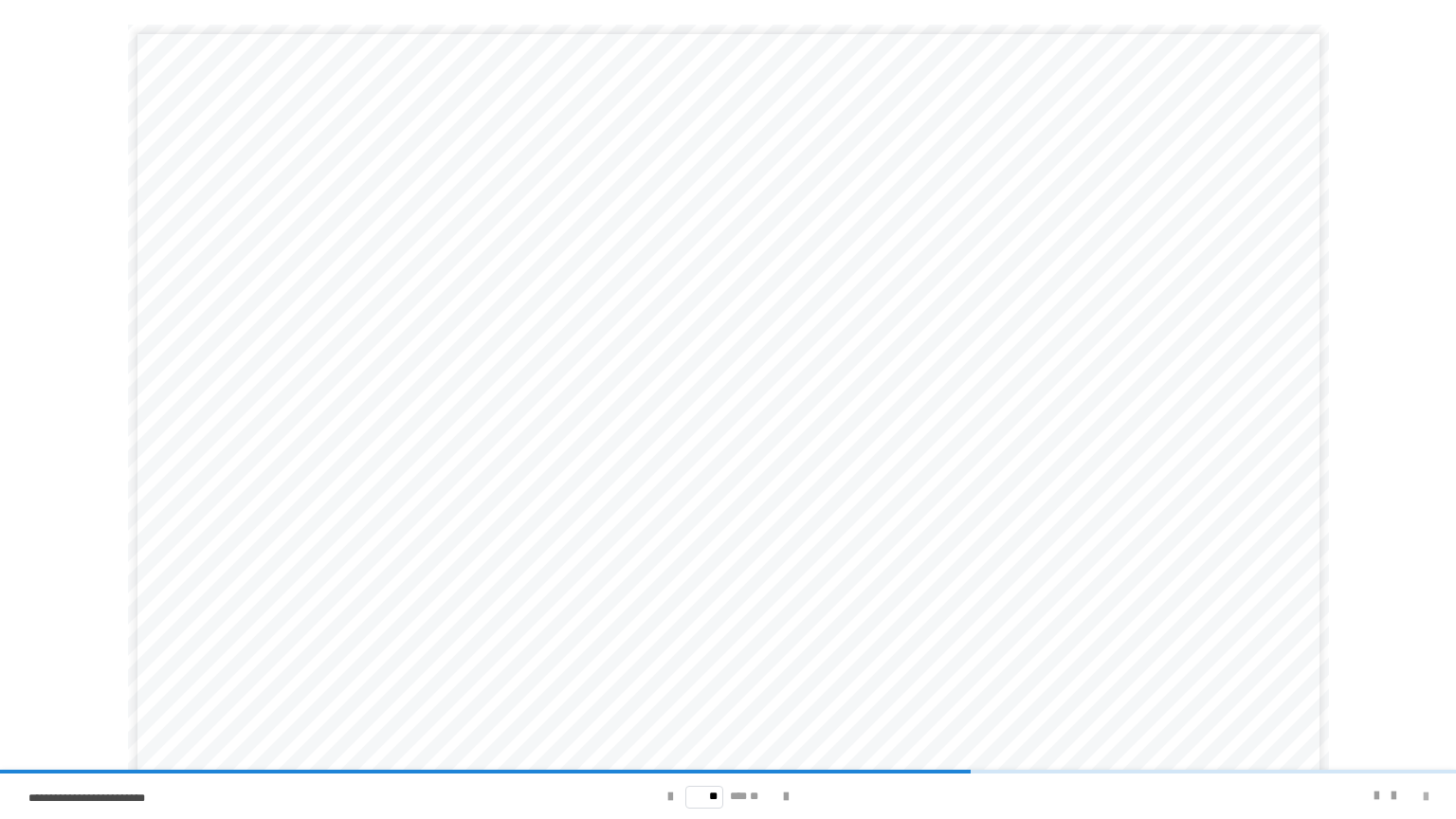 click at bounding box center (1426, 797) 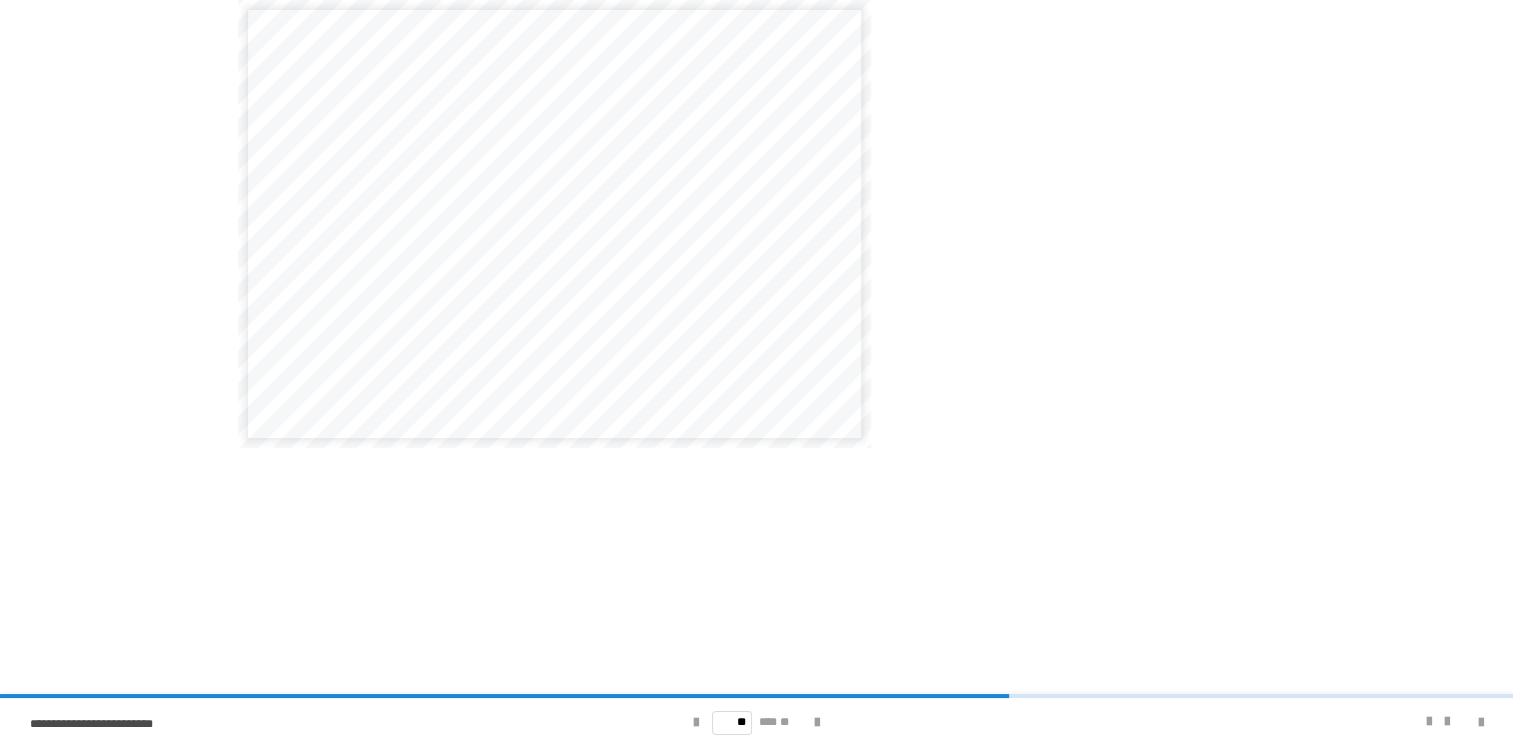 scroll, scrollTop: 163, scrollLeft: 0, axis: vertical 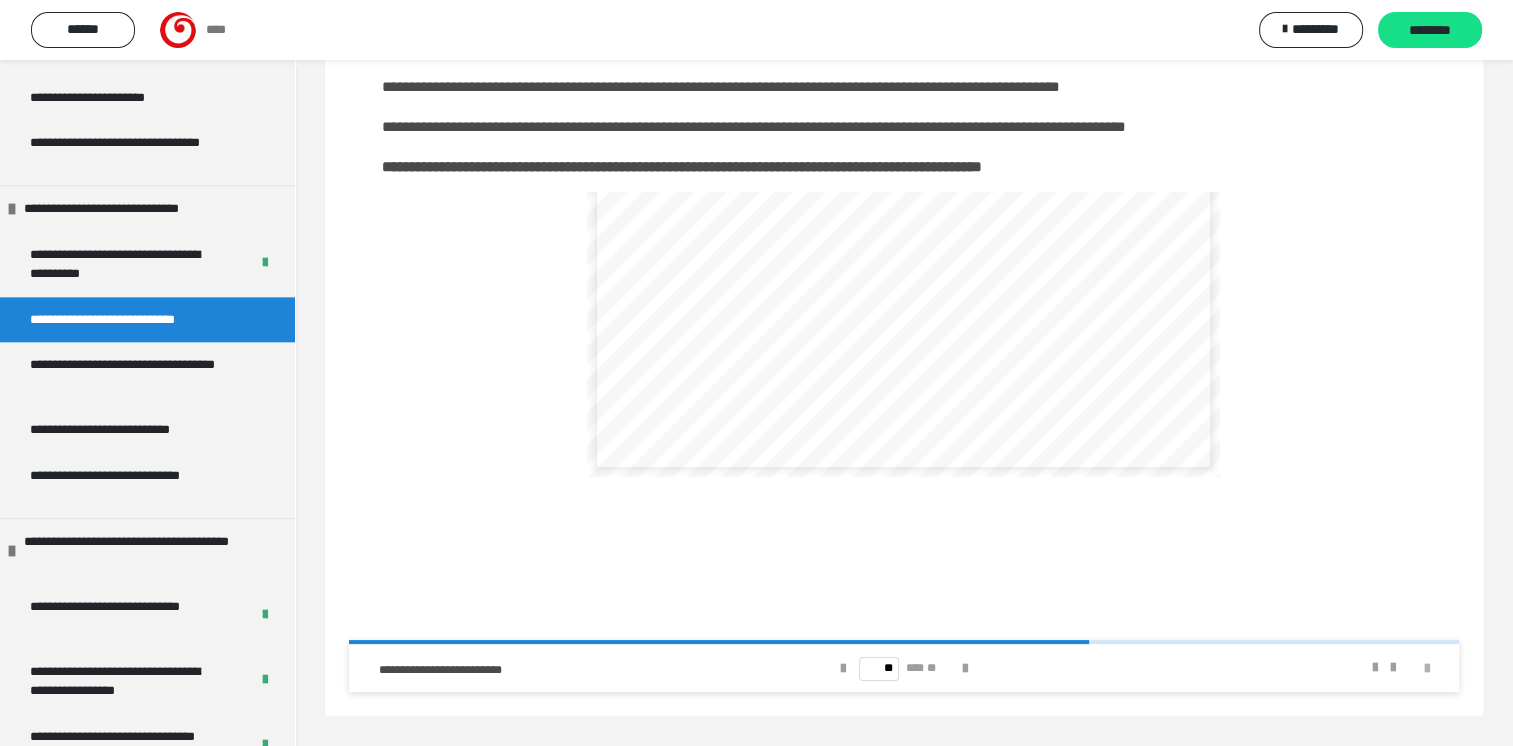 click at bounding box center [1427, 669] 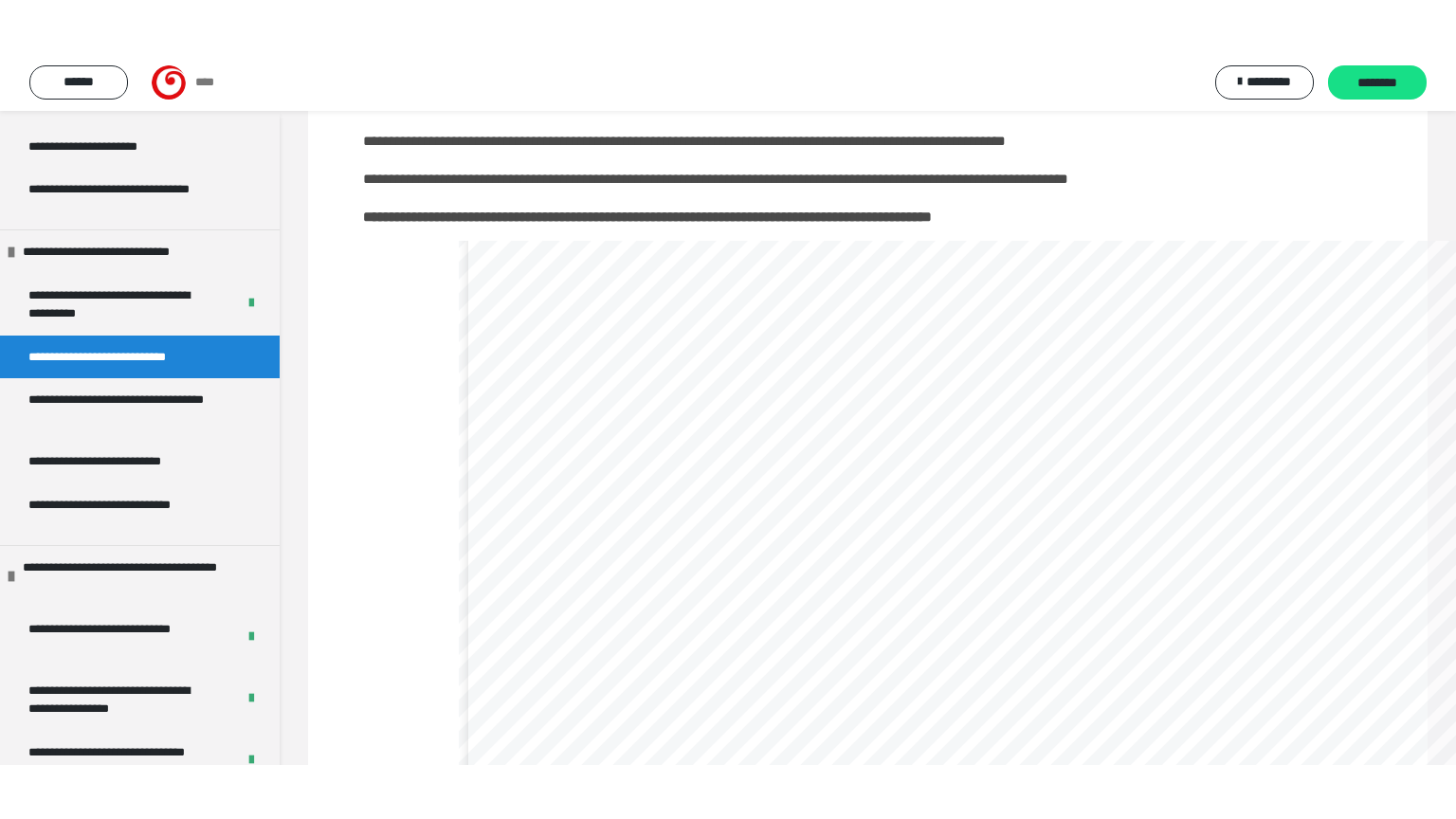 scroll, scrollTop: 101, scrollLeft: 0, axis: vertical 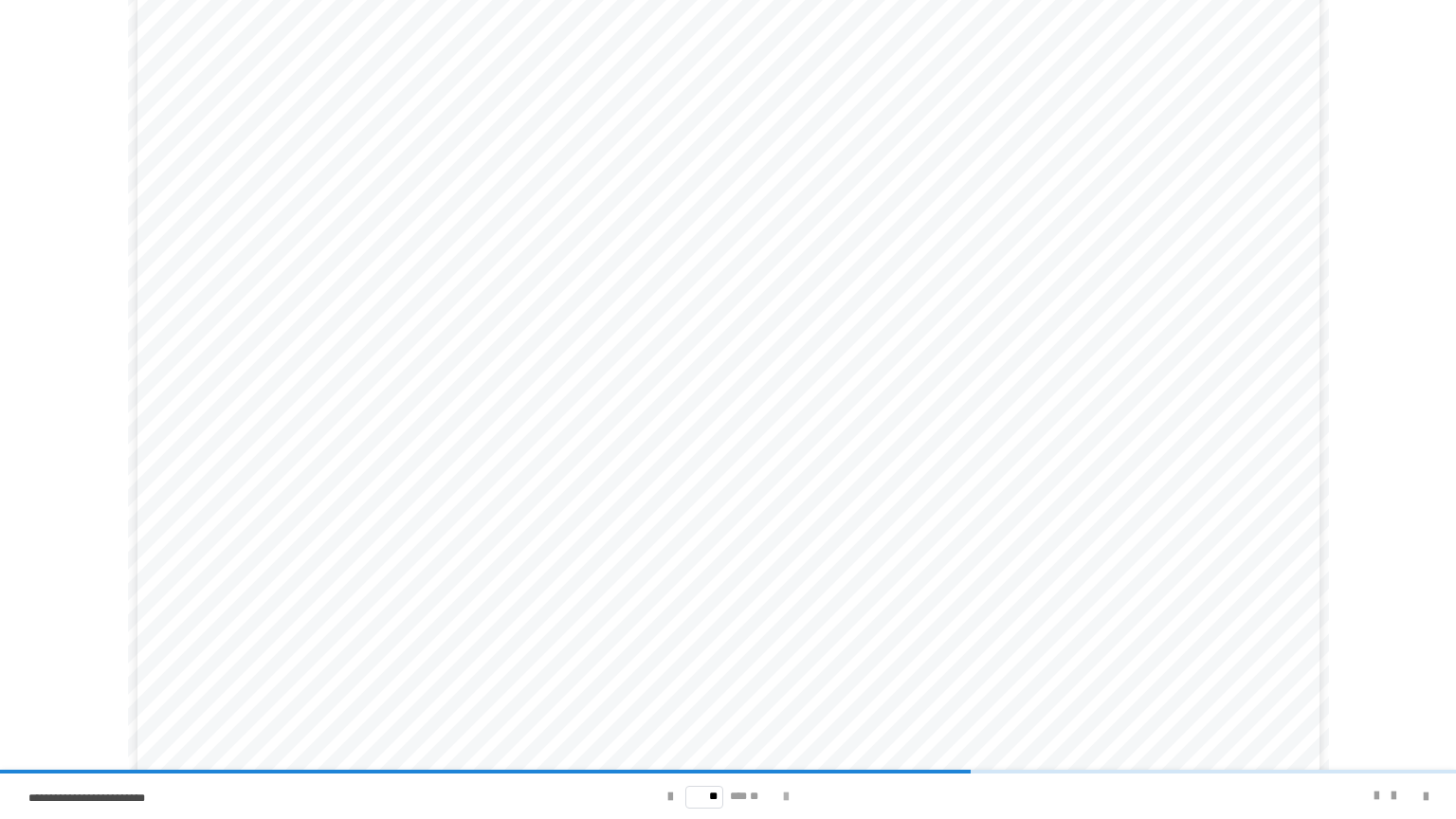 click at bounding box center (786, 797) 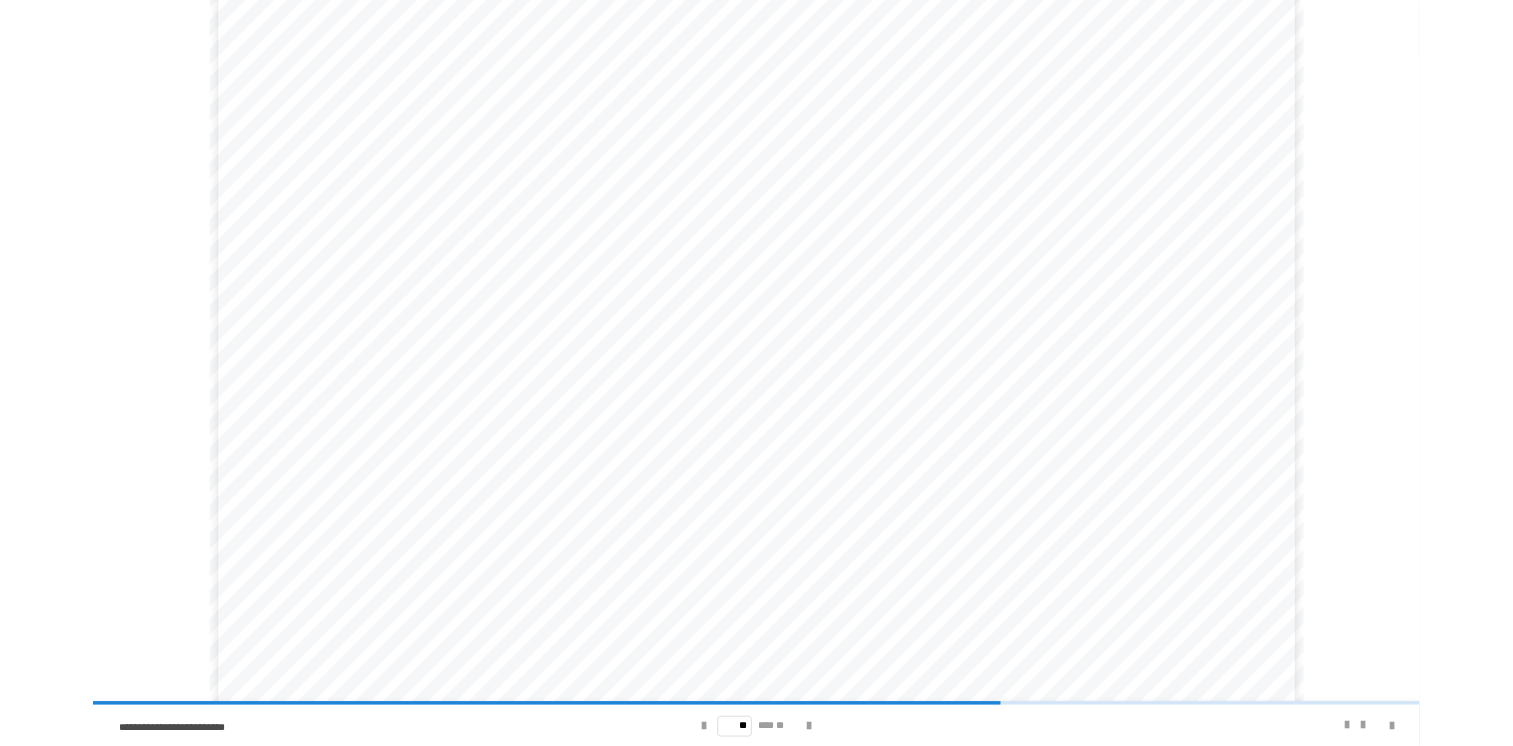scroll, scrollTop: 58, scrollLeft: 0, axis: vertical 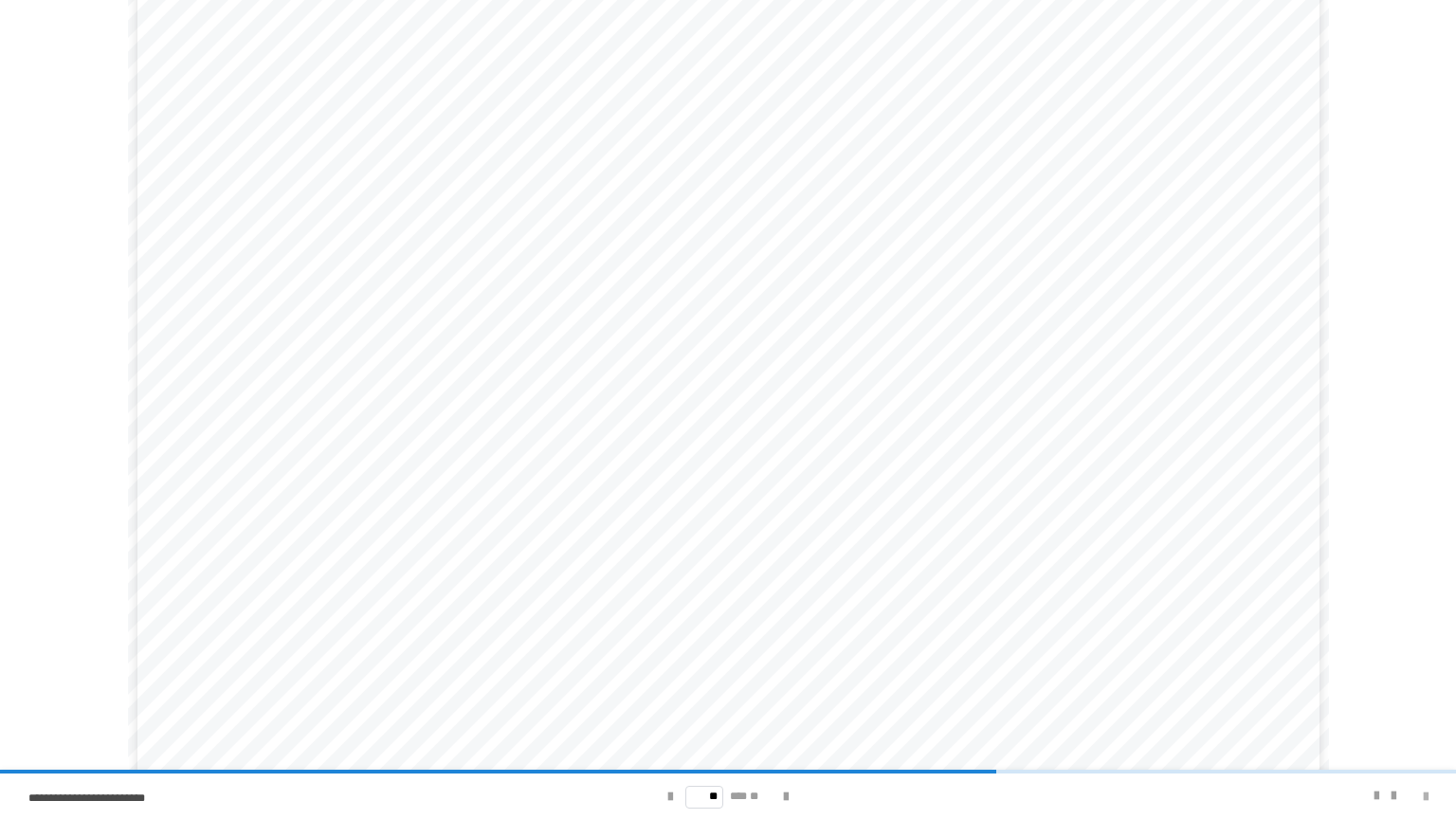 click at bounding box center [1426, 797] 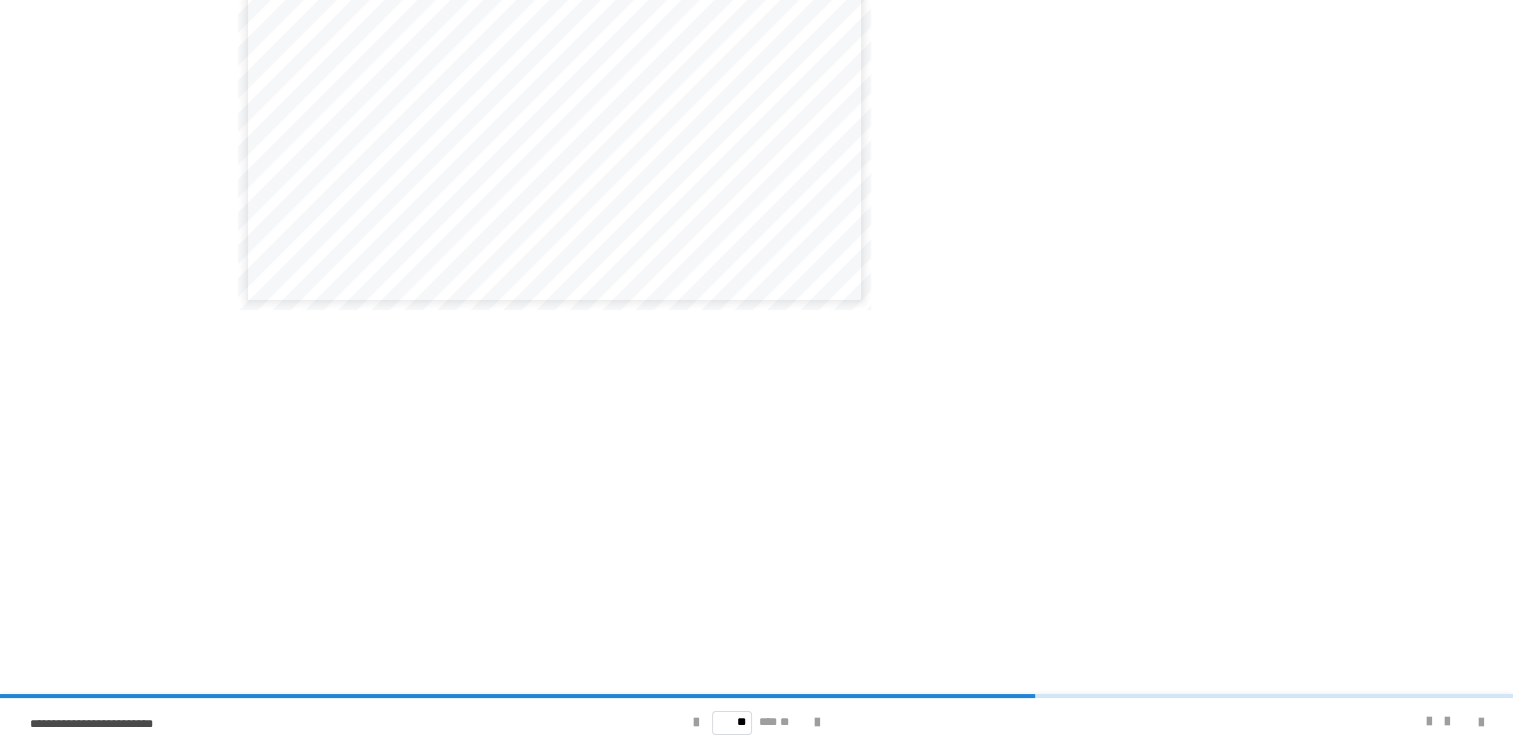 scroll, scrollTop: 163, scrollLeft: 0, axis: vertical 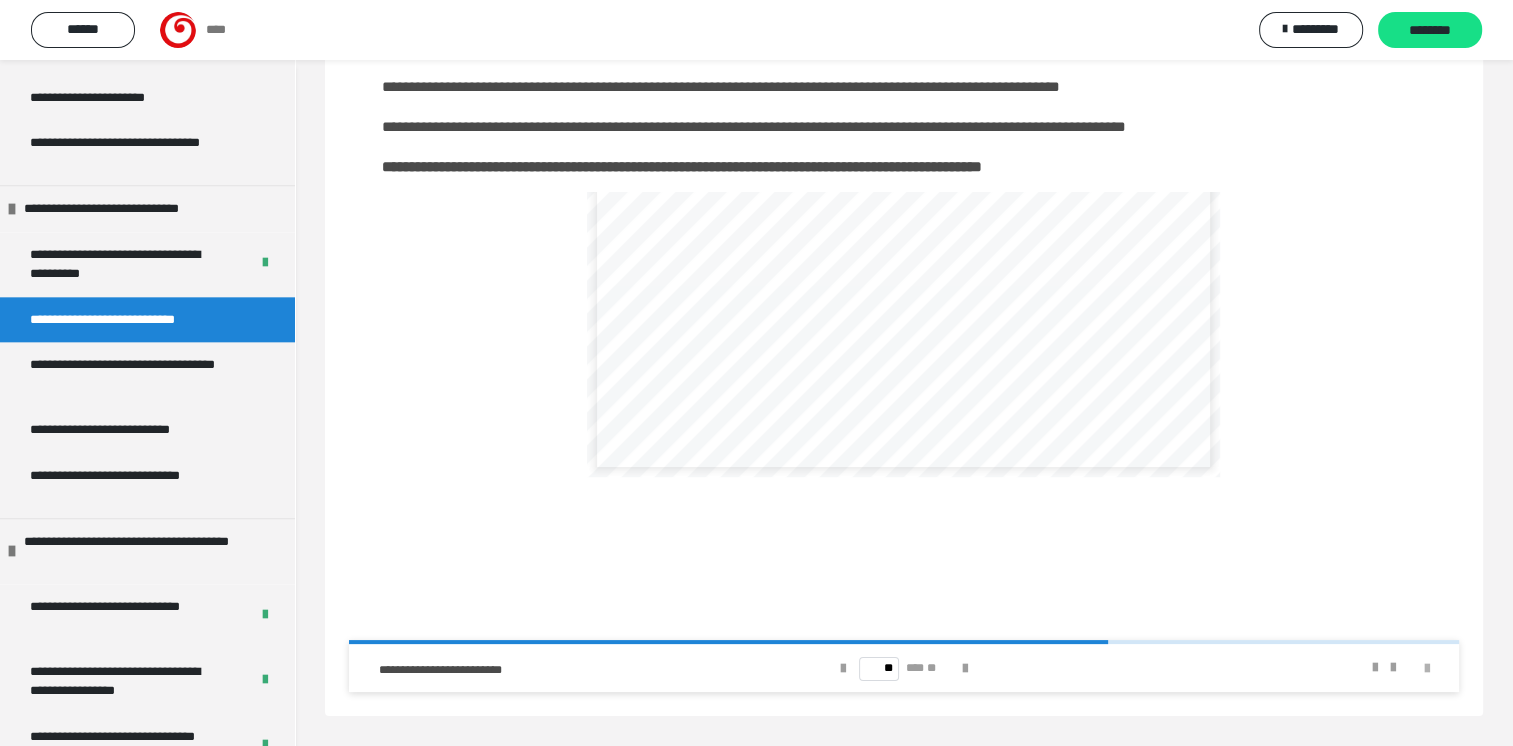 click at bounding box center (1427, 669) 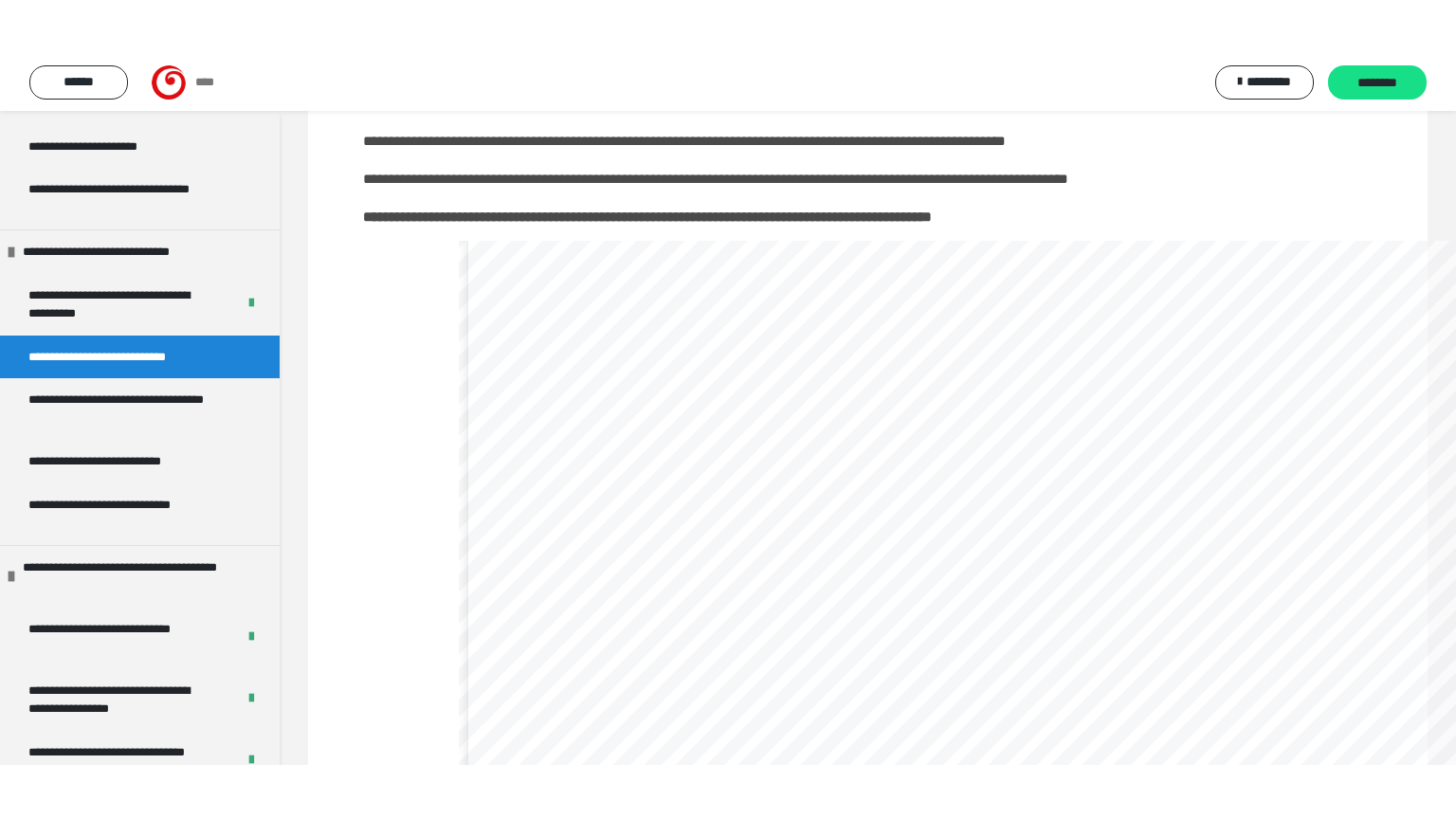 scroll, scrollTop: 101, scrollLeft: 0, axis: vertical 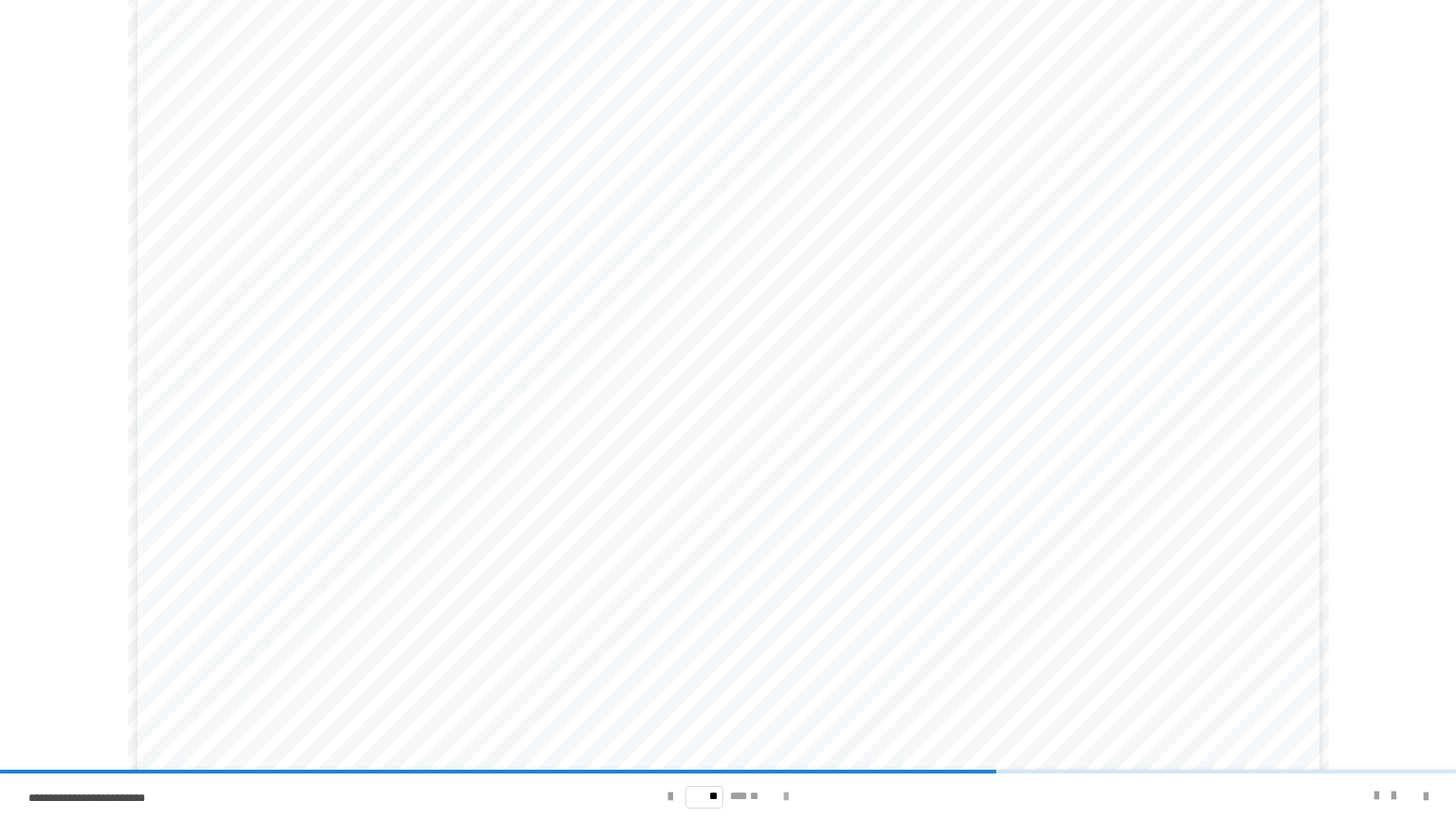 click at bounding box center (786, 797) 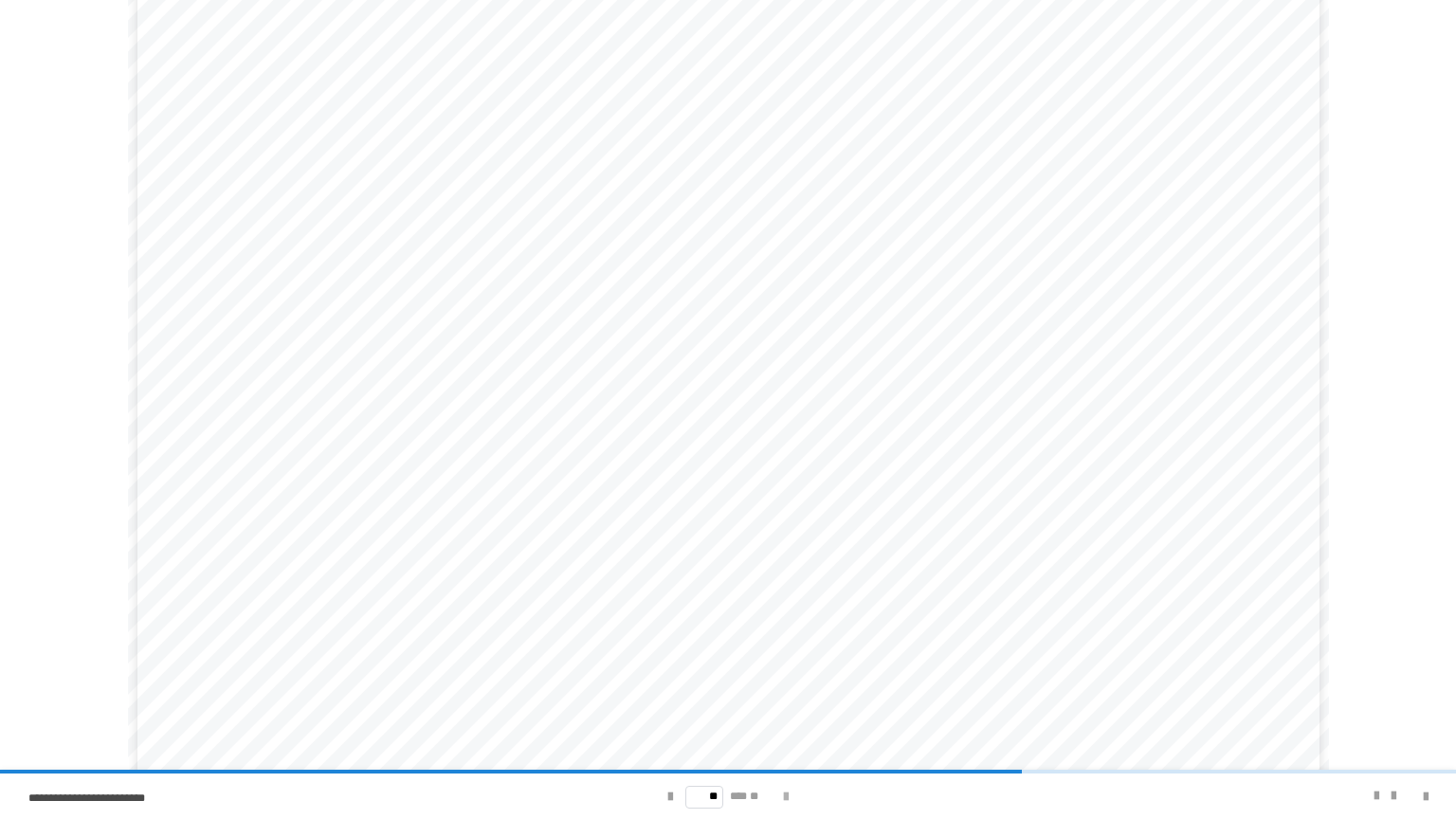 scroll, scrollTop: 0, scrollLeft: 0, axis: both 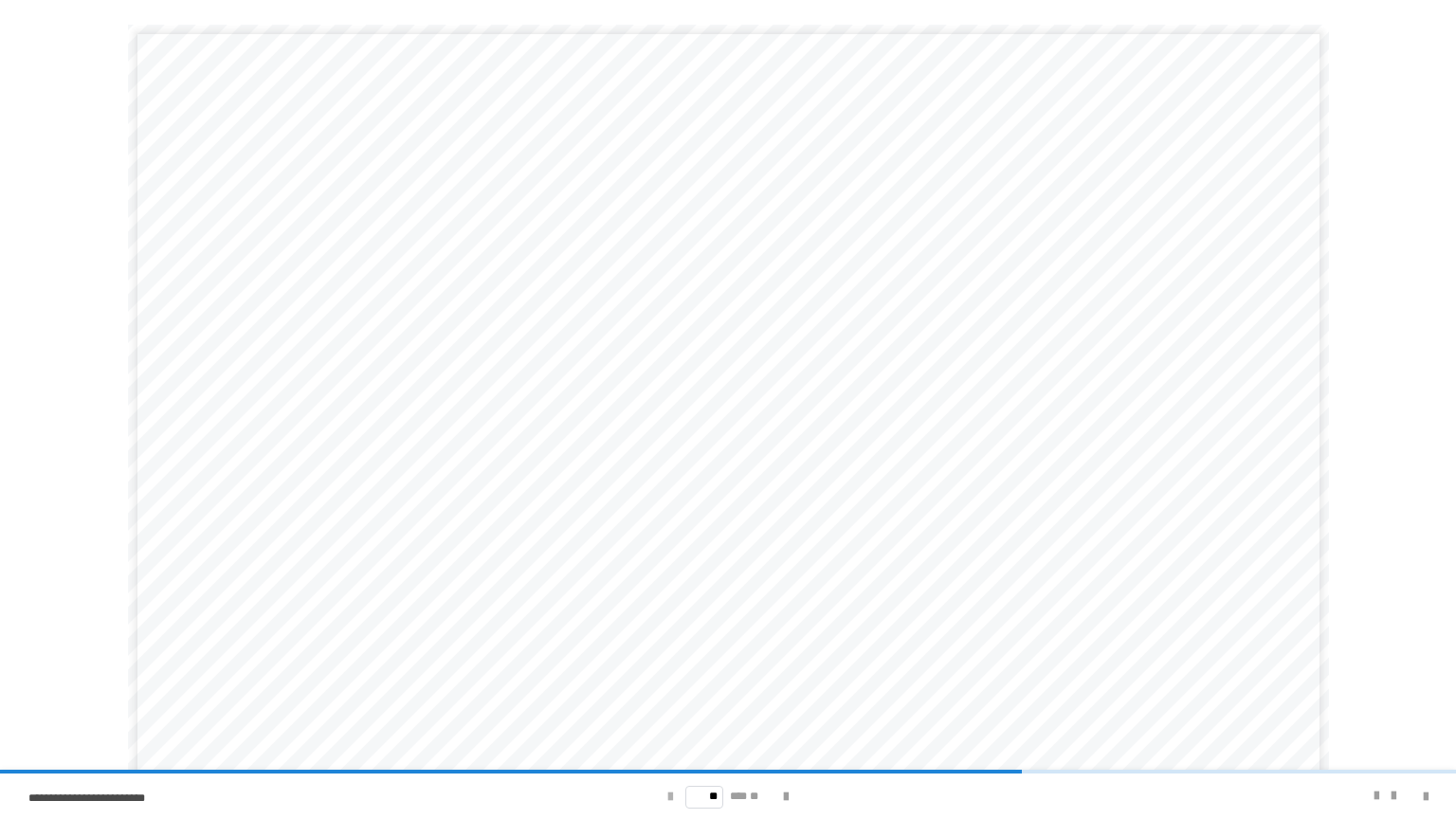 click at bounding box center [670, 797] 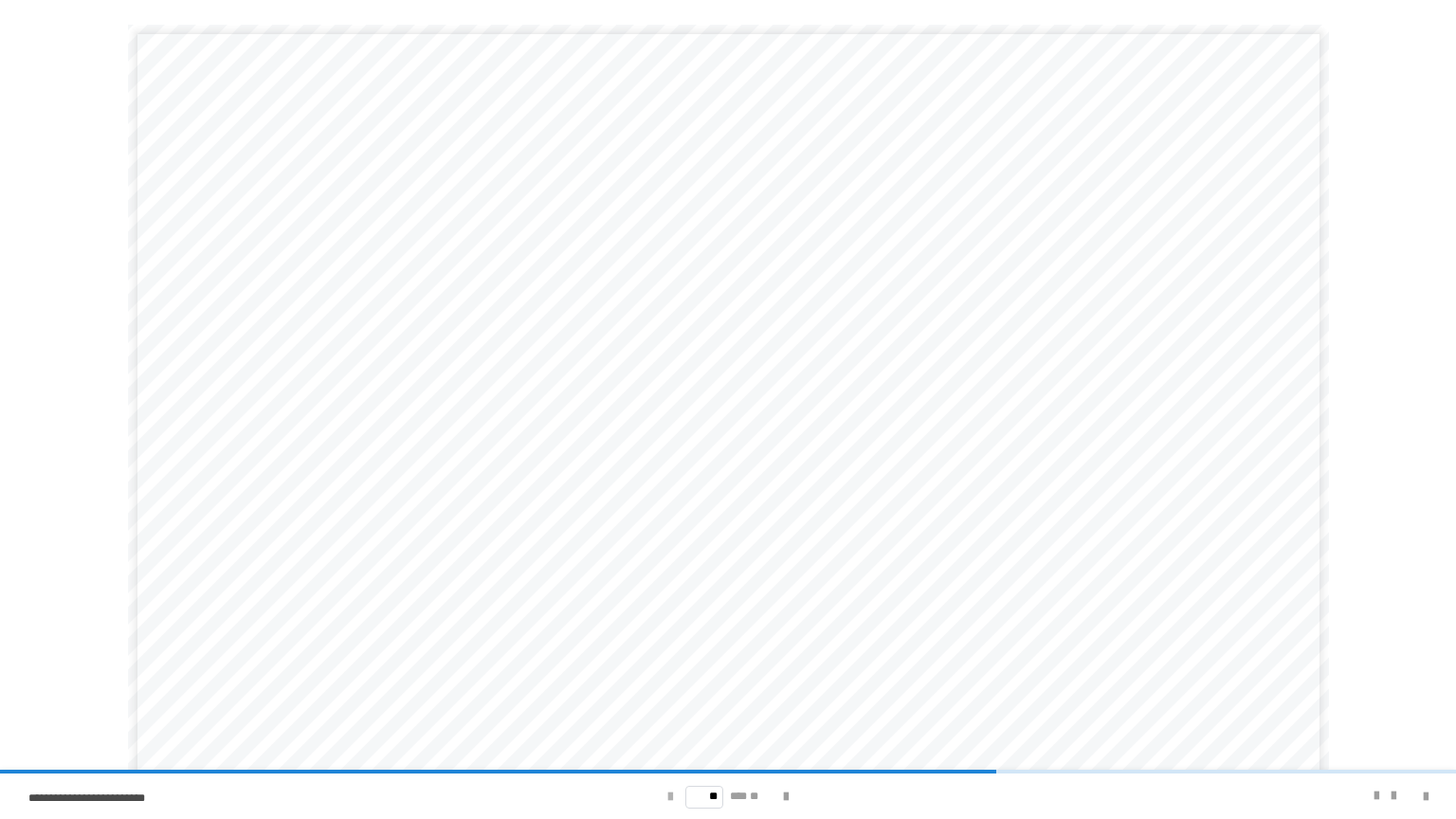 click at bounding box center (670, 797) 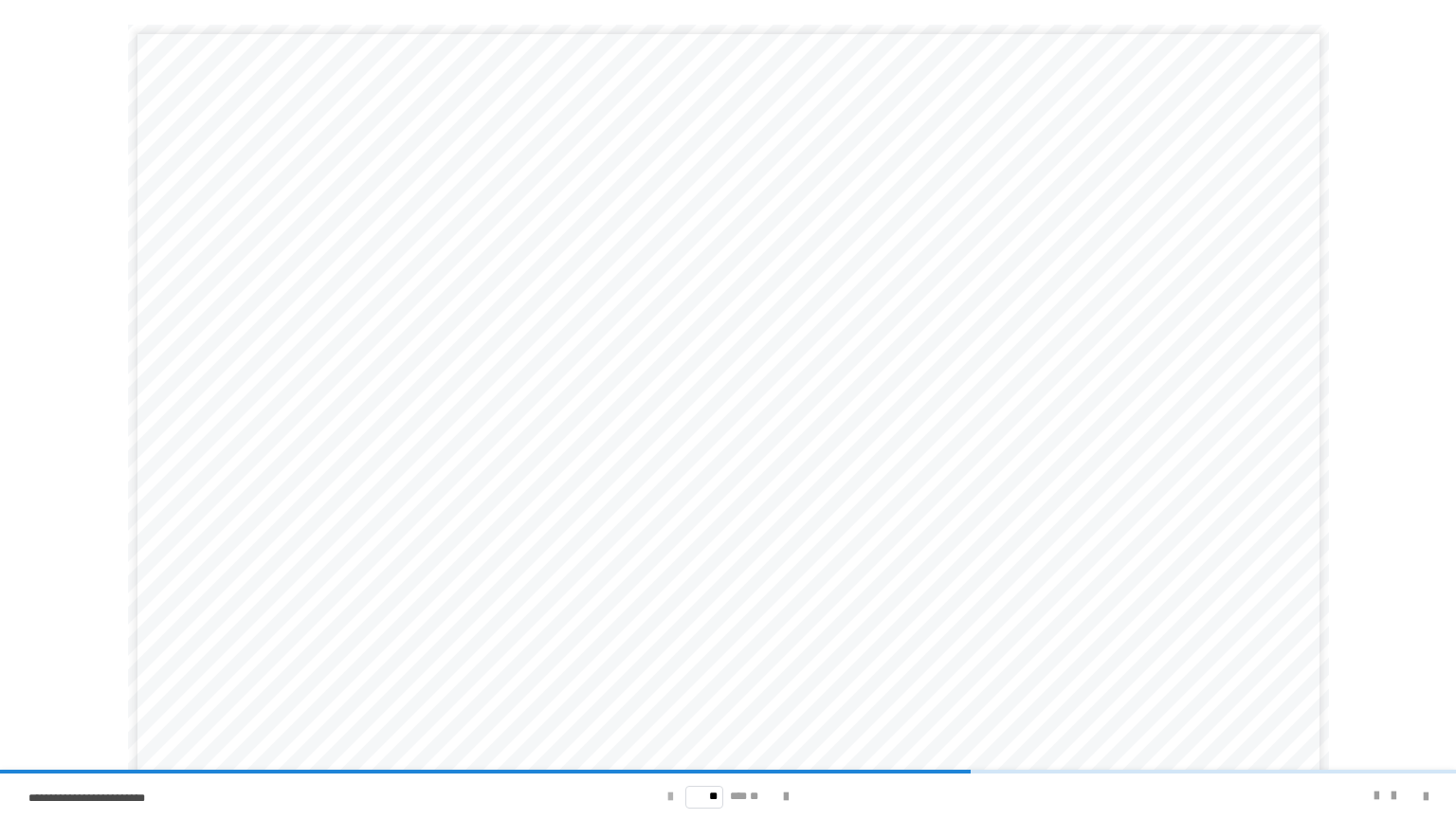 click at bounding box center [670, 797] 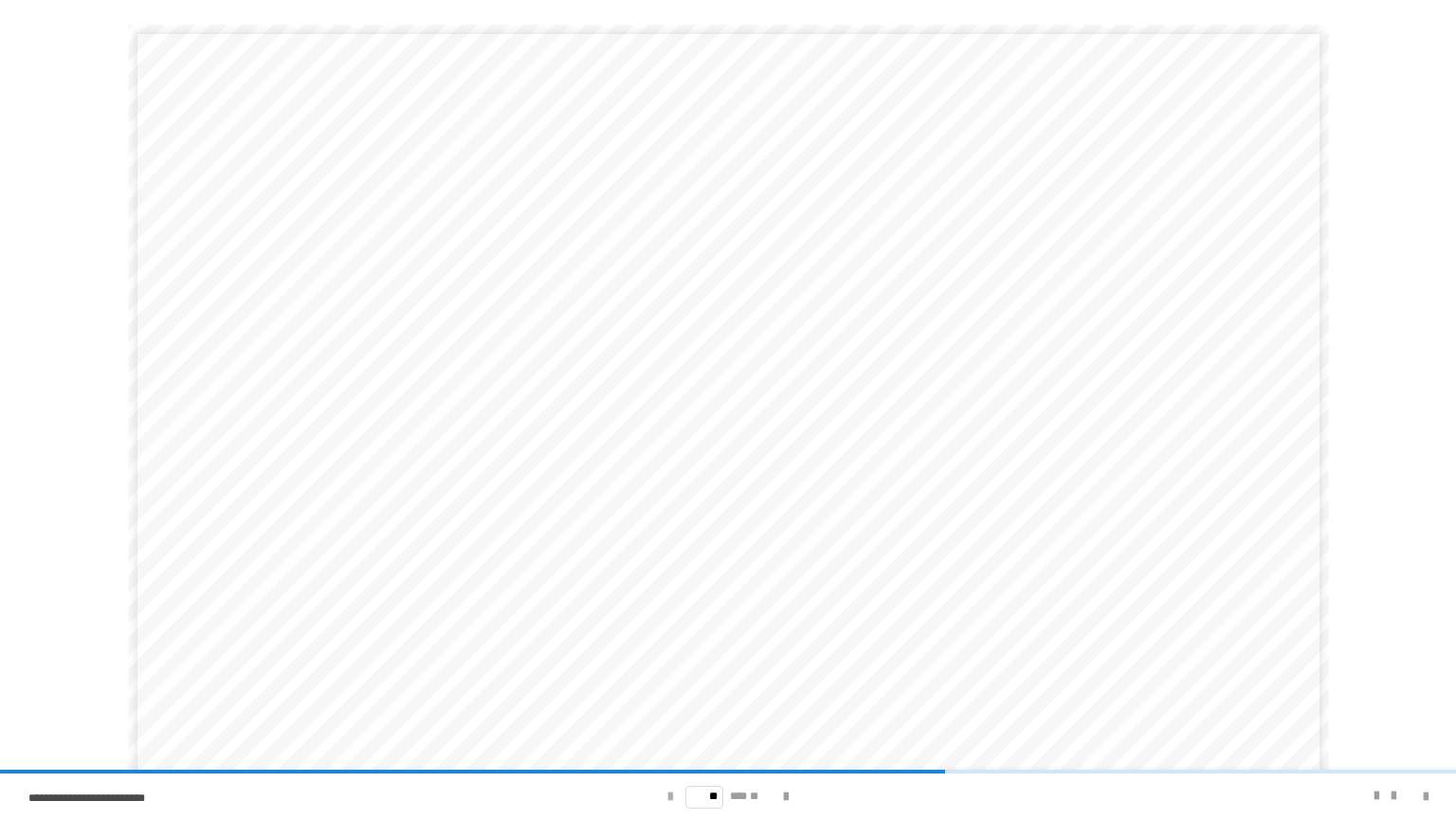 click at bounding box center (670, 797) 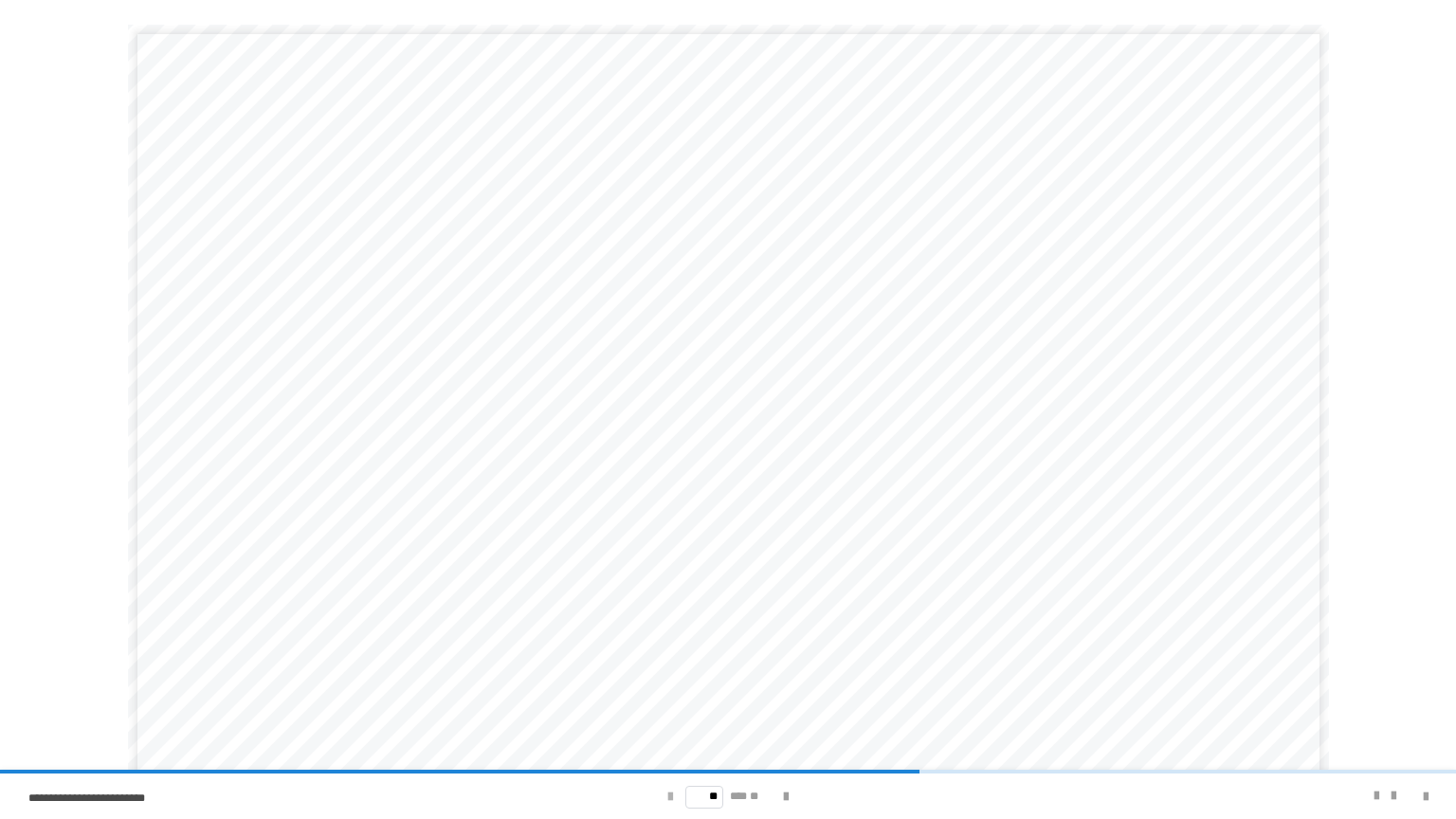 click at bounding box center (670, 797) 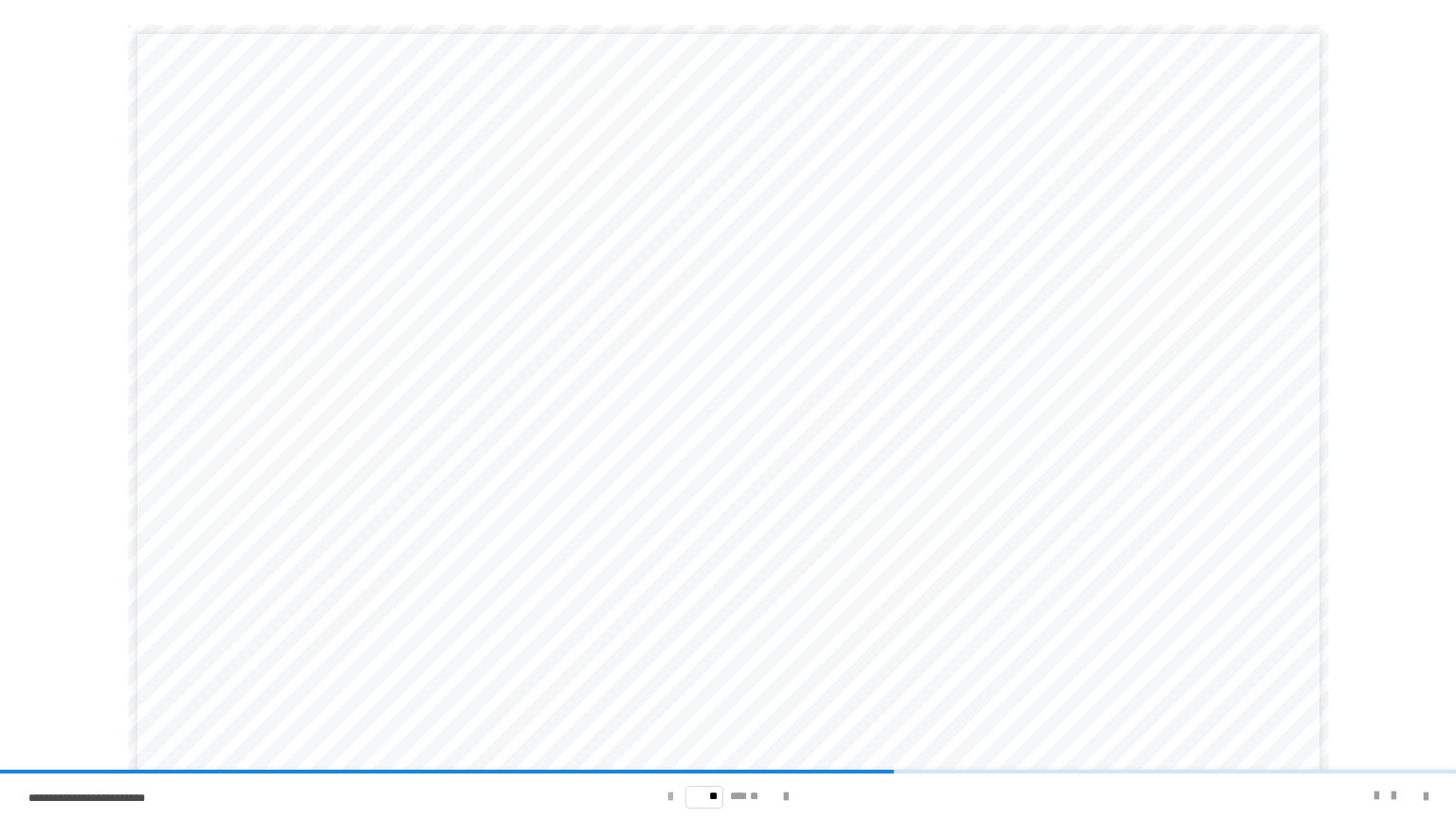 click at bounding box center (670, 797) 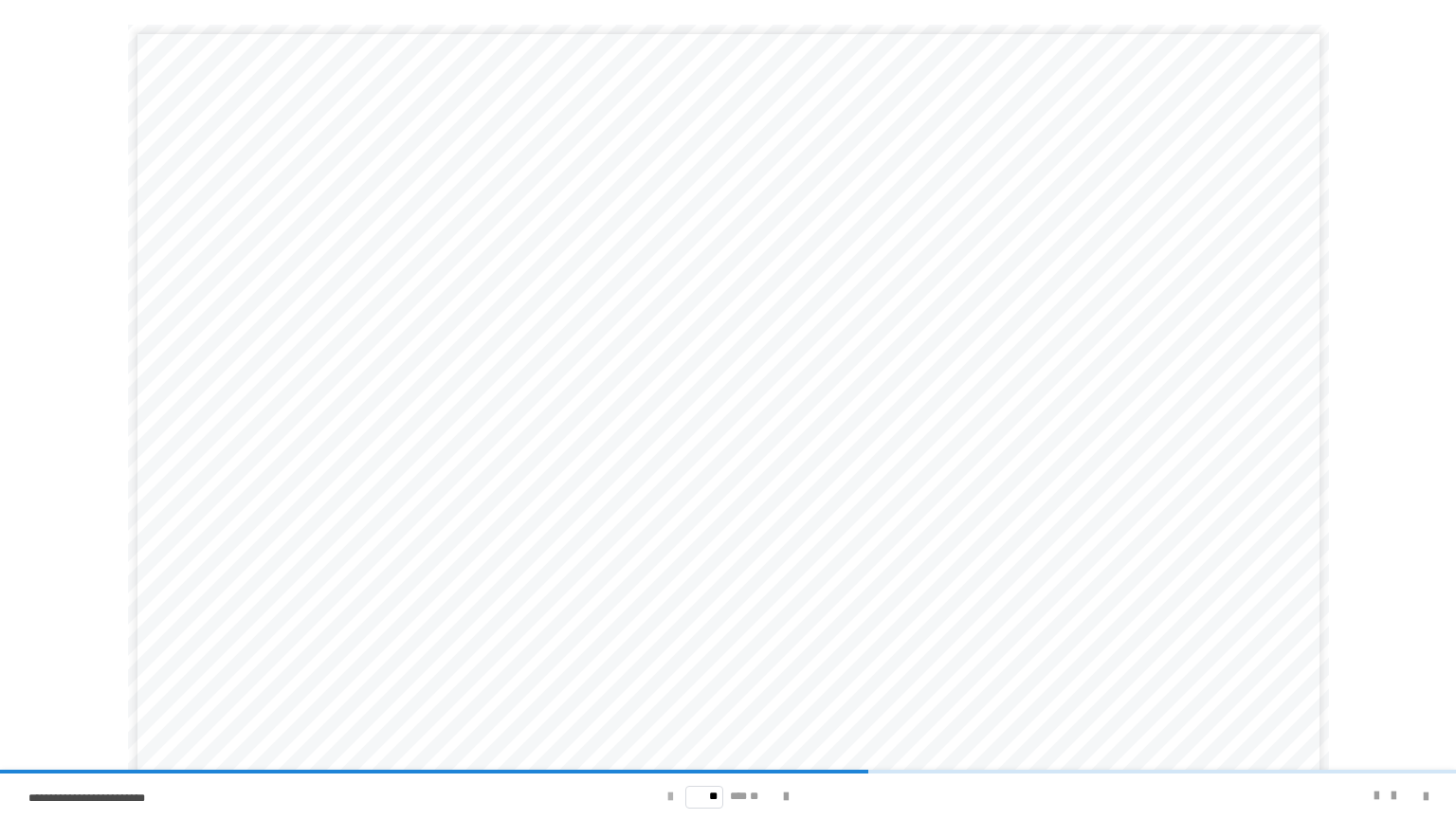 click at bounding box center (670, 797) 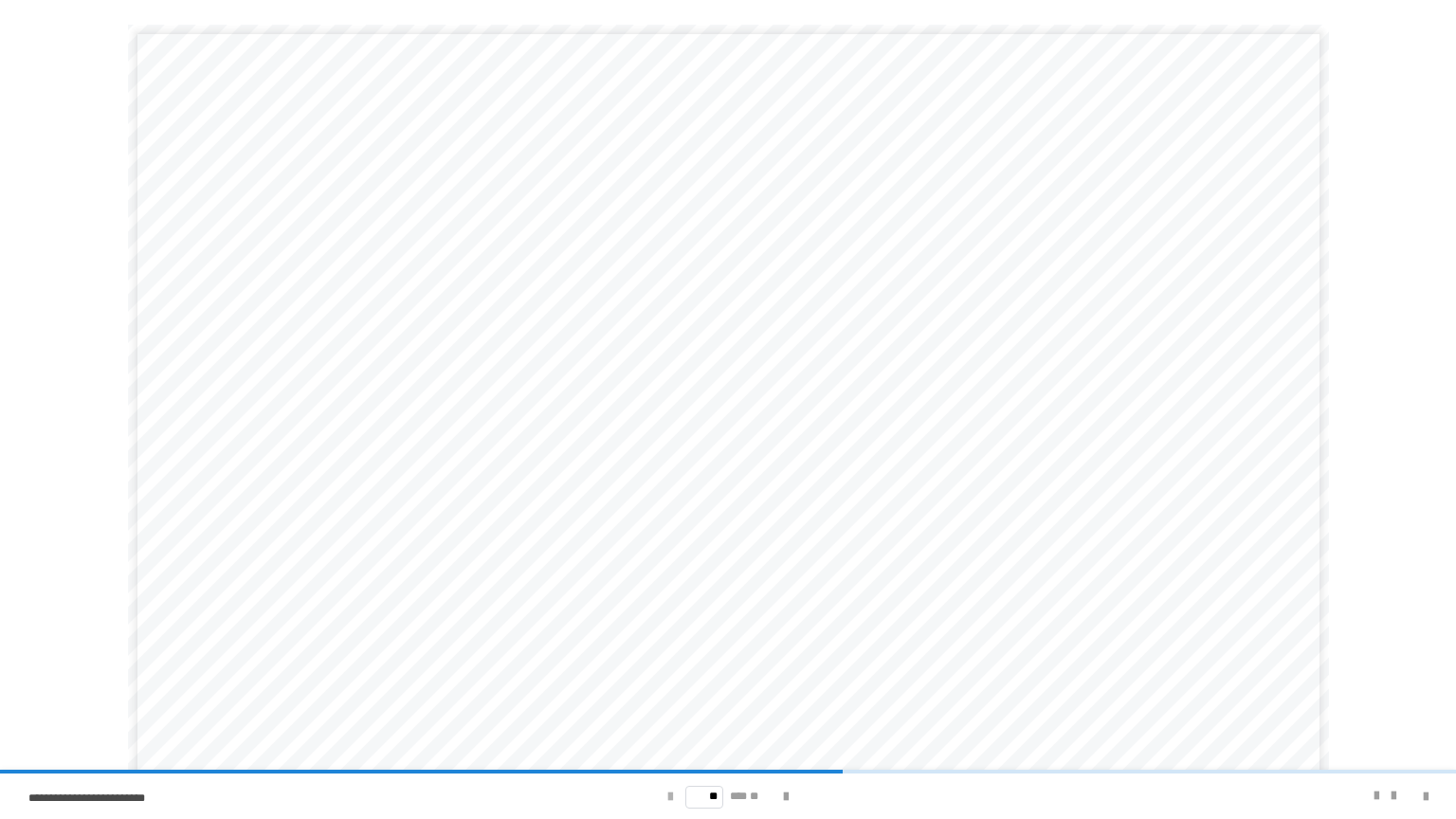 click at bounding box center [670, 797] 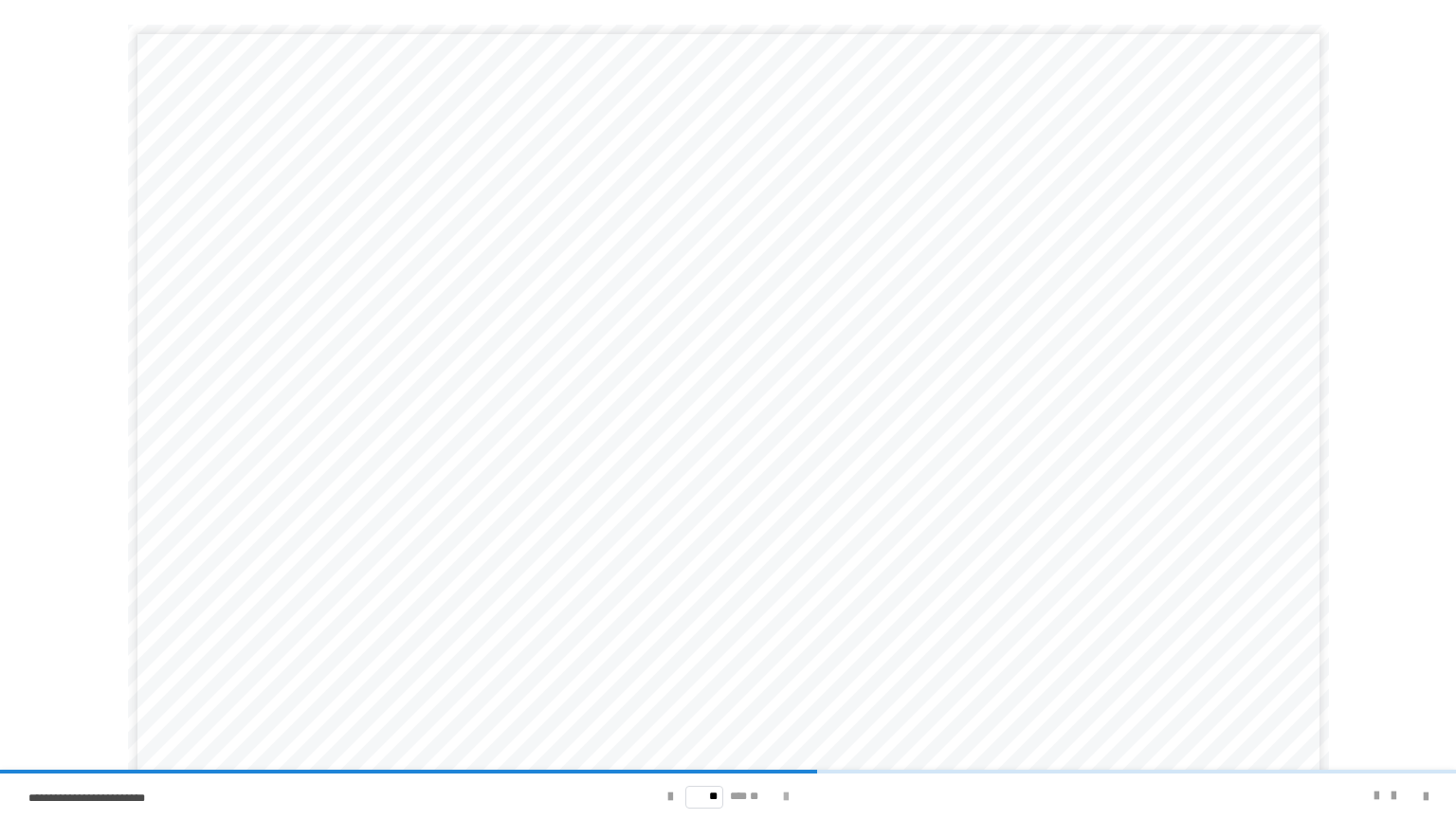 click at bounding box center (786, 797) 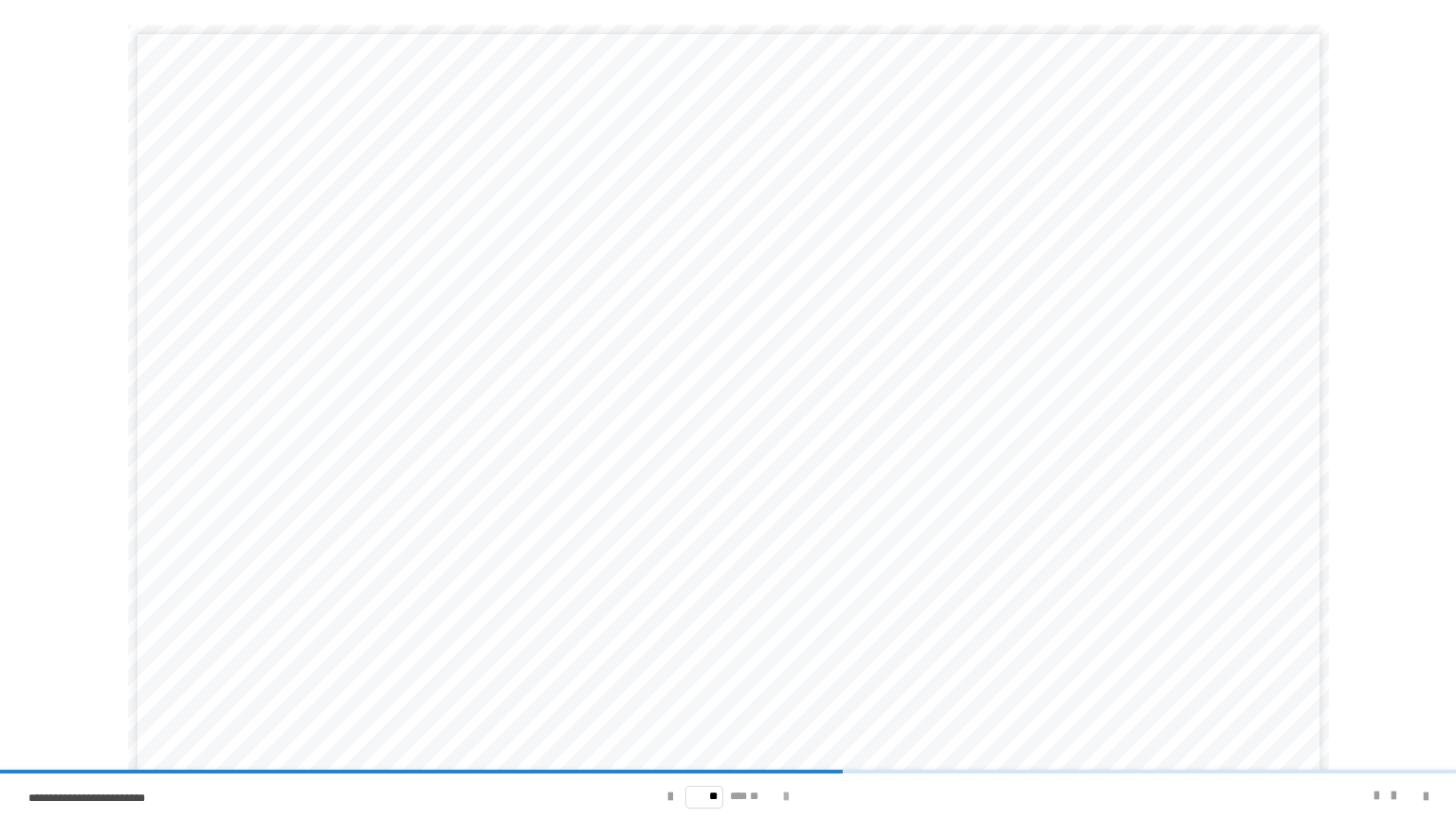 click at bounding box center [786, 797] 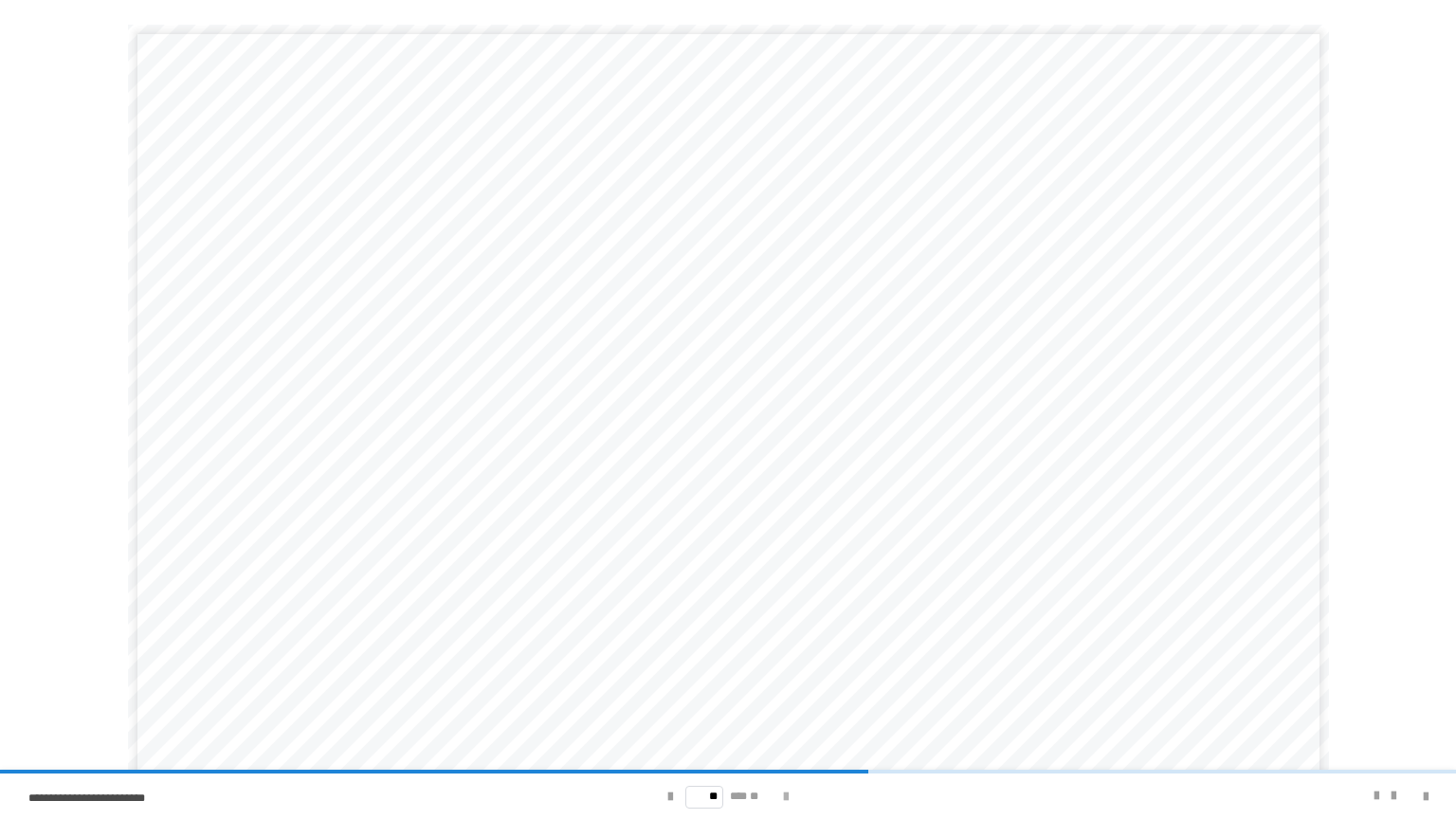 click at bounding box center [786, 797] 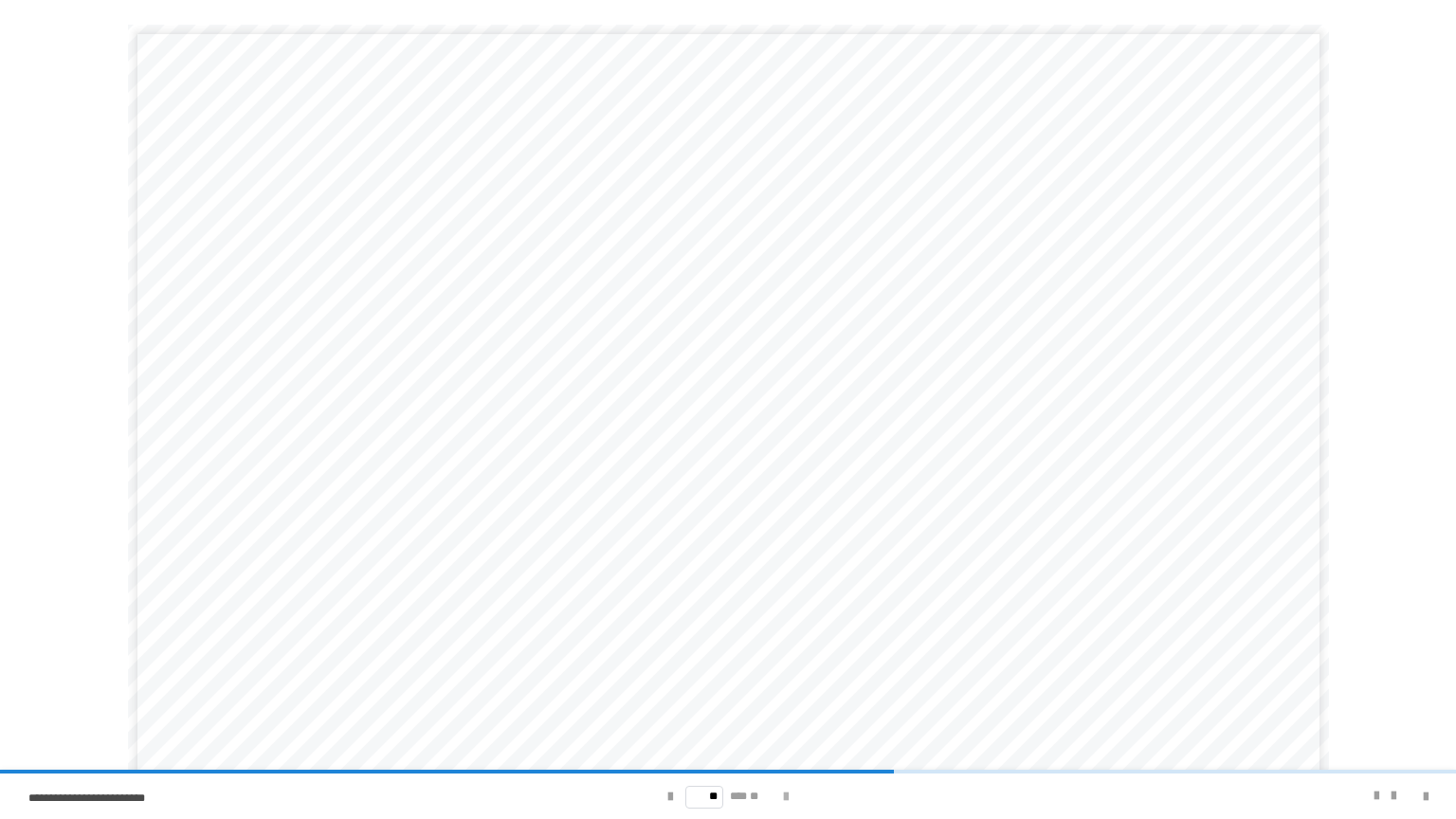 click at bounding box center (786, 797) 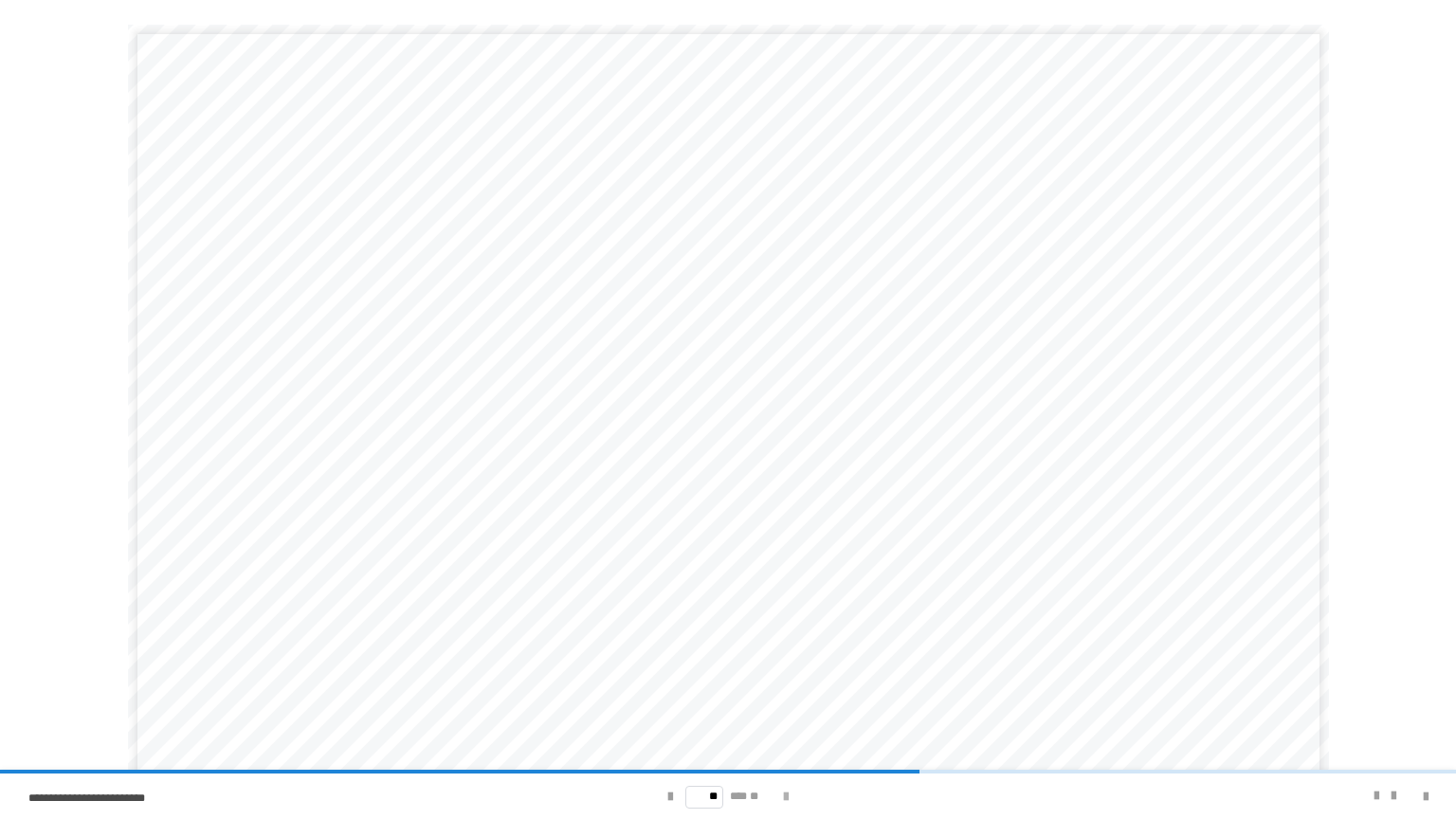 click at bounding box center (786, 797) 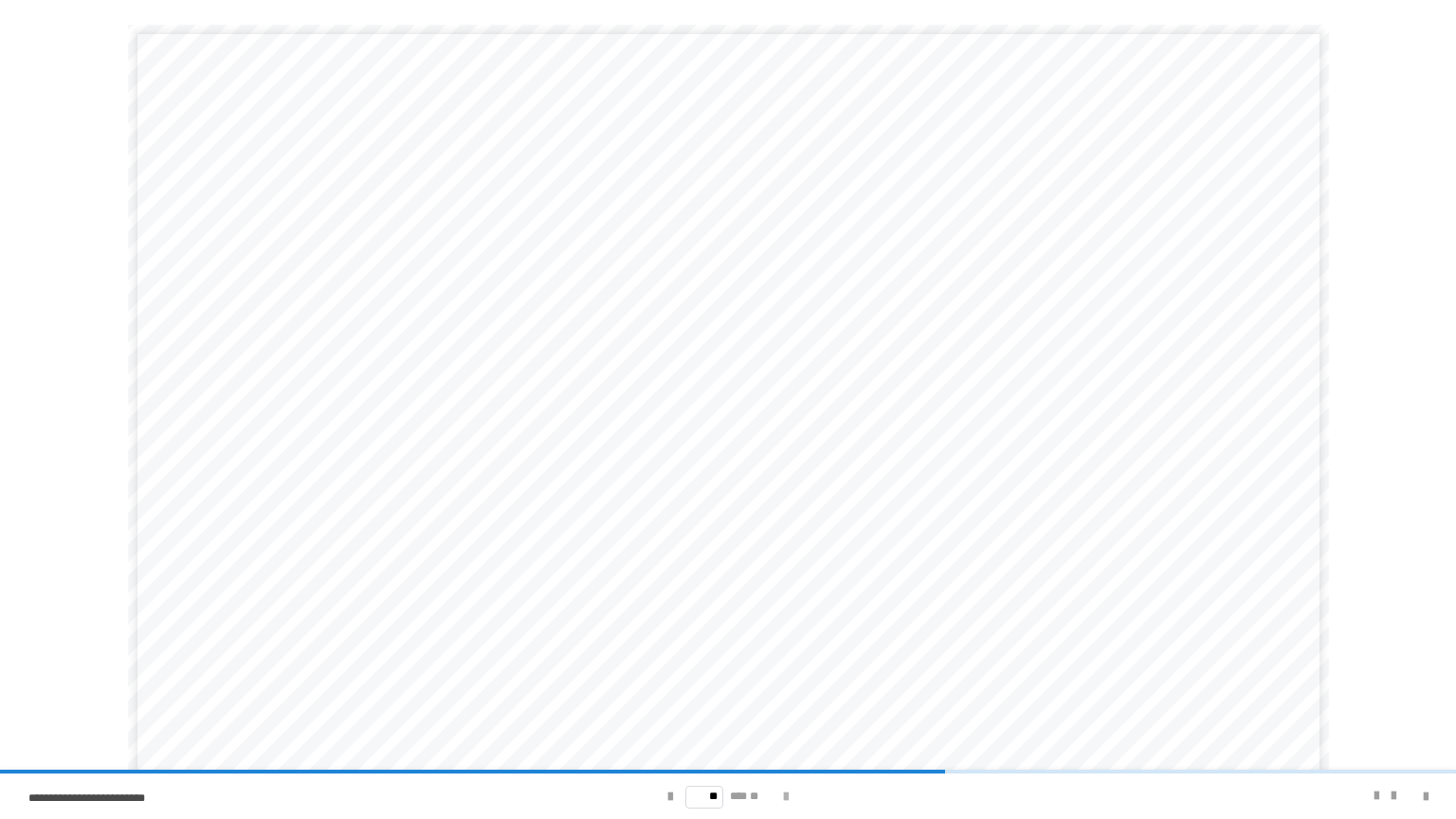 click at bounding box center (786, 797) 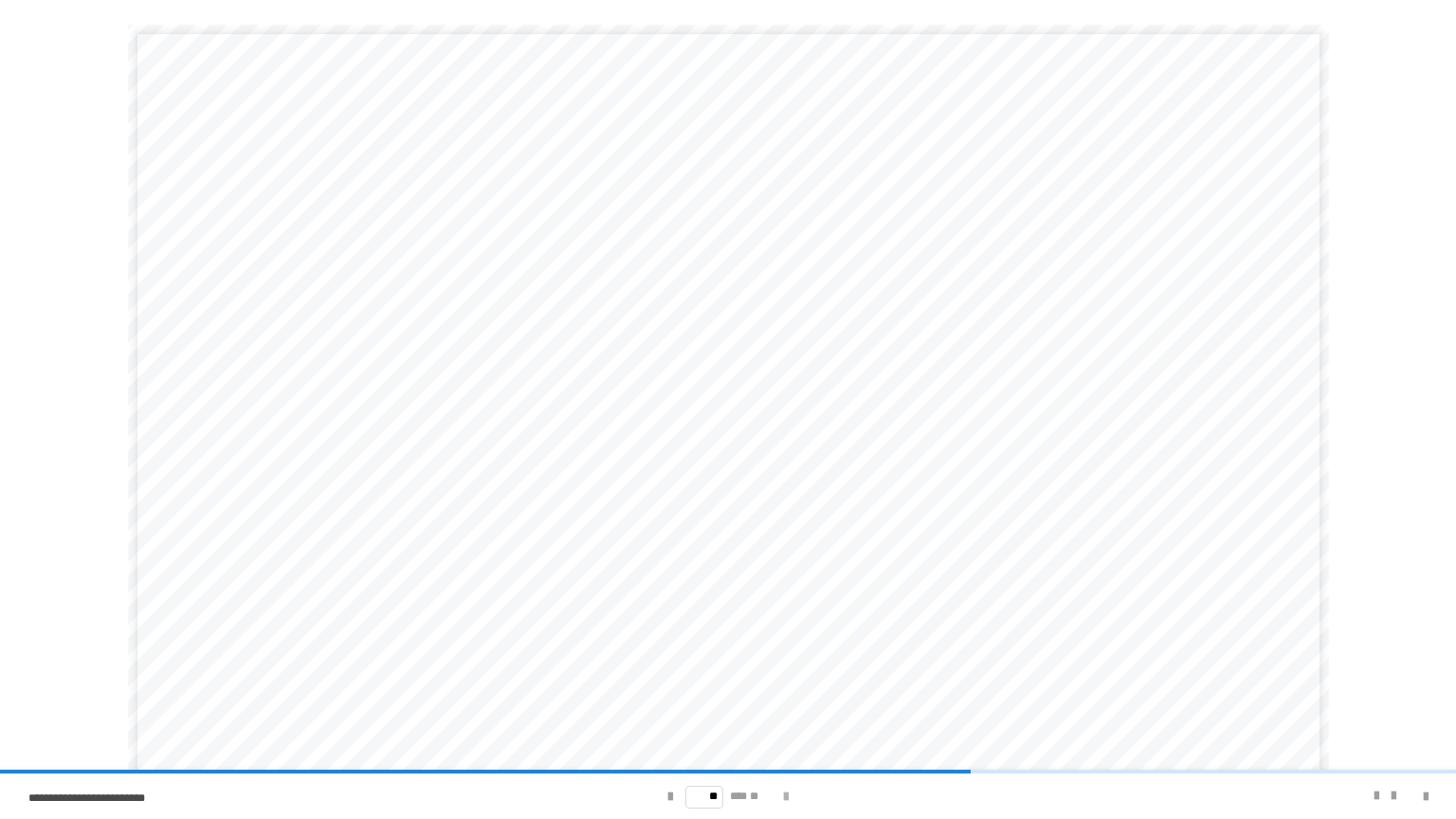 click at bounding box center [786, 797] 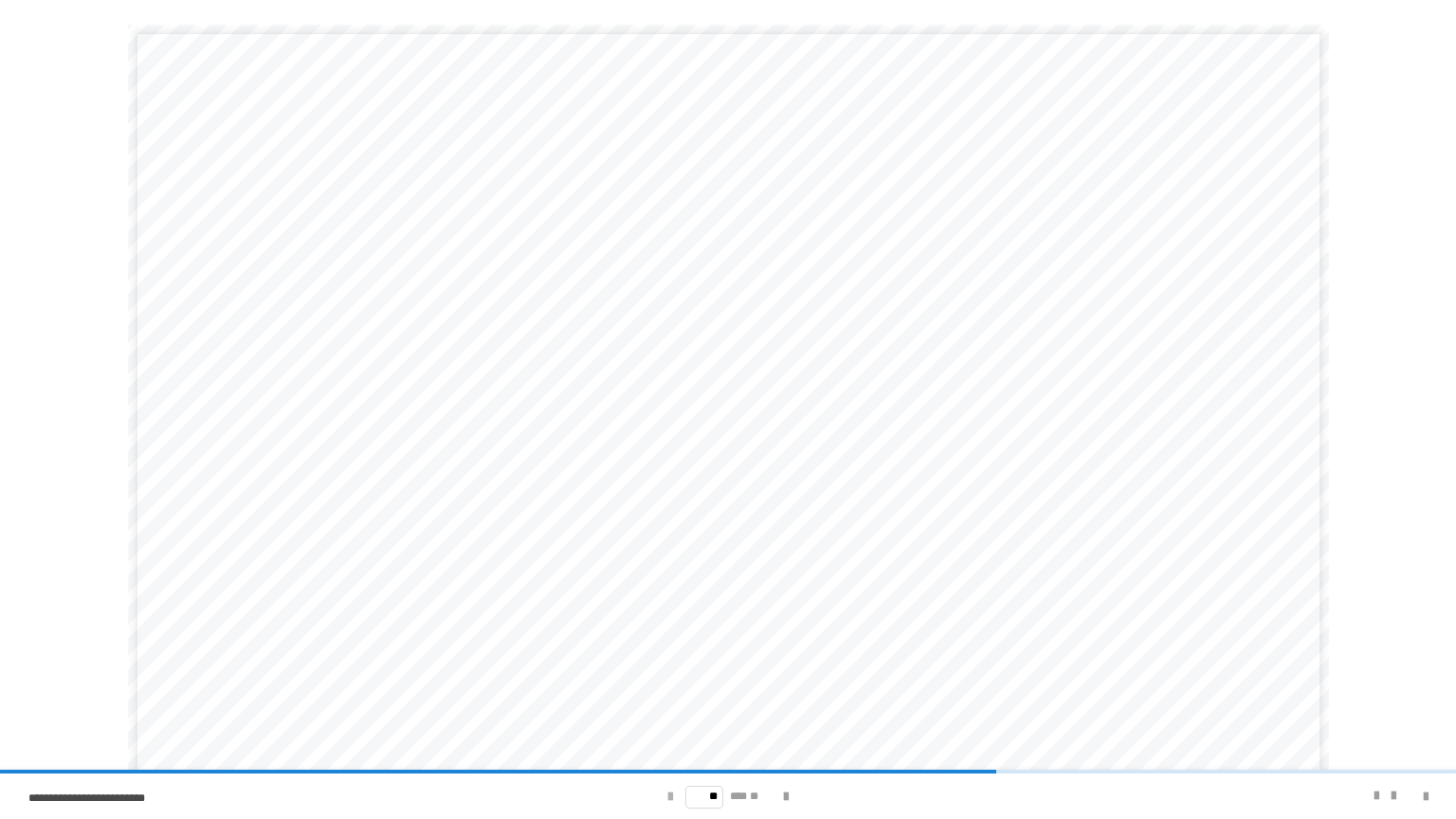 click at bounding box center [670, 797] 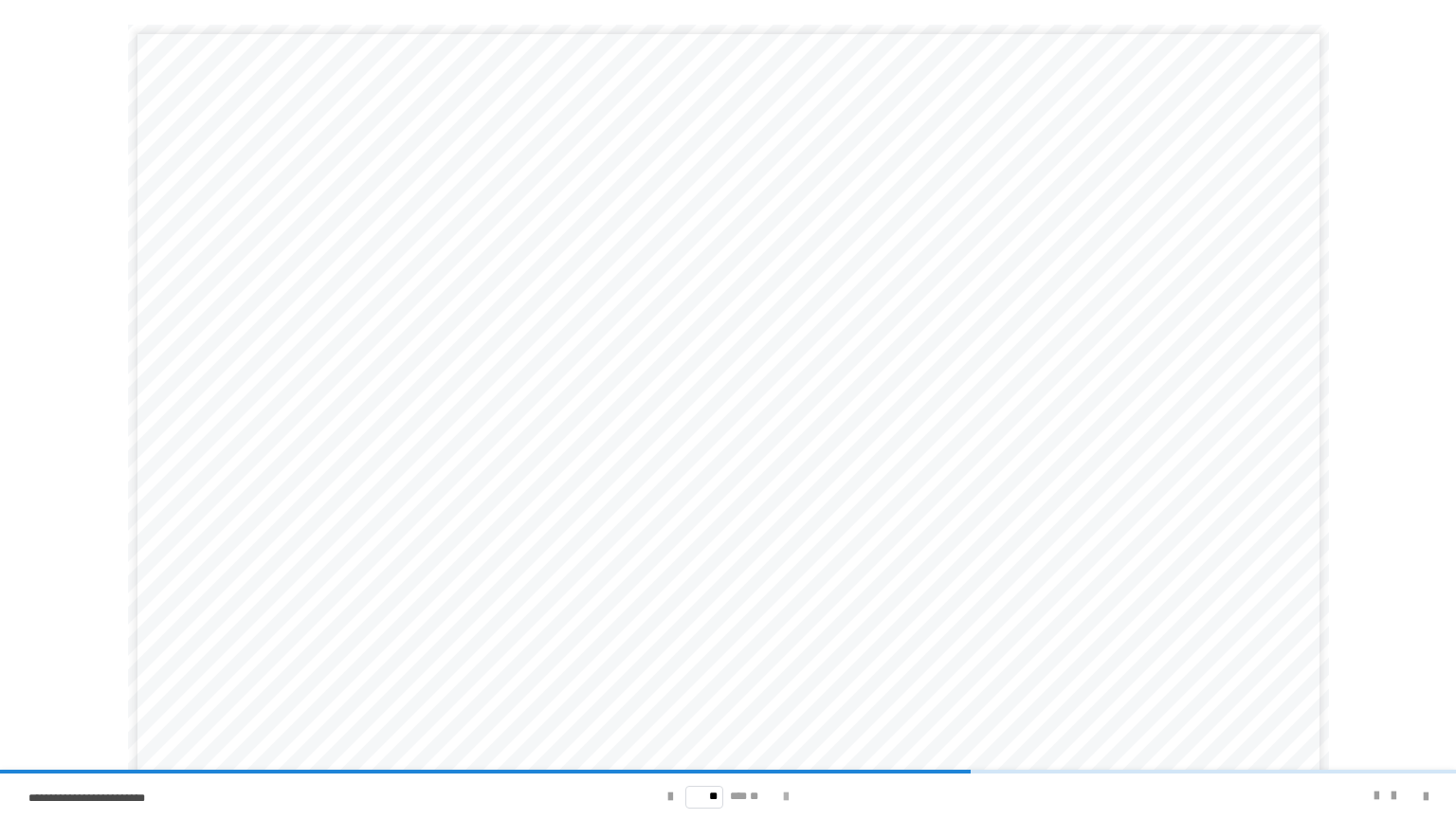 click at bounding box center (786, 797) 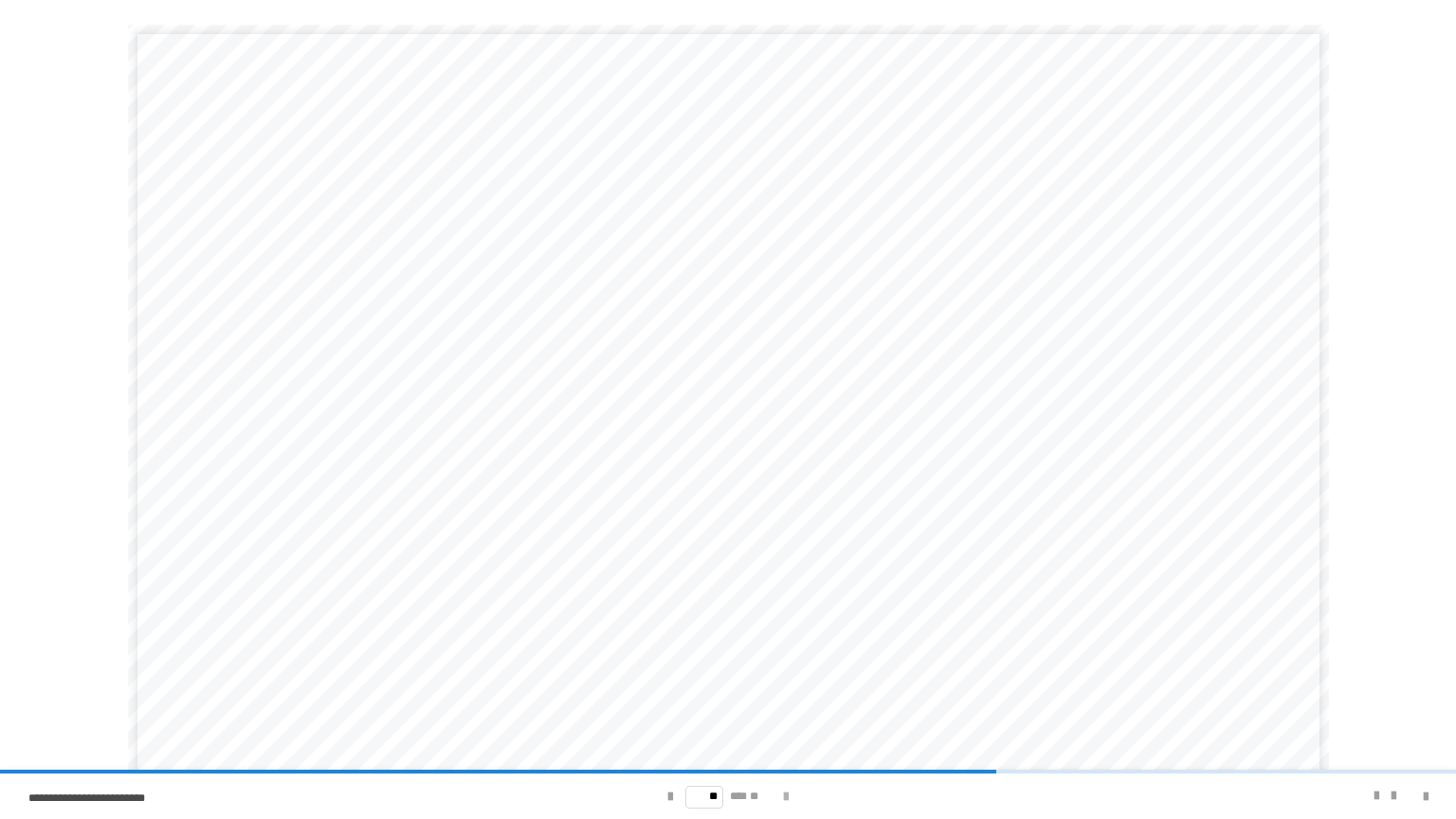 click at bounding box center [786, 797] 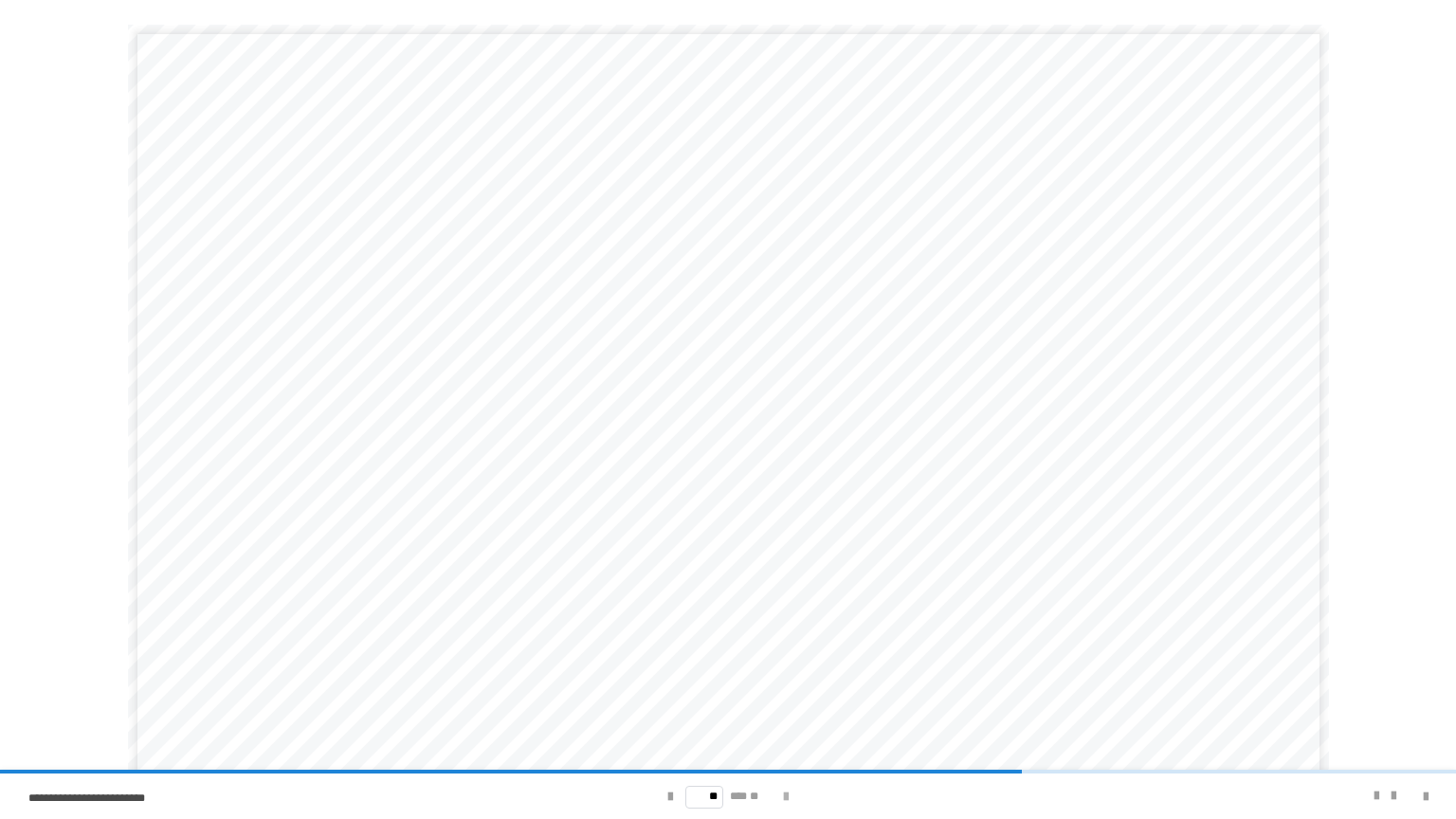 click at bounding box center (786, 797) 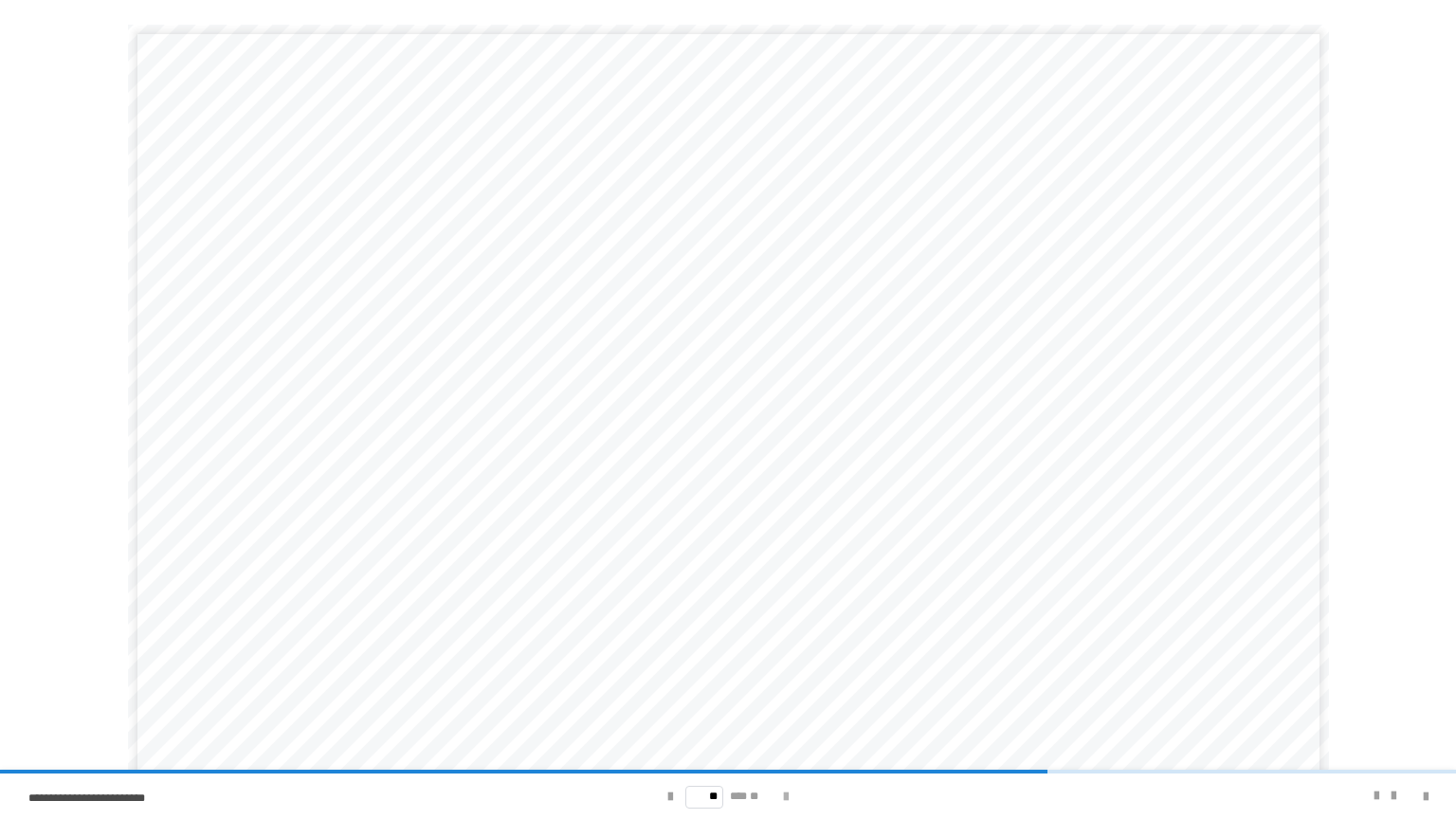 click at bounding box center [786, 797] 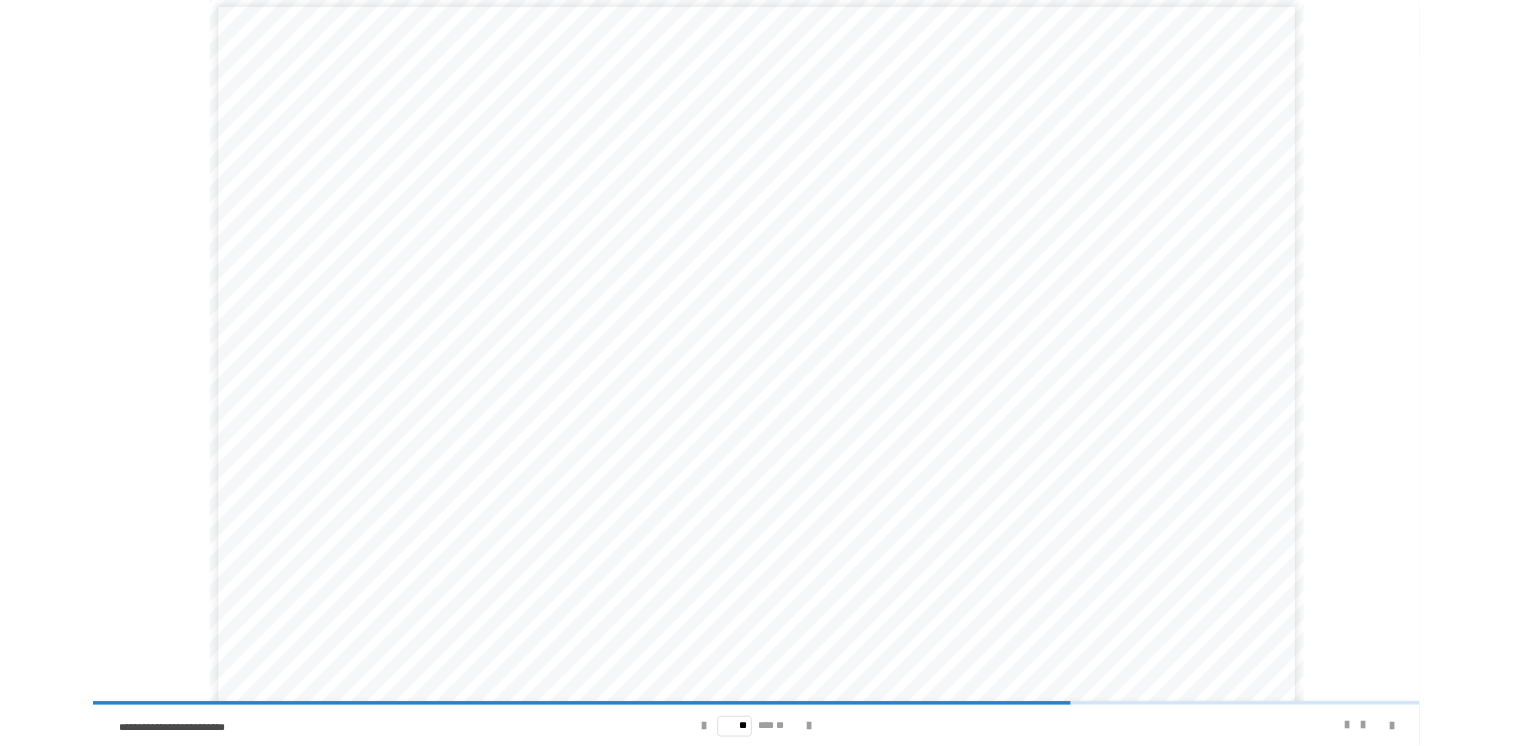 scroll, scrollTop: 0, scrollLeft: 0, axis: both 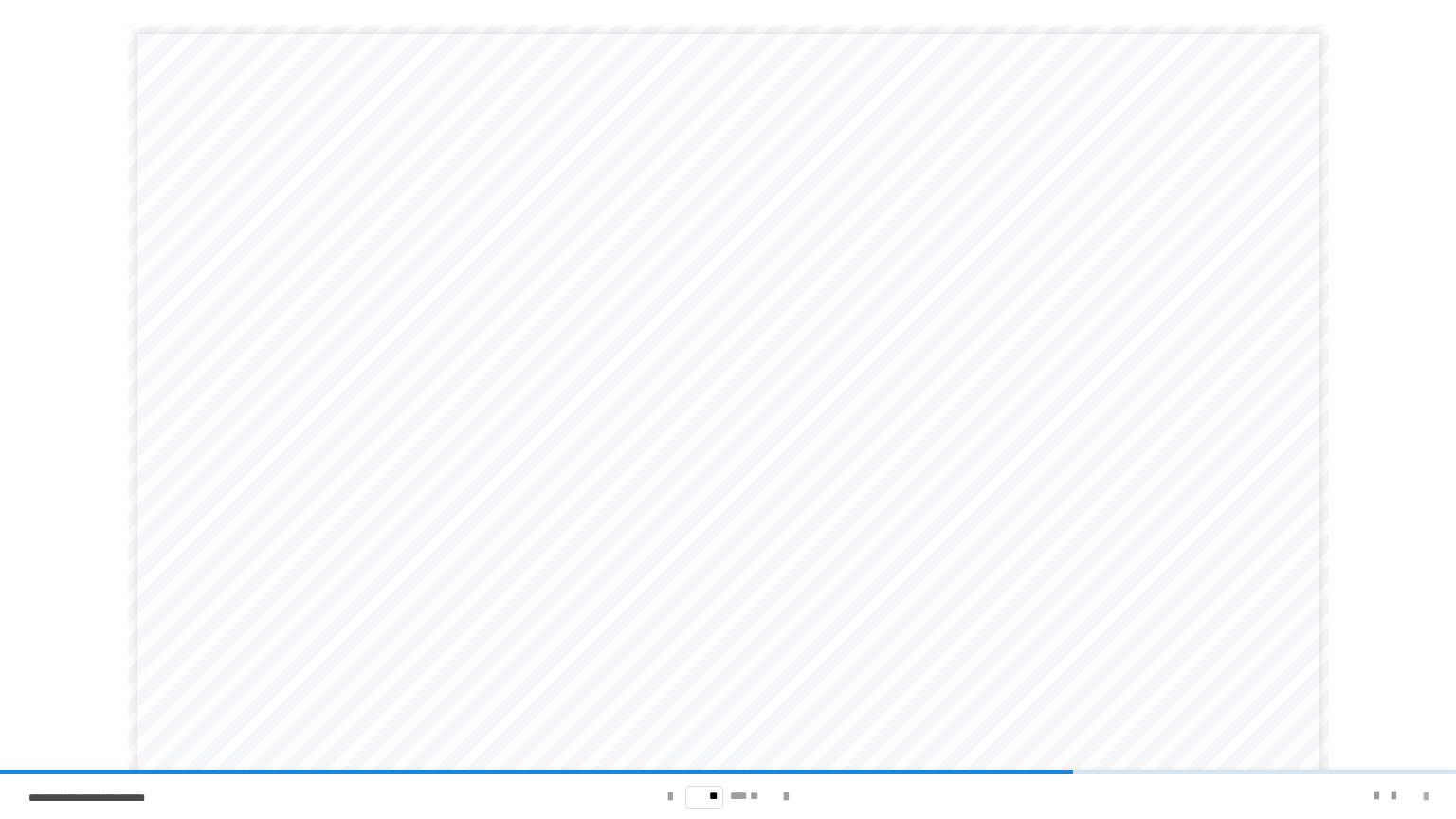 click at bounding box center [1426, 797] 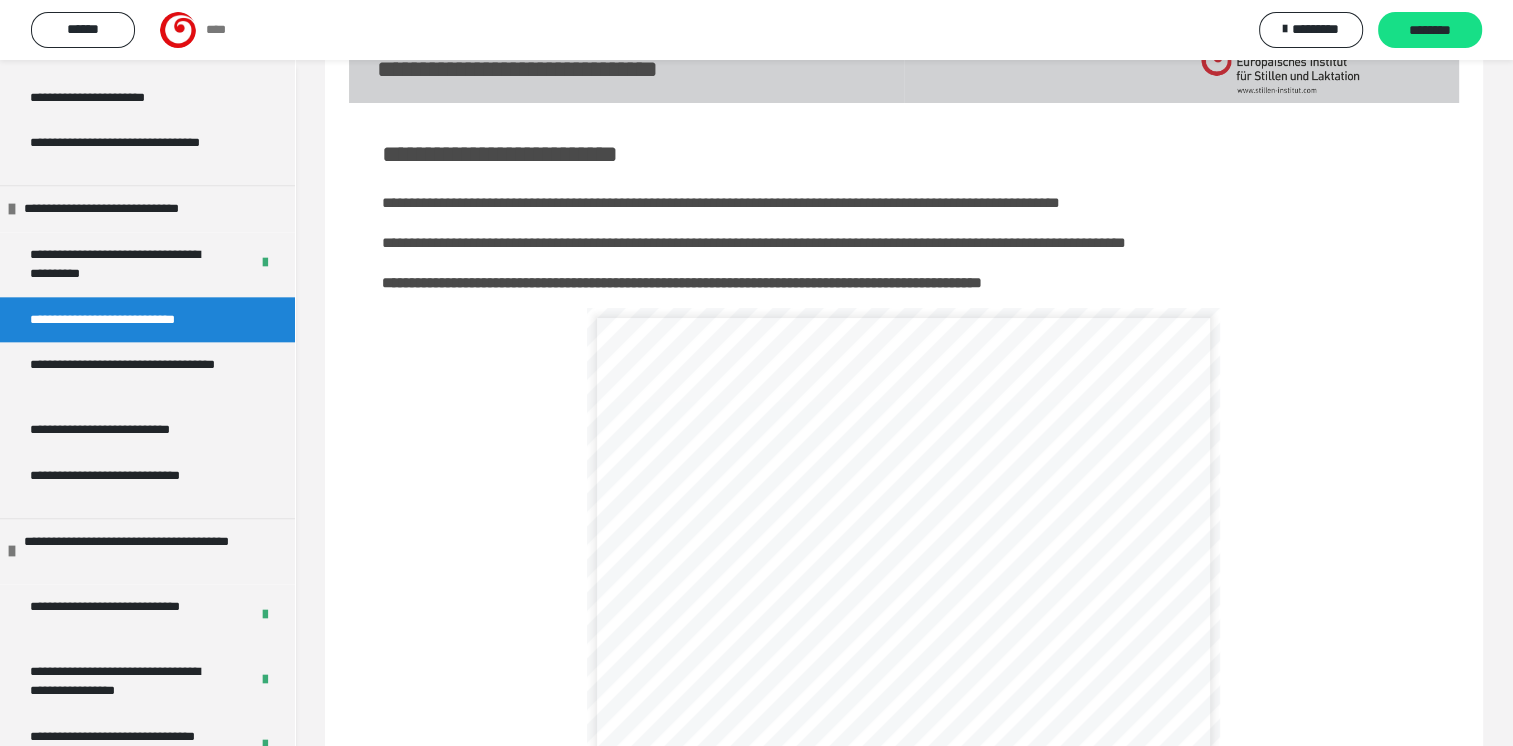 scroll, scrollTop: 163, scrollLeft: 0, axis: vertical 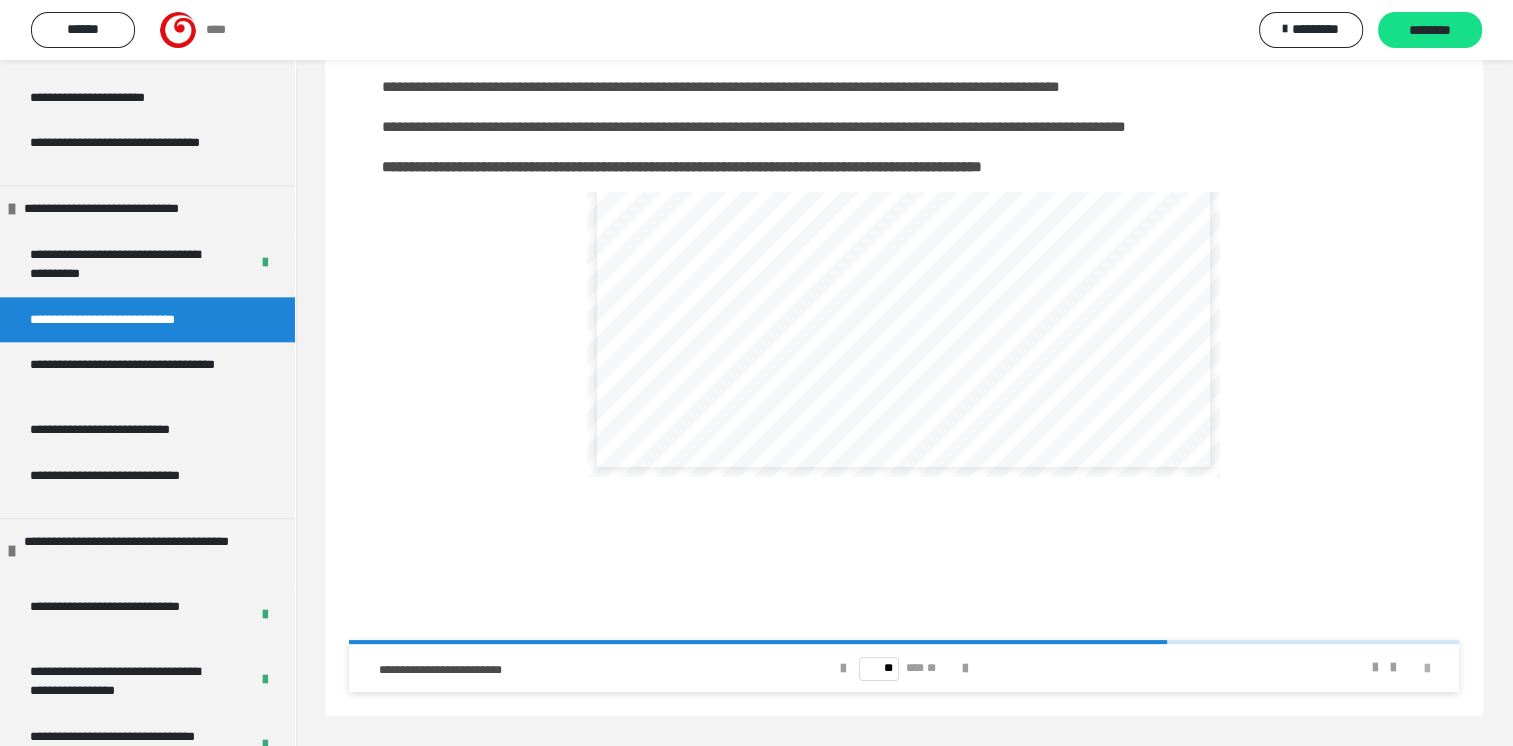 click at bounding box center (1427, 669) 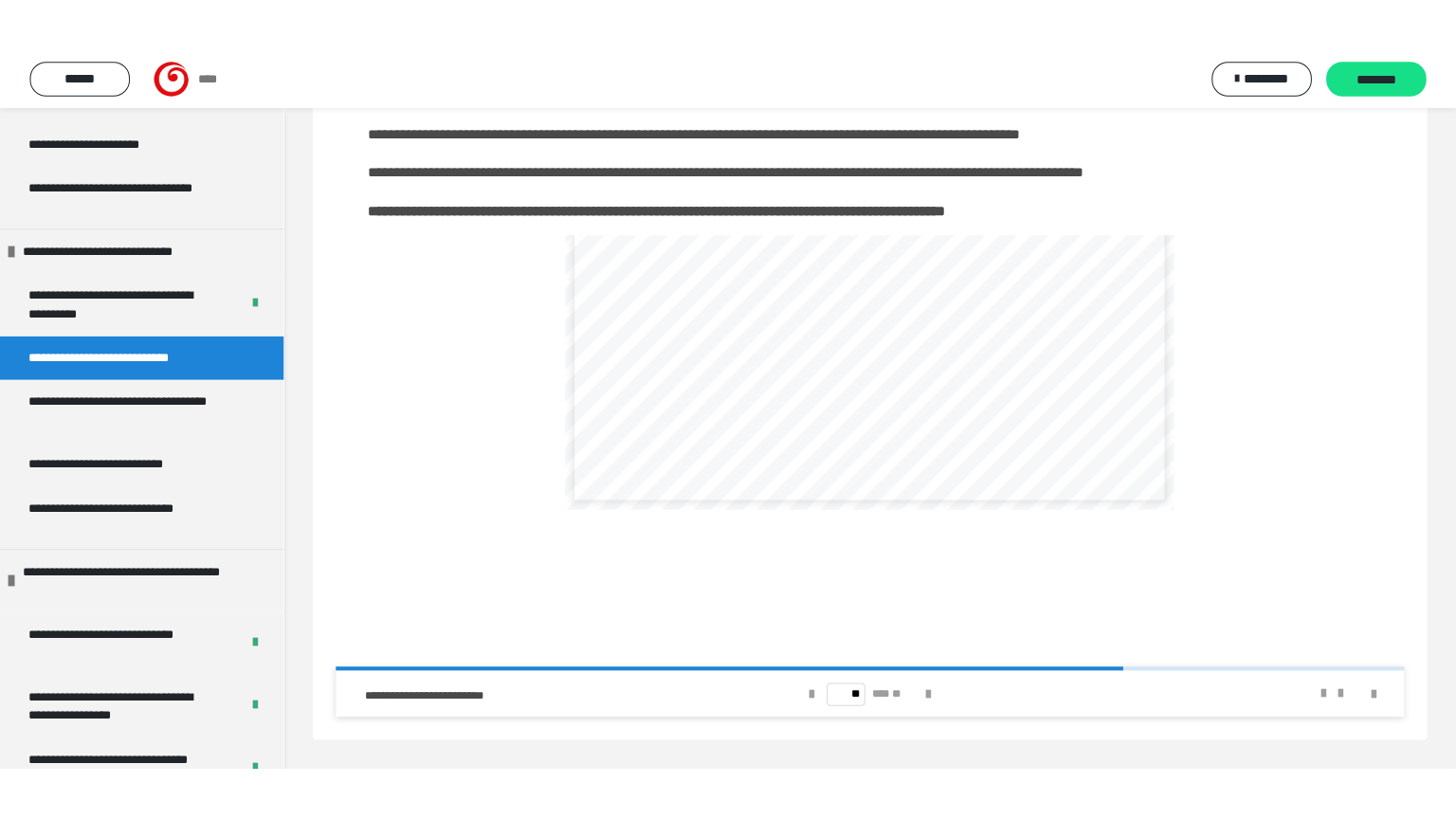 scroll, scrollTop: 101, scrollLeft: 0, axis: vertical 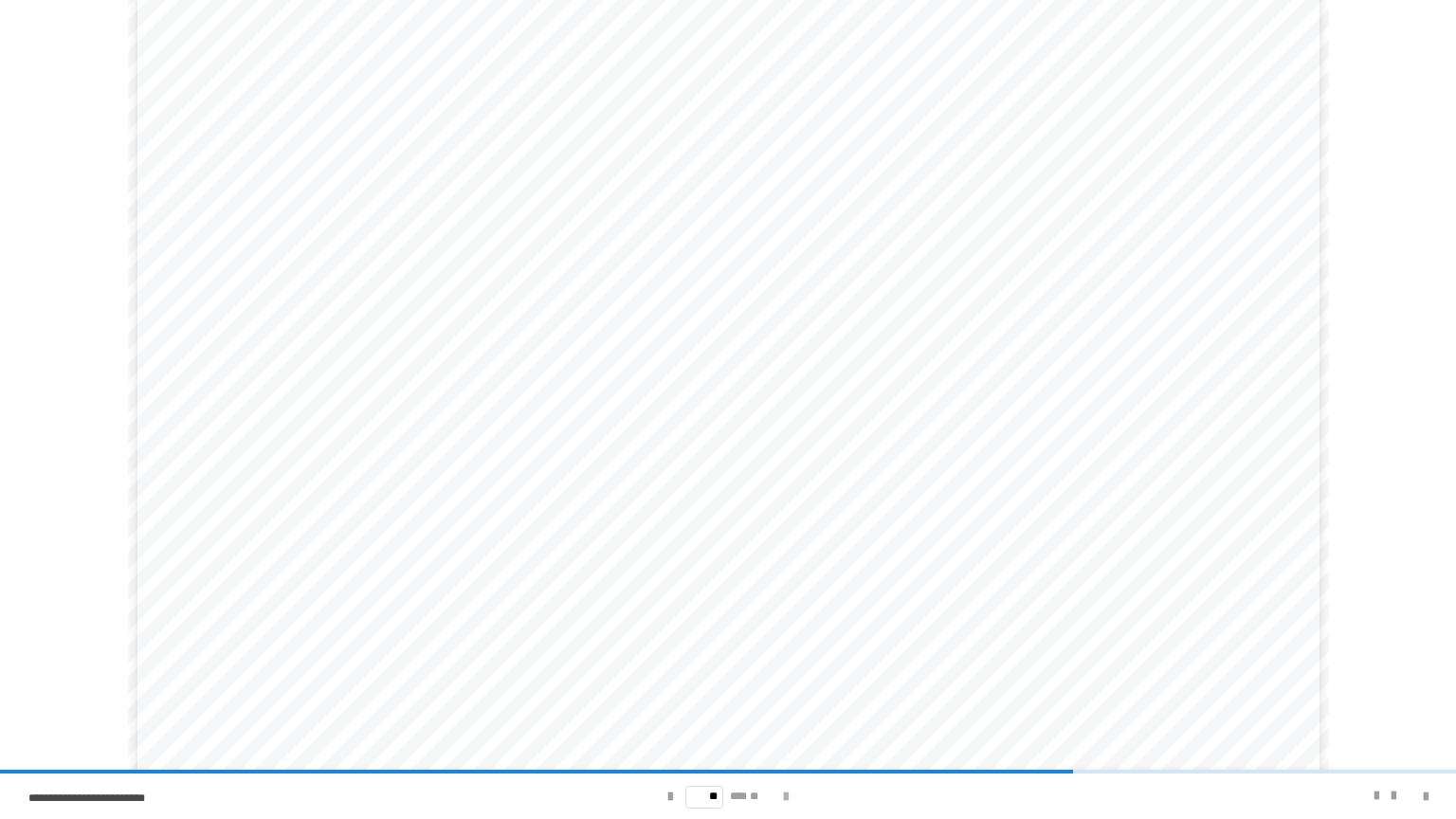 click at bounding box center [786, 797] 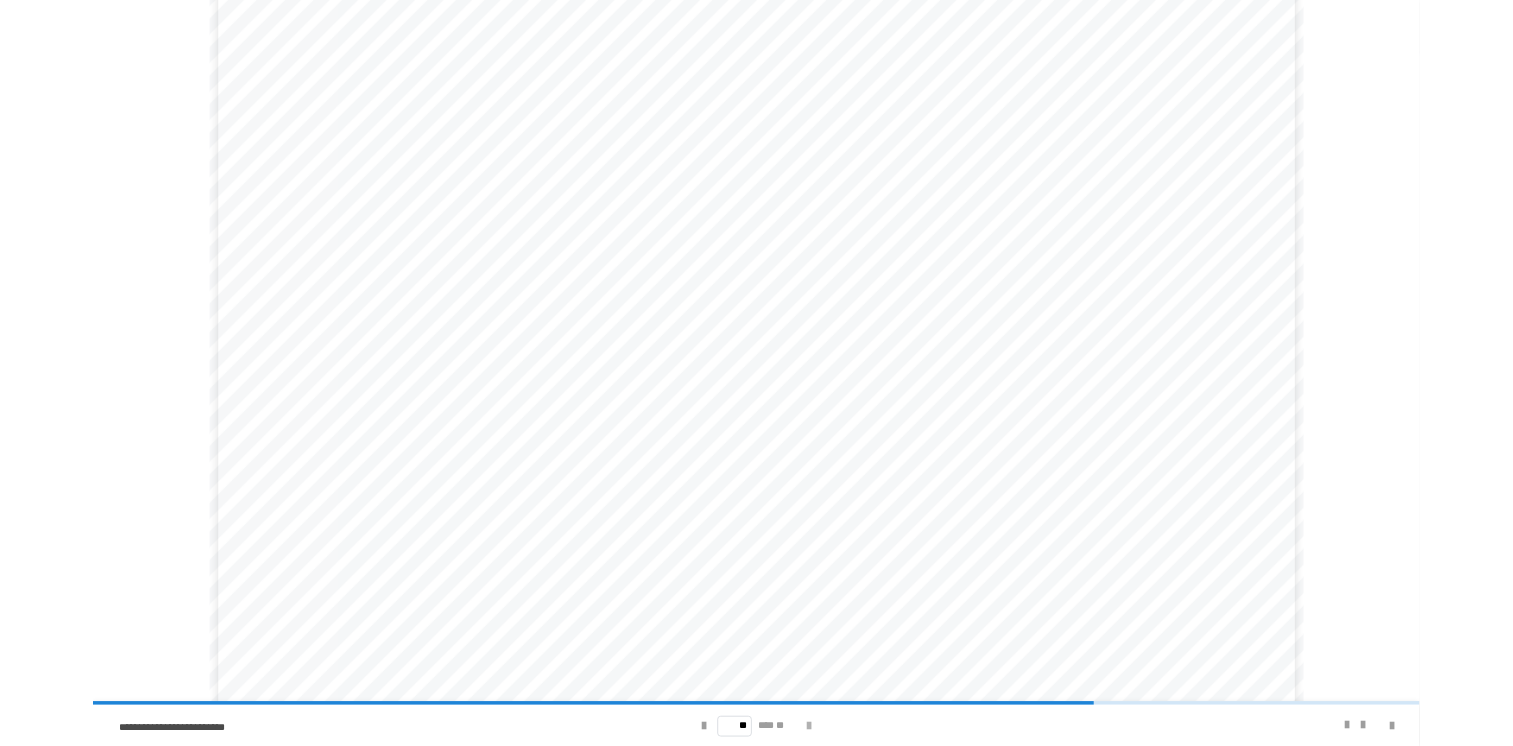 scroll, scrollTop: 0, scrollLeft: 0, axis: both 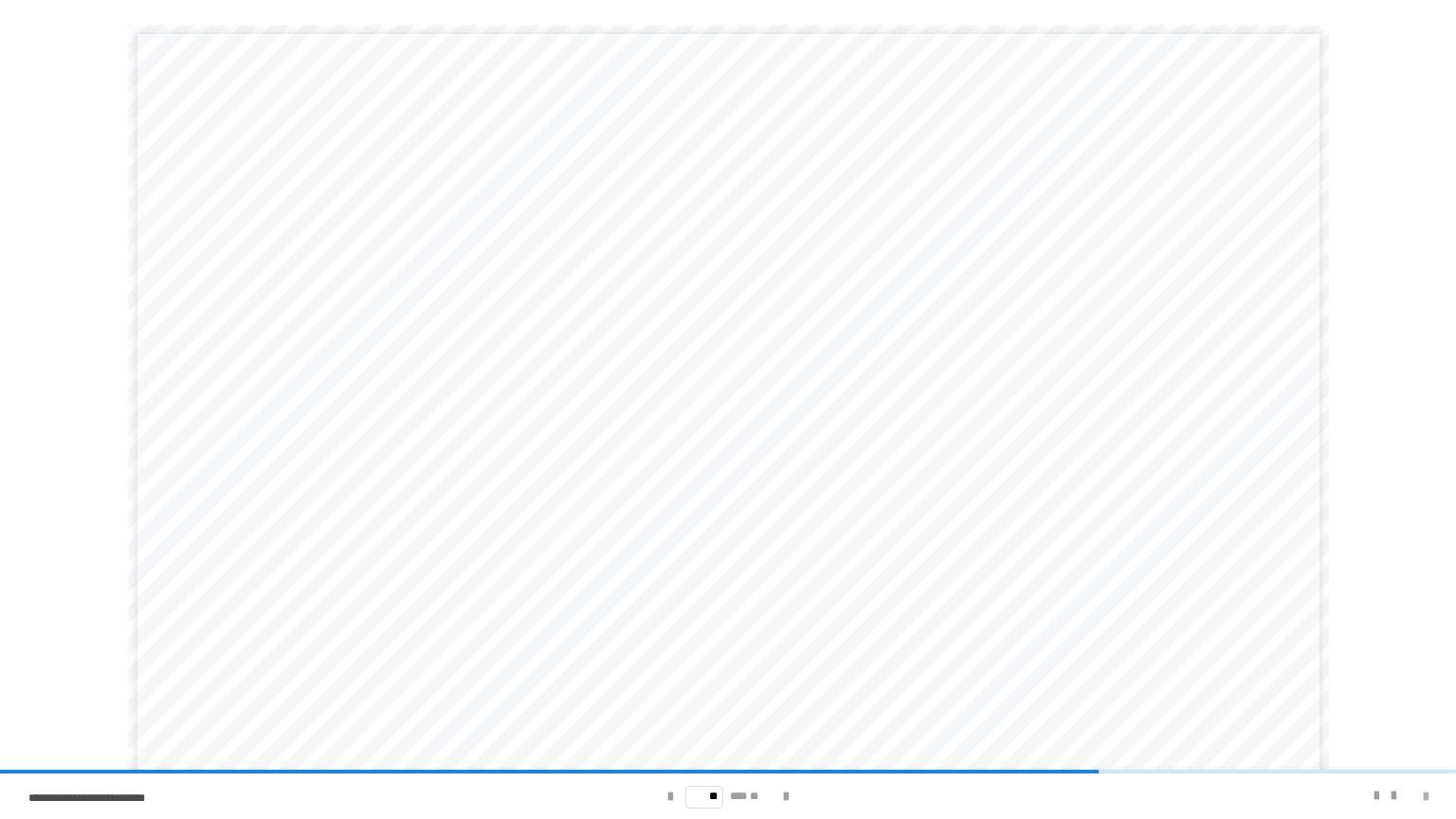 click at bounding box center [1426, 797] 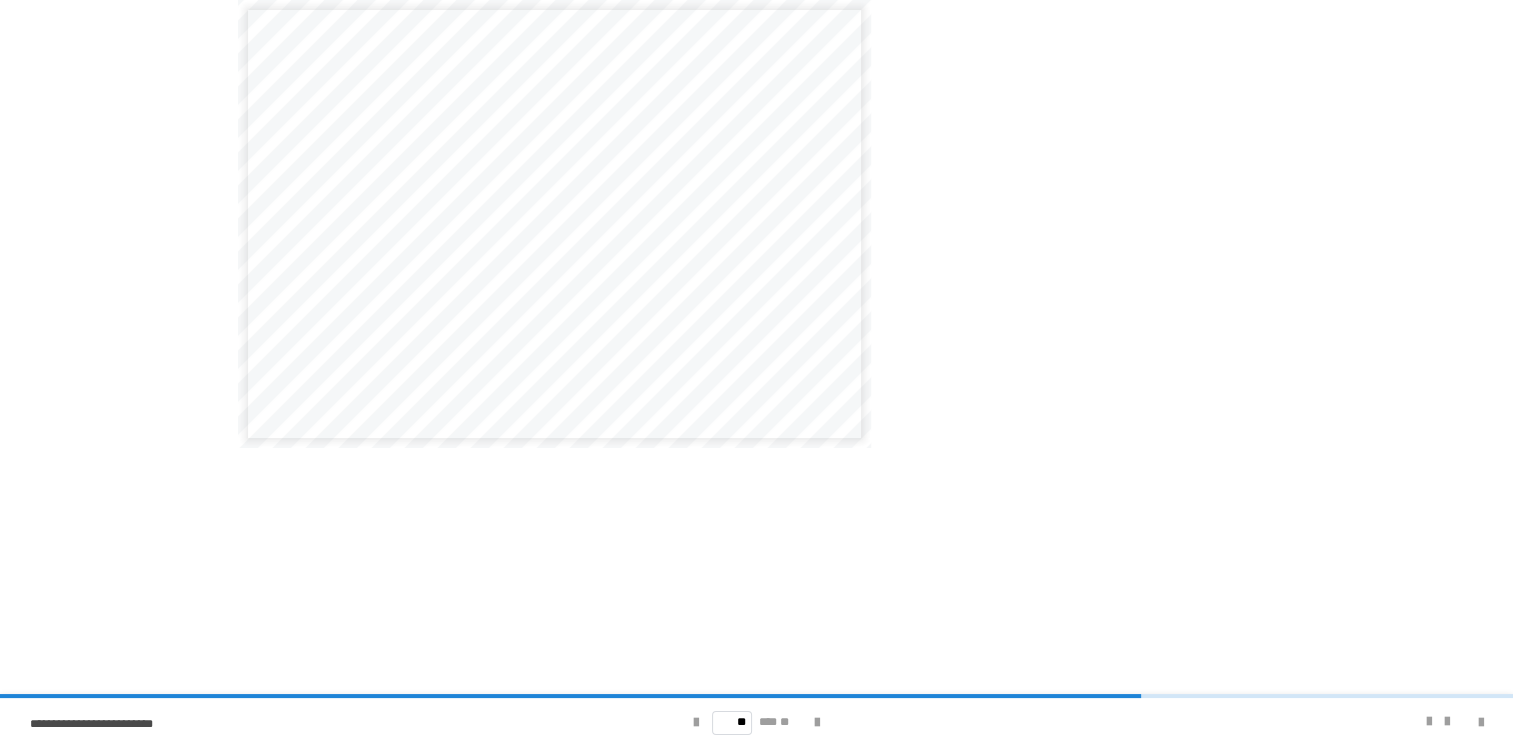 scroll, scrollTop: 163, scrollLeft: 0, axis: vertical 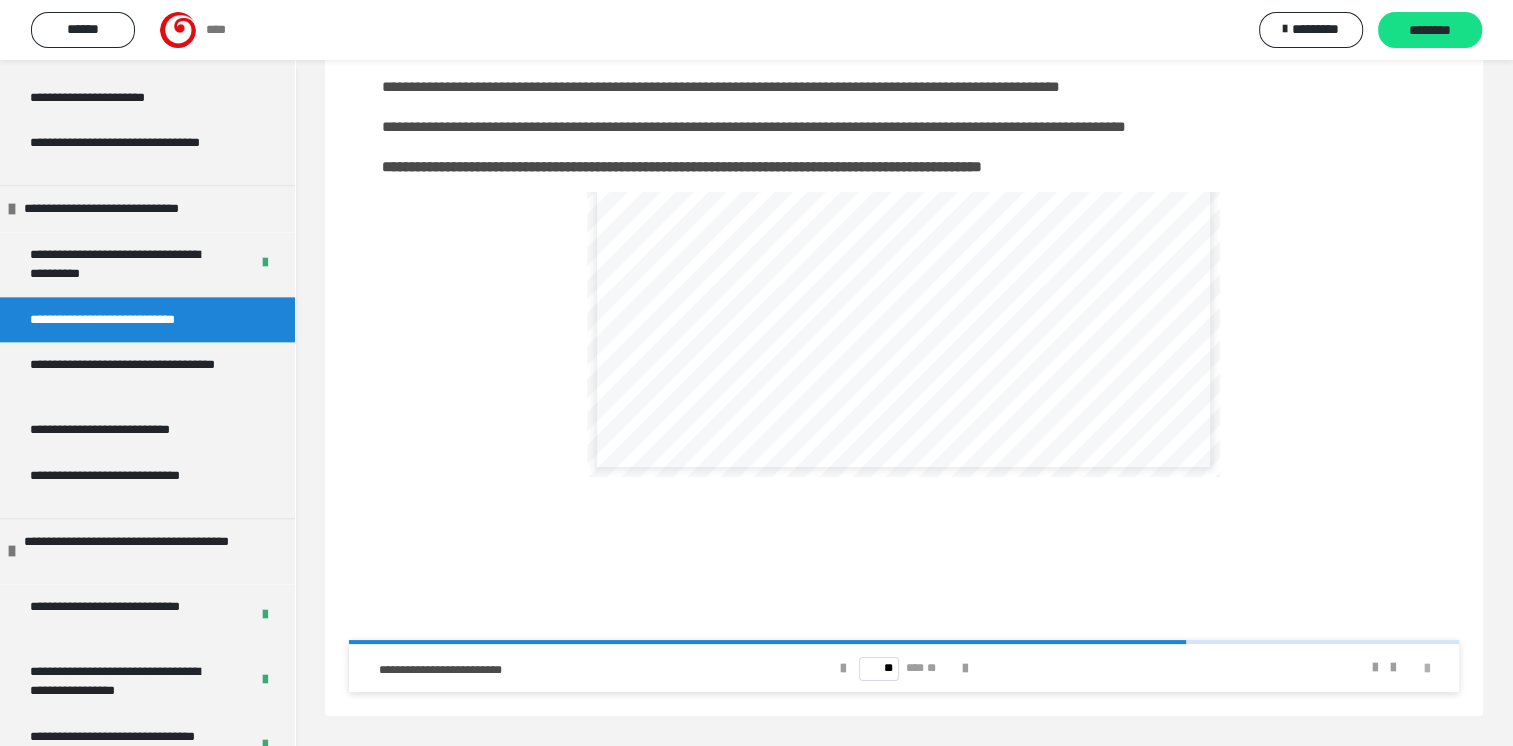 click at bounding box center (1427, 669) 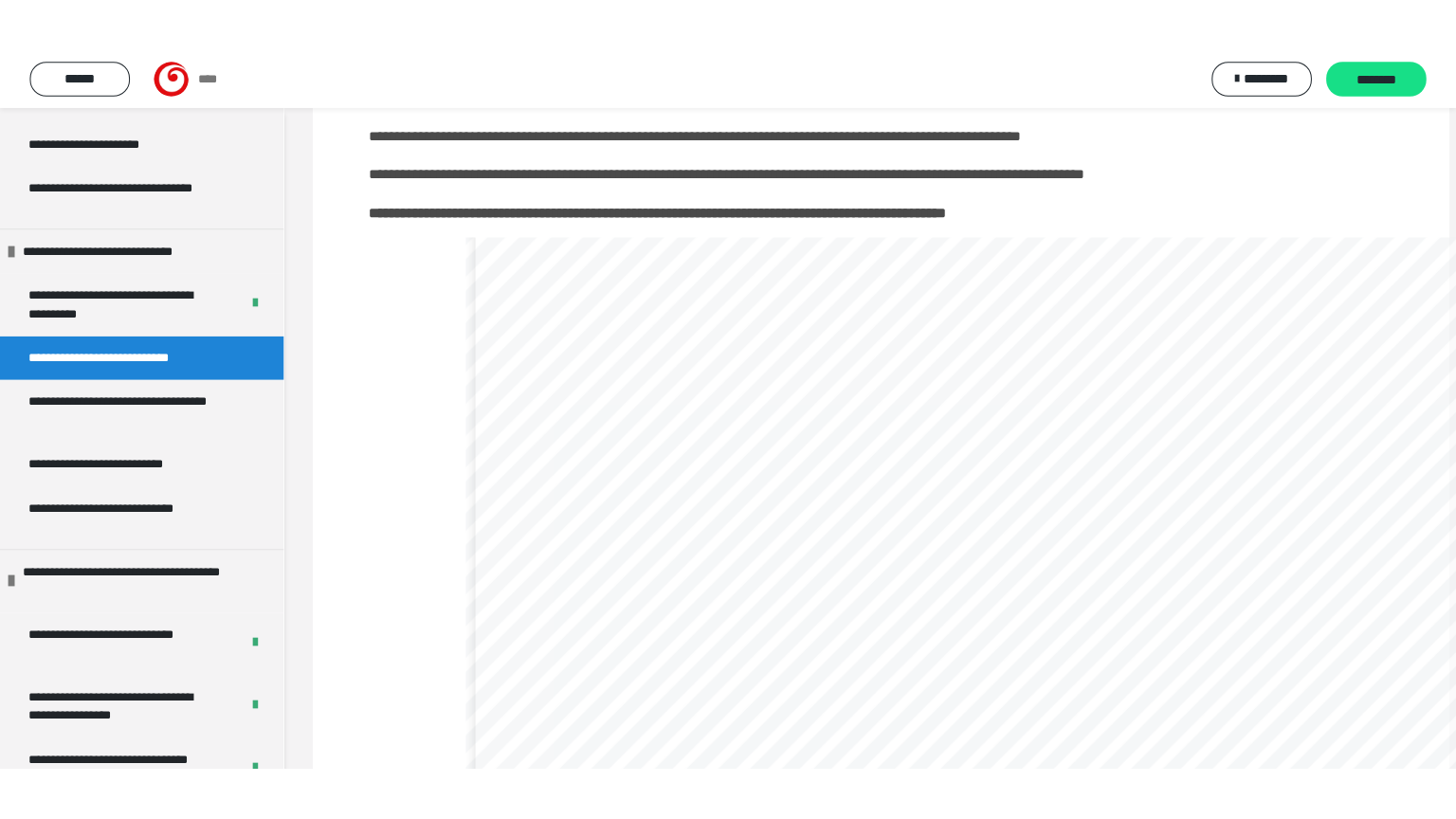 scroll, scrollTop: 101, scrollLeft: 0, axis: vertical 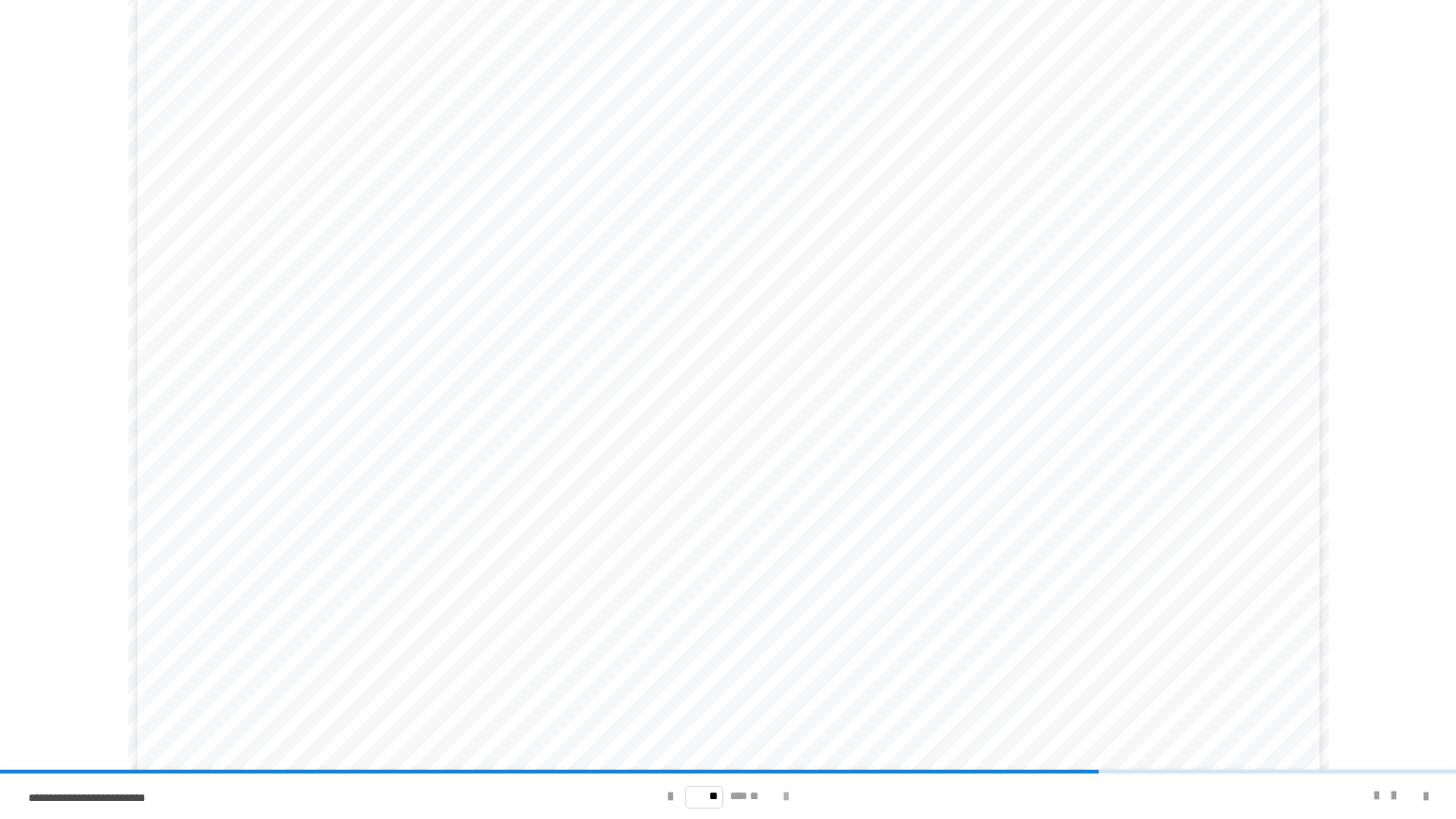 click at bounding box center [786, 797] 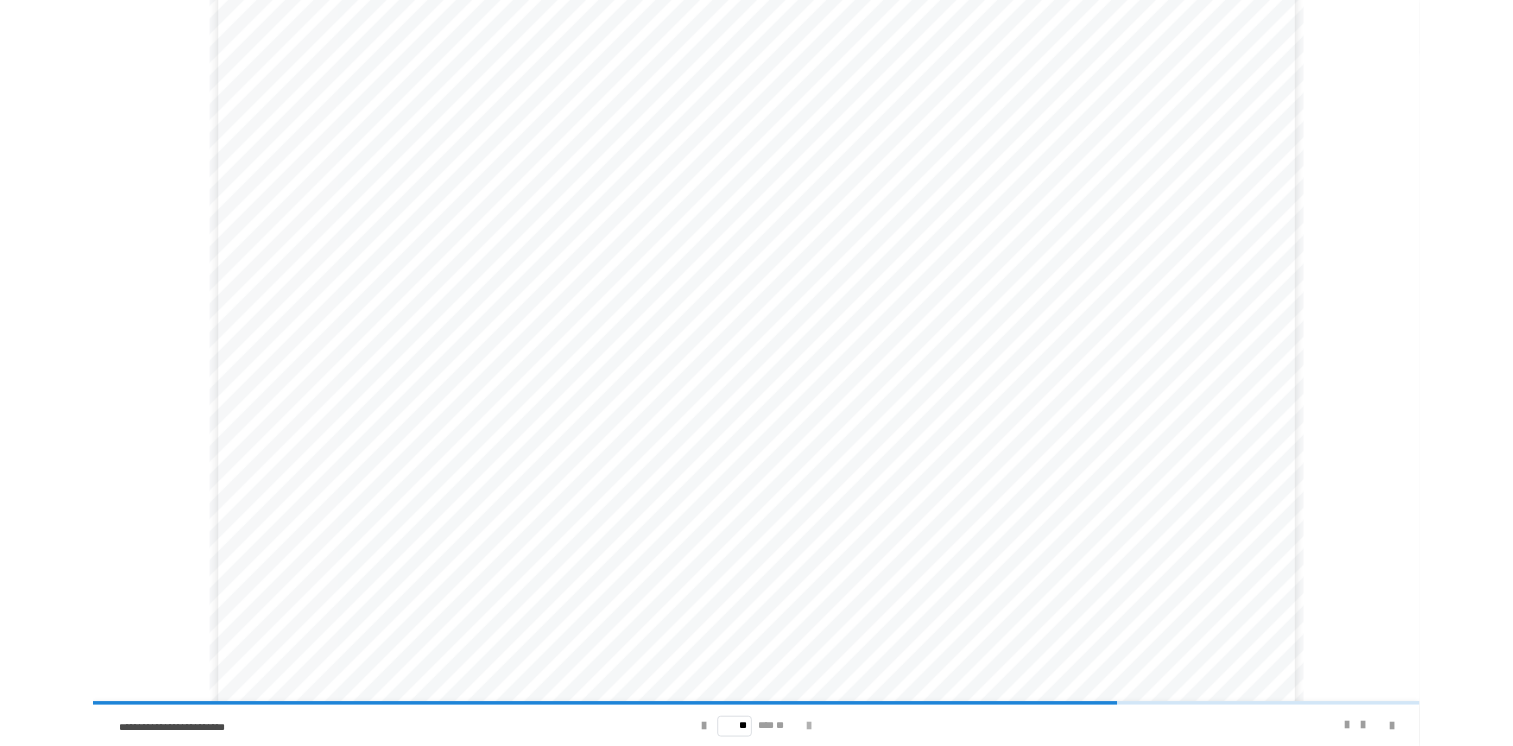 scroll, scrollTop: 0, scrollLeft: 0, axis: both 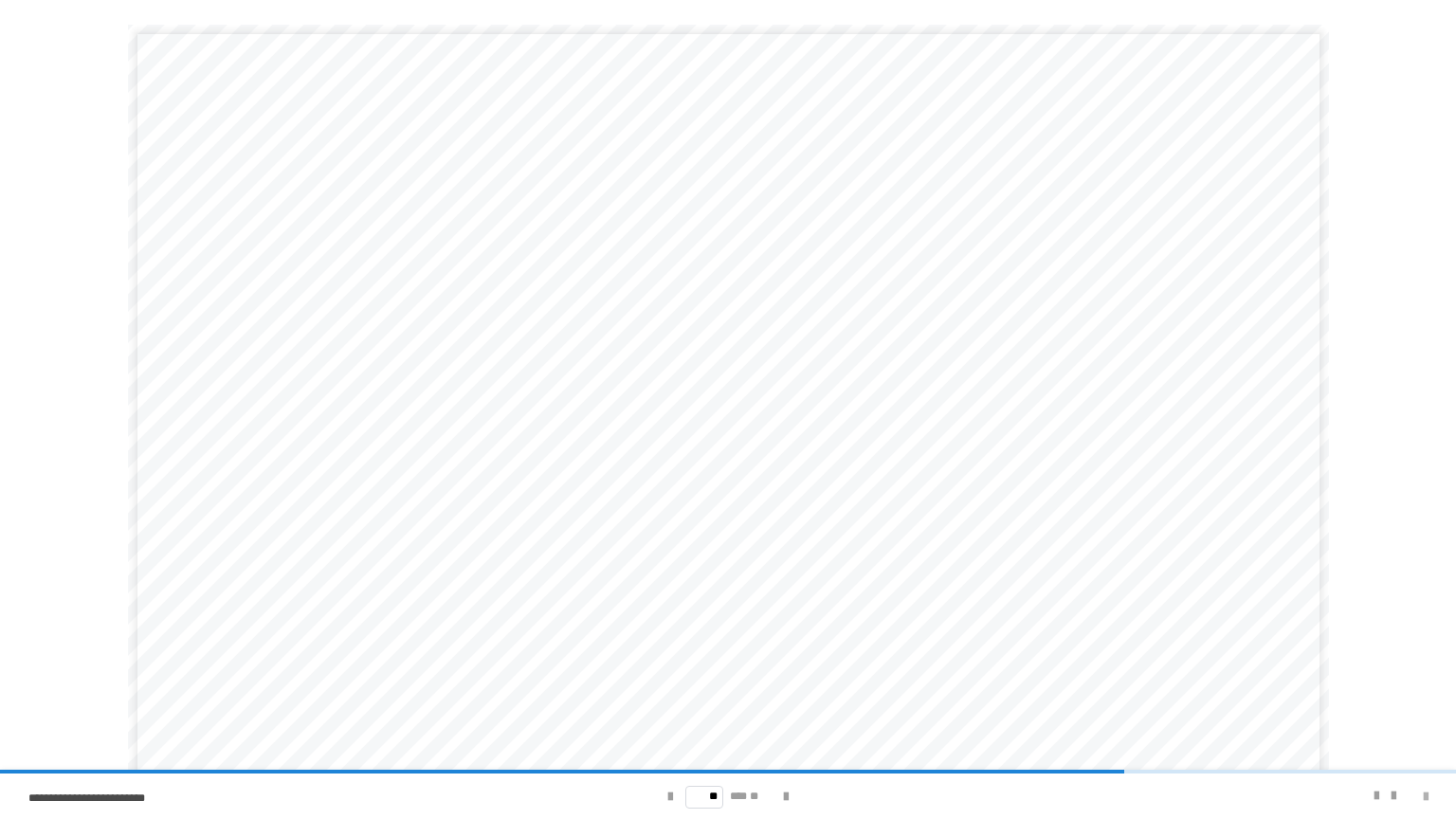 click at bounding box center [1426, 797] 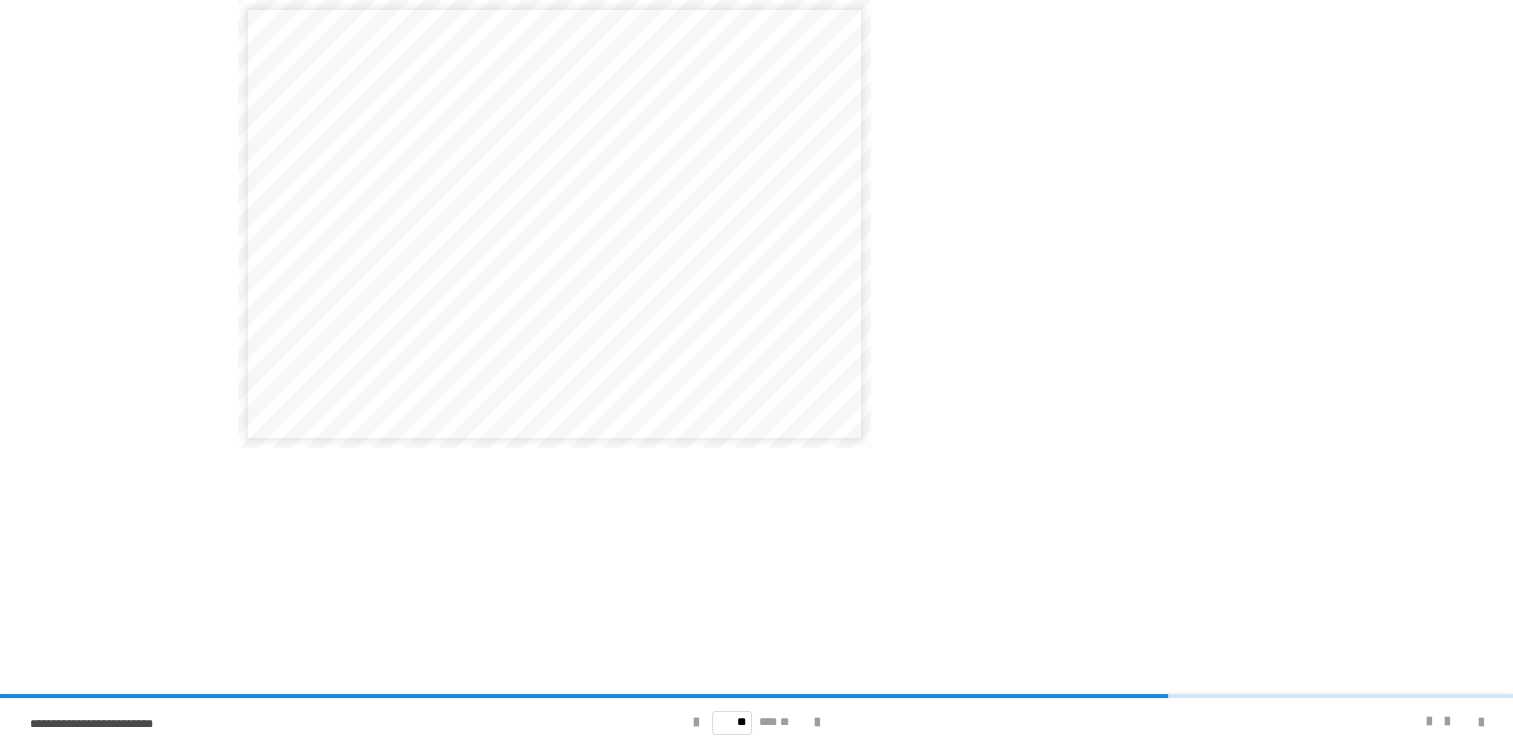 scroll, scrollTop: 163, scrollLeft: 0, axis: vertical 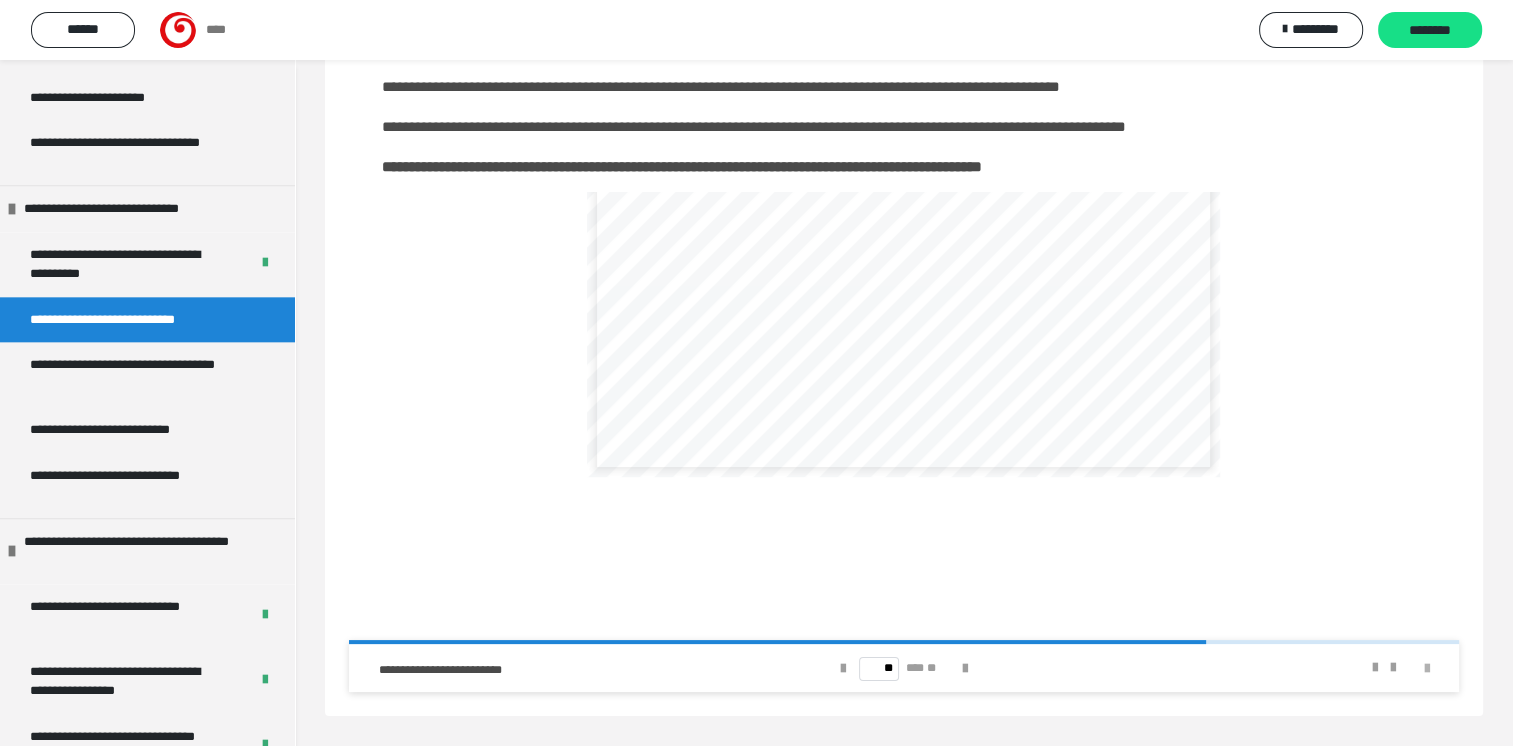 click at bounding box center [1427, 669] 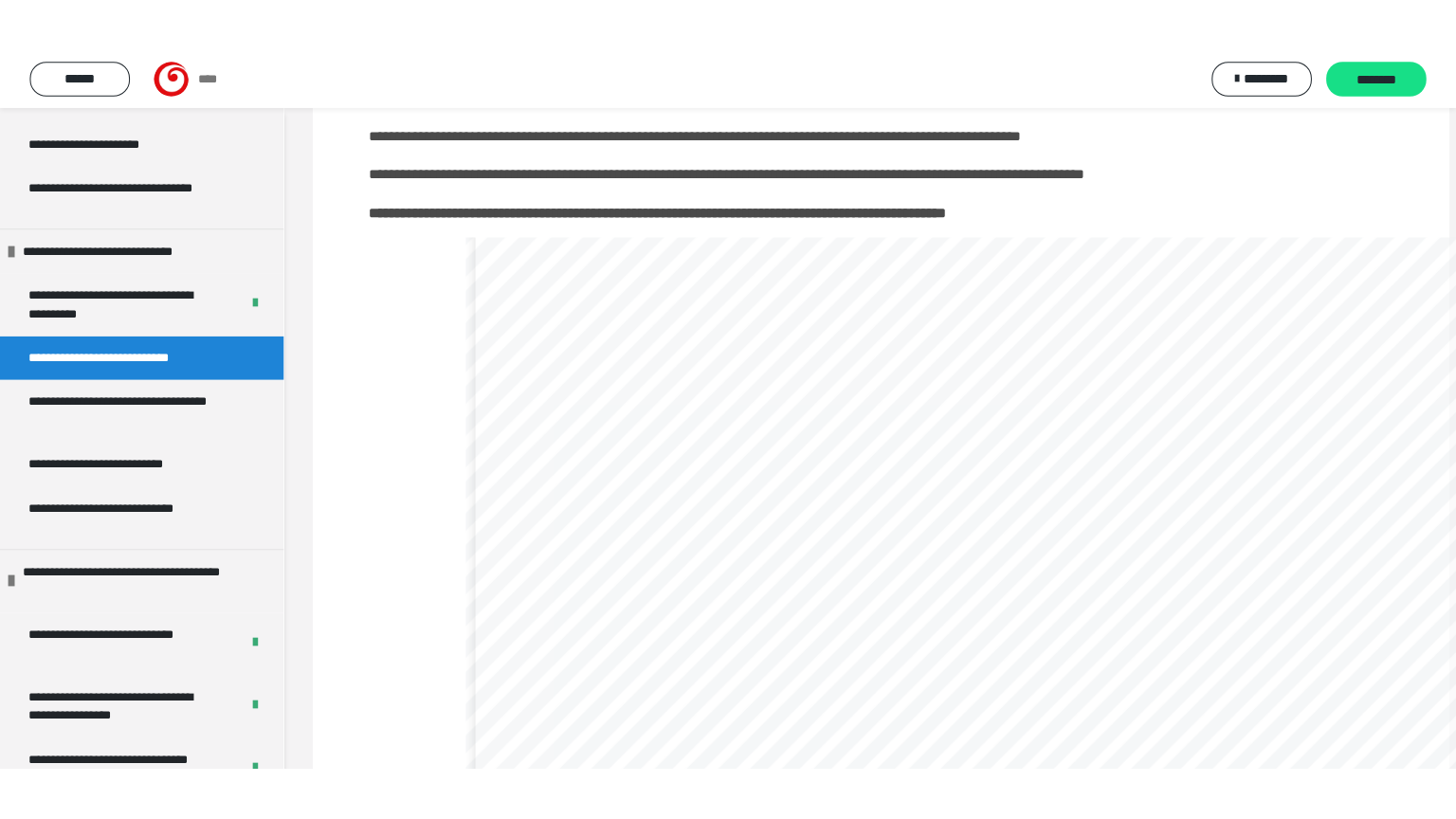 scroll, scrollTop: 101, scrollLeft: 0, axis: vertical 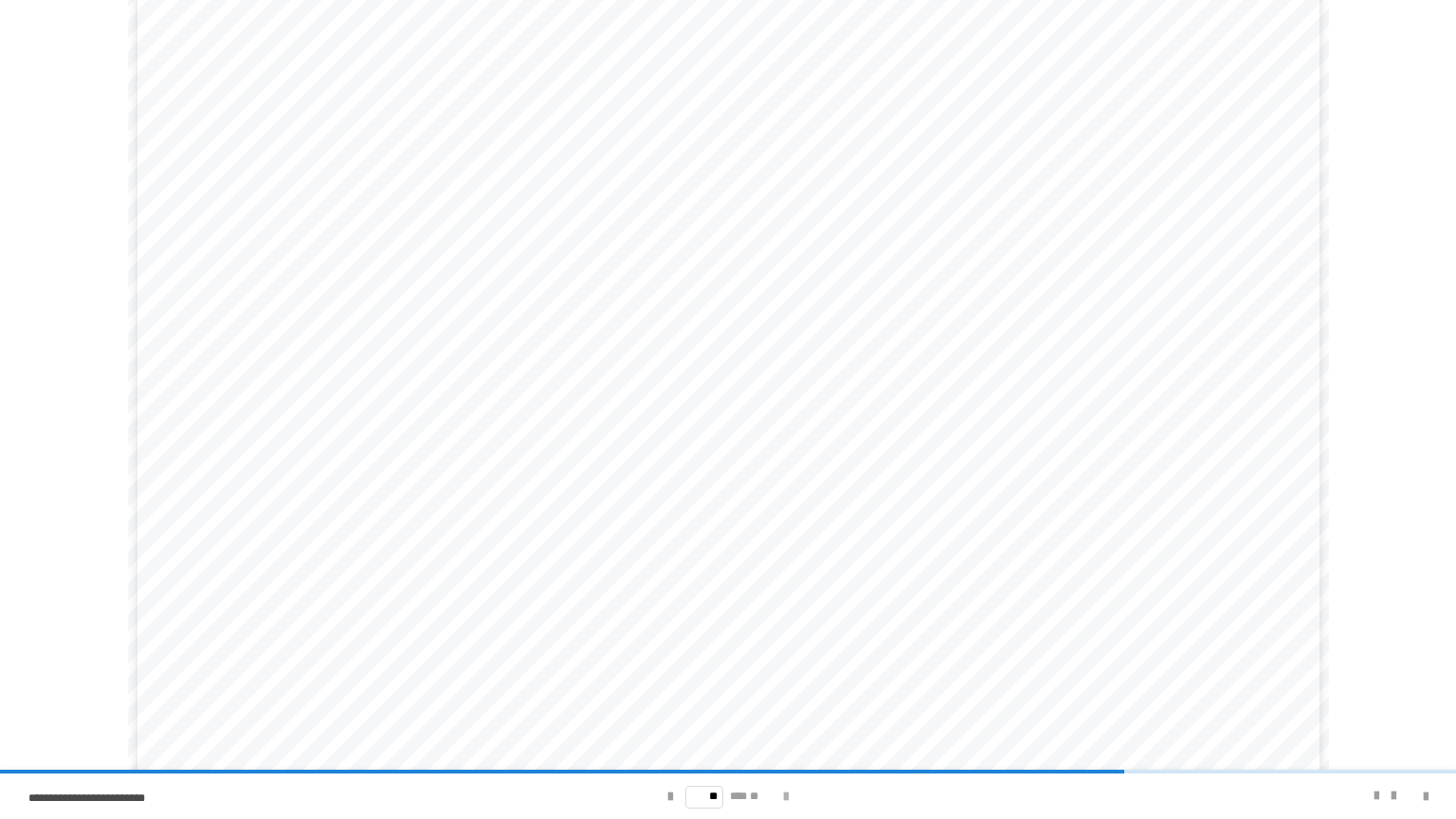click at bounding box center (786, 797) 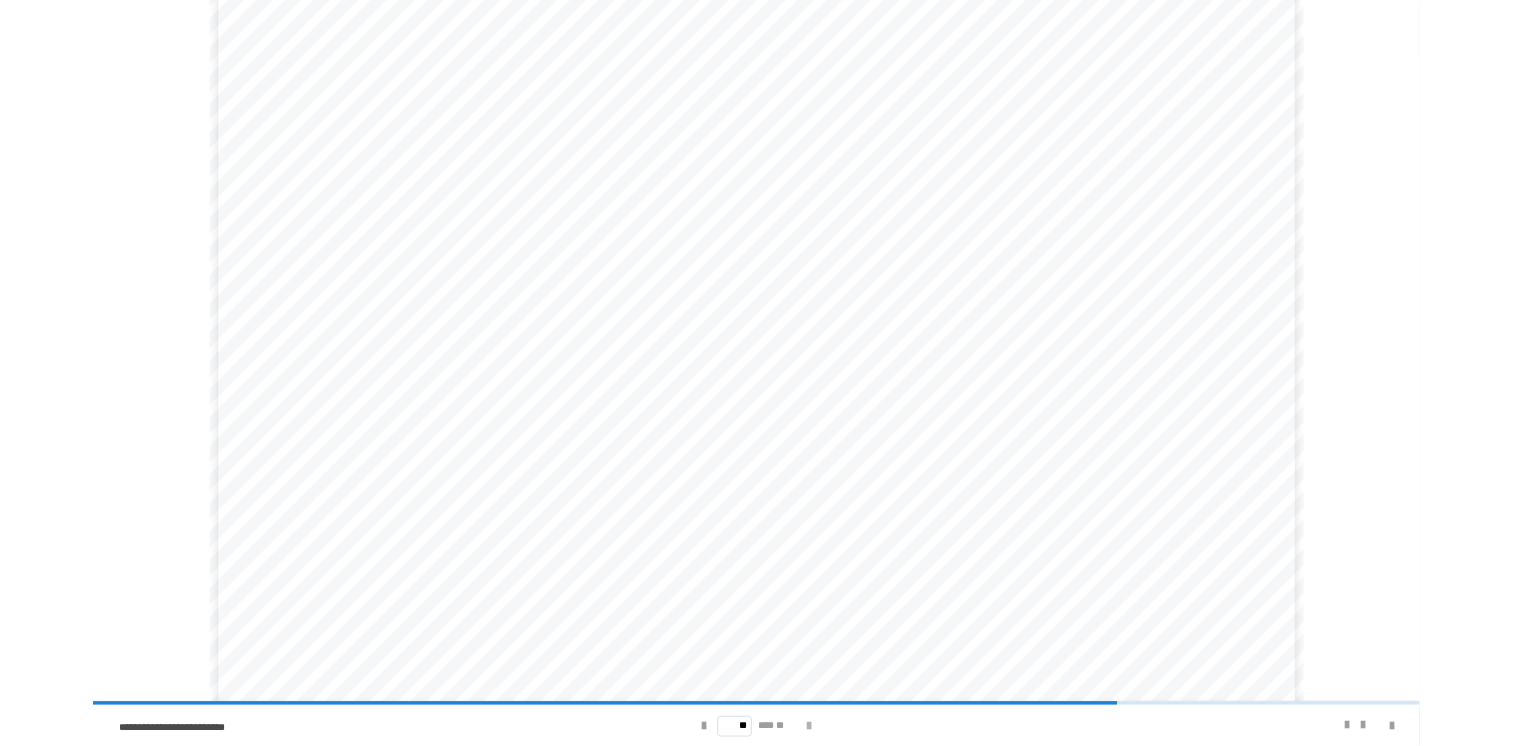 scroll, scrollTop: 0, scrollLeft: 0, axis: both 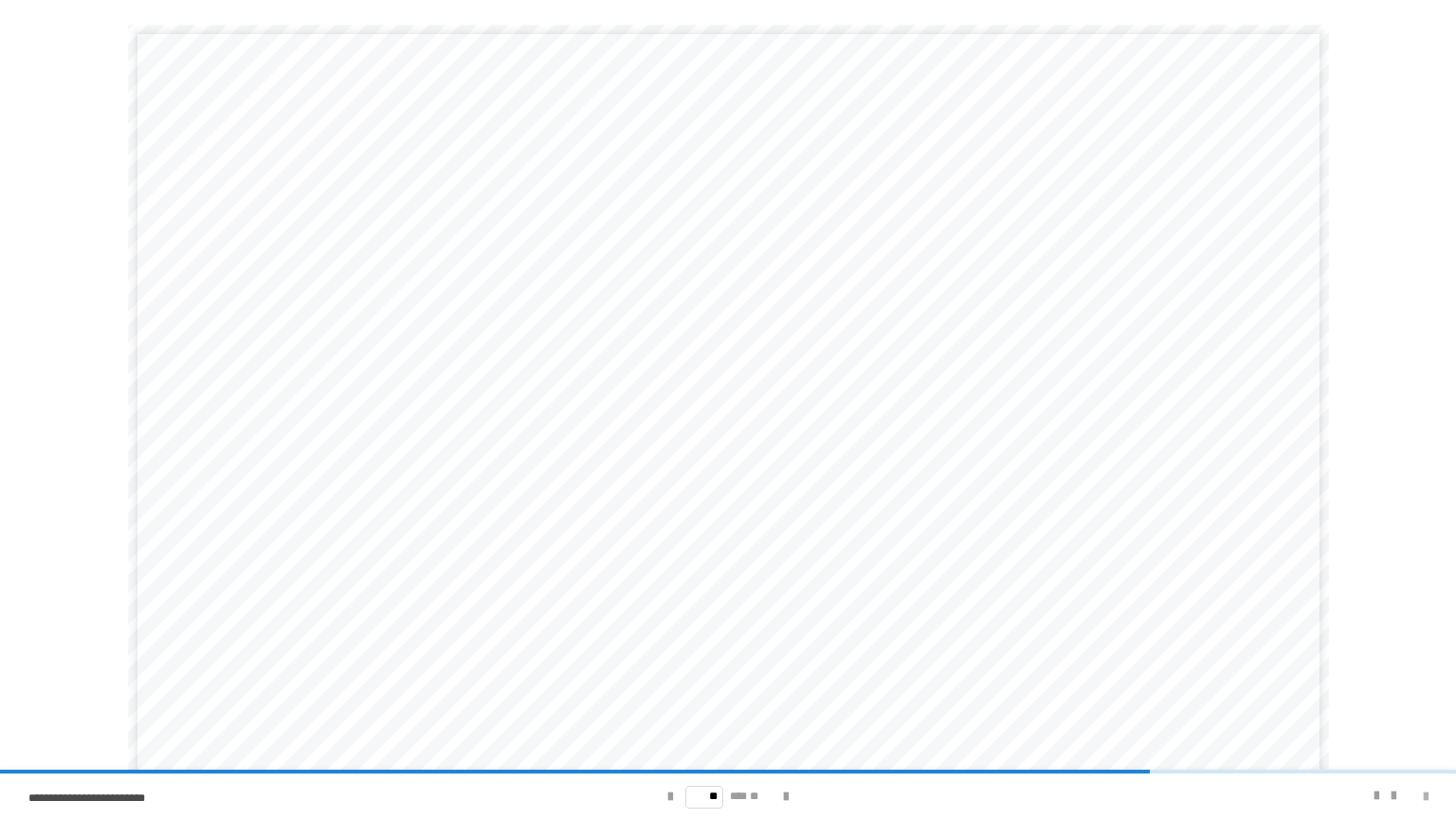 click at bounding box center (1426, 797) 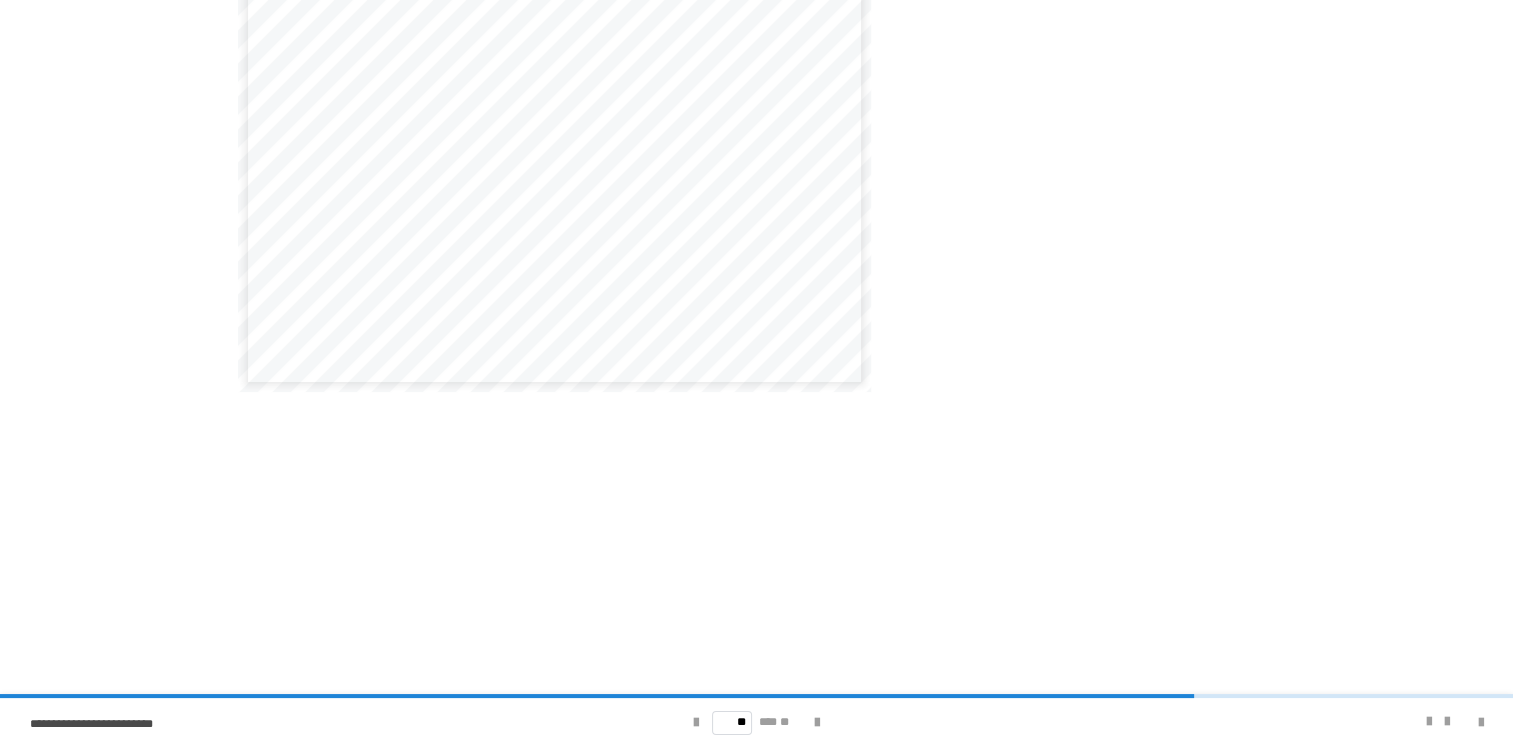 scroll, scrollTop: 163, scrollLeft: 0, axis: vertical 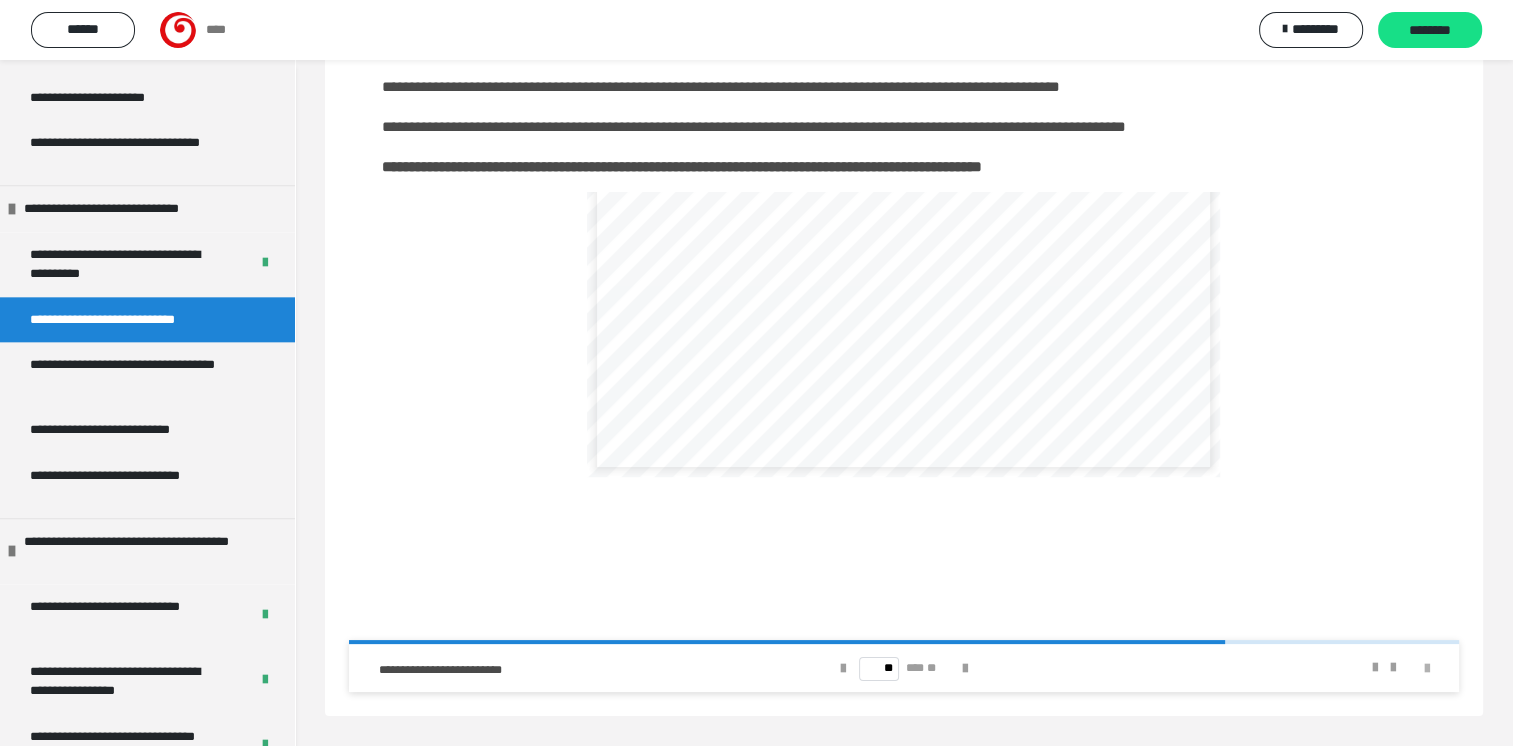 click at bounding box center (1427, 669) 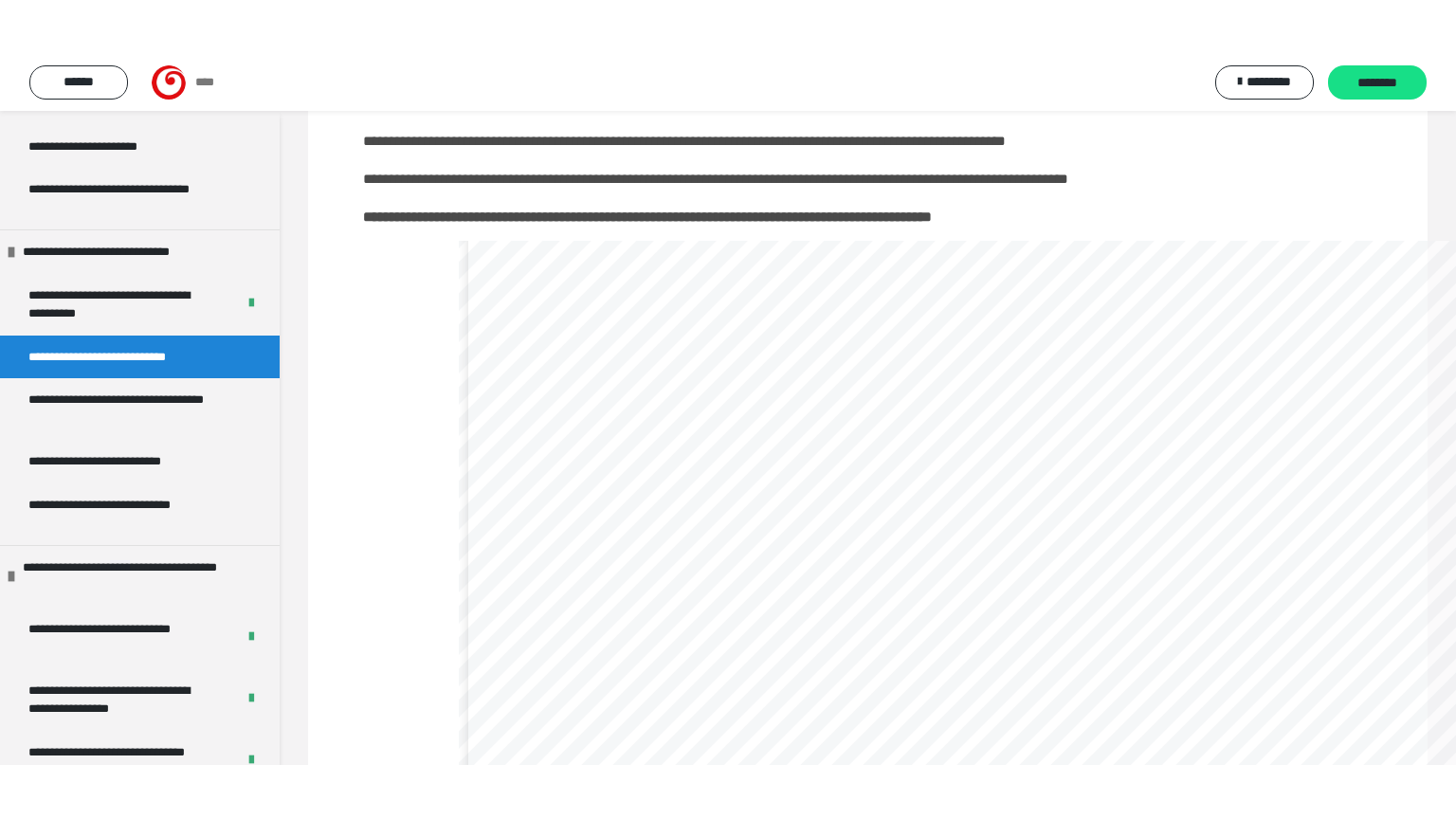 scroll, scrollTop: 101, scrollLeft: 0, axis: vertical 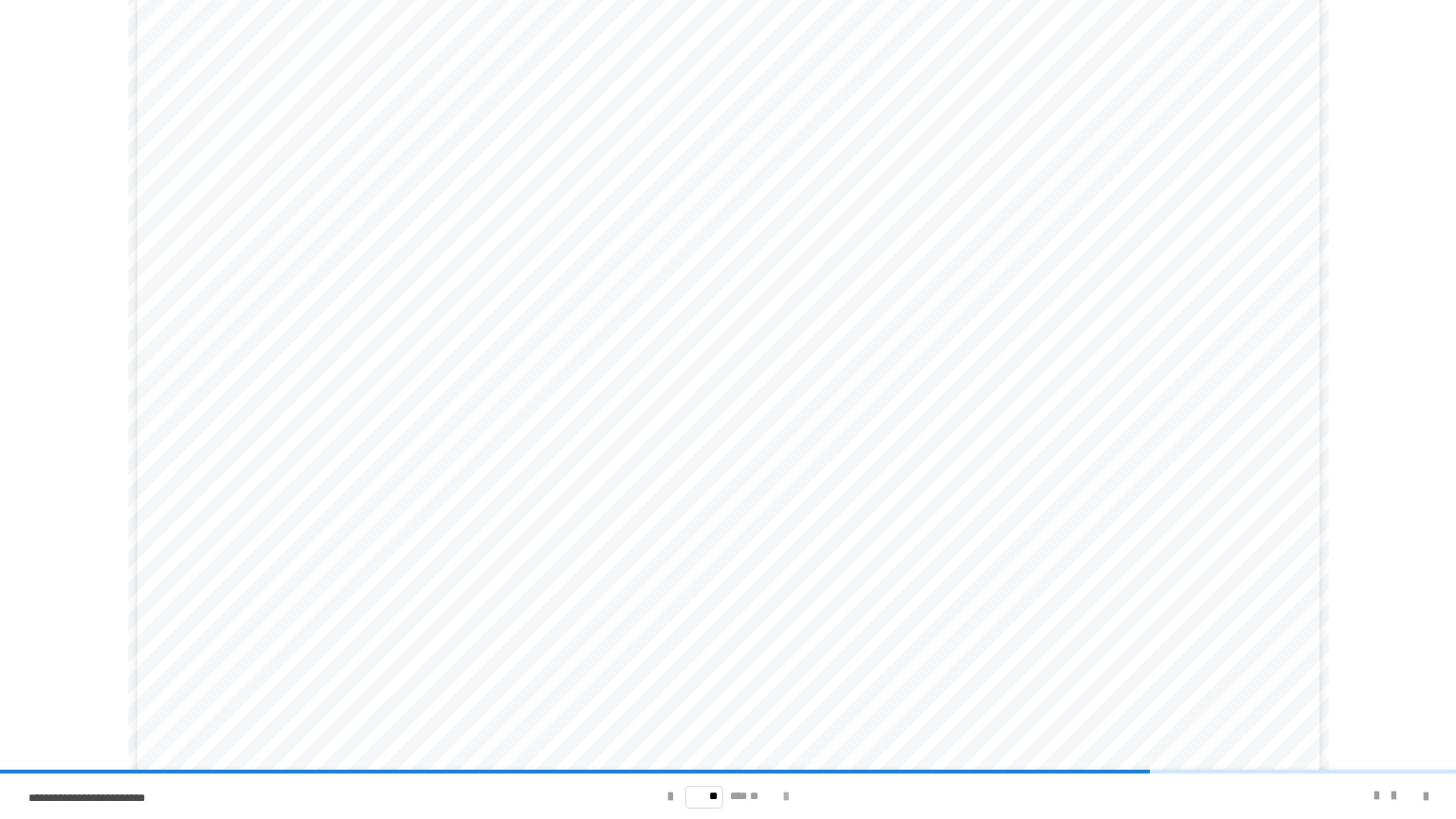 click at bounding box center (786, 797) 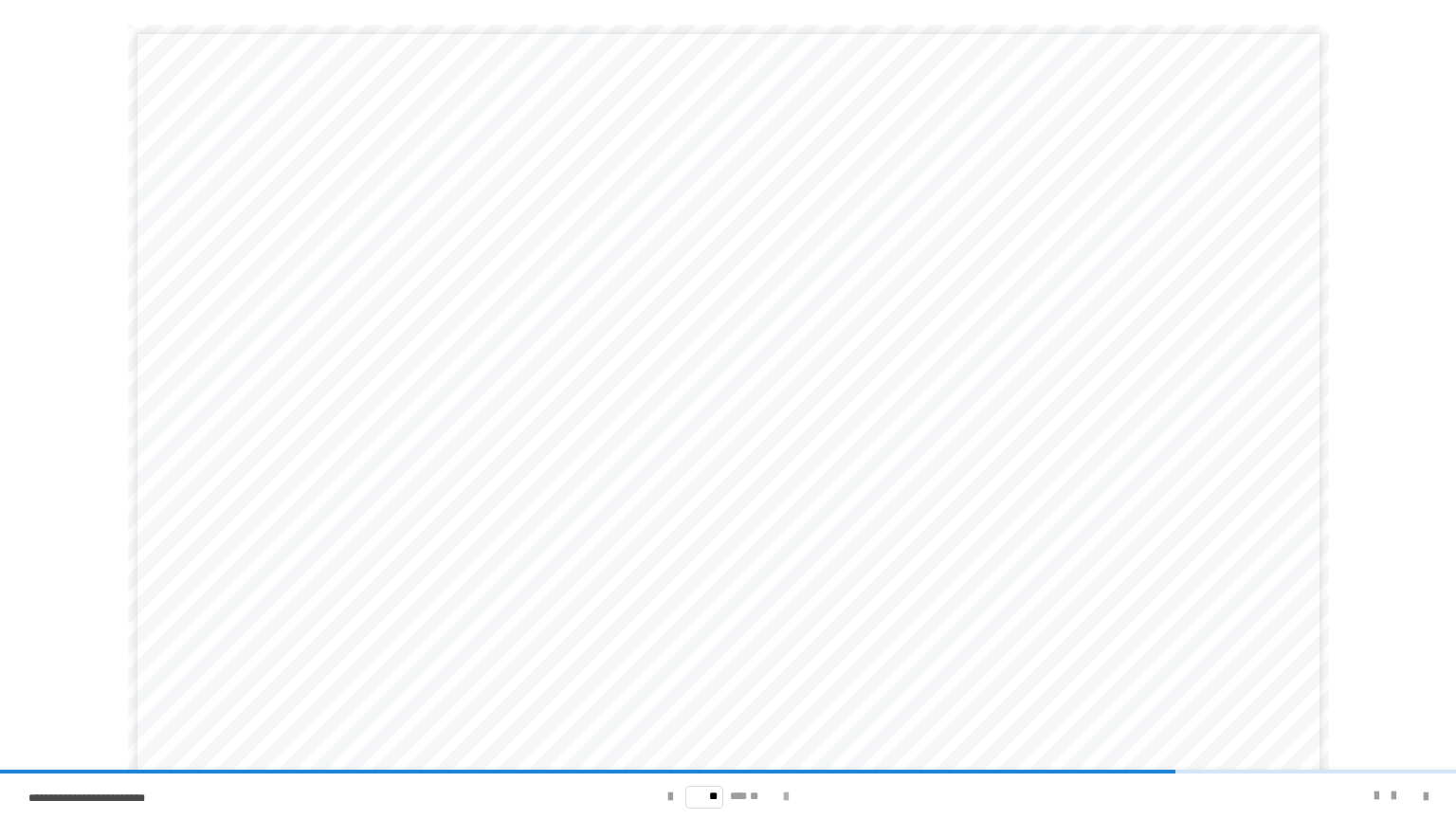 click at bounding box center (786, 797) 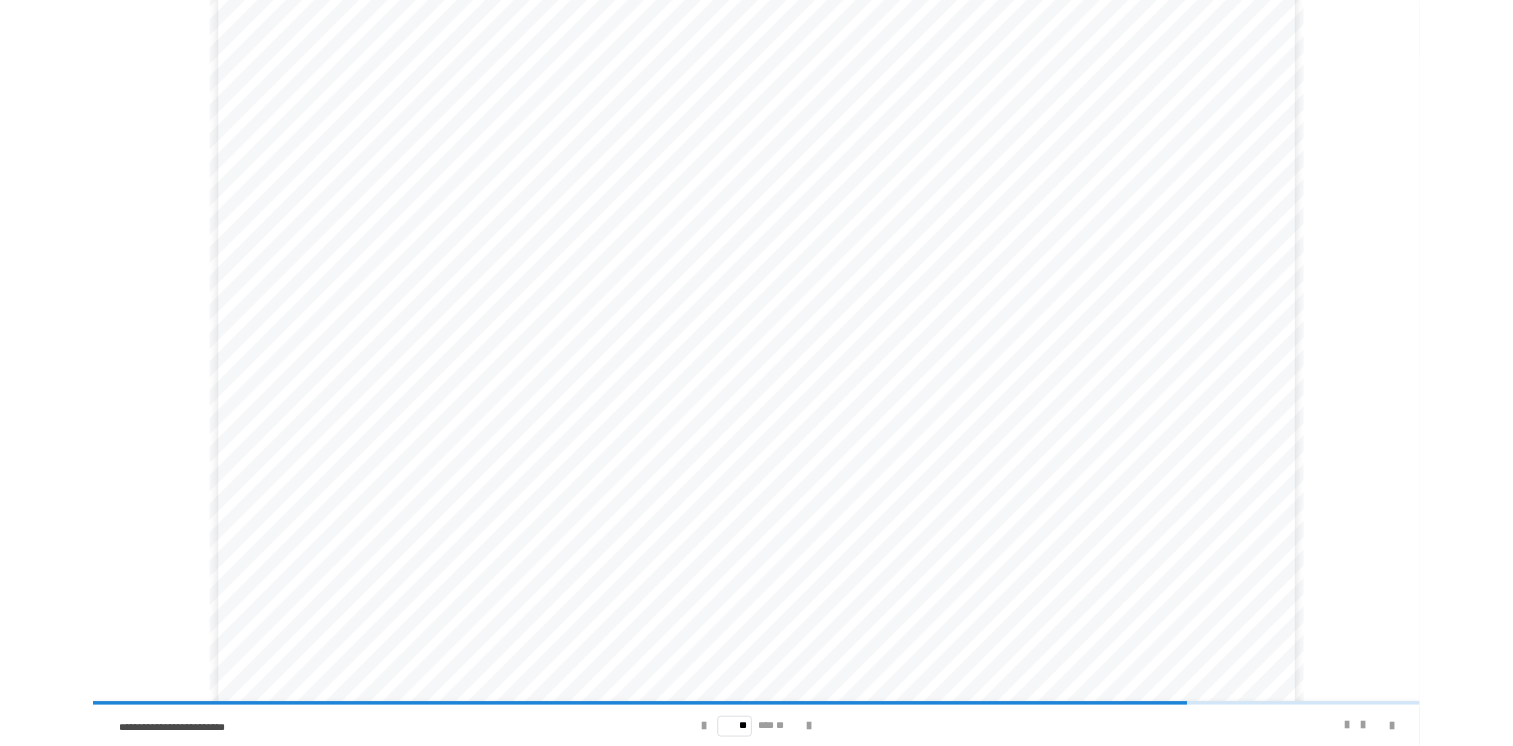 scroll, scrollTop: 58, scrollLeft: 0, axis: vertical 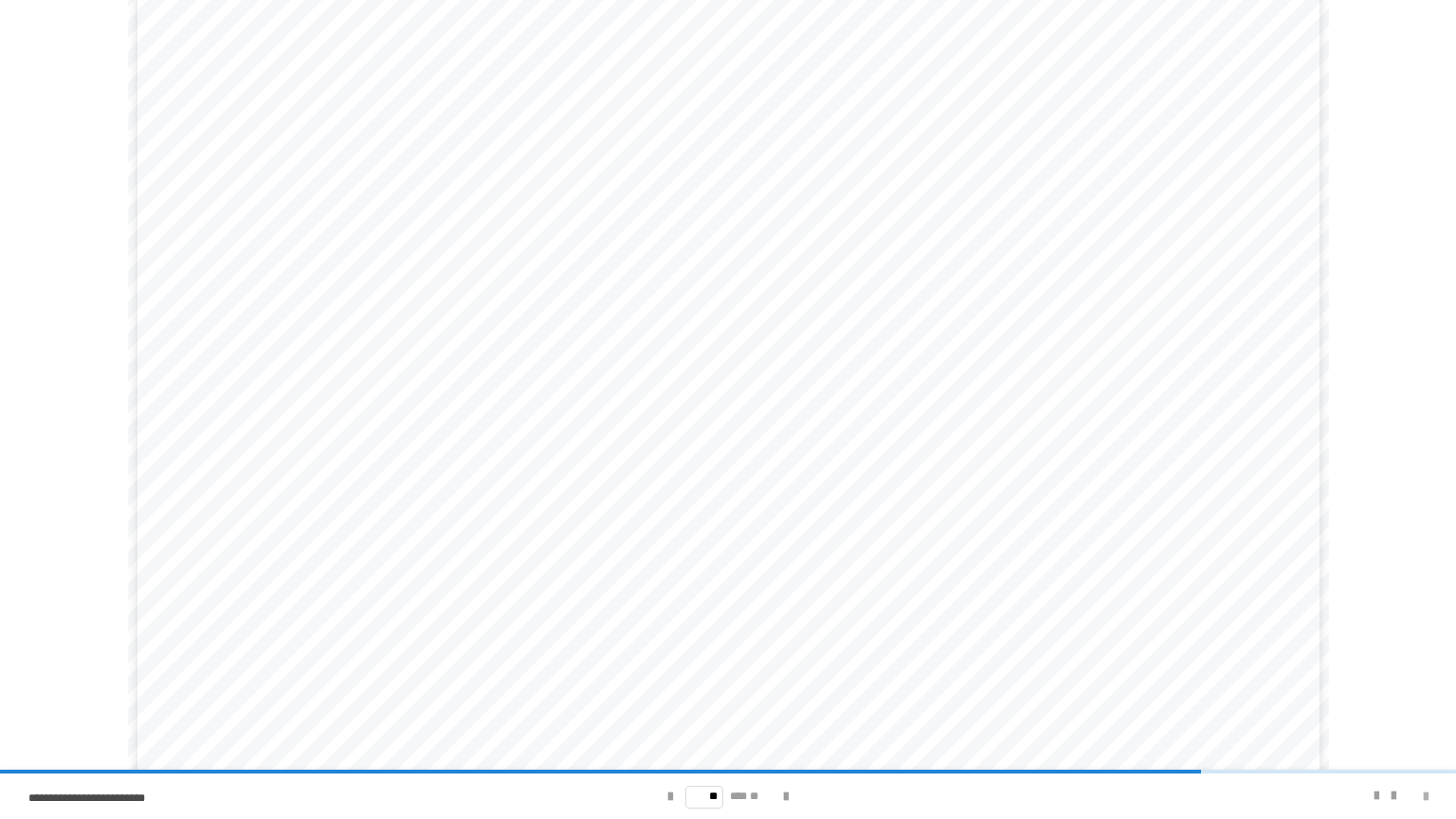 click at bounding box center (1426, 797) 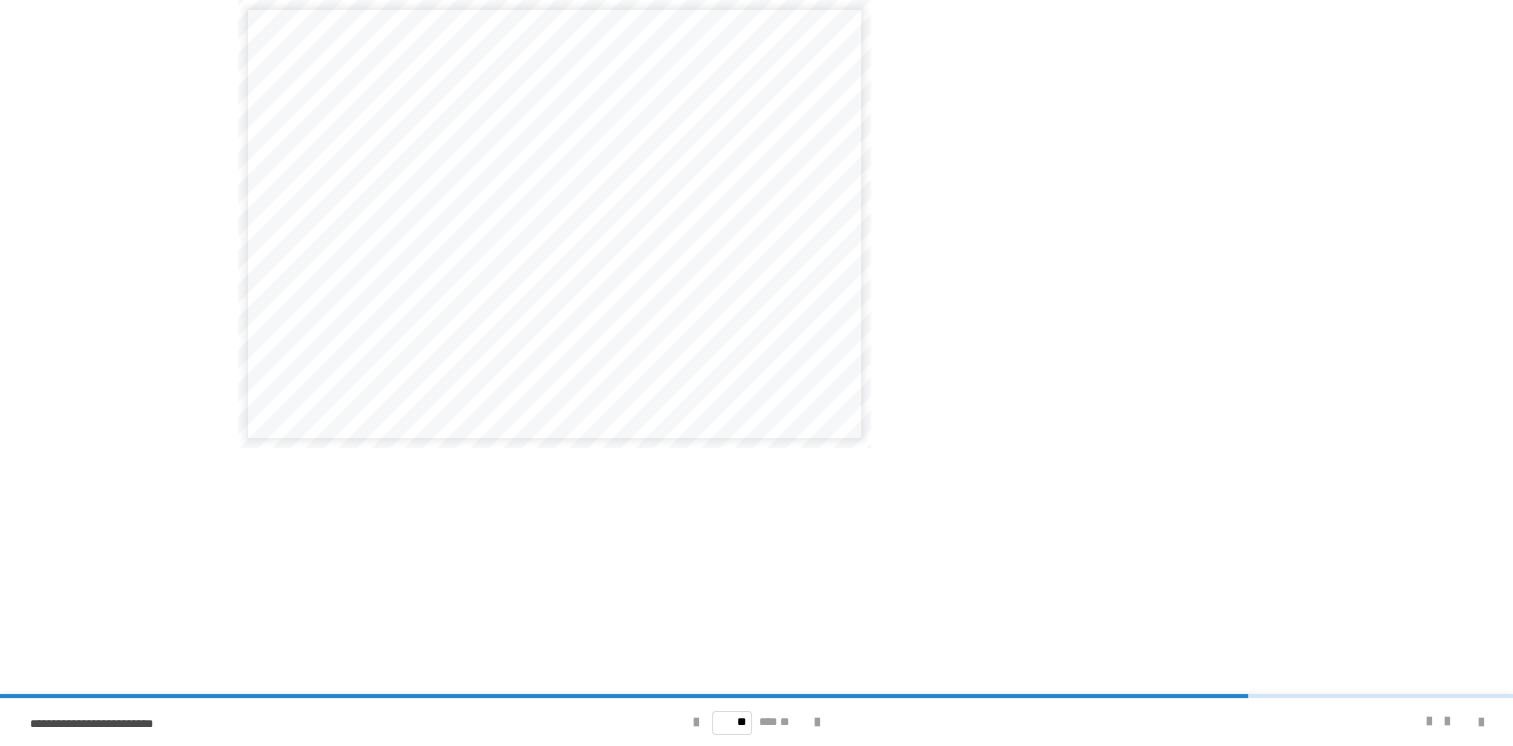 scroll, scrollTop: 163, scrollLeft: 0, axis: vertical 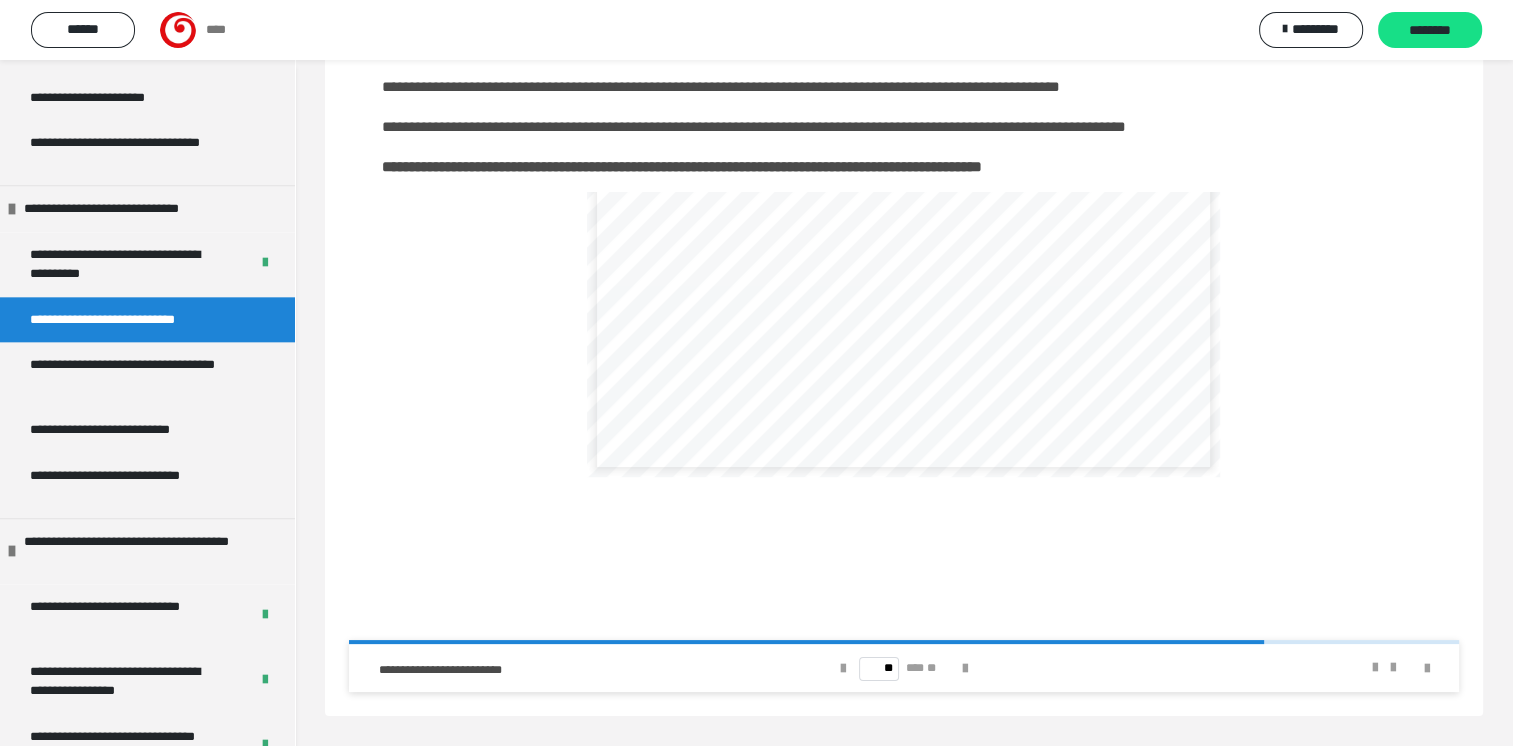 click at bounding box center (1415, 668) 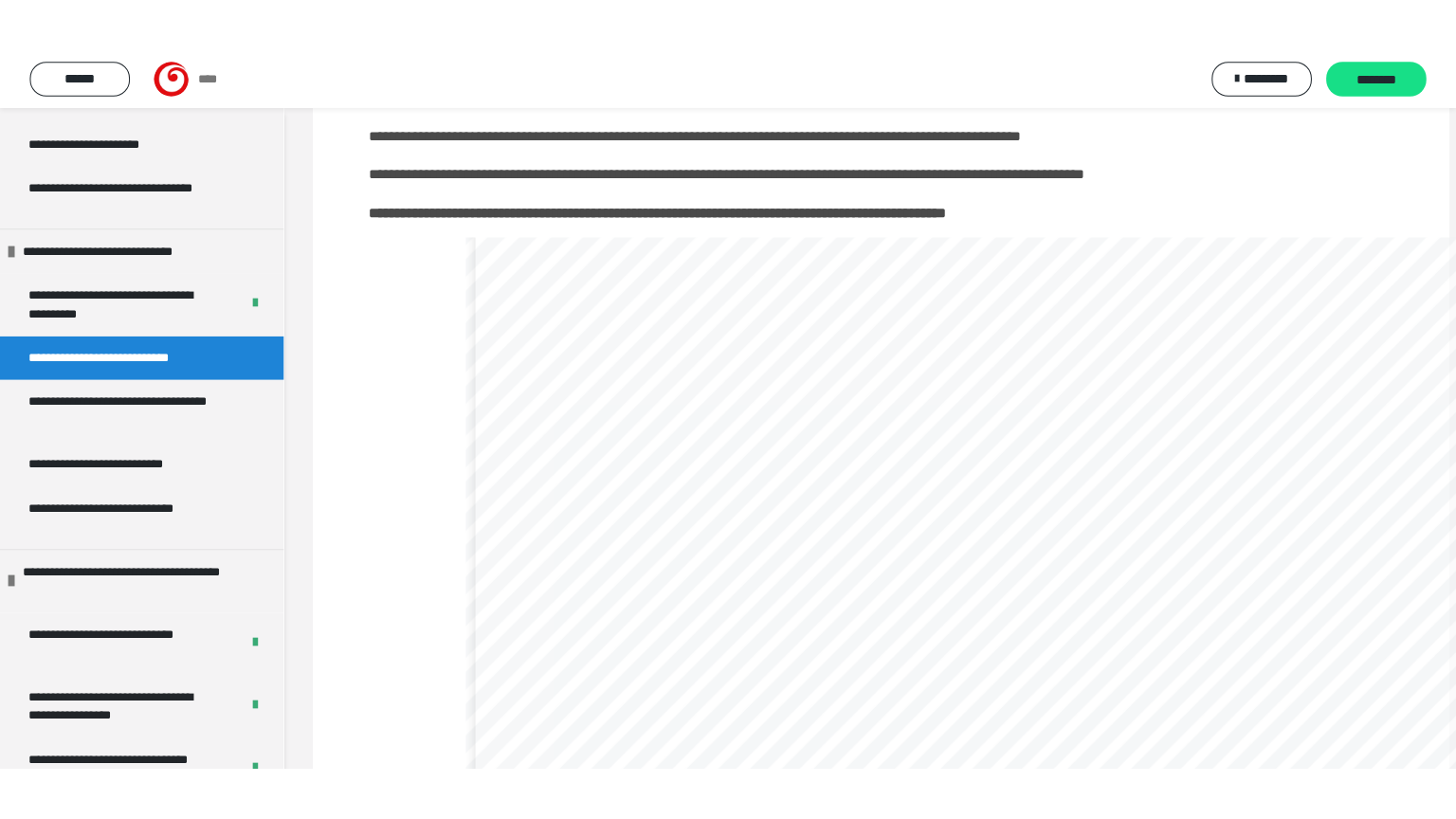 scroll, scrollTop: 101, scrollLeft: 0, axis: vertical 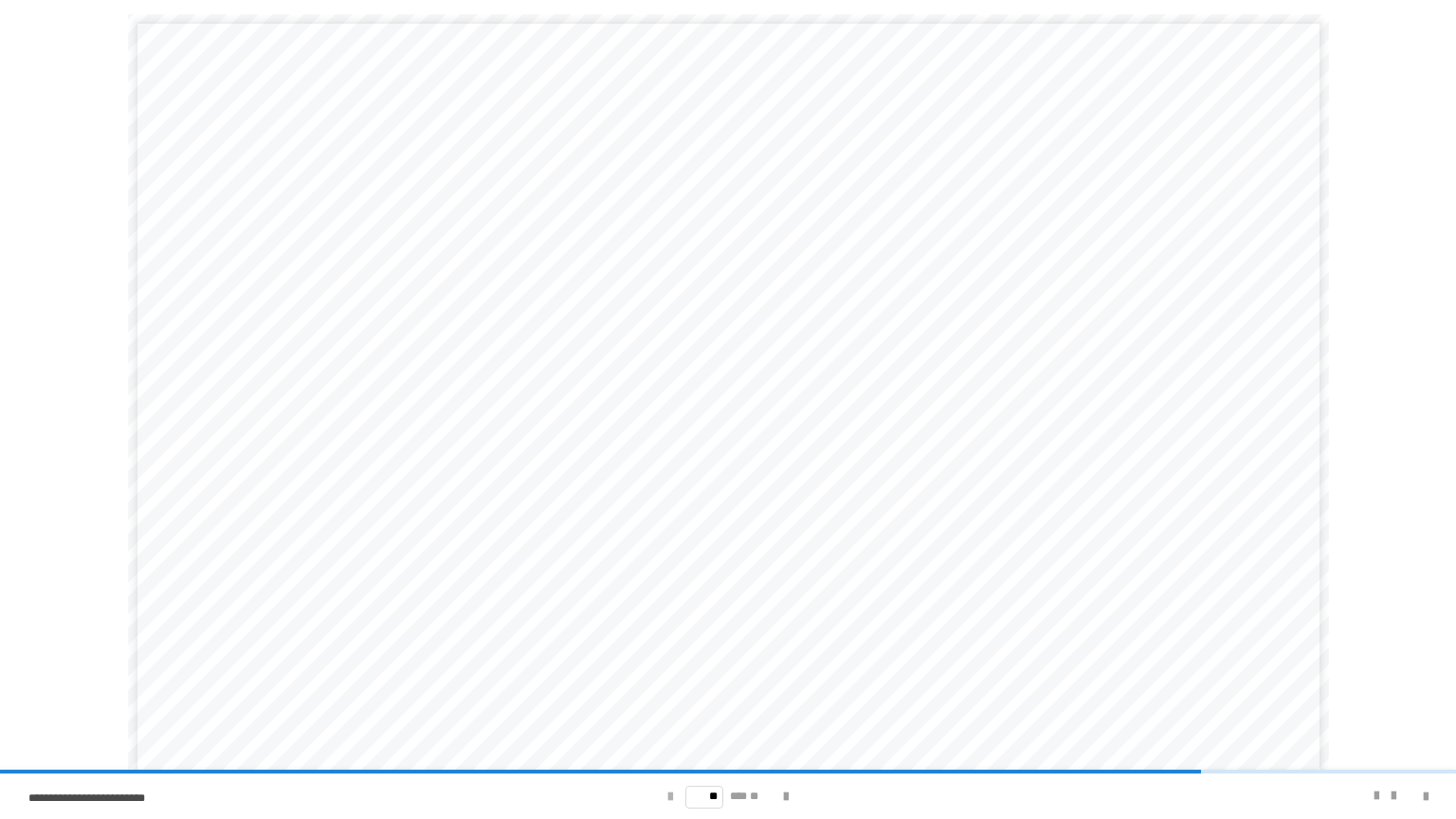 click at bounding box center [670, 797] 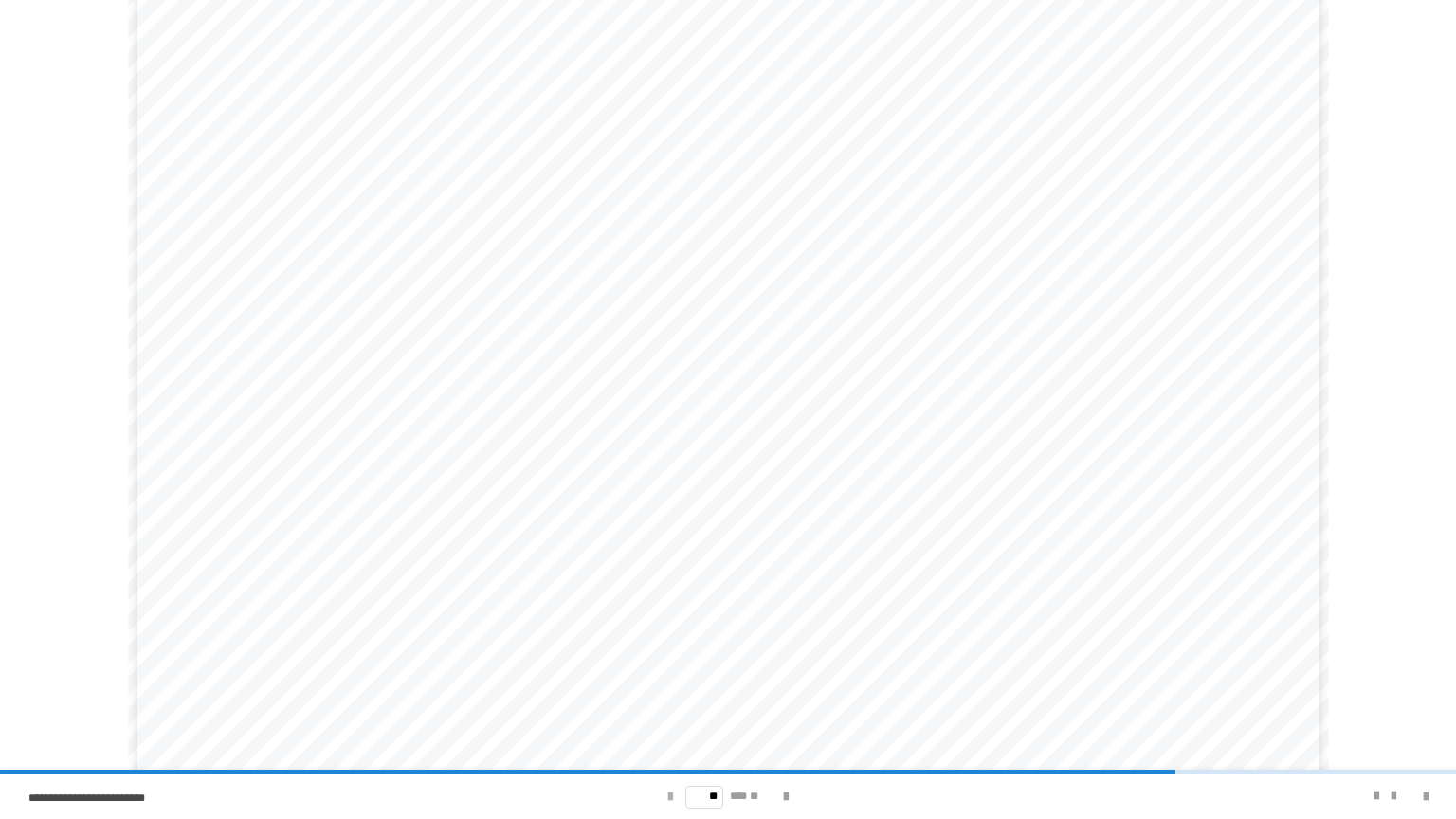 click at bounding box center [670, 797] 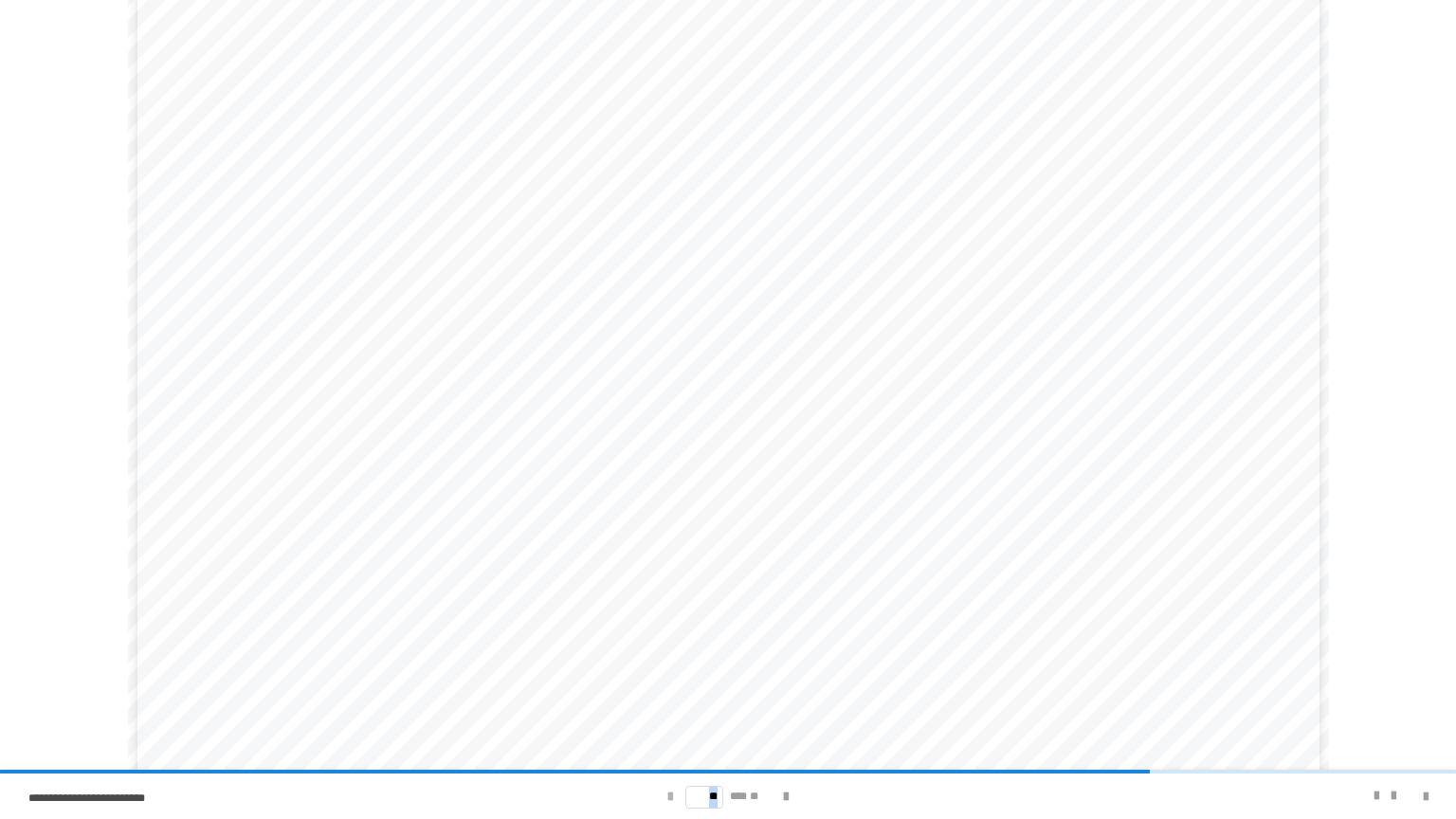 click at bounding box center (670, 797) 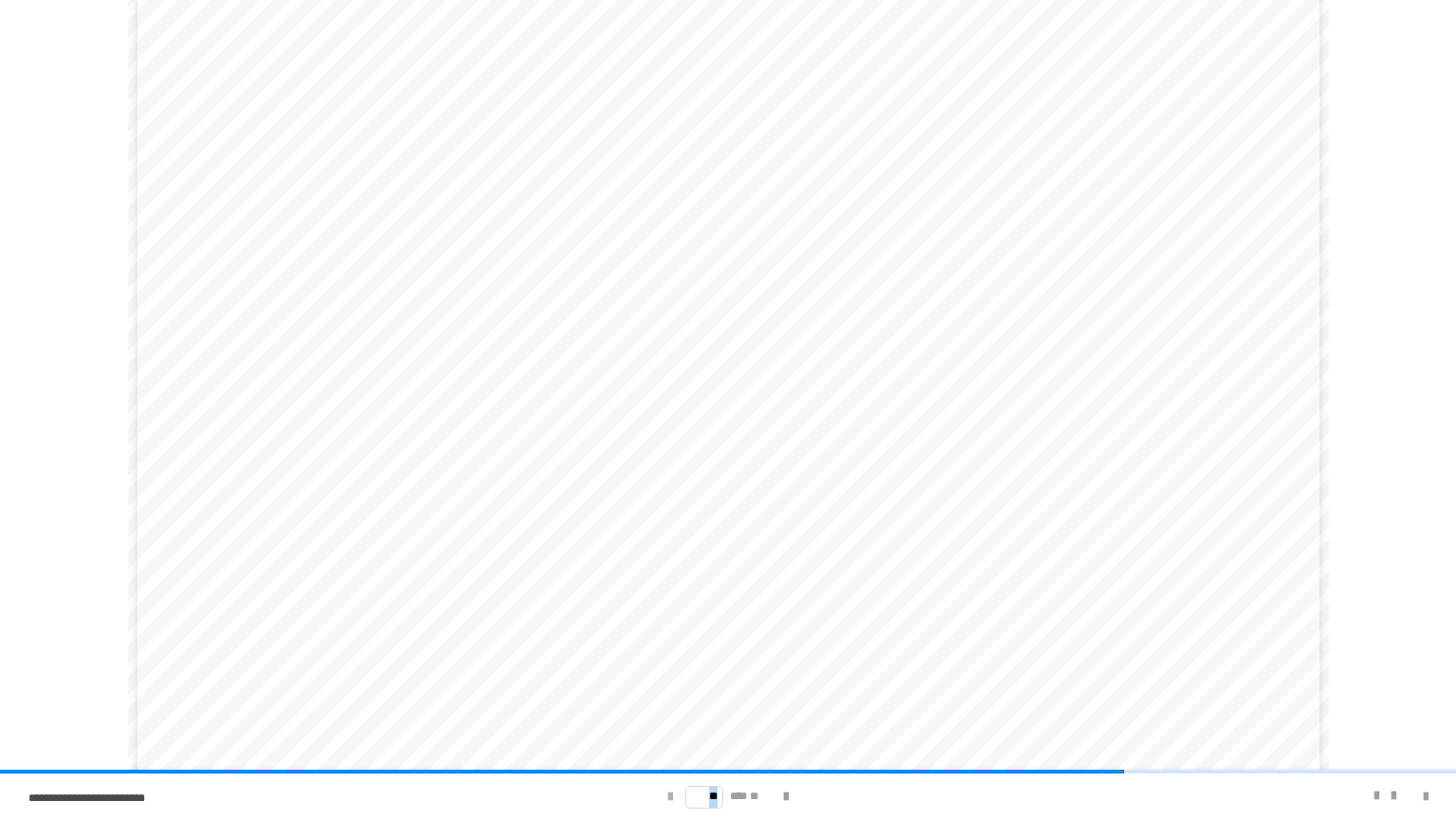 click at bounding box center [670, 797] 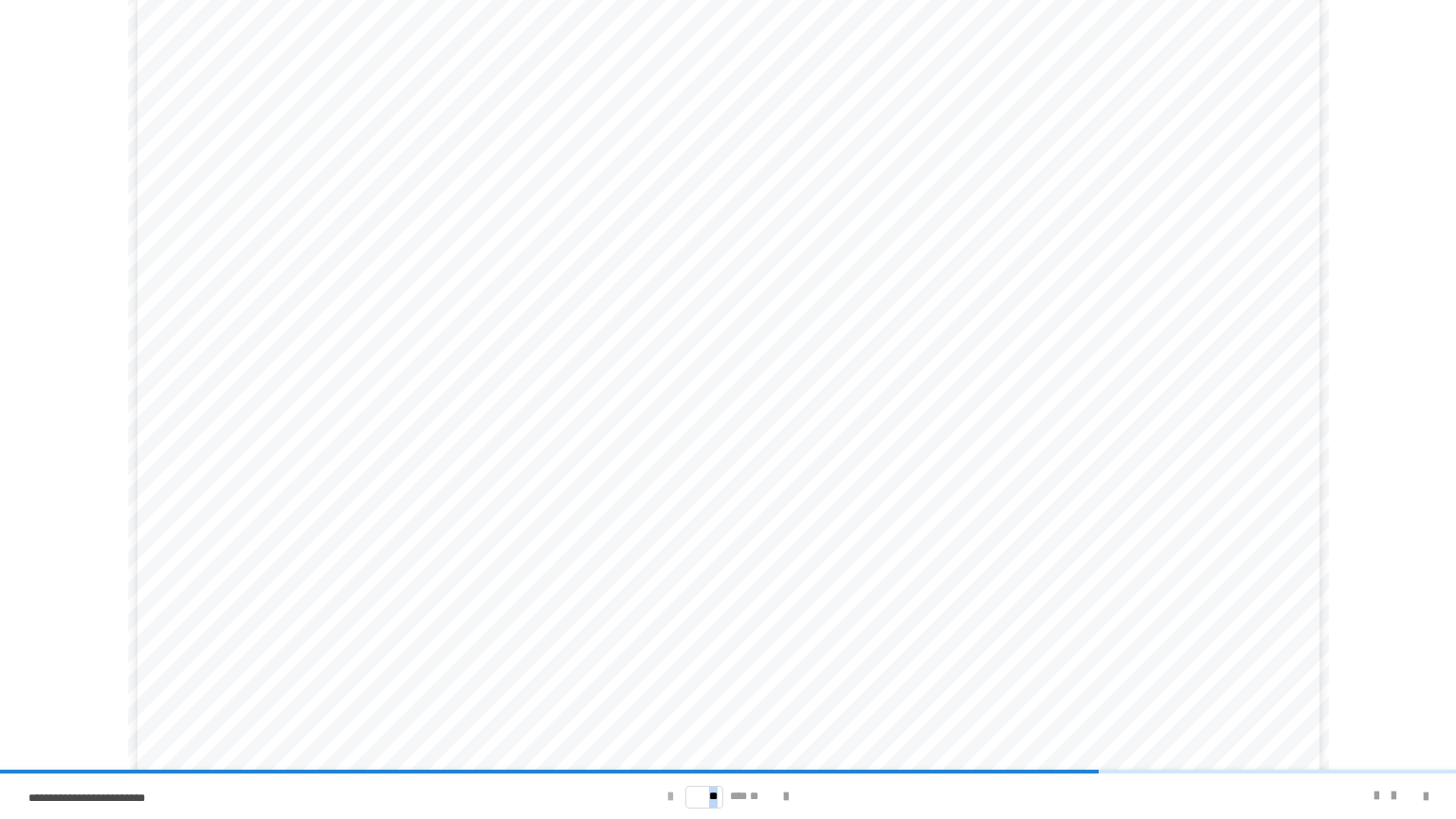click at bounding box center (670, 797) 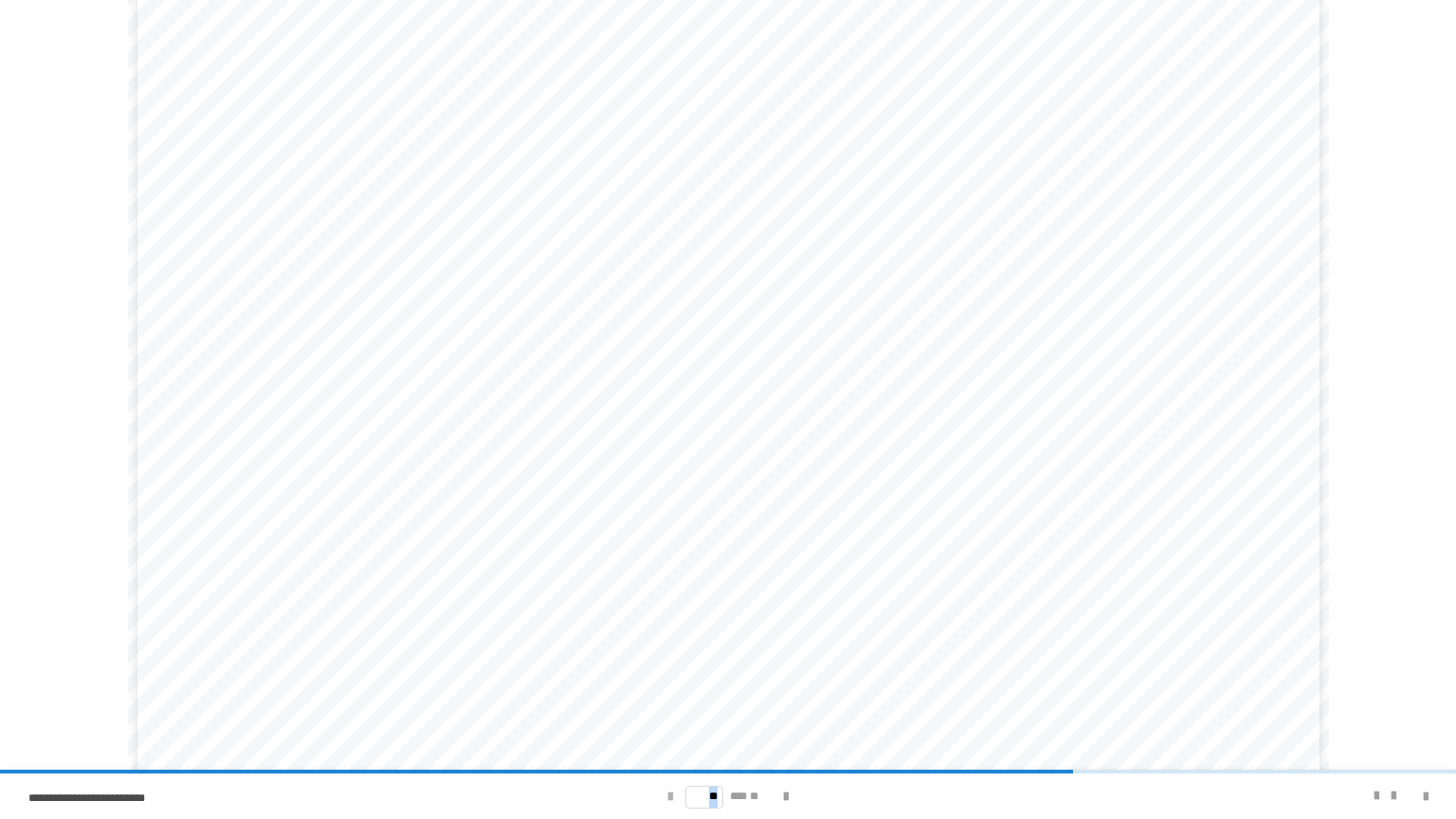 click at bounding box center [670, 797] 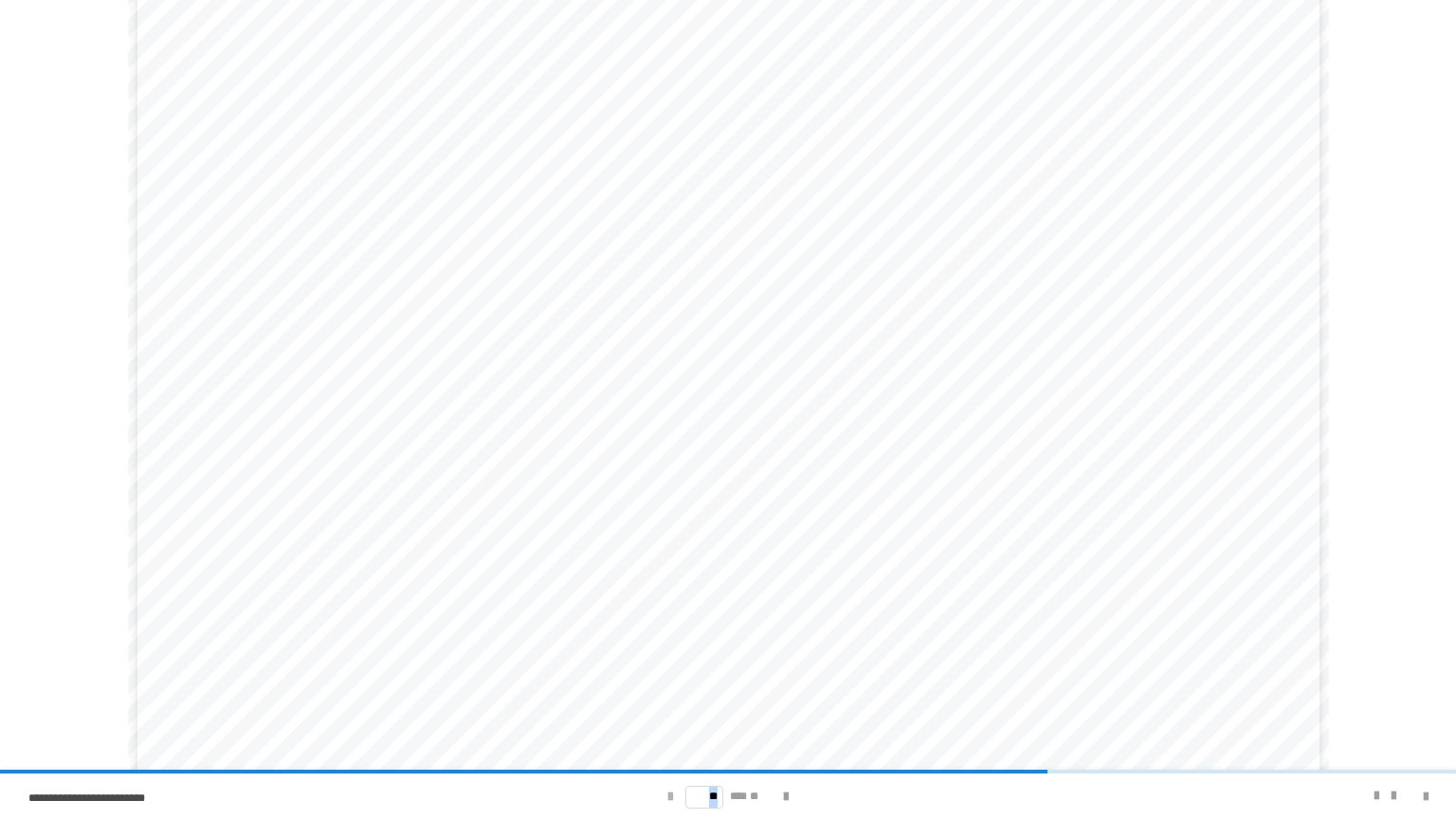 click at bounding box center [670, 797] 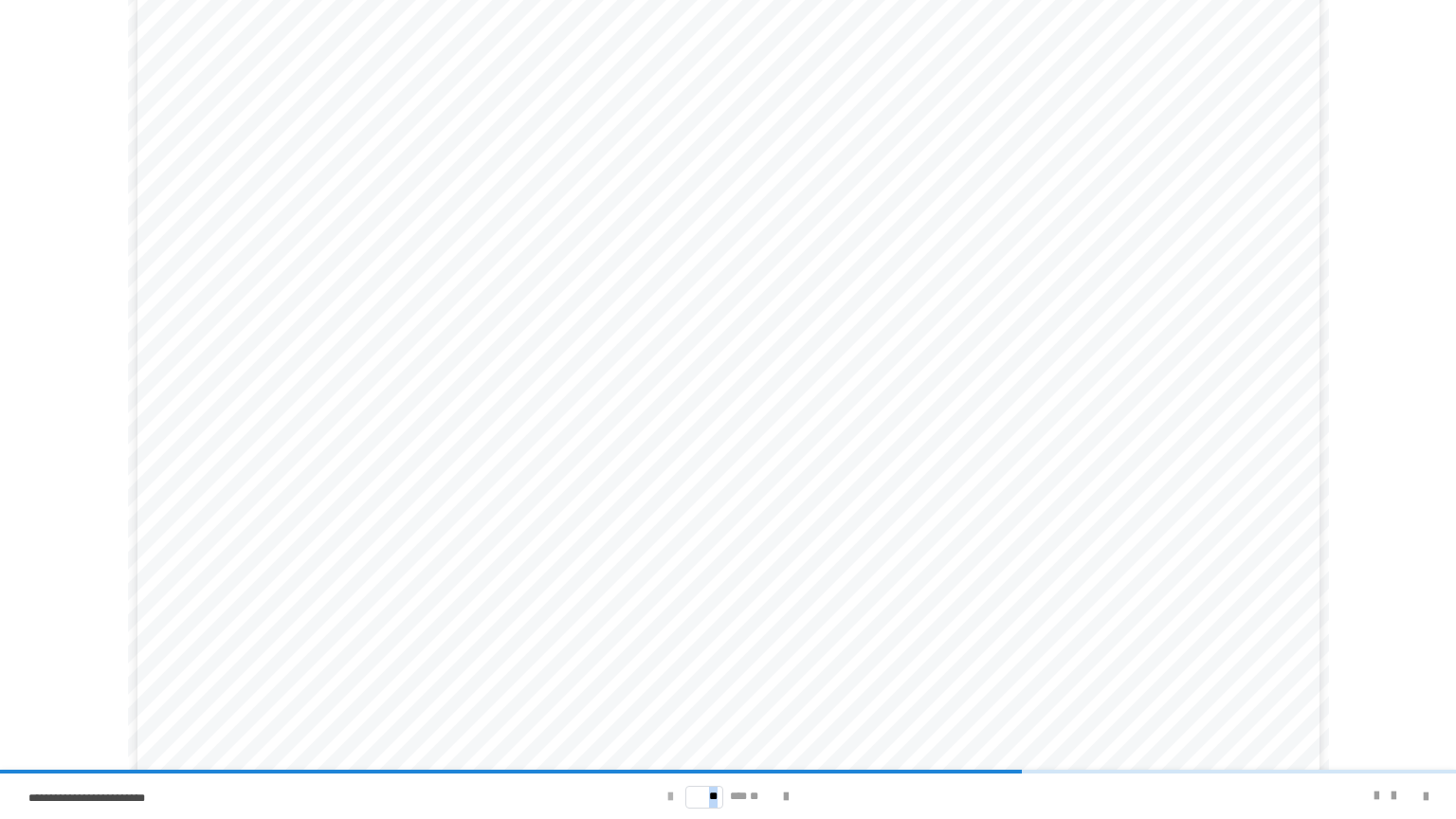 click at bounding box center [670, 797] 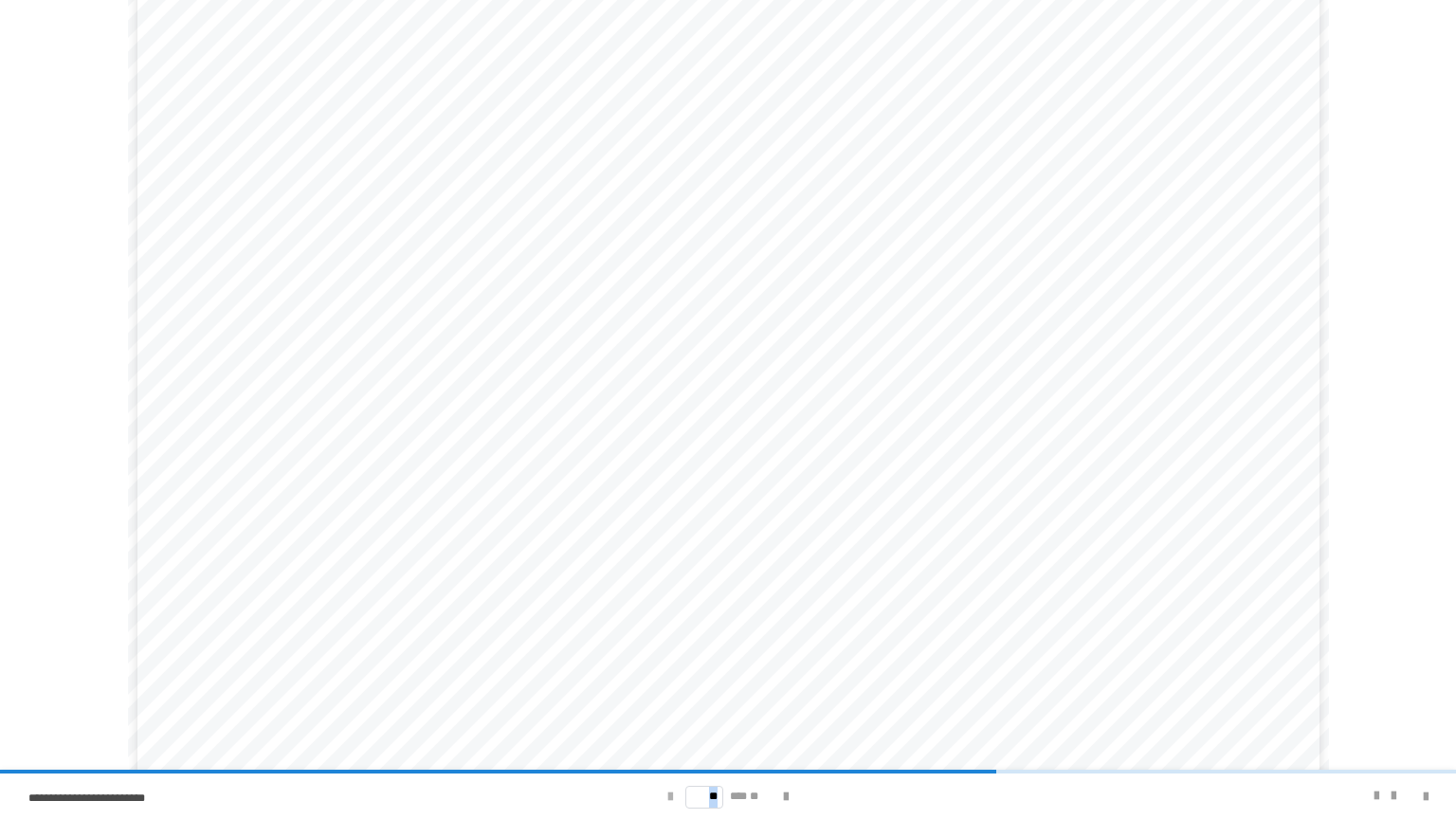 click at bounding box center (670, 797) 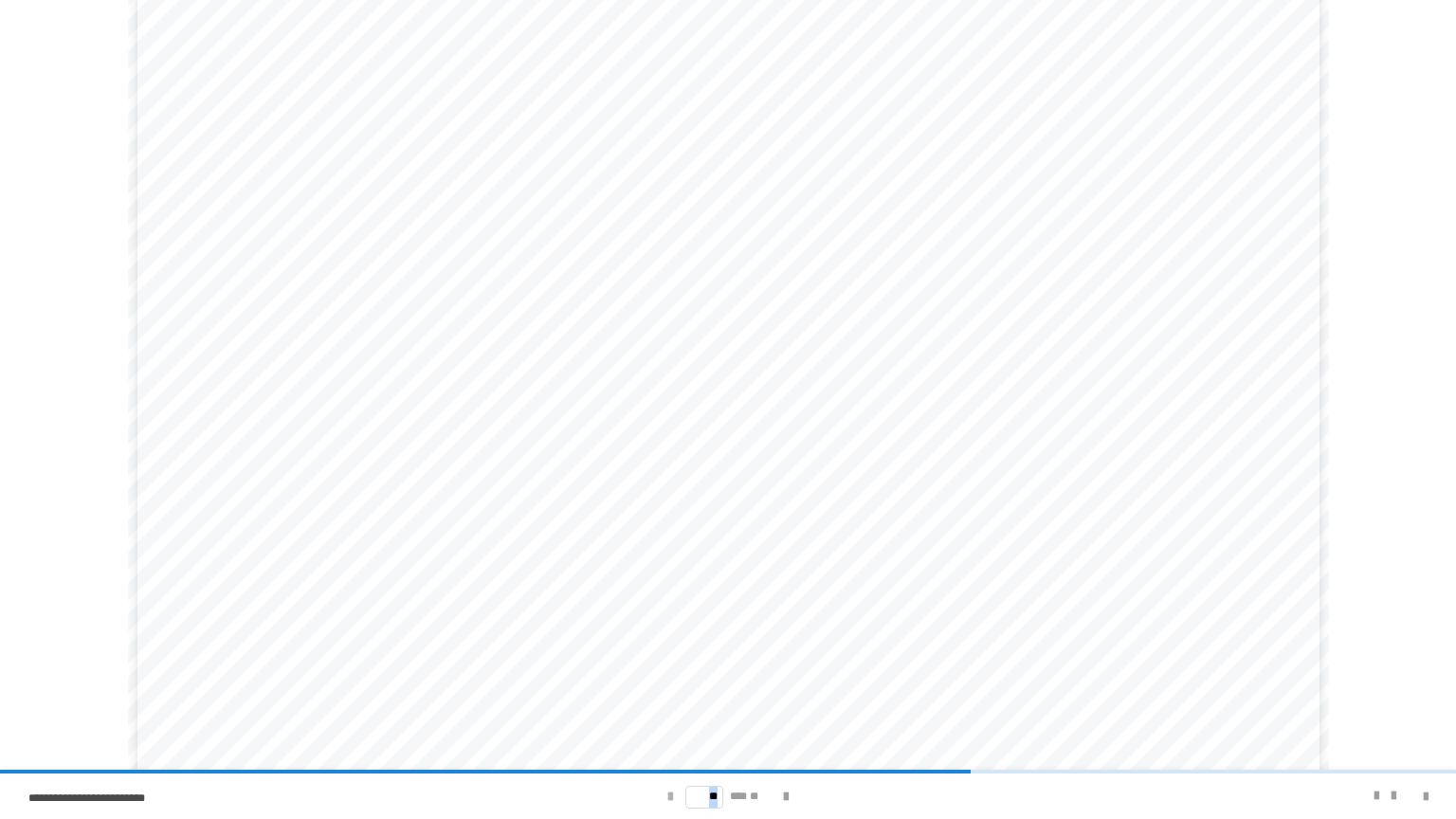 click at bounding box center (670, 797) 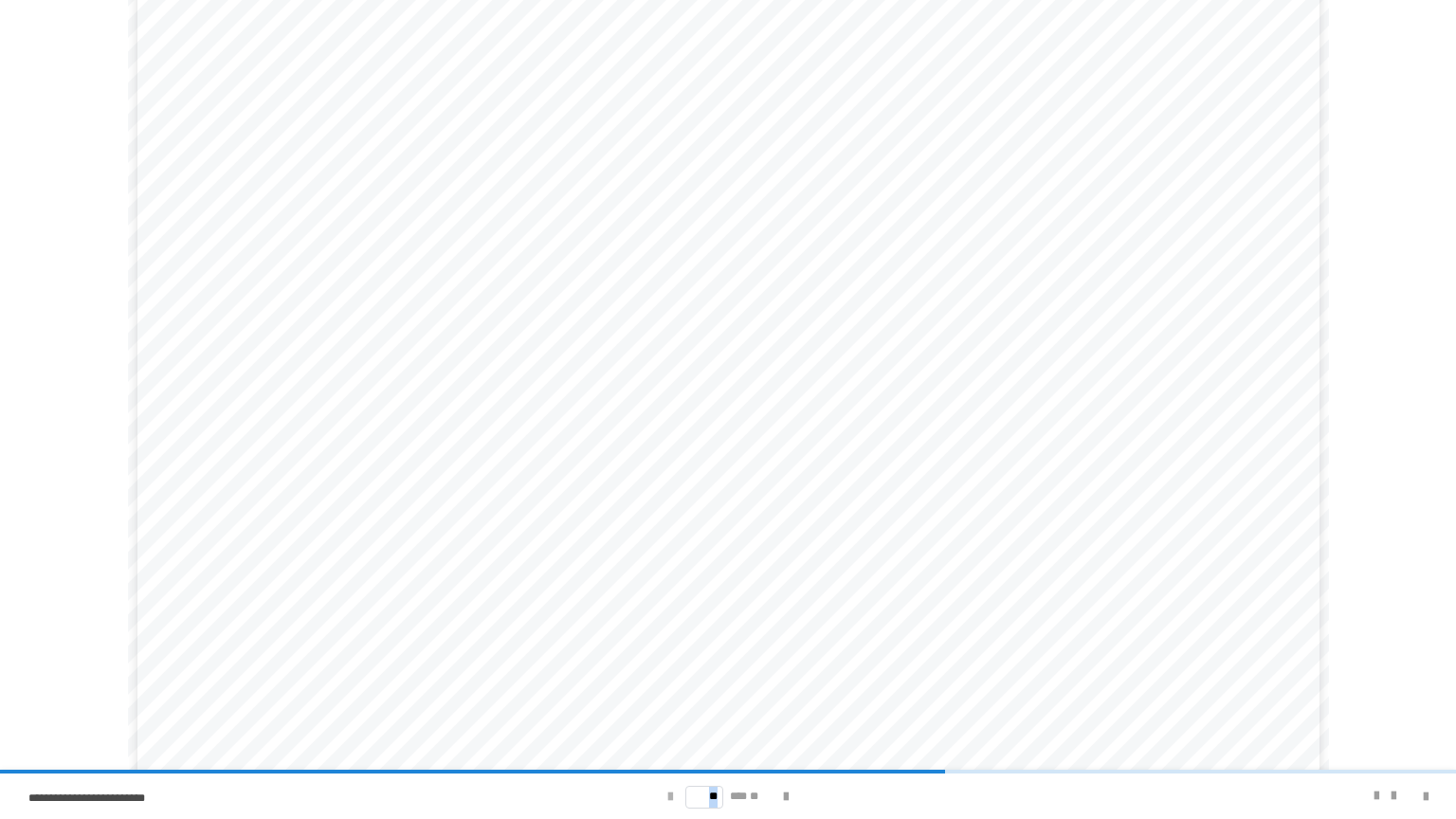 click at bounding box center [670, 797] 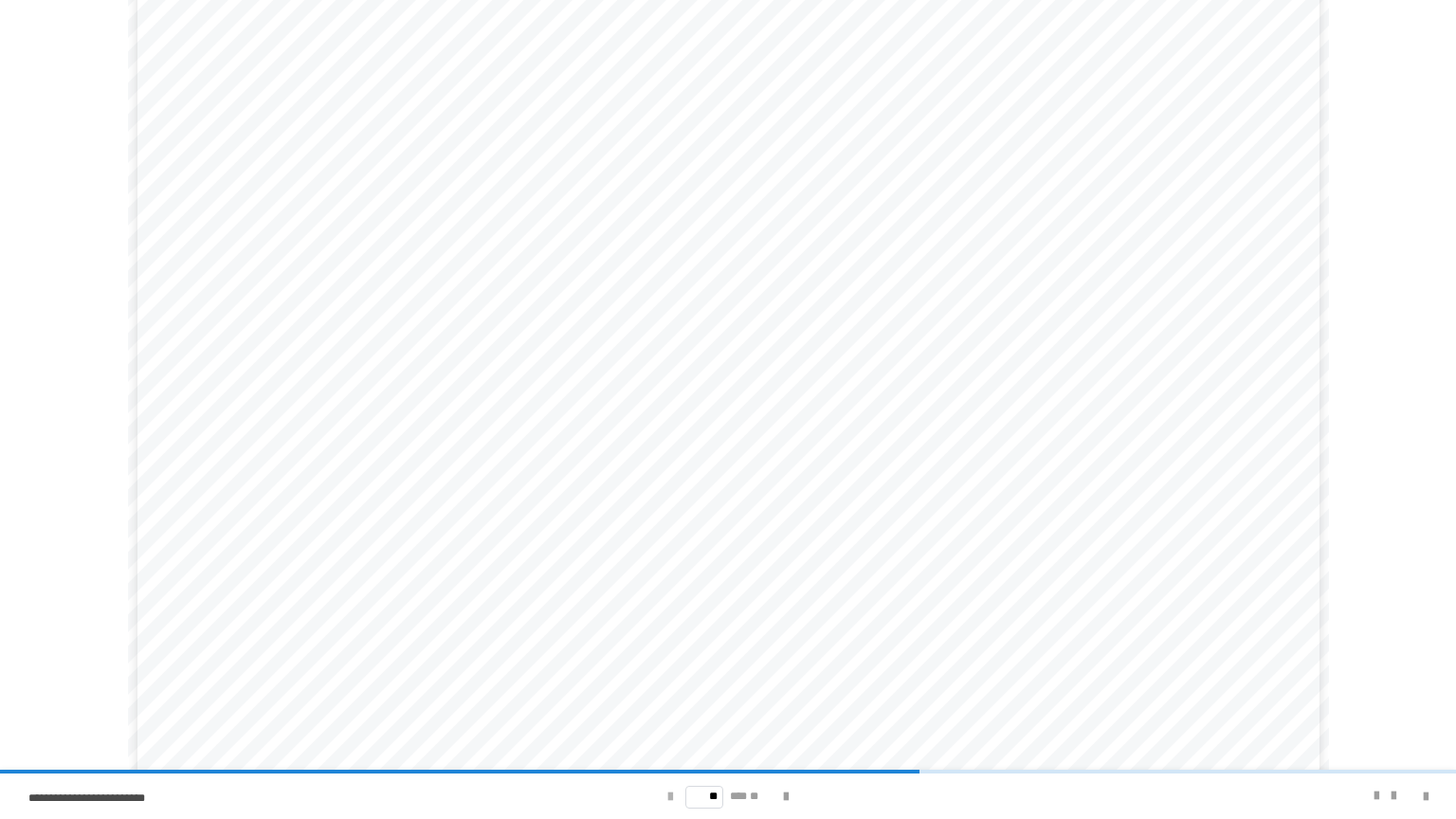 click at bounding box center (670, 797) 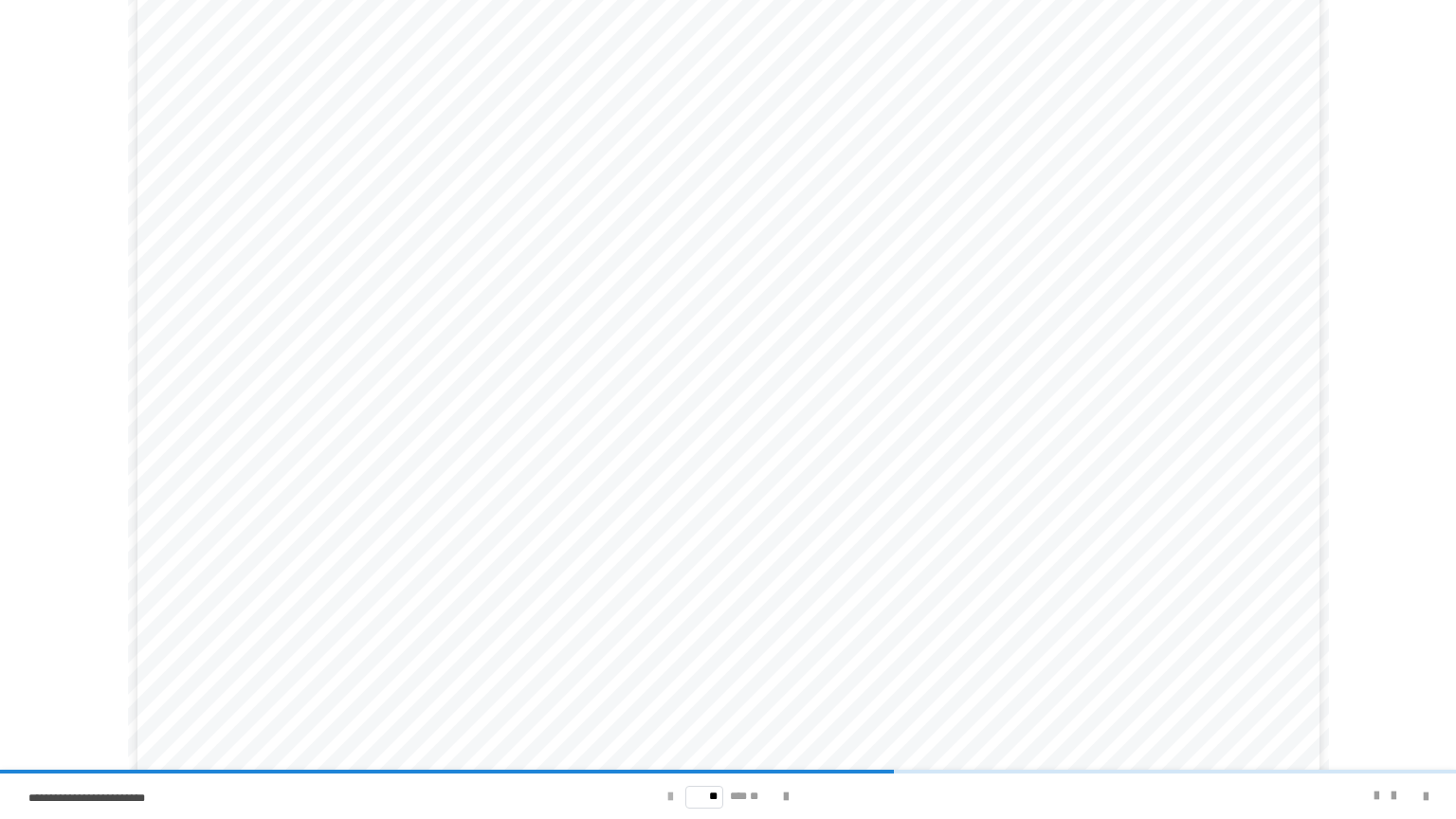 click at bounding box center [670, 797] 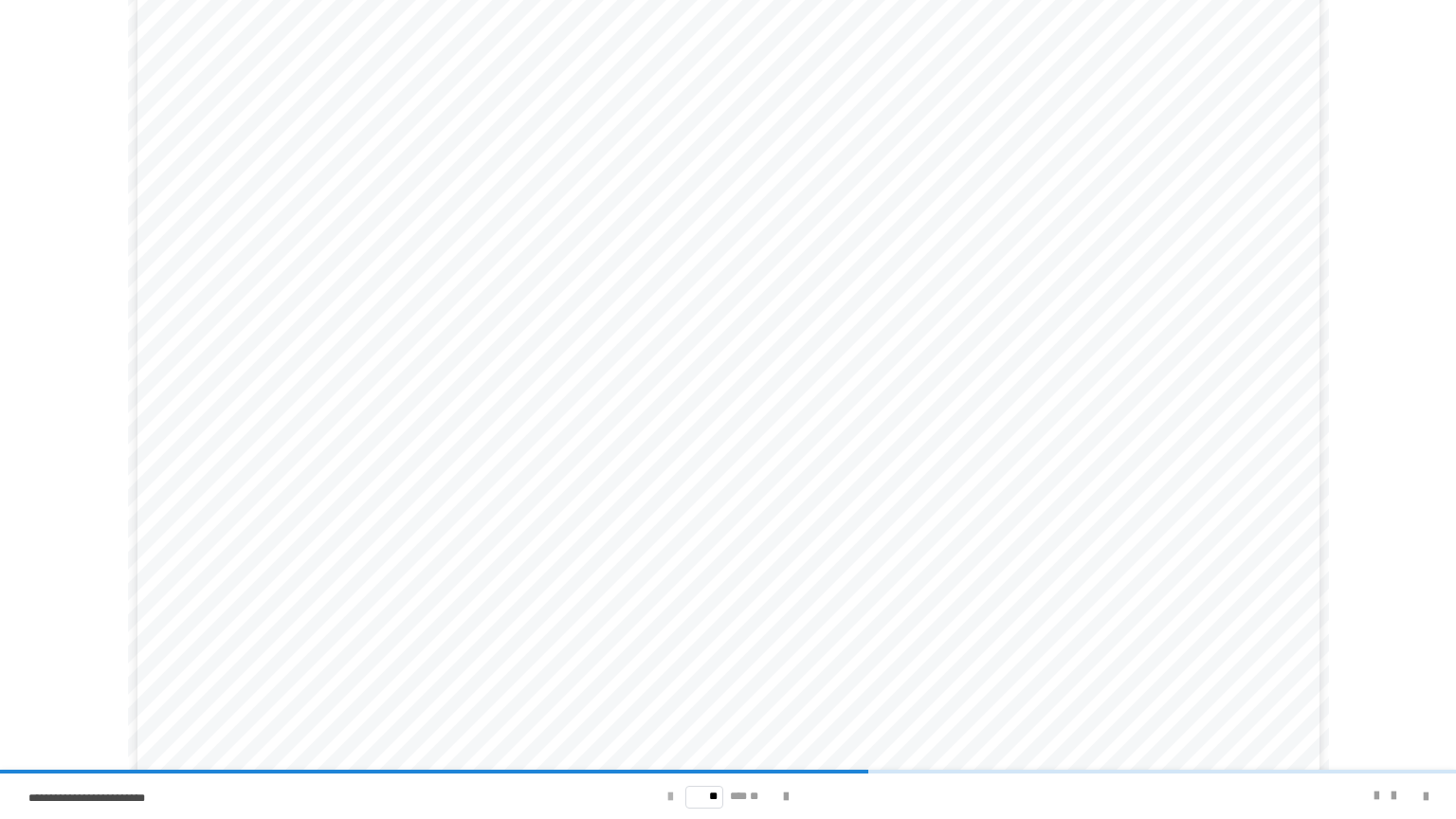 click at bounding box center [670, 797] 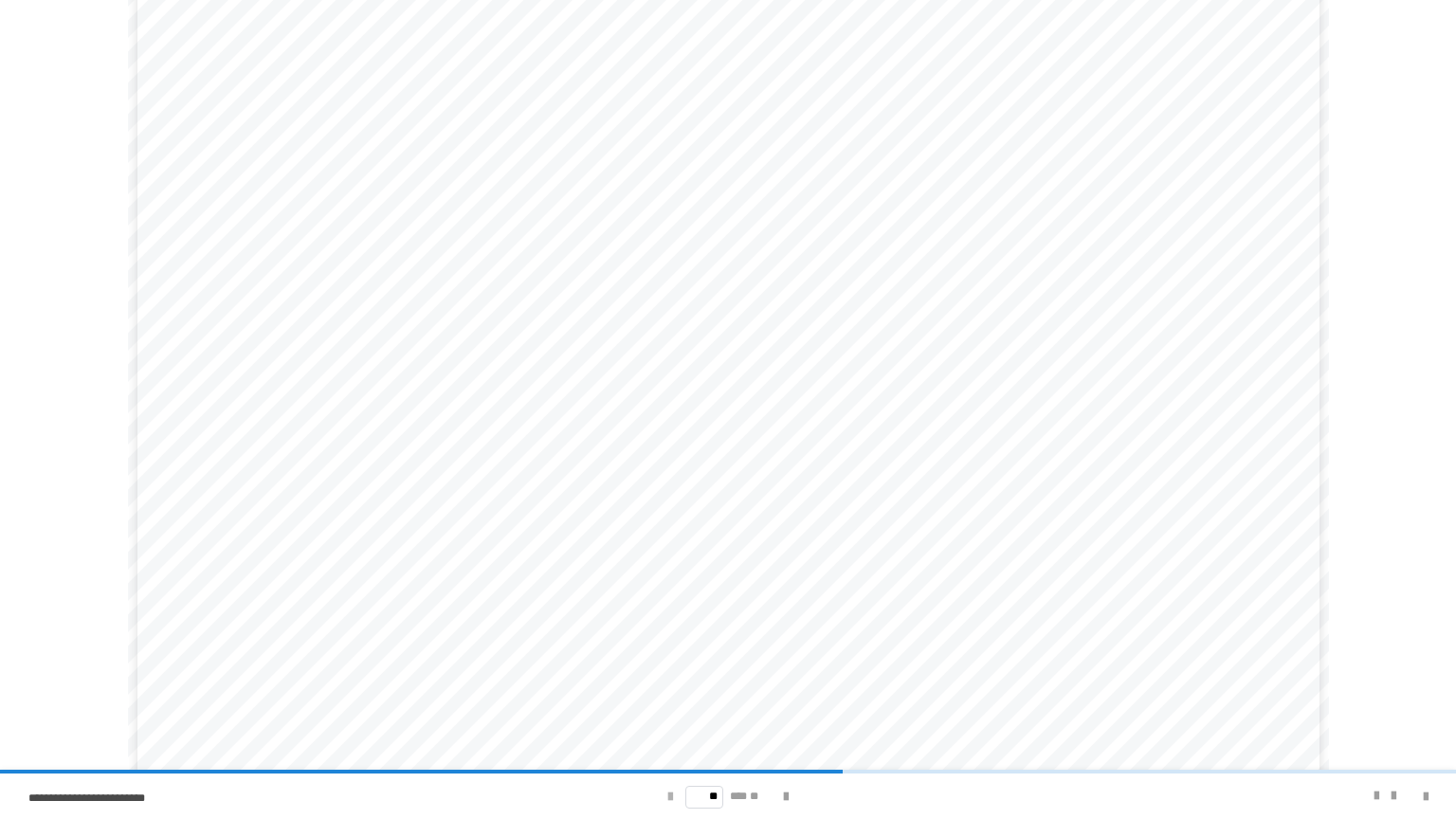click at bounding box center (670, 797) 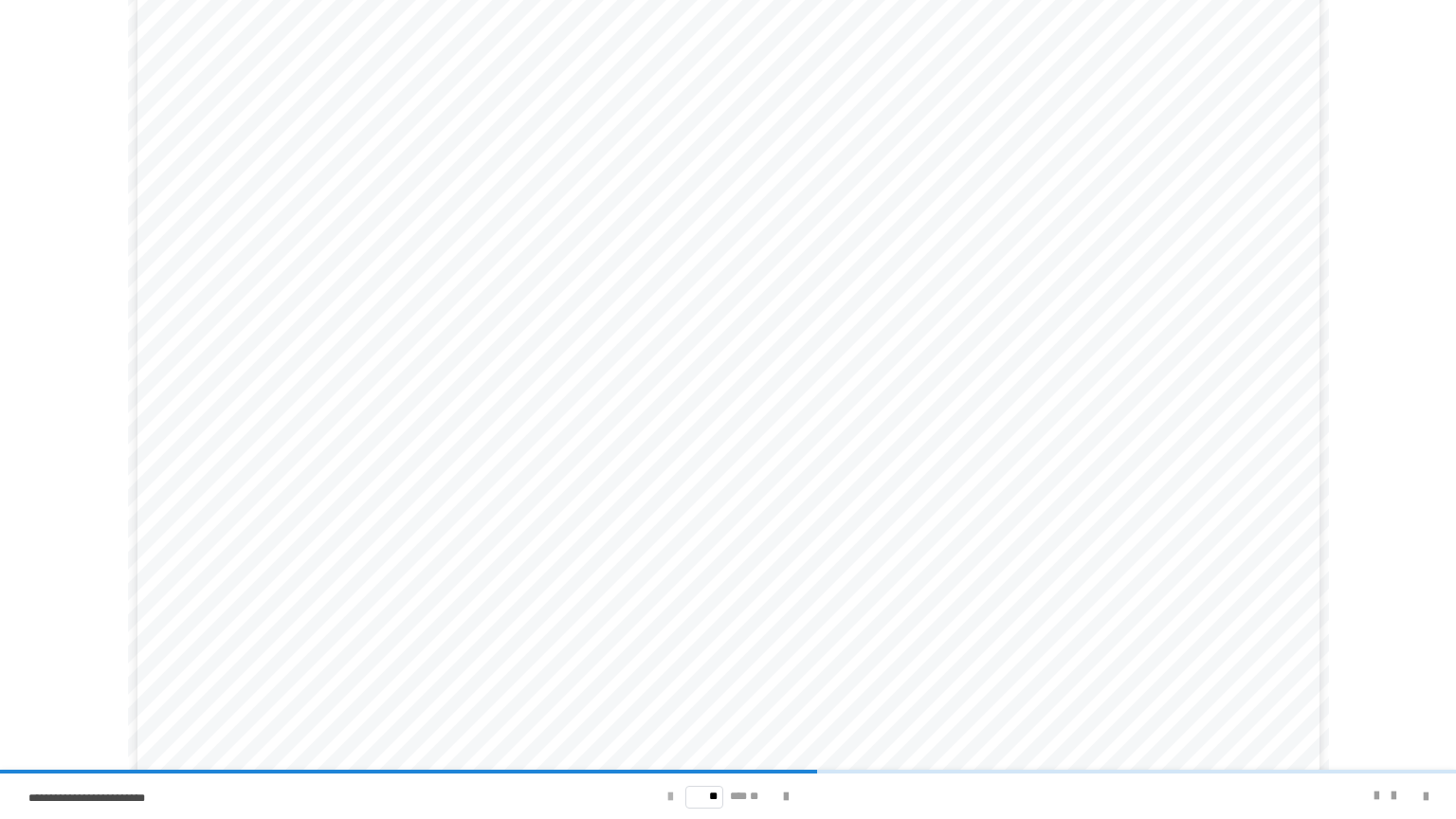 click at bounding box center [670, 797] 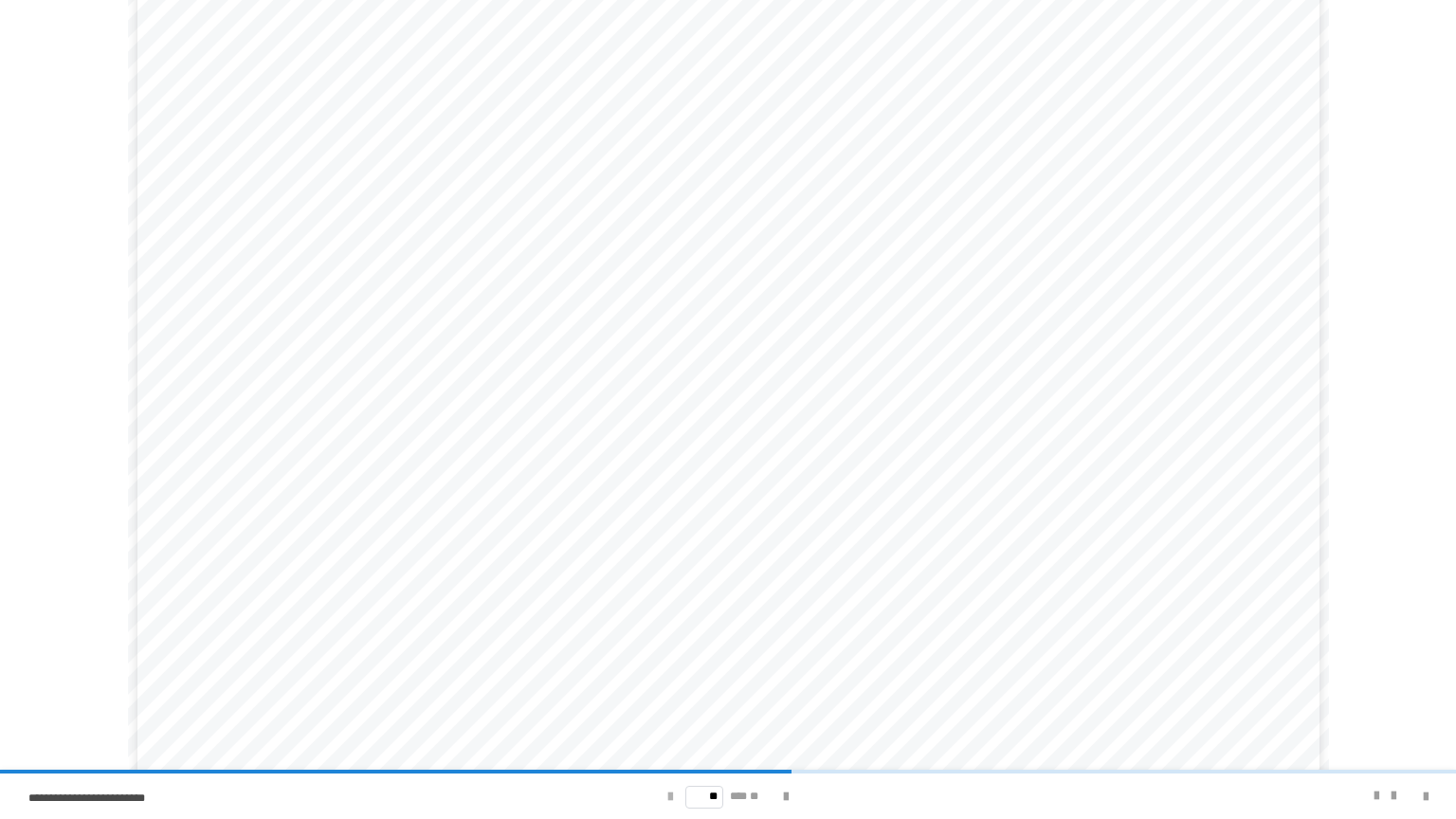 click at bounding box center (670, 797) 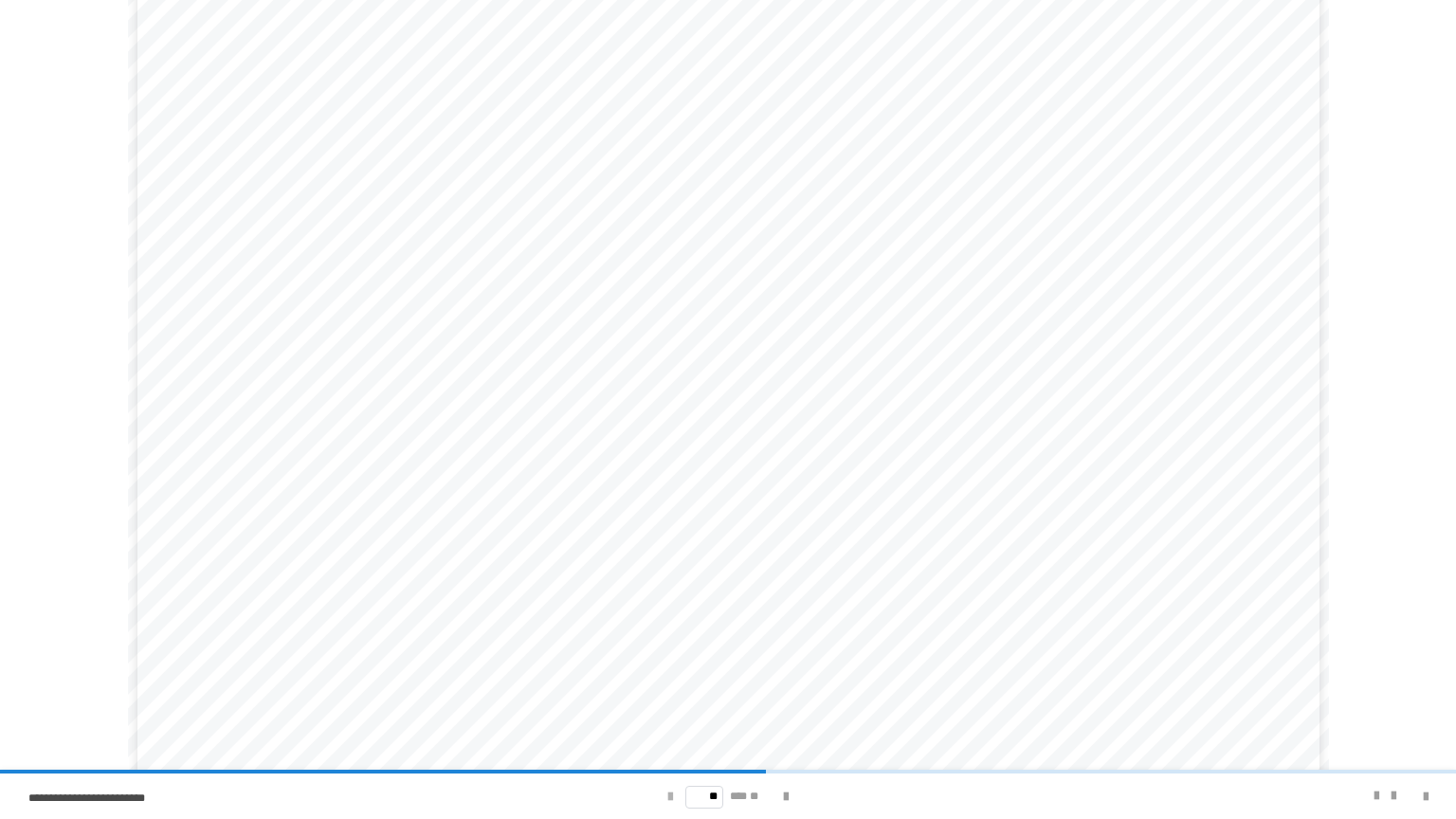 click at bounding box center [670, 797] 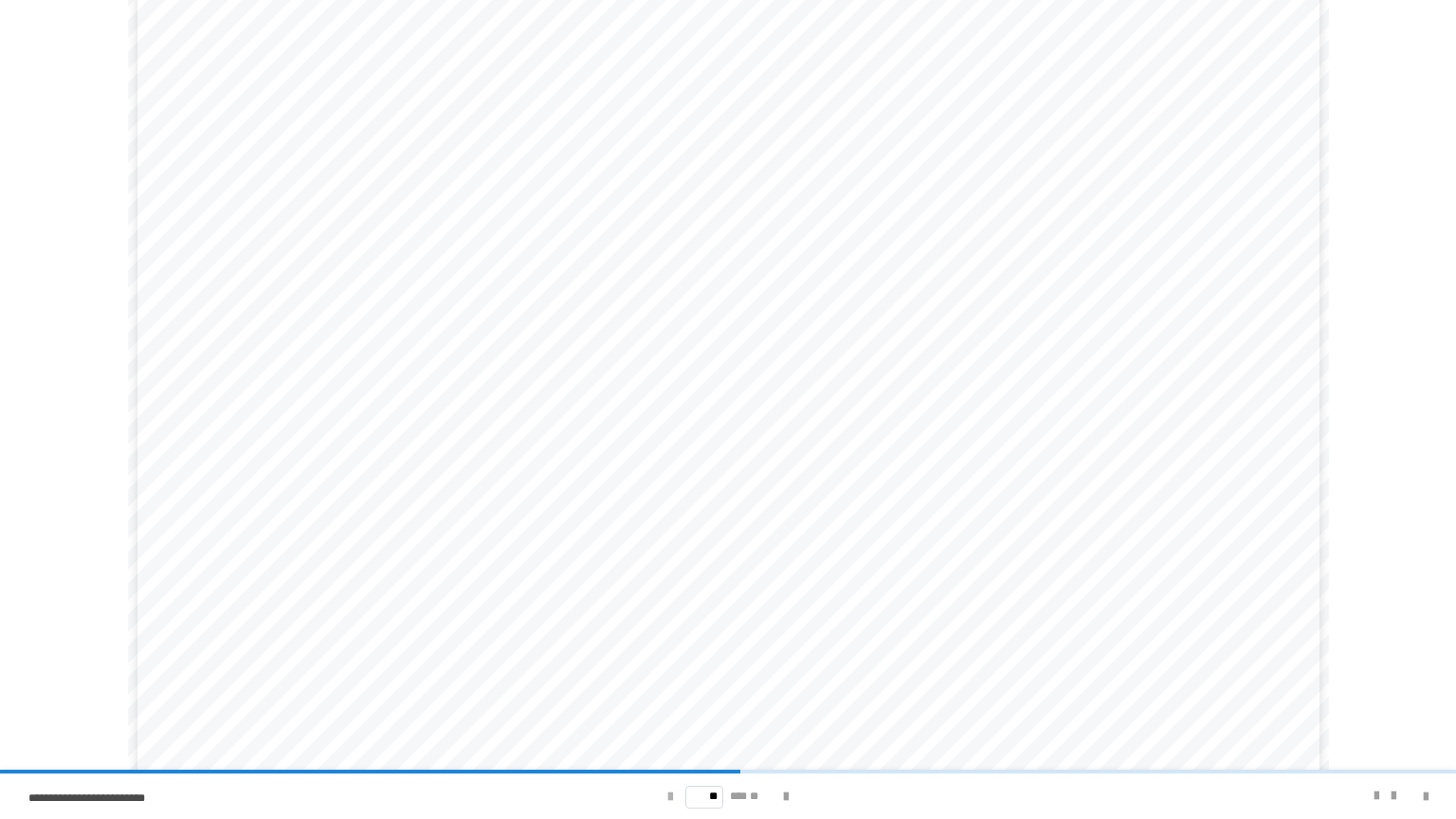 click at bounding box center (670, 797) 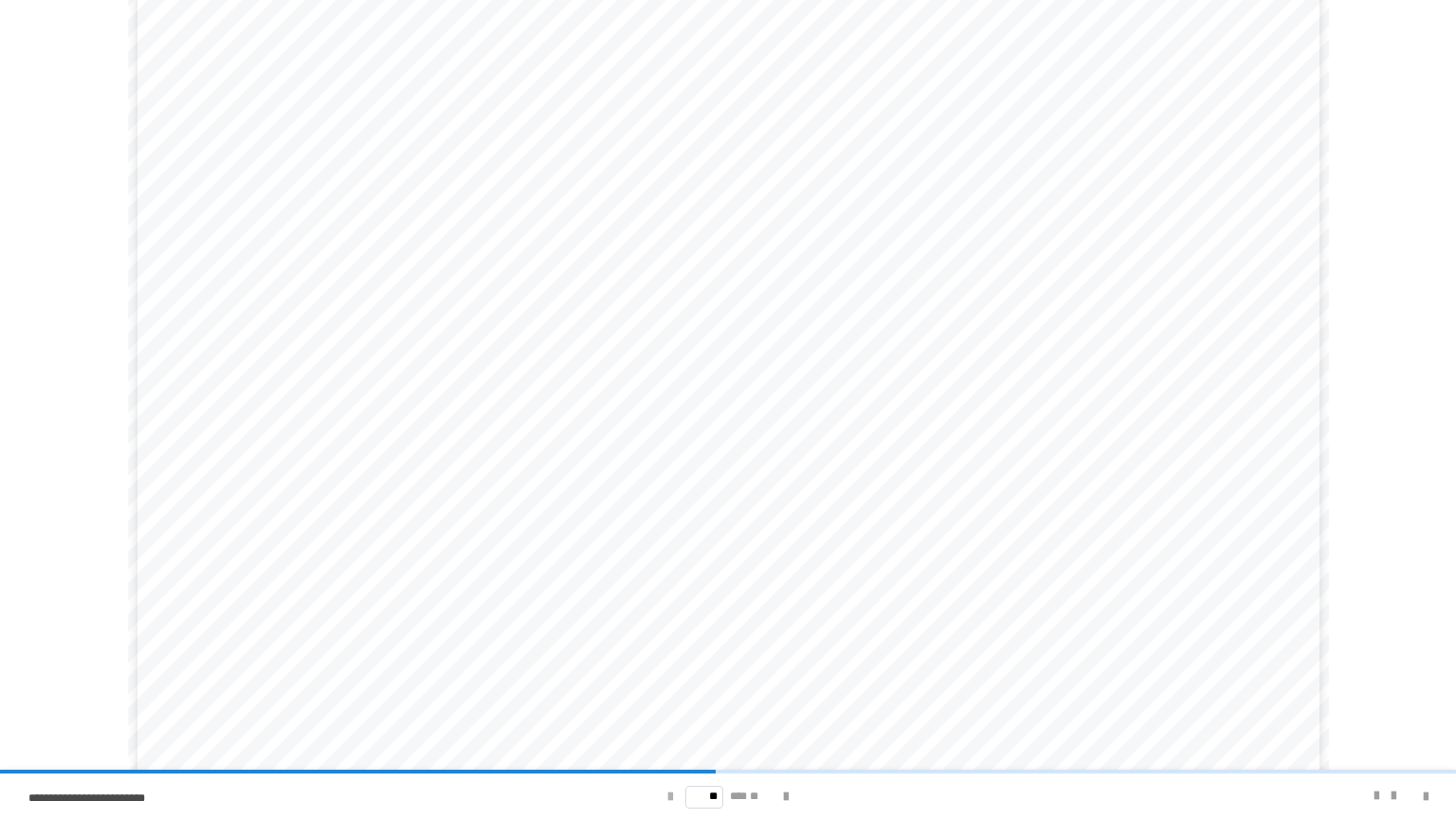 click at bounding box center (670, 797) 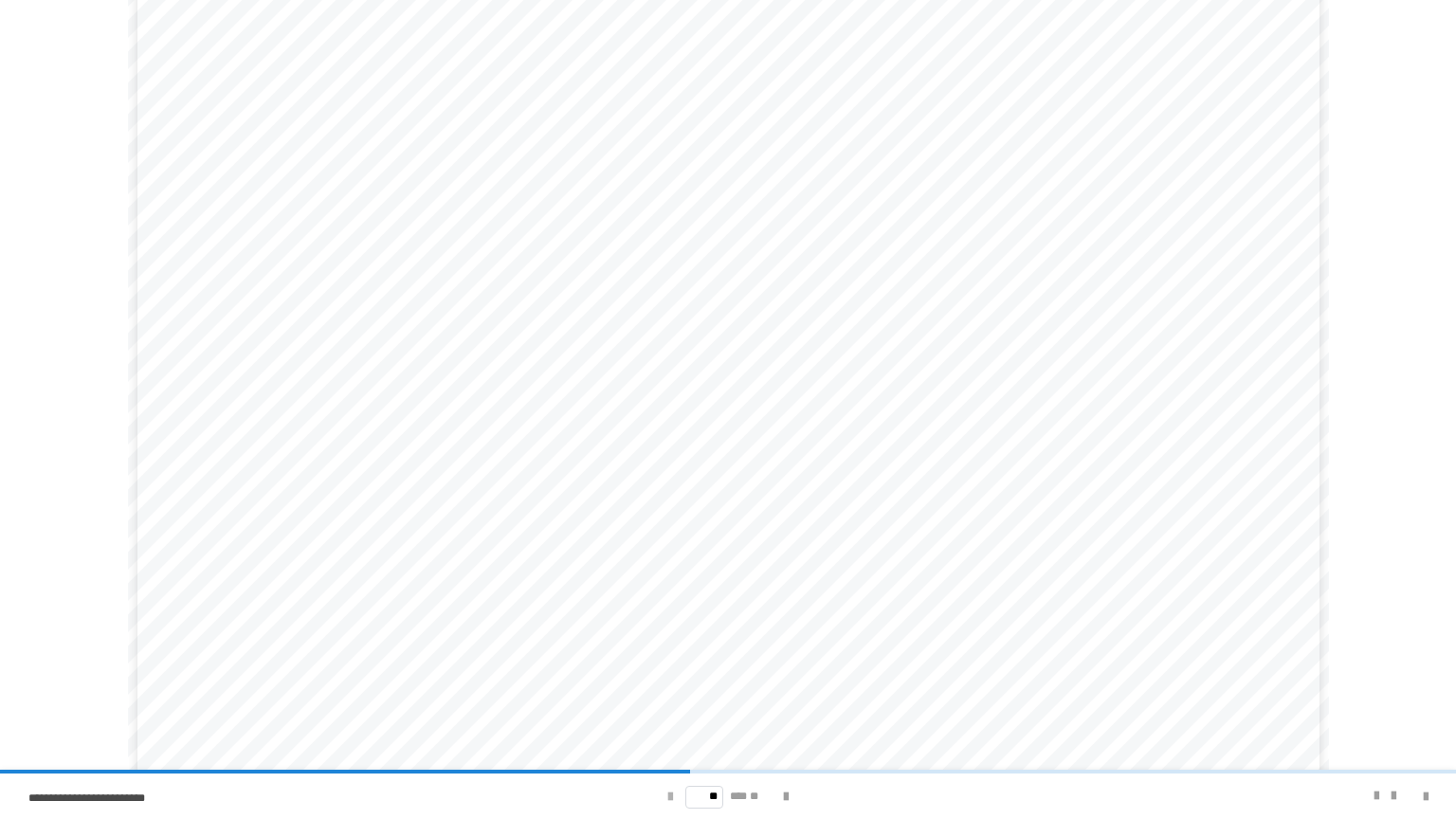 click at bounding box center [670, 797] 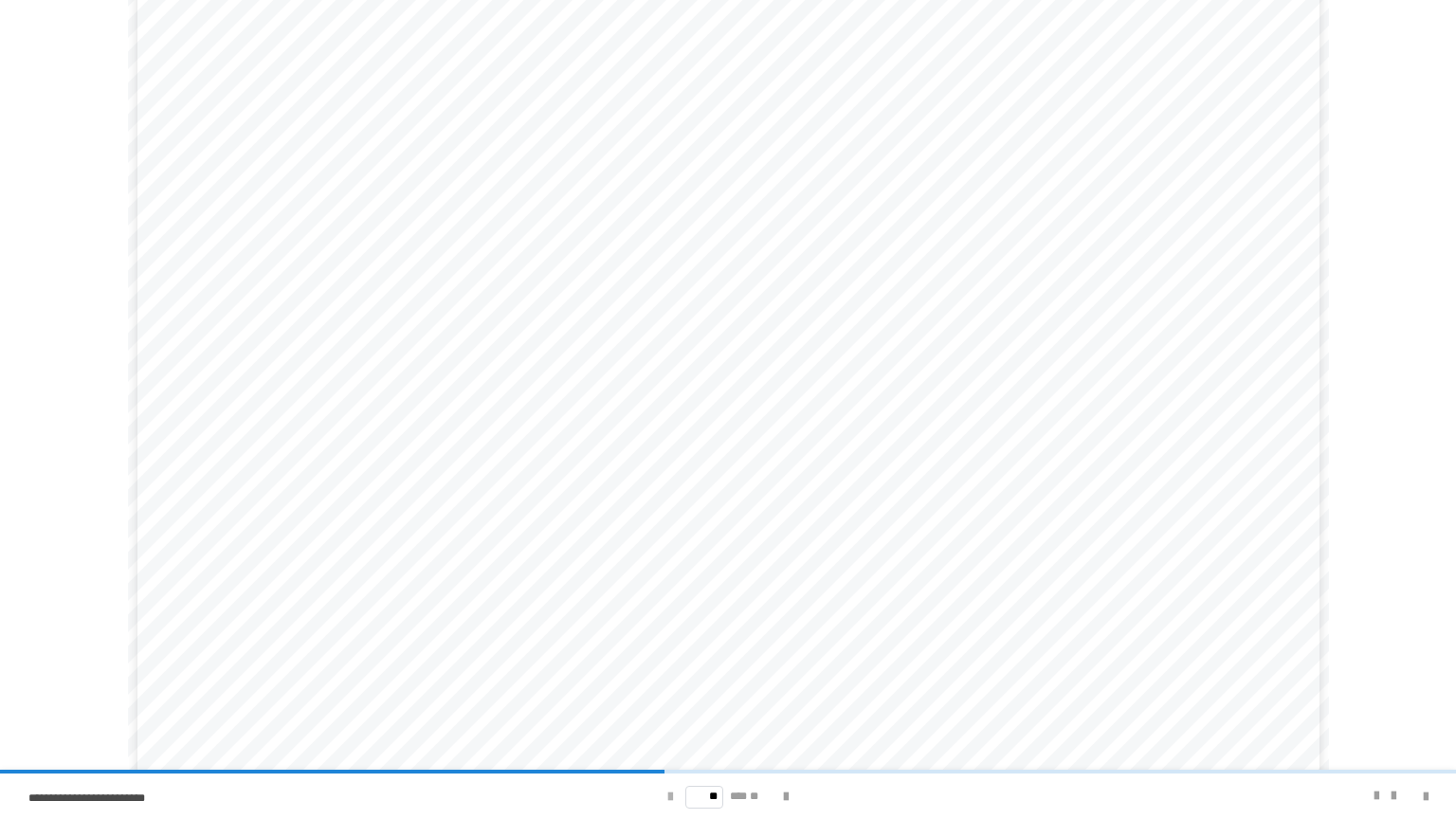 click at bounding box center [670, 797] 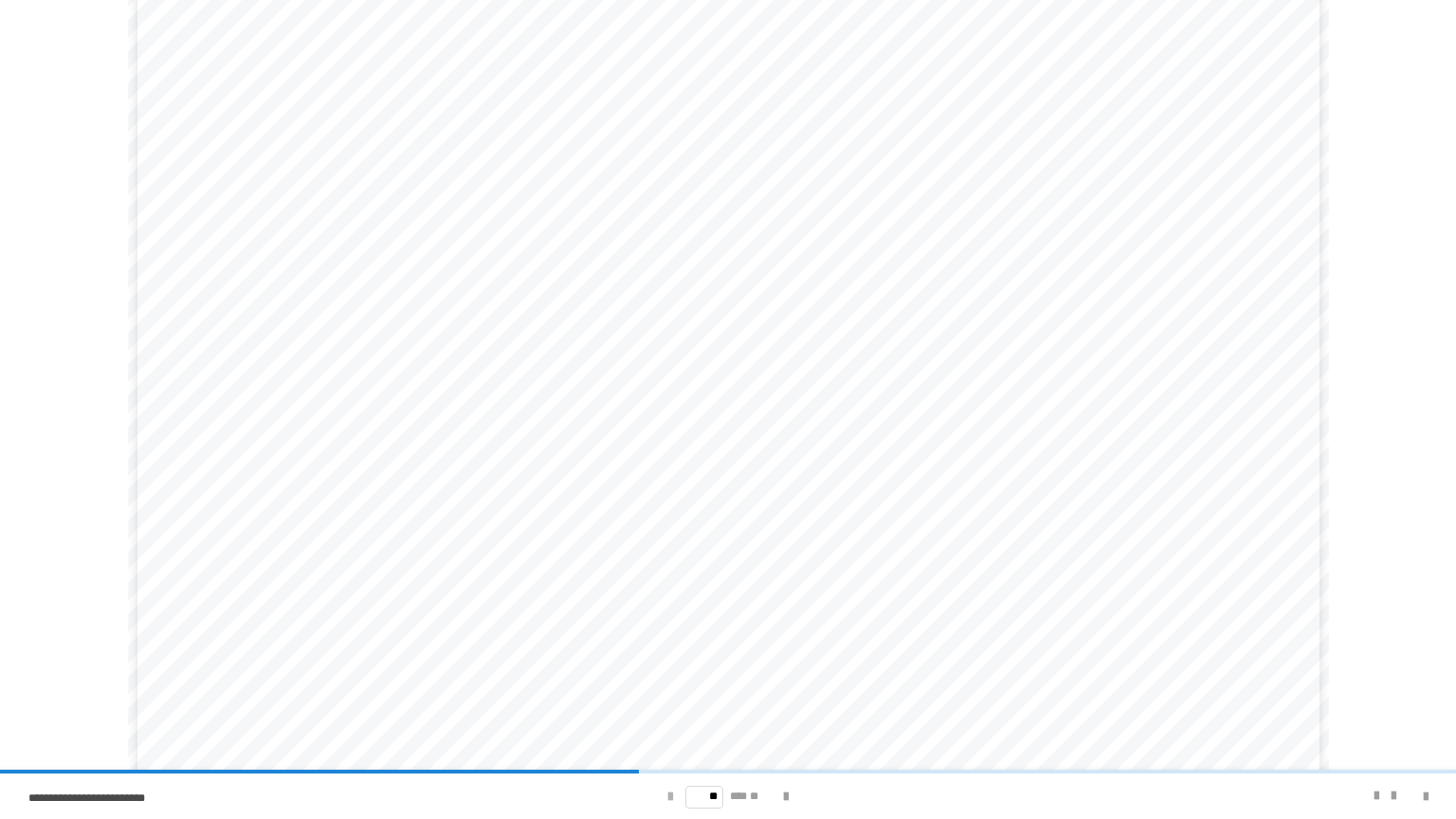 click at bounding box center (670, 797) 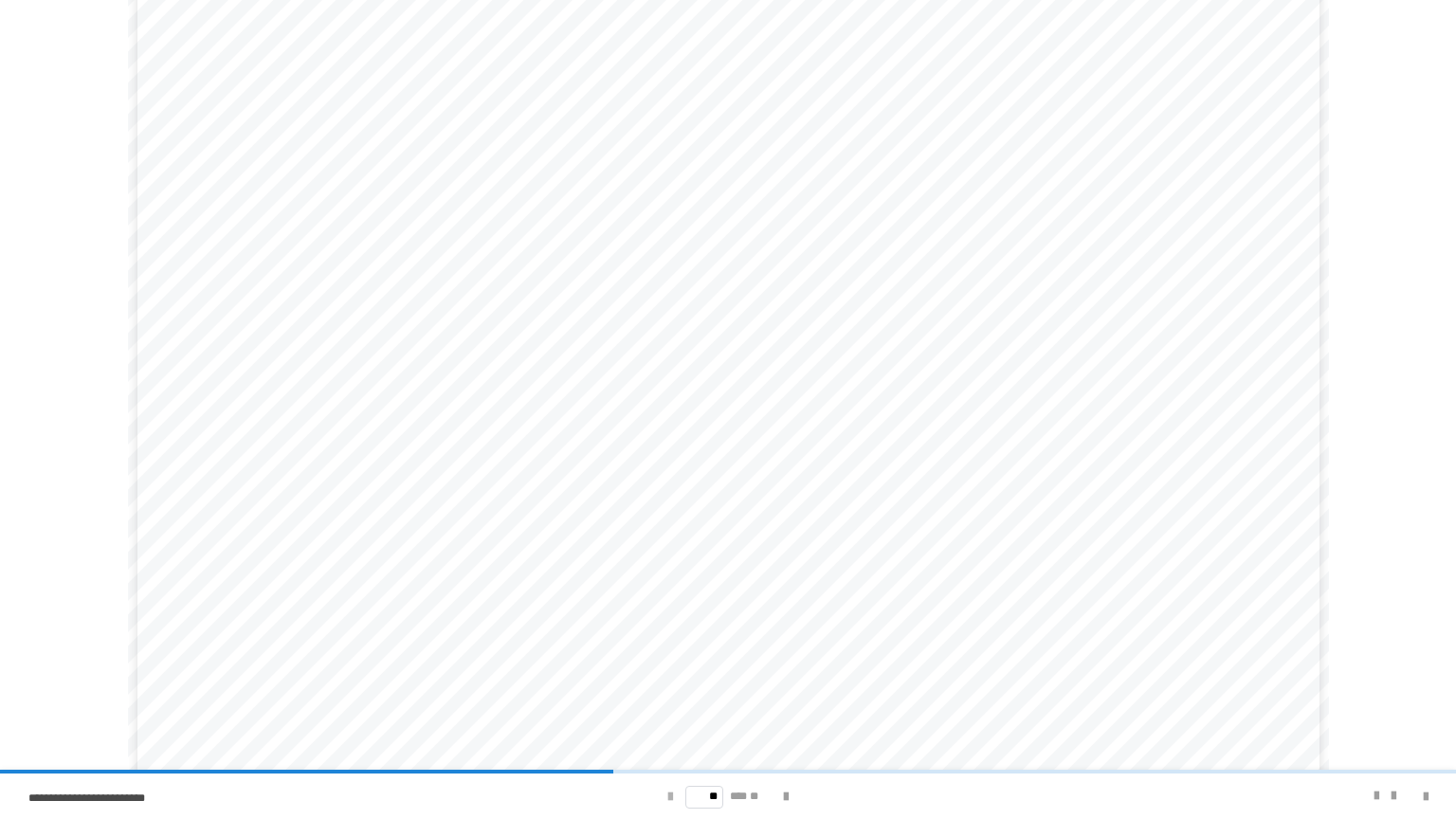 click at bounding box center (670, 797) 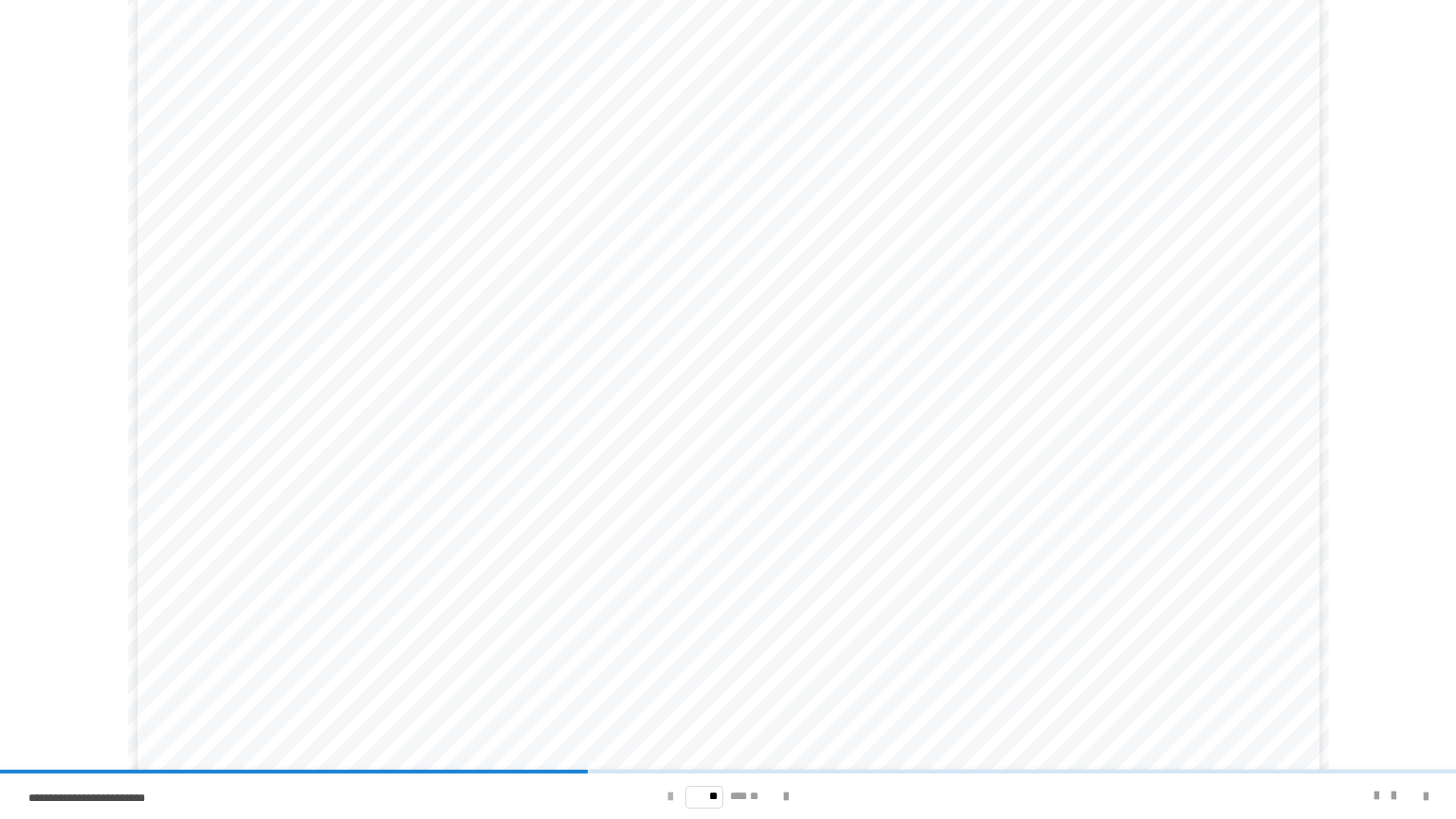 click at bounding box center (670, 797) 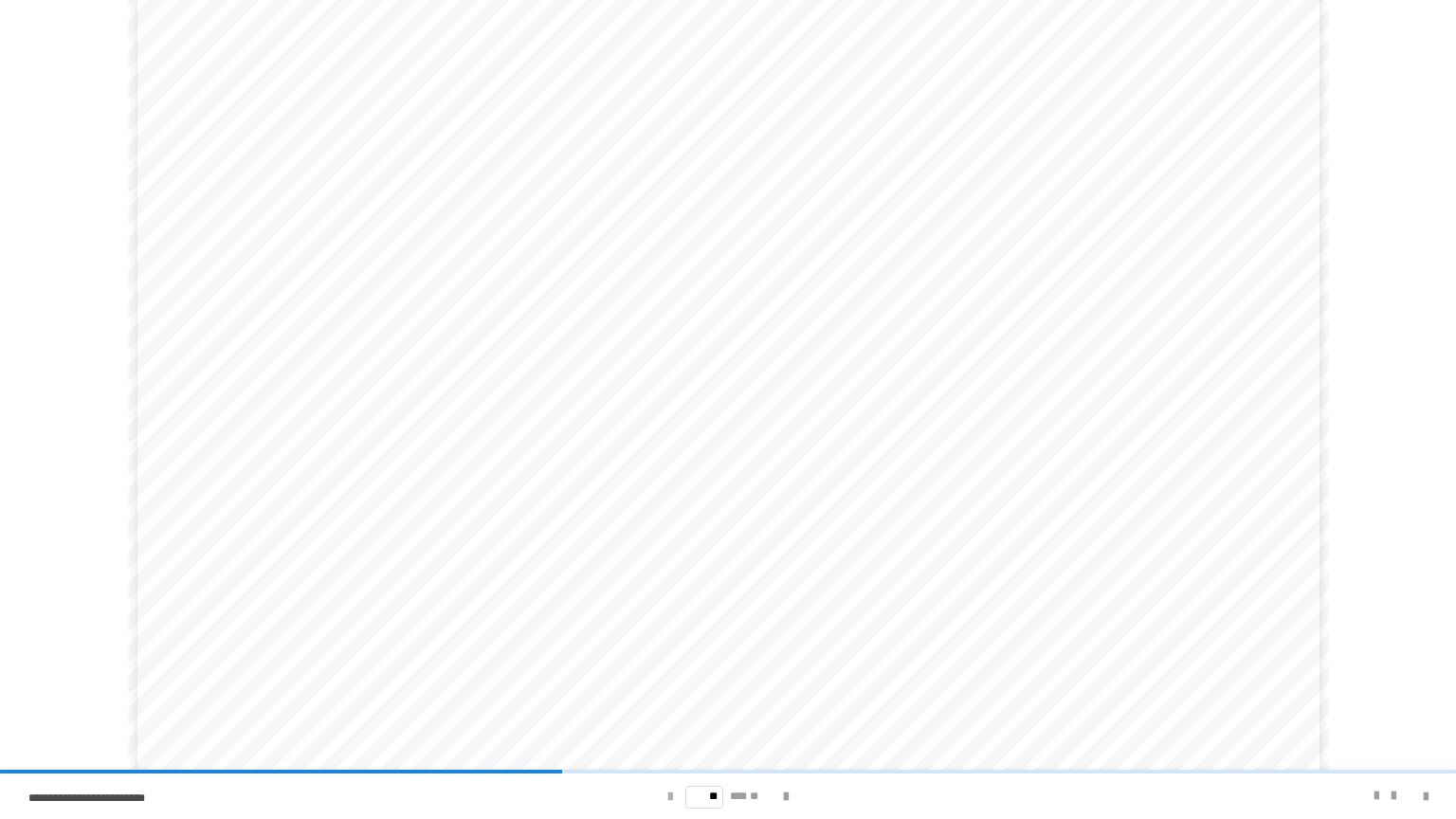 click at bounding box center (670, 797) 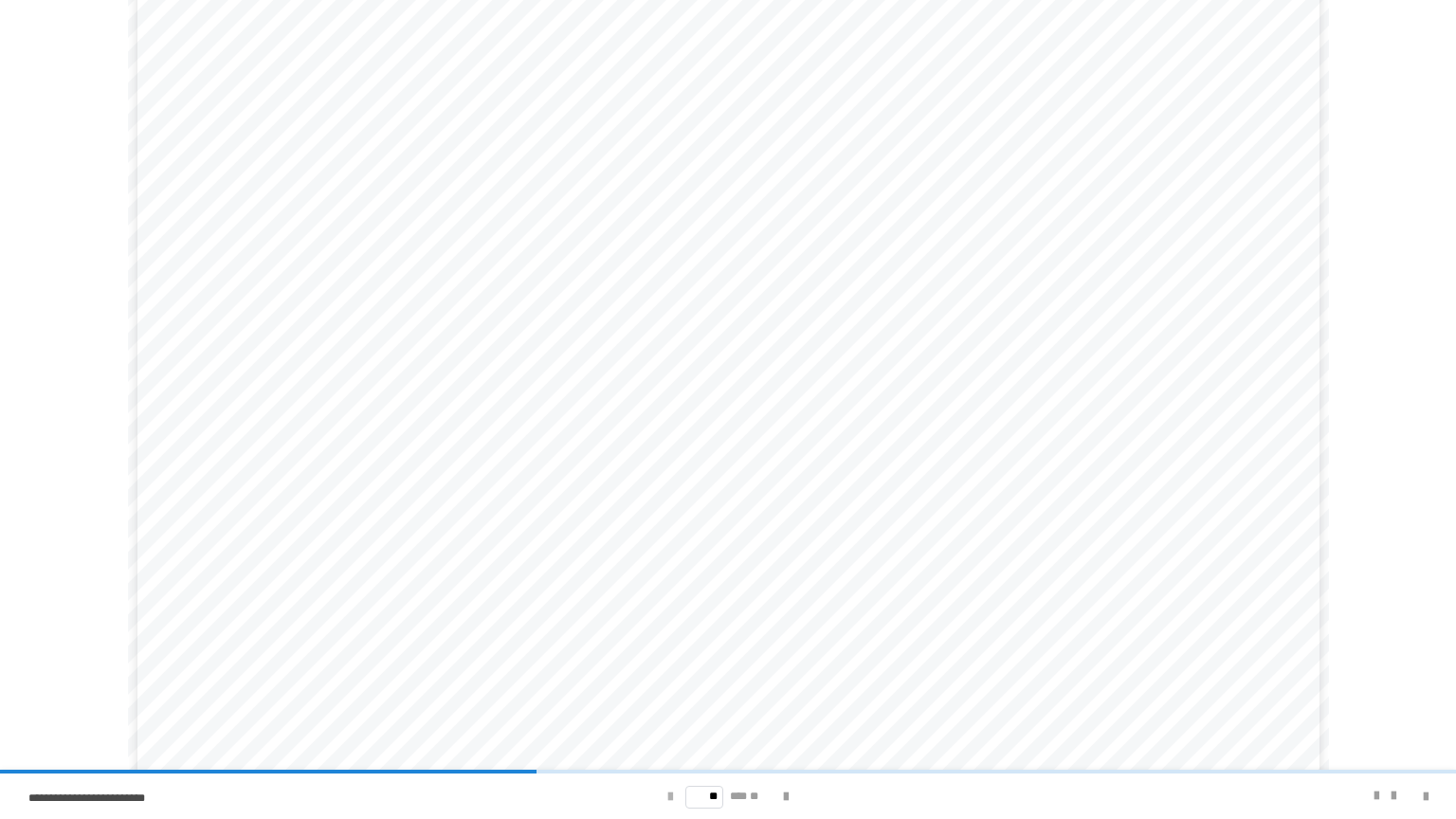 click at bounding box center [670, 797] 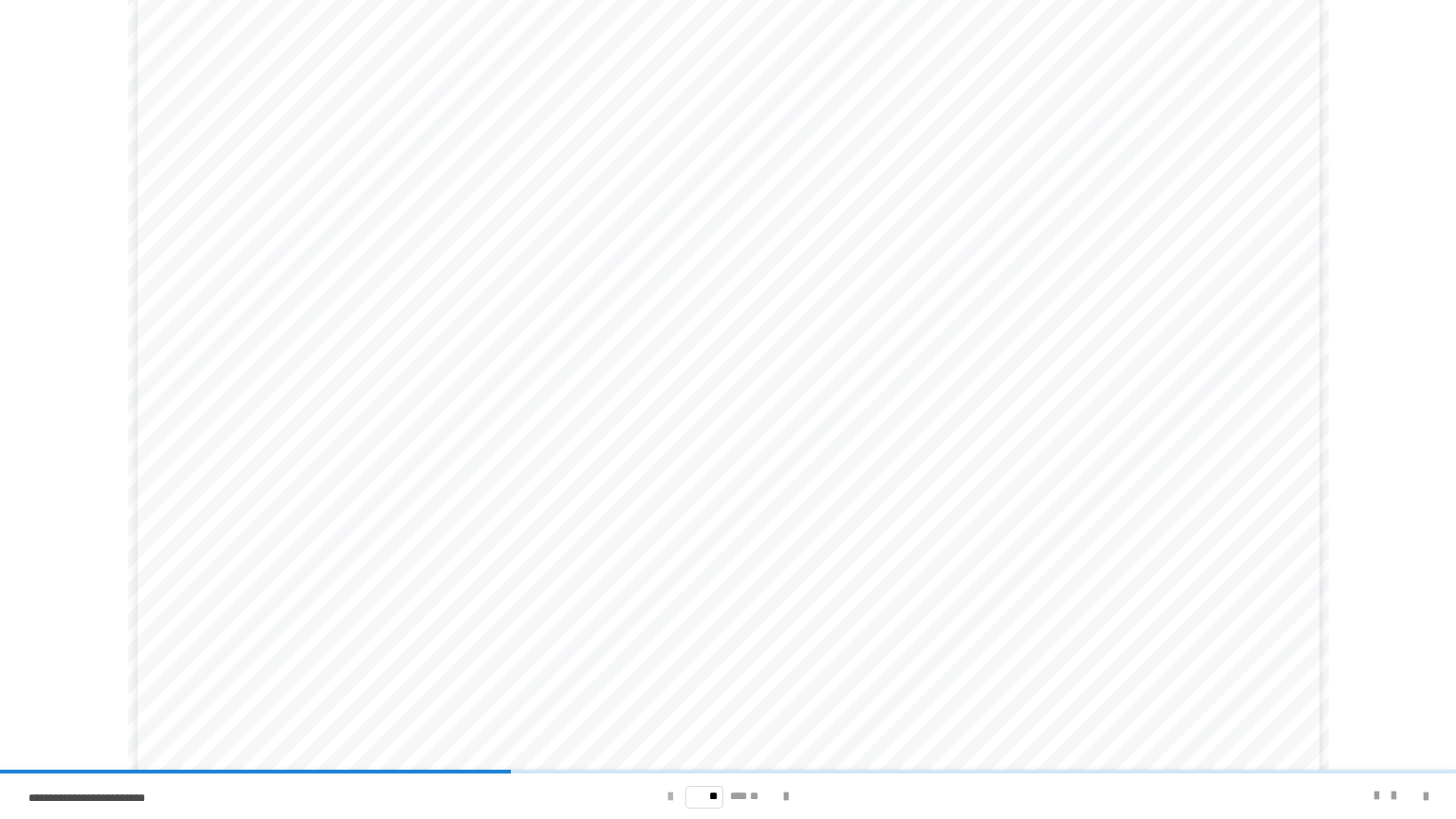 click at bounding box center (670, 797) 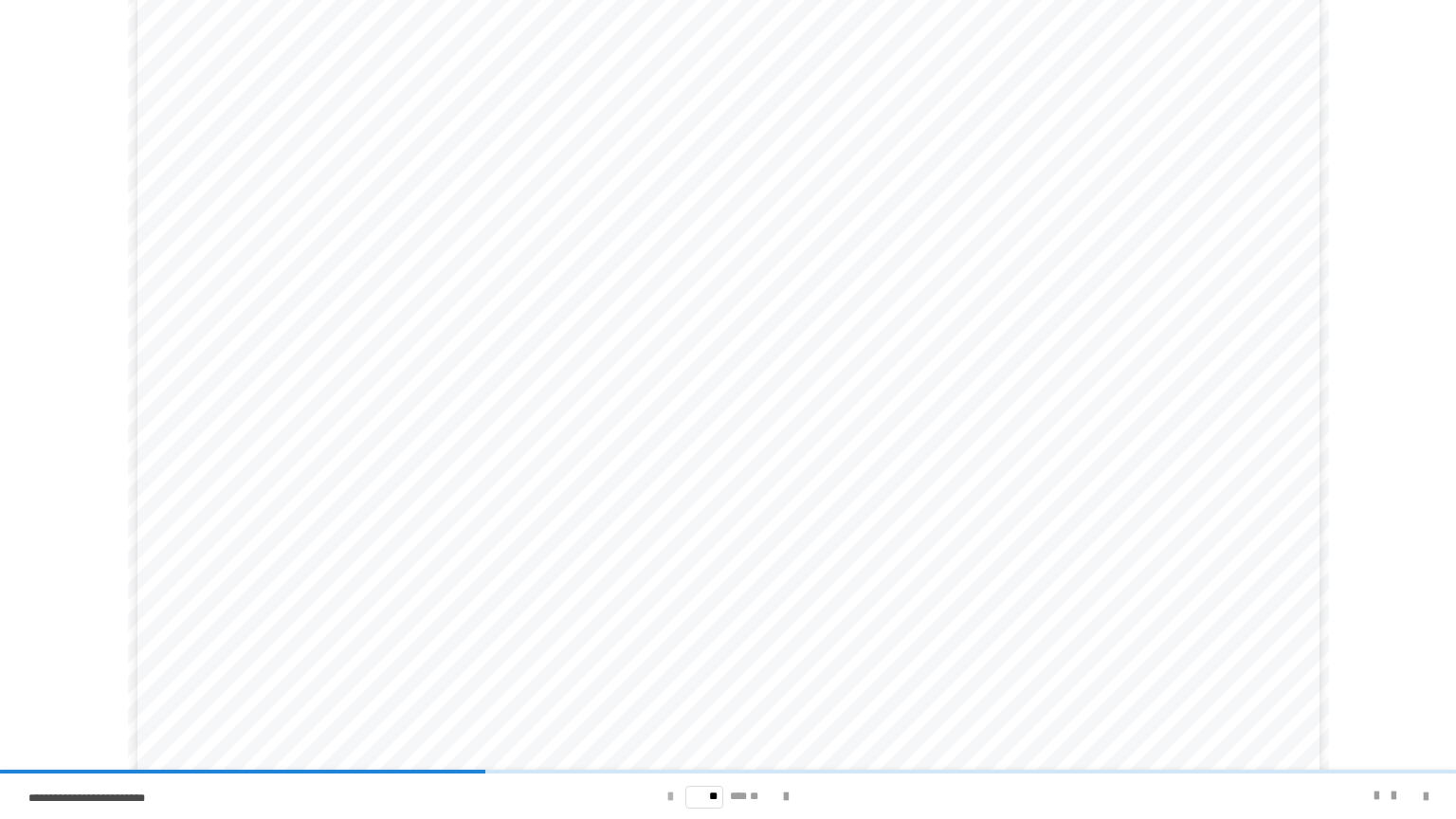 click at bounding box center [670, 797] 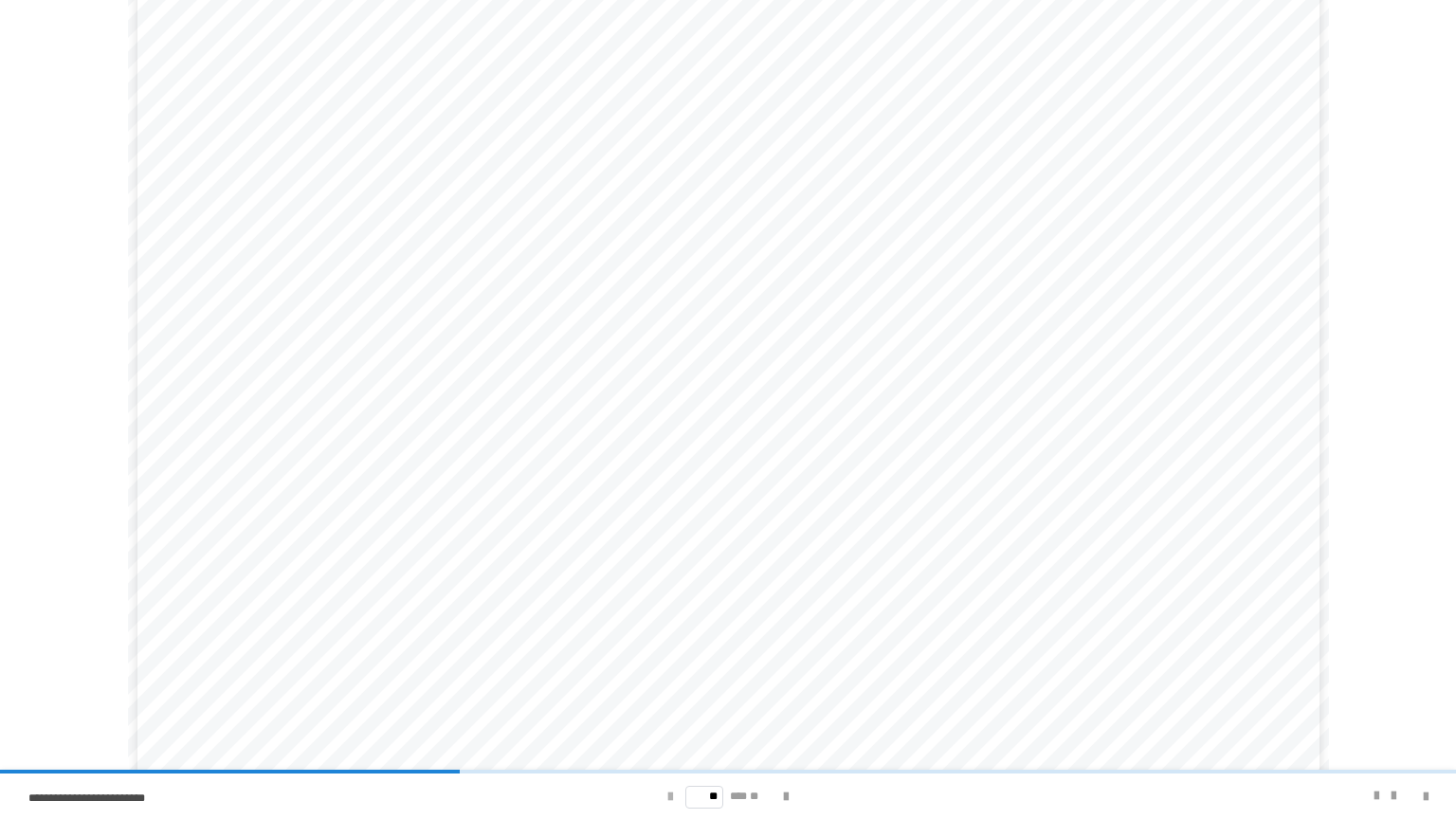 click at bounding box center (670, 797) 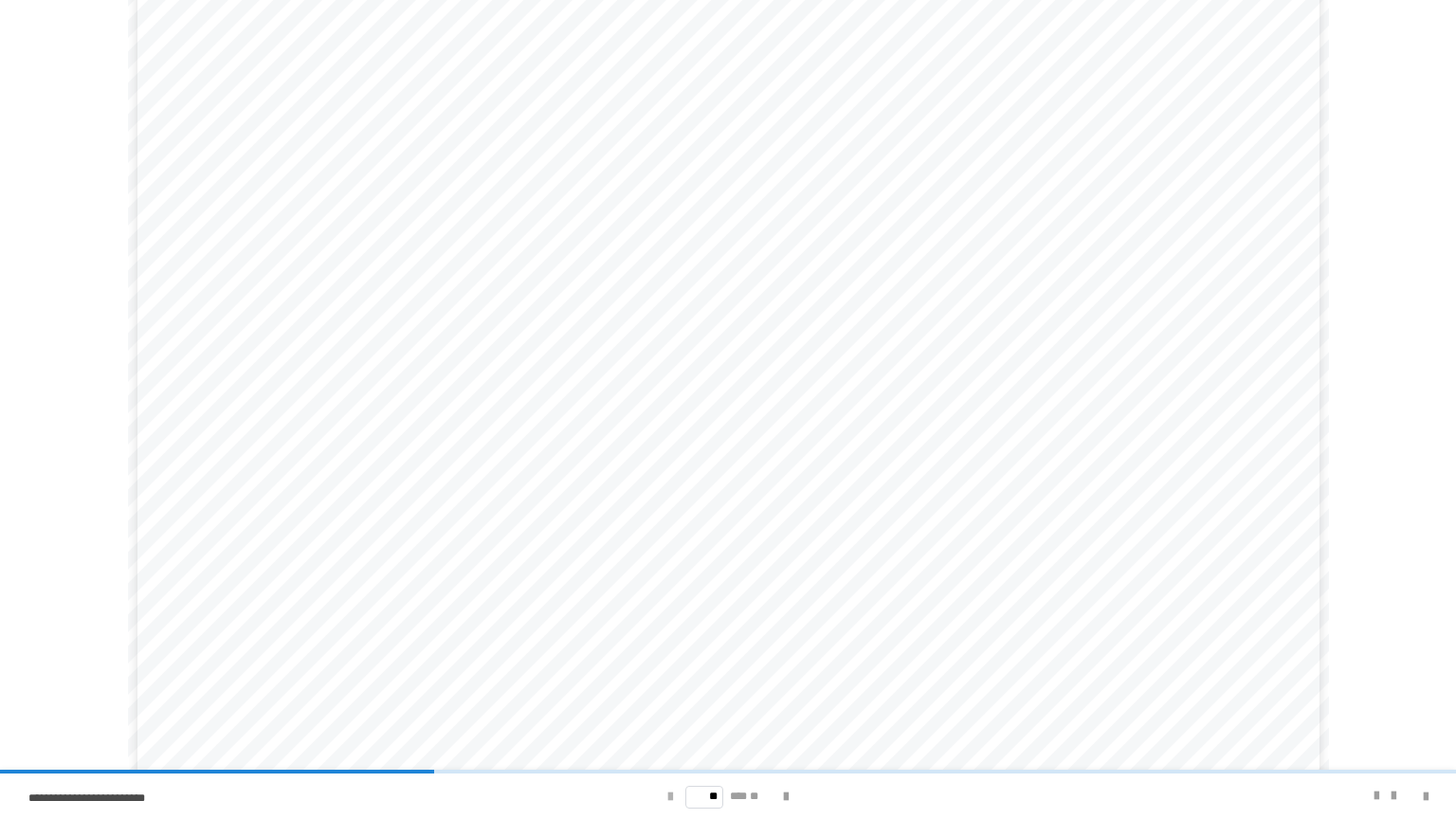 click at bounding box center [670, 797] 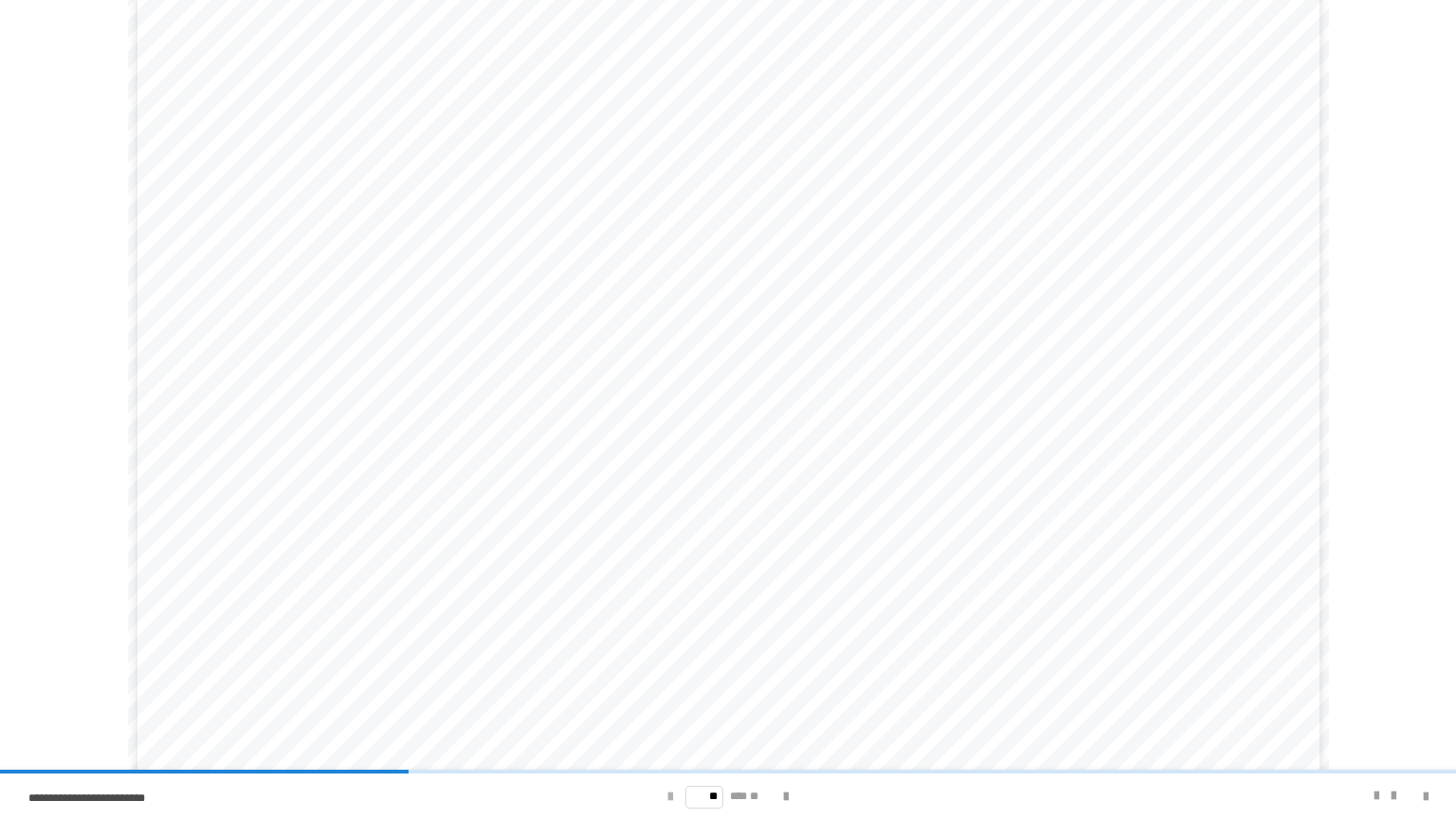 click at bounding box center [670, 797] 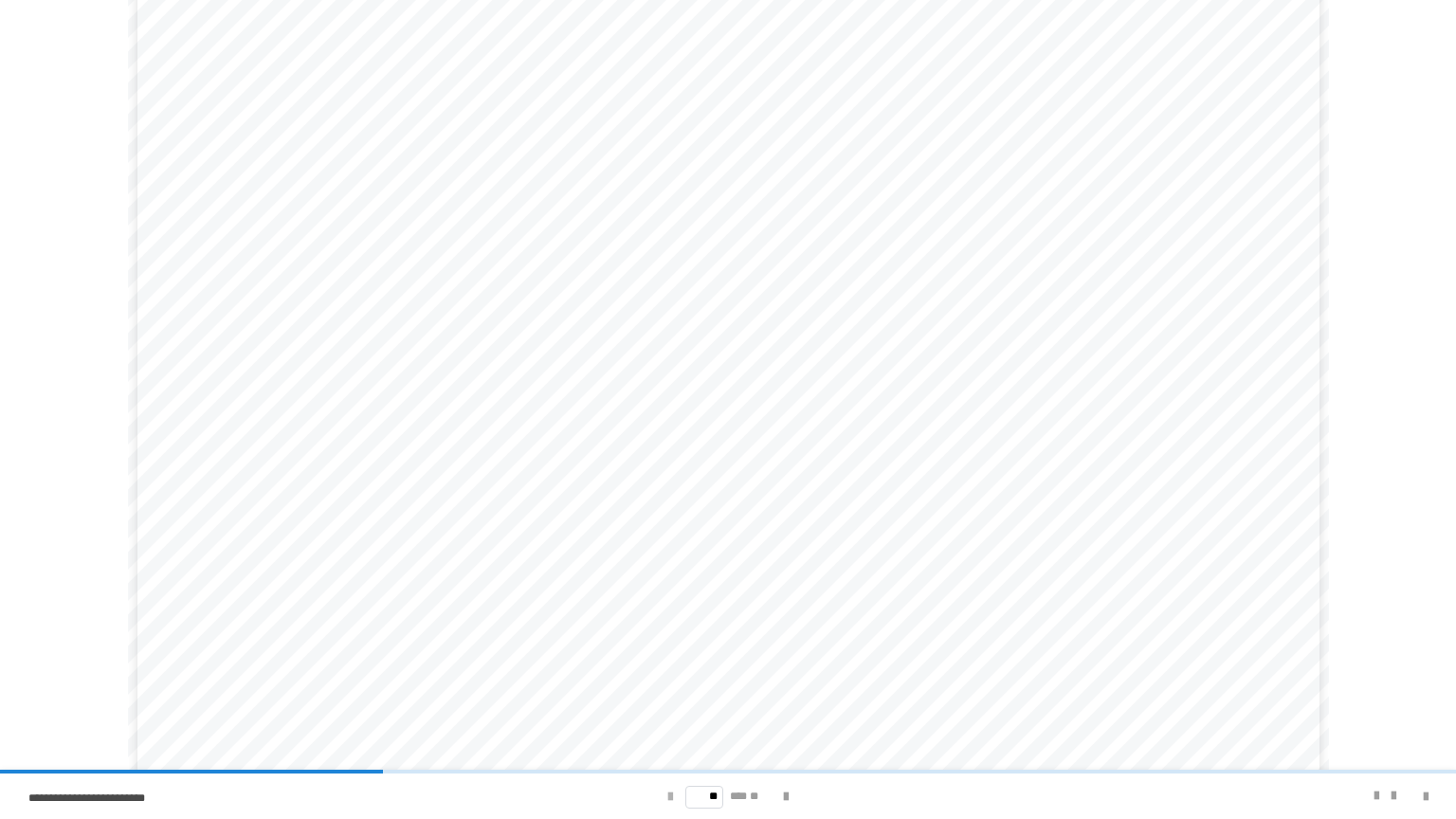 click at bounding box center (670, 797) 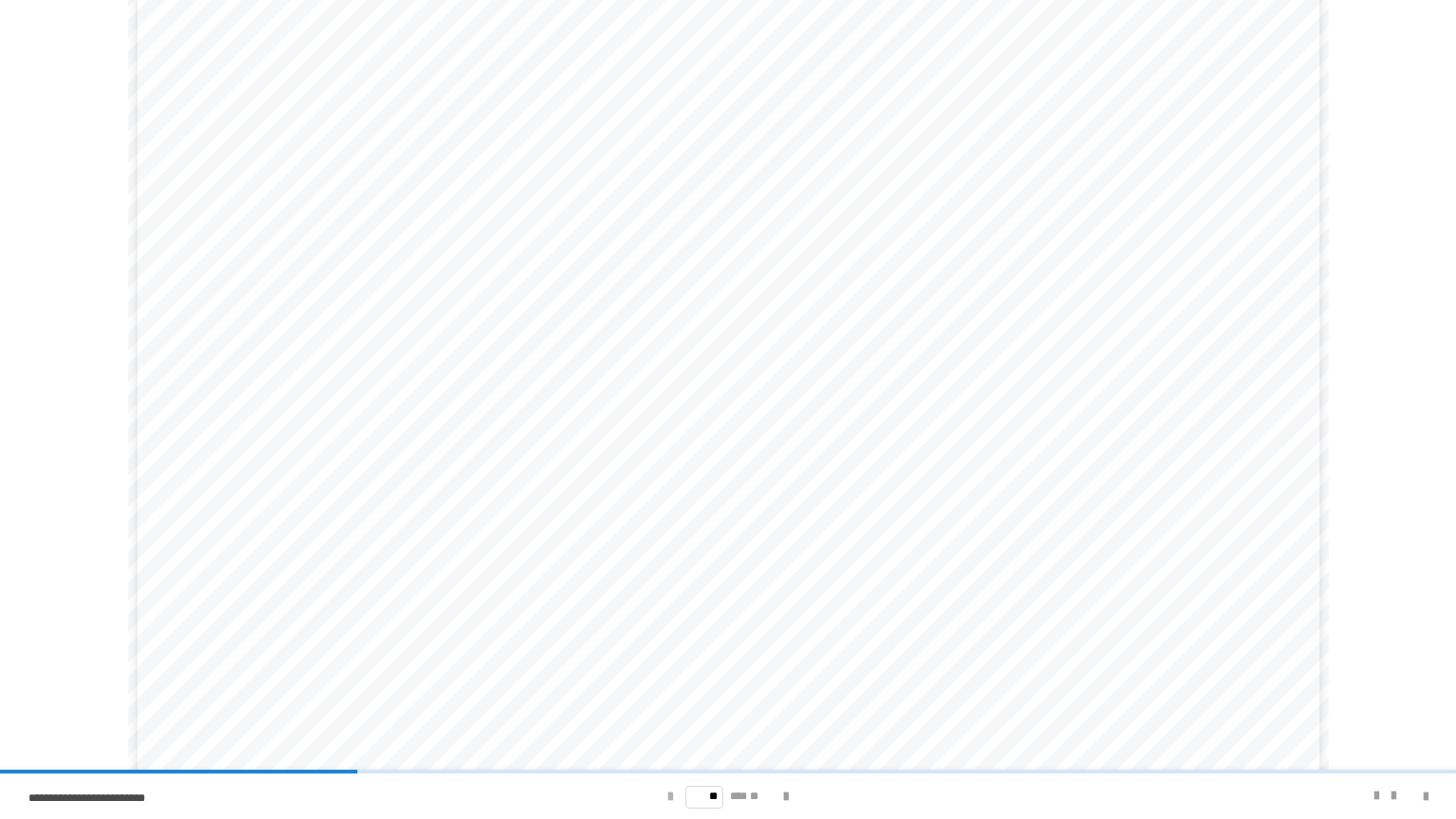 click at bounding box center (670, 797) 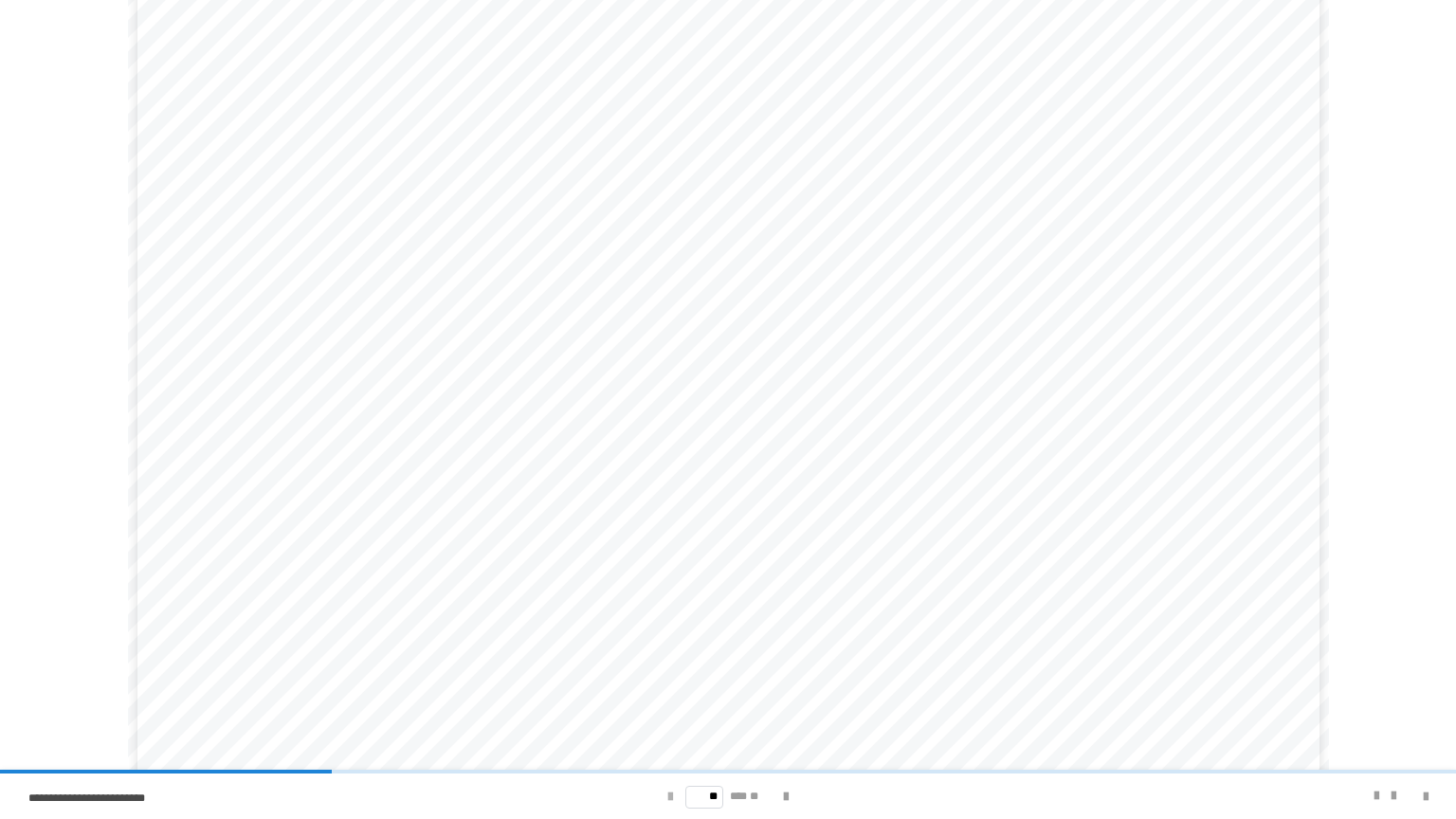 click at bounding box center (670, 797) 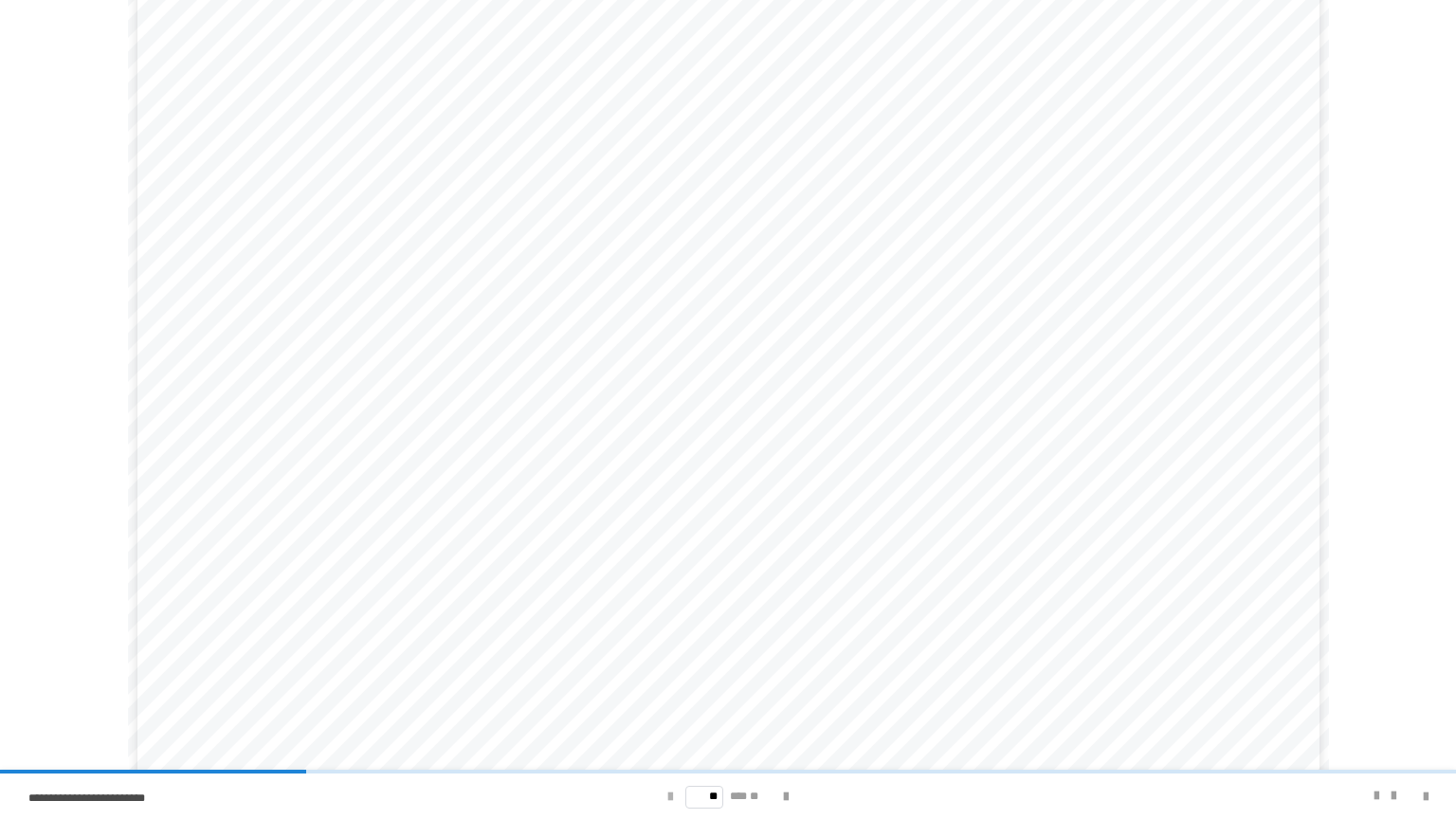 click at bounding box center (670, 797) 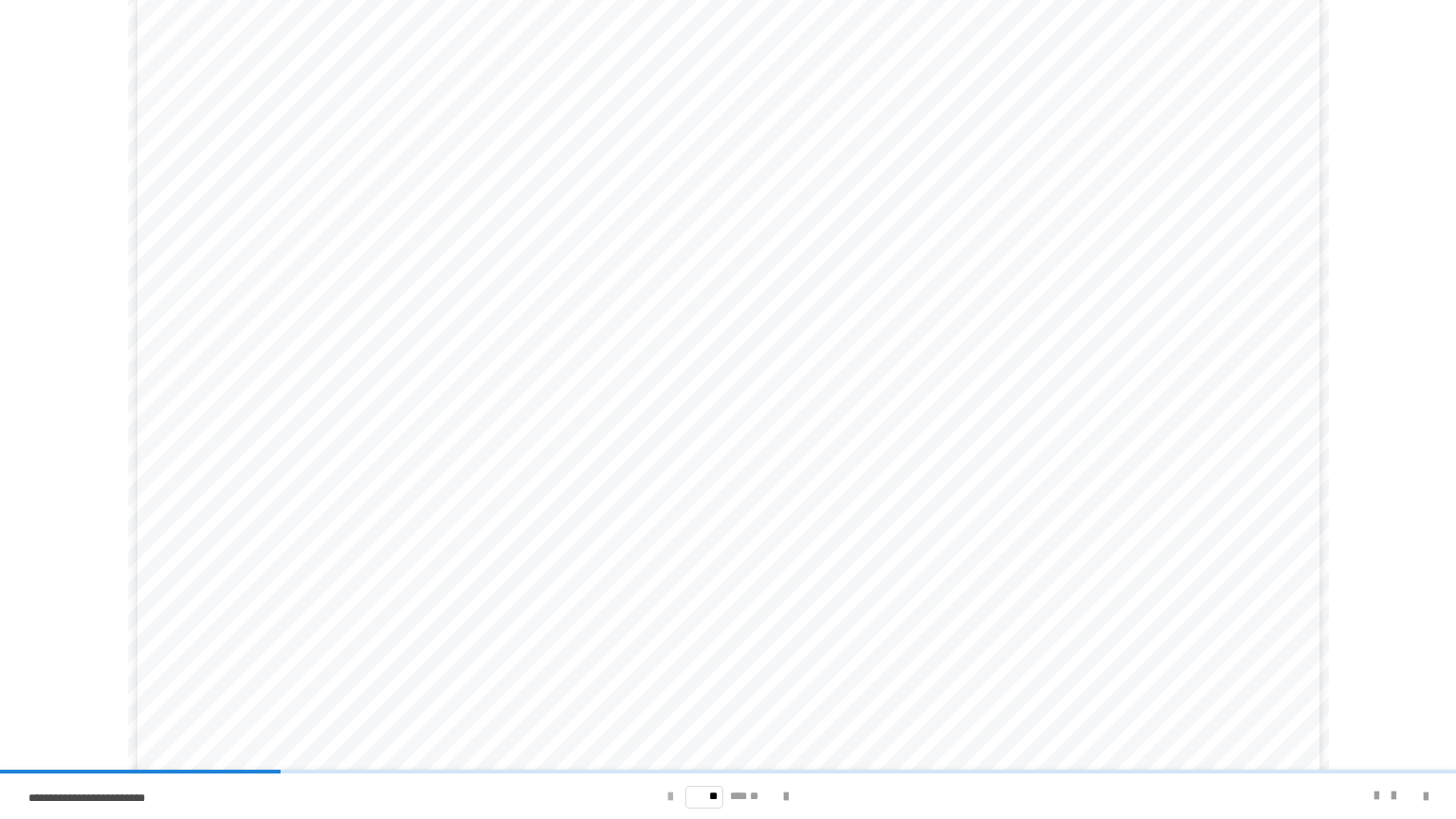 click at bounding box center [670, 797] 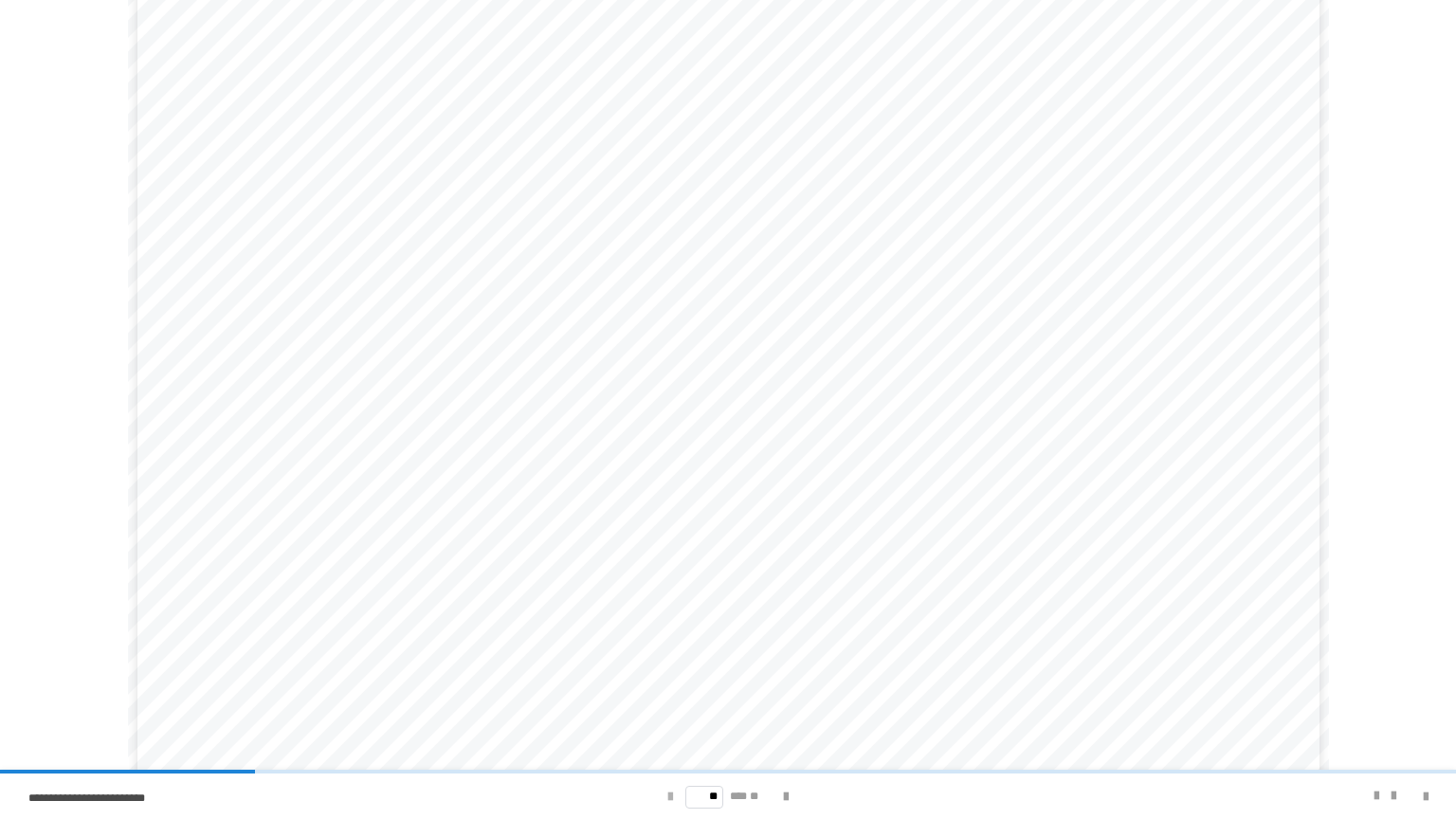 click at bounding box center [670, 797] 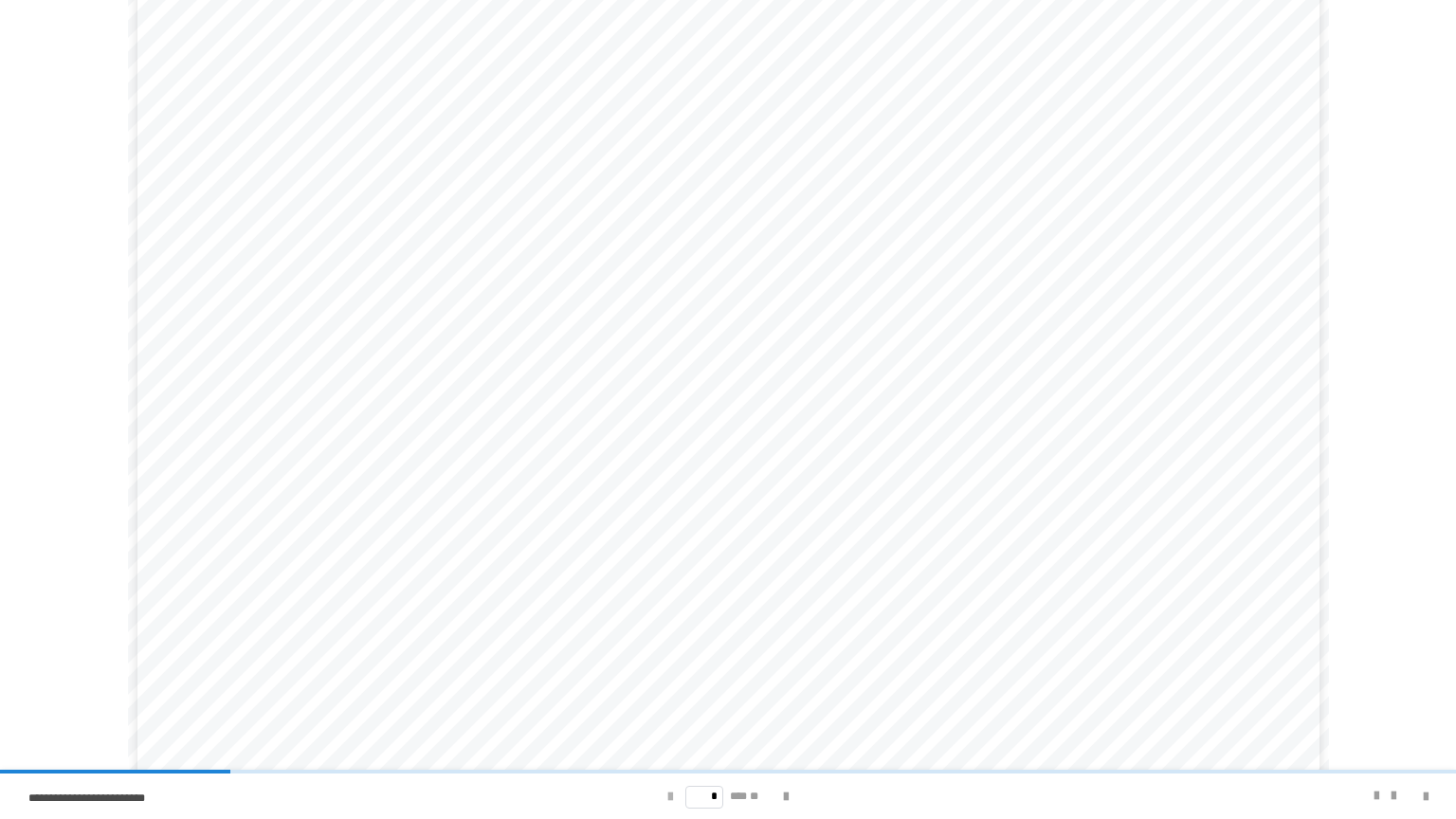 click at bounding box center (670, 797) 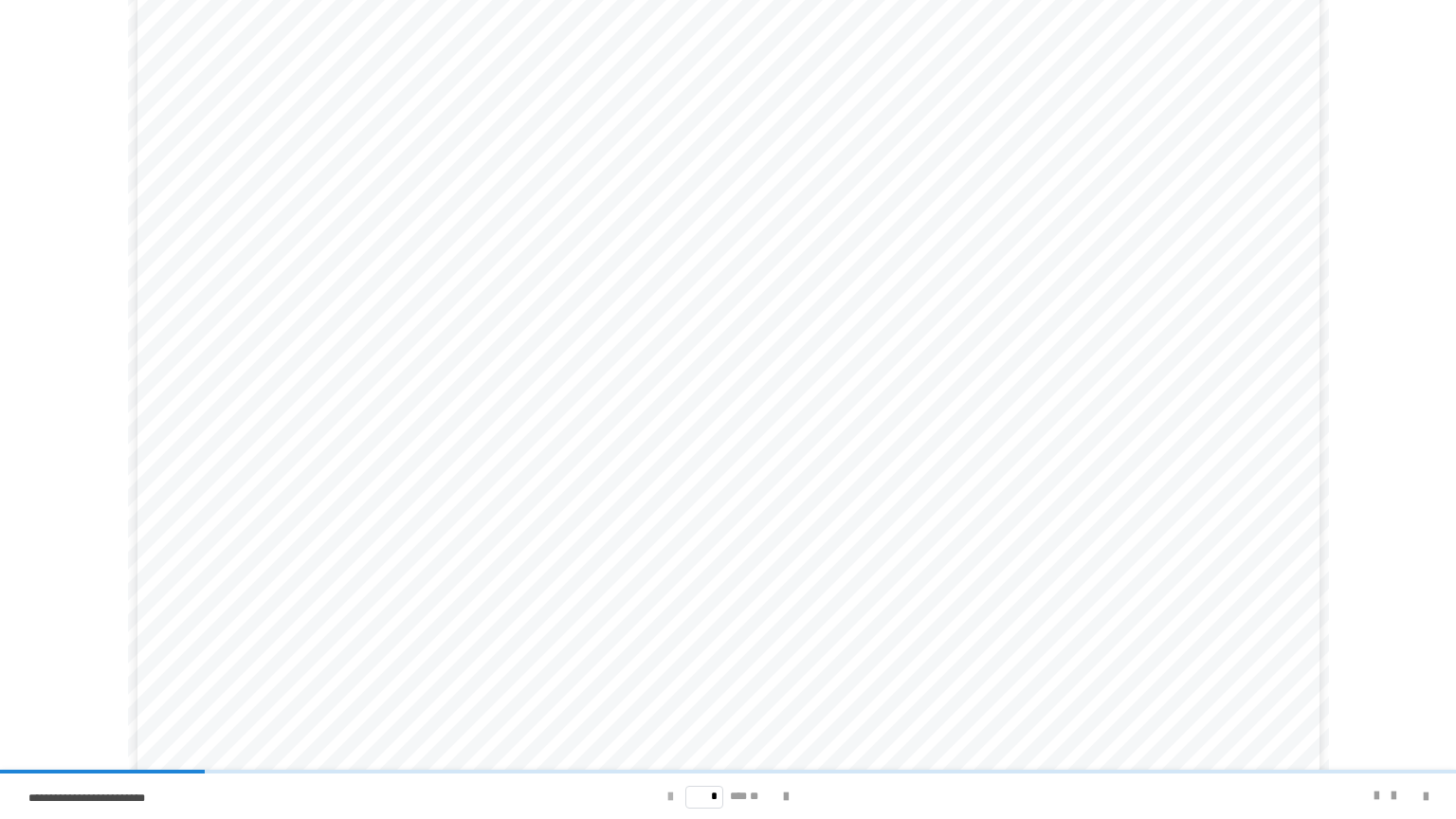 click at bounding box center (670, 797) 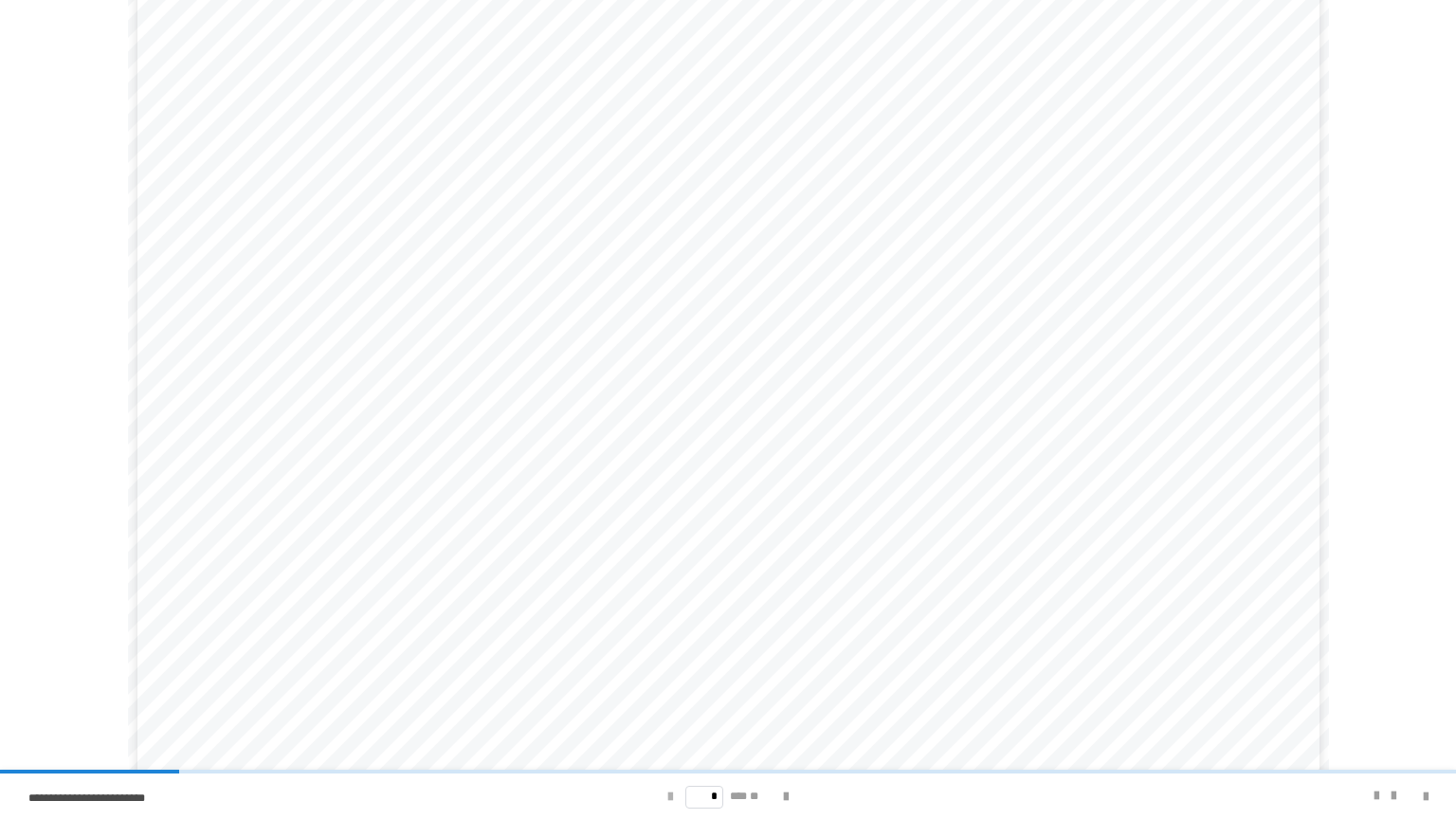 click at bounding box center [670, 797] 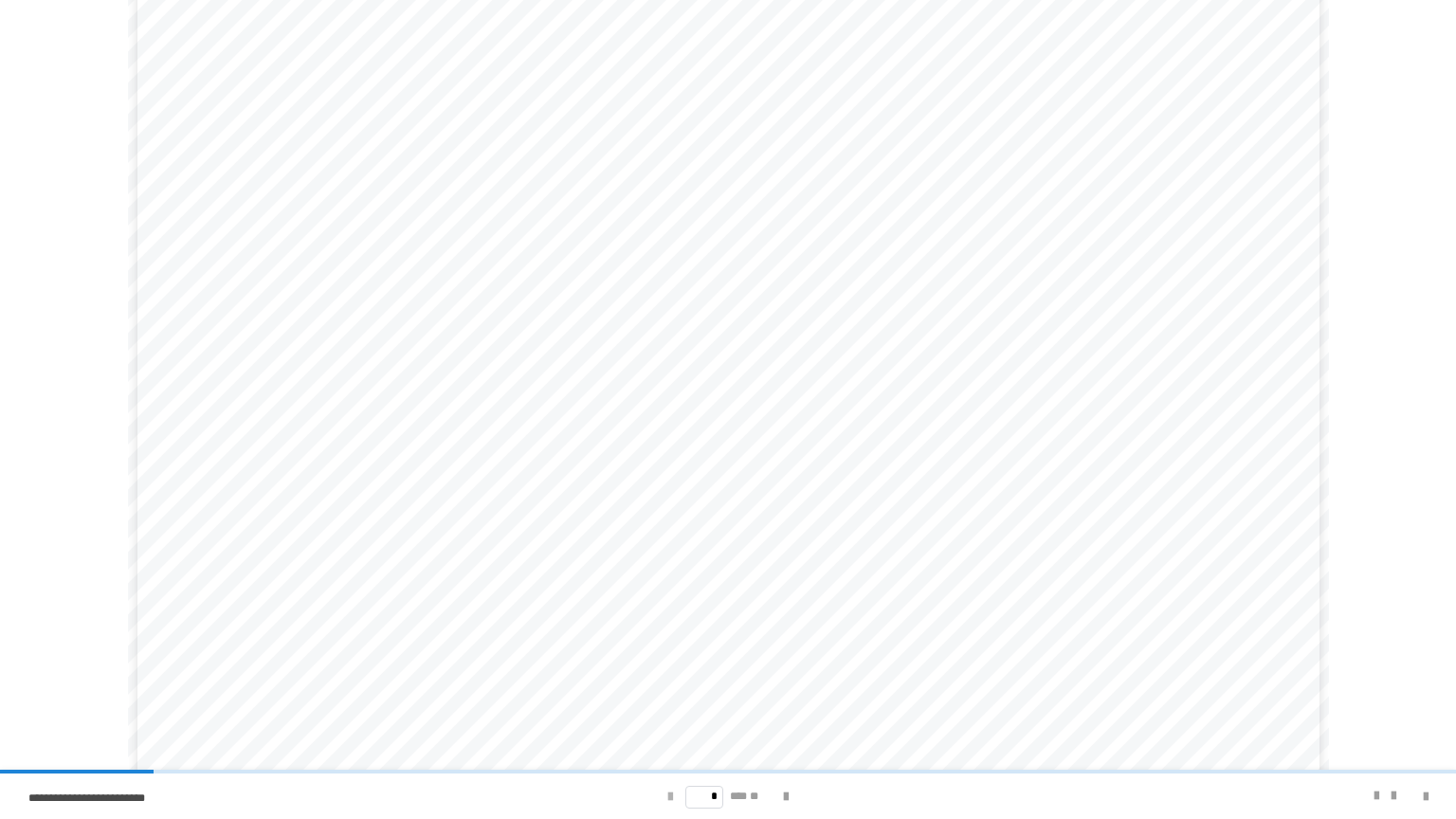 click at bounding box center (670, 797) 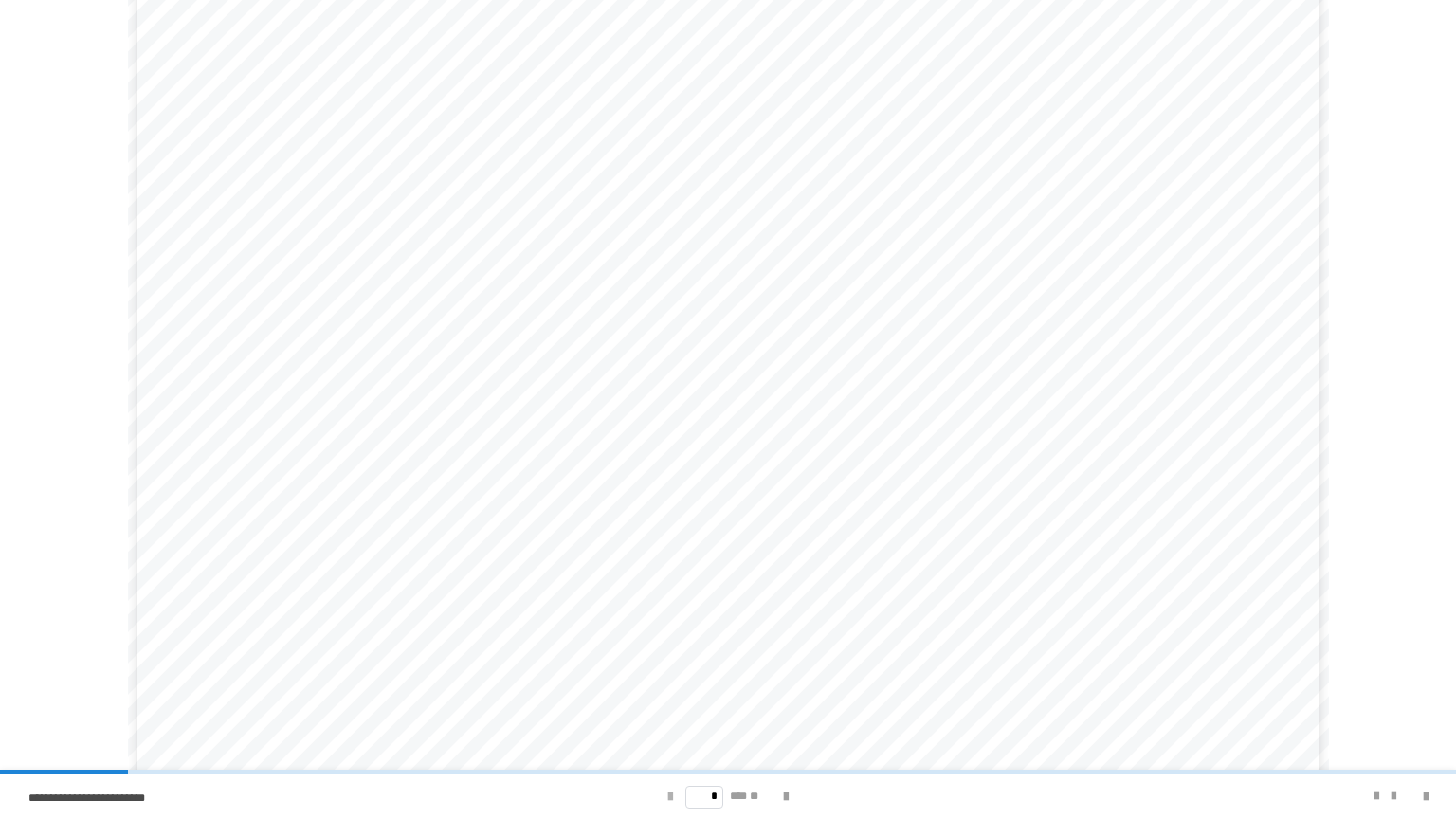 click at bounding box center (670, 797) 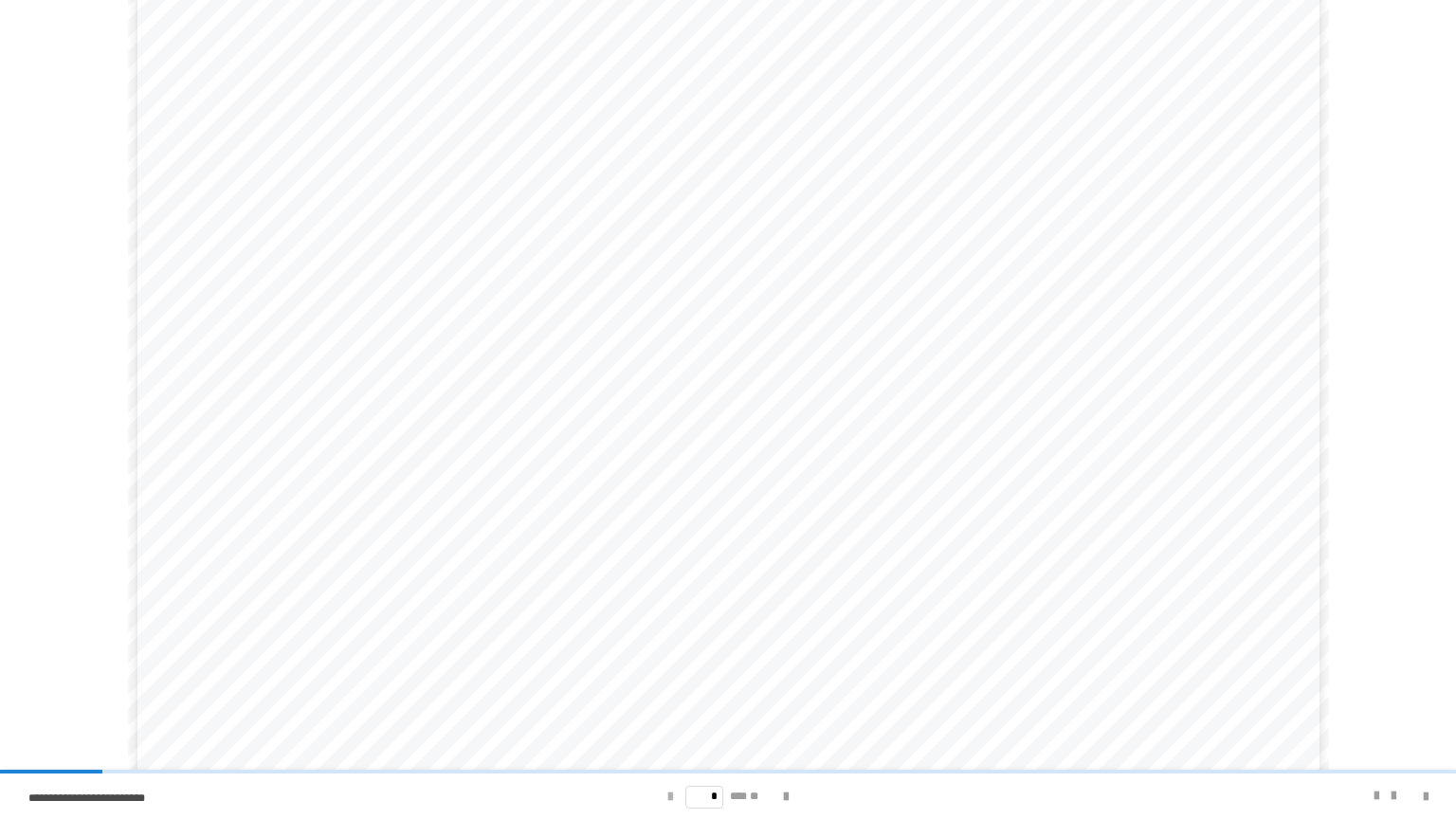 click at bounding box center [670, 797] 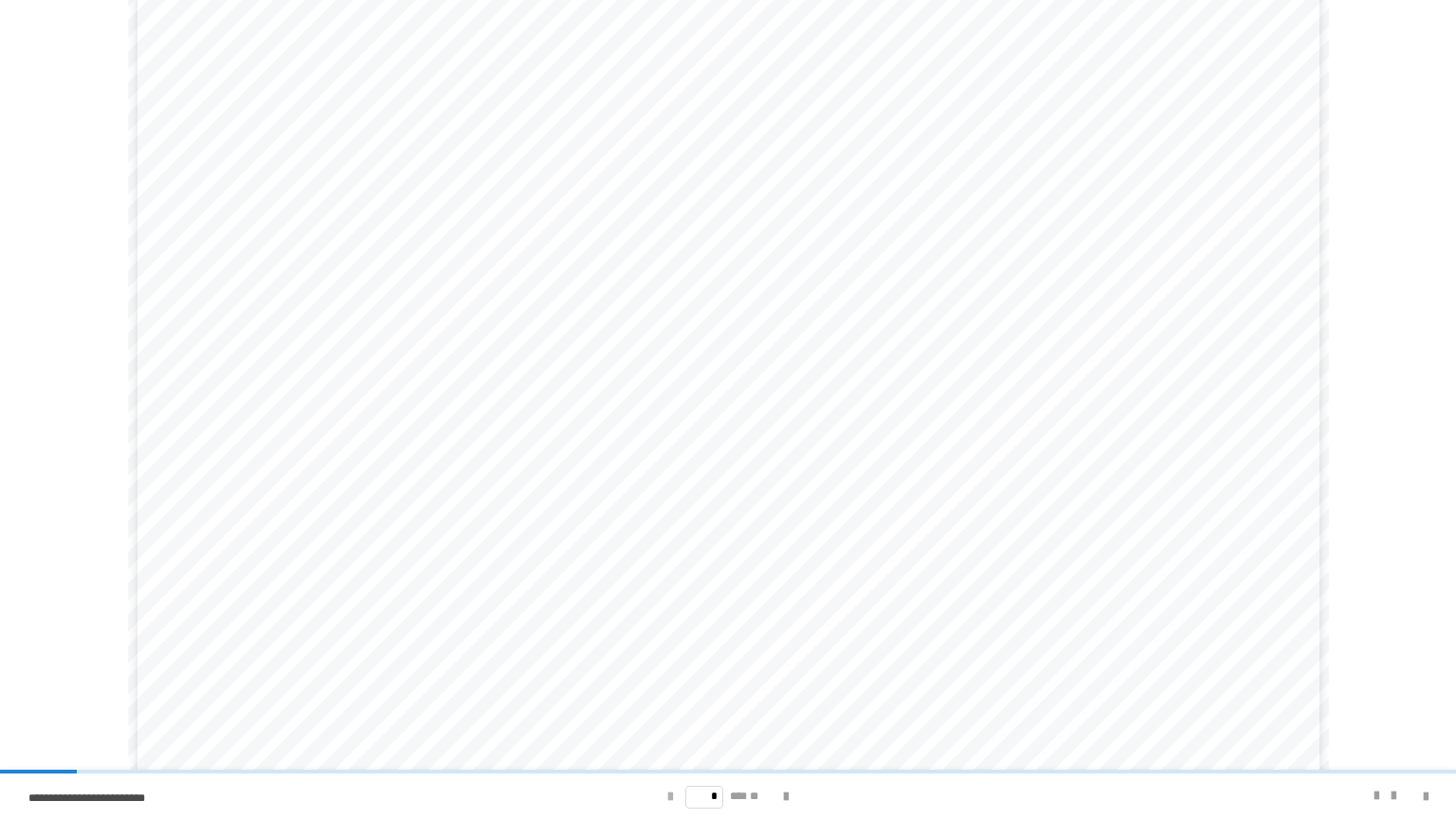 click at bounding box center (670, 797) 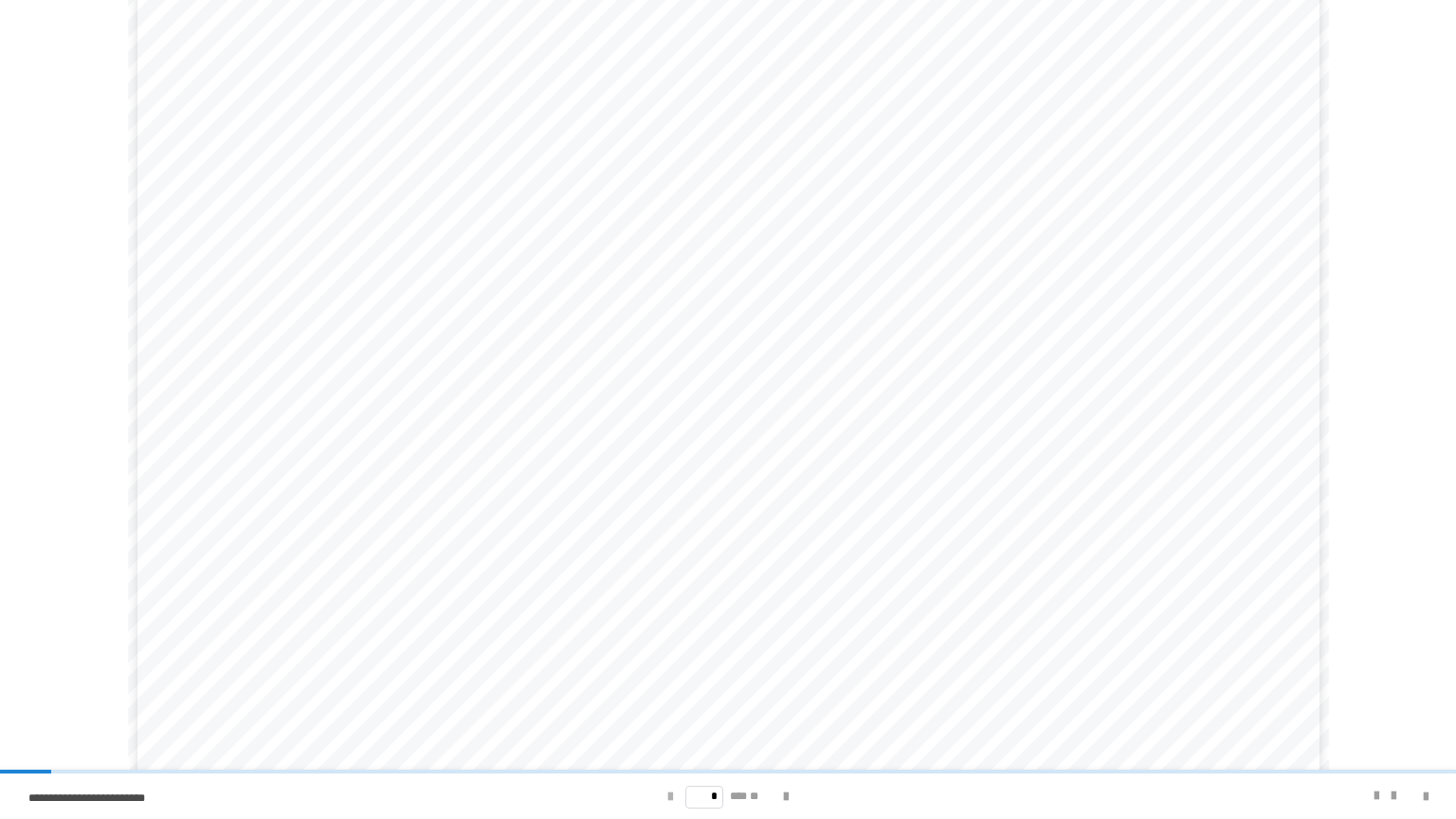 click at bounding box center [670, 797] 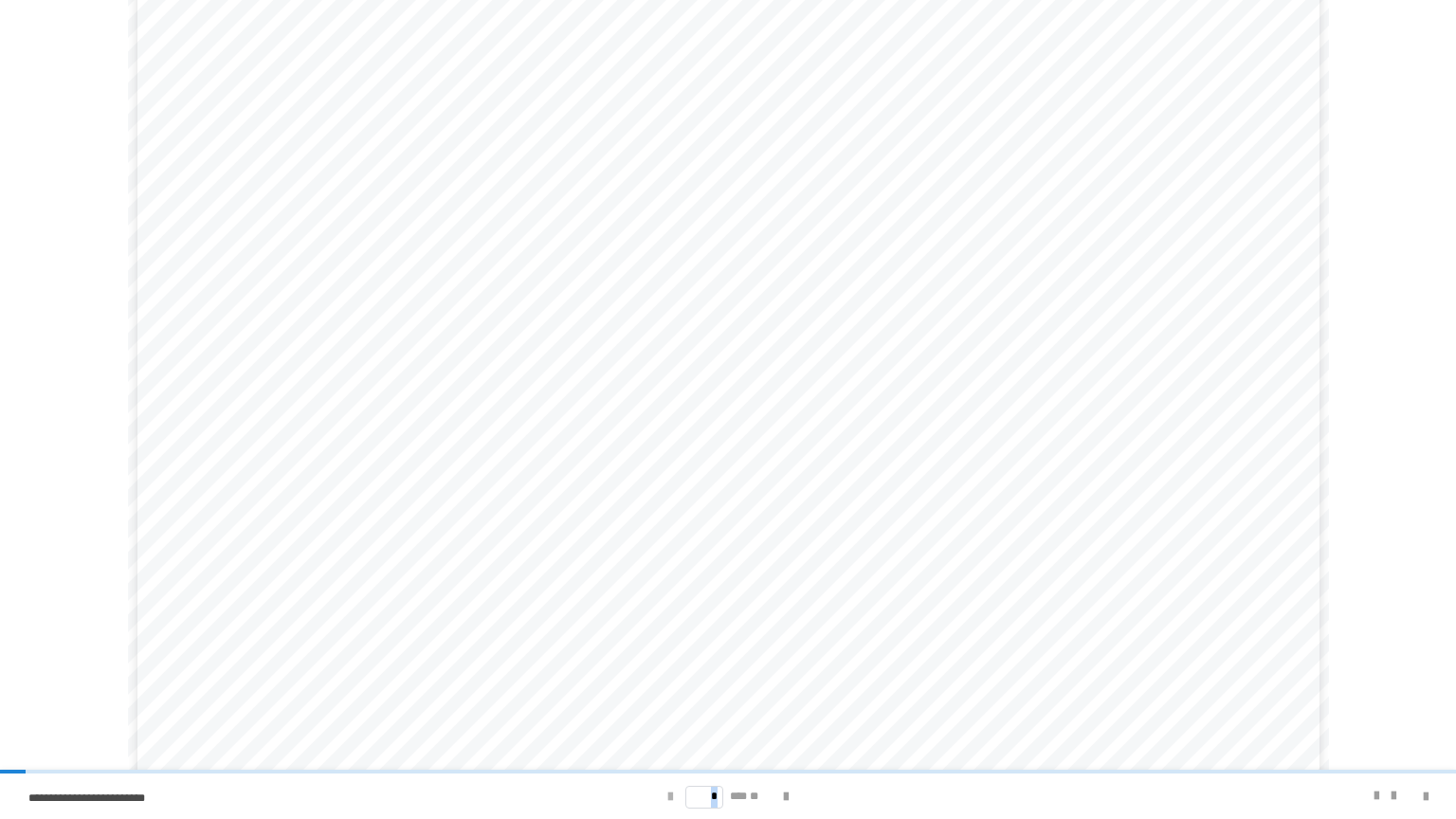 click on "* *** **" at bounding box center [727, 796] 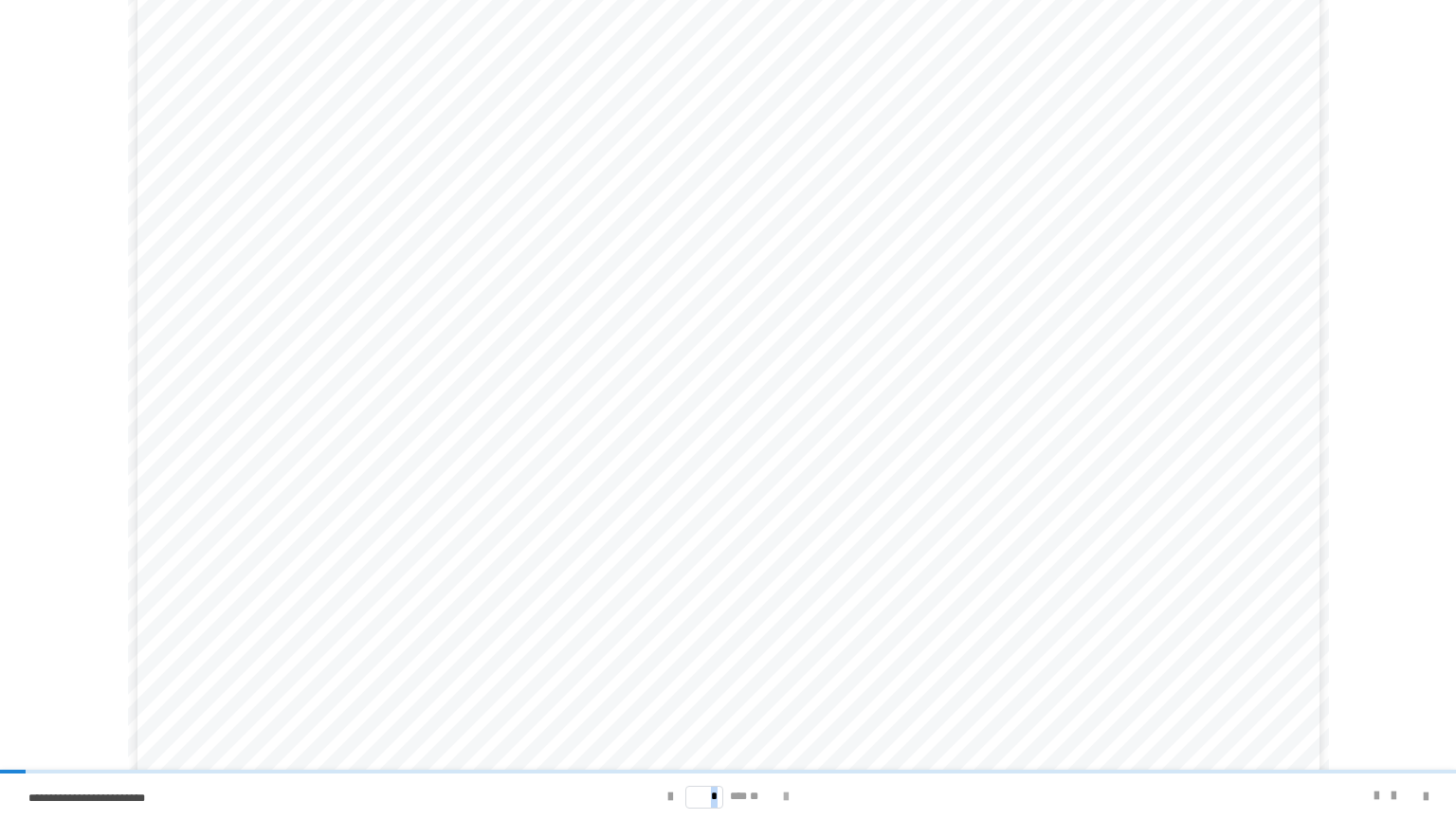 drag, startPoint x: 666, startPoint y: 792, endPoint x: 791, endPoint y: 796, distance: 125.06398 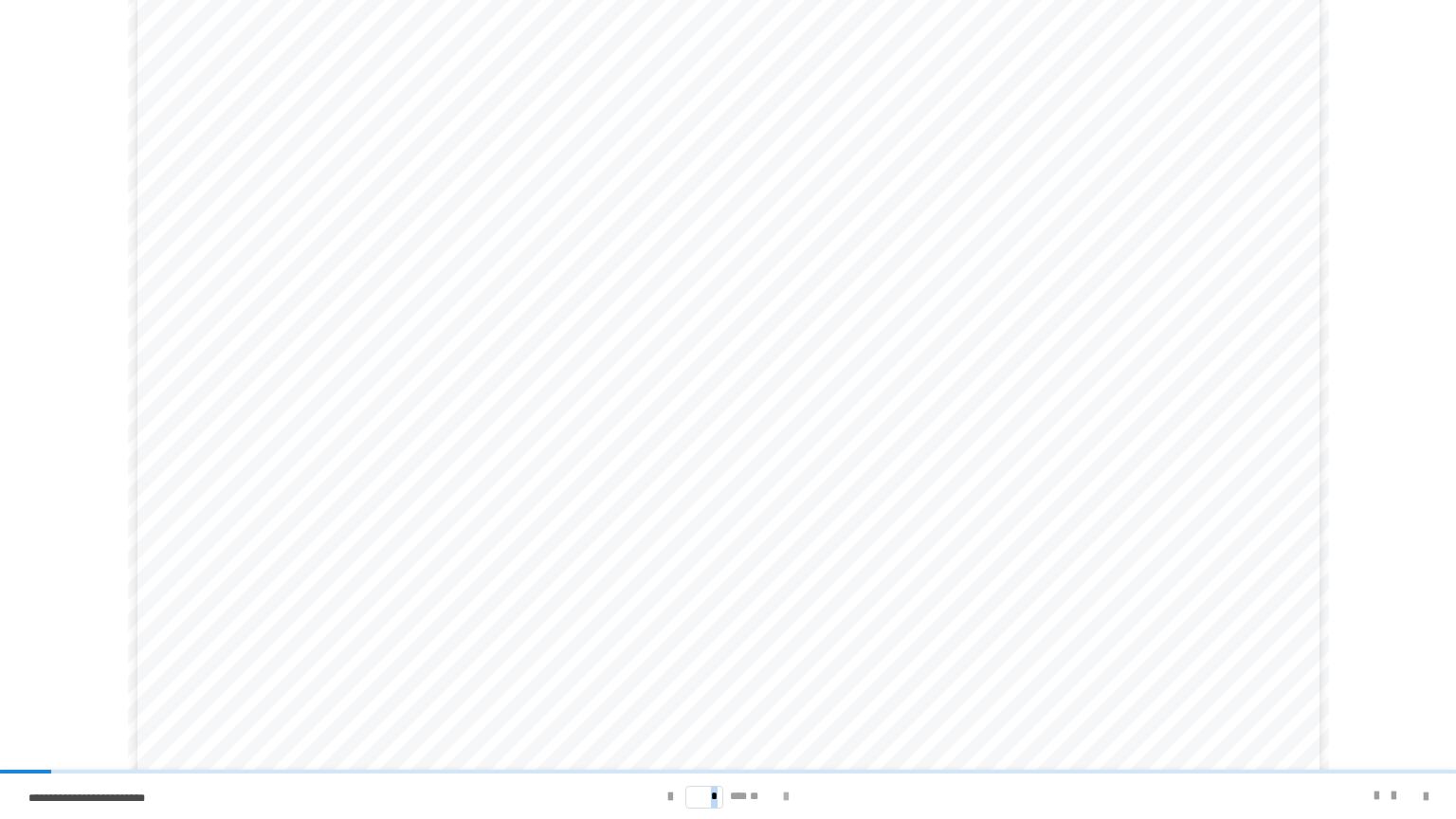 click at bounding box center [786, 797] 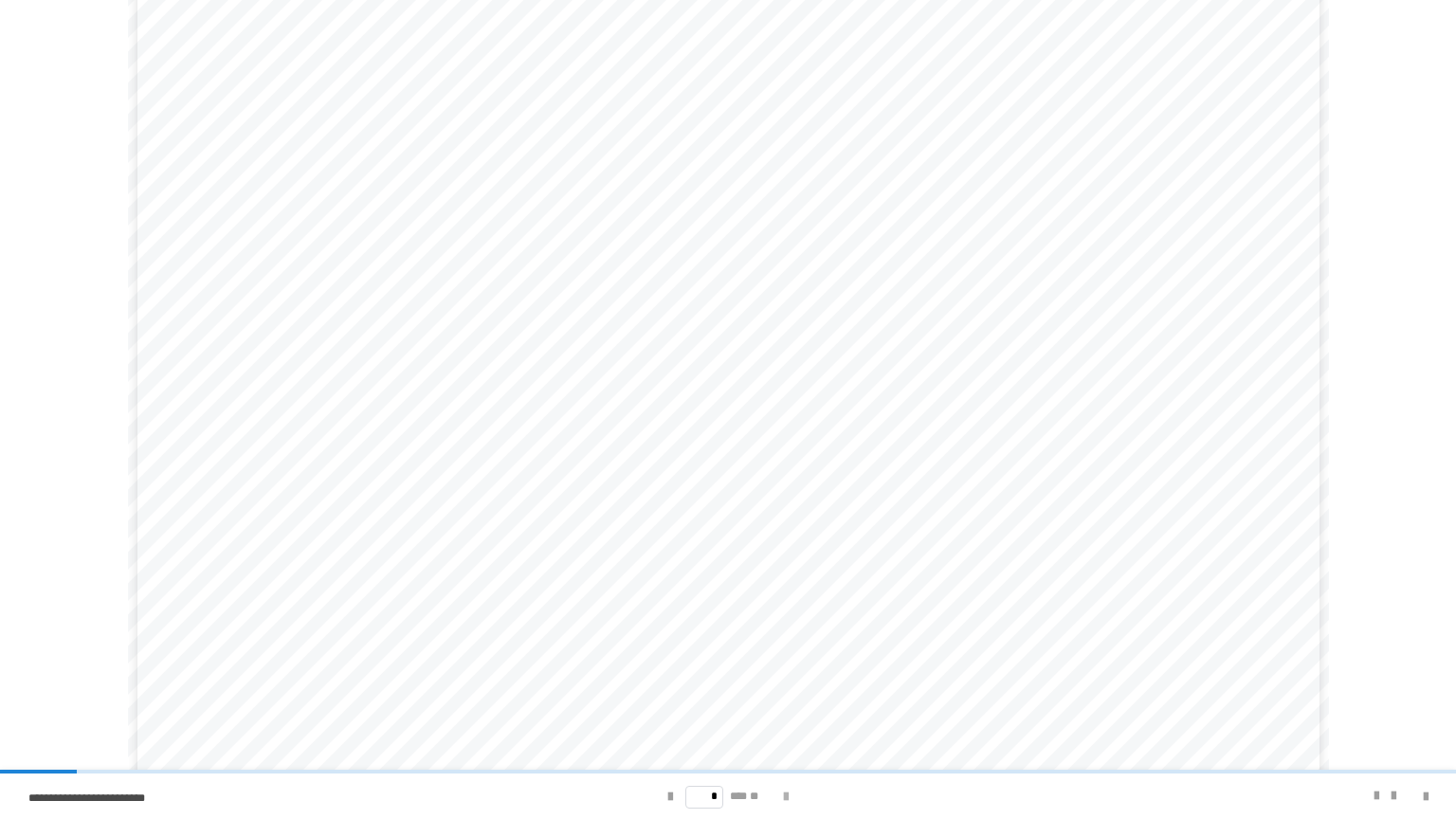 click at bounding box center (786, 797) 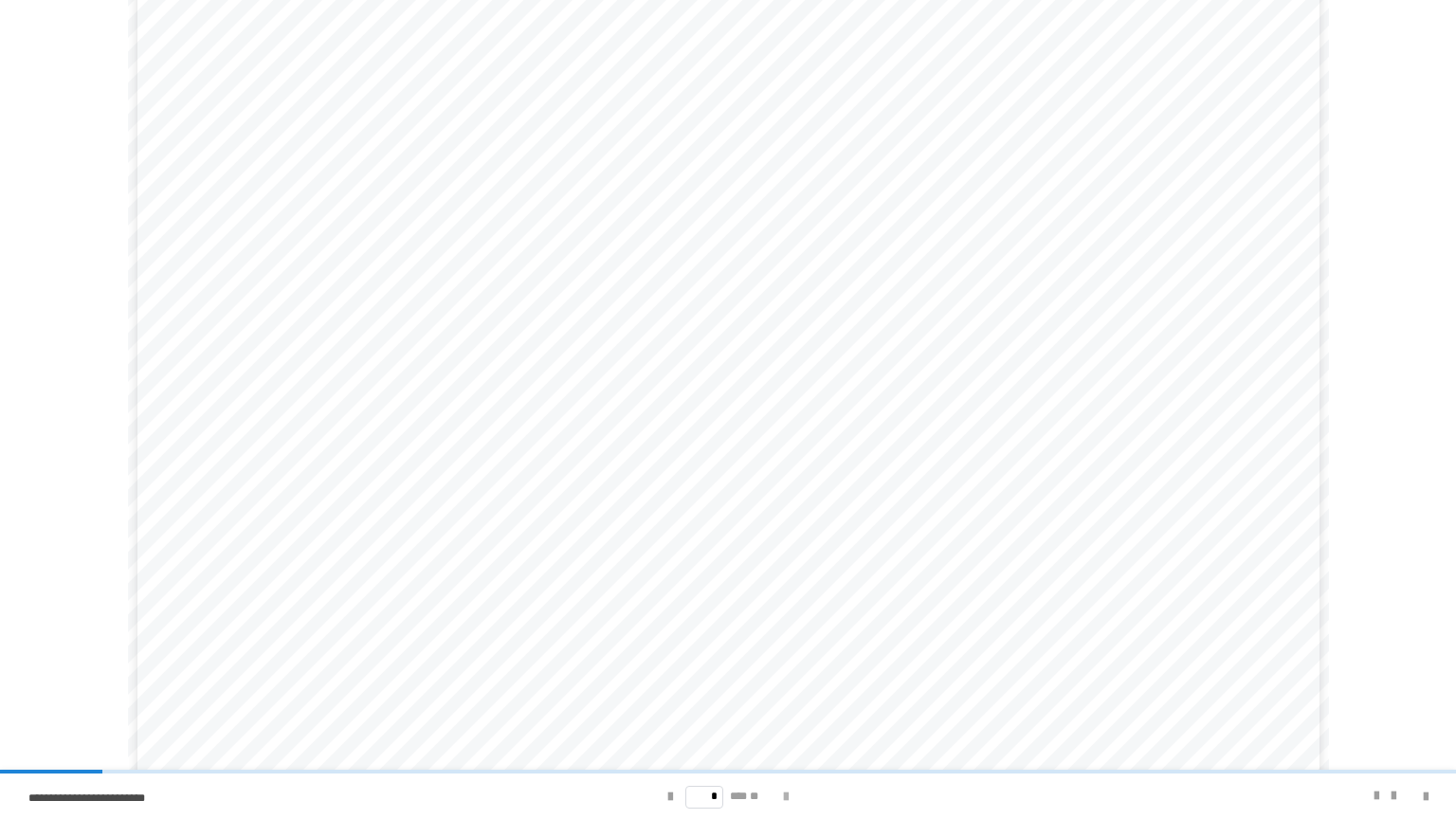 click at bounding box center (786, 797) 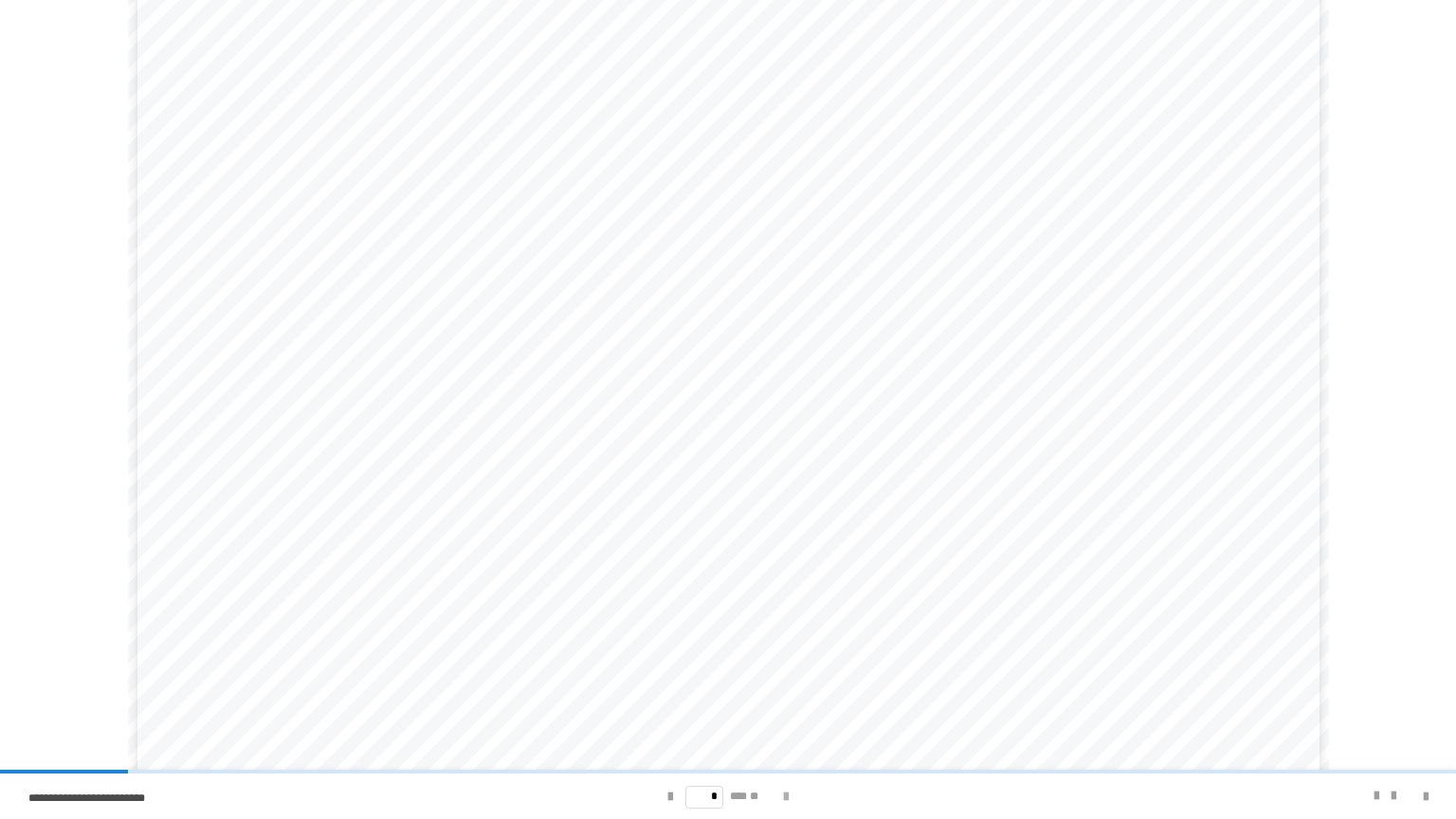 click at bounding box center [786, 797] 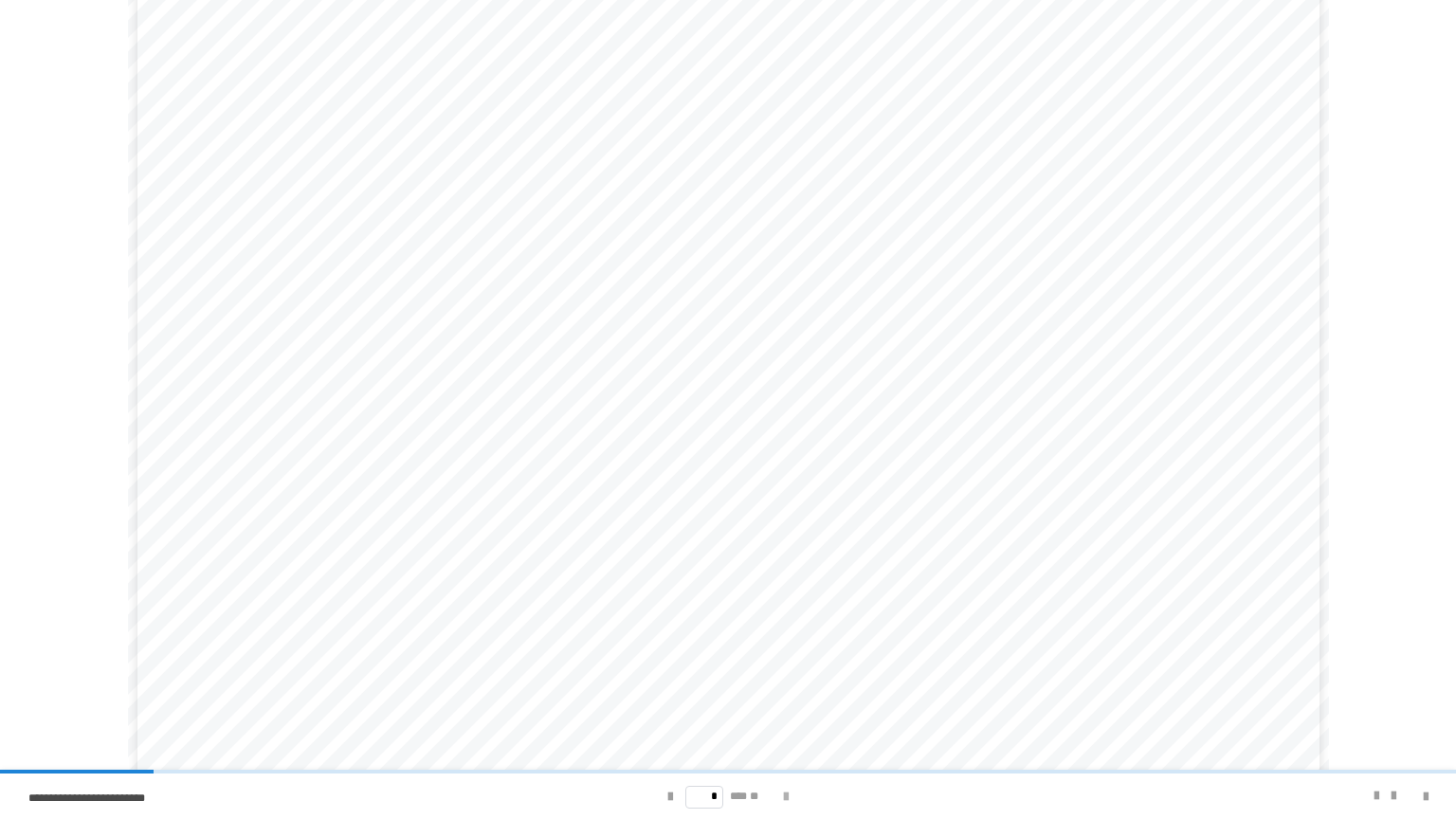 click at bounding box center [786, 797] 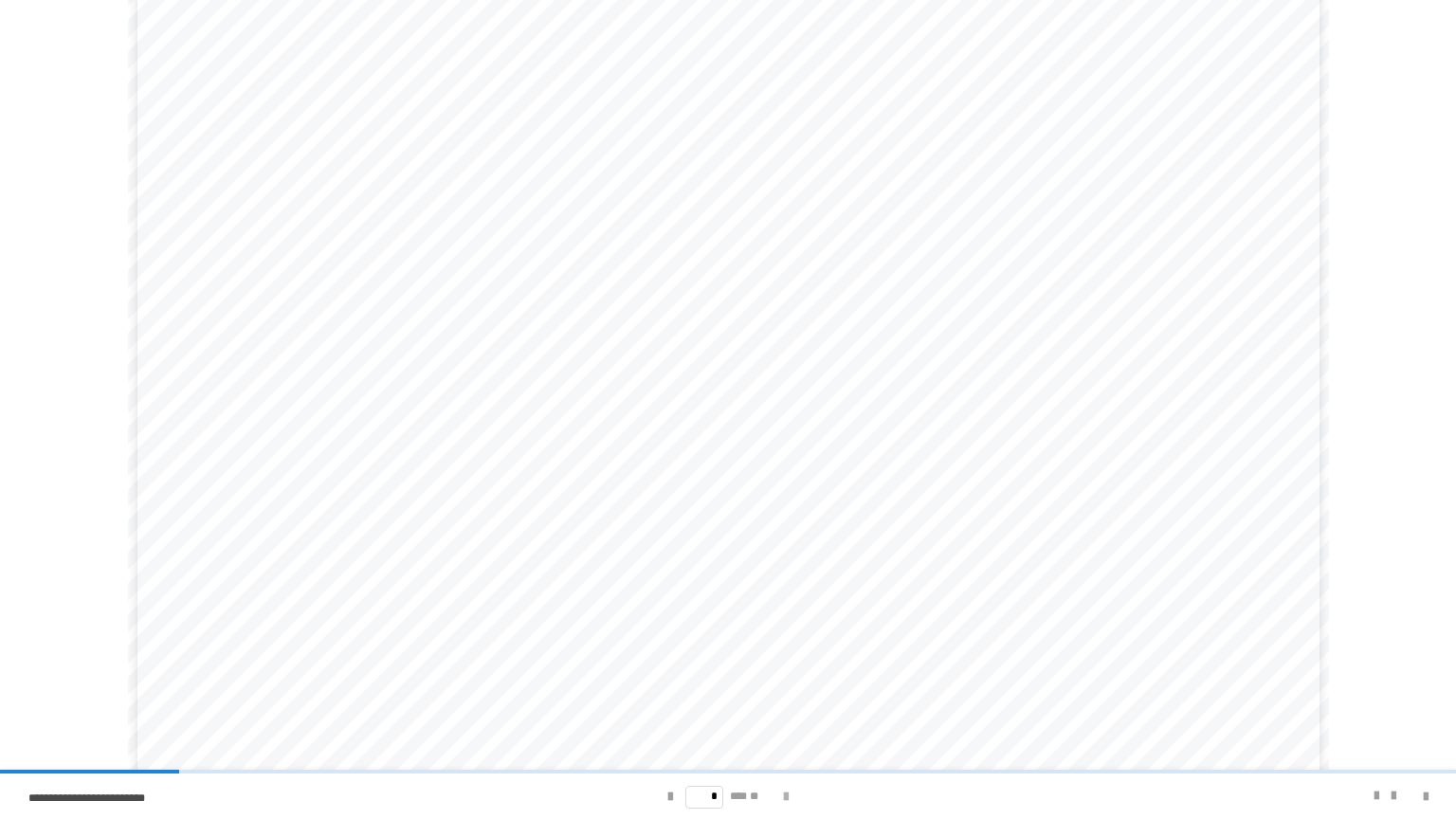 click at bounding box center (786, 797) 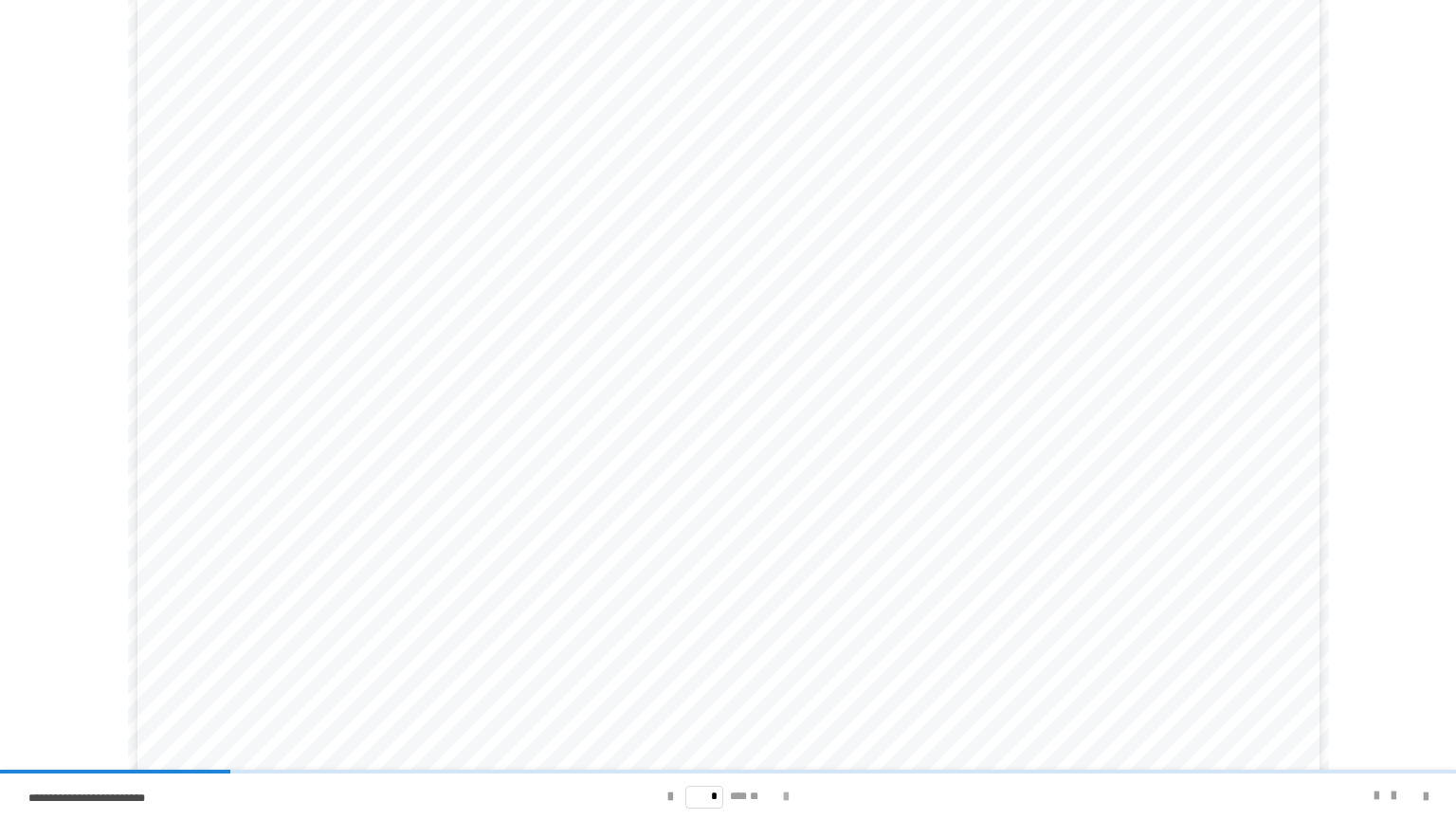 click at bounding box center (786, 797) 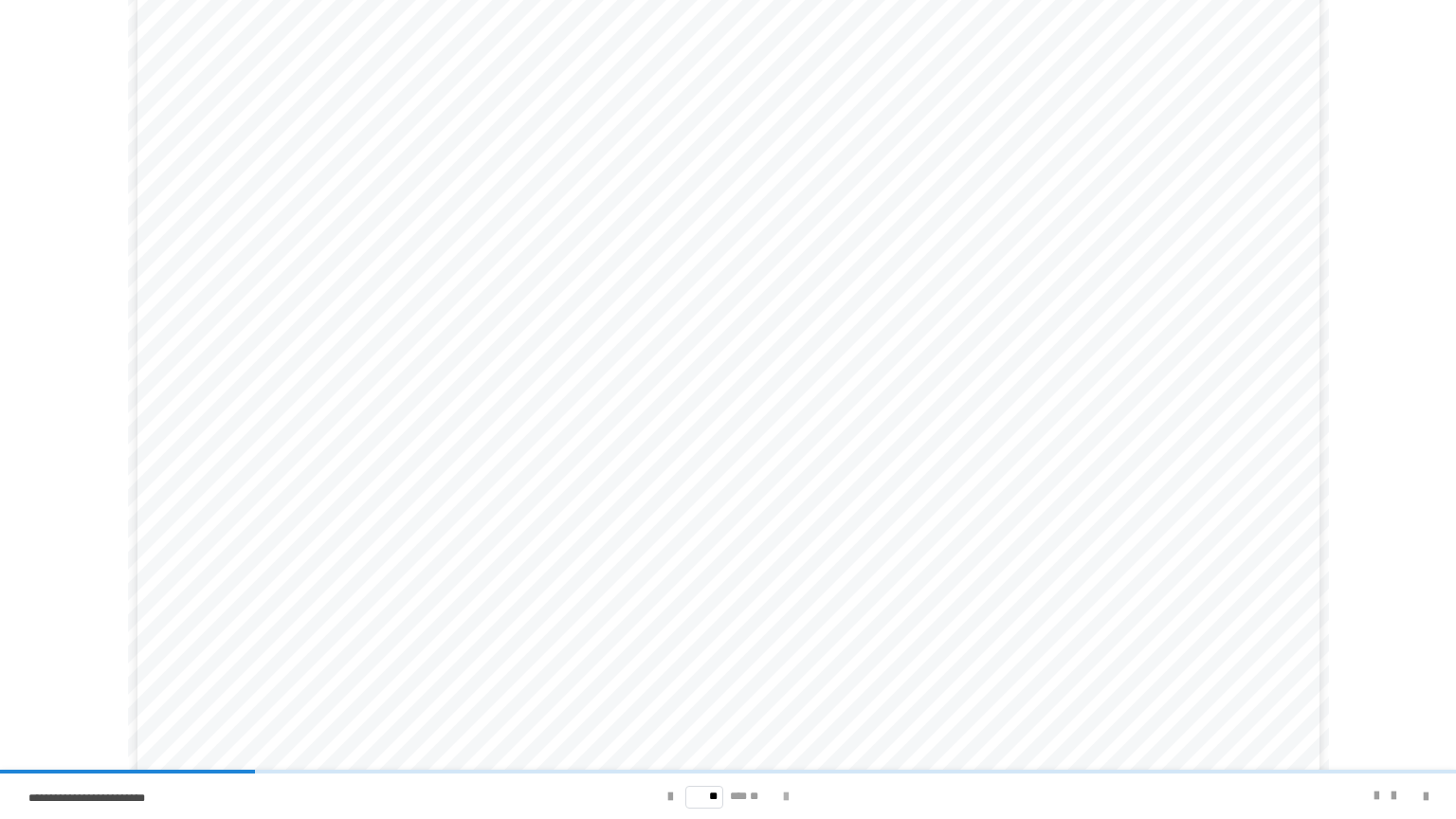click at bounding box center (786, 797) 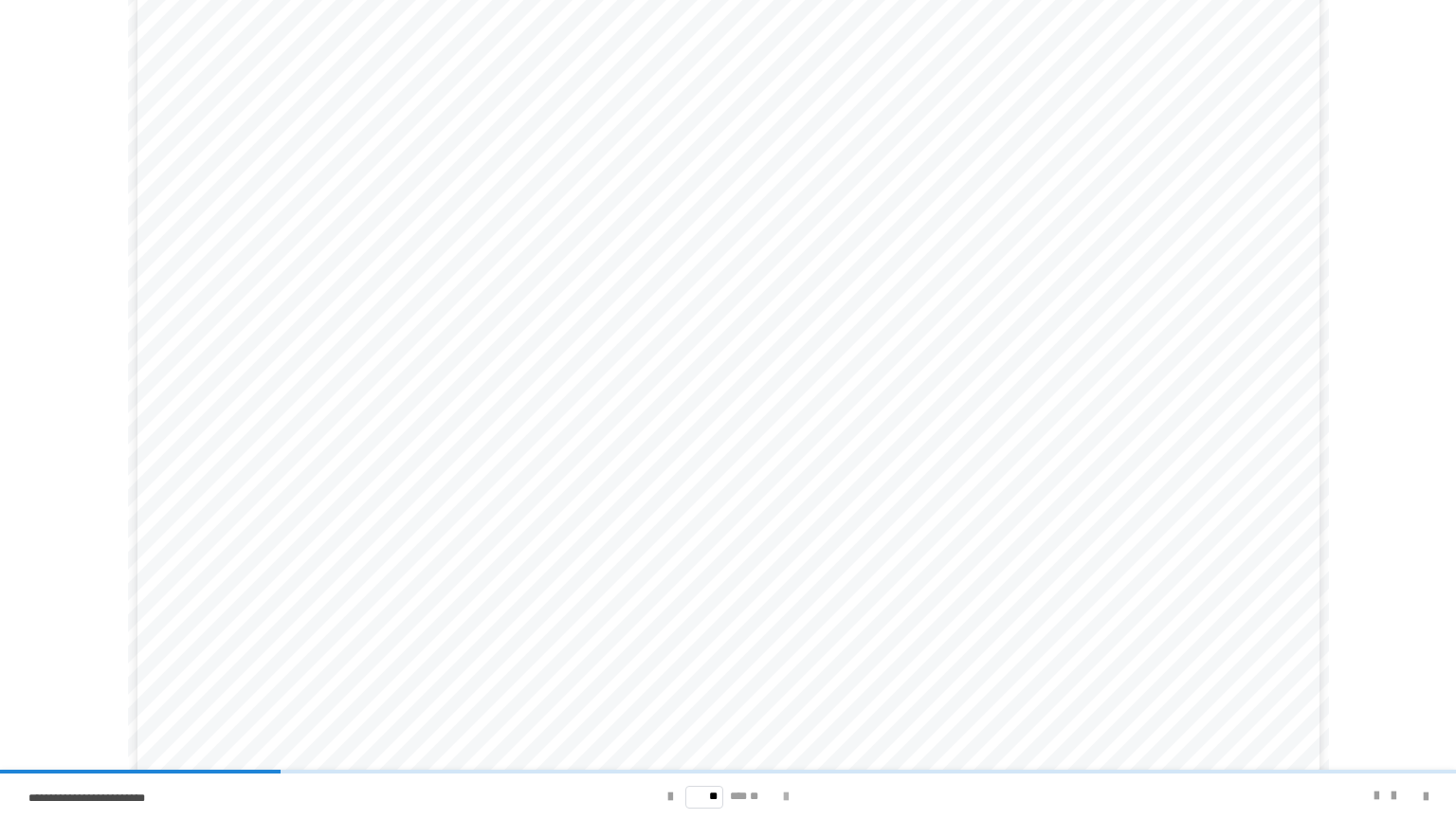 click at bounding box center [786, 797] 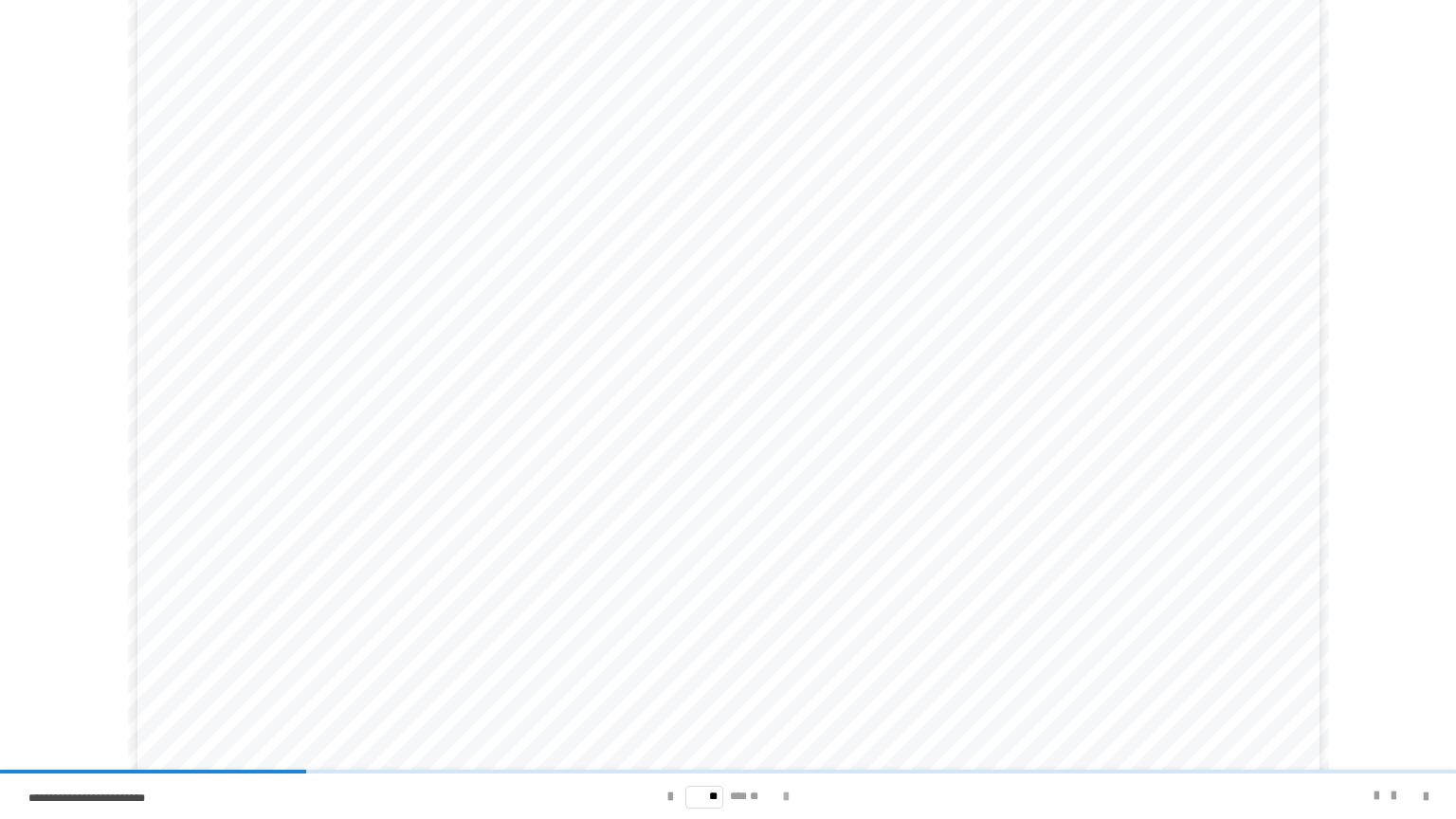 click at bounding box center [786, 797] 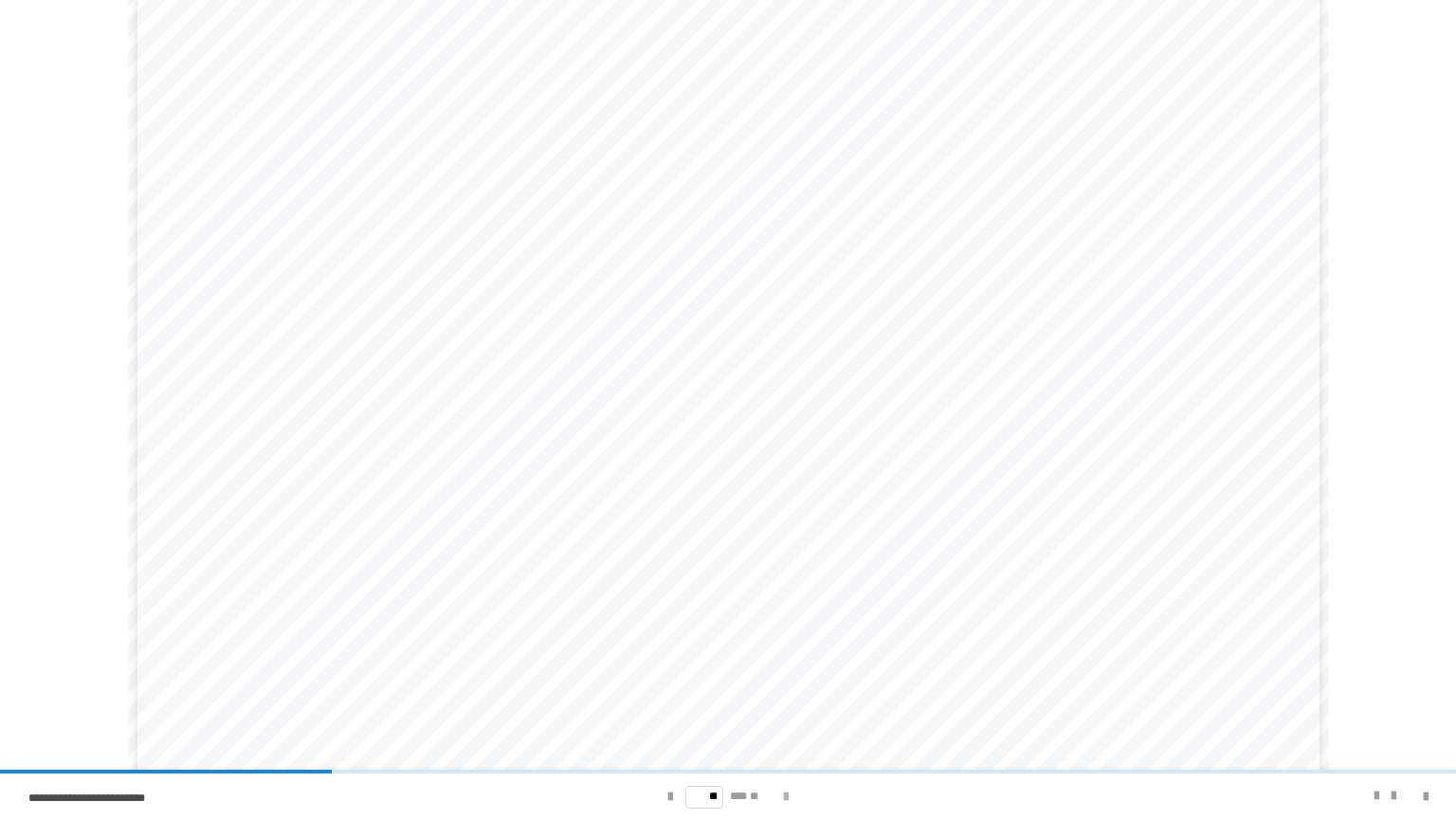 click at bounding box center [786, 797] 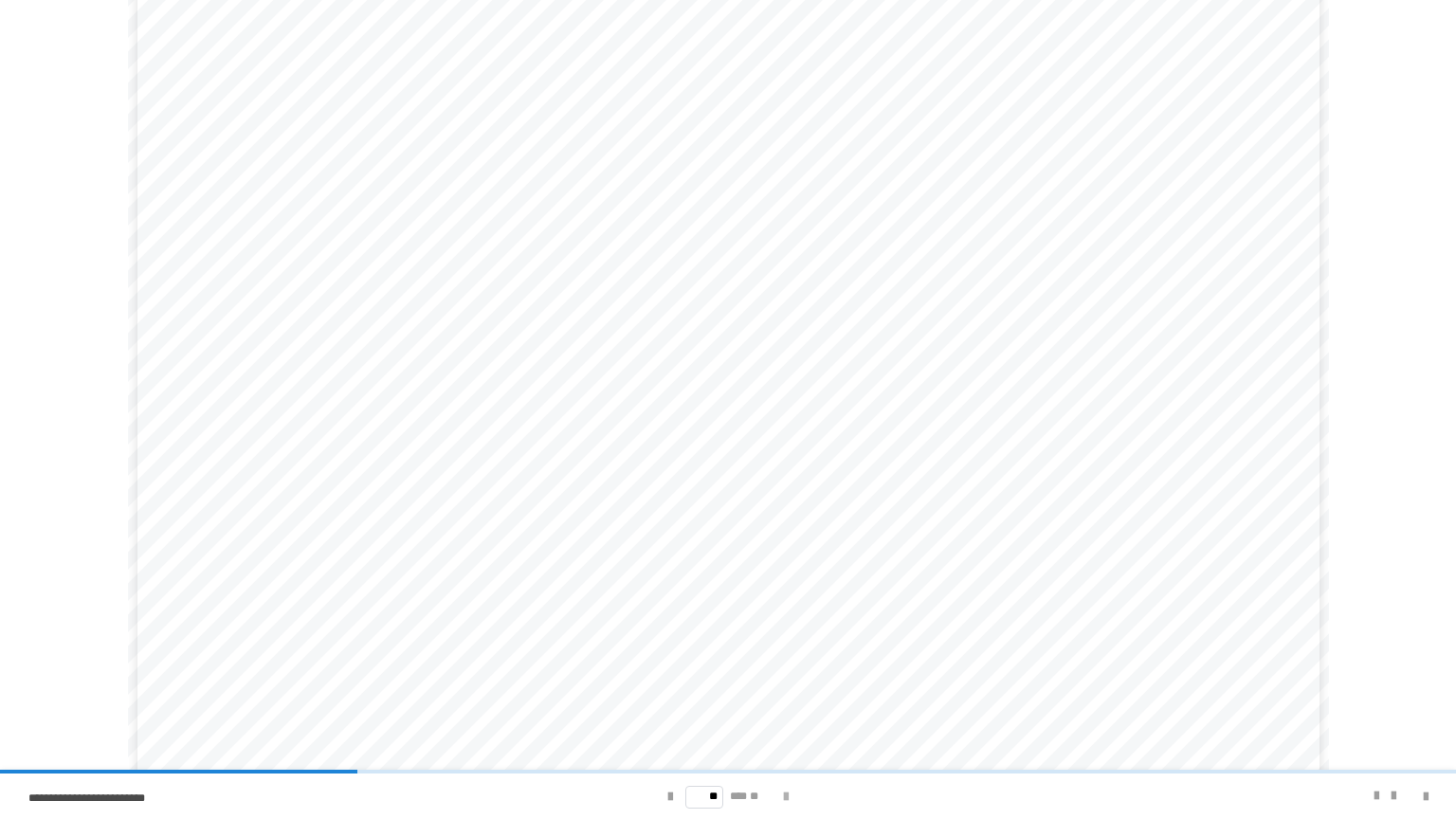 click at bounding box center (786, 797) 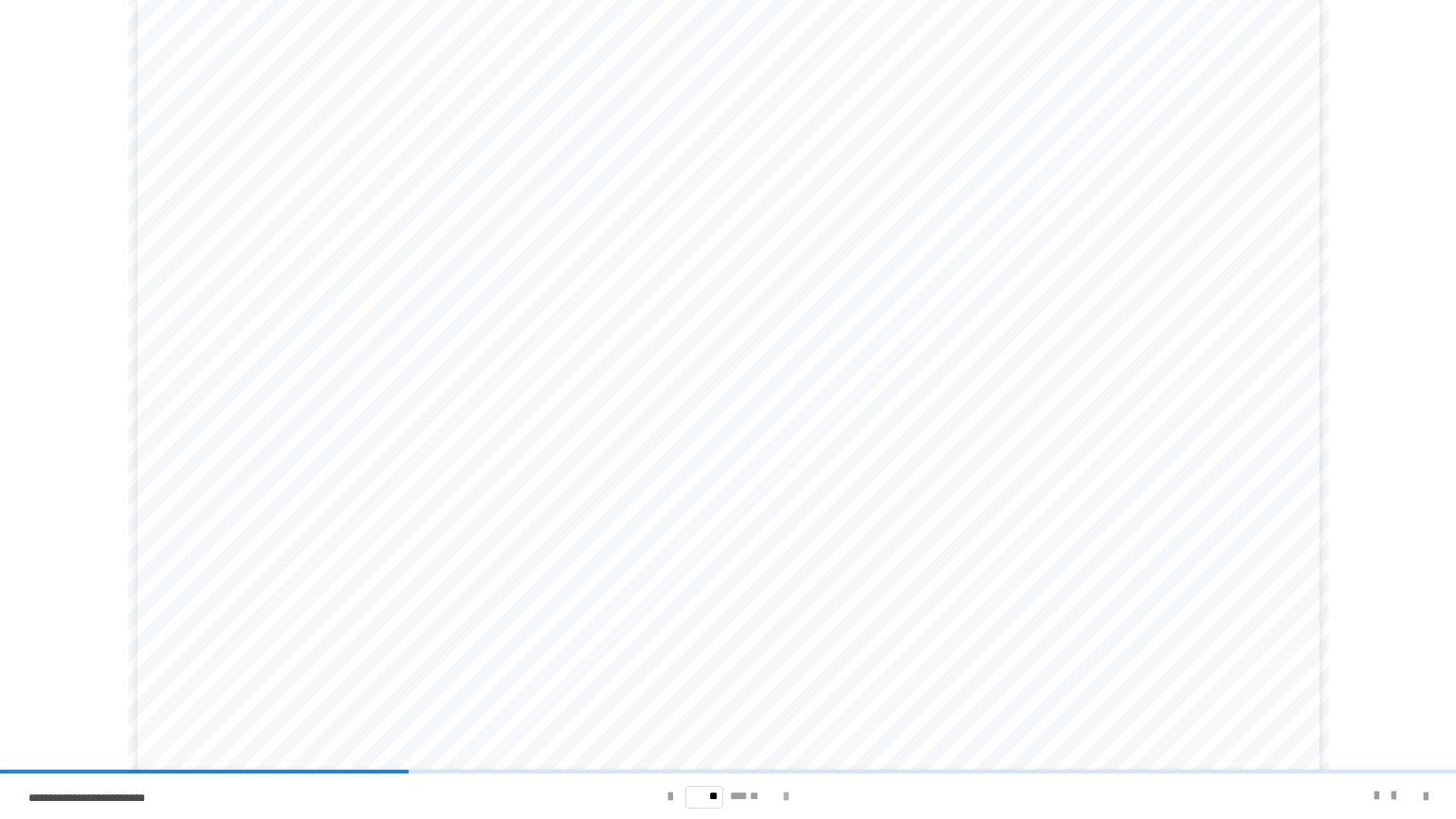 click at bounding box center (786, 797) 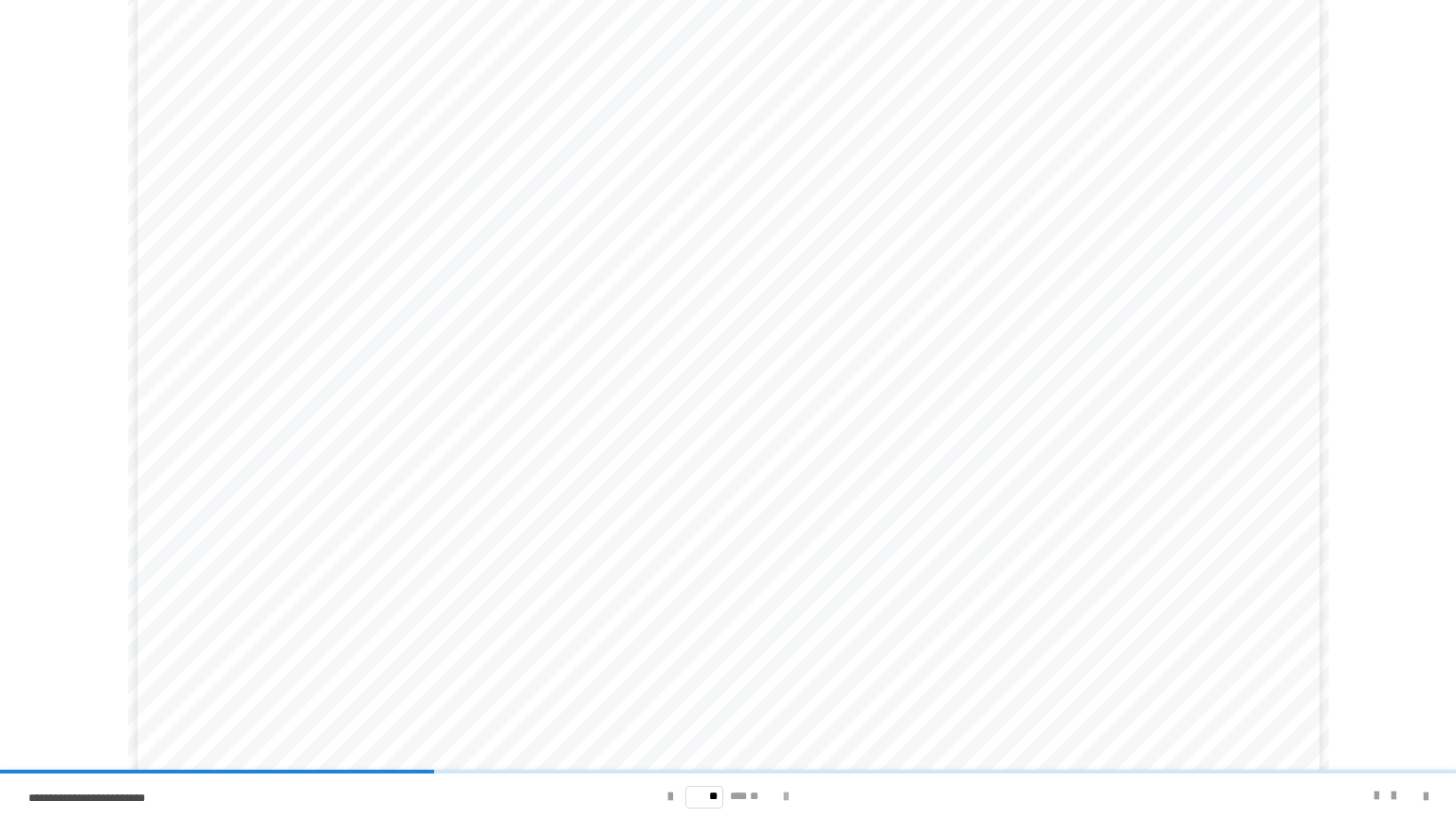 click at bounding box center [786, 797] 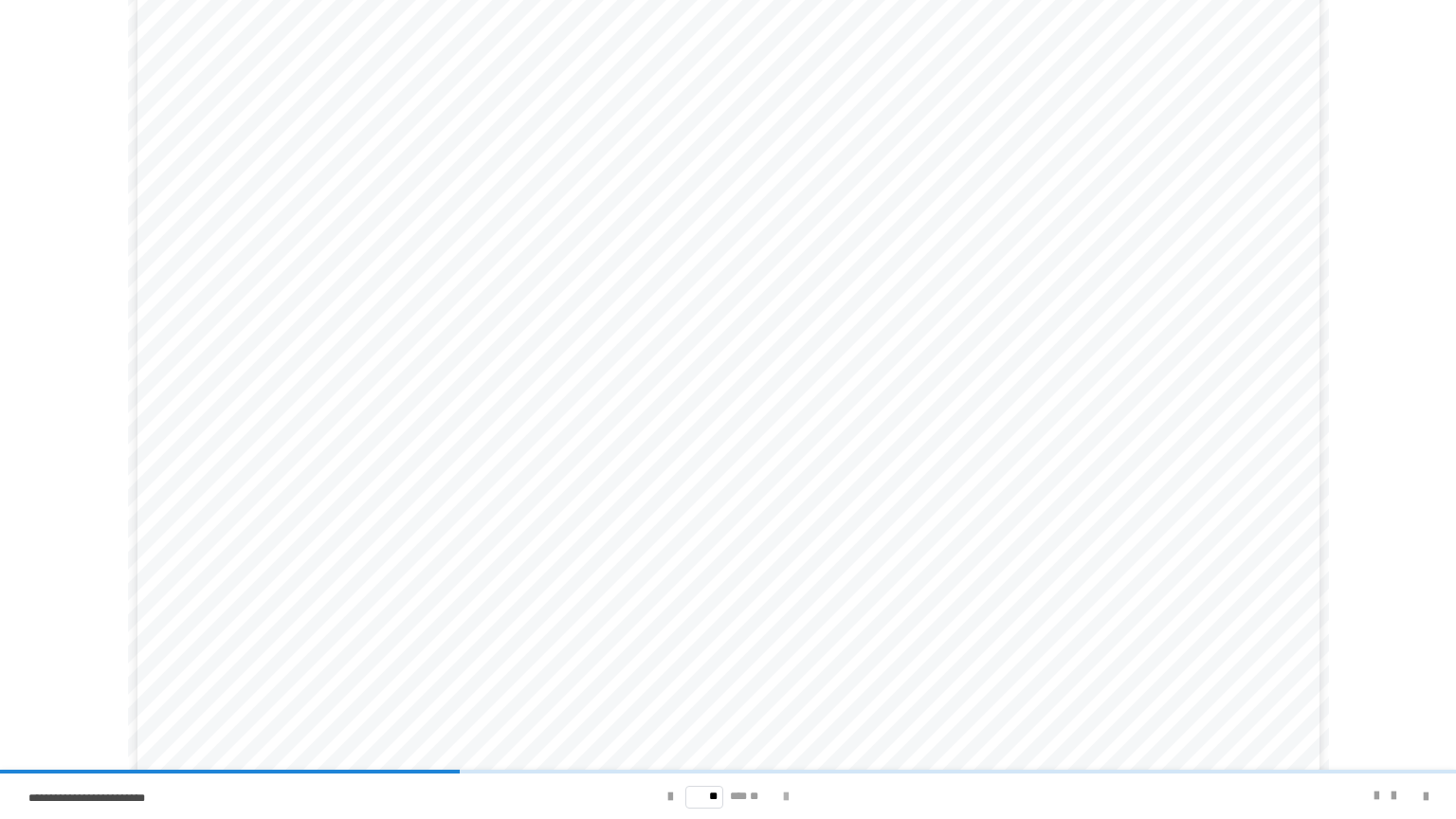 click at bounding box center [786, 797] 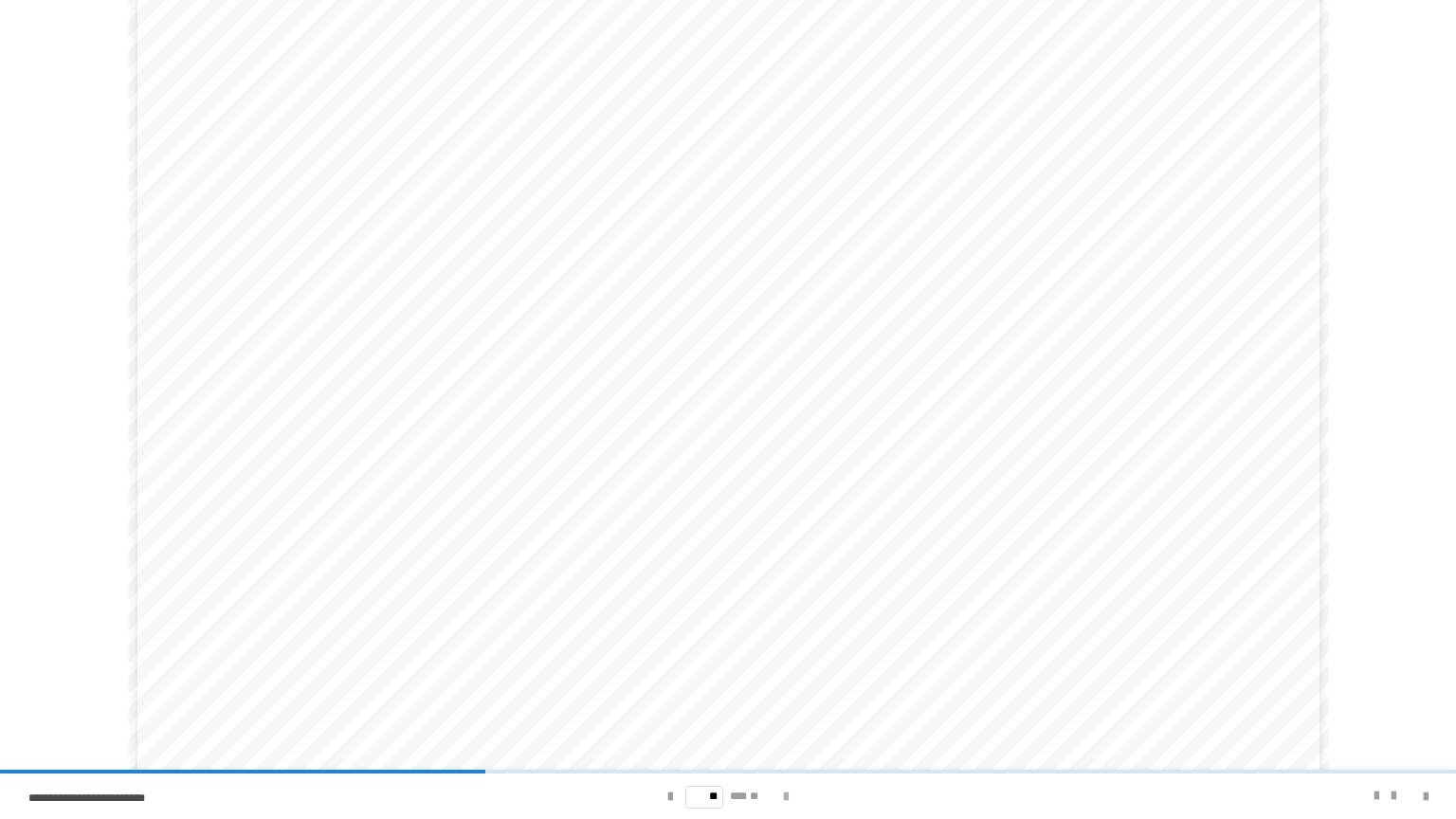 click at bounding box center [786, 797] 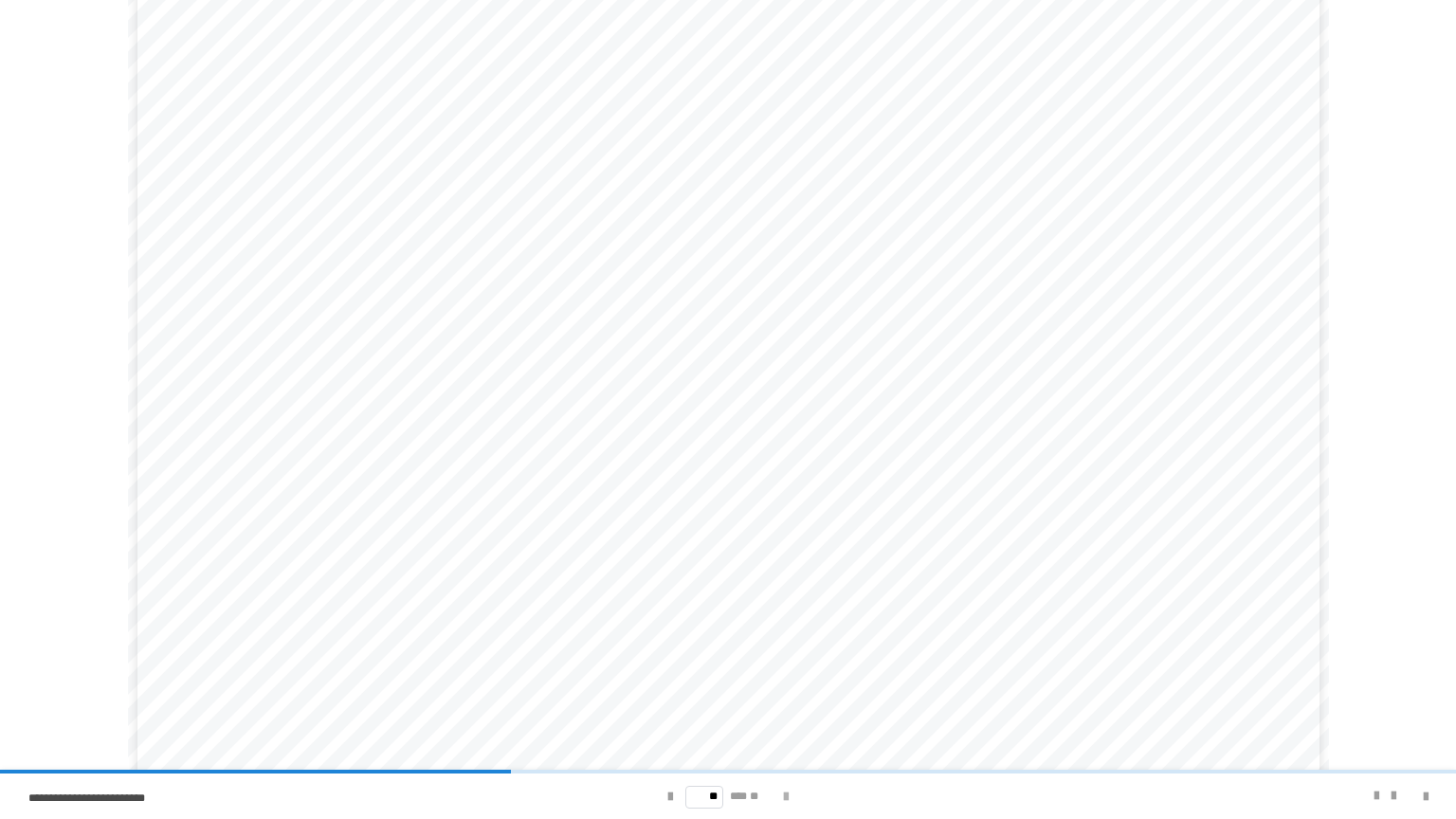 click at bounding box center (786, 797) 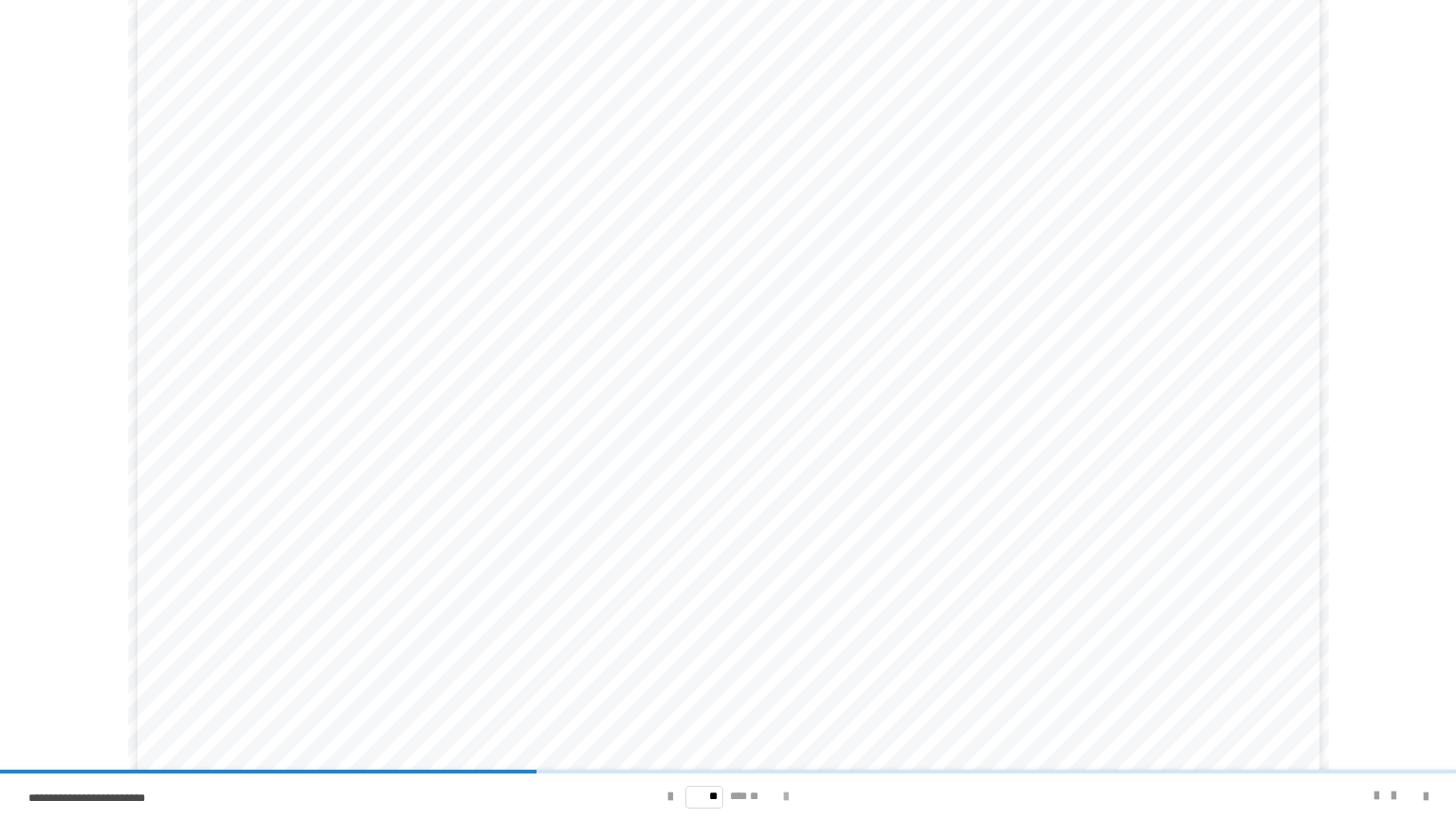 click at bounding box center (786, 797) 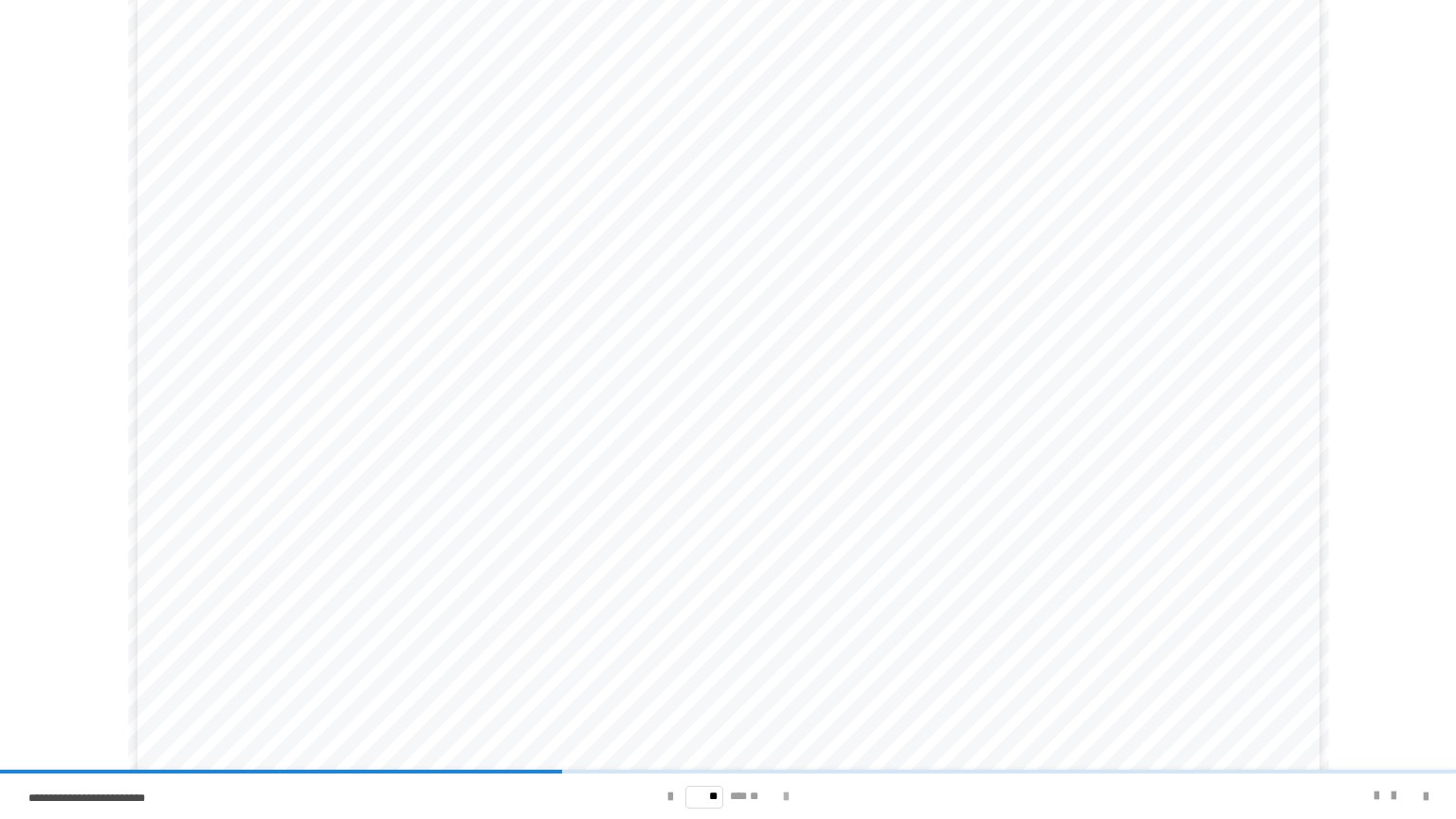 click at bounding box center [786, 797] 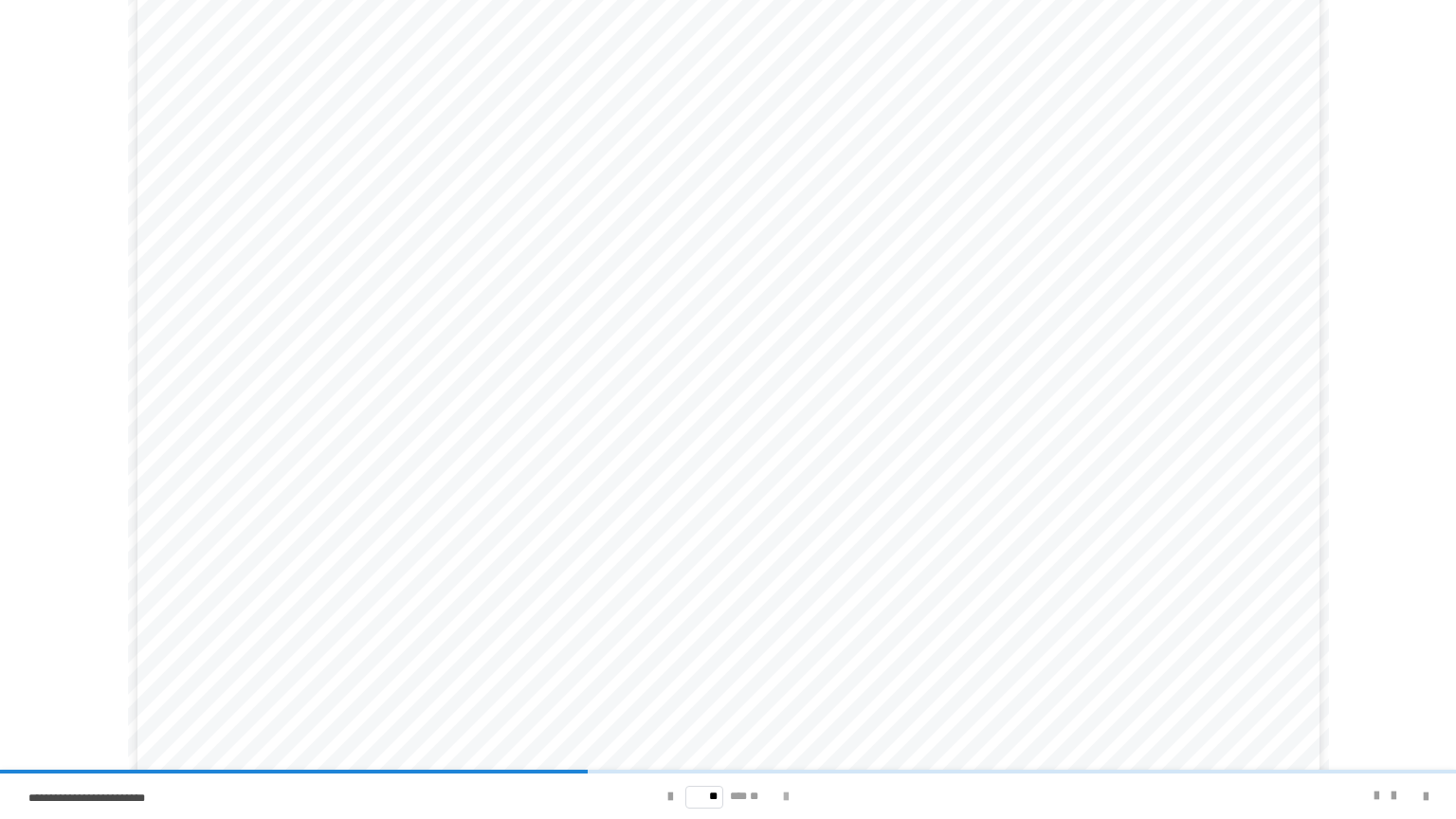 click at bounding box center (786, 797) 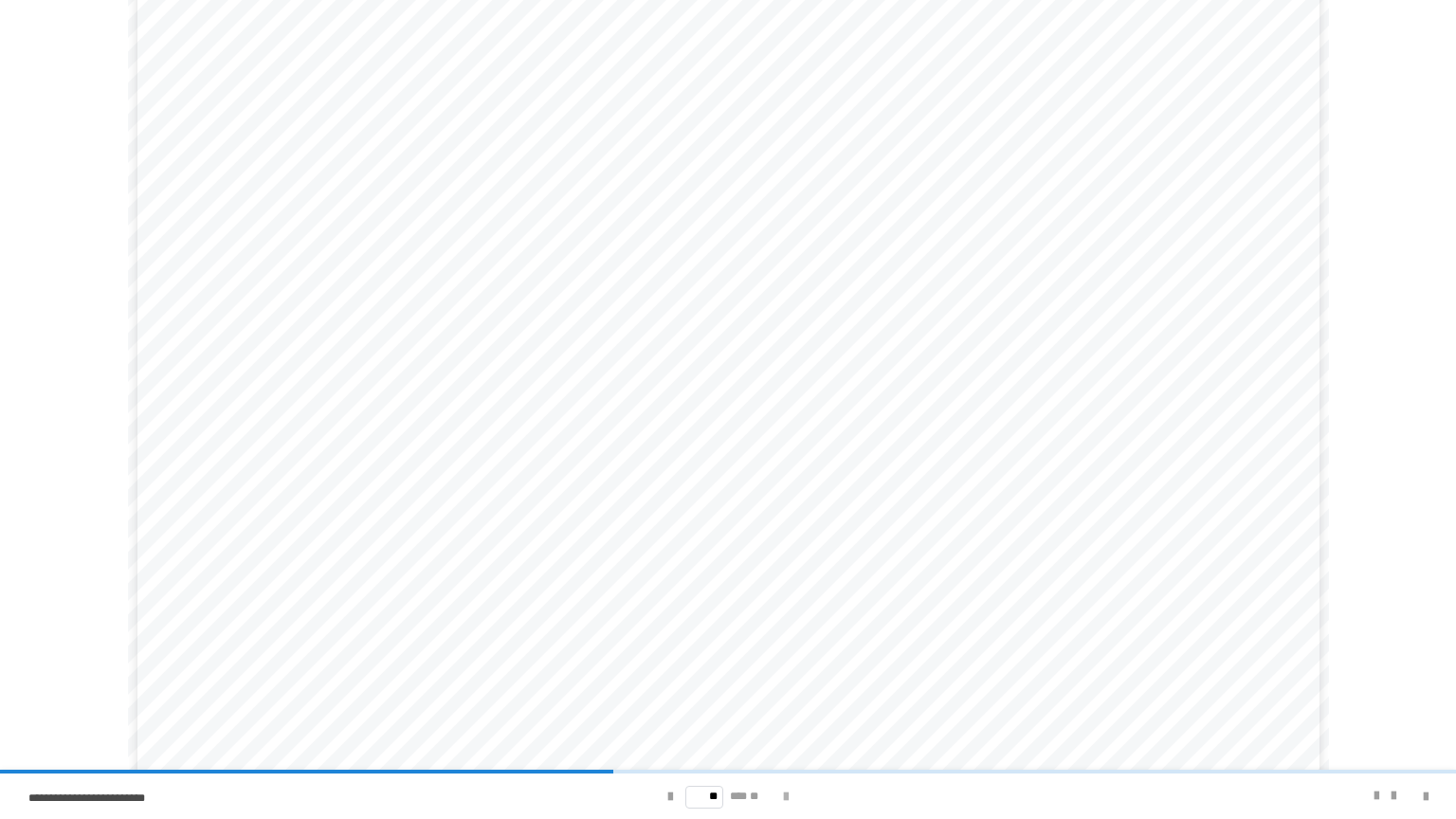 click at bounding box center (786, 797) 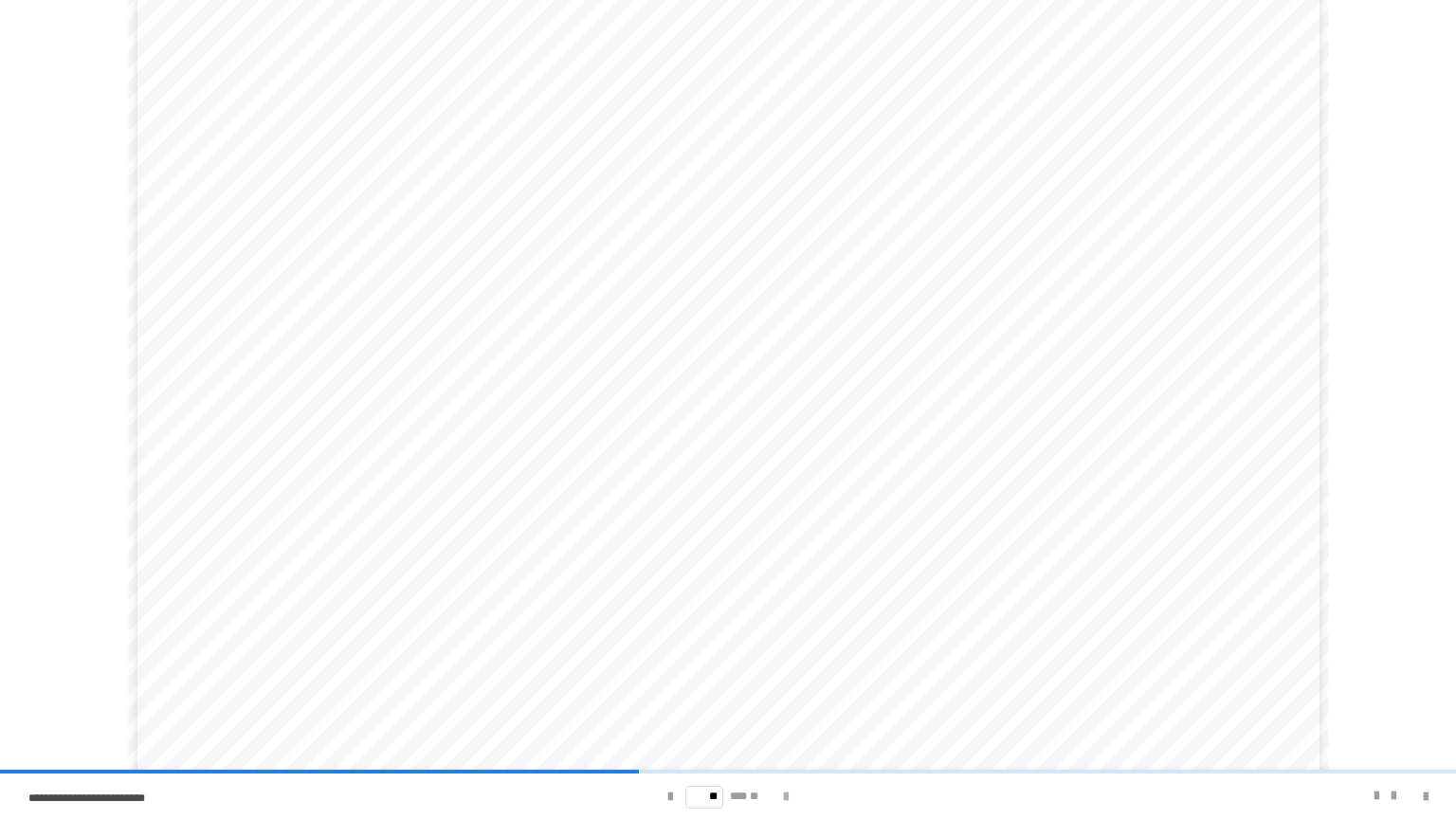 click at bounding box center (786, 797) 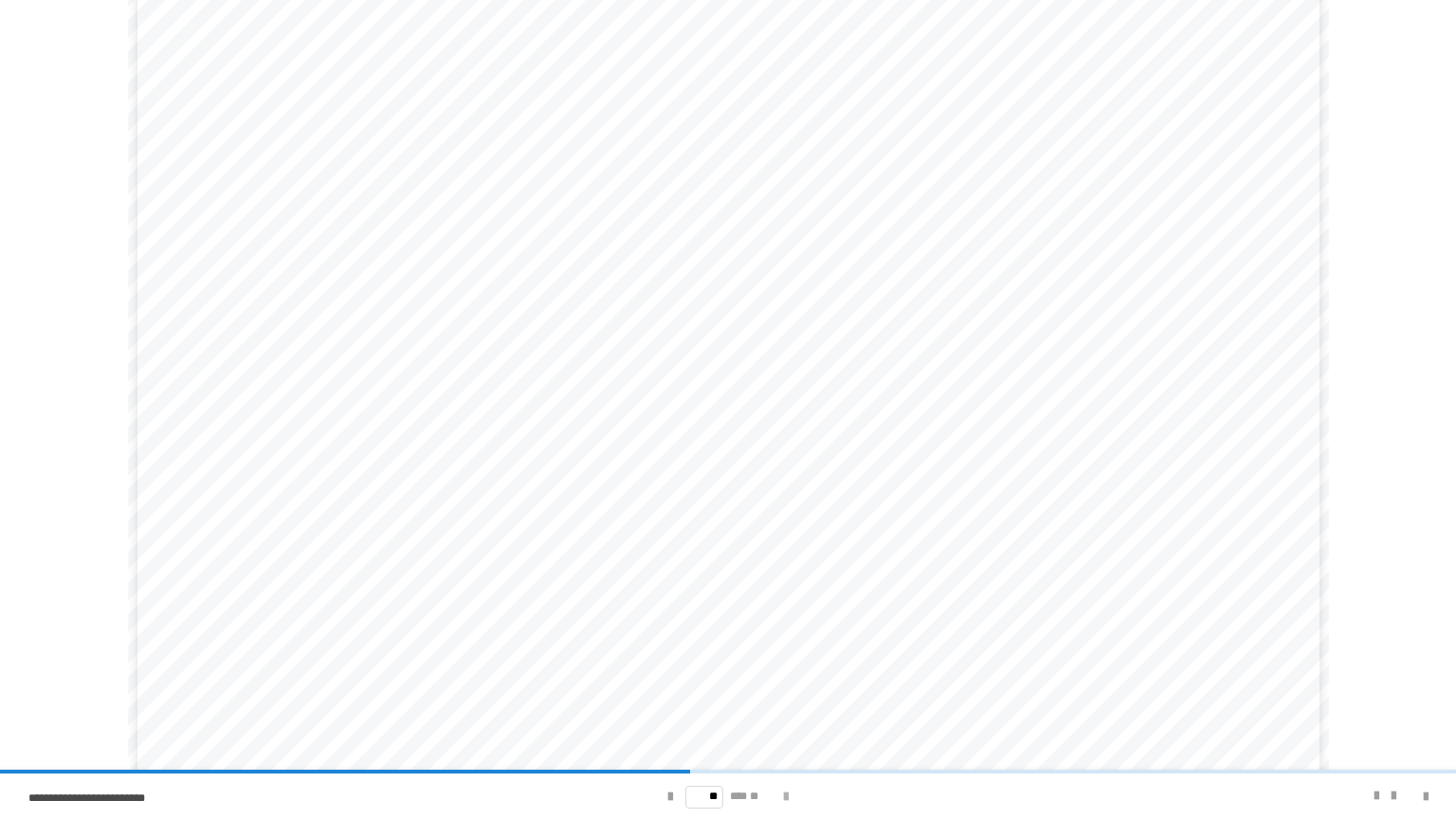 click at bounding box center [786, 797] 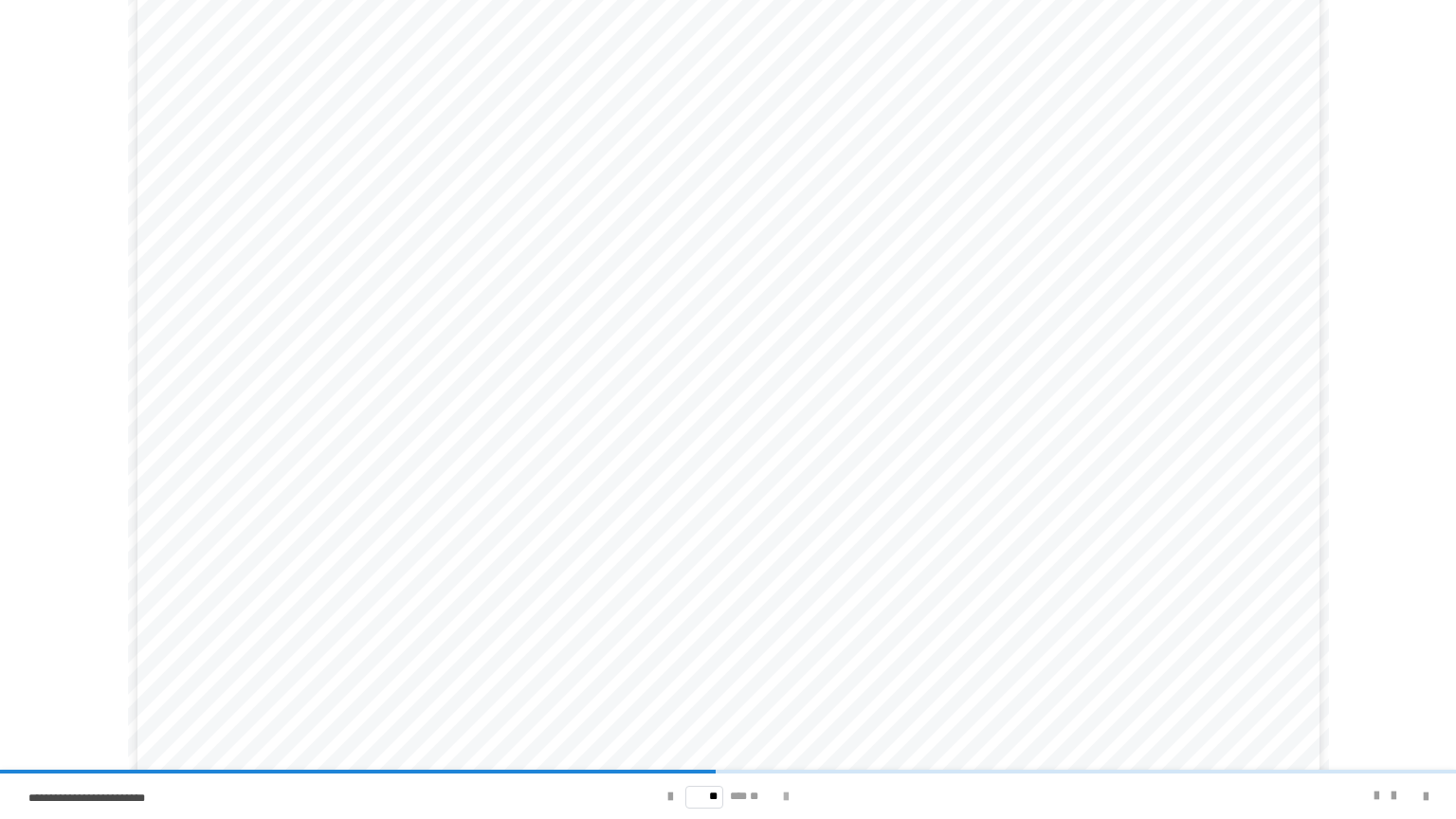 click at bounding box center (786, 797) 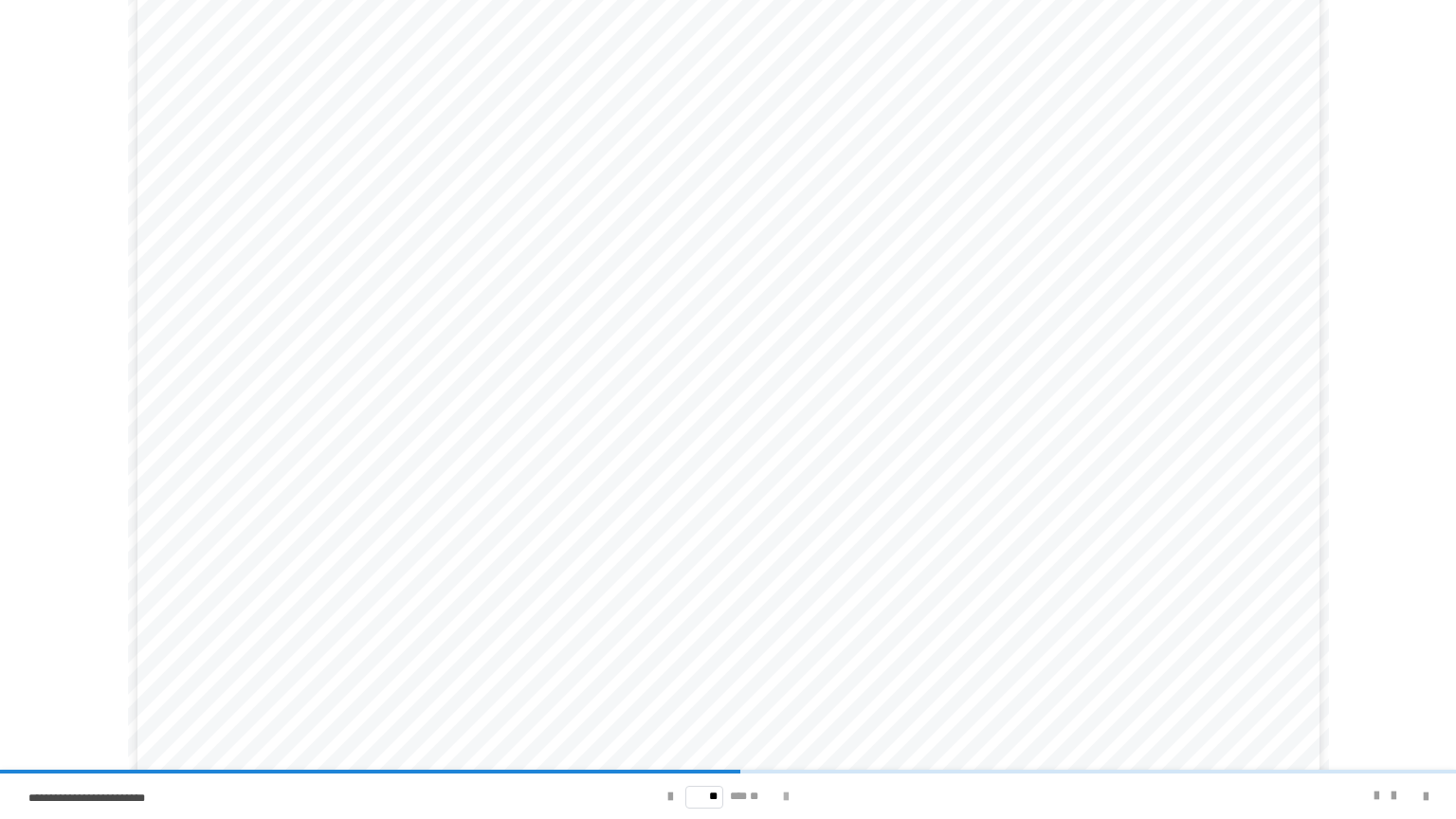 click at bounding box center (786, 797) 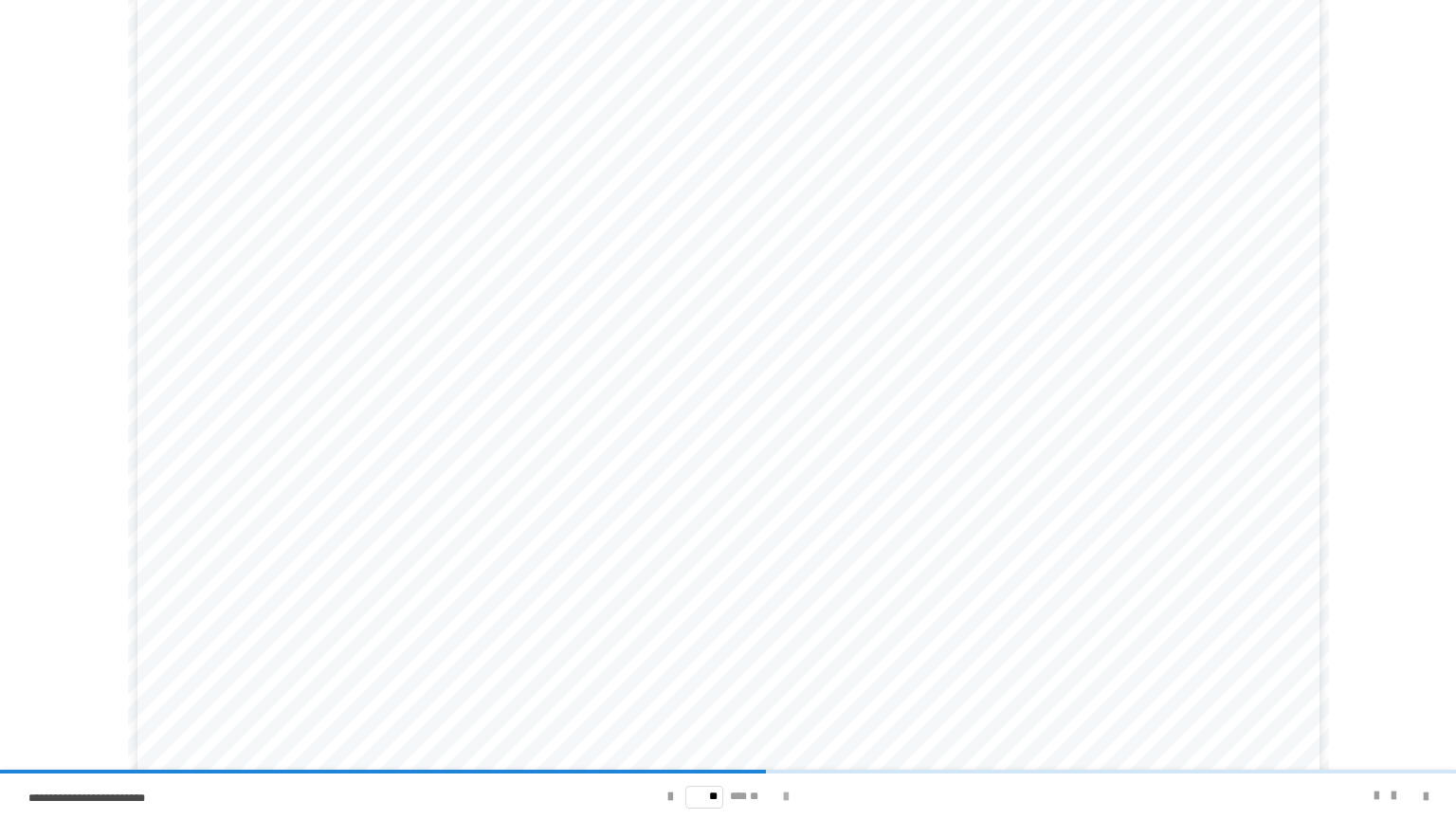 click at bounding box center (786, 797) 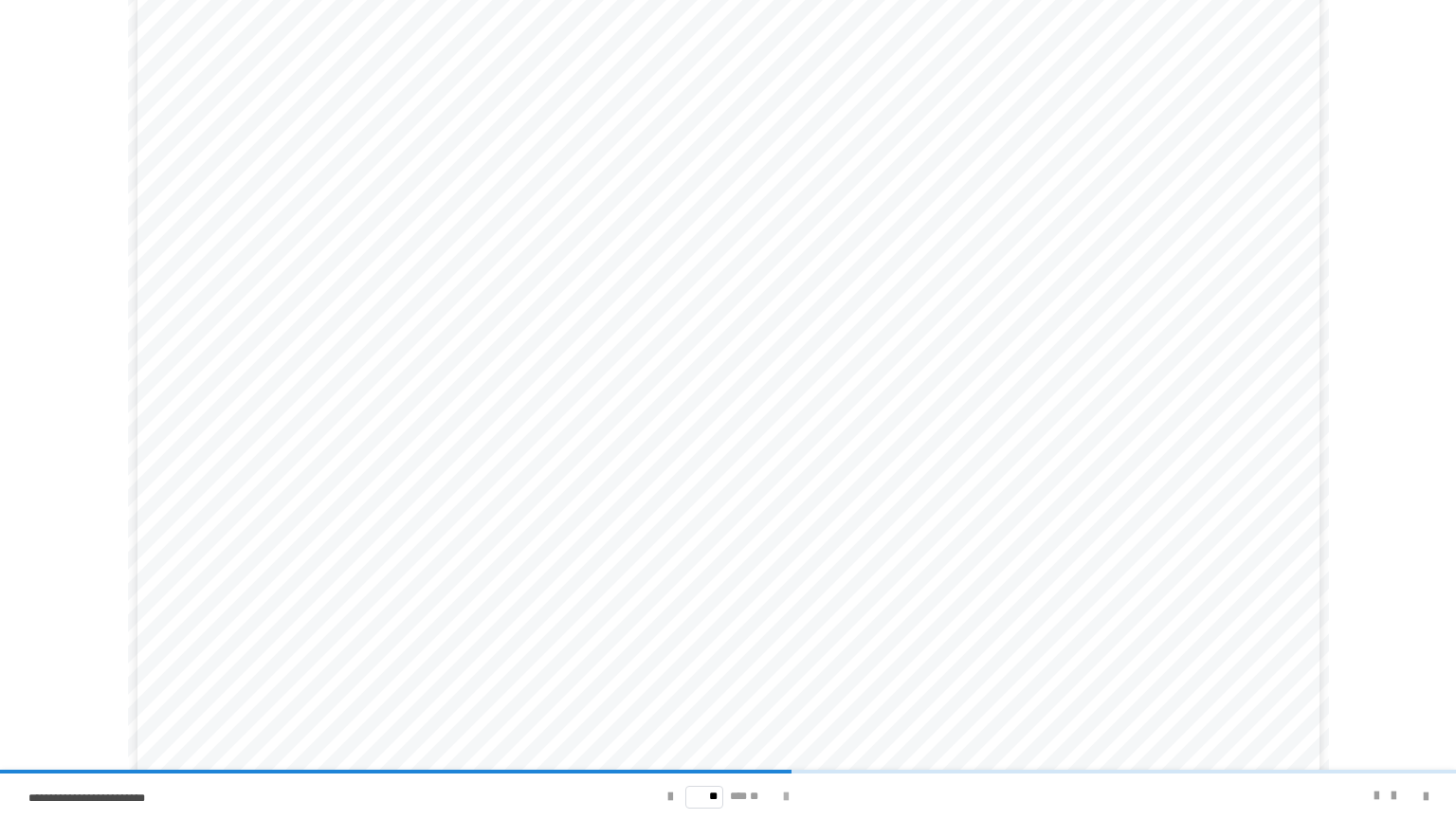 click at bounding box center [786, 797] 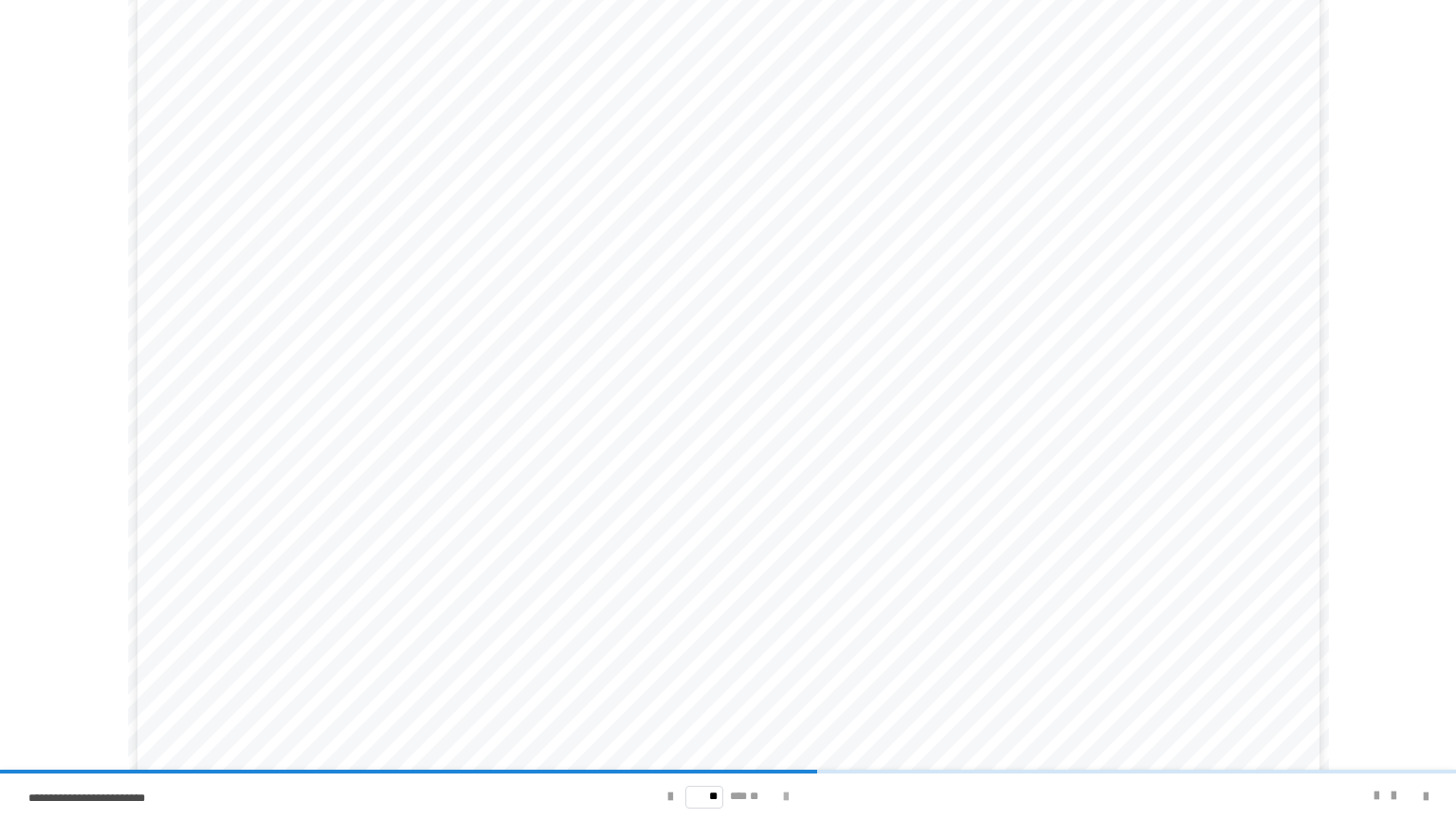 click at bounding box center (786, 797) 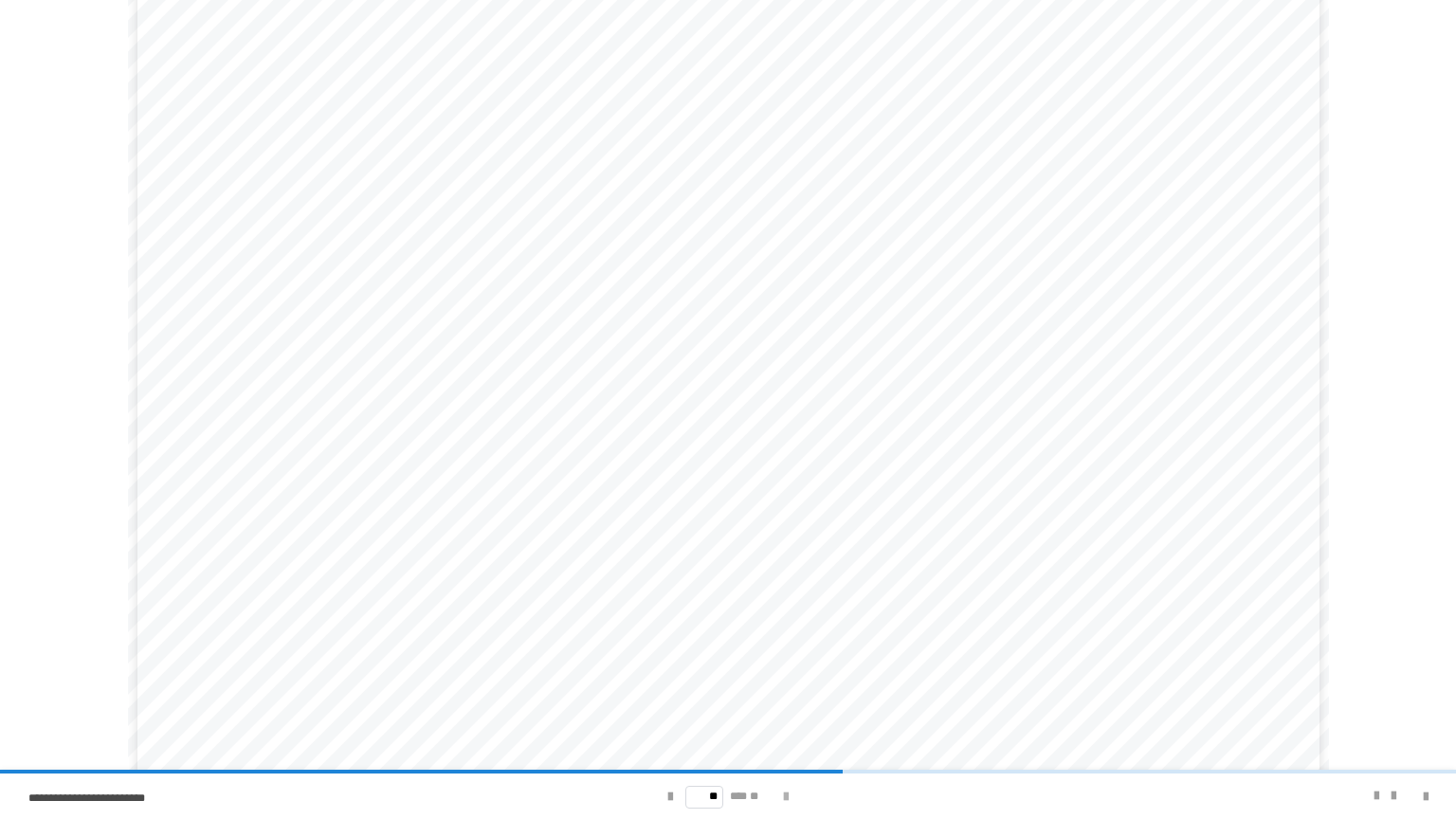 click at bounding box center [786, 797] 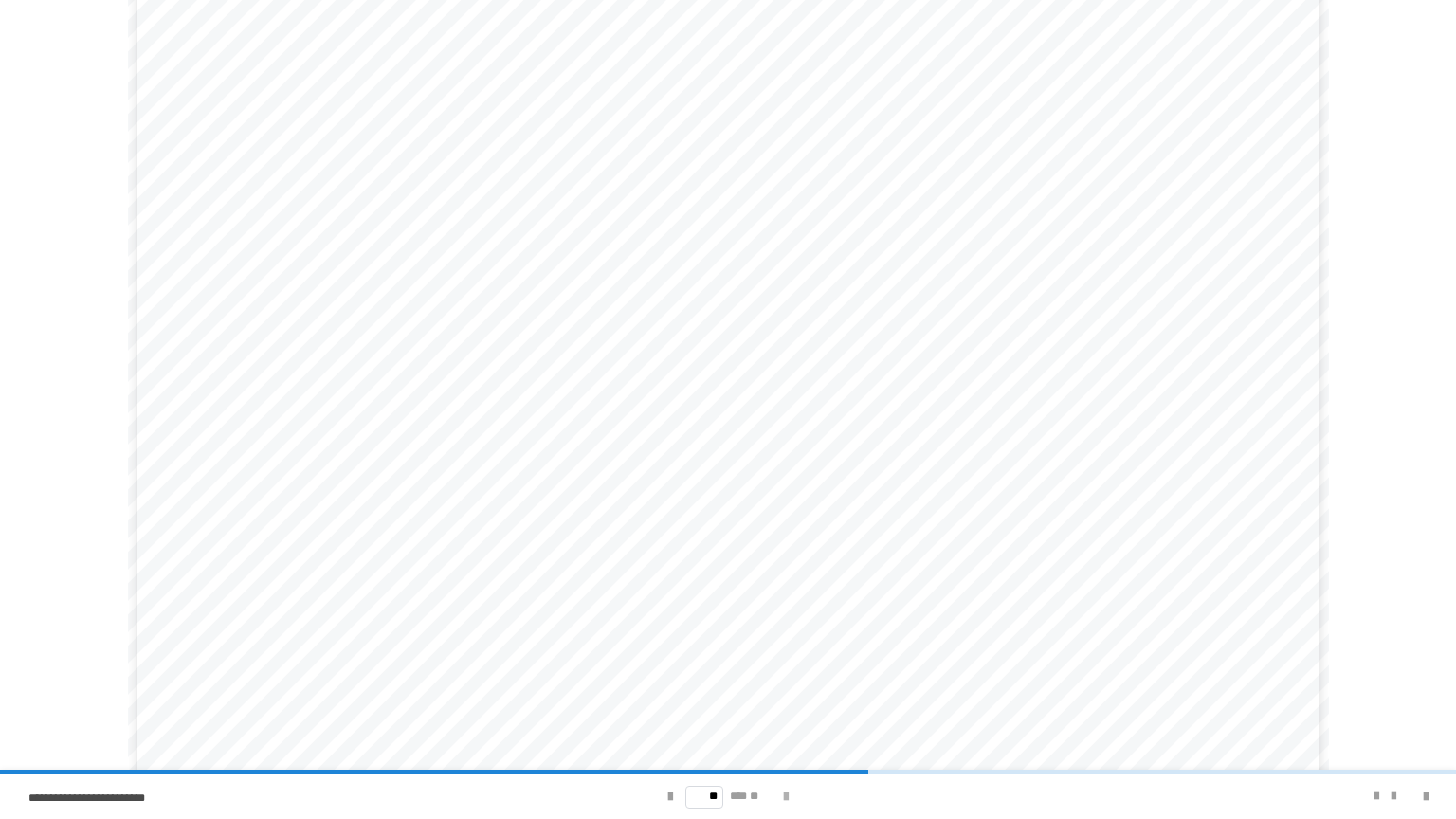 click at bounding box center [786, 797] 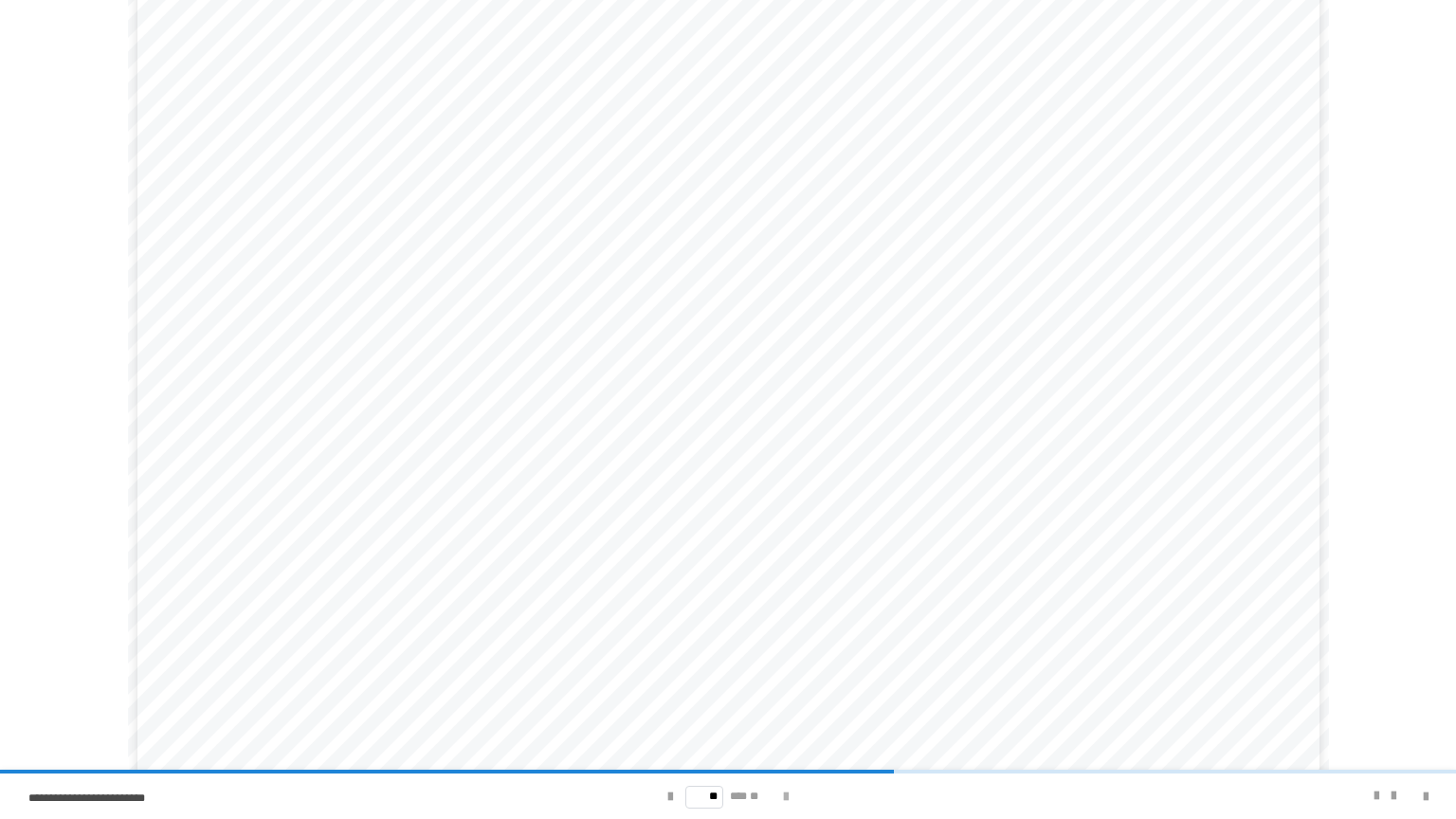 click at bounding box center (786, 797) 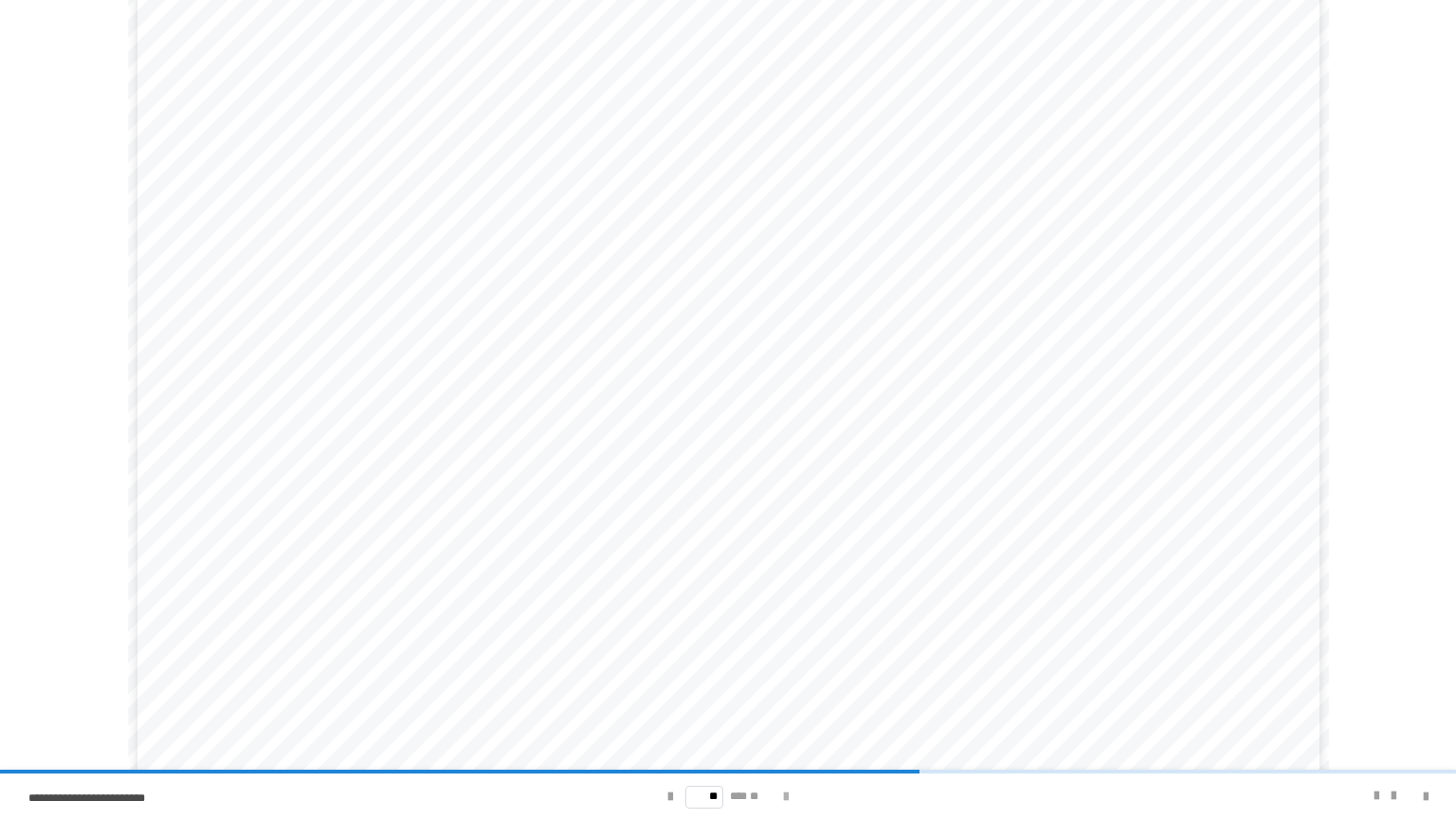 click at bounding box center [786, 797] 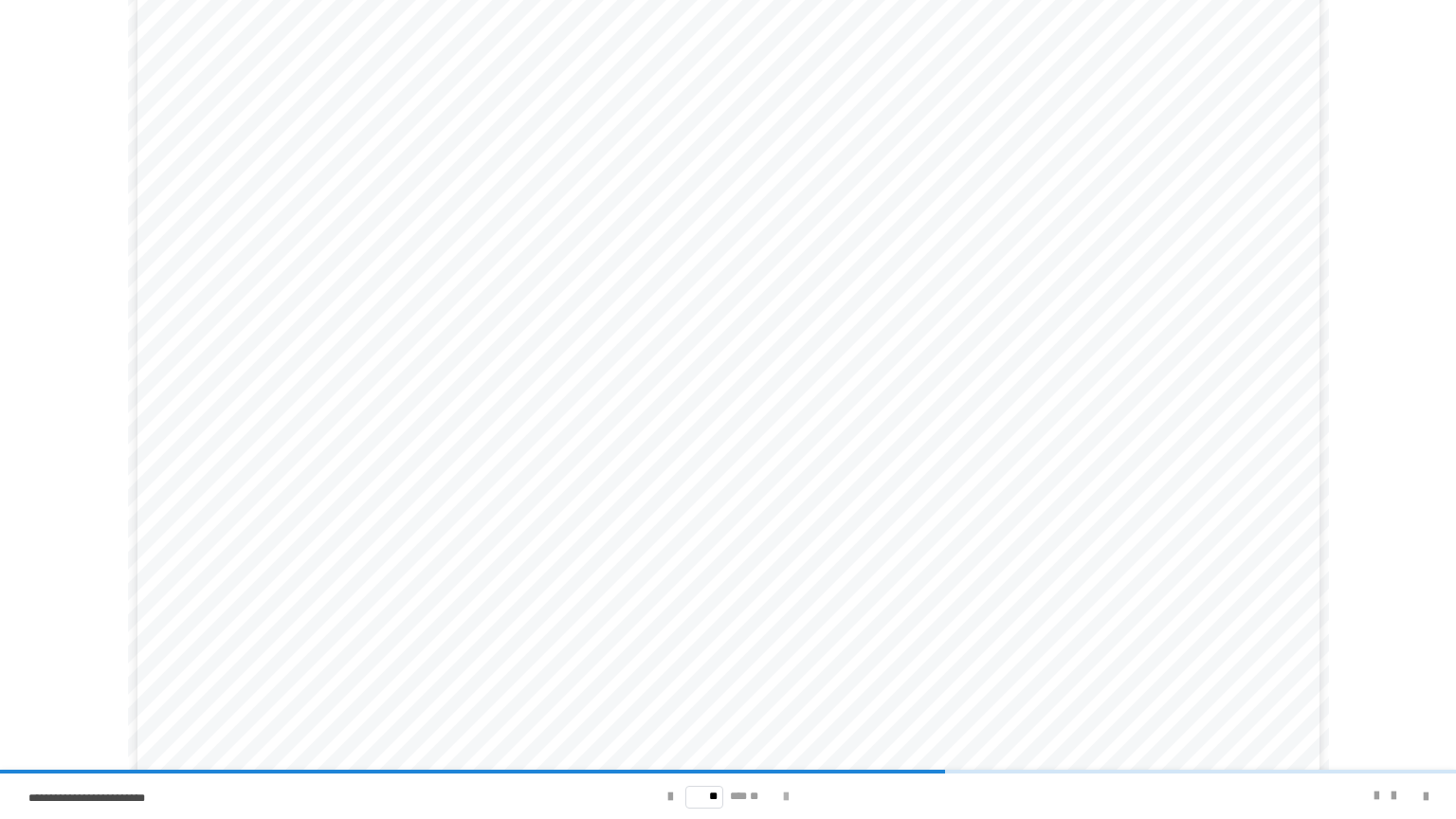 click at bounding box center [786, 797] 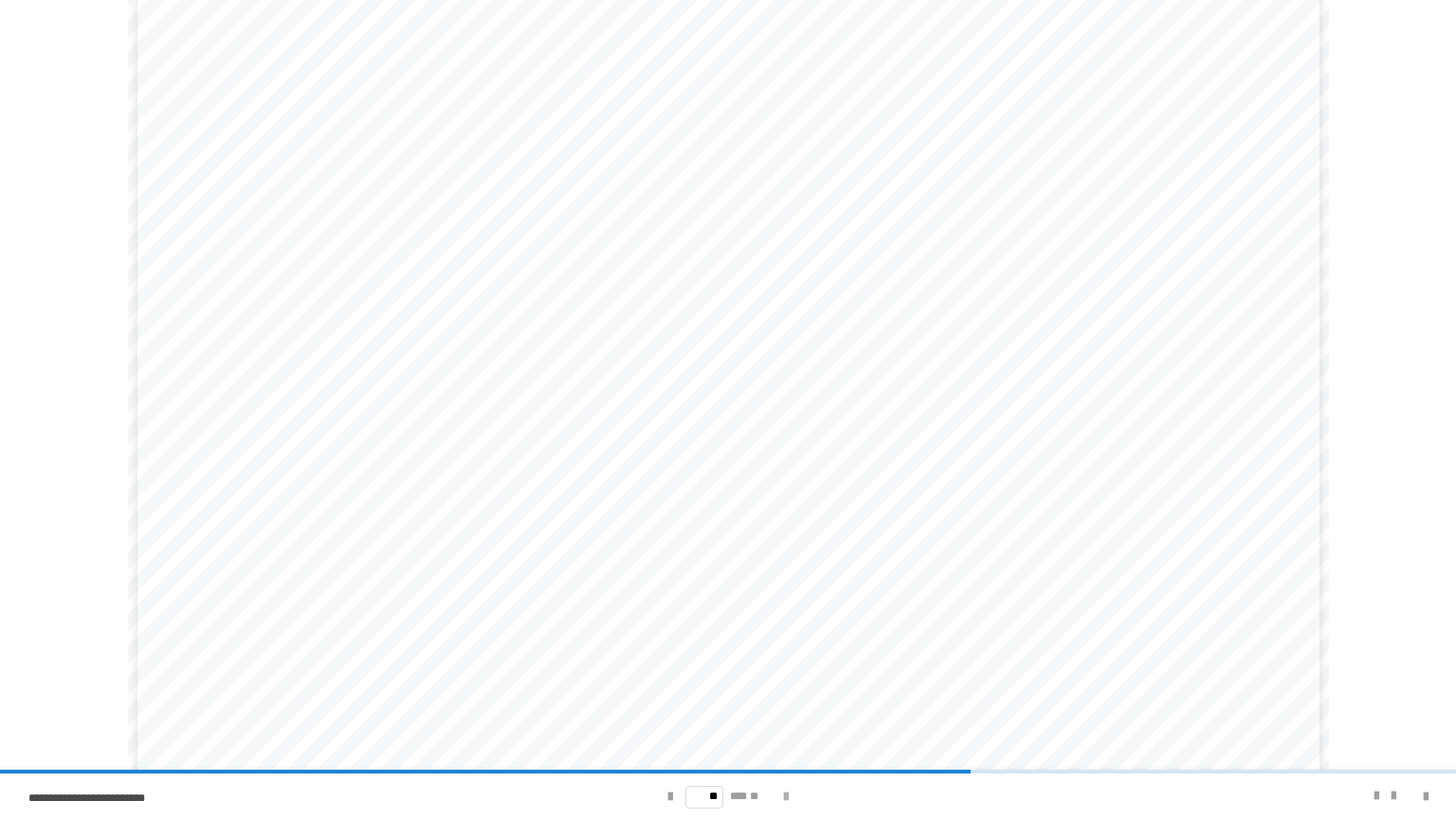 click at bounding box center [786, 797] 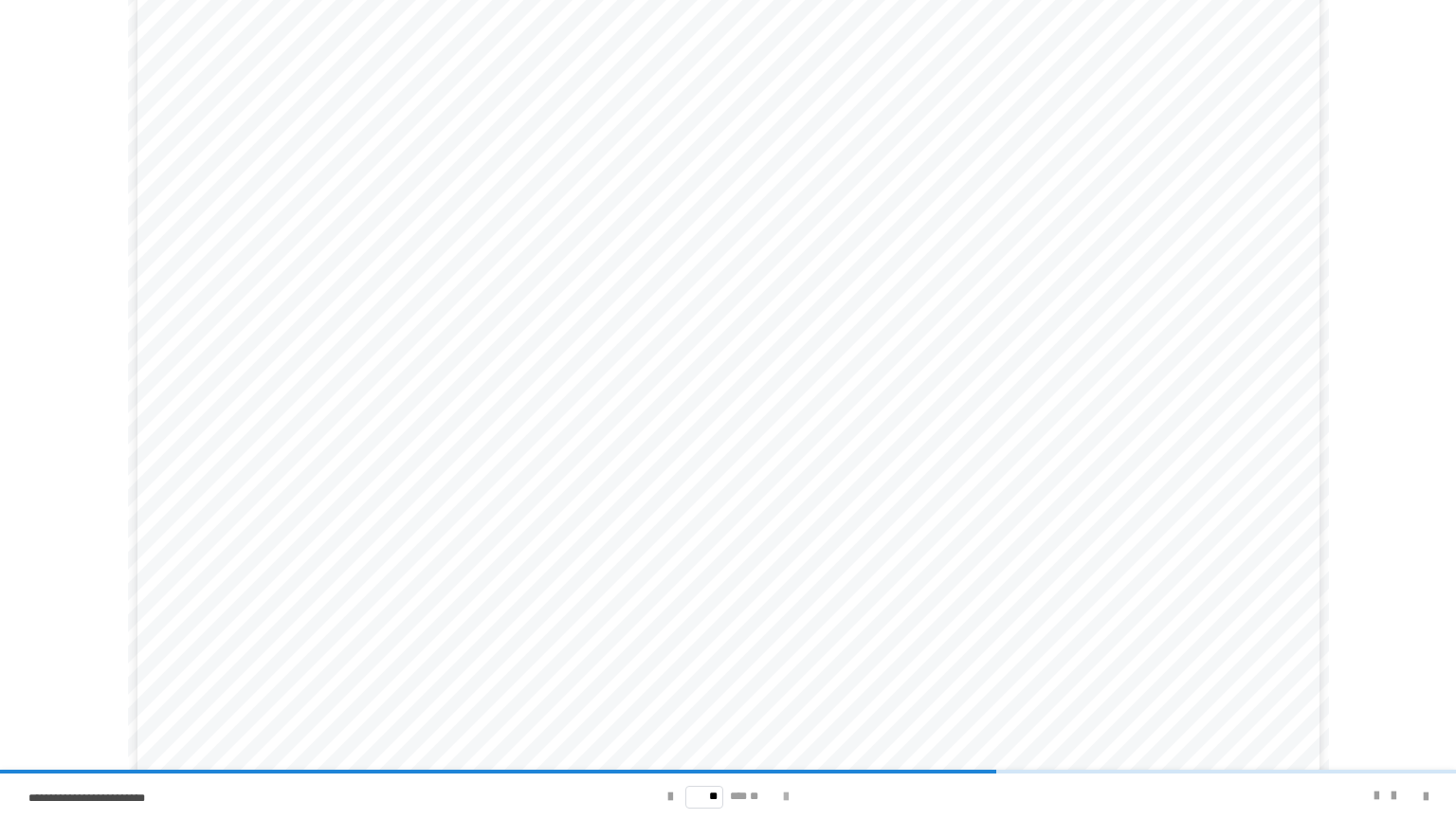 click at bounding box center (786, 797) 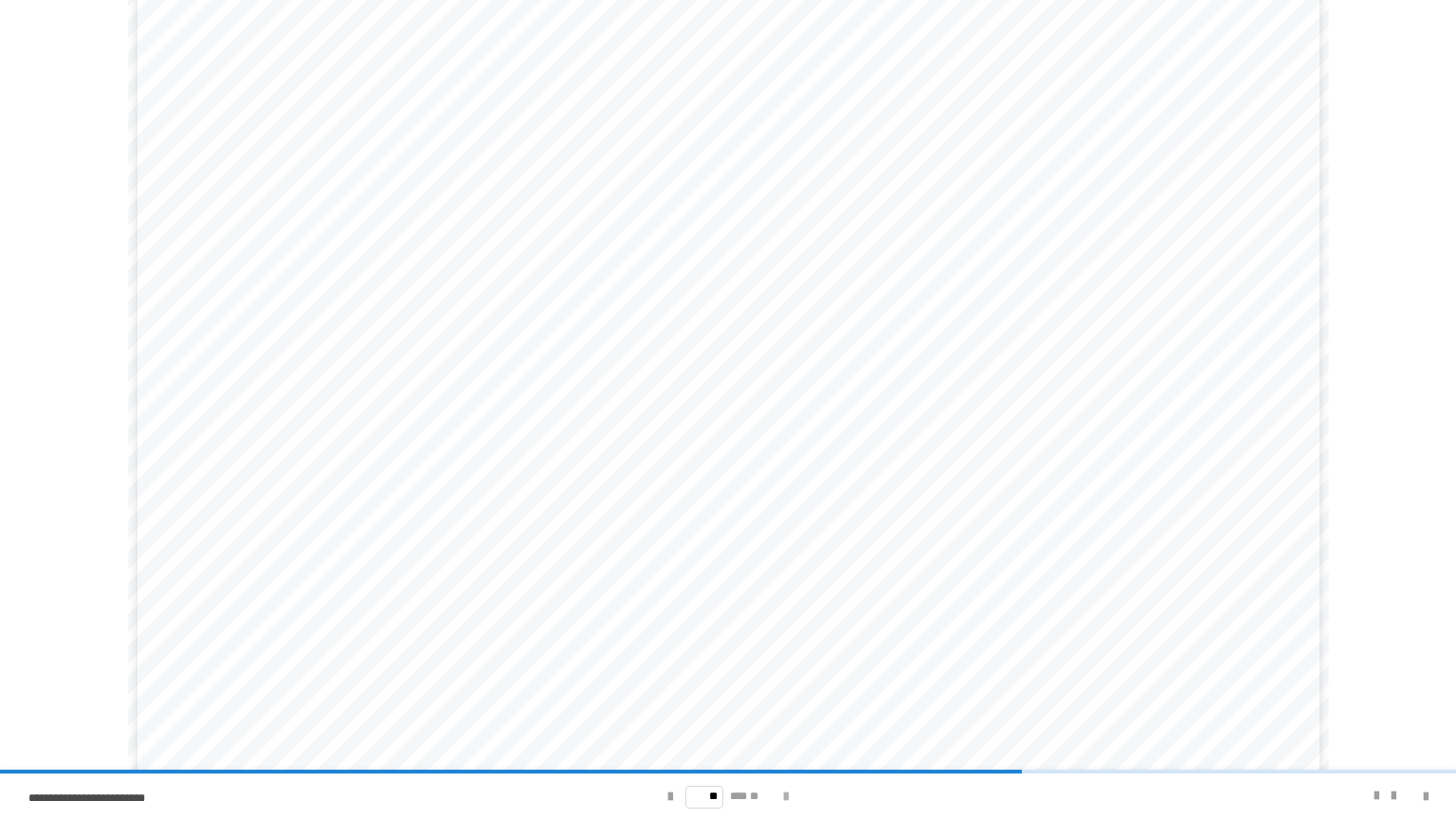 click at bounding box center [786, 797] 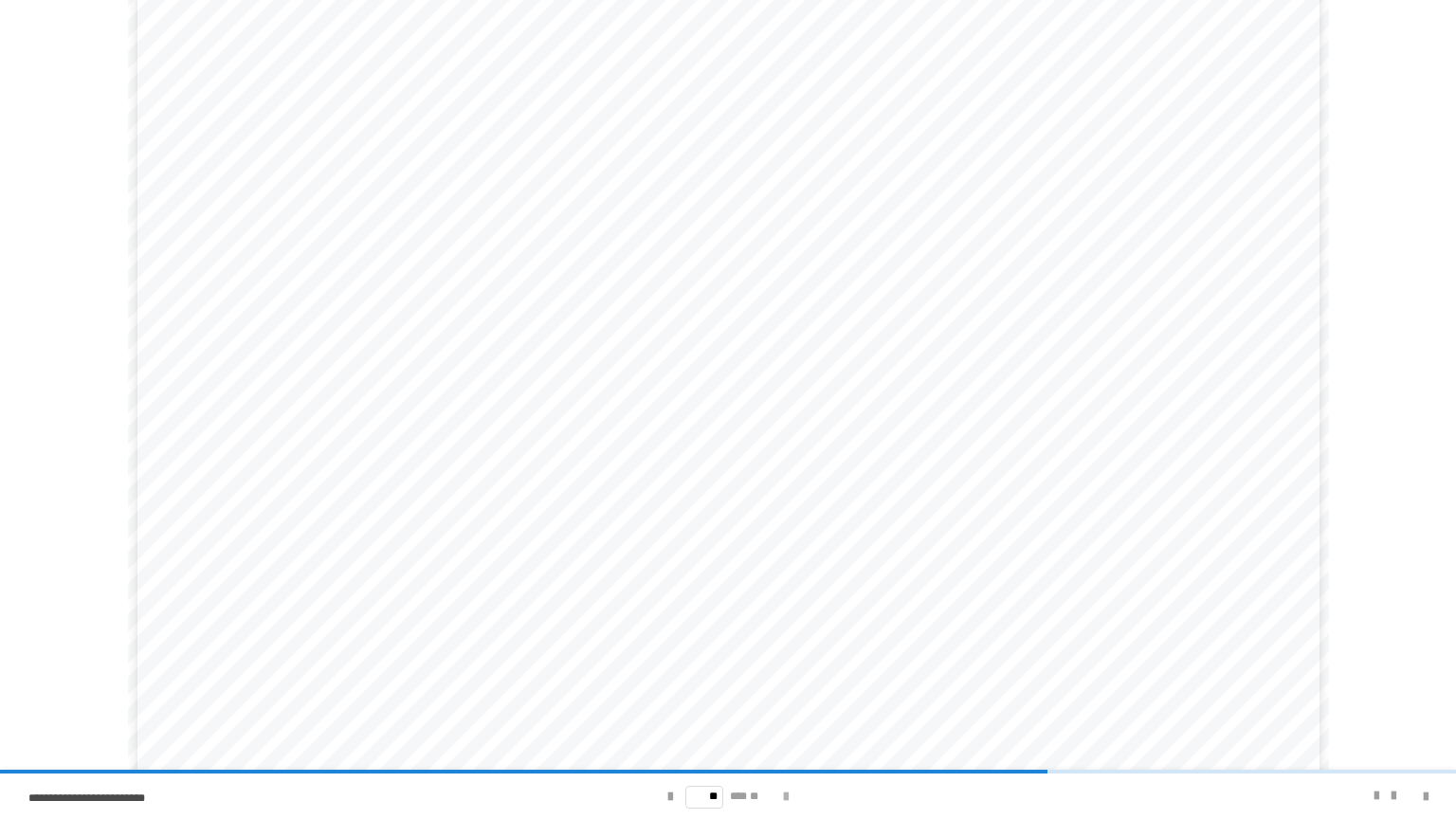 click at bounding box center (786, 797) 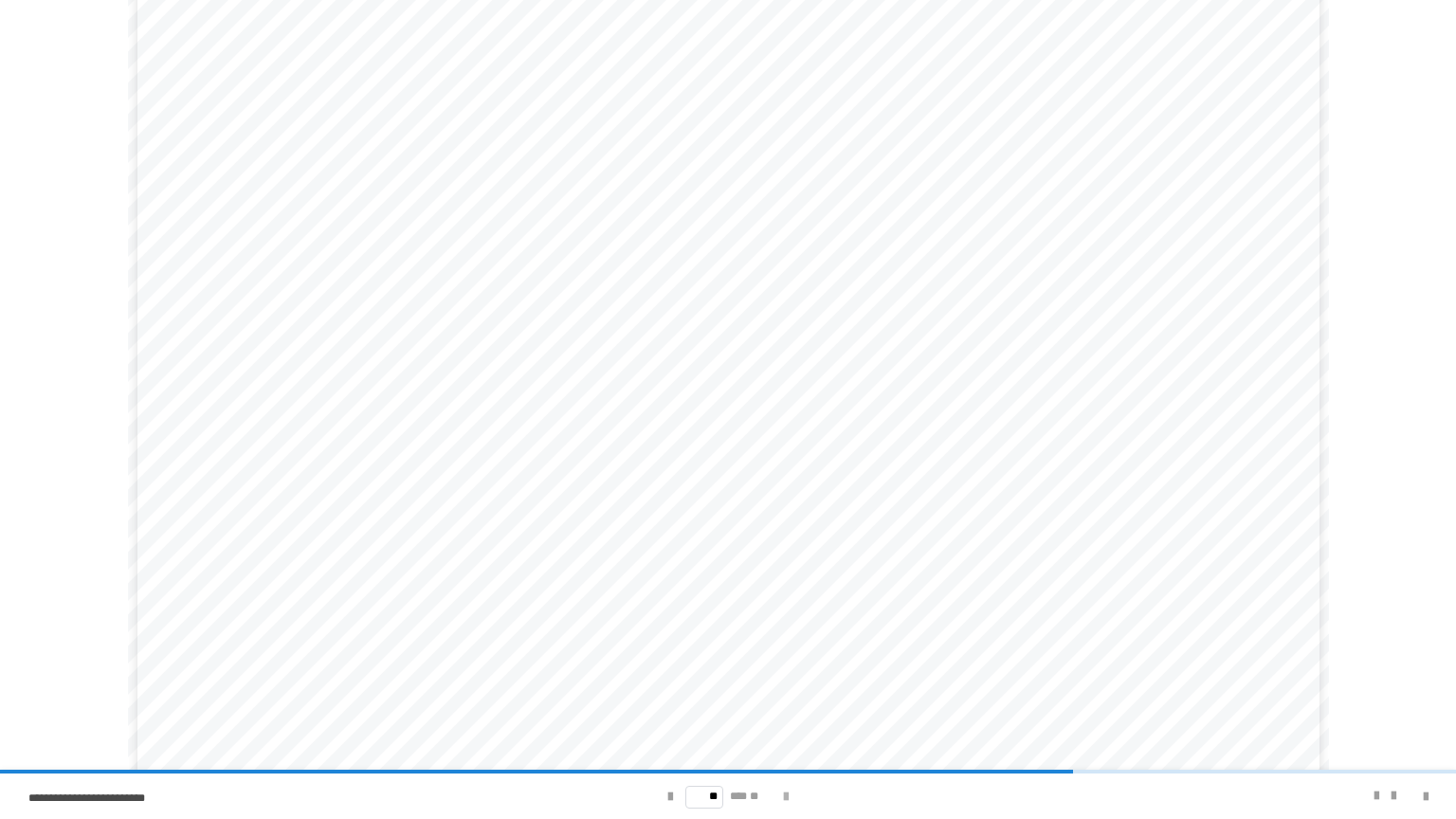 click at bounding box center [786, 797] 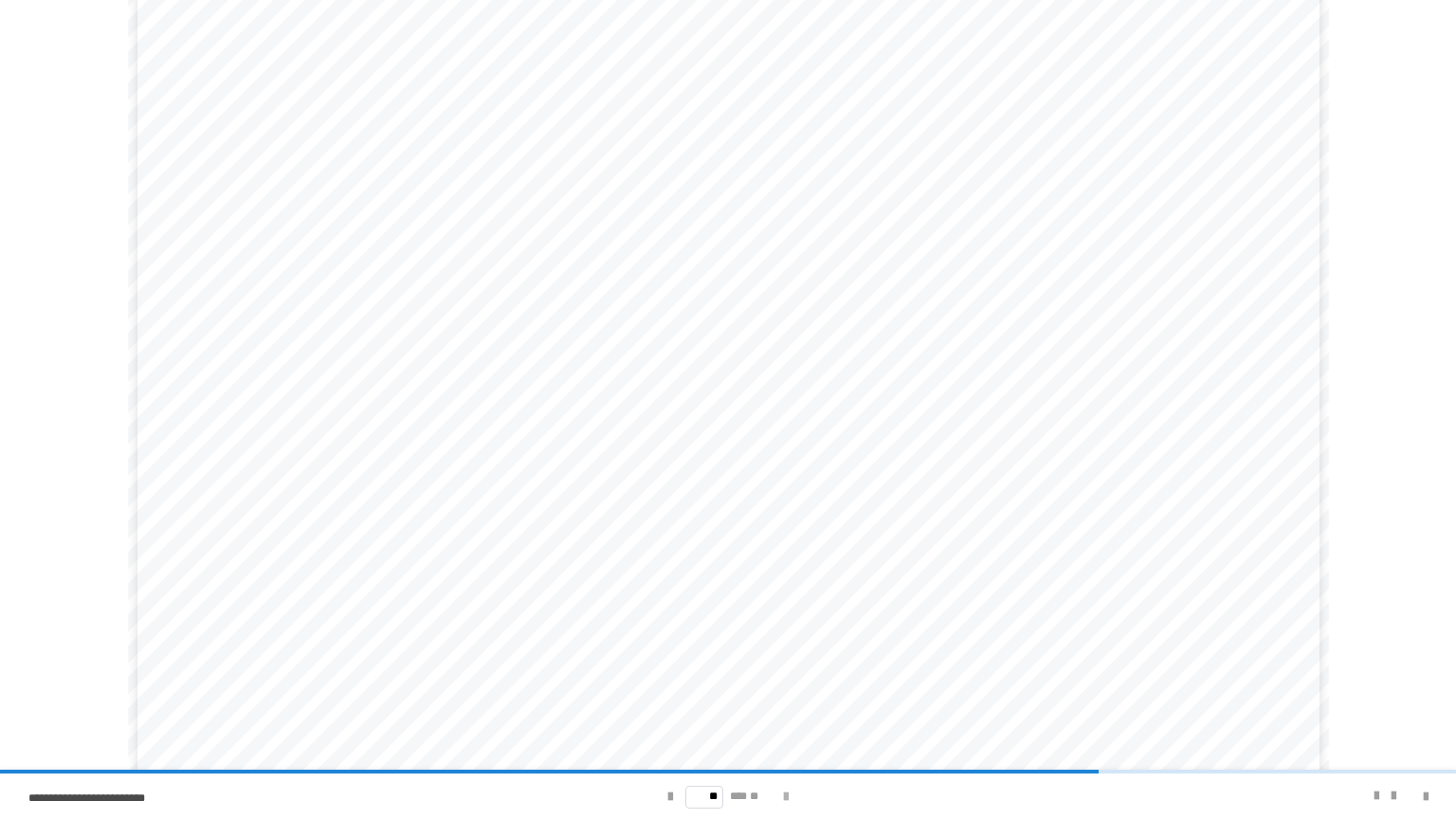 click at bounding box center [786, 797] 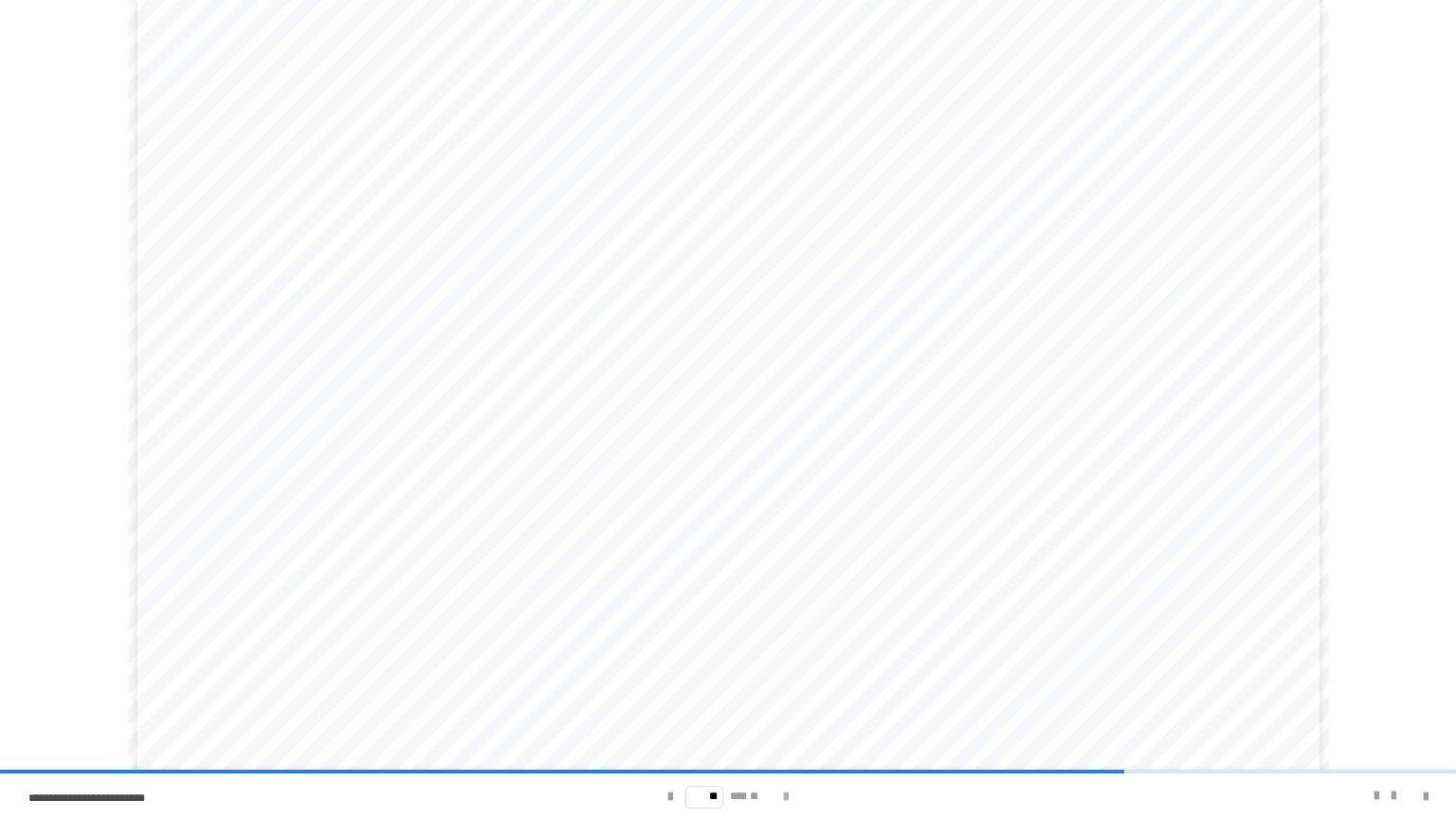 click at bounding box center (786, 797) 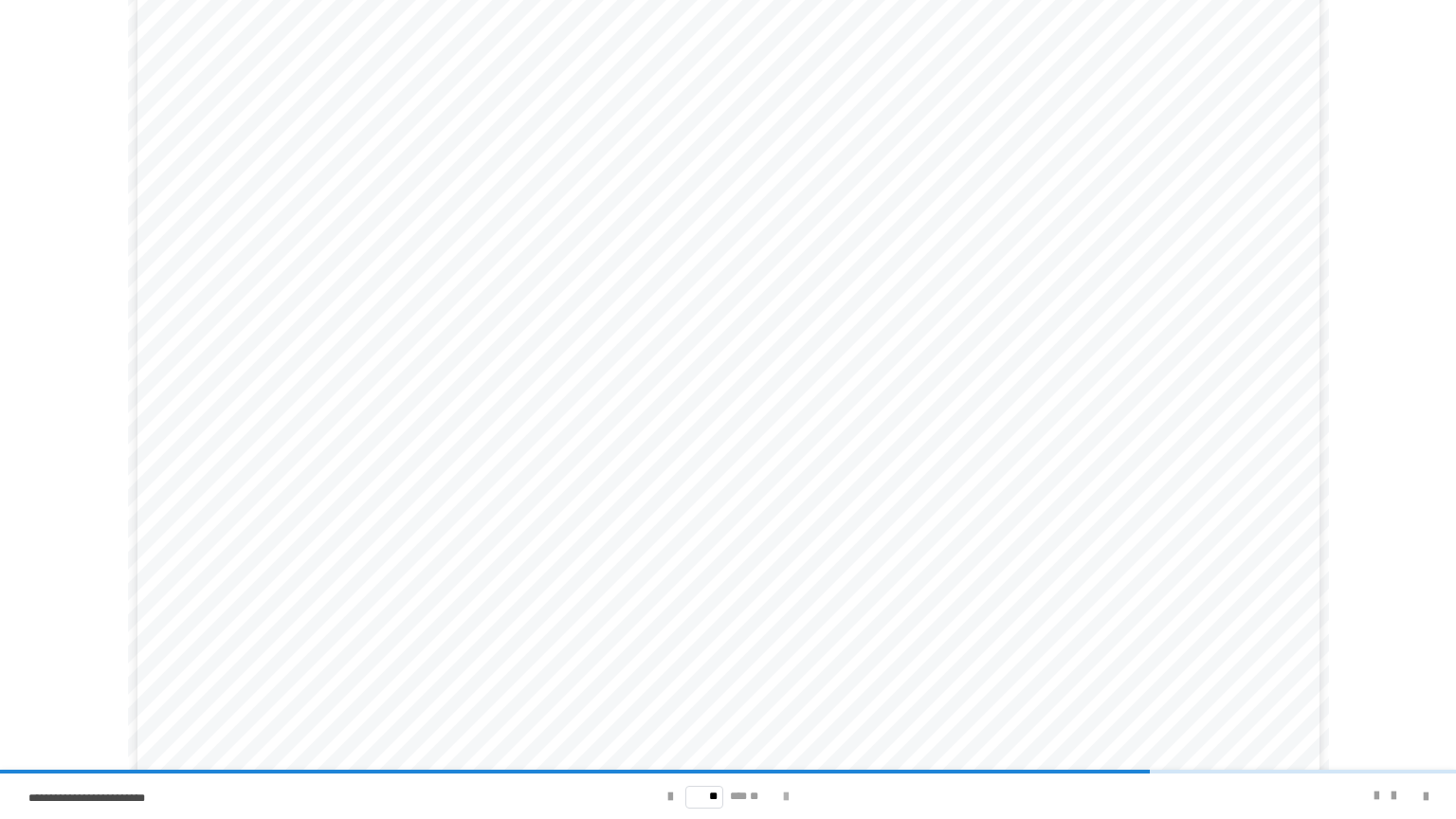 click at bounding box center (786, 797) 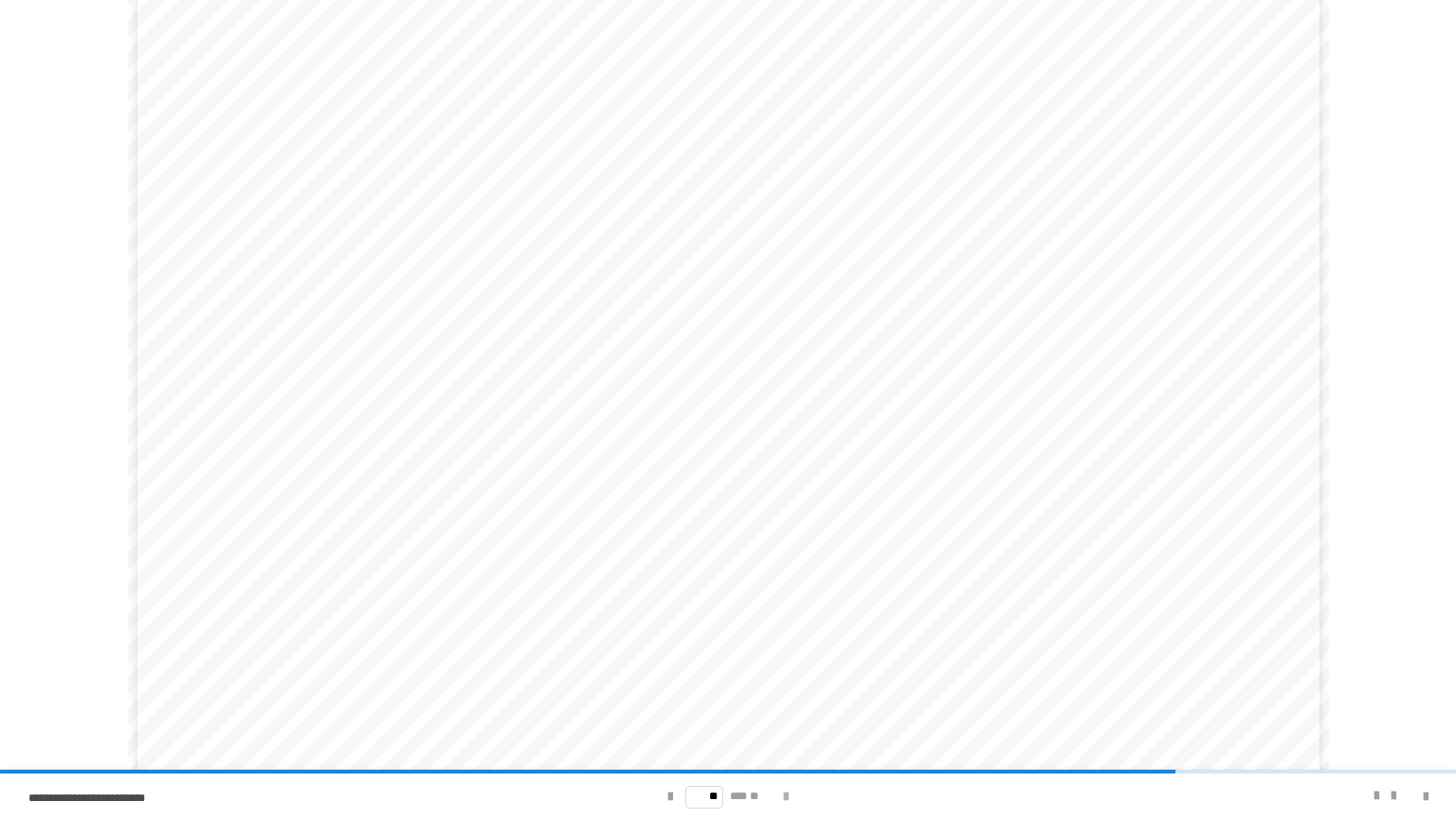 click at bounding box center (786, 797) 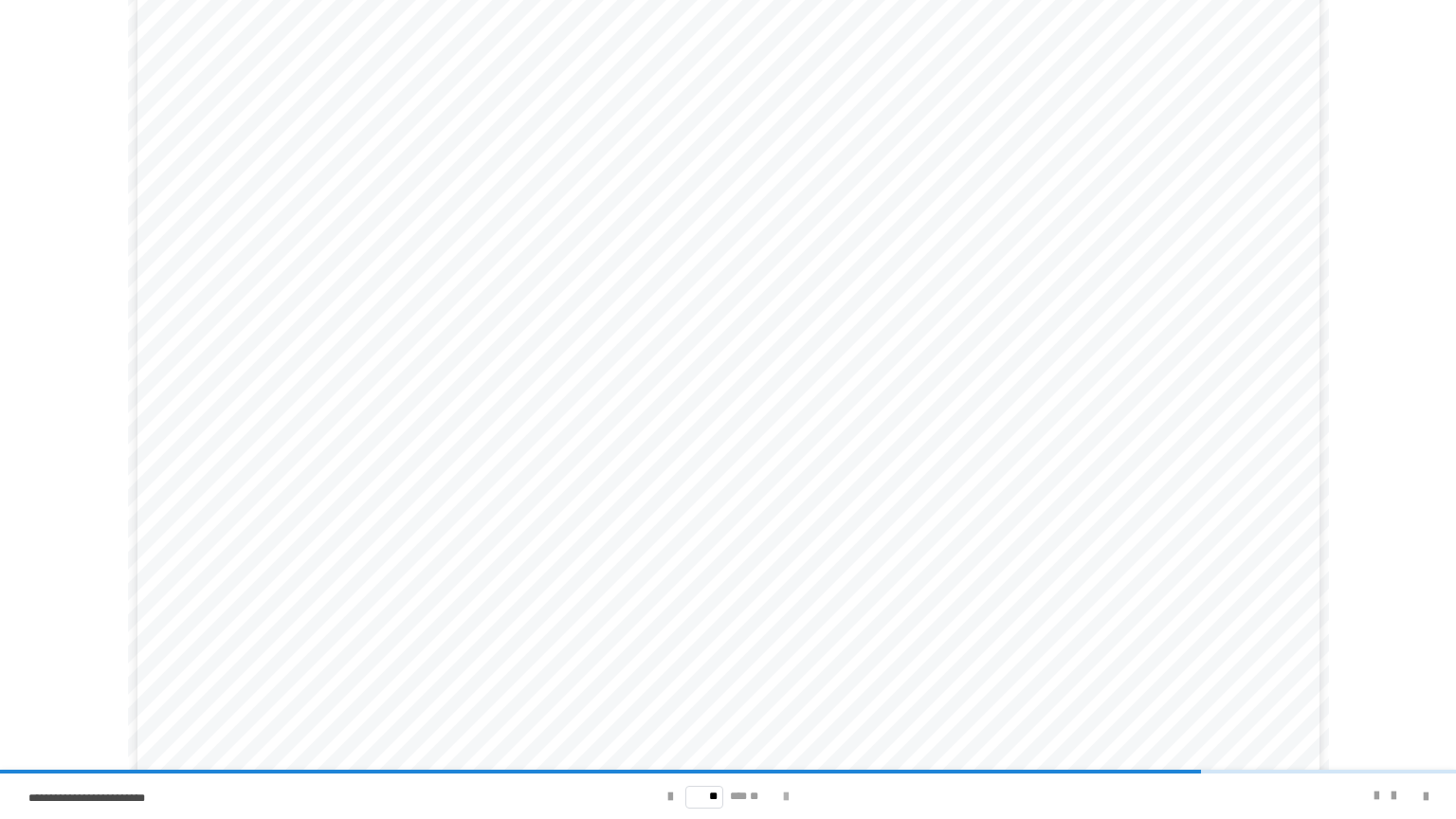 click at bounding box center [786, 797] 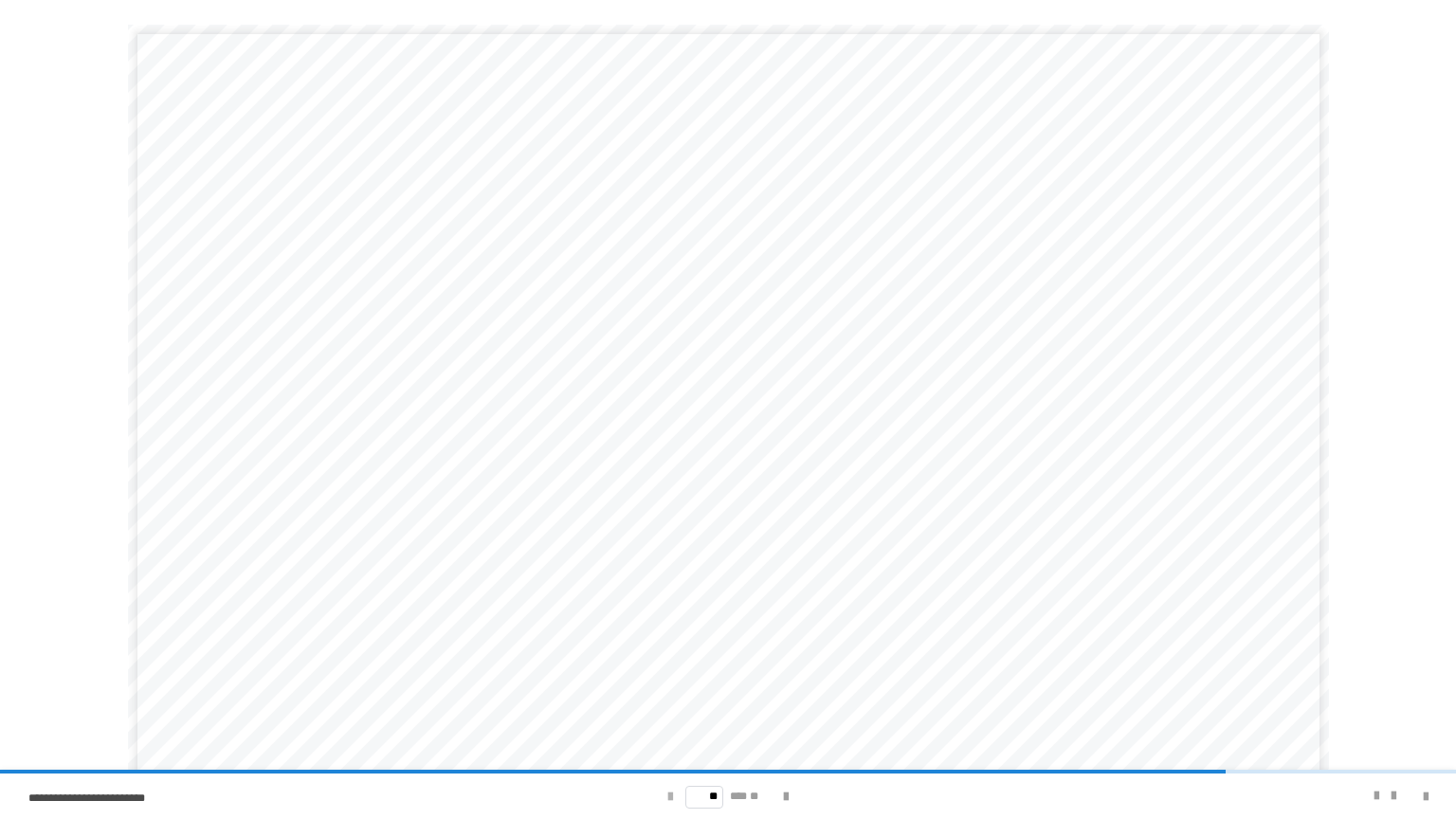 click at bounding box center (670, 797) 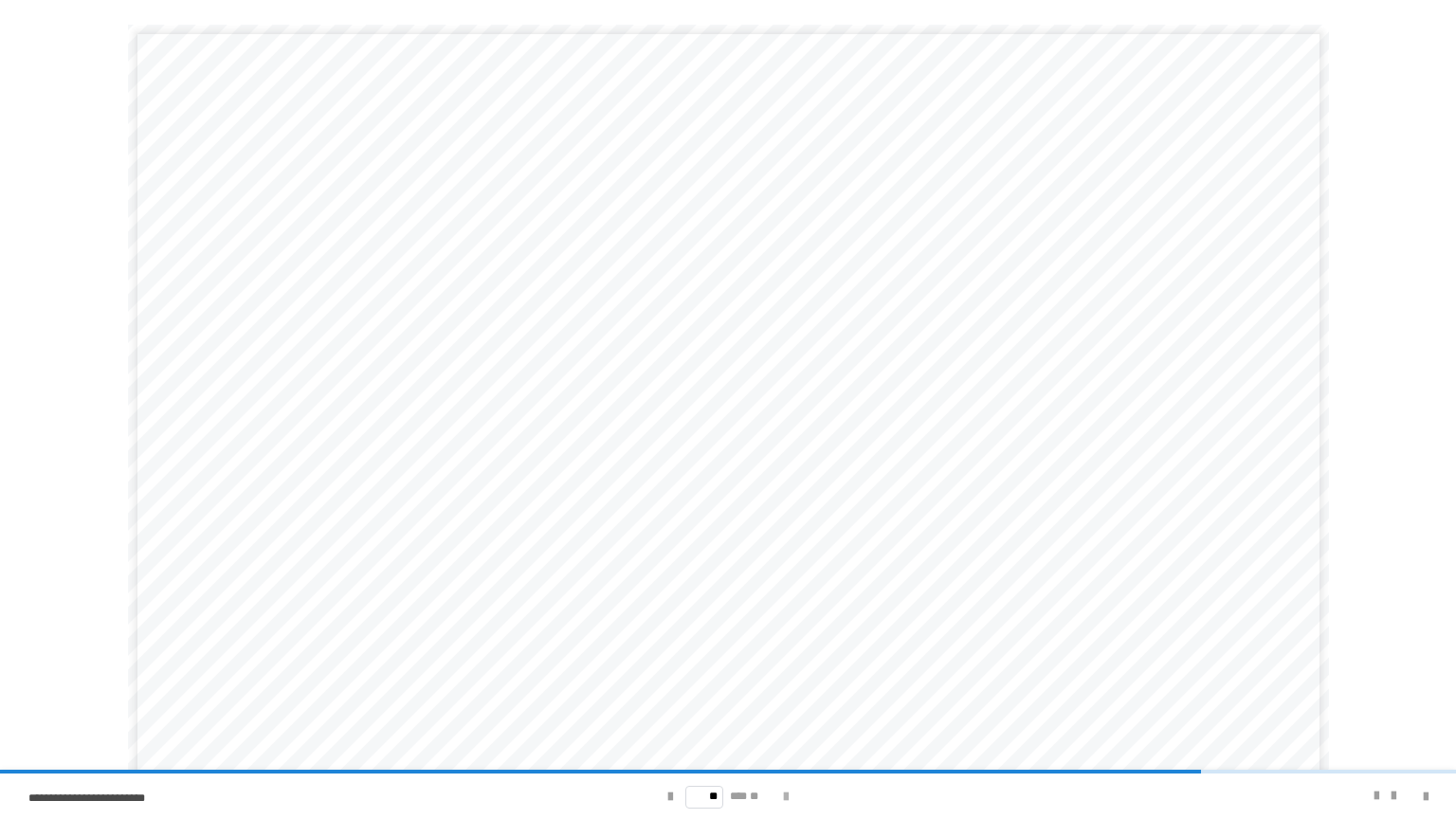click at bounding box center (786, 797) 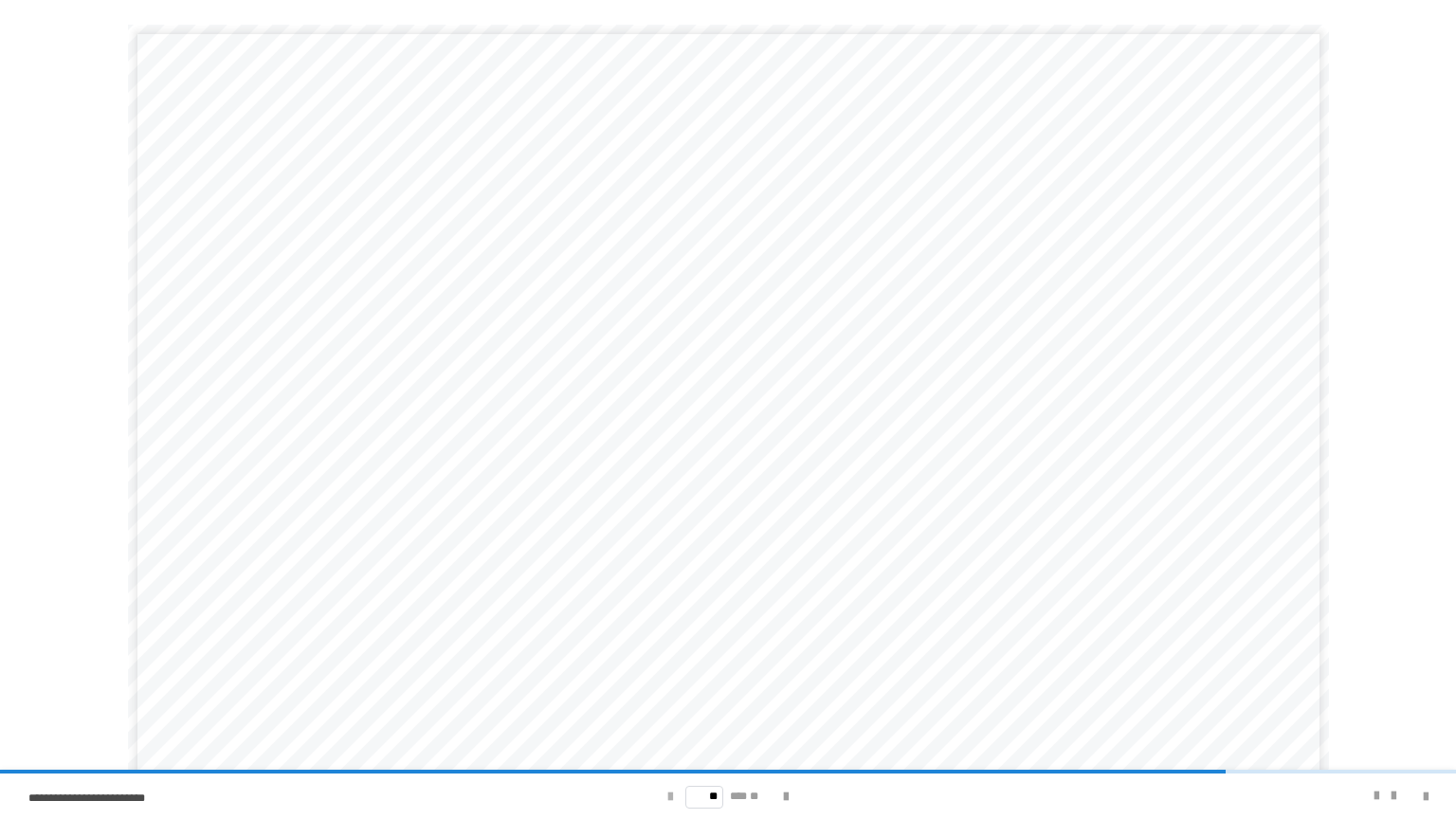 click at bounding box center (670, 797) 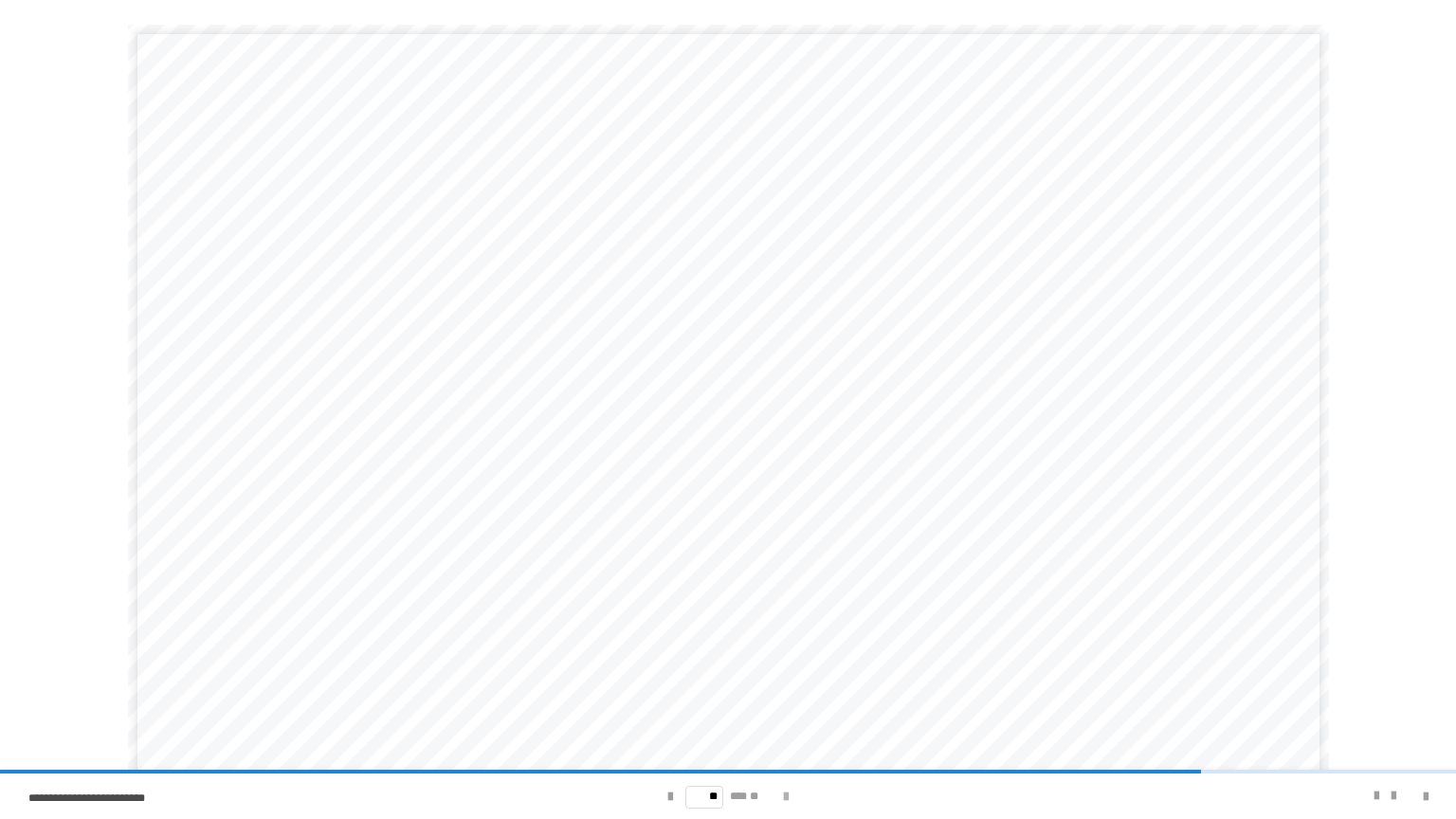click at bounding box center [786, 797] 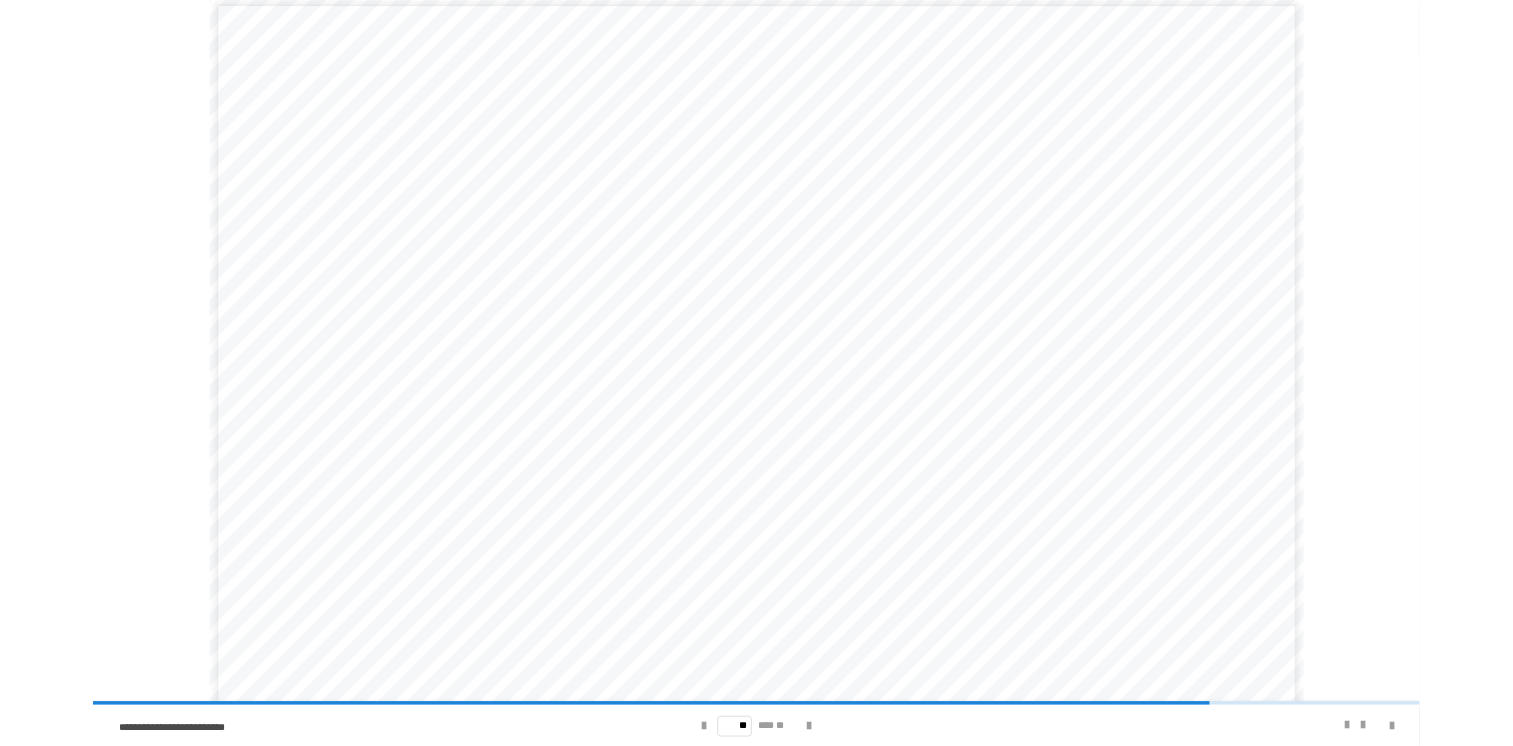 scroll, scrollTop: 58, scrollLeft: 0, axis: vertical 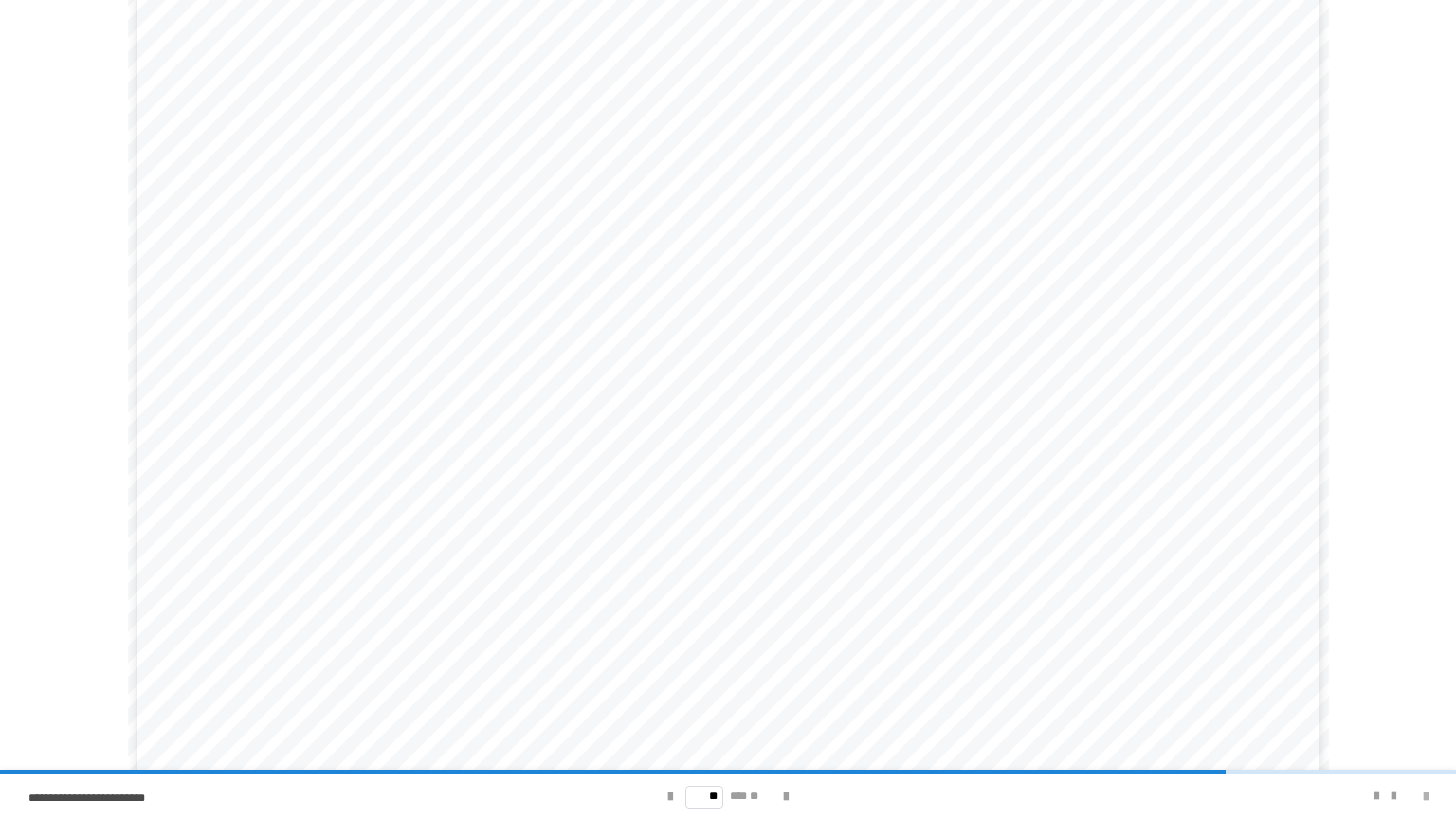 click at bounding box center [1426, 797] 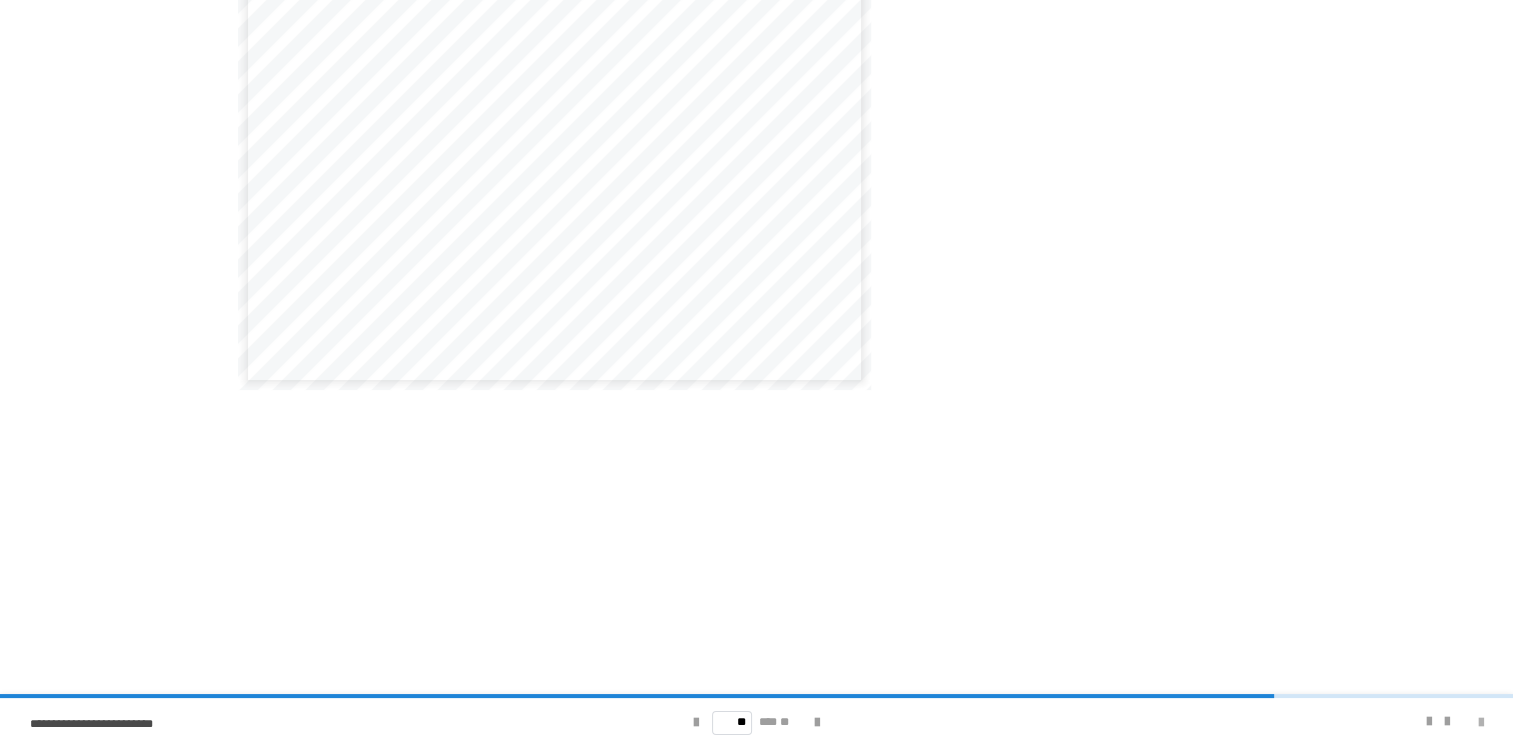scroll, scrollTop: 0, scrollLeft: 0, axis: both 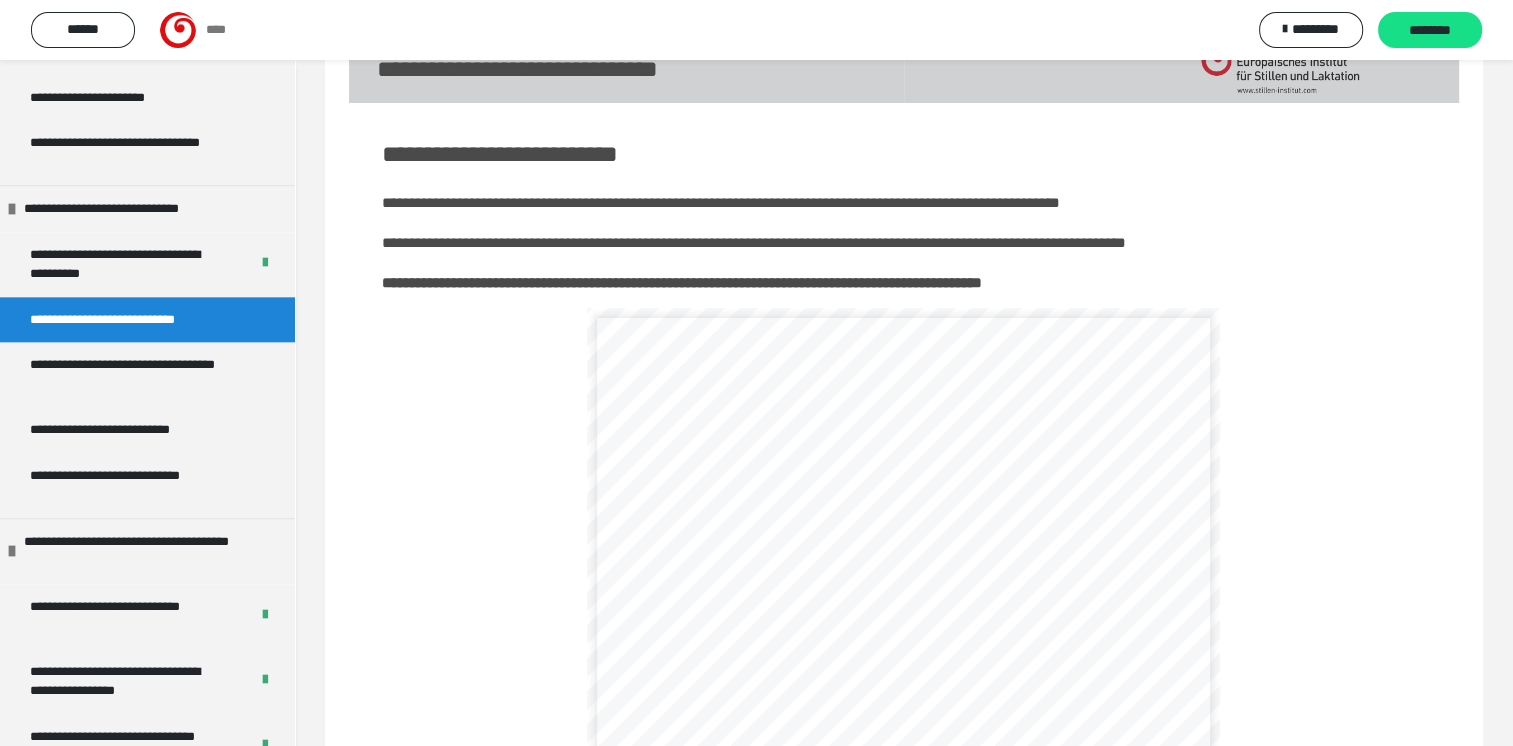 drag, startPoint x: 867, startPoint y: 538, endPoint x: 863, endPoint y: 665, distance: 127.06297 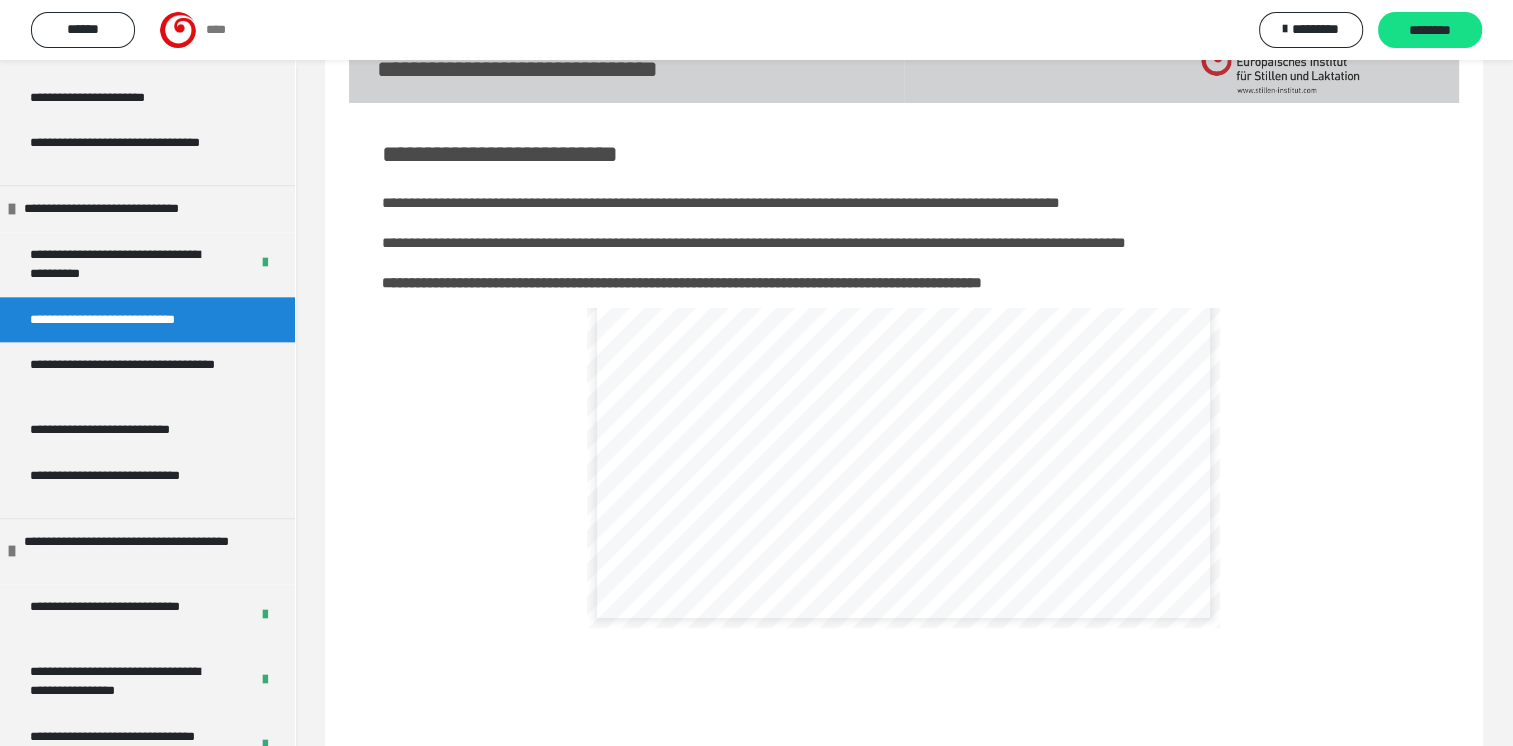 scroll, scrollTop: 163, scrollLeft: 0, axis: vertical 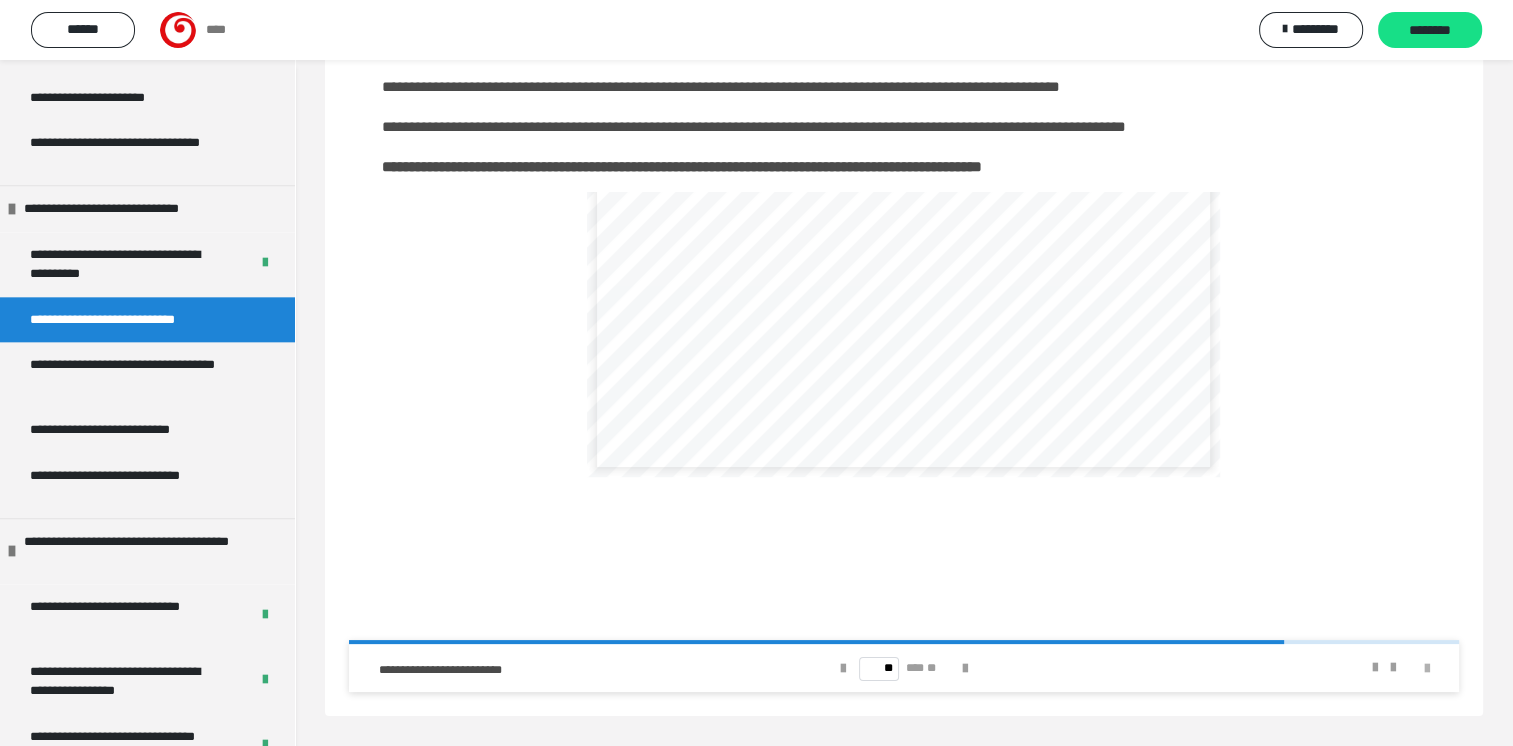 click at bounding box center (1427, 669) 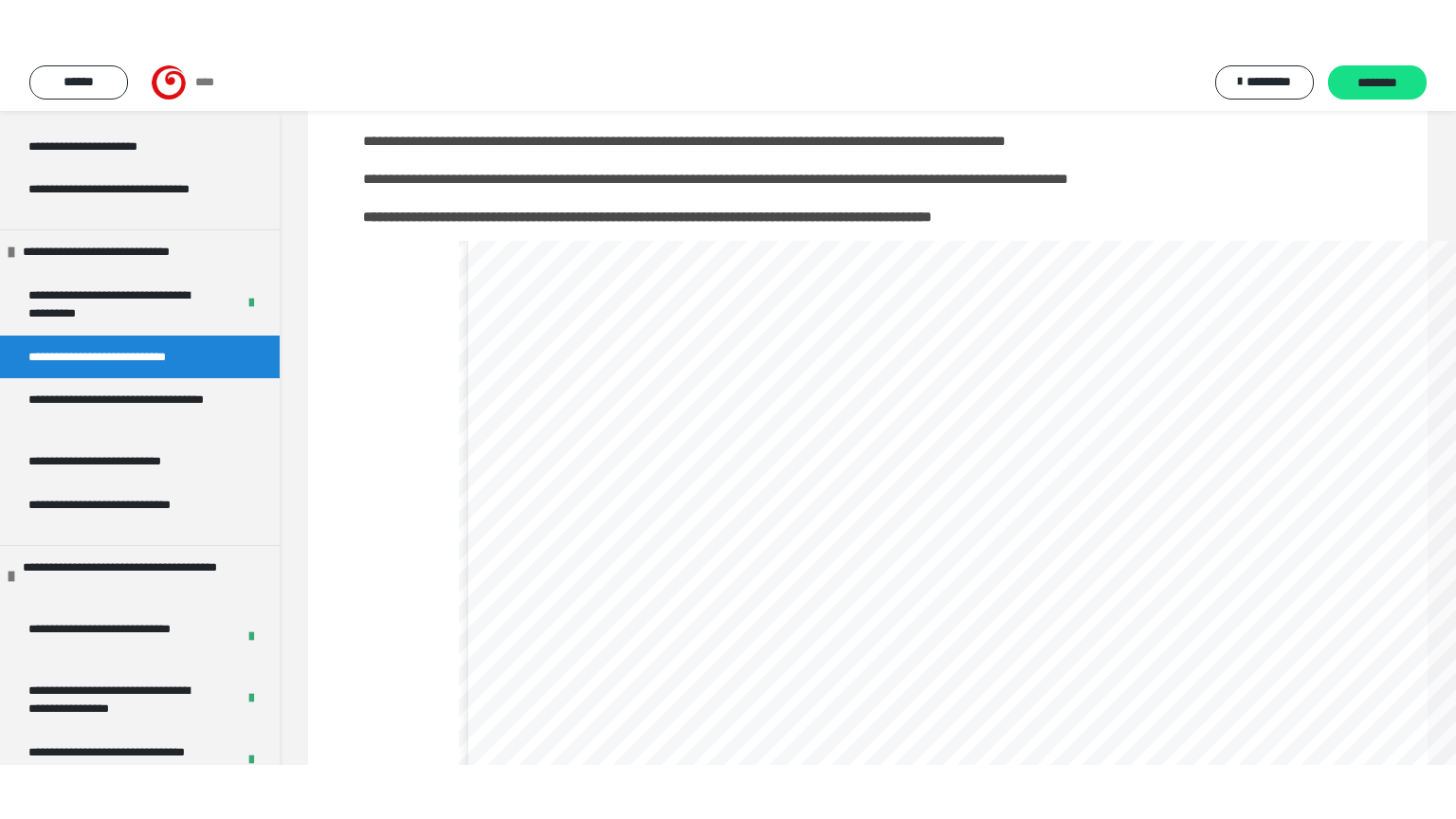scroll, scrollTop: 101, scrollLeft: 0, axis: vertical 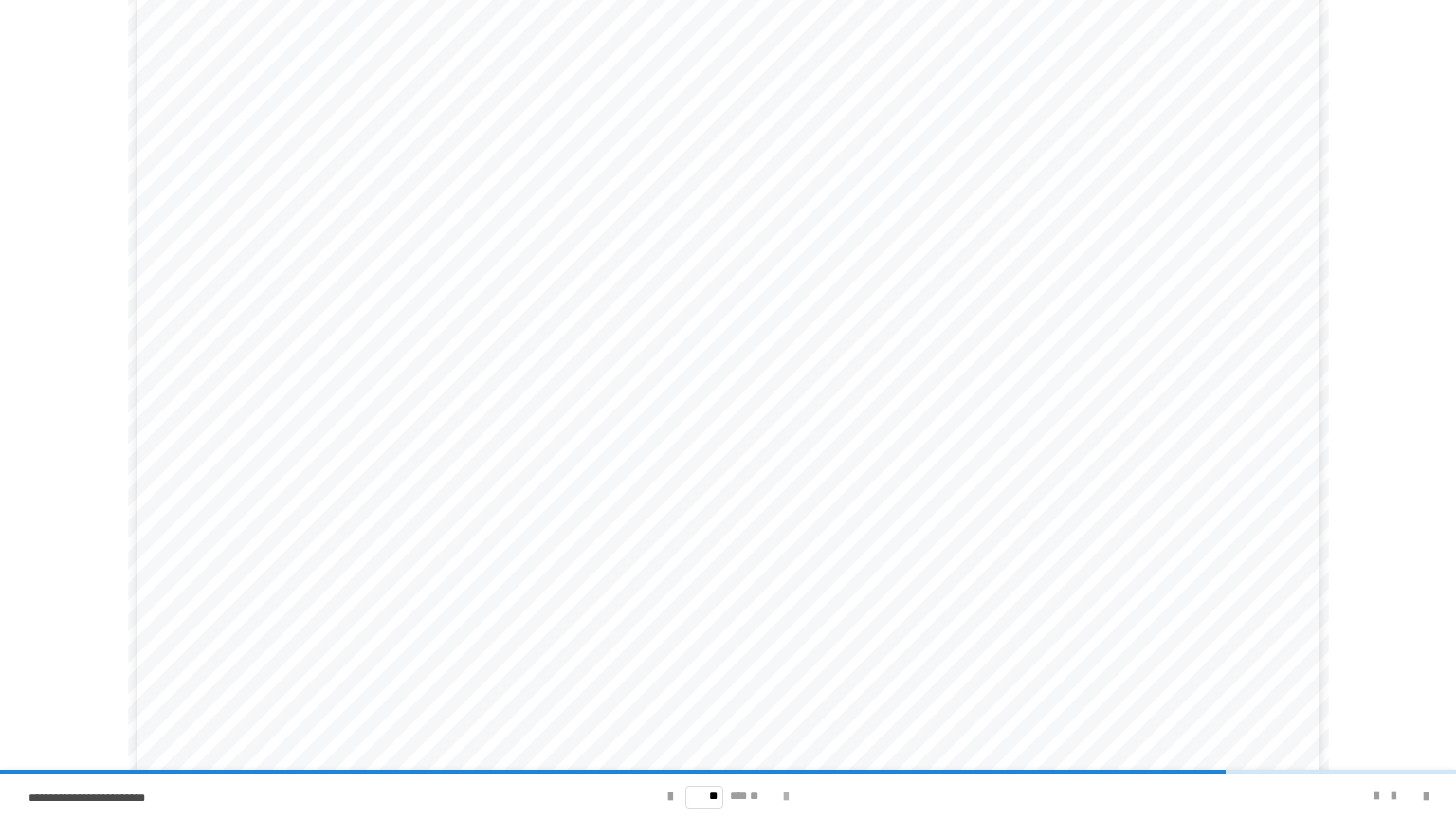 click at bounding box center (786, 797) 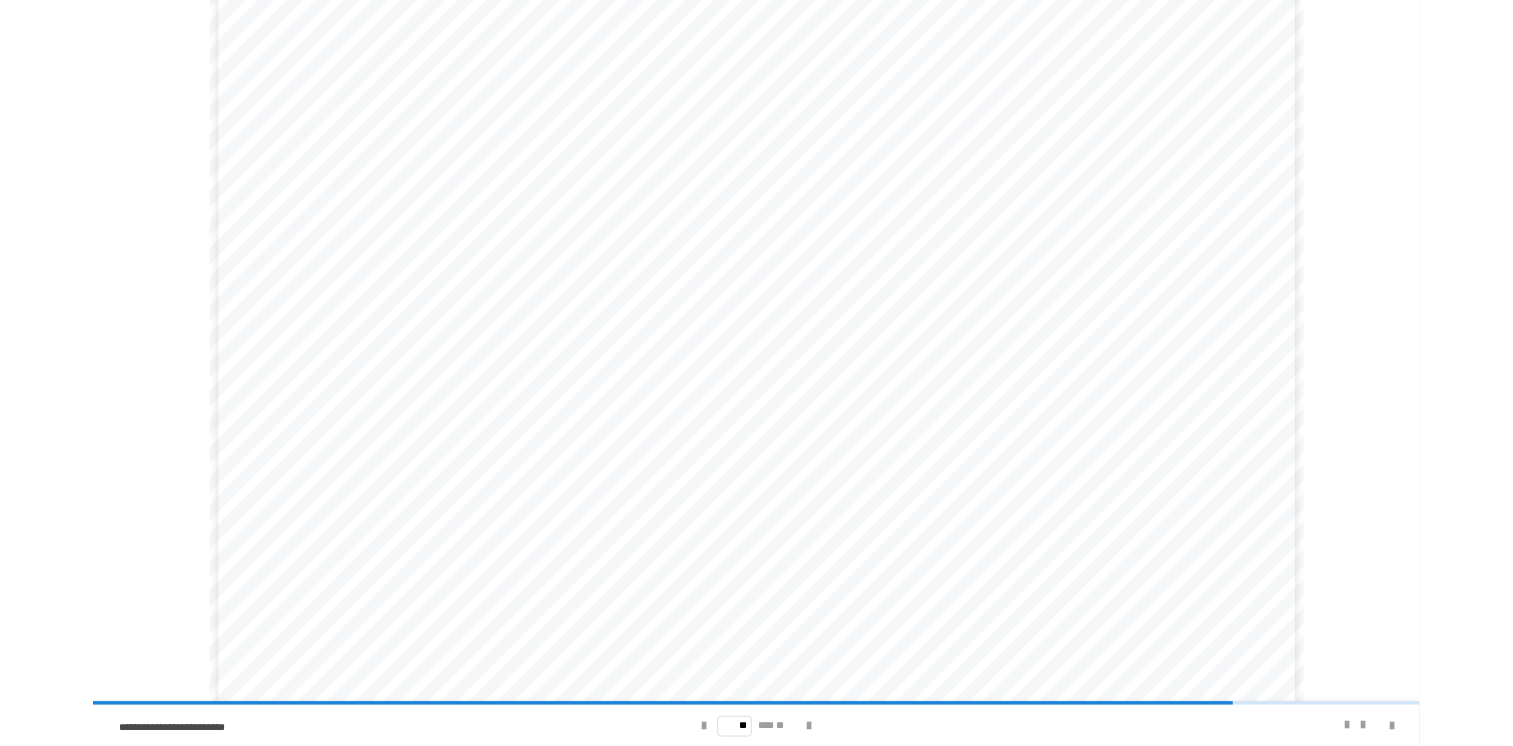 scroll, scrollTop: 58, scrollLeft: 0, axis: vertical 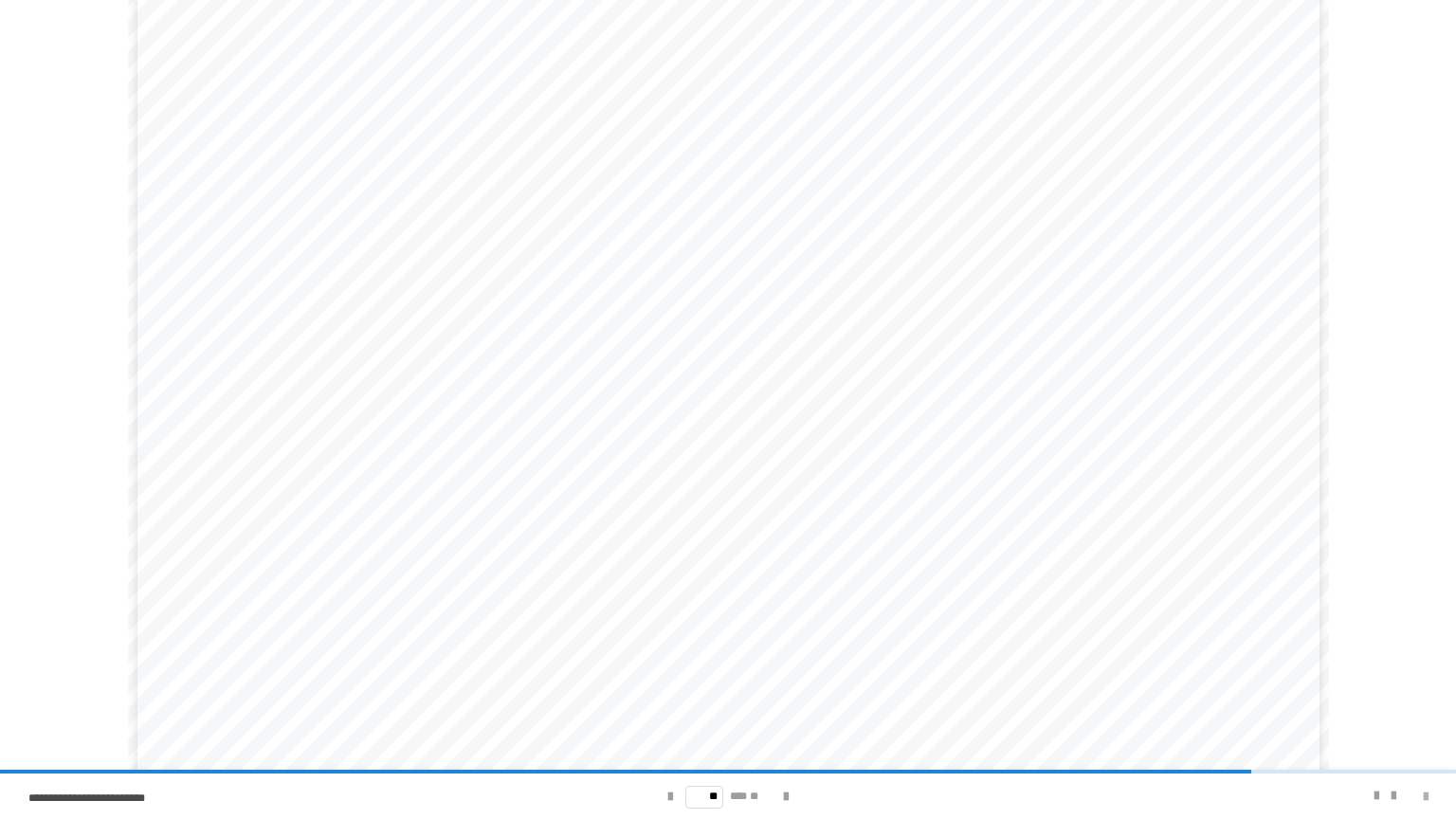 click at bounding box center (1426, 797) 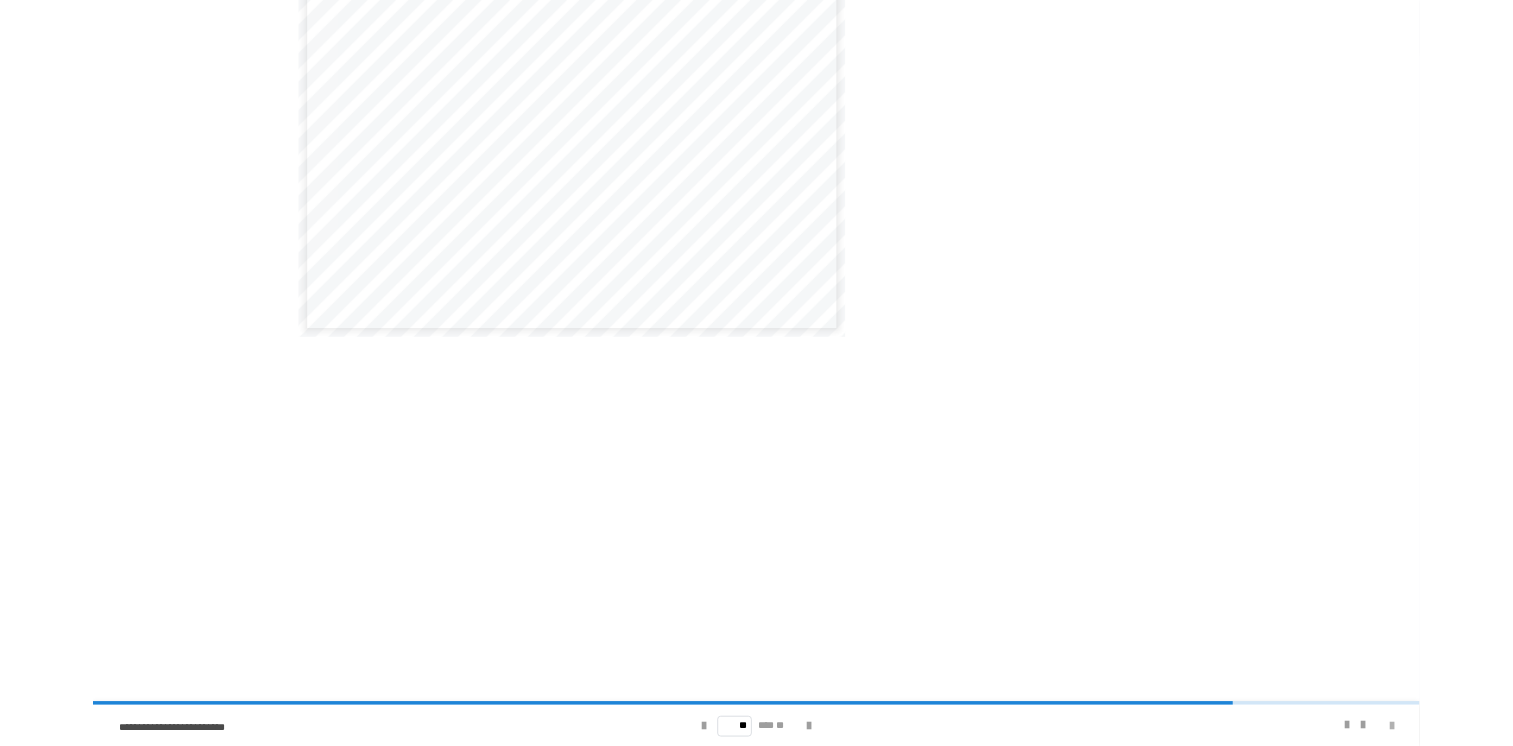 scroll, scrollTop: 0, scrollLeft: 0, axis: both 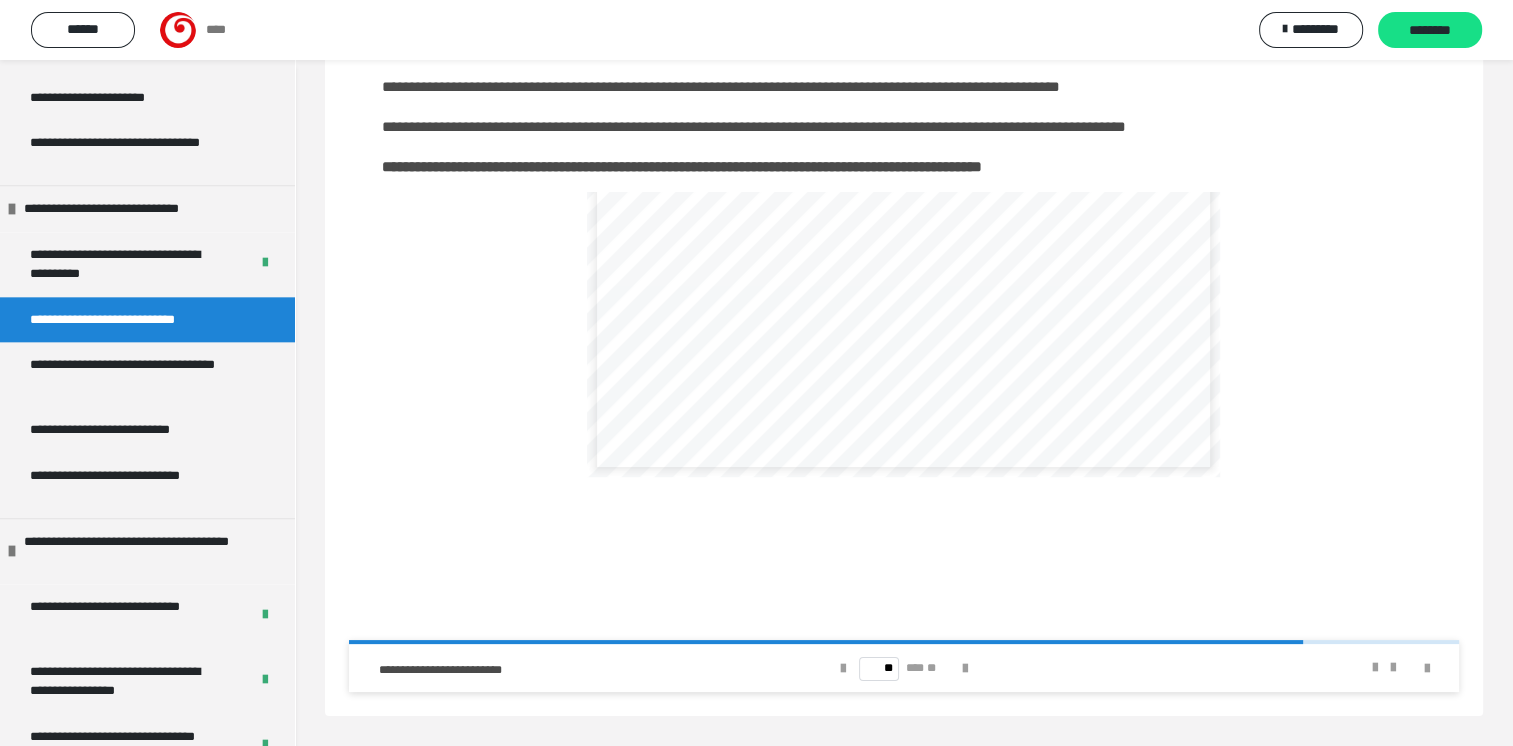 click at bounding box center (1415, 668) 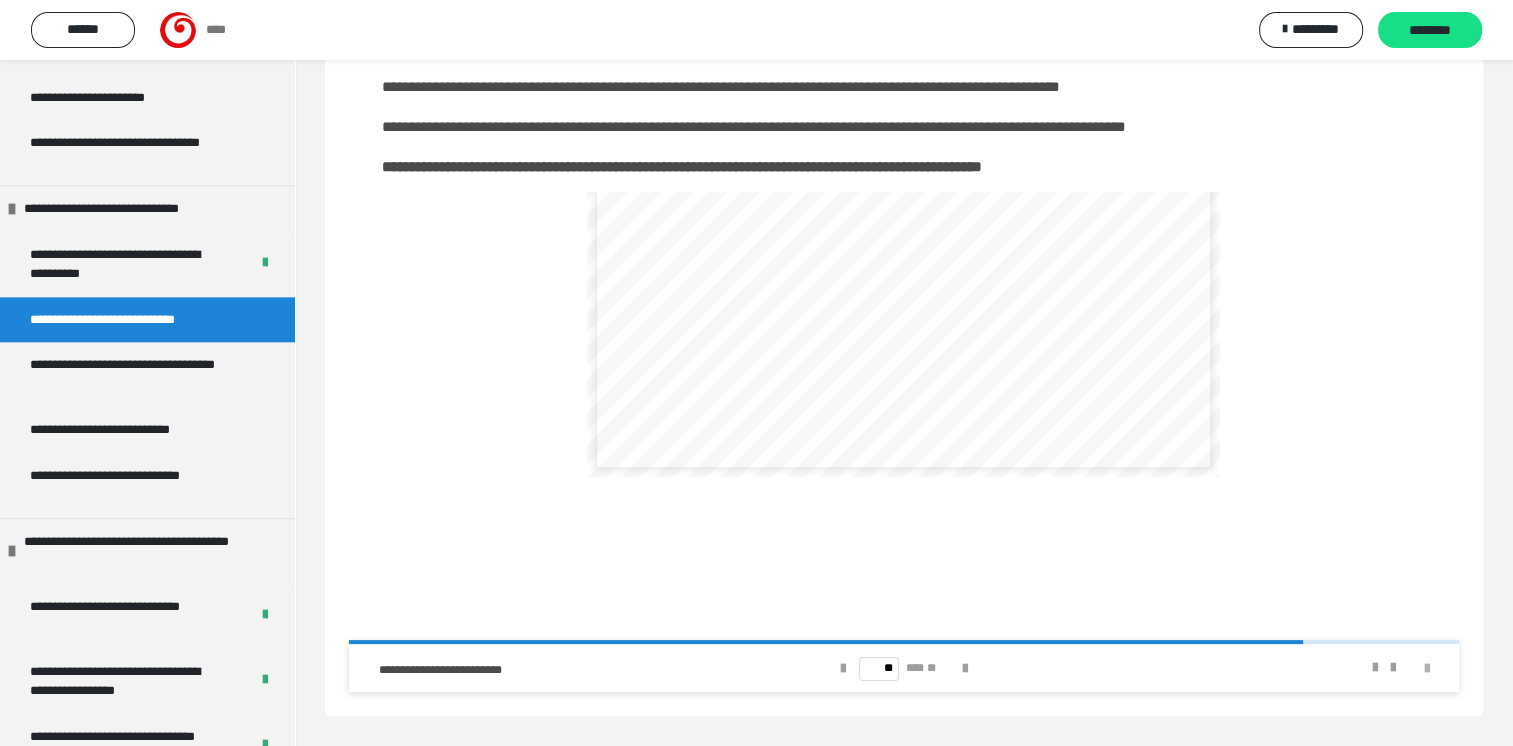 click at bounding box center [1427, 669] 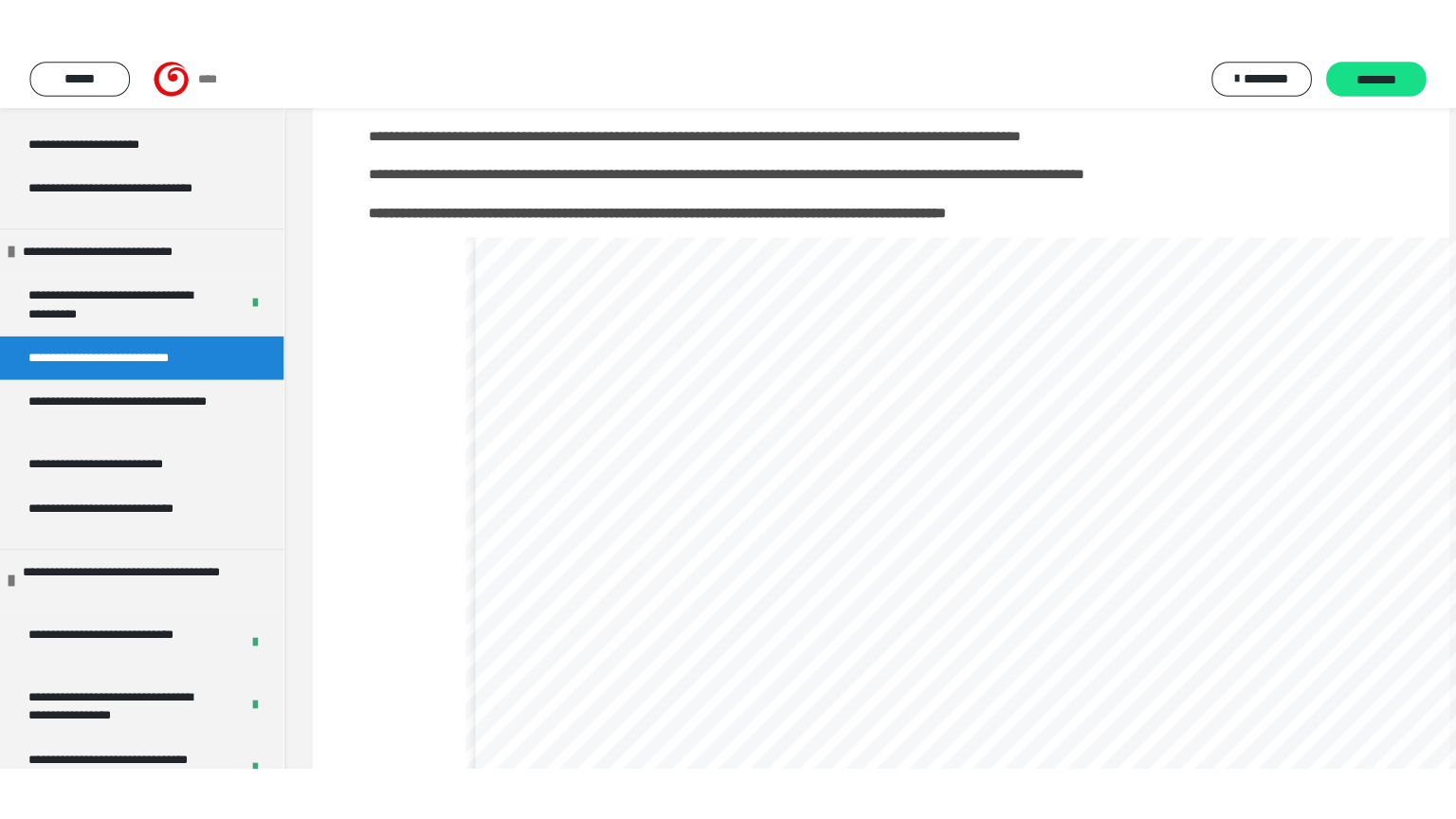 scroll, scrollTop: 101, scrollLeft: 0, axis: vertical 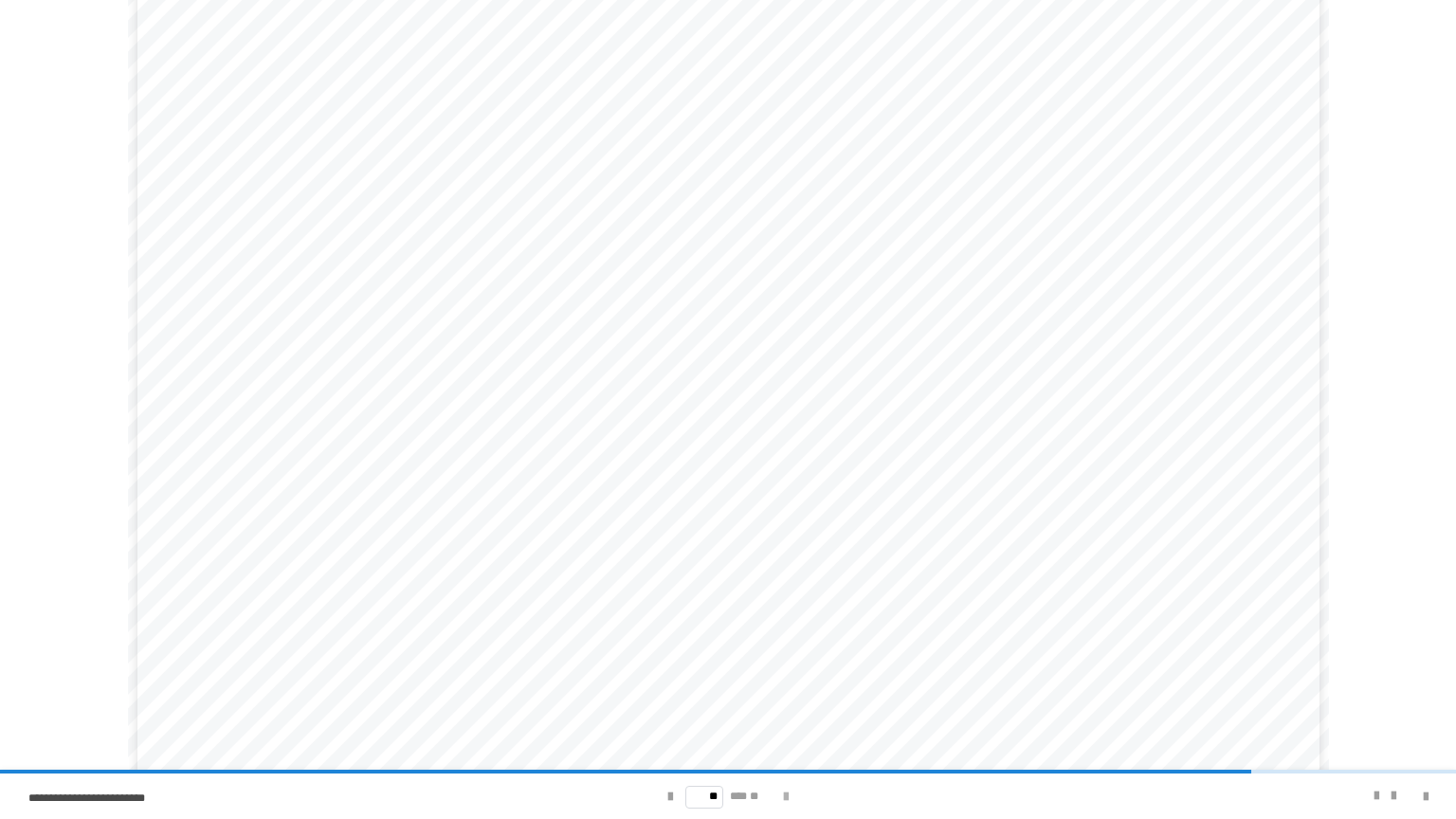click at bounding box center [786, 797] 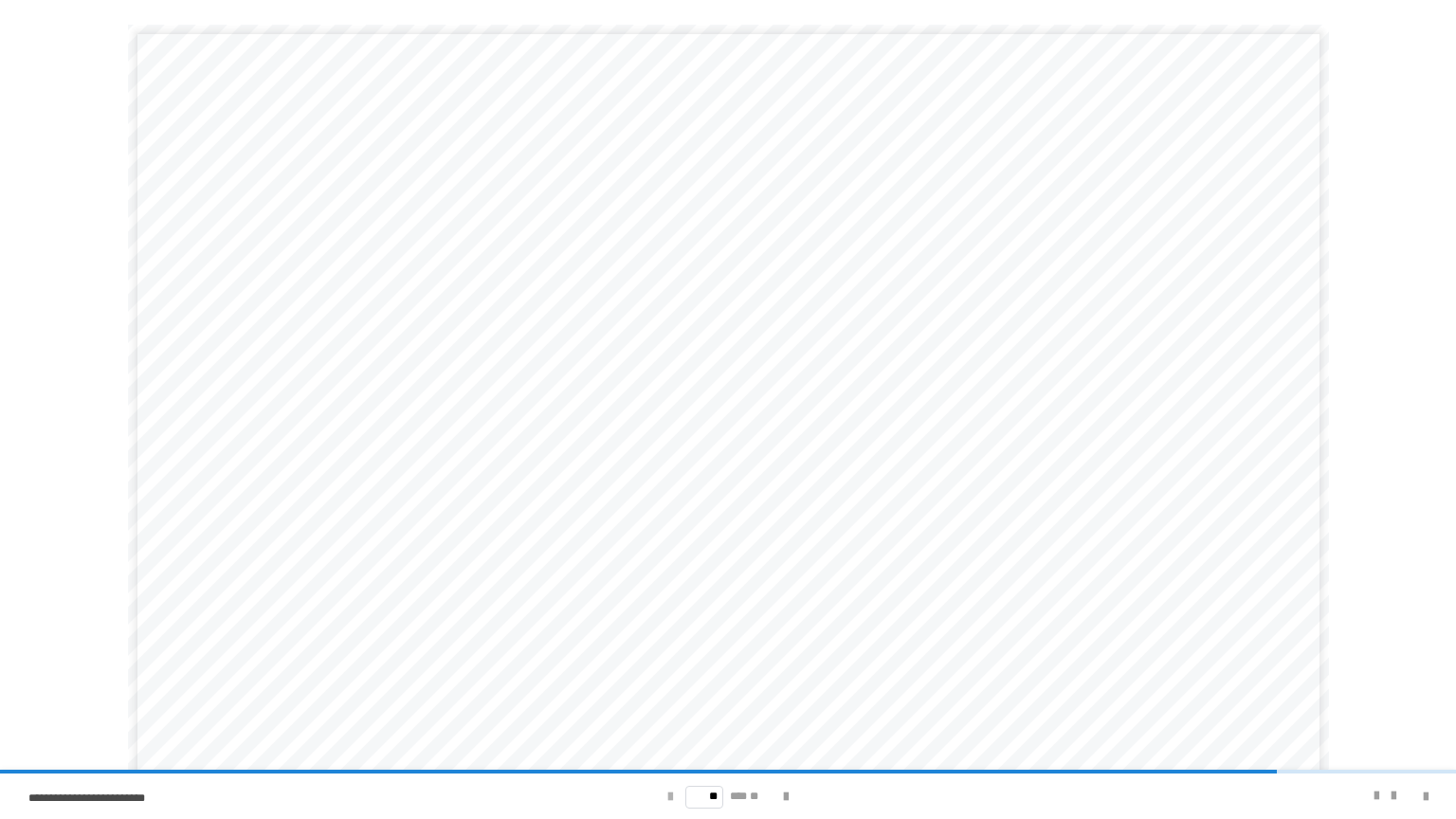 click at bounding box center [670, 797] 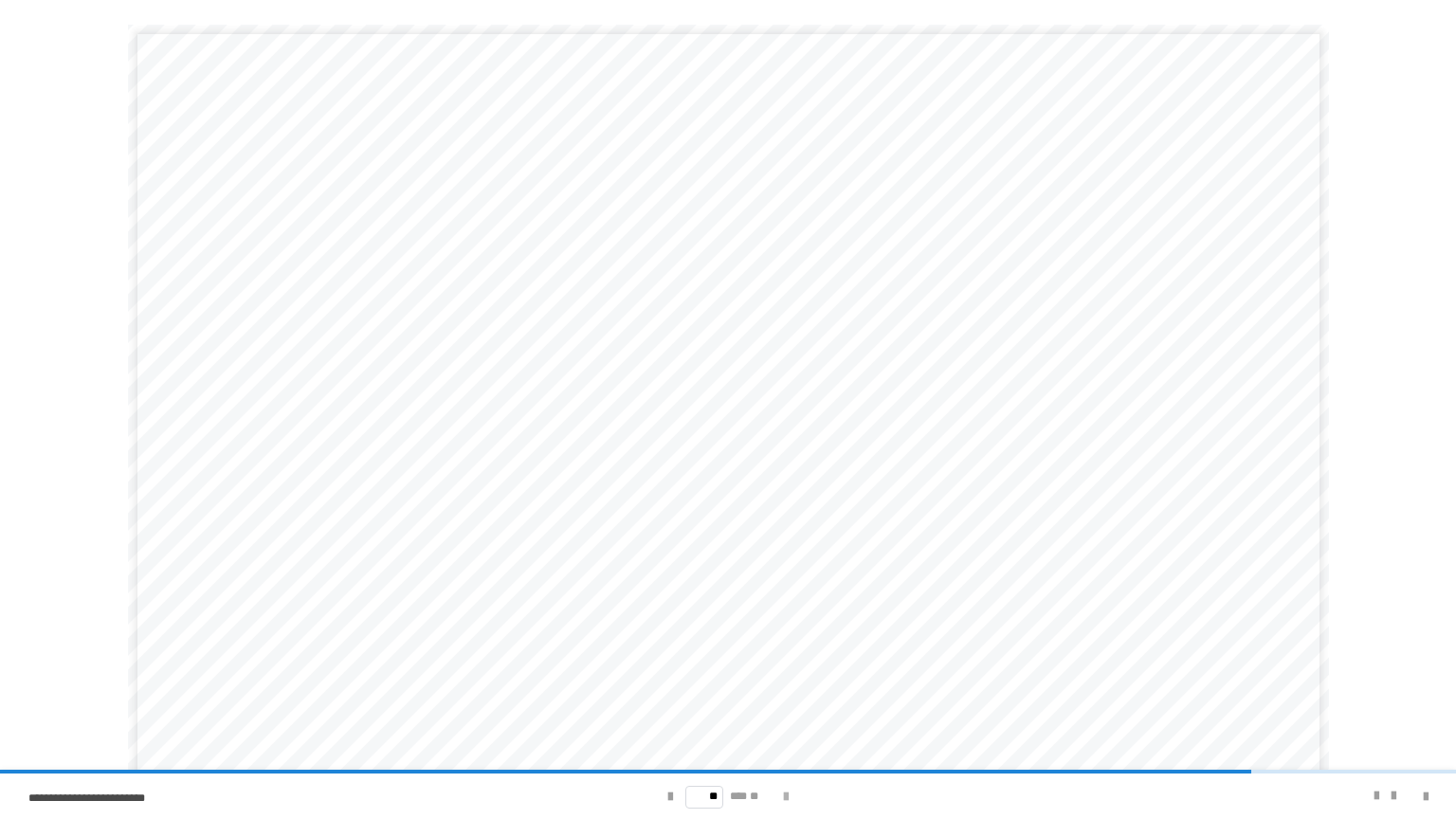 click at bounding box center (786, 797) 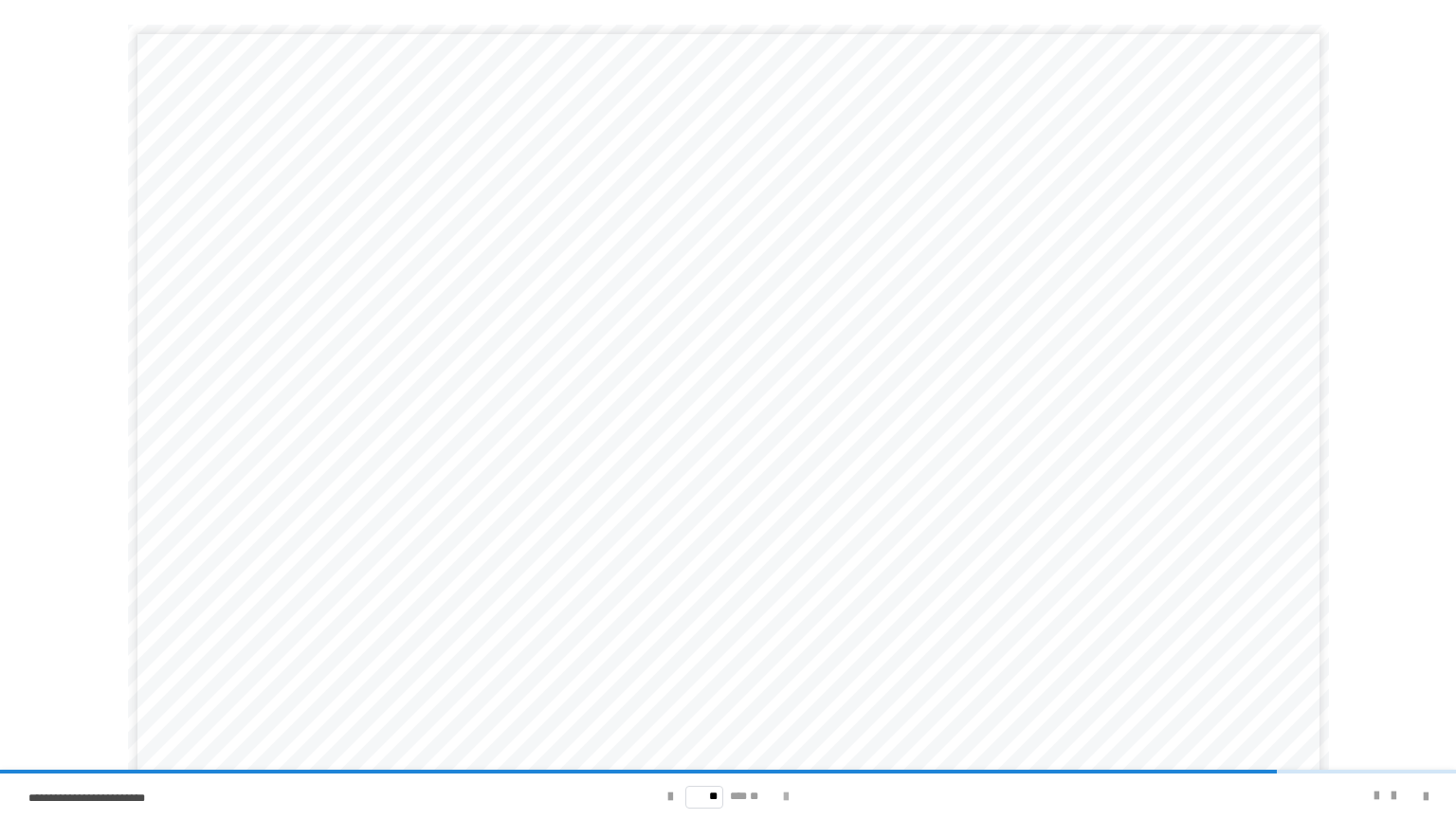 click at bounding box center [786, 797] 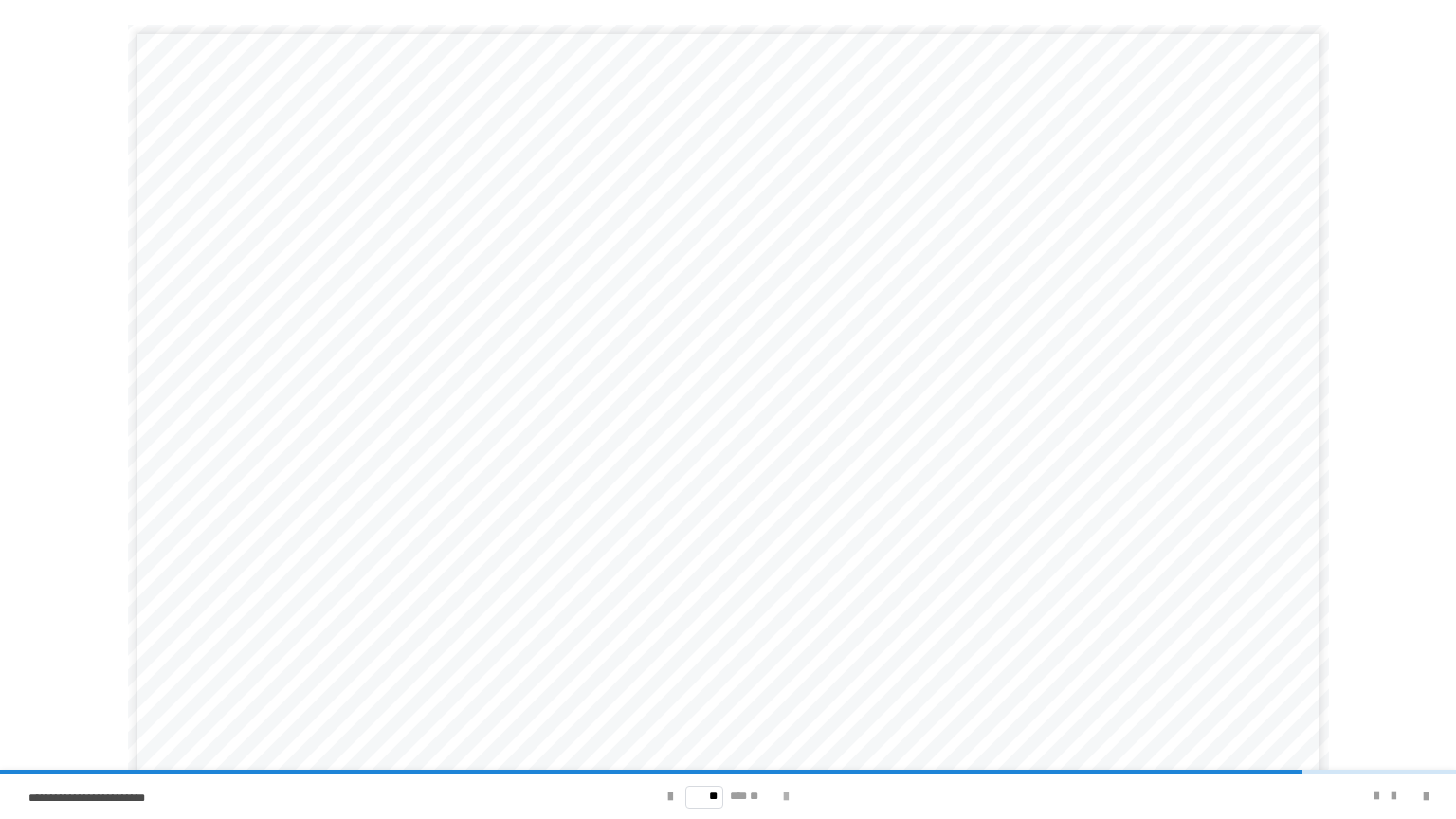 click at bounding box center [786, 797] 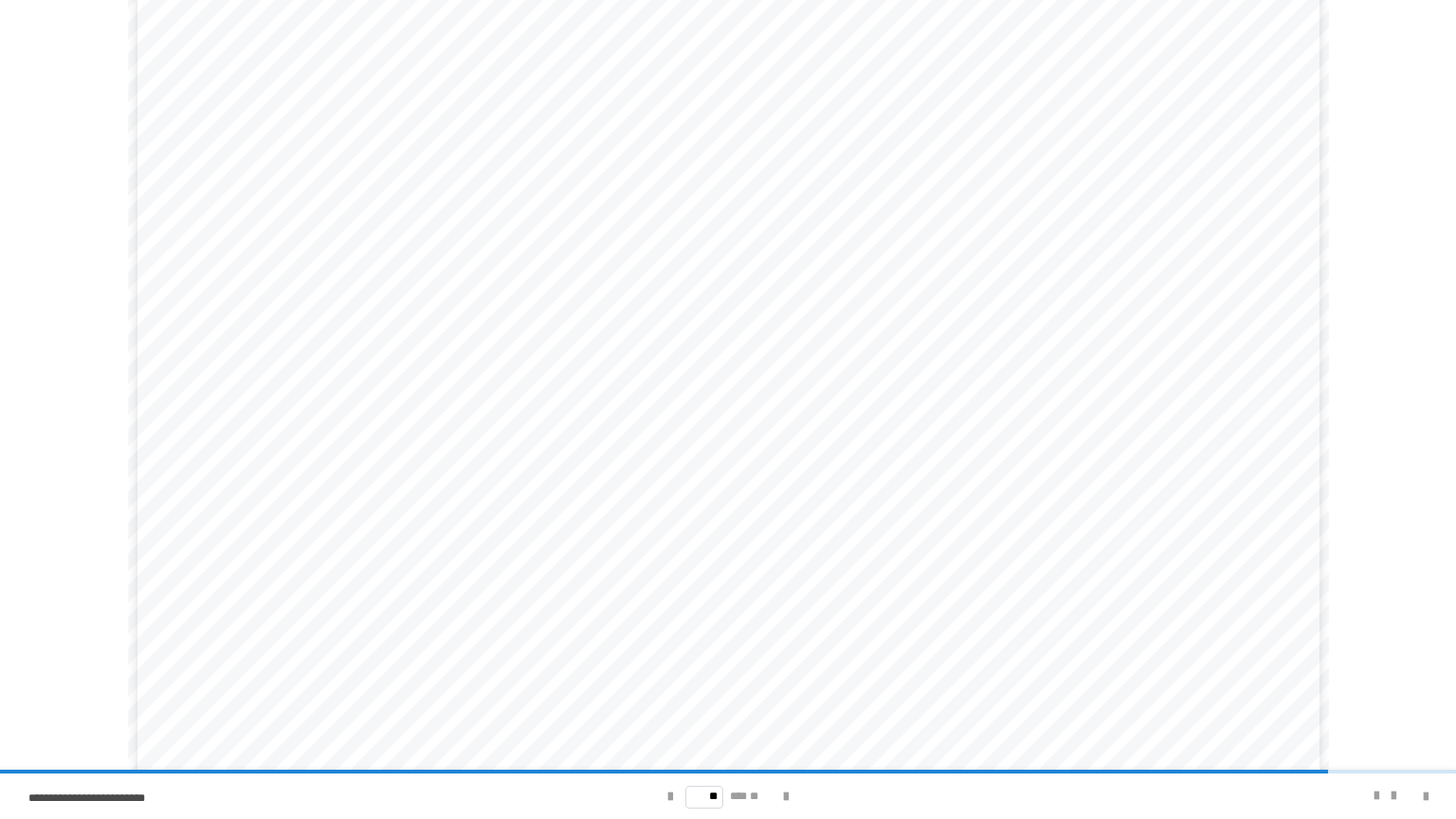 scroll, scrollTop: 55, scrollLeft: 0, axis: vertical 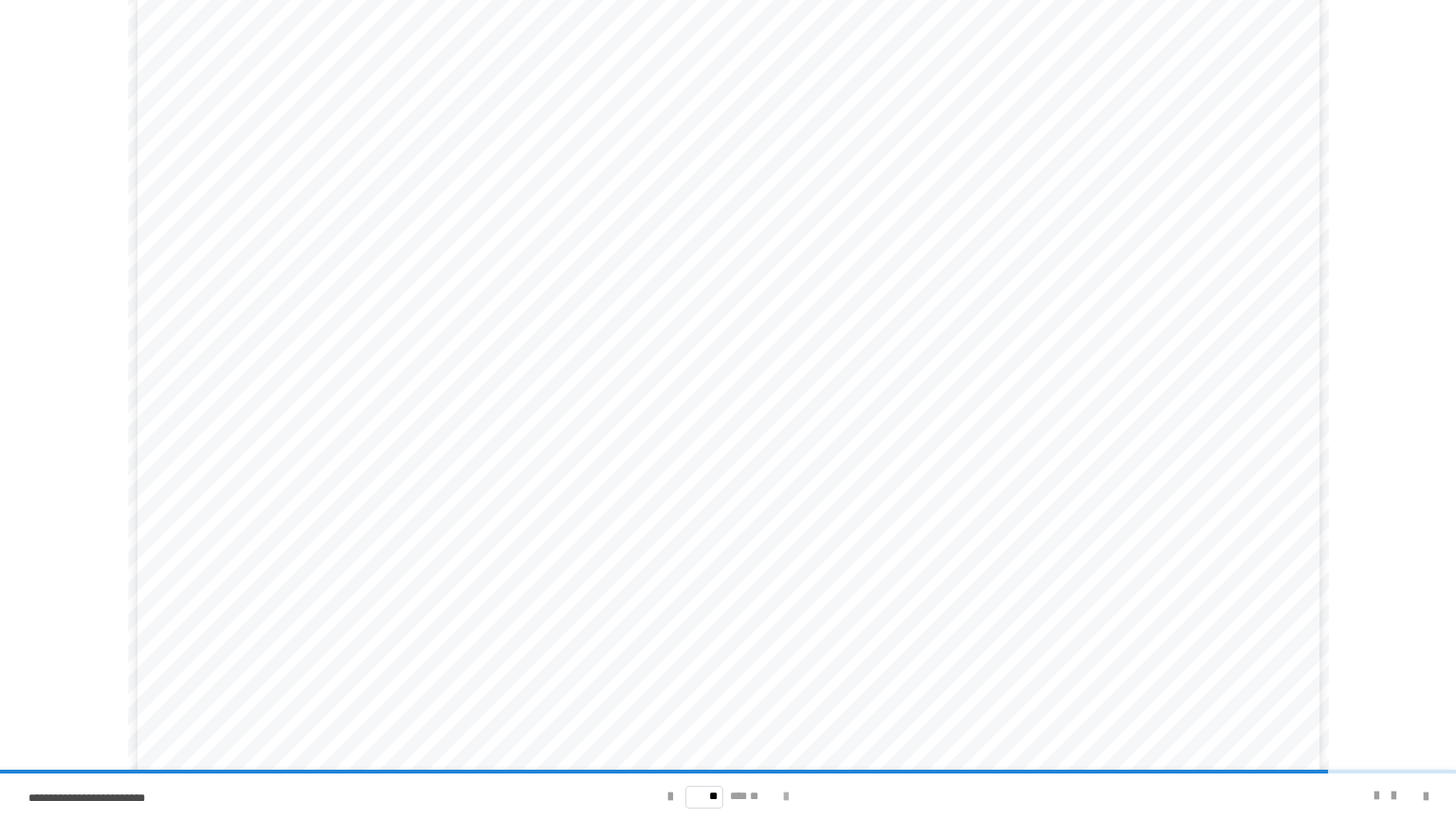 click at bounding box center (786, 797) 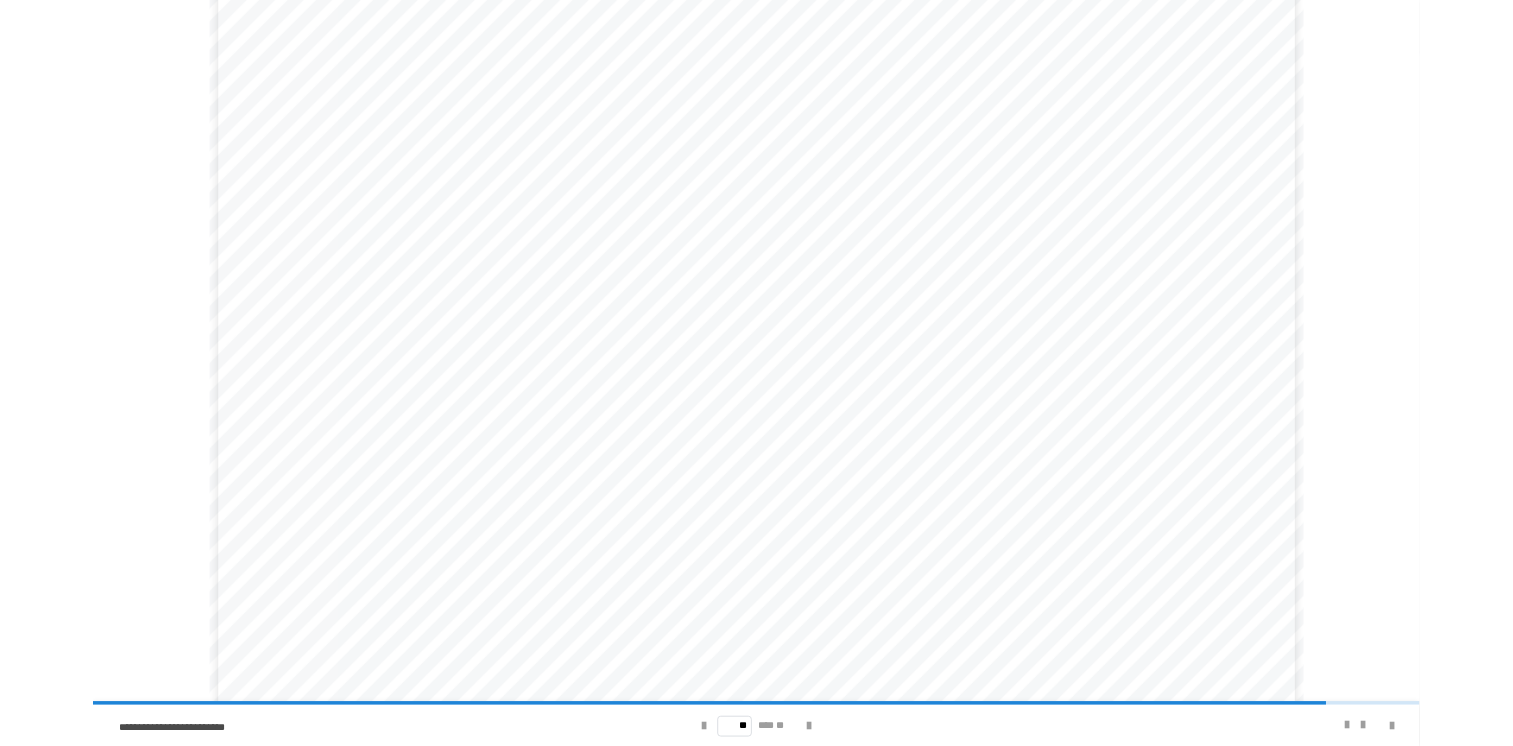scroll, scrollTop: 58, scrollLeft: 0, axis: vertical 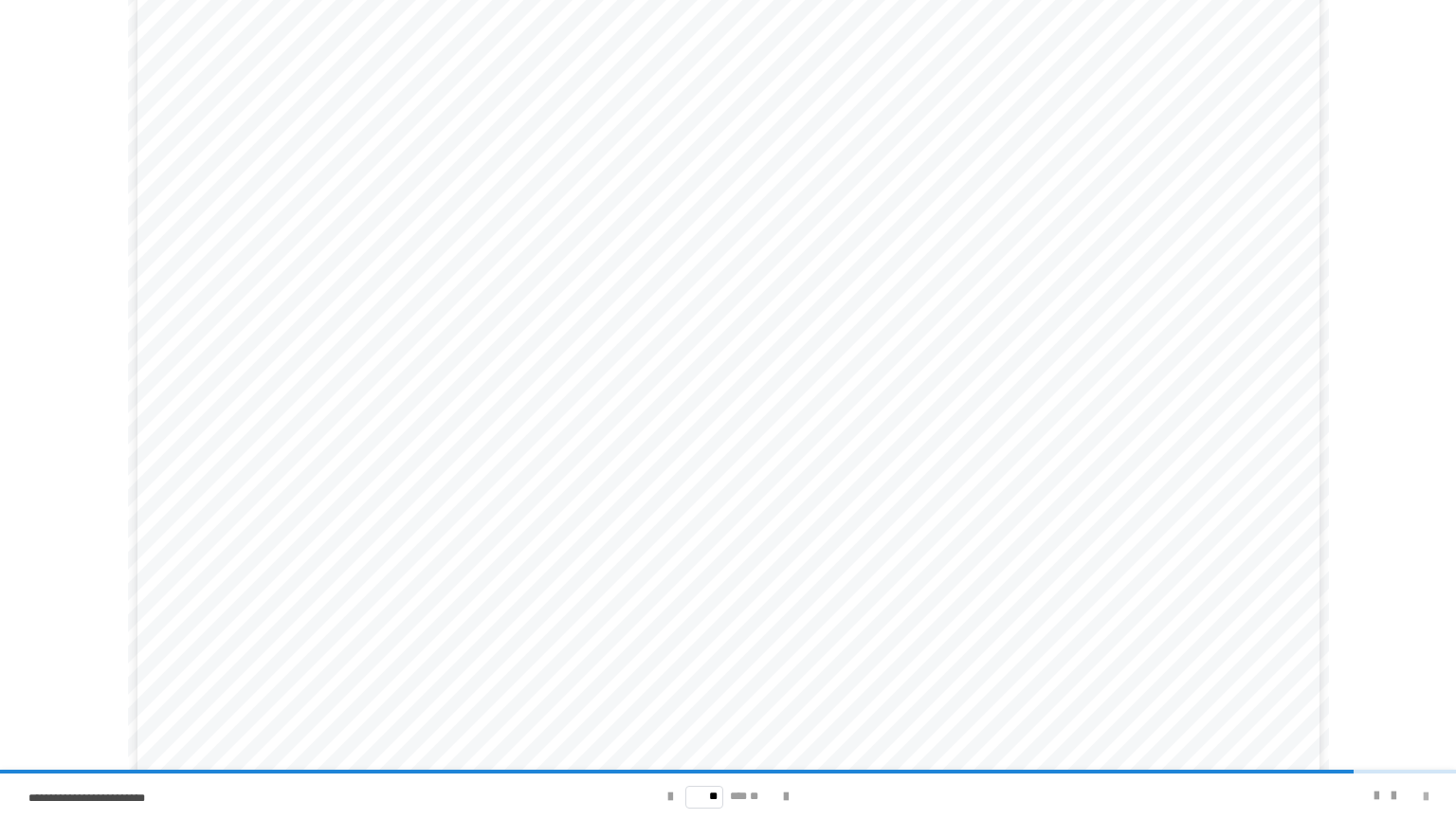 click at bounding box center [1426, 797] 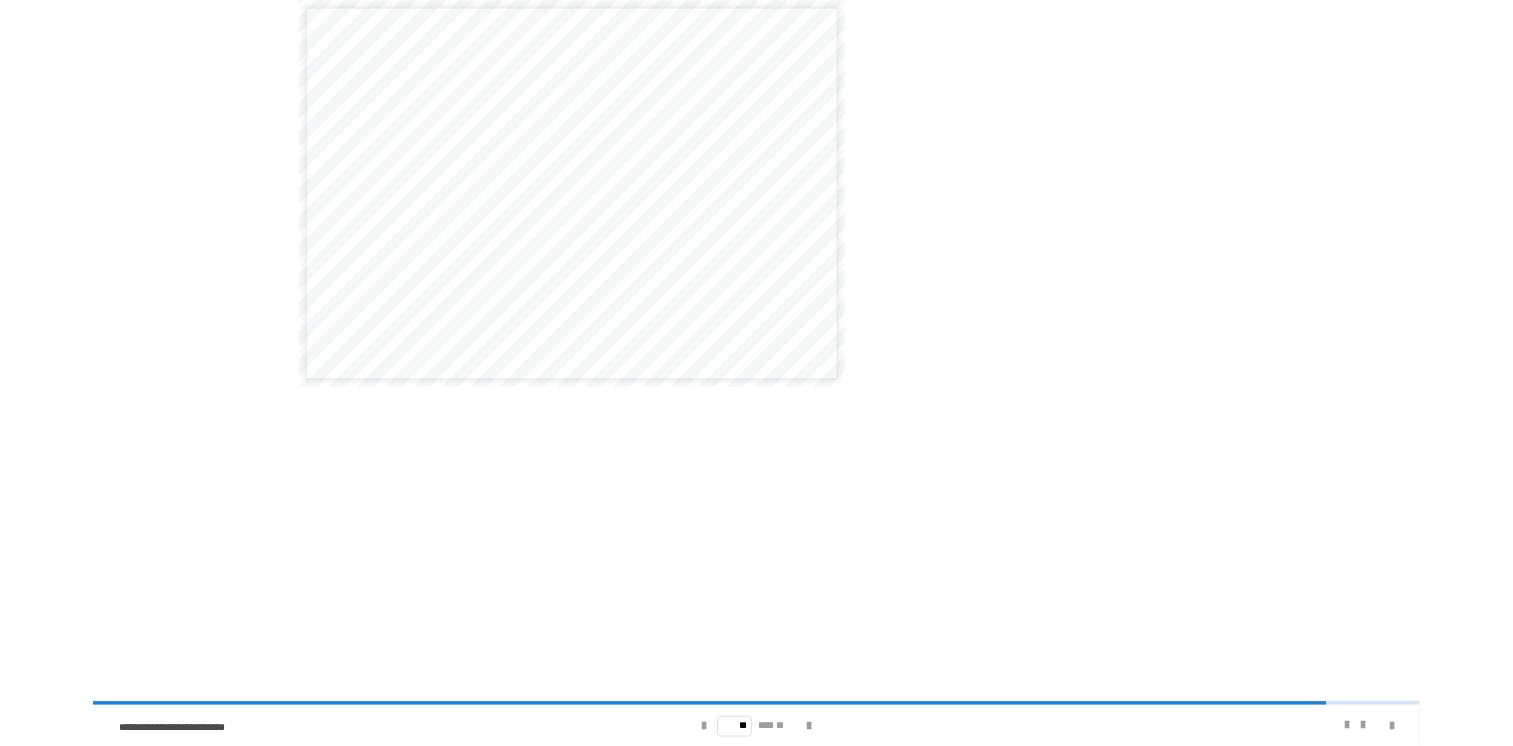 scroll, scrollTop: 0, scrollLeft: 0, axis: both 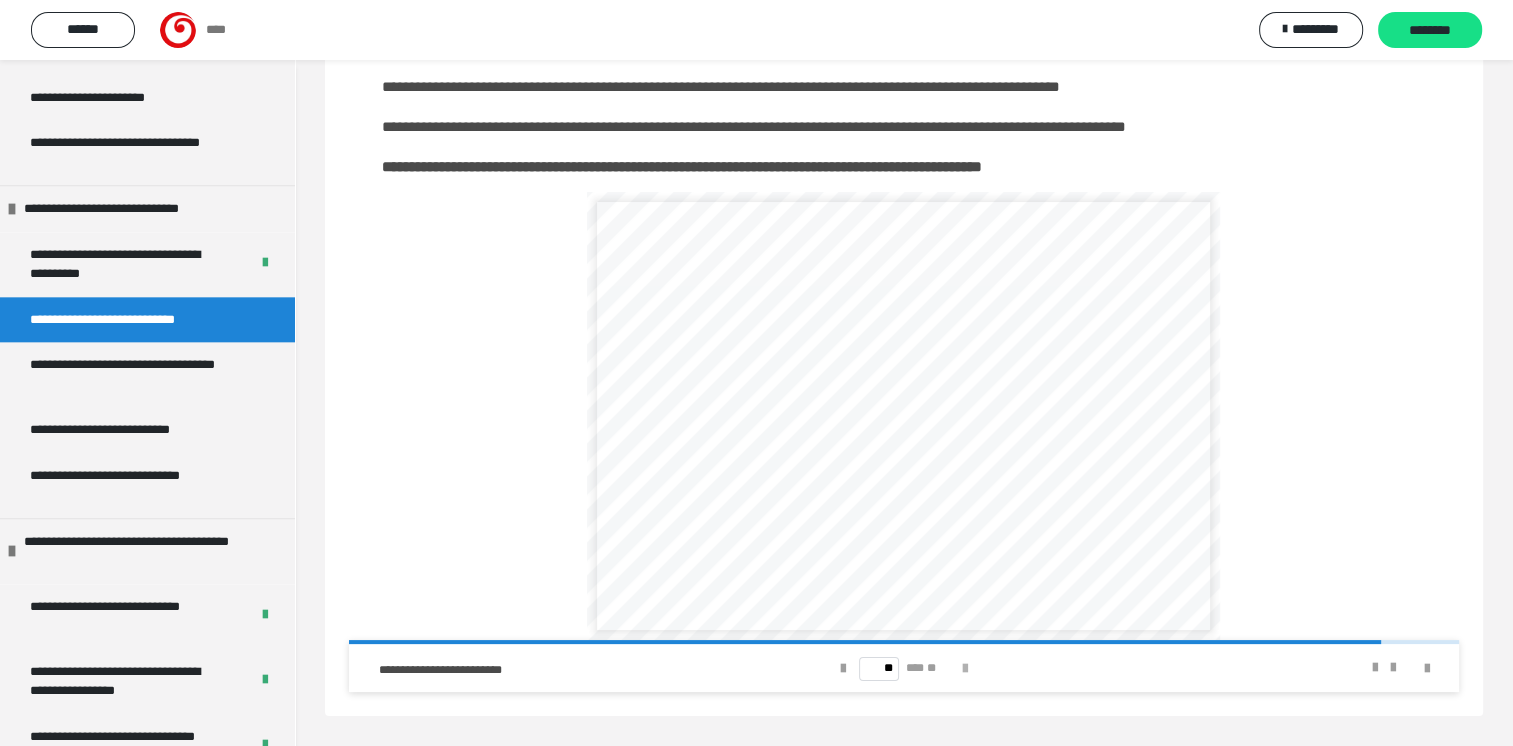click at bounding box center (965, 669) 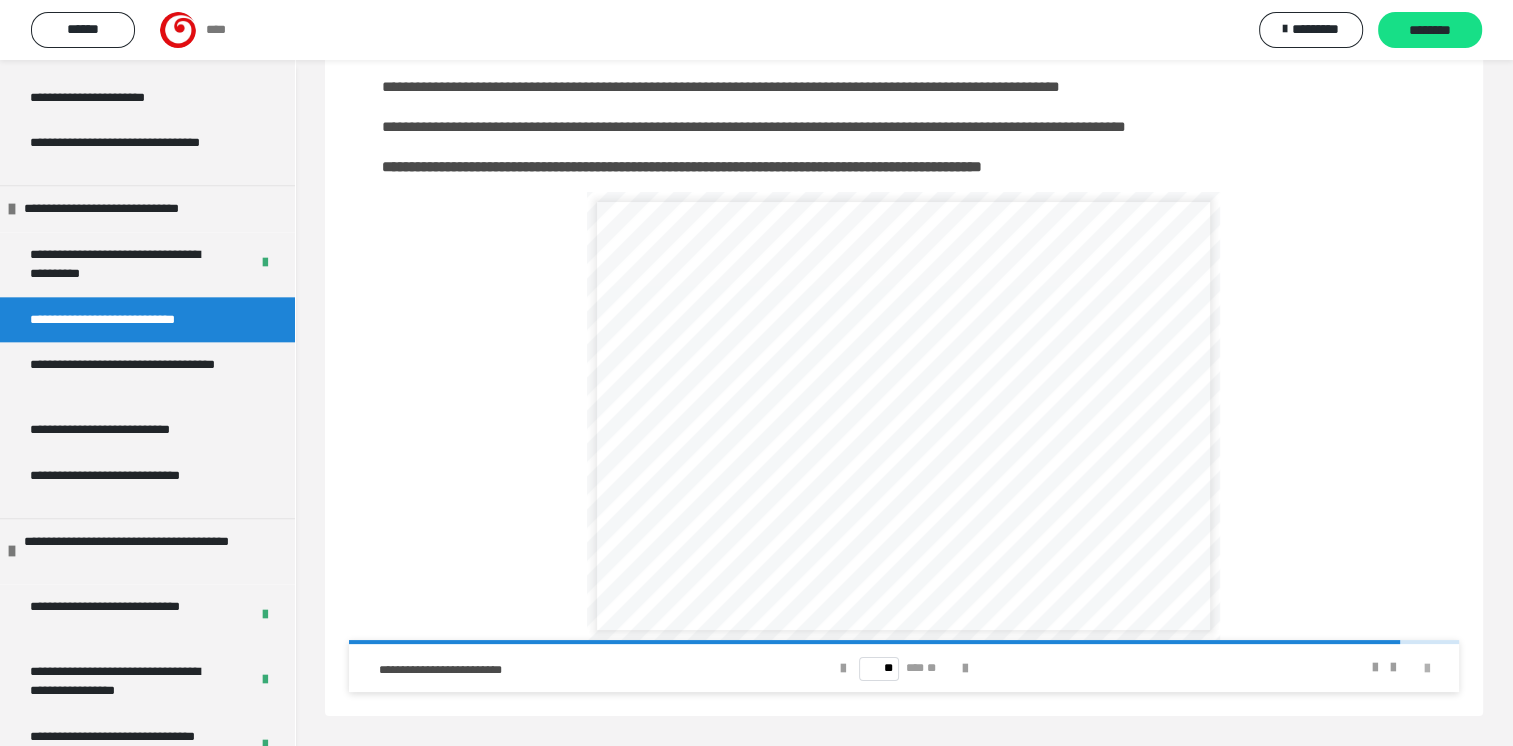 click at bounding box center (1427, 669) 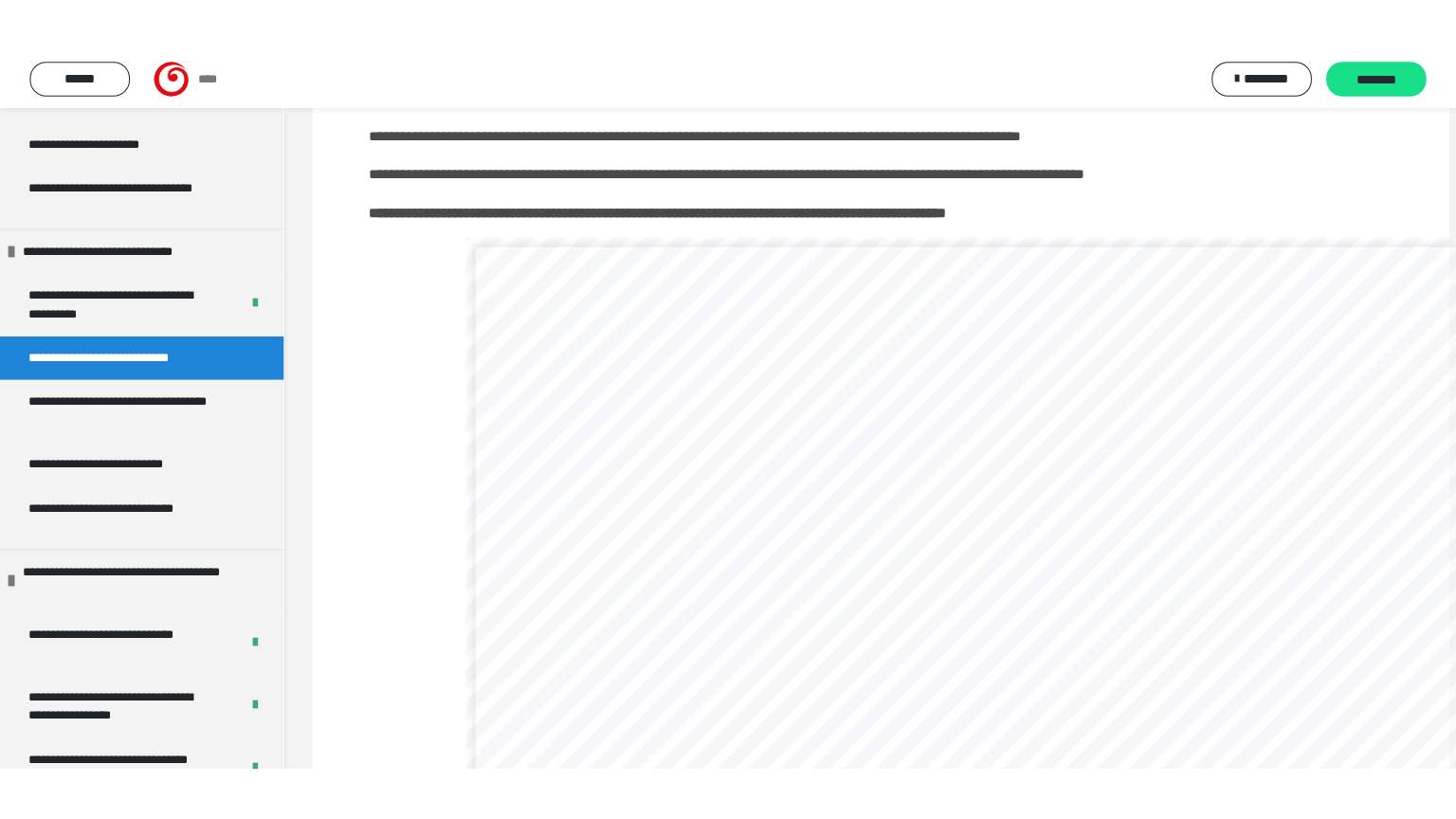 scroll, scrollTop: 101, scrollLeft: 0, axis: vertical 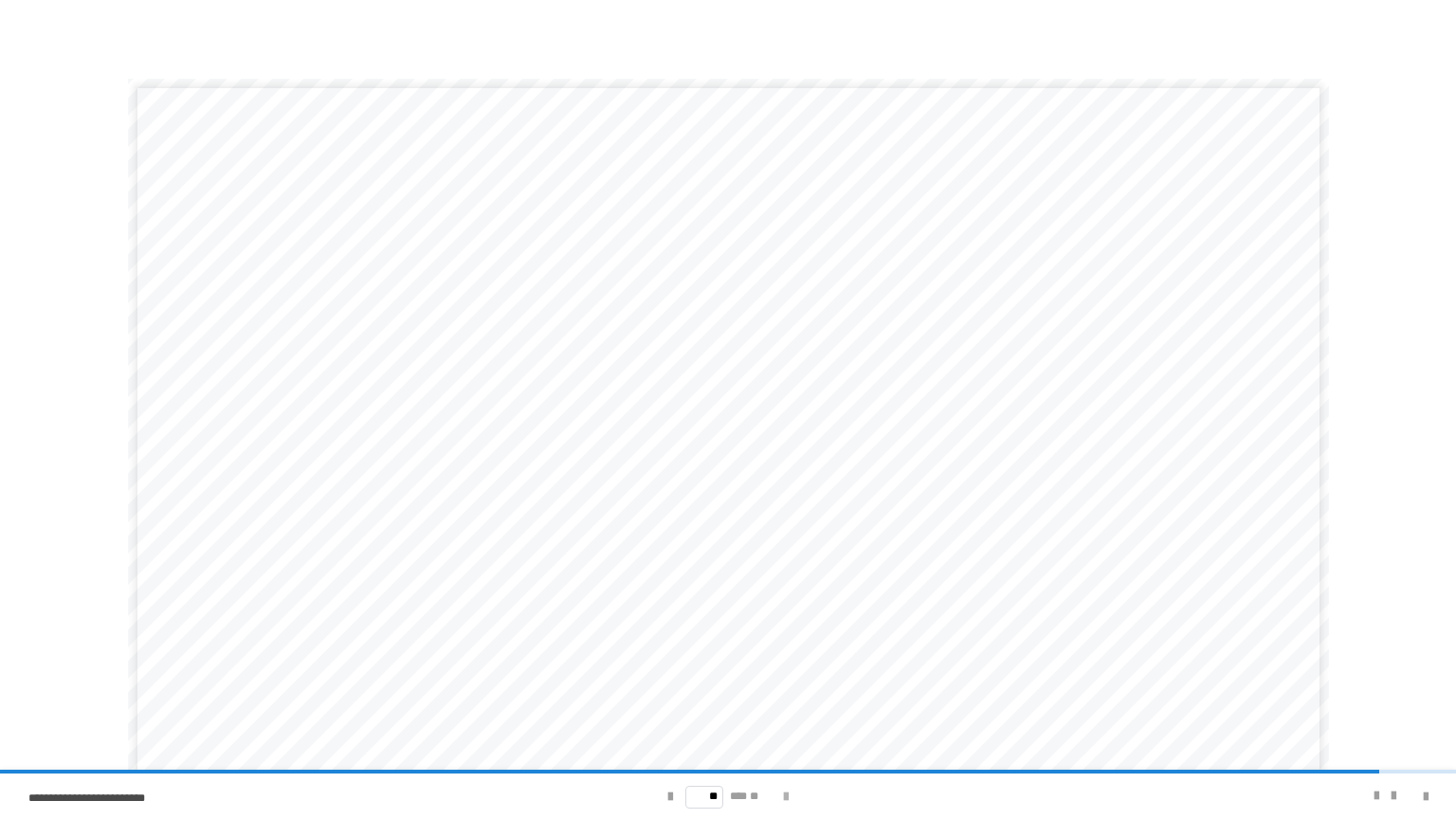 click at bounding box center (786, 797) 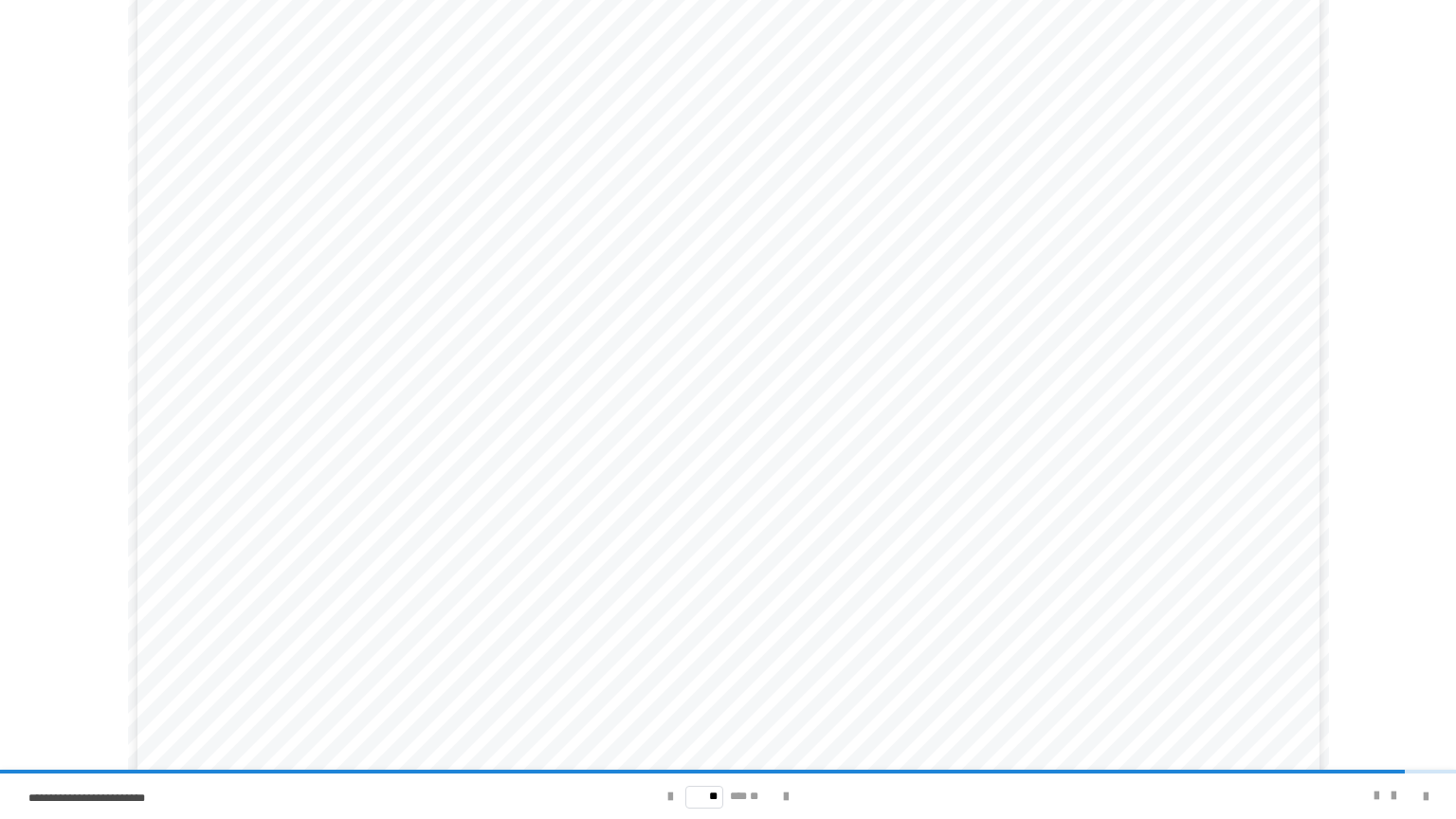 scroll, scrollTop: 55, scrollLeft: 0, axis: vertical 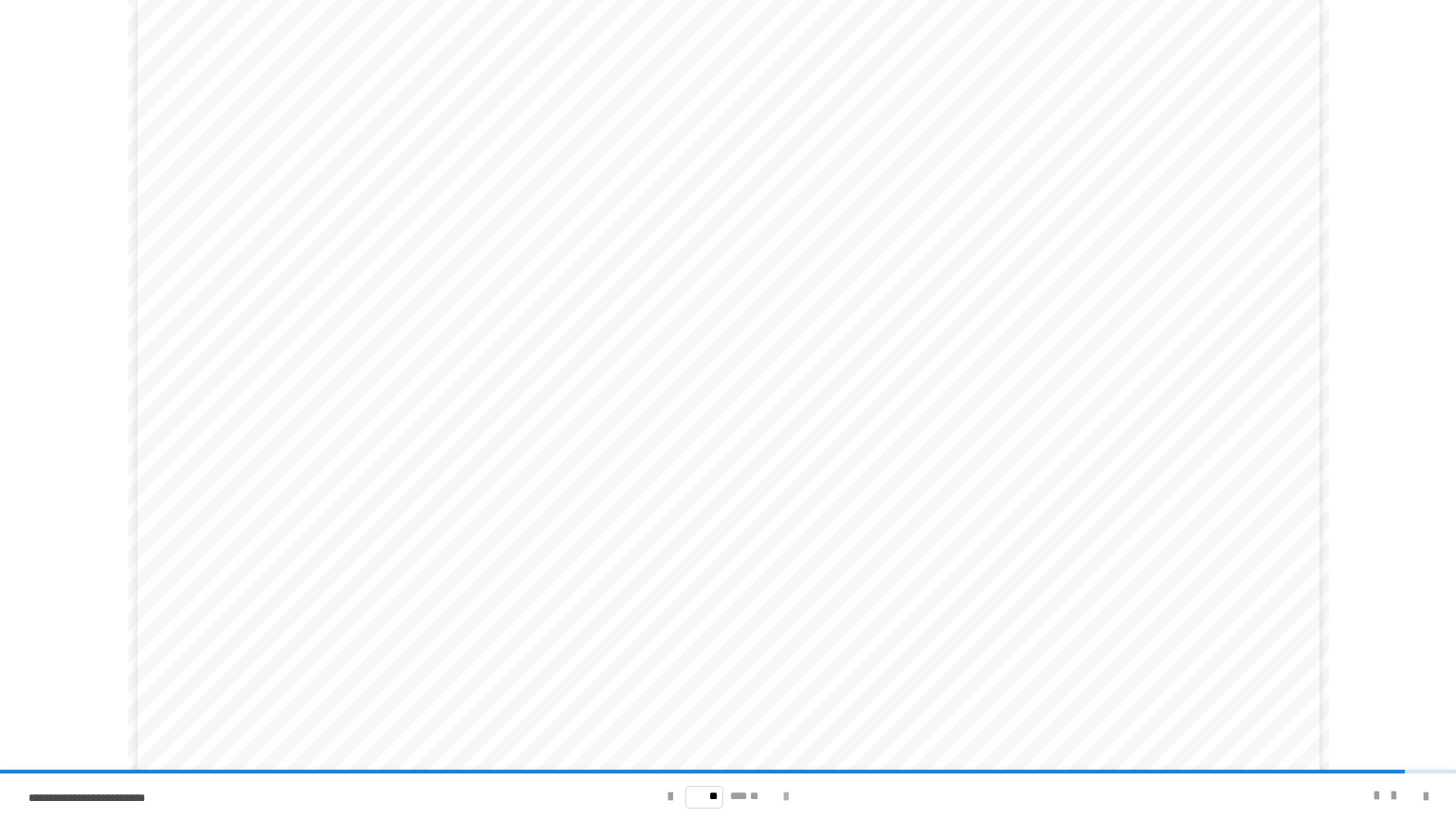 click at bounding box center (786, 797) 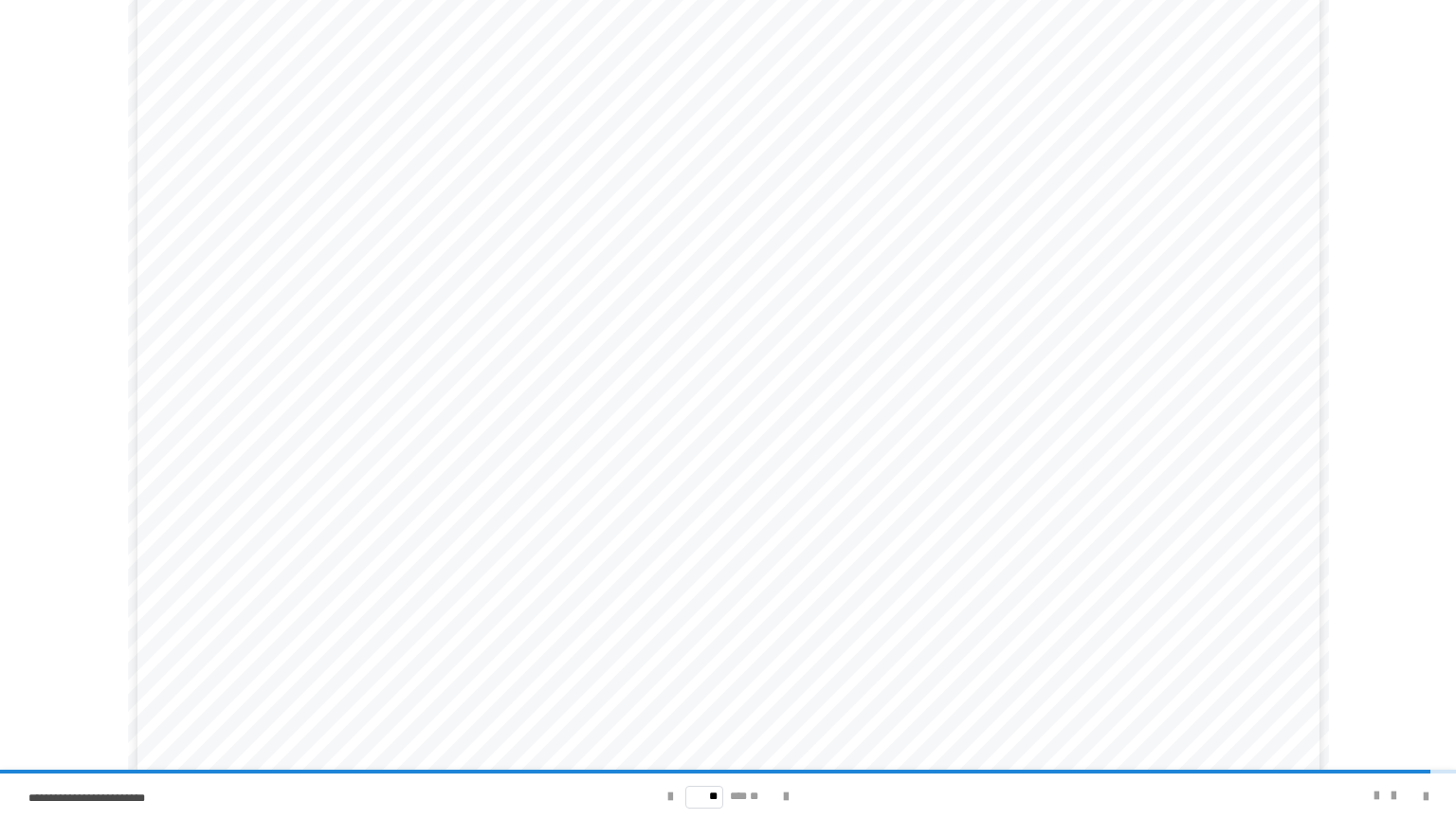 scroll, scrollTop: 55, scrollLeft: 0, axis: vertical 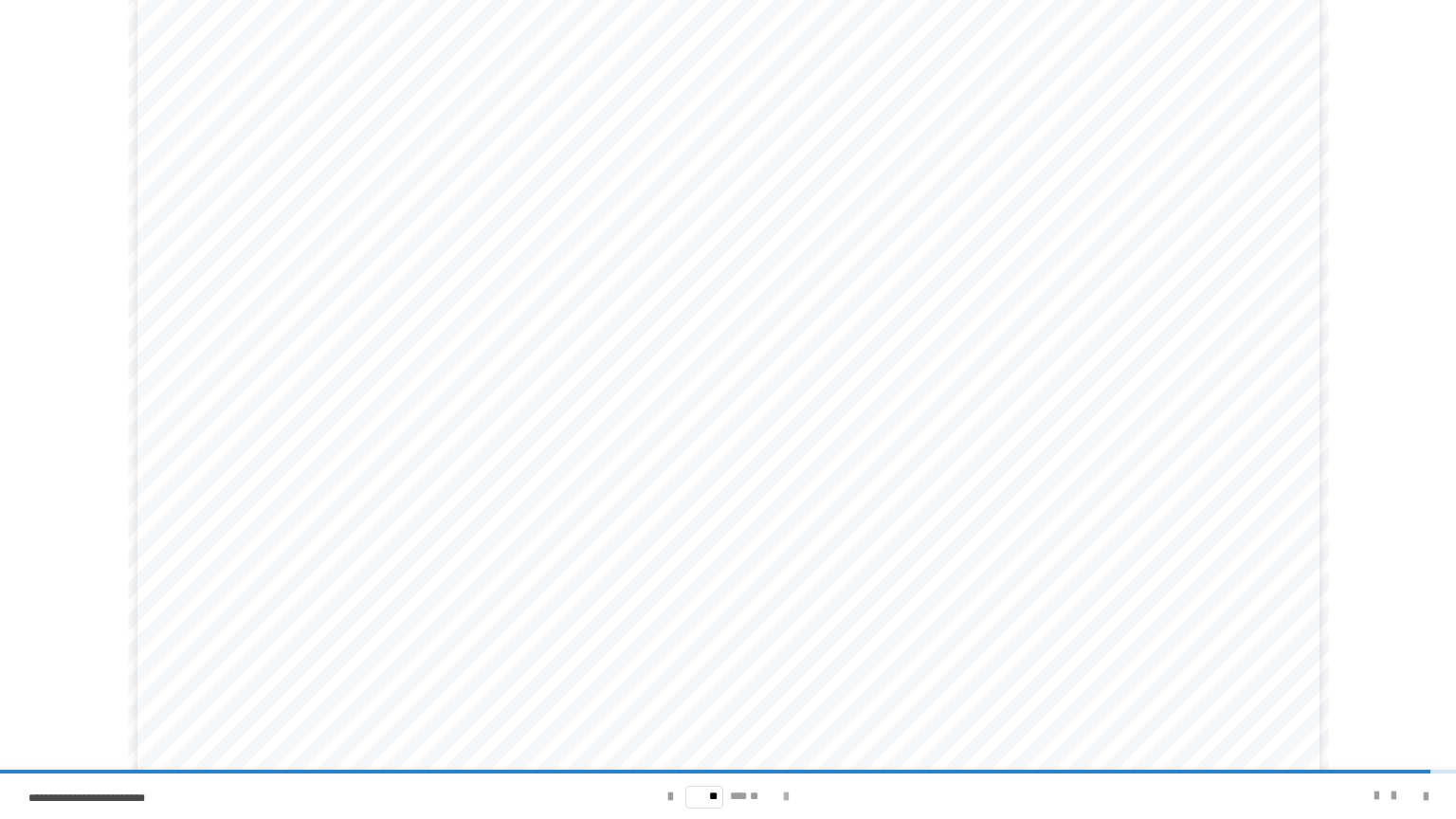 click at bounding box center [786, 797] 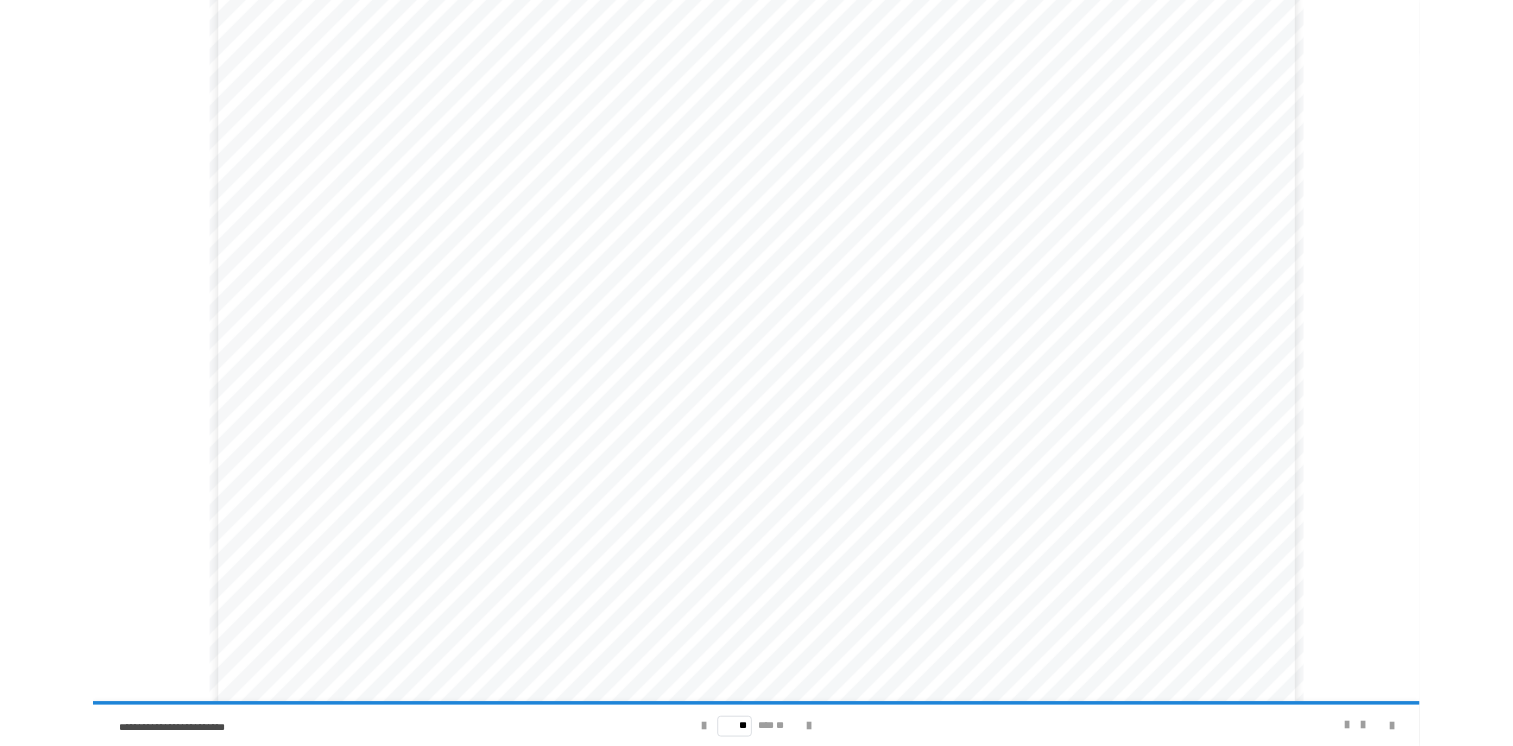 scroll, scrollTop: 58, scrollLeft: 0, axis: vertical 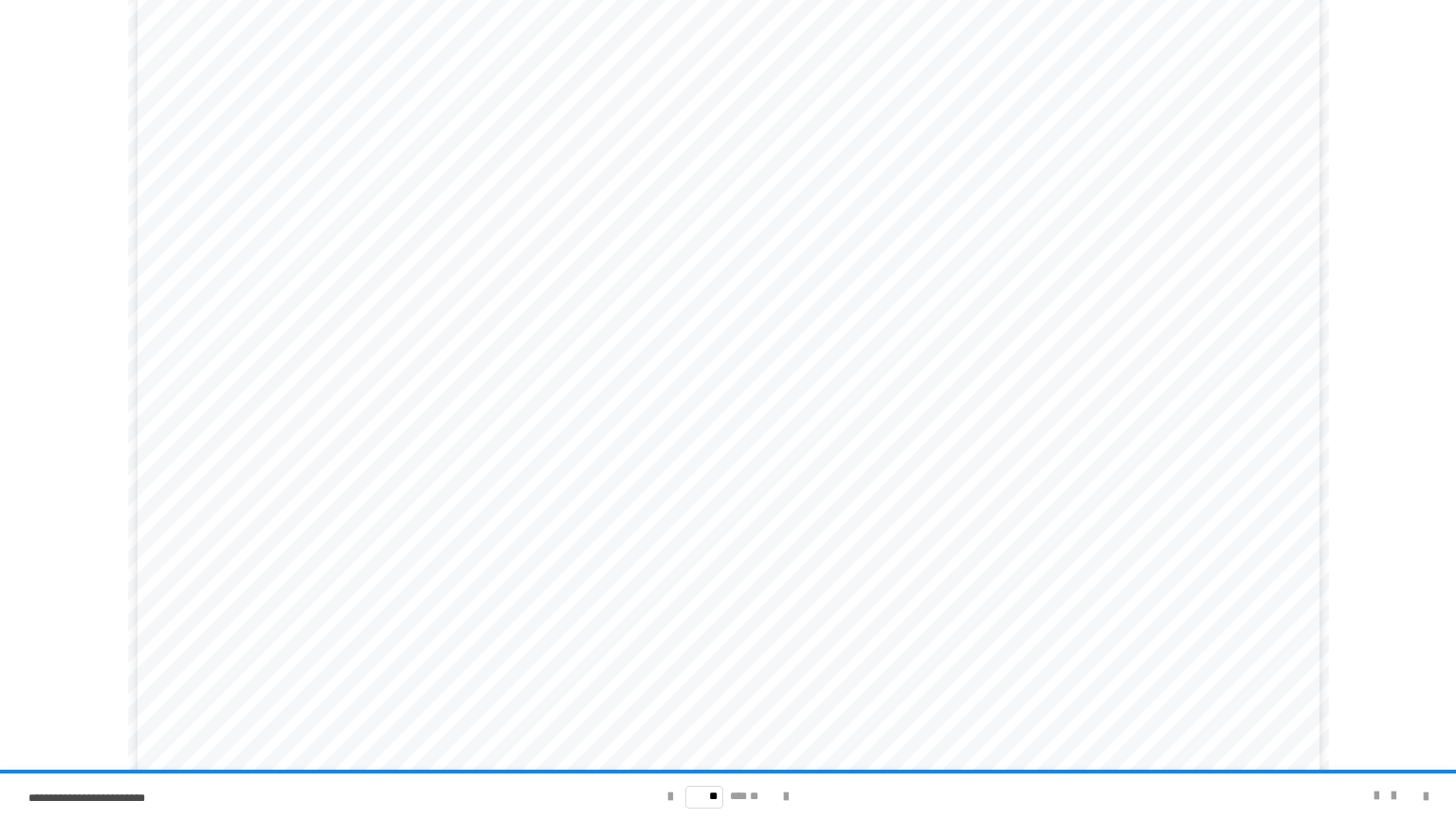 click on "** *** **" at bounding box center [727, 796] 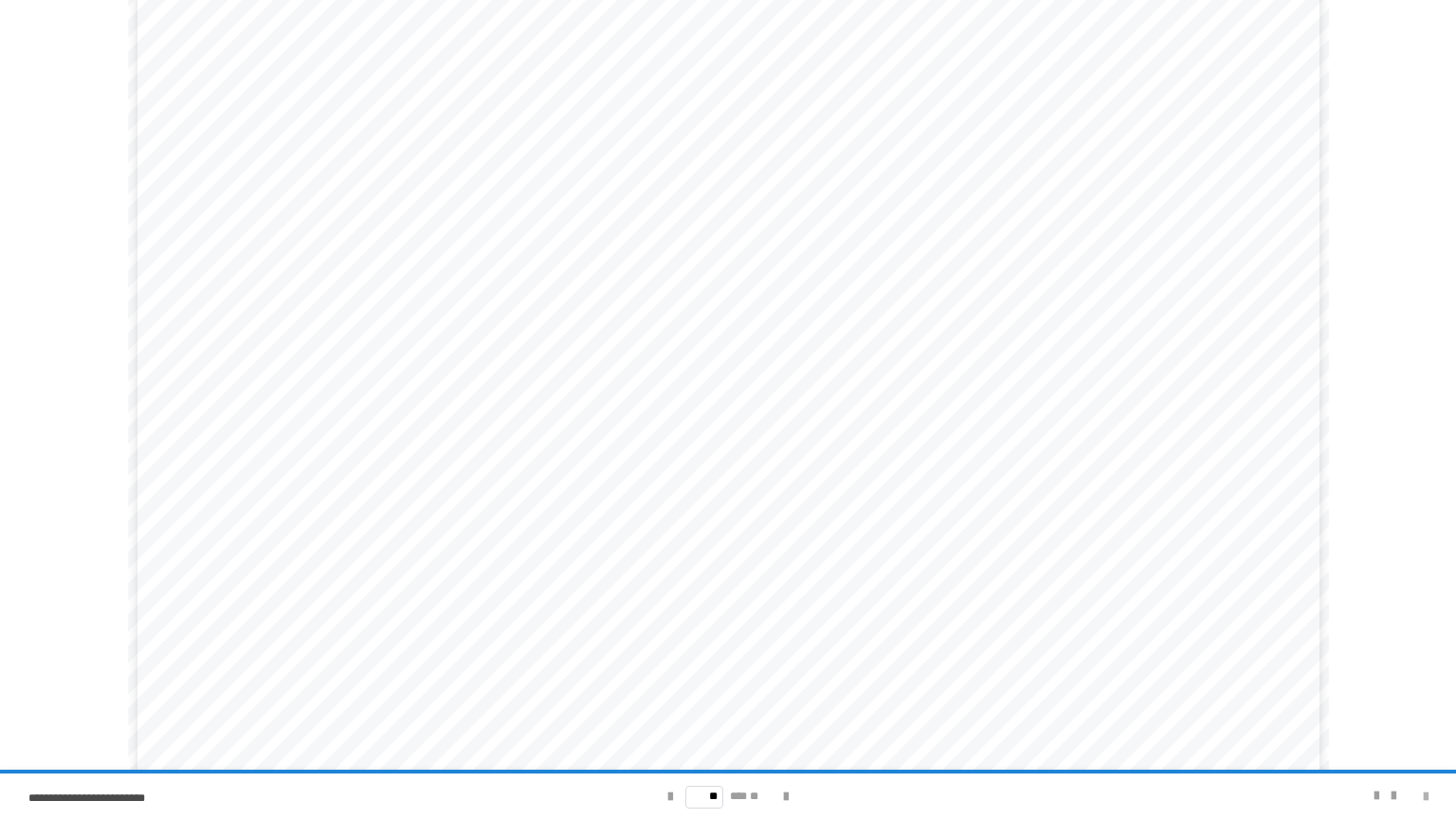 click at bounding box center (1426, 797) 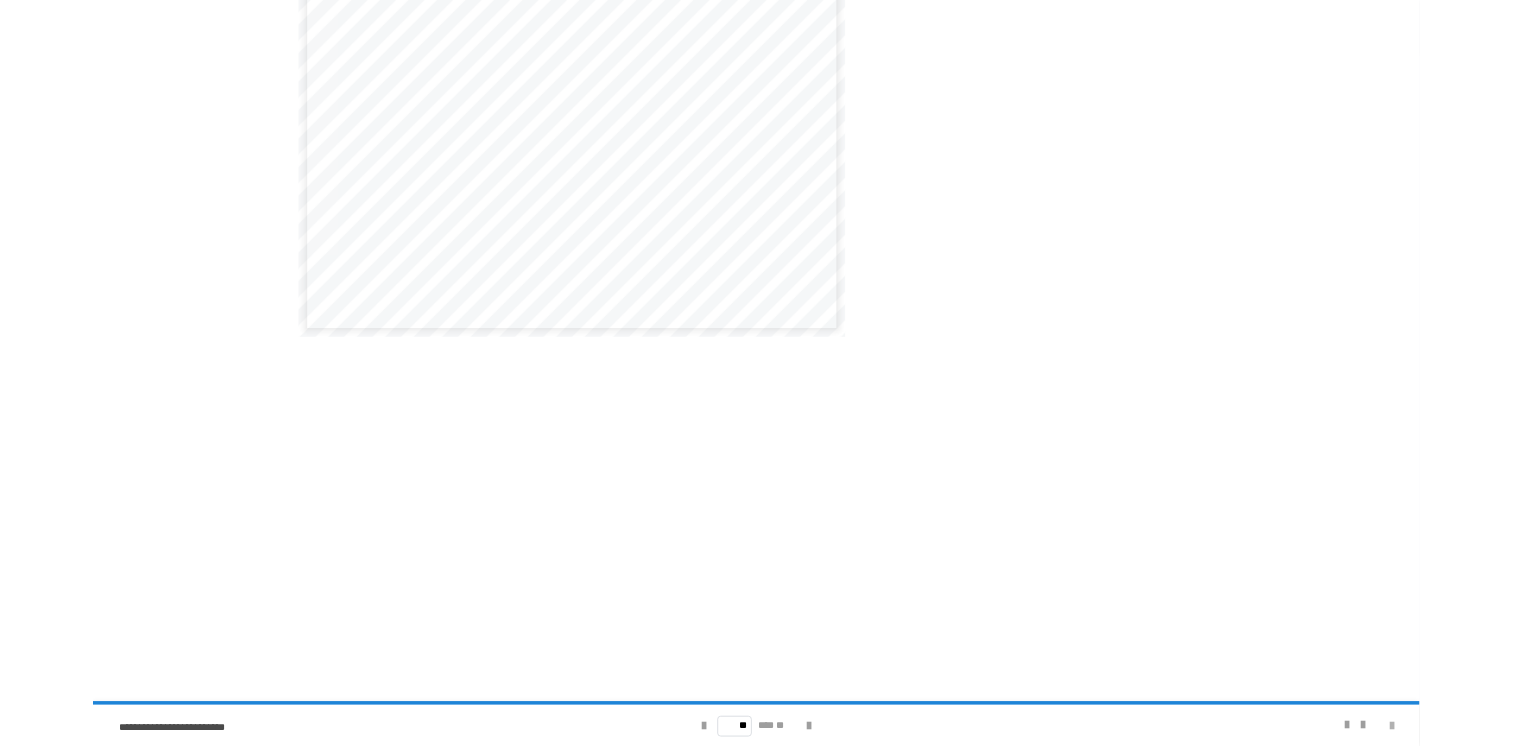 scroll, scrollTop: 0, scrollLeft: 0, axis: both 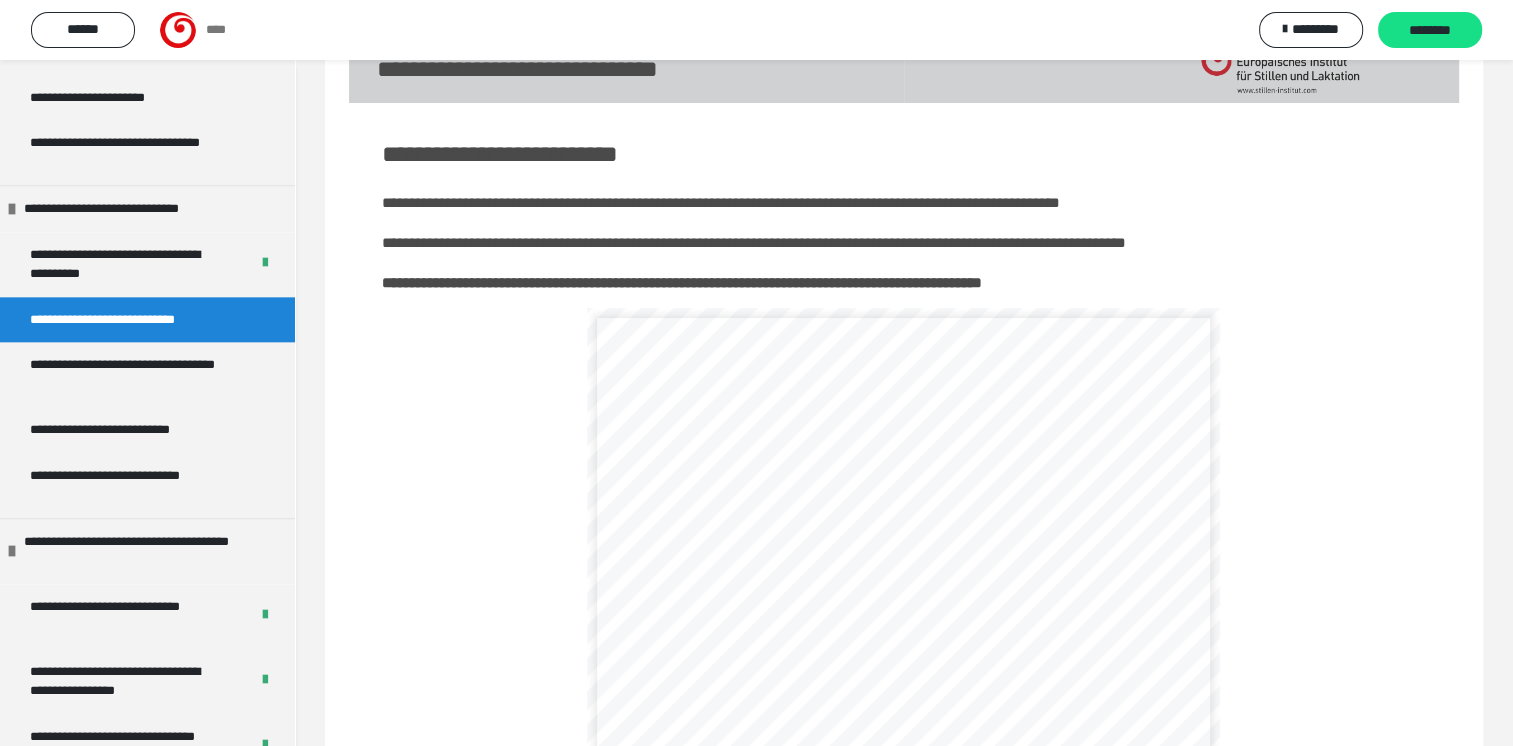 drag, startPoint x: 984, startPoint y: 561, endPoint x: 884, endPoint y: 691, distance: 164.01219 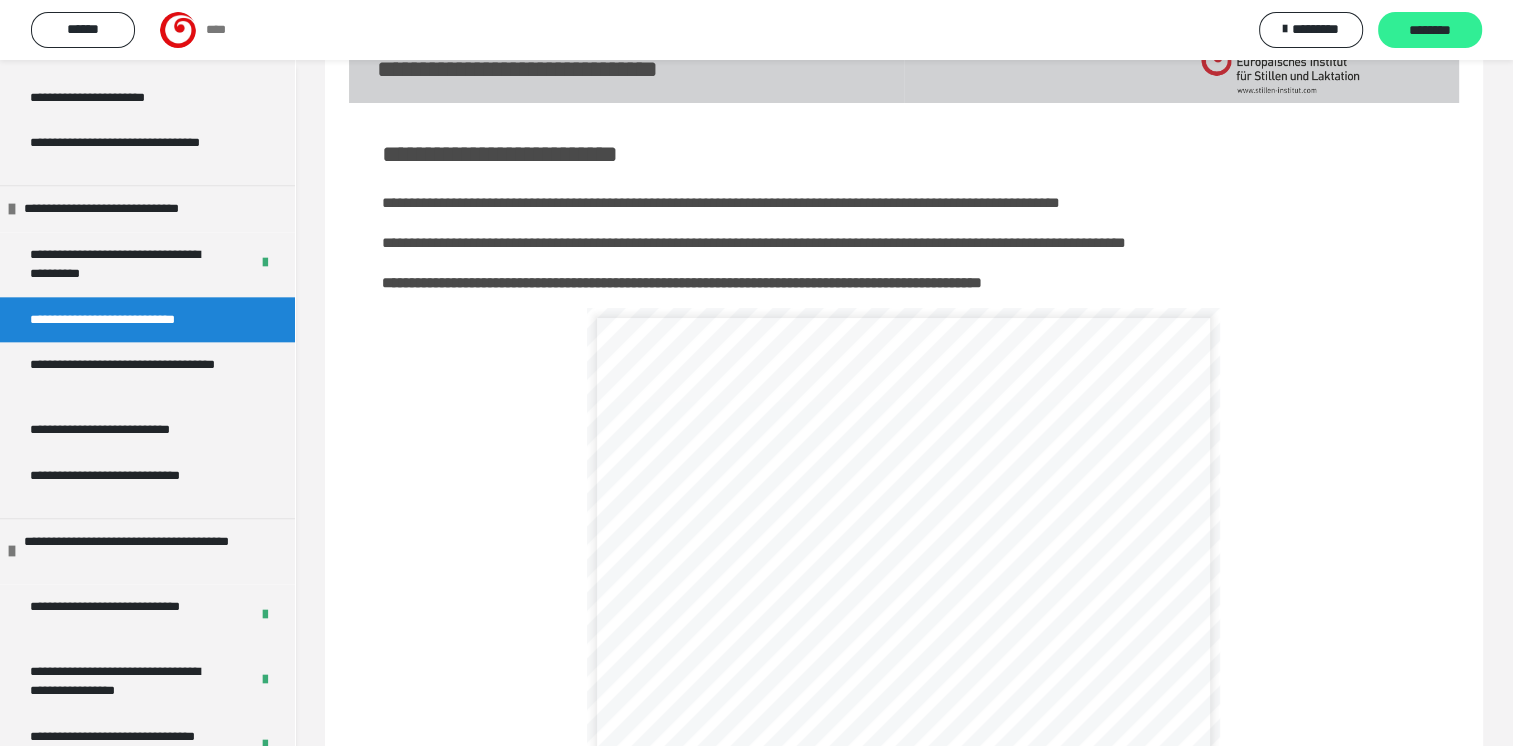 click on "********" at bounding box center (1430, 31) 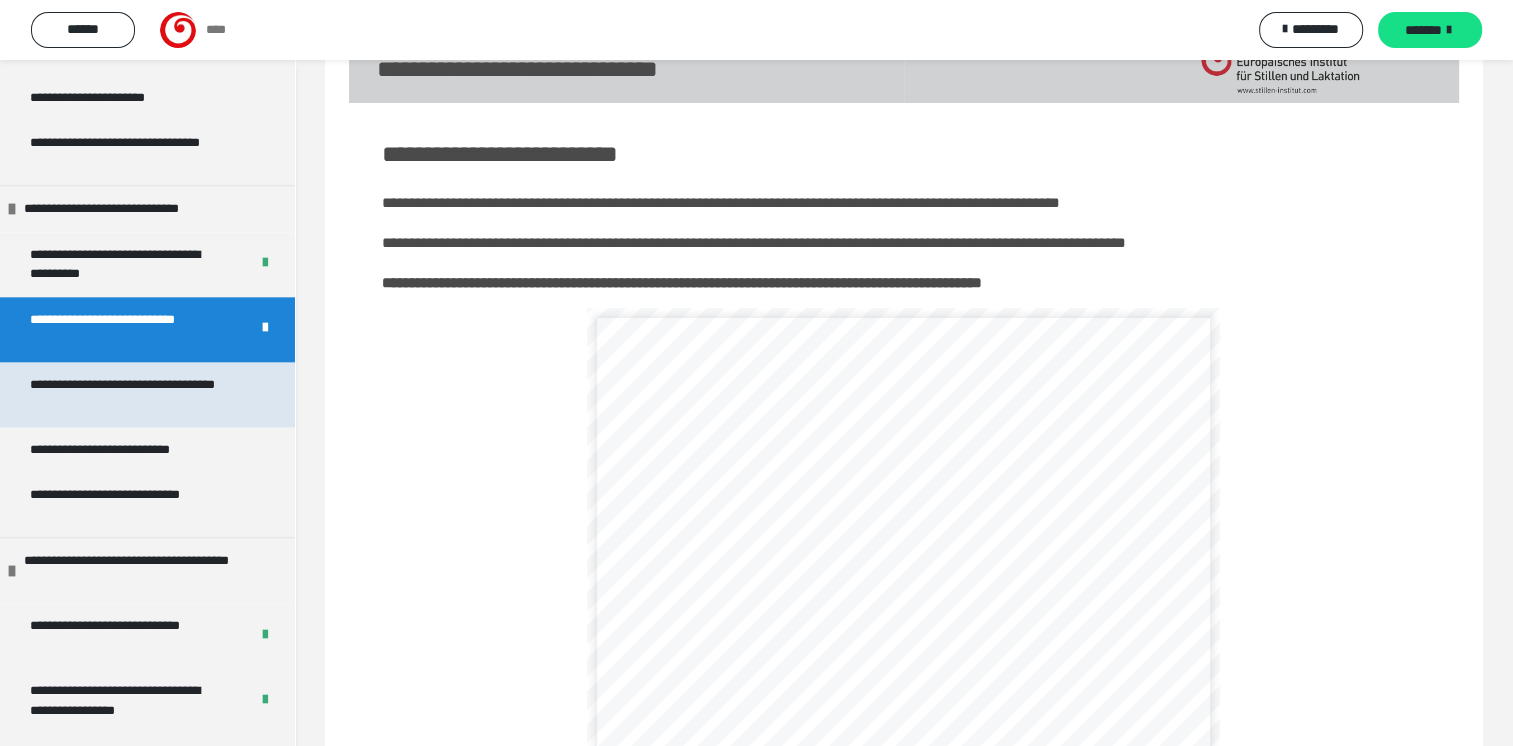 click on "**********" at bounding box center [132, 394] 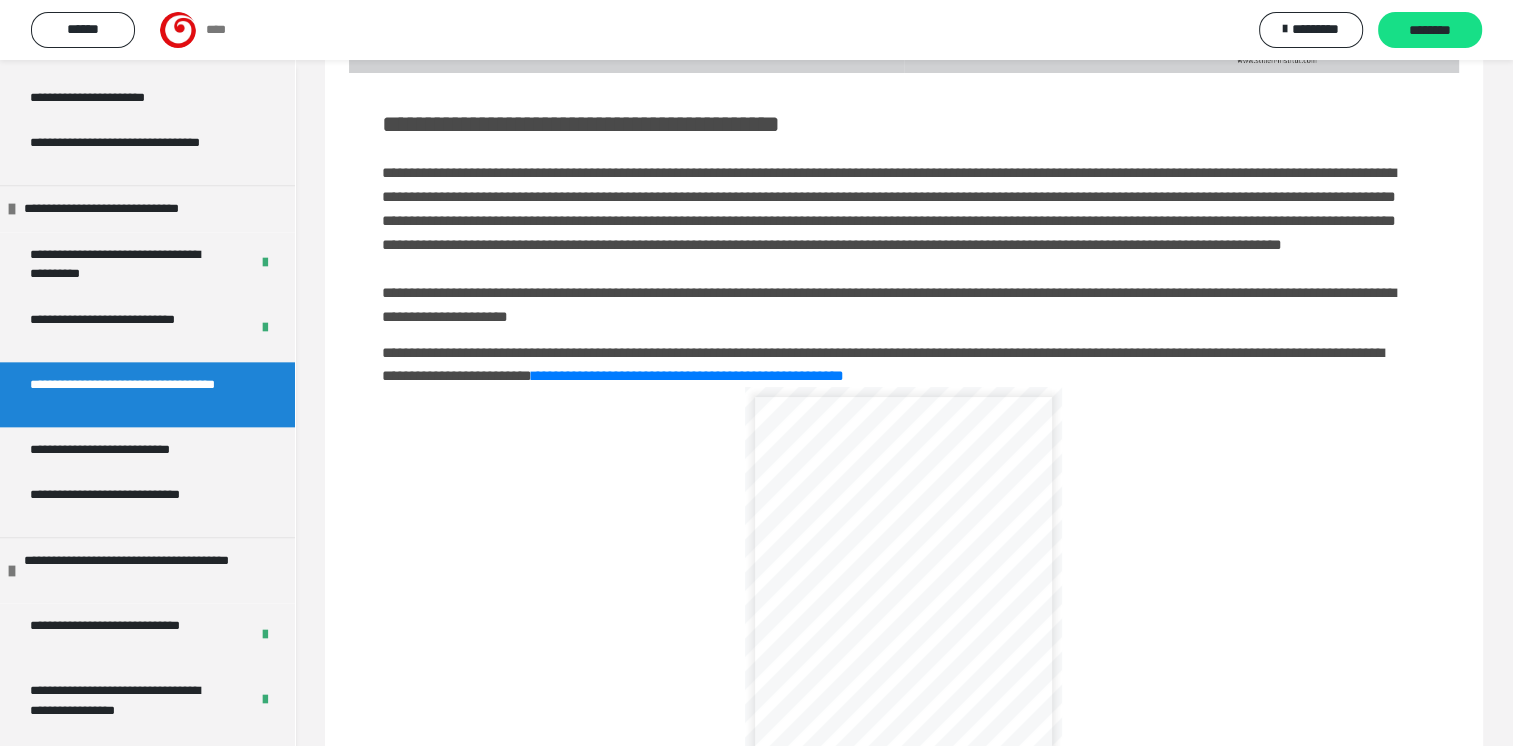 scroll, scrollTop: 496, scrollLeft: 0, axis: vertical 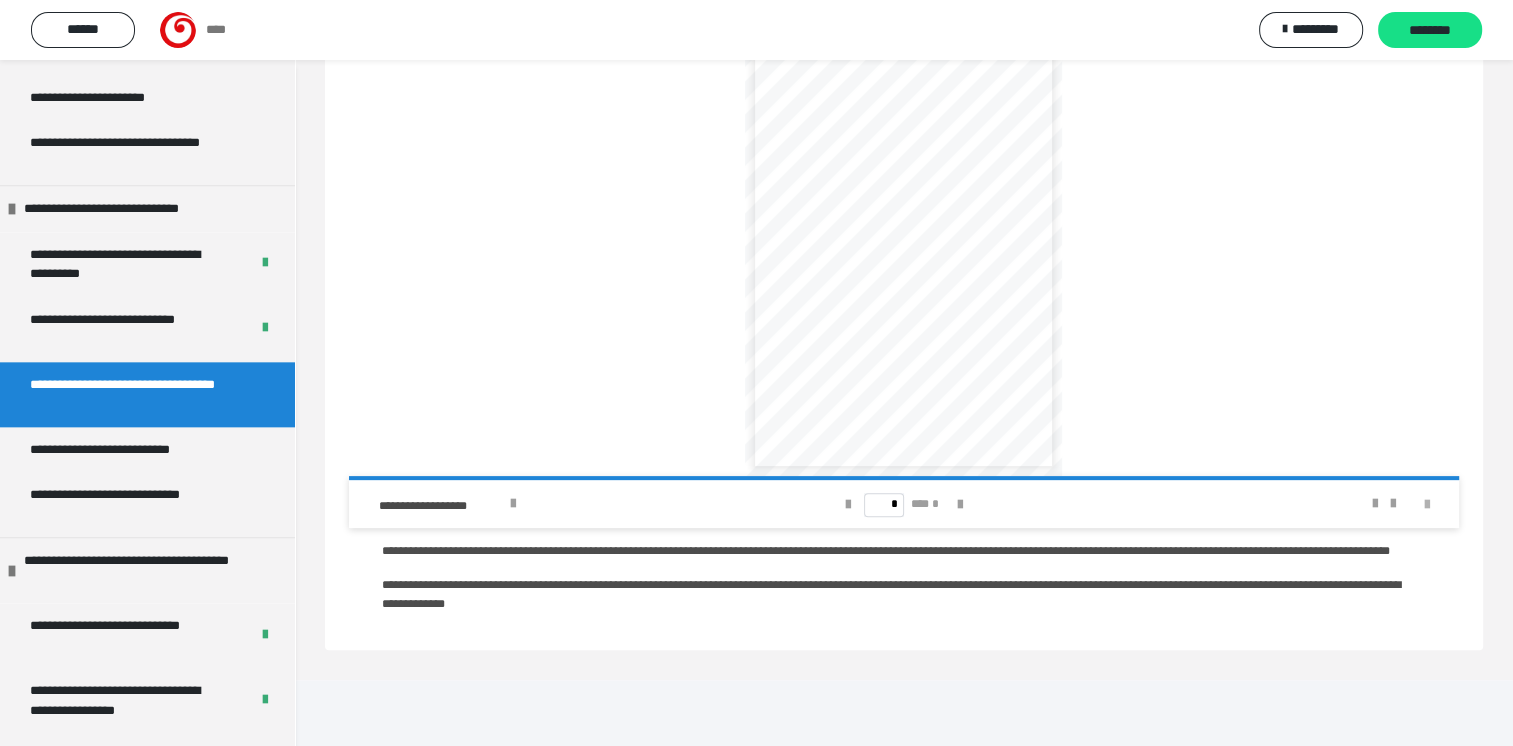 click at bounding box center [1427, 505] 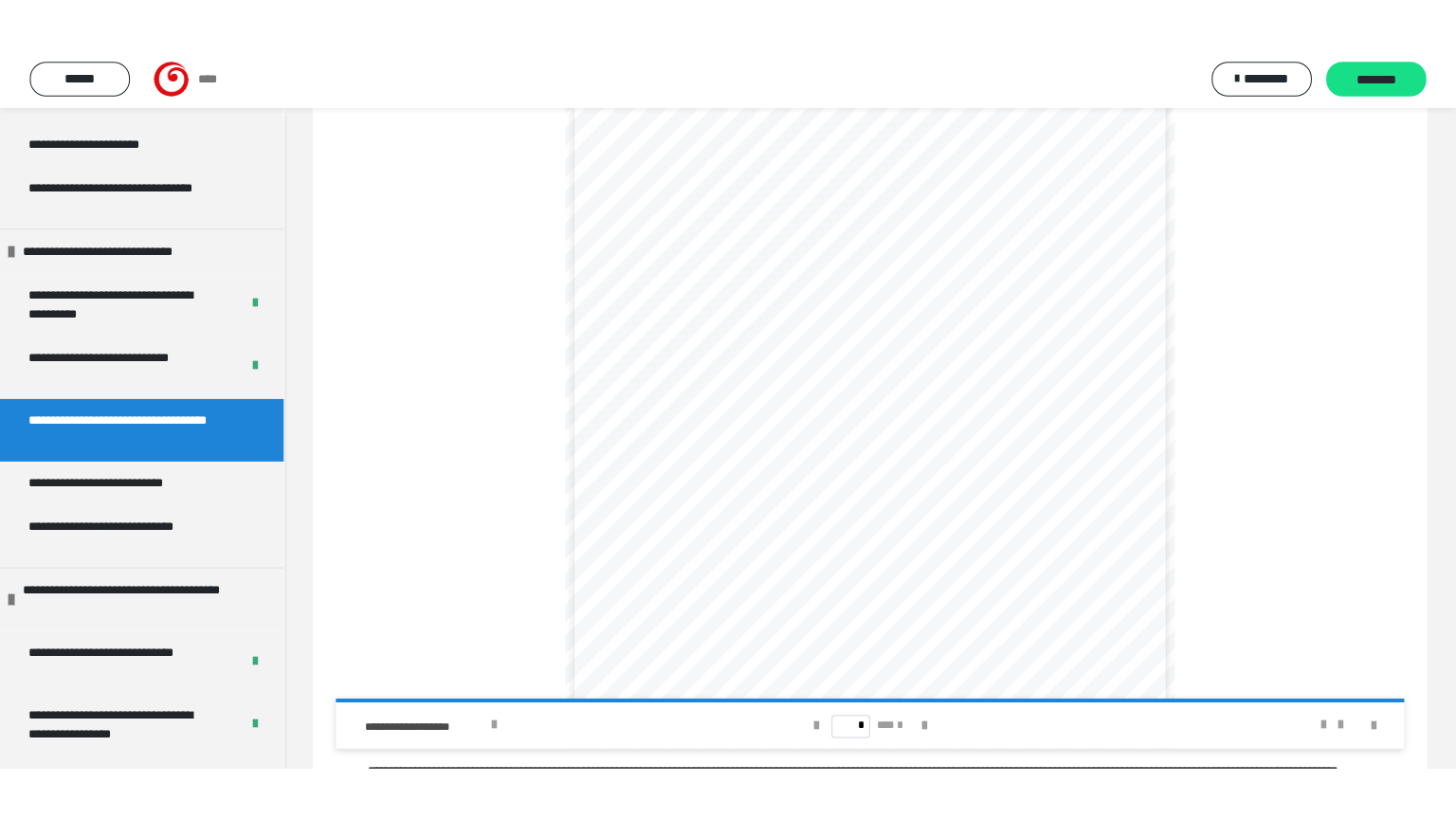 scroll, scrollTop: 361, scrollLeft: 0, axis: vertical 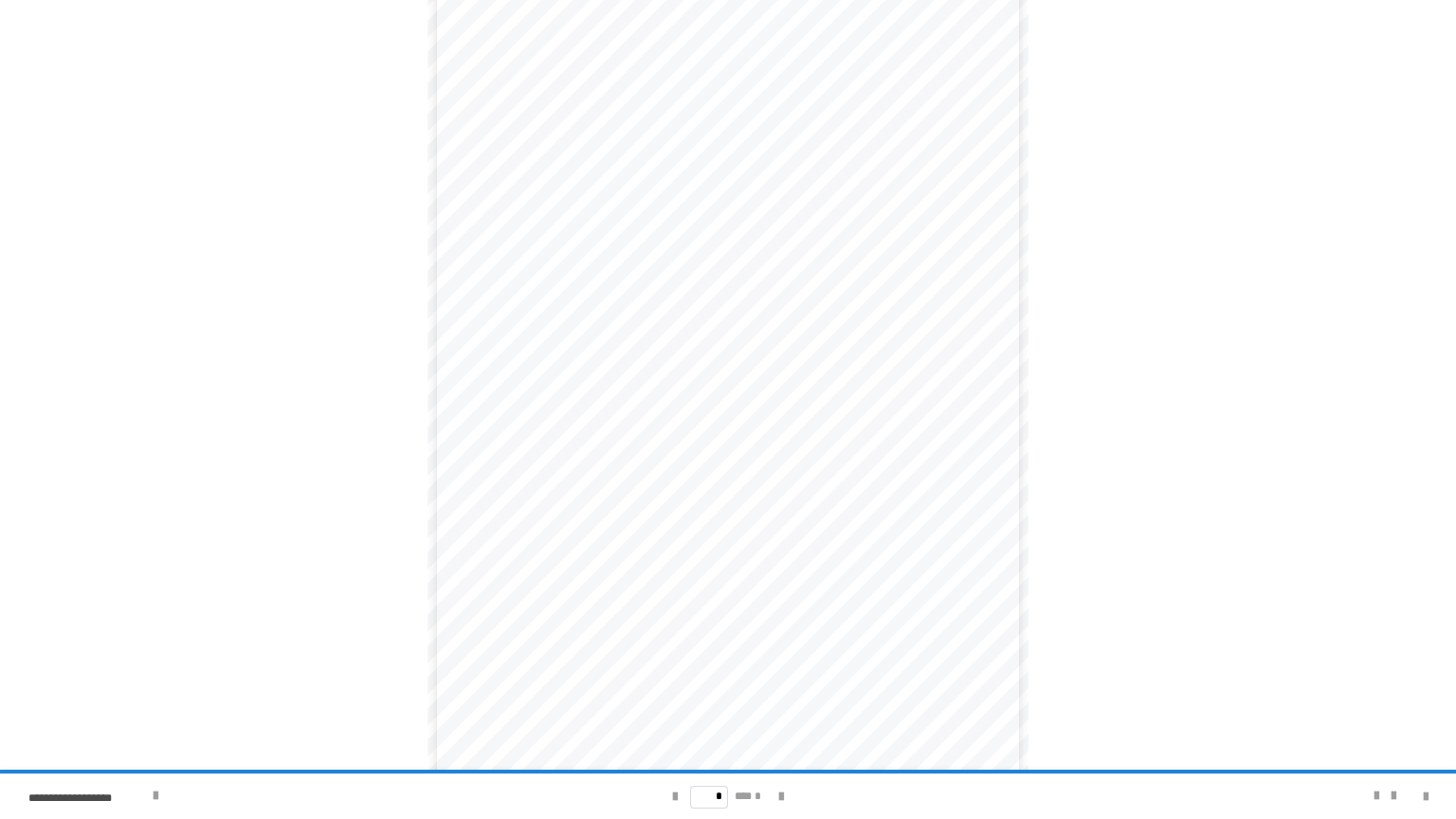 click on "* *** *" at bounding box center [728, 796] 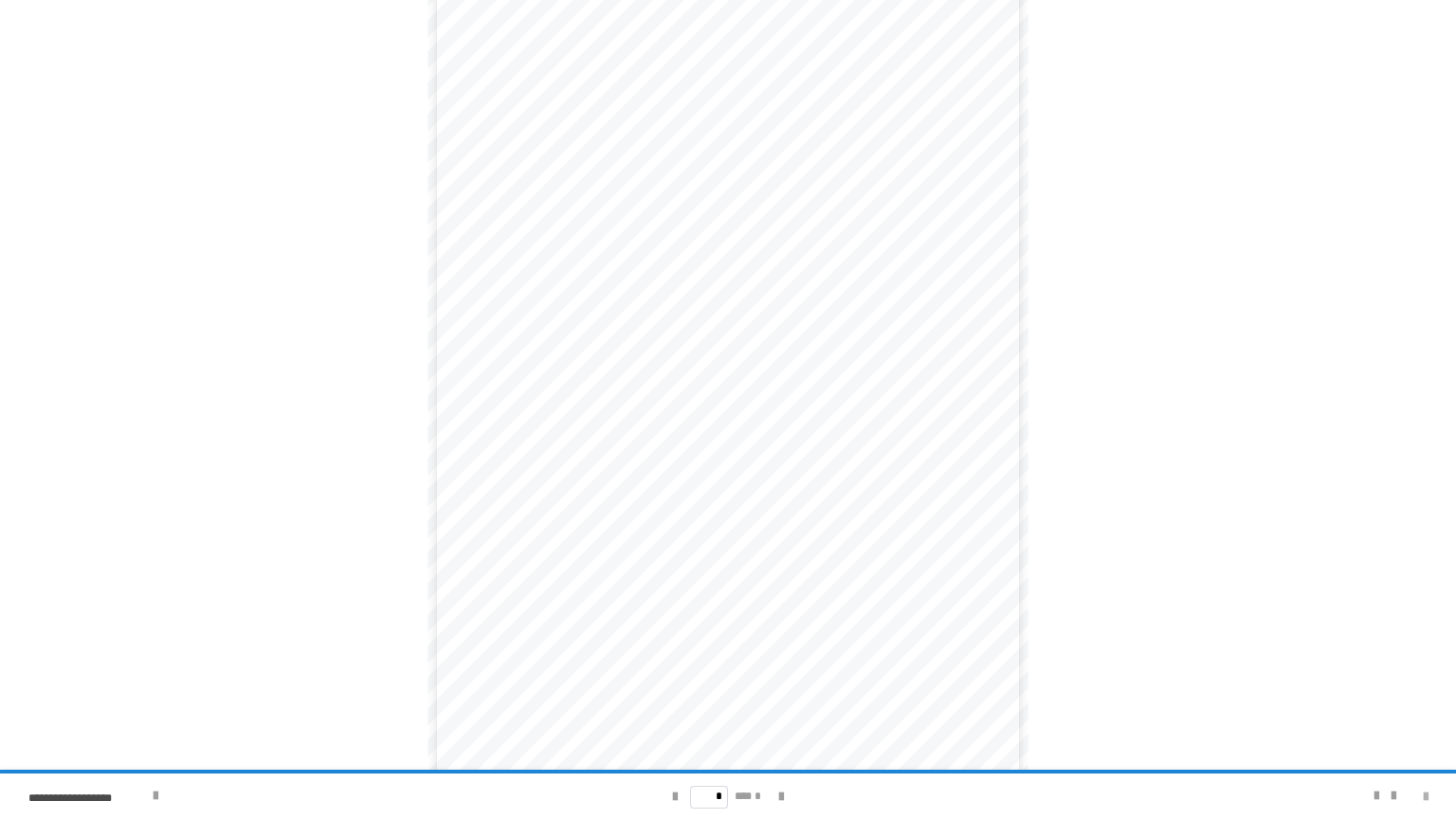 click at bounding box center [1426, 797] 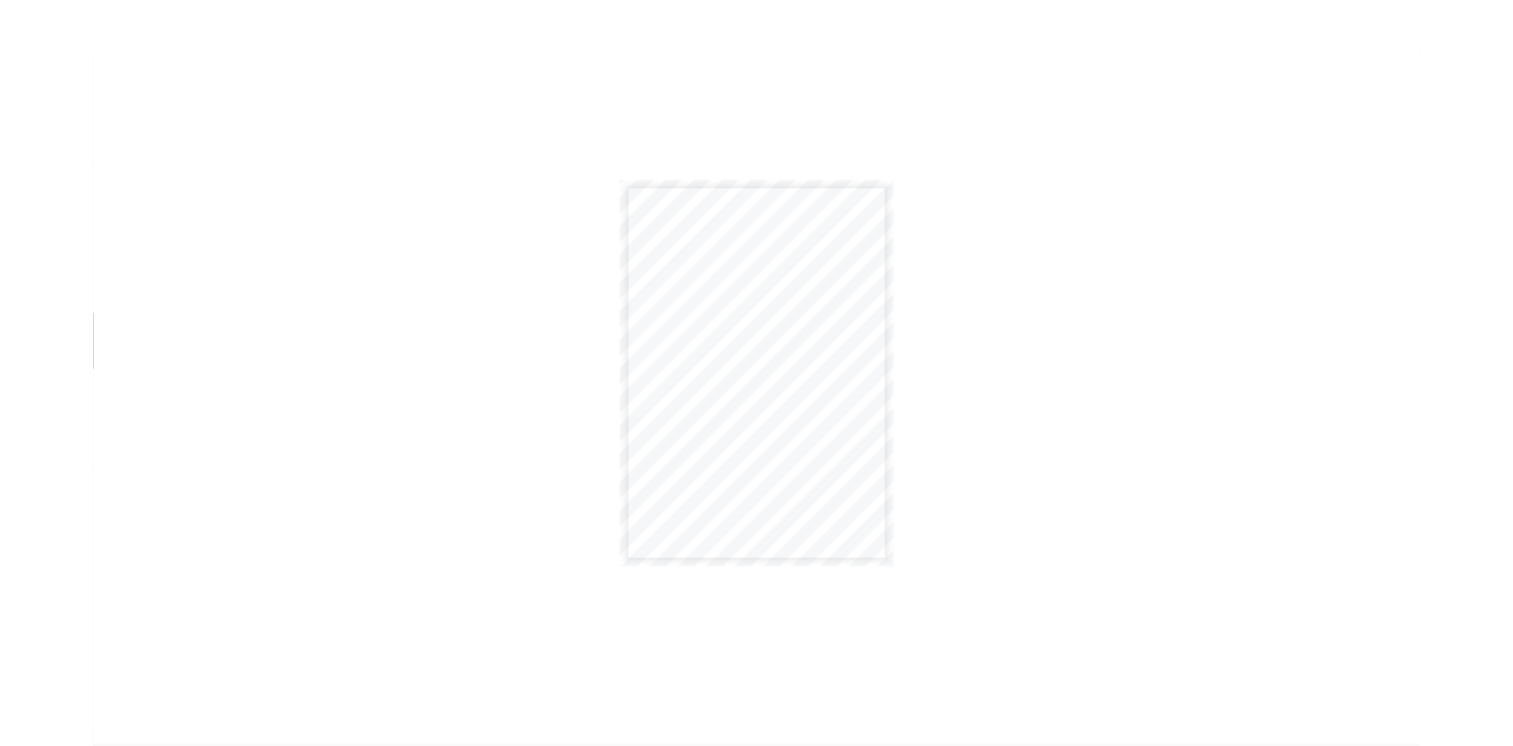 scroll, scrollTop: 0, scrollLeft: 0, axis: both 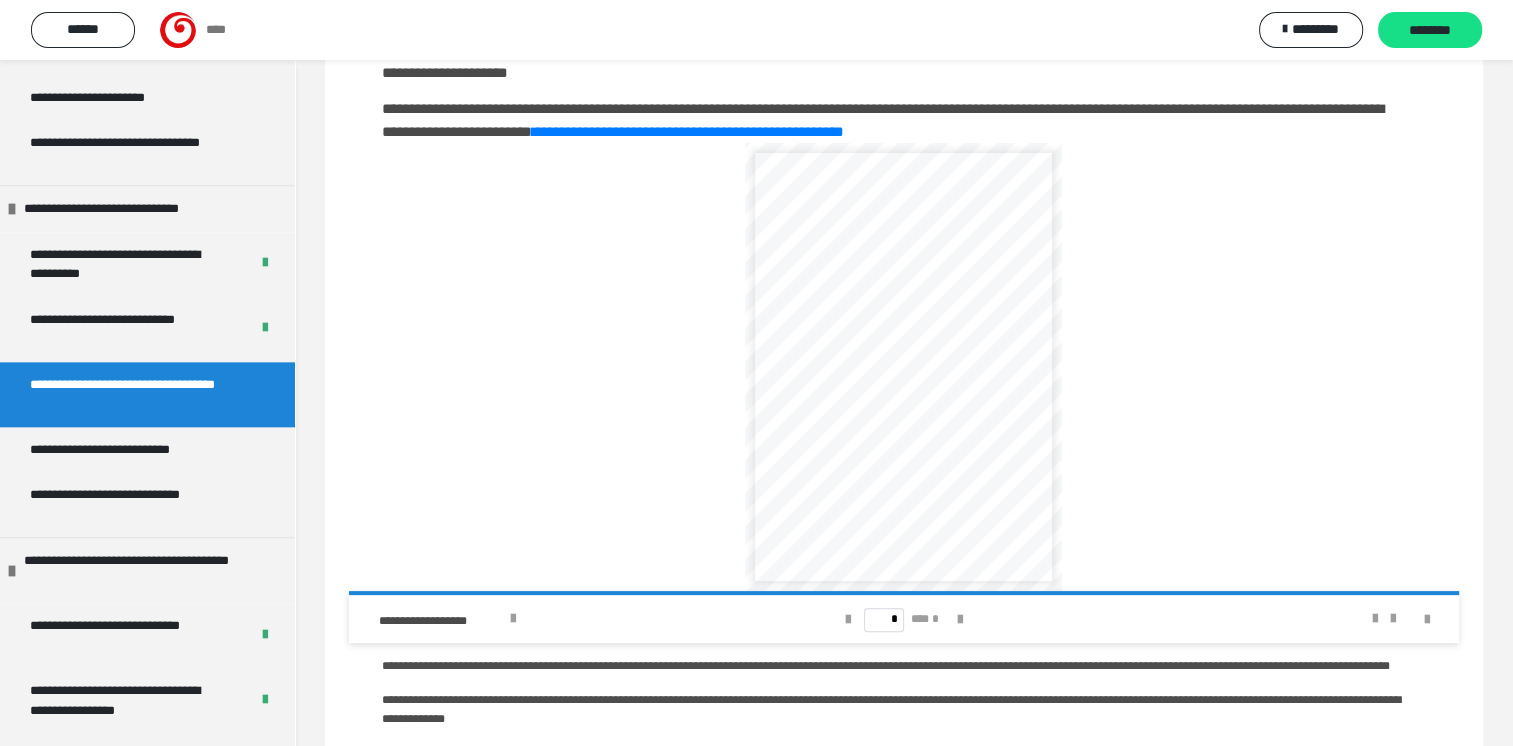 drag, startPoint x: 865, startPoint y: 446, endPoint x: 819, endPoint y: 581, distance: 142.62187 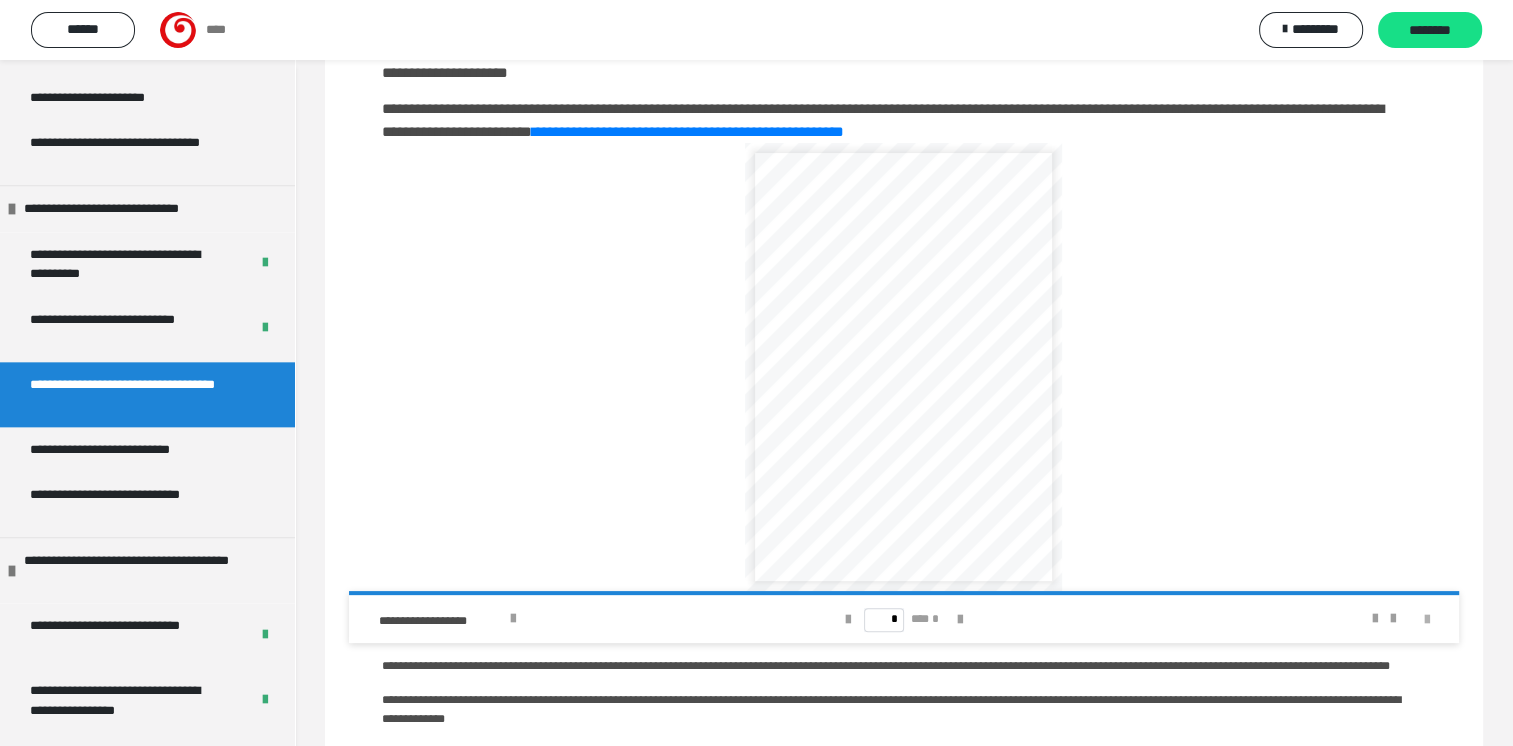 click at bounding box center (1427, 620) 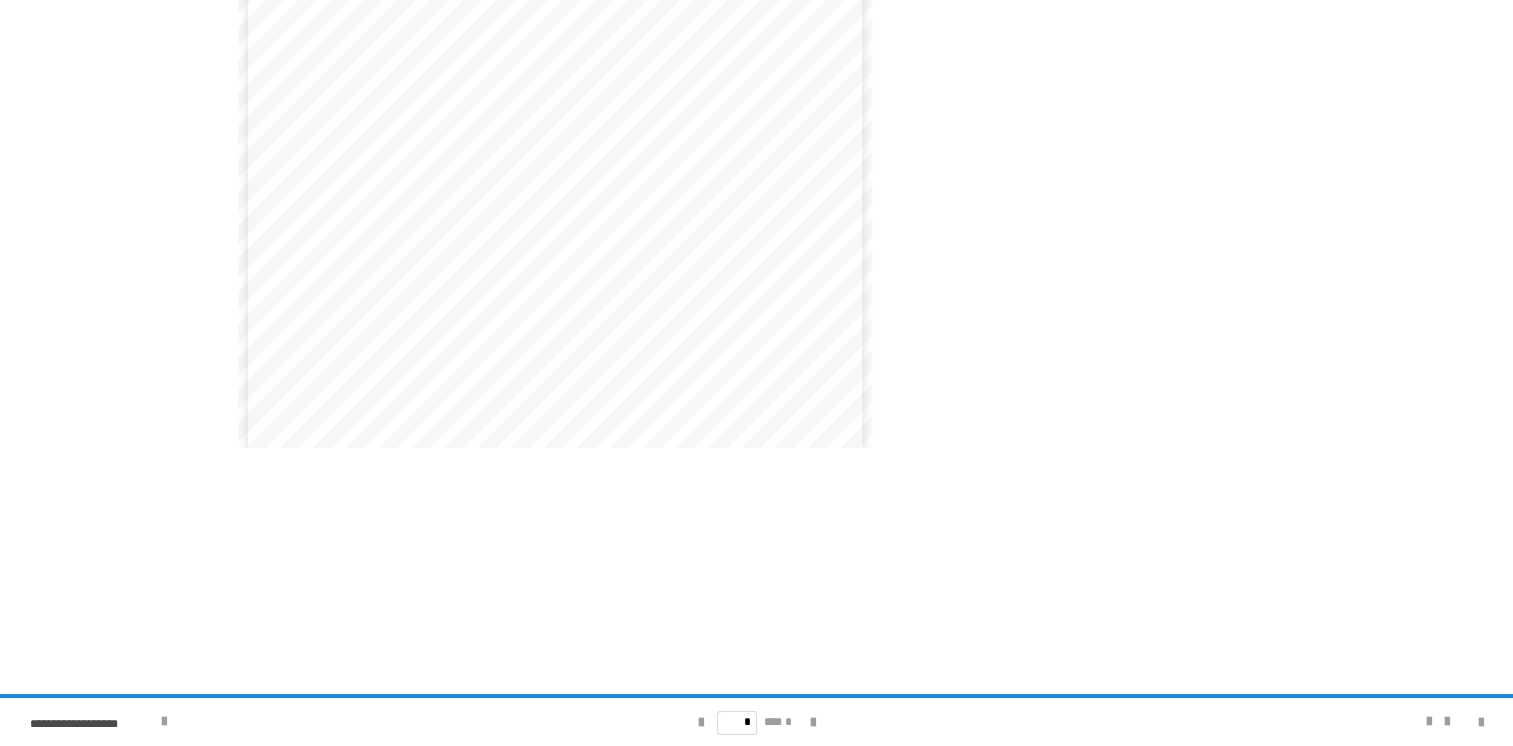 scroll, scrollTop: 382, scrollLeft: 0, axis: vertical 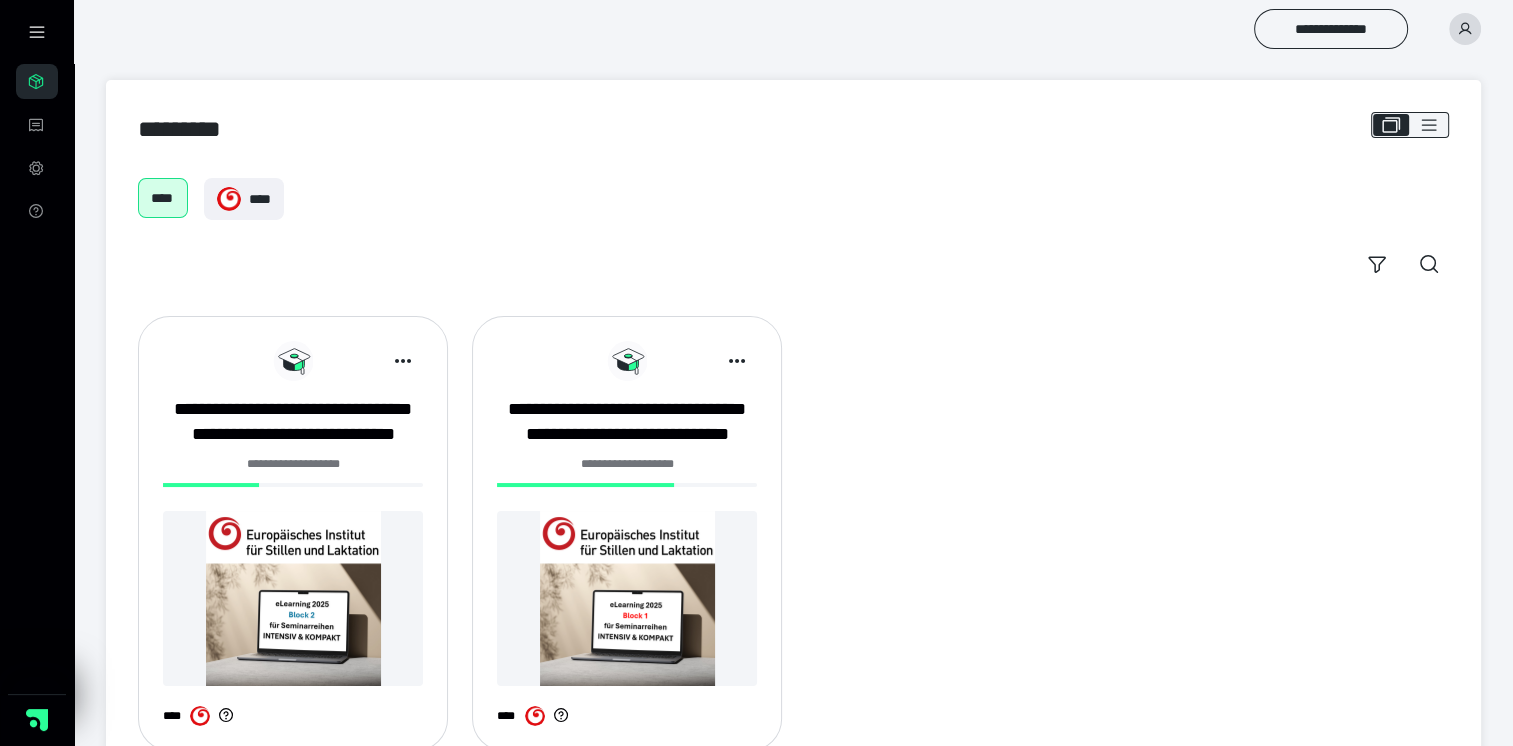 click on "**********" at bounding box center [293, 533] 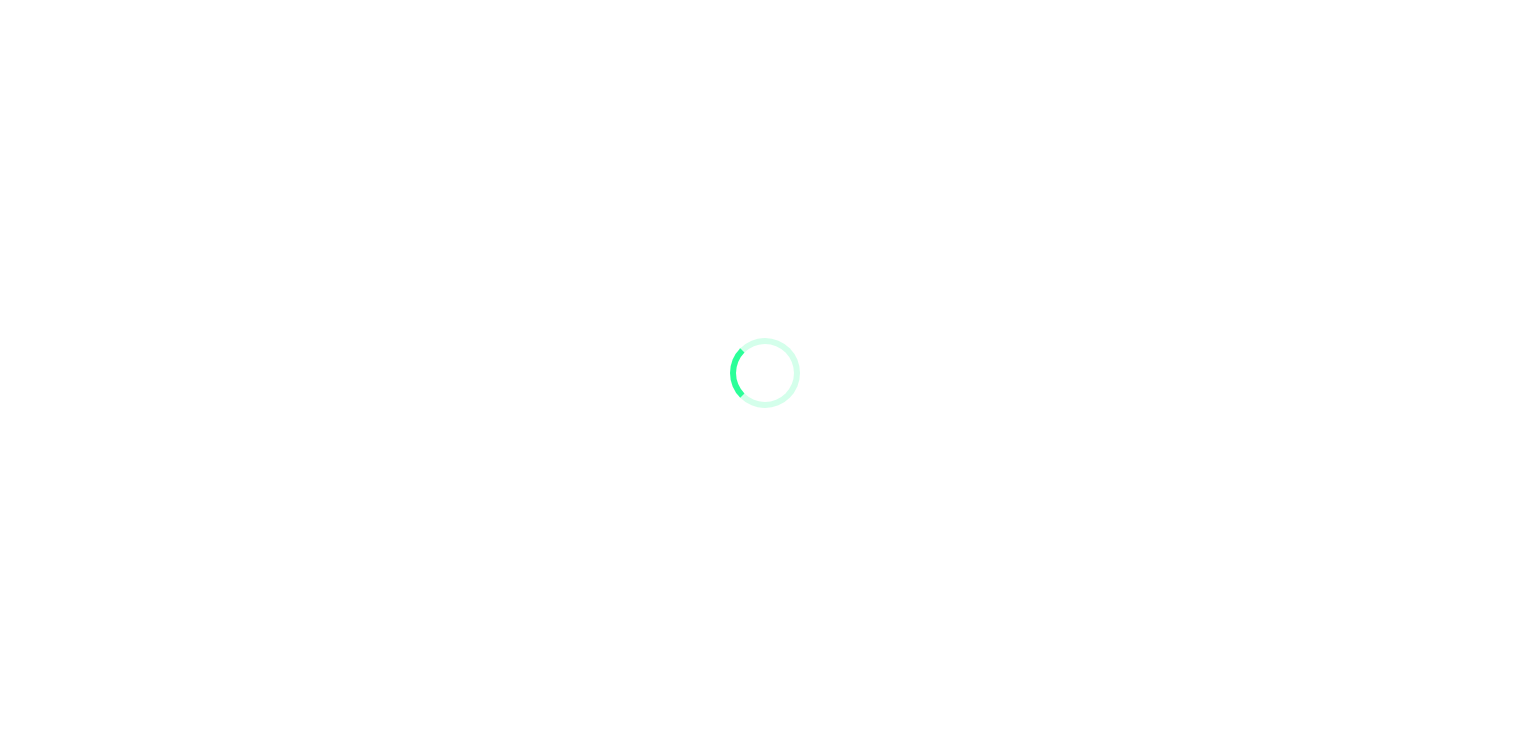 scroll, scrollTop: 0, scrollLeft: 0, axis: both 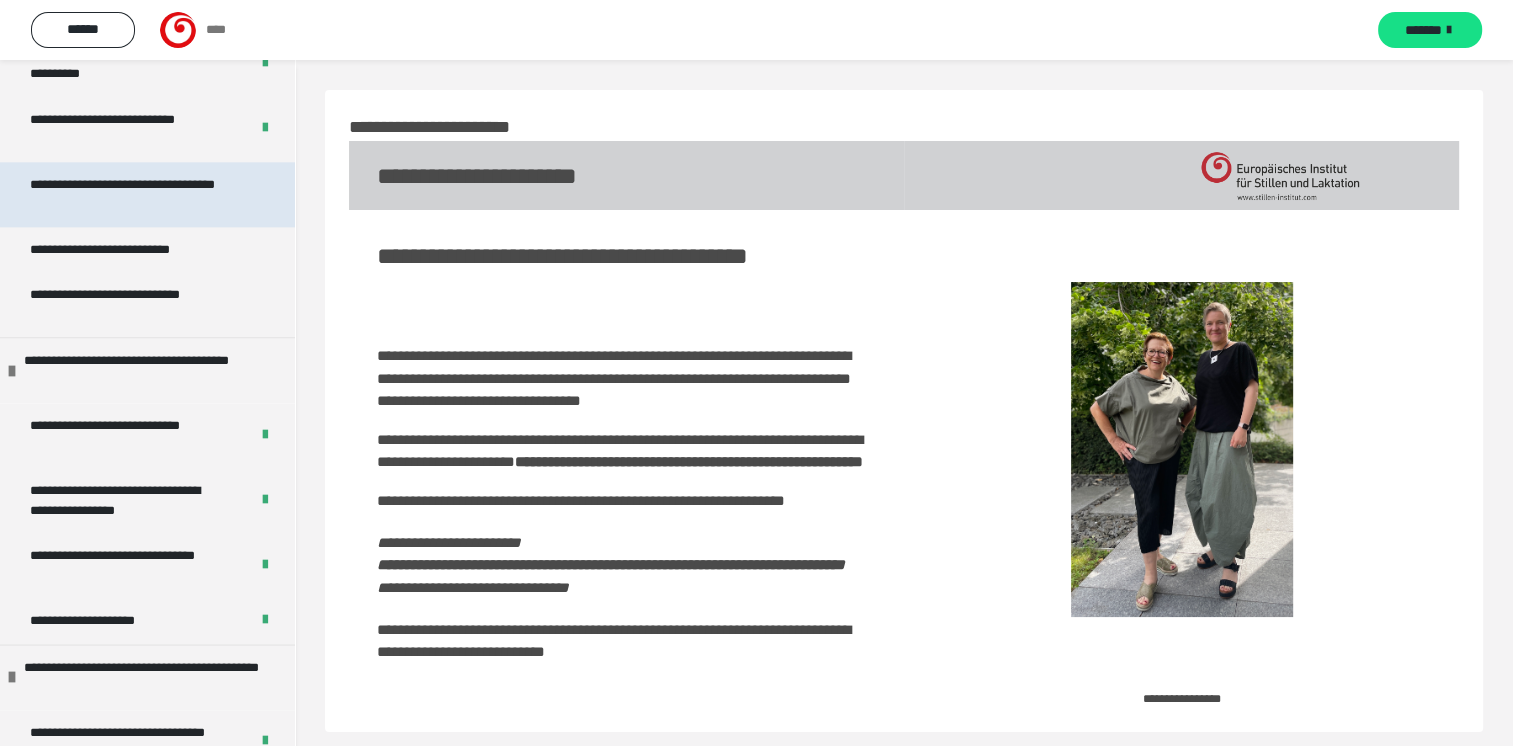 click on "**********" at bounding box center (132, 194) 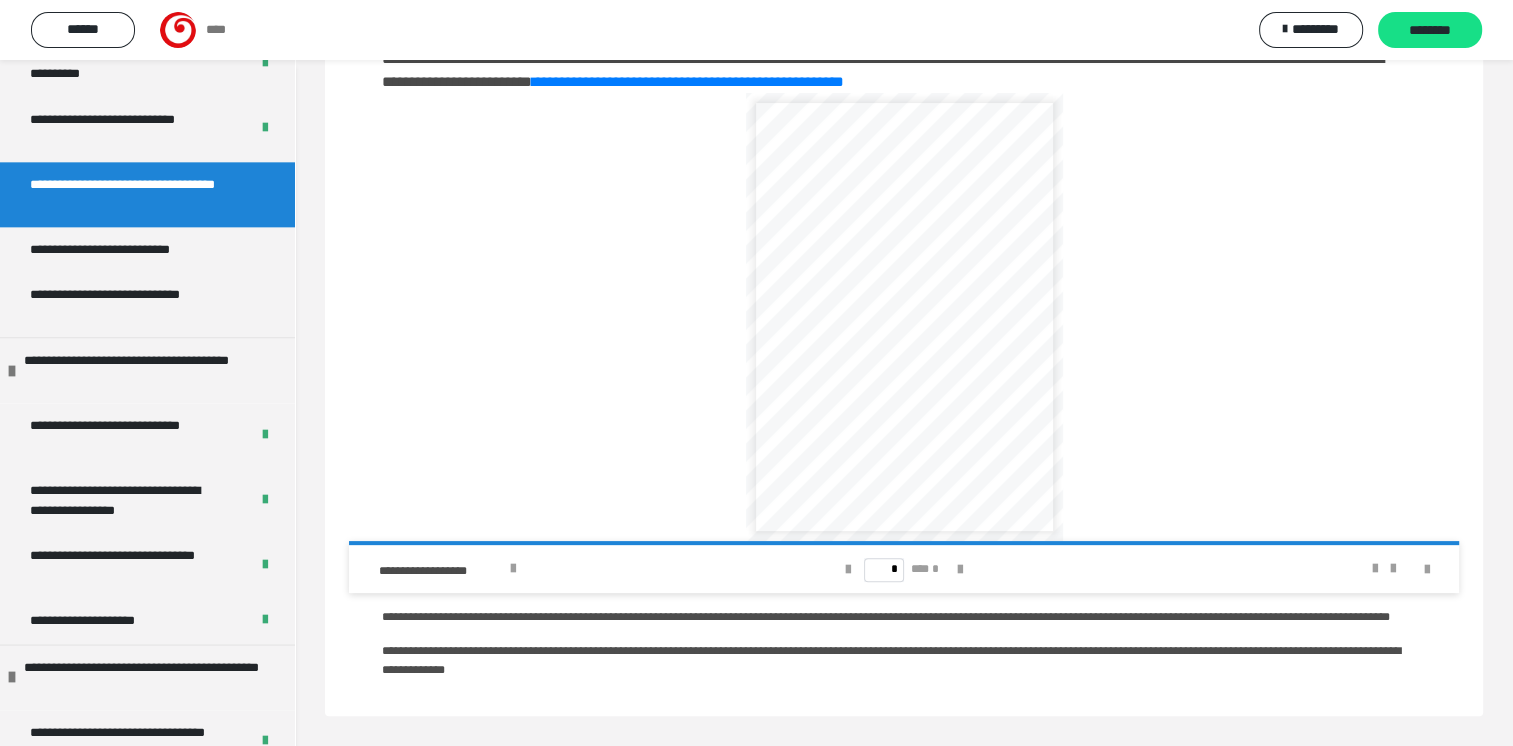scroll, scrollTop: 496, scrollLeft: 0, axis: vertical 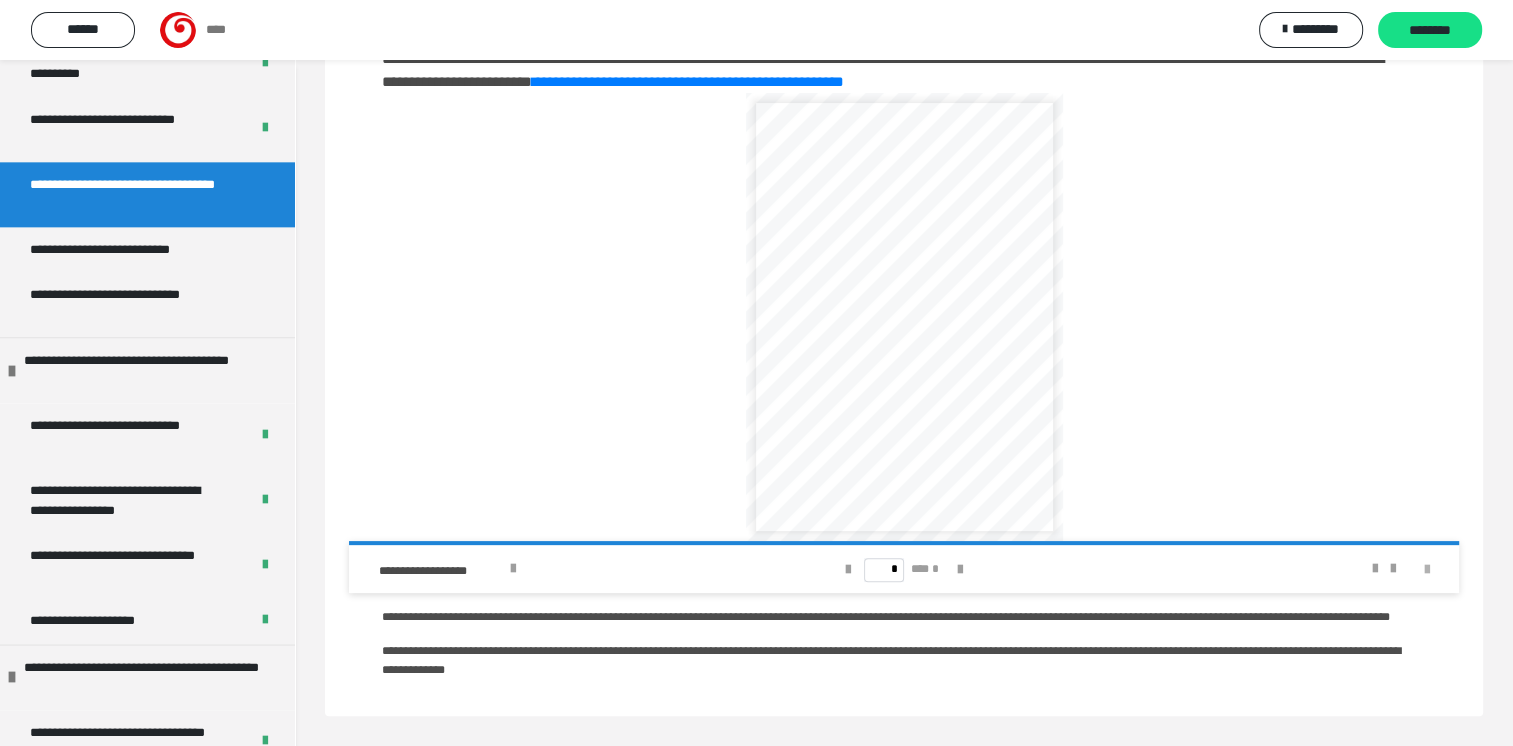 click at bounding box center (1427, 570) 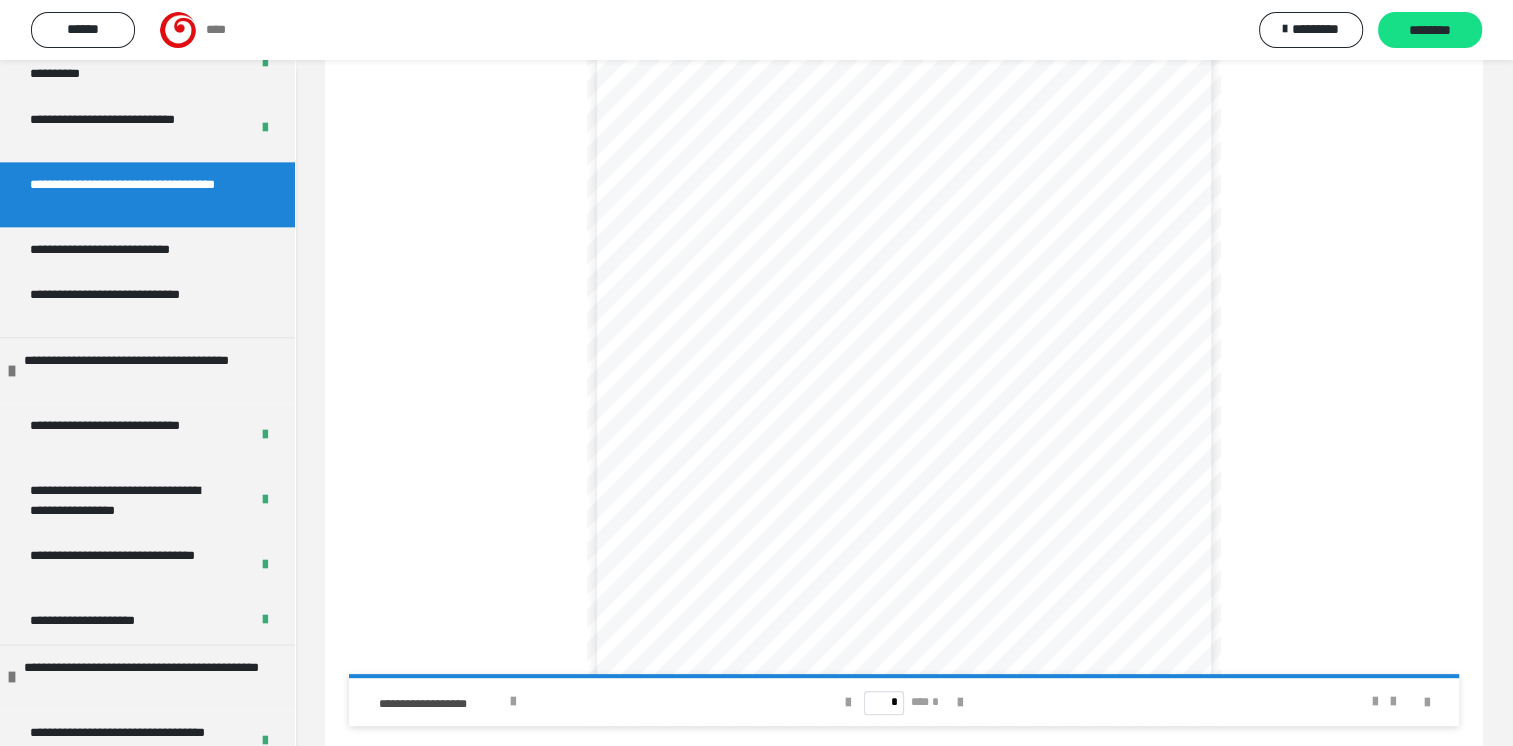 scroll, scrollTop: 381, scrollLeft: 0, axis: vertical 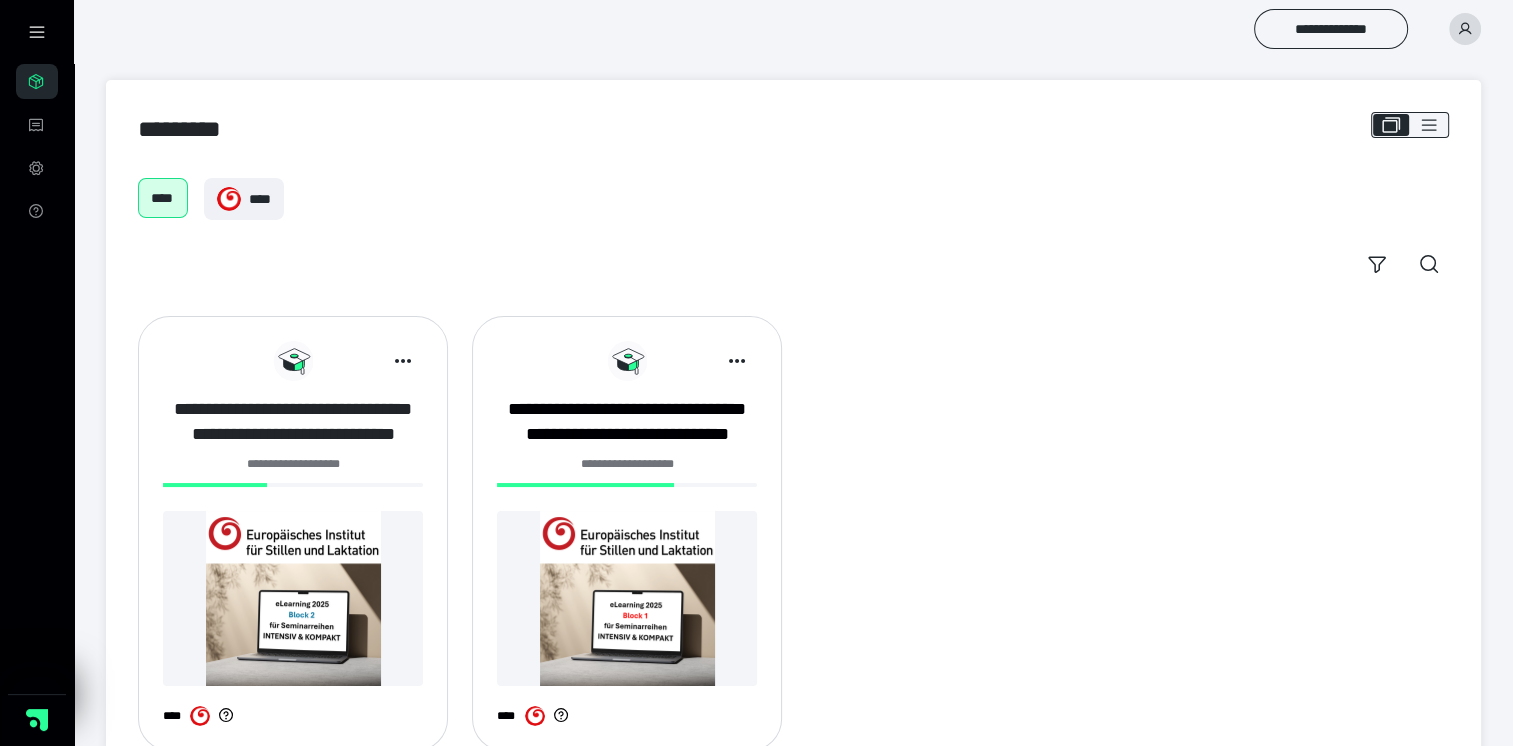 click on "**********" at bounding box center (293, 422) 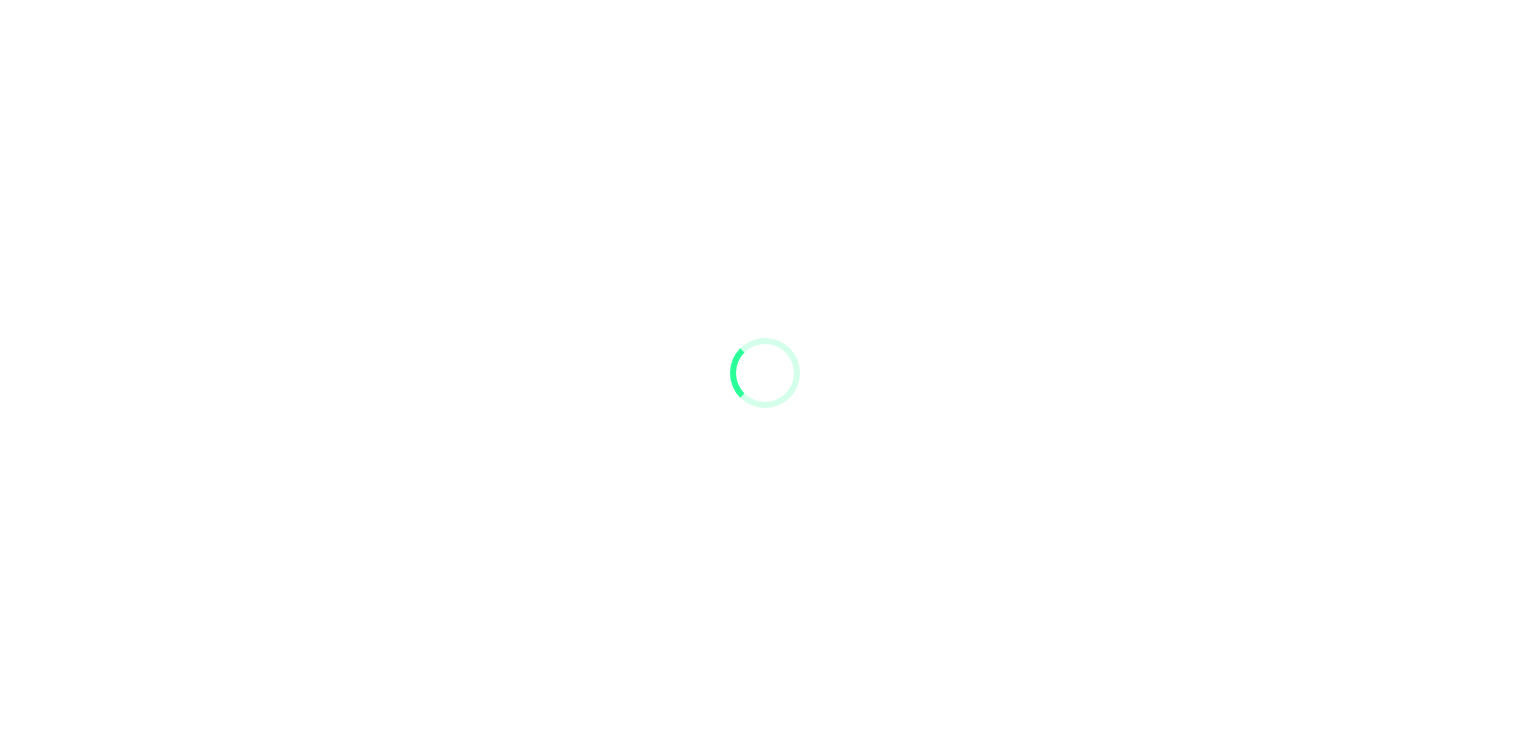 scroll, scrollTop: 0, scrollLeft: 0, axis: both 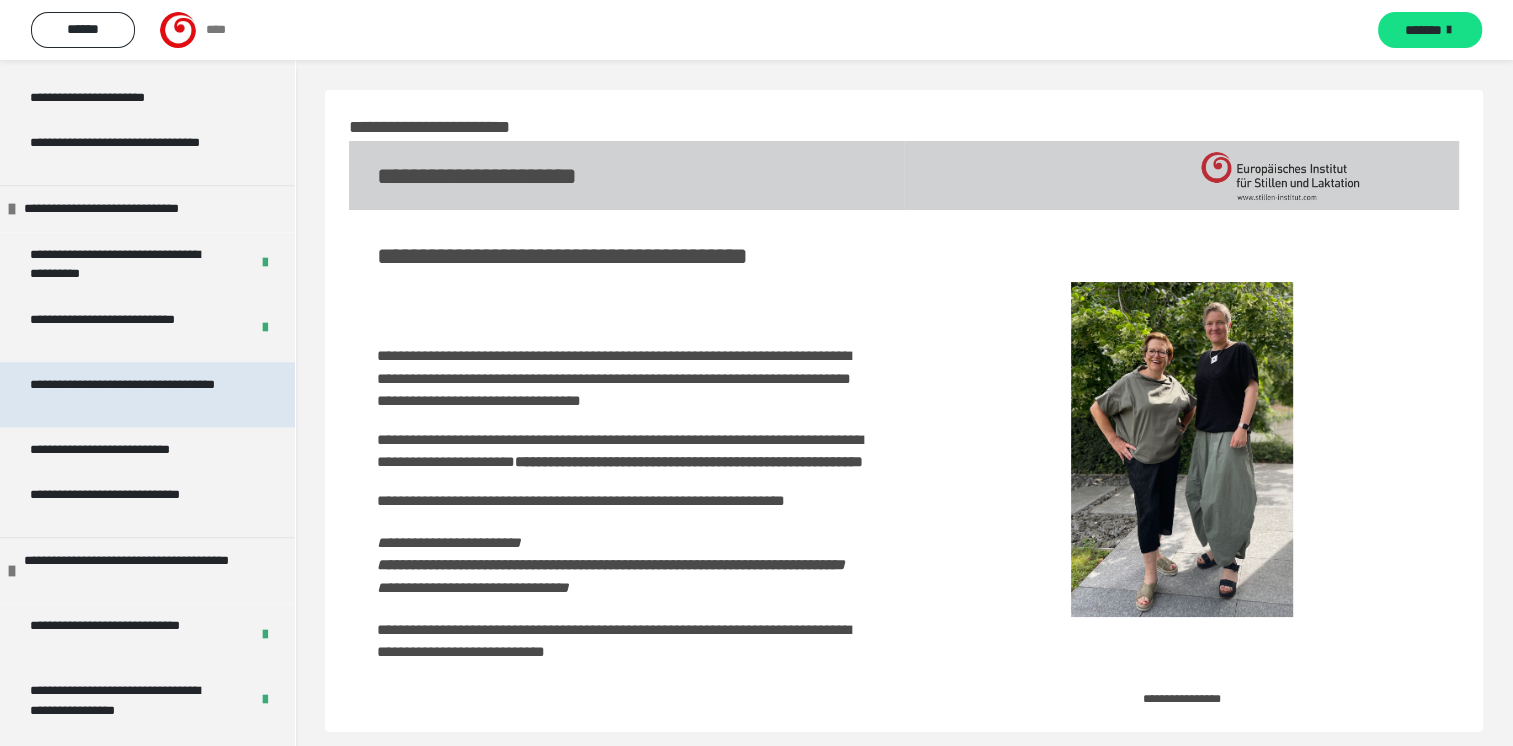 click on "**********" at bounding box center (132, 394) 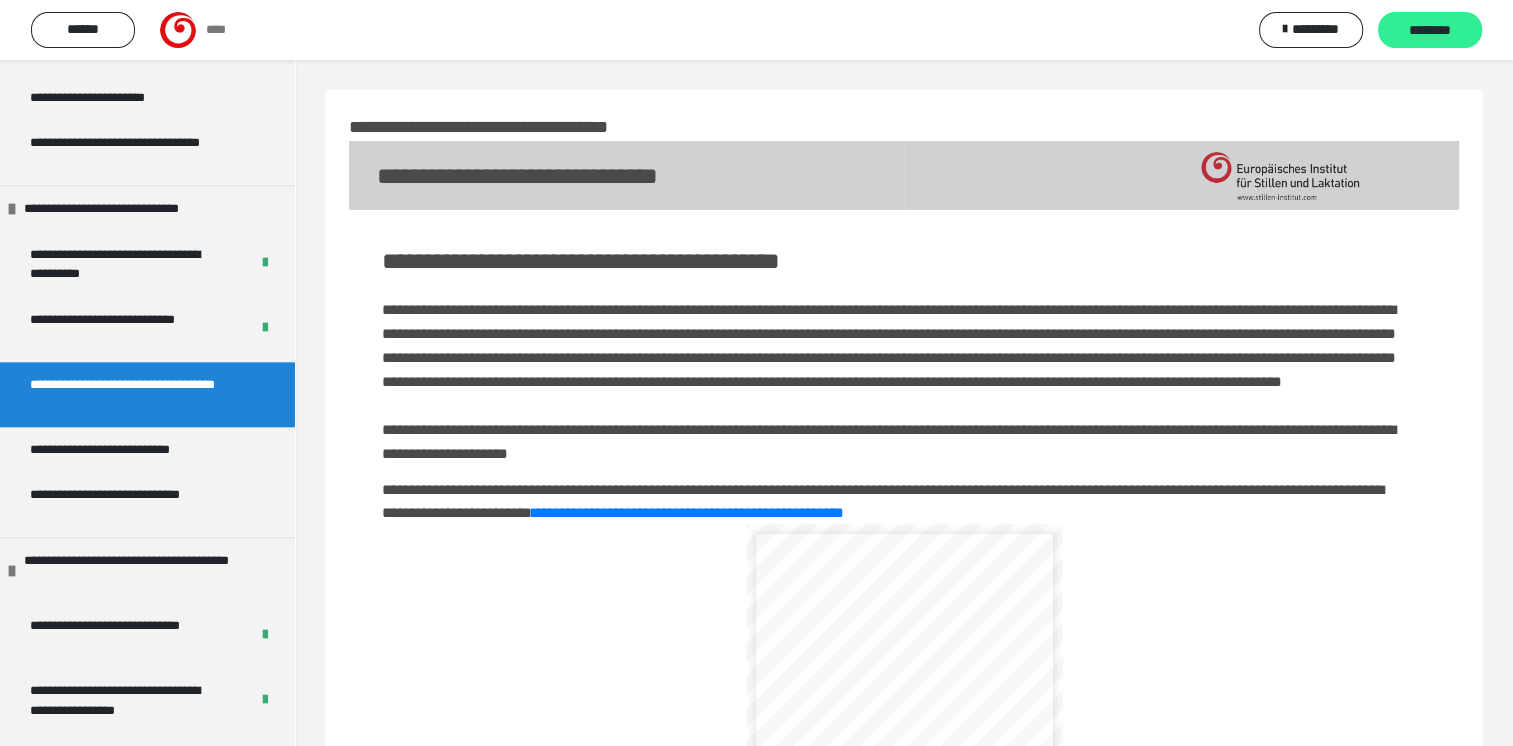 click on "********" at bounding box center (1430, 31) 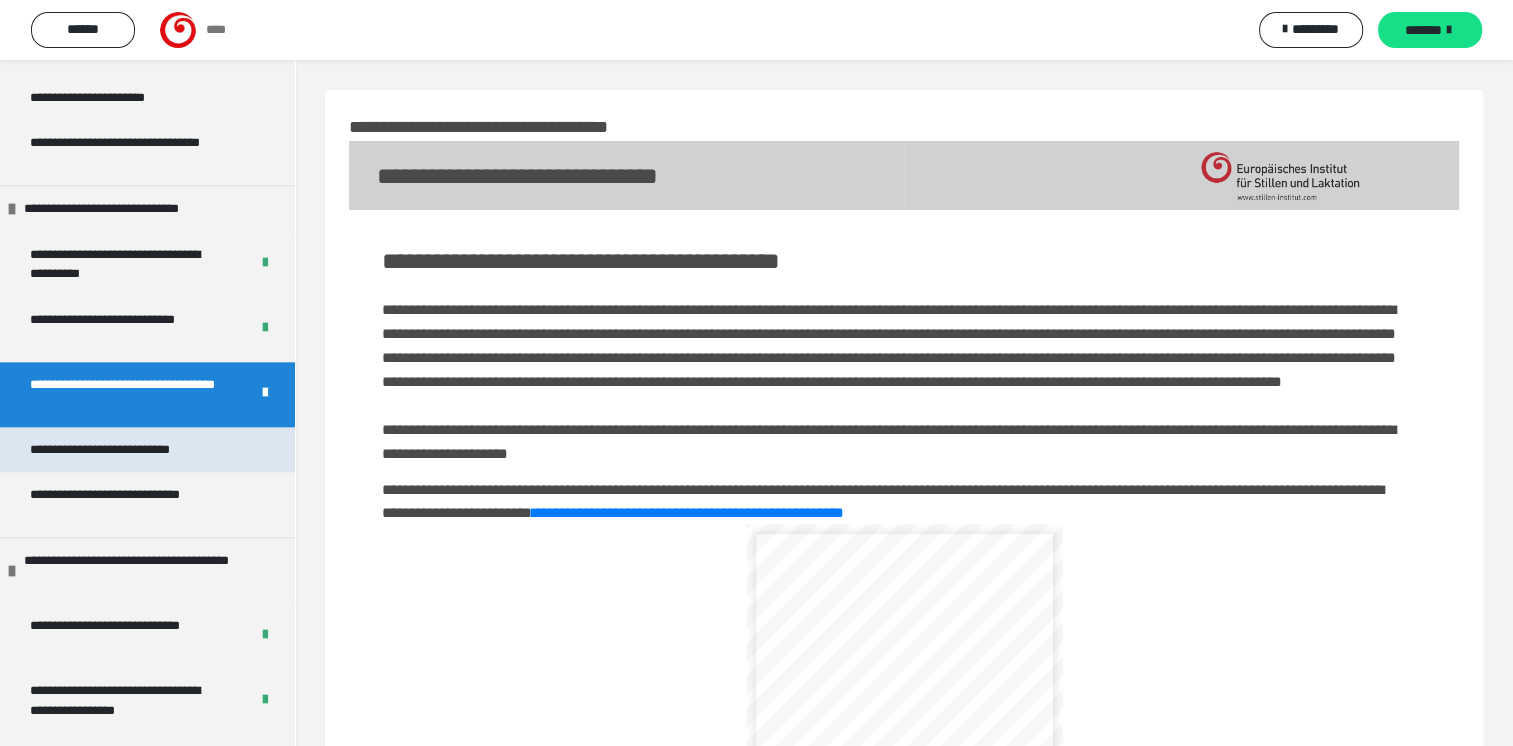 click on "**********" at bounding box center (126, 450) 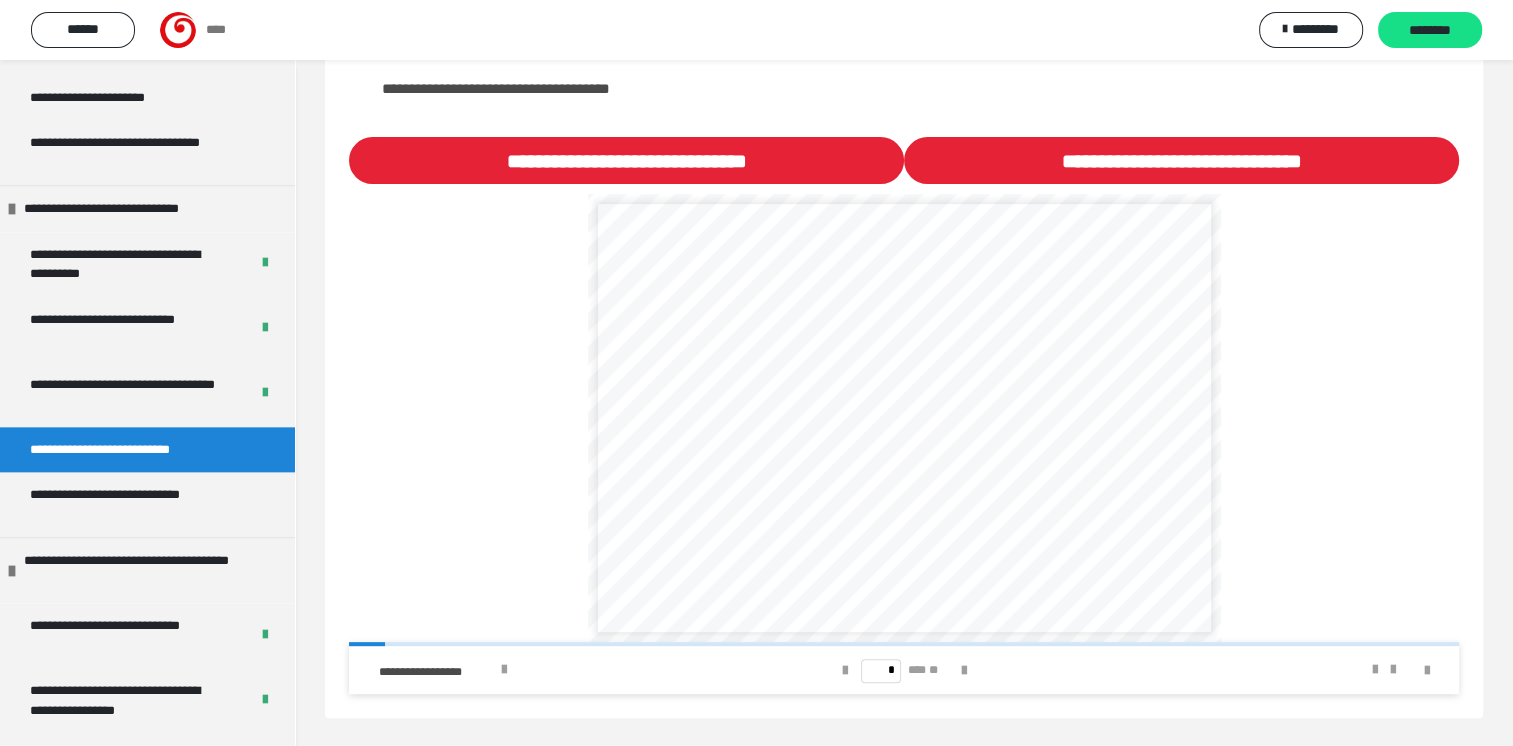scroll, scrollTop: 771, scrollLeft: 0, axis: vertical 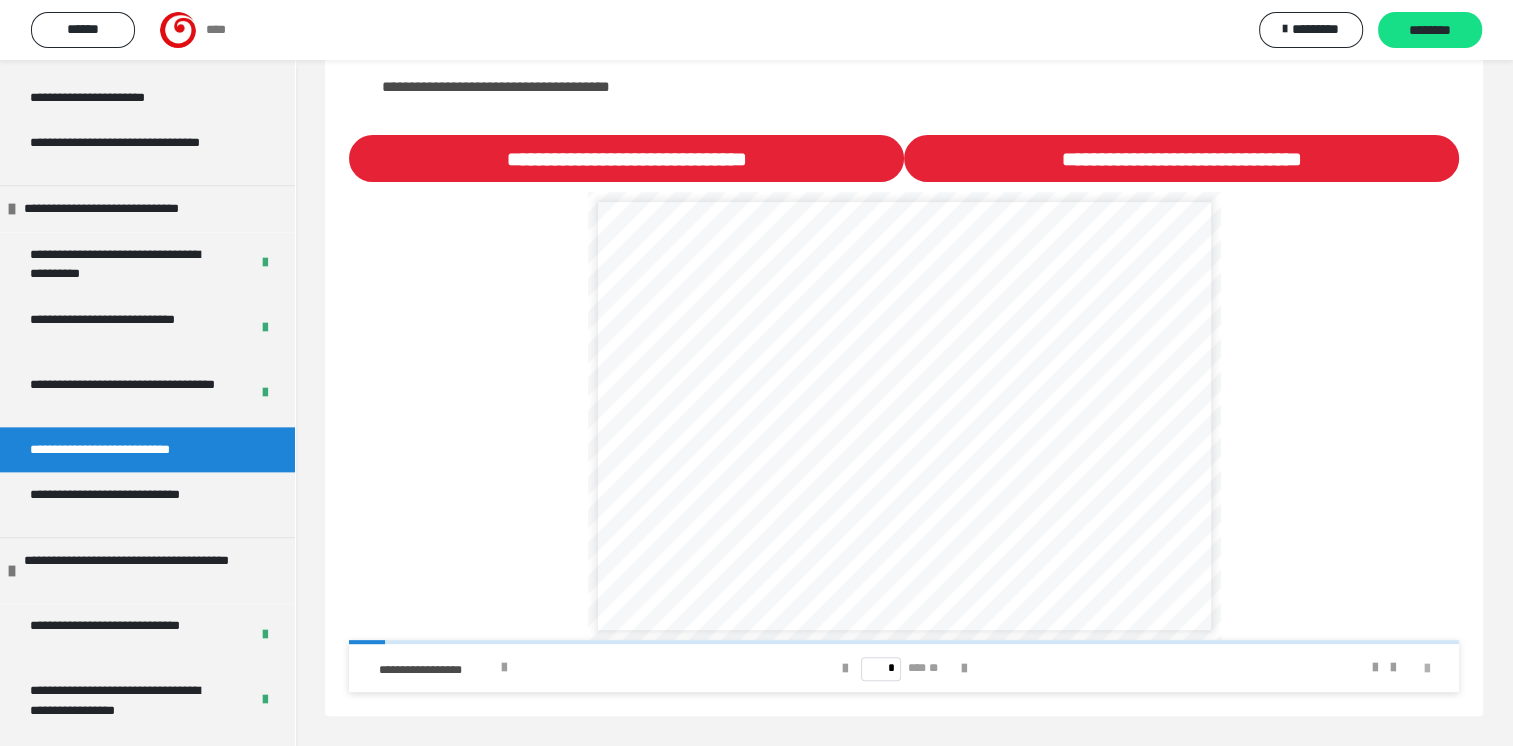 click at bounding box center (1427, 669) 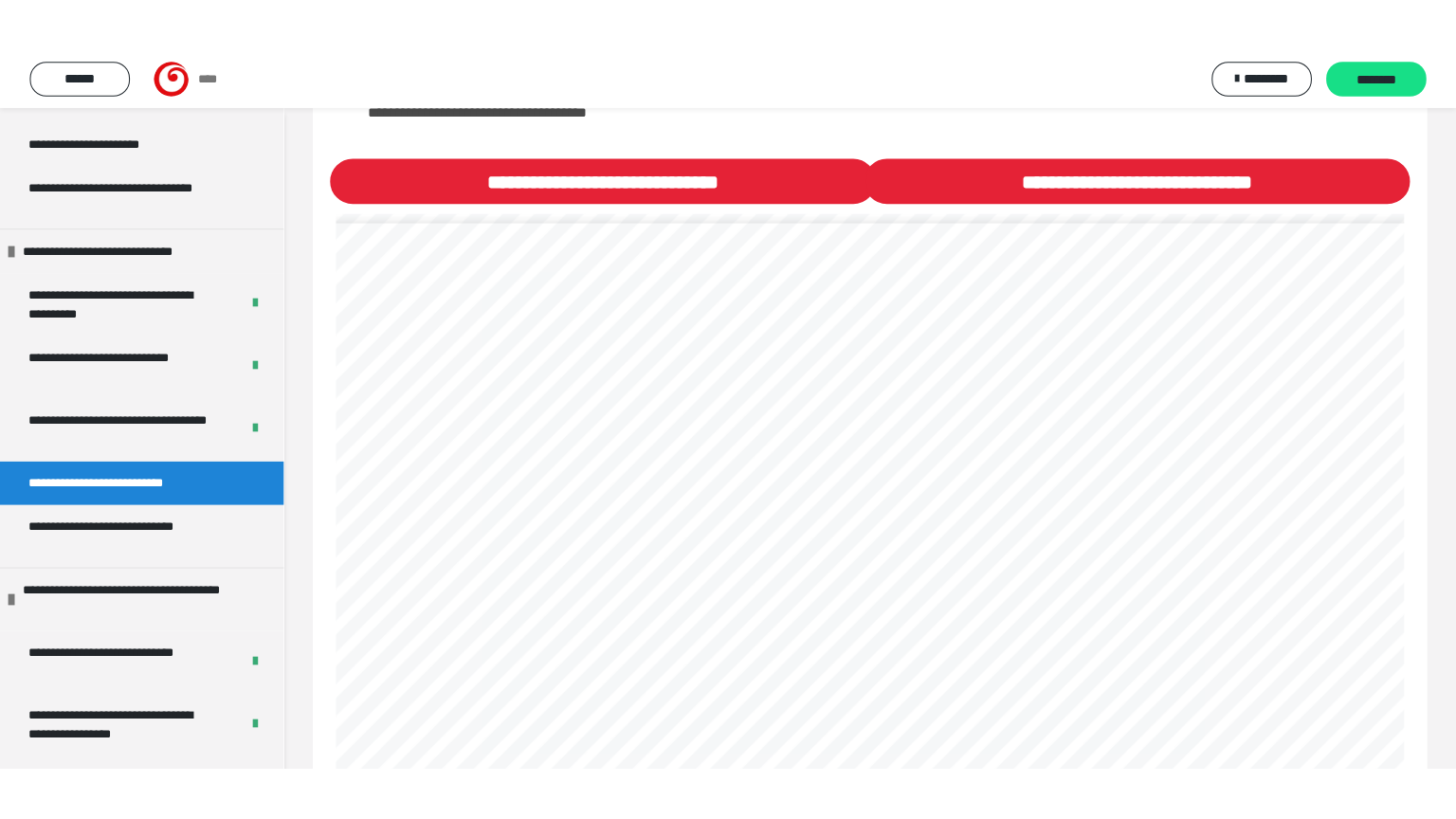 scroll, scrollTop: 621, scrollLeft: 0, axis: vertical 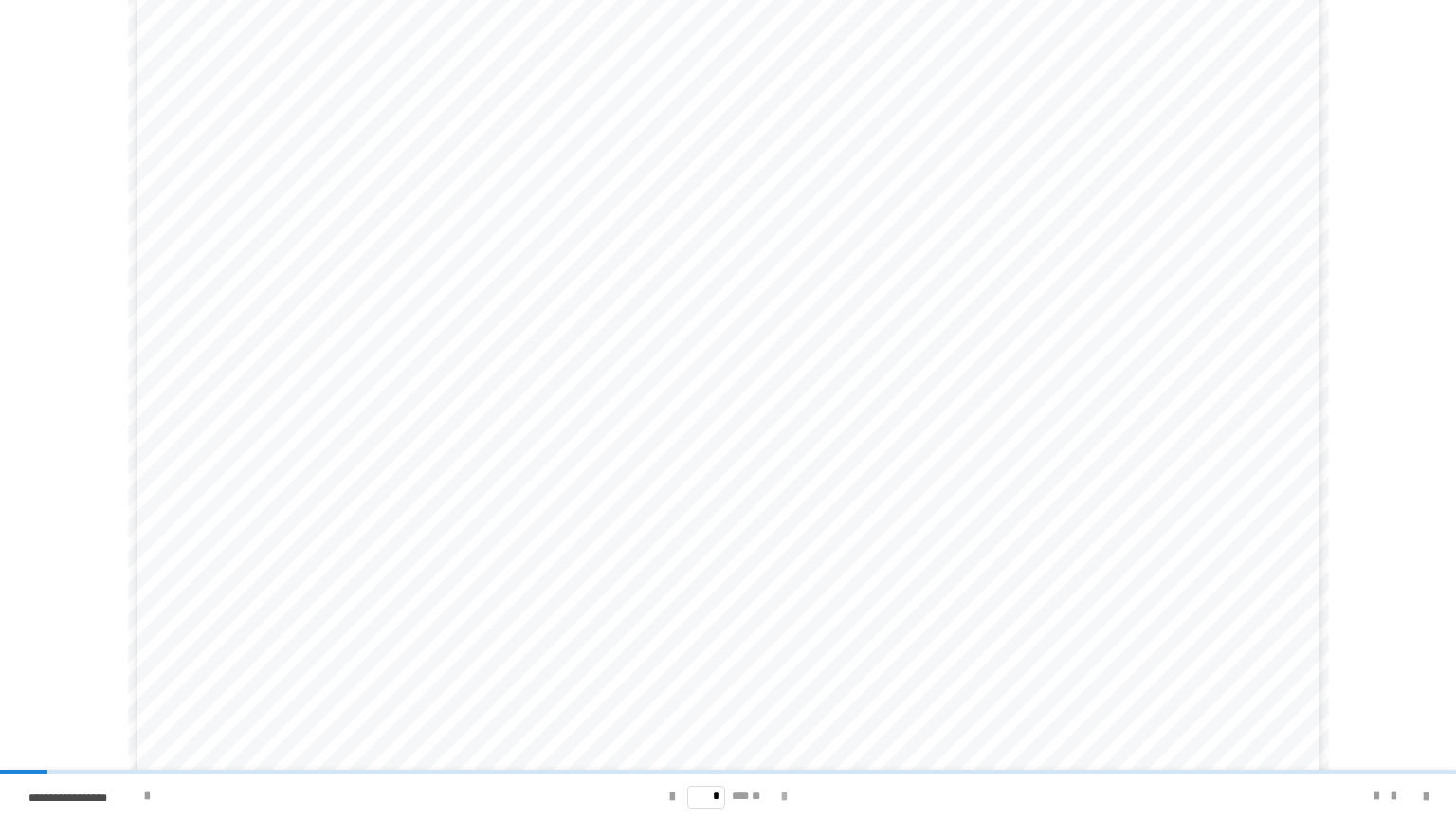 click at bounding box center [784, 797] 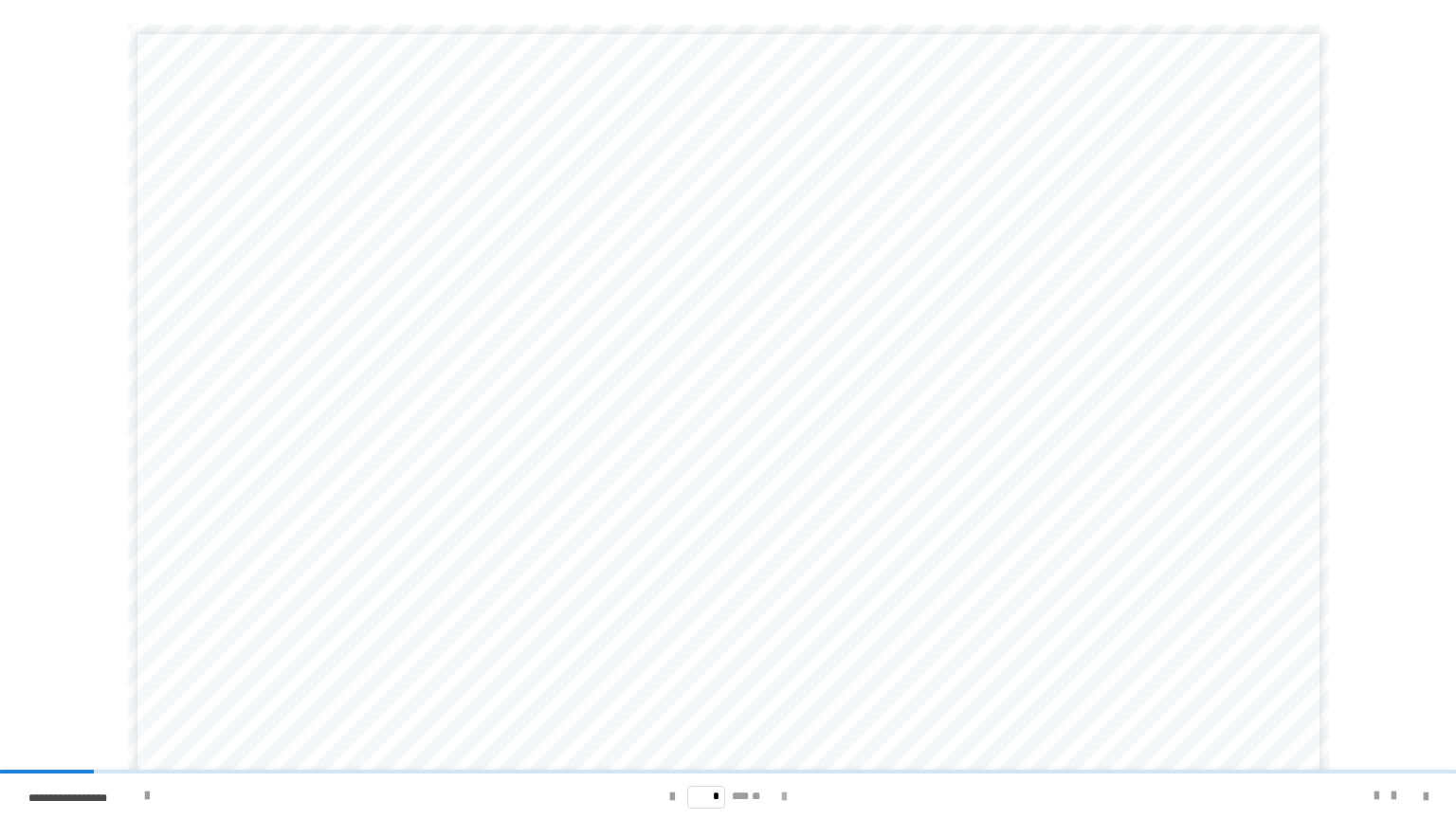 click at bounding box center (784, 797) 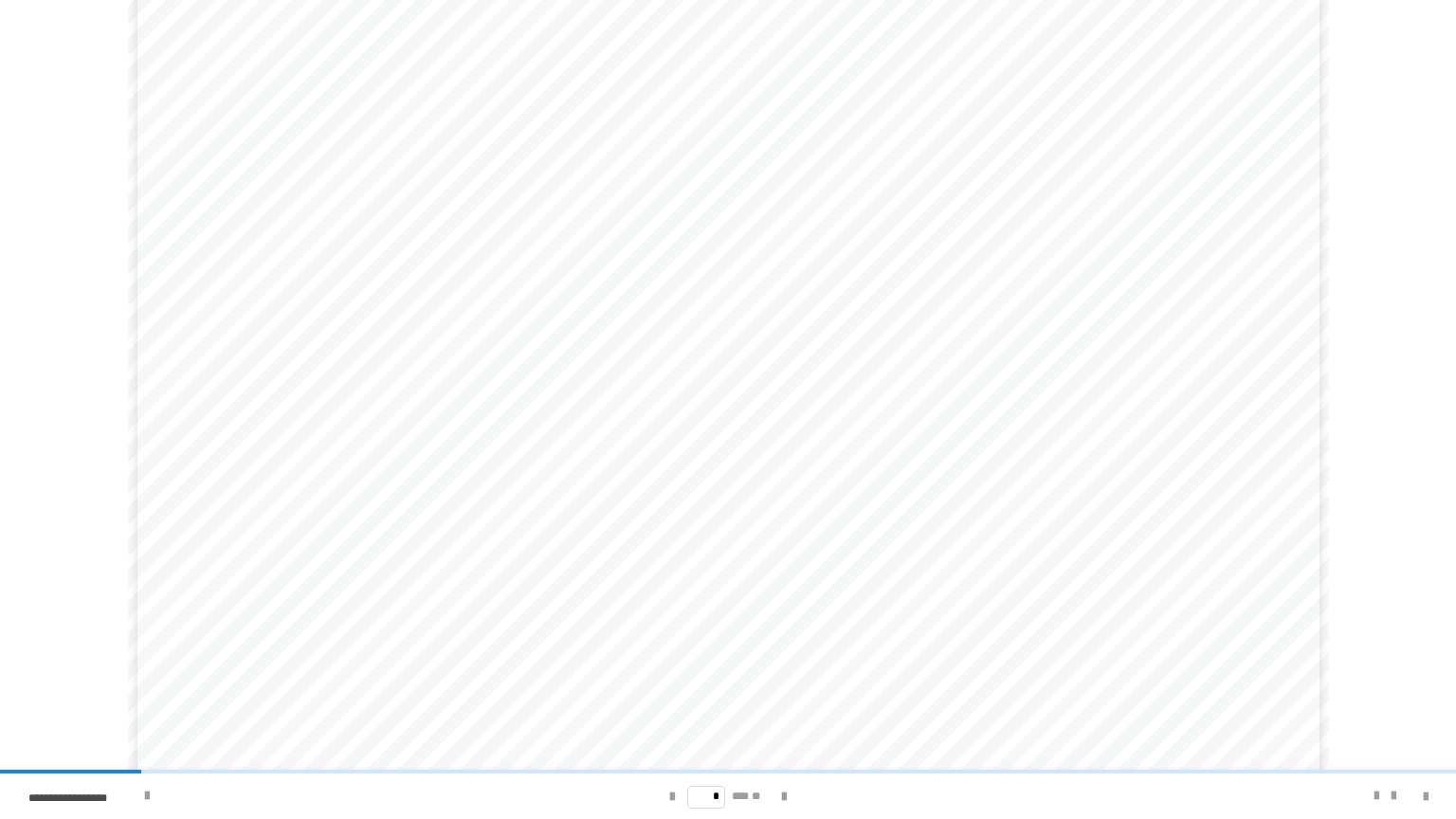 scroll, scrollTop: 55, scrollLeft: 0, axis: vertical 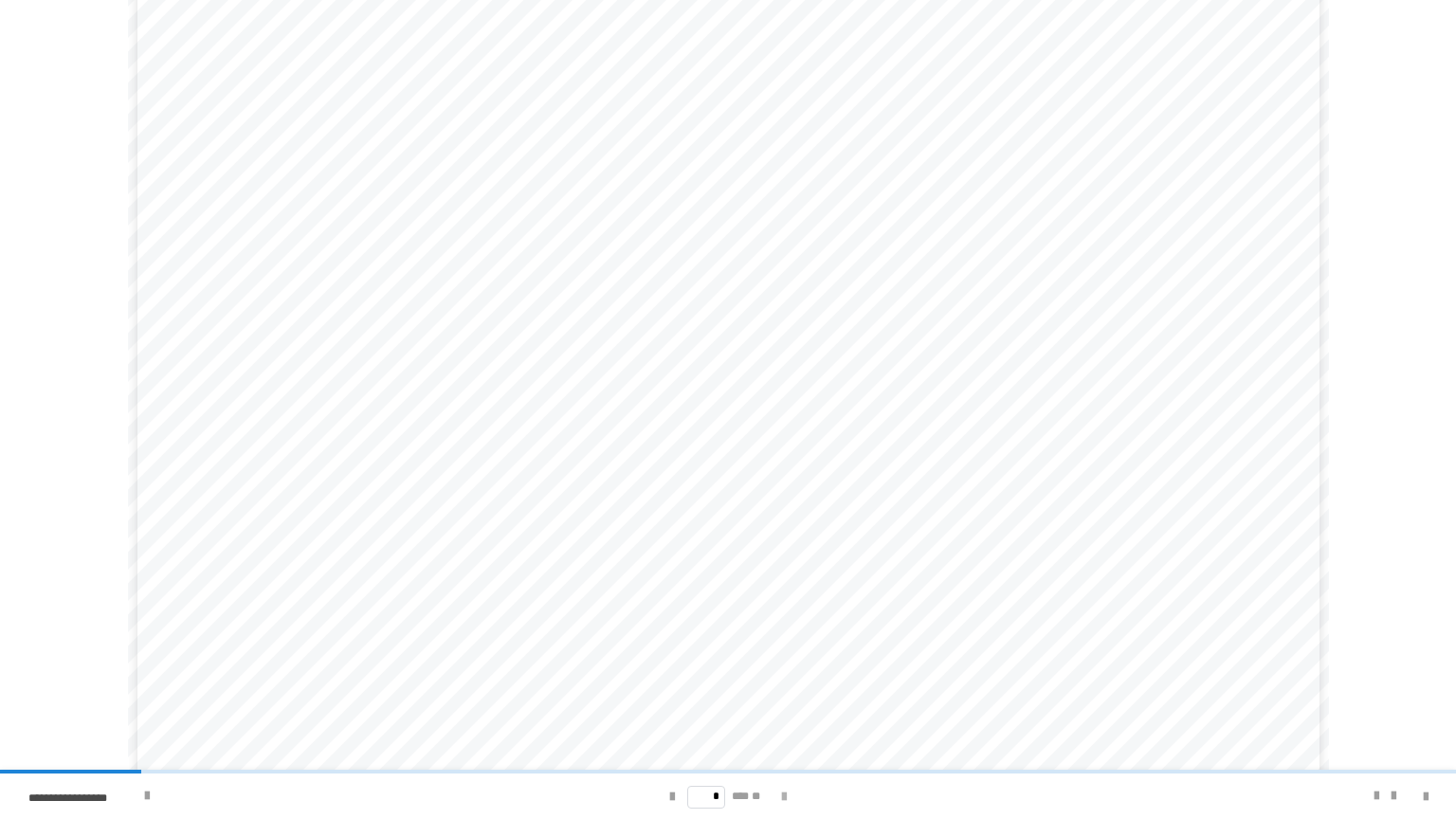 click at bounding box center (784, 797) 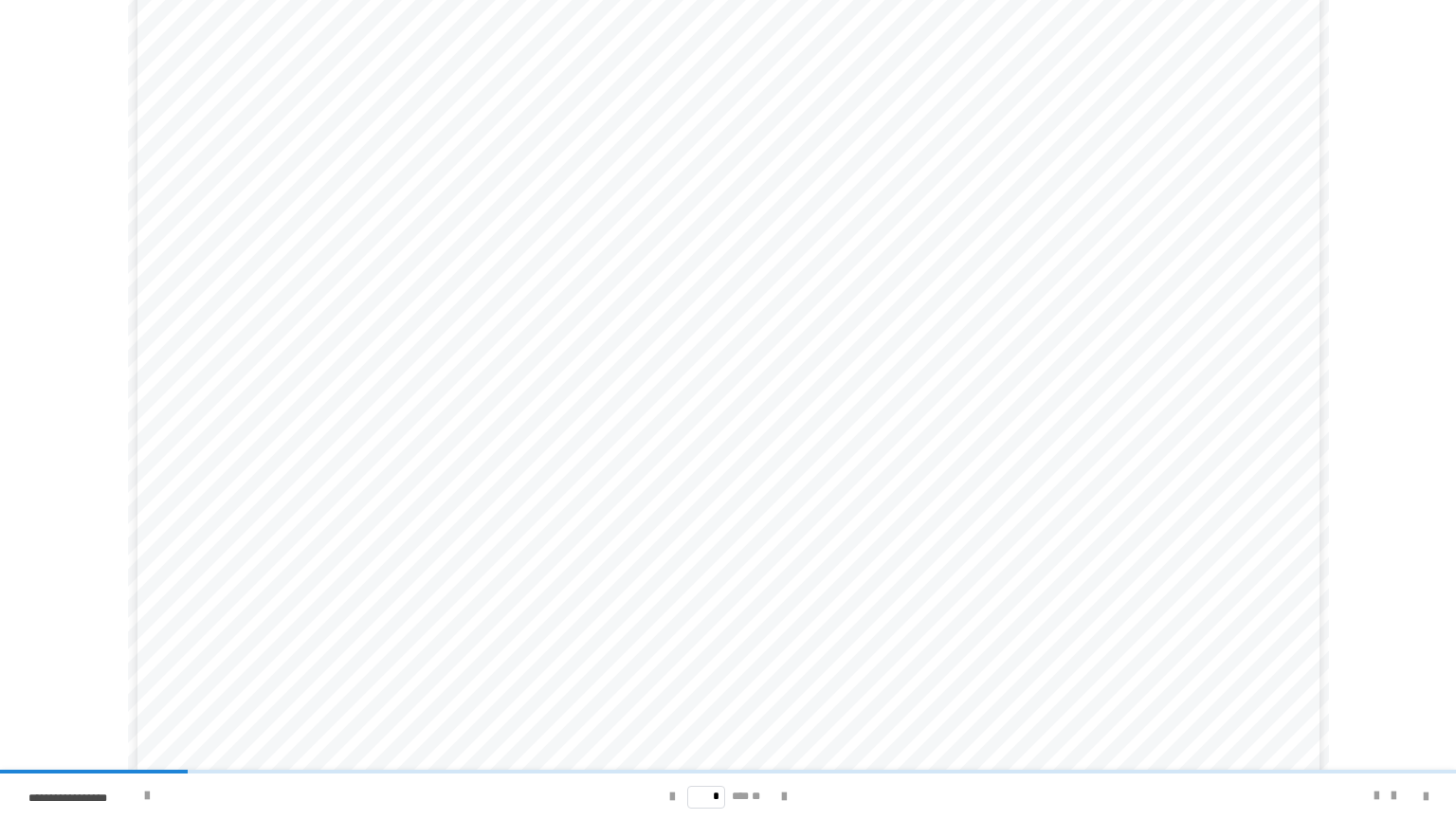 scroll, scrollTop: 55, scrollLeft: 0, axis: vertical 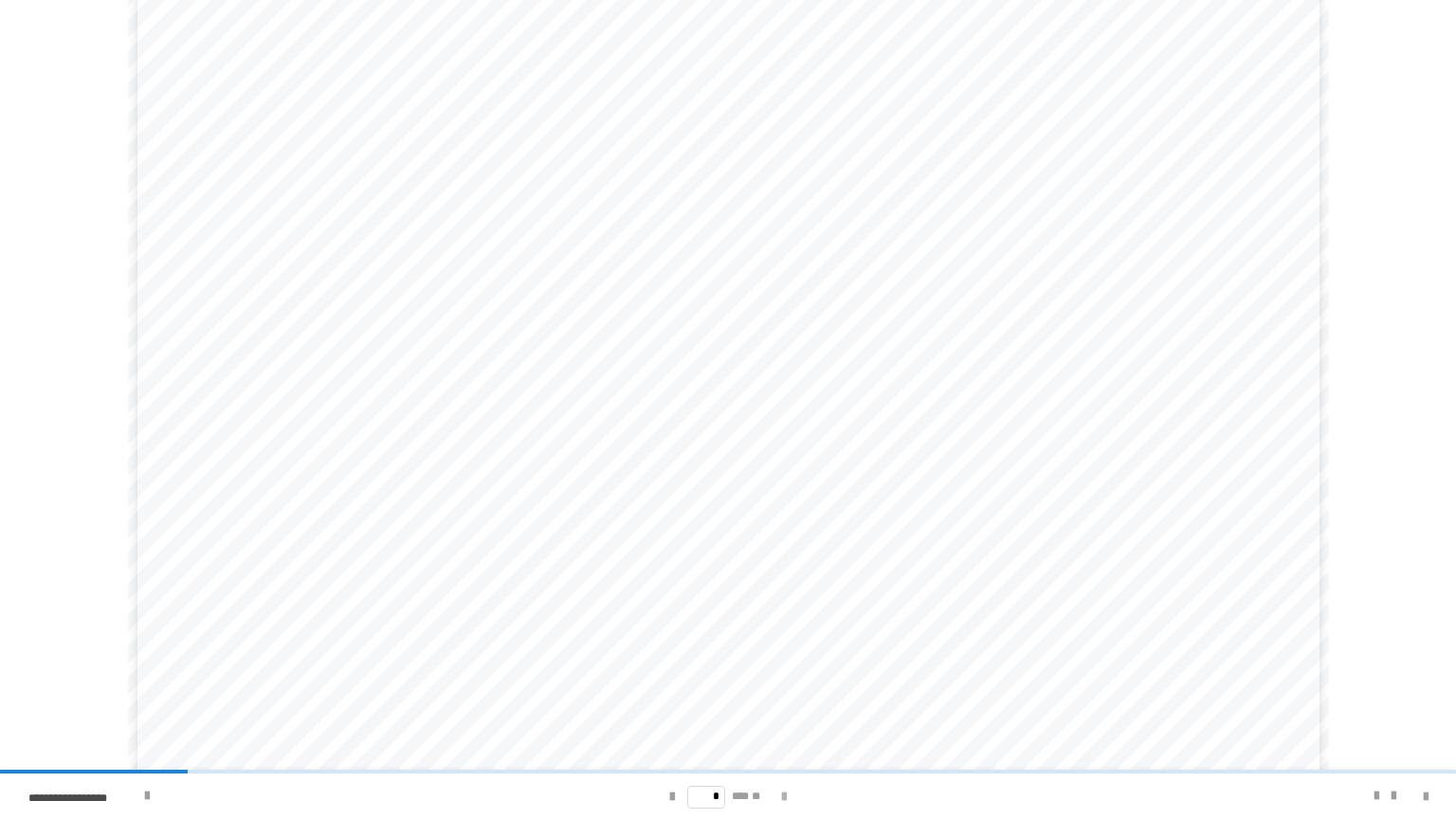 click at bounding box center (784, 797) 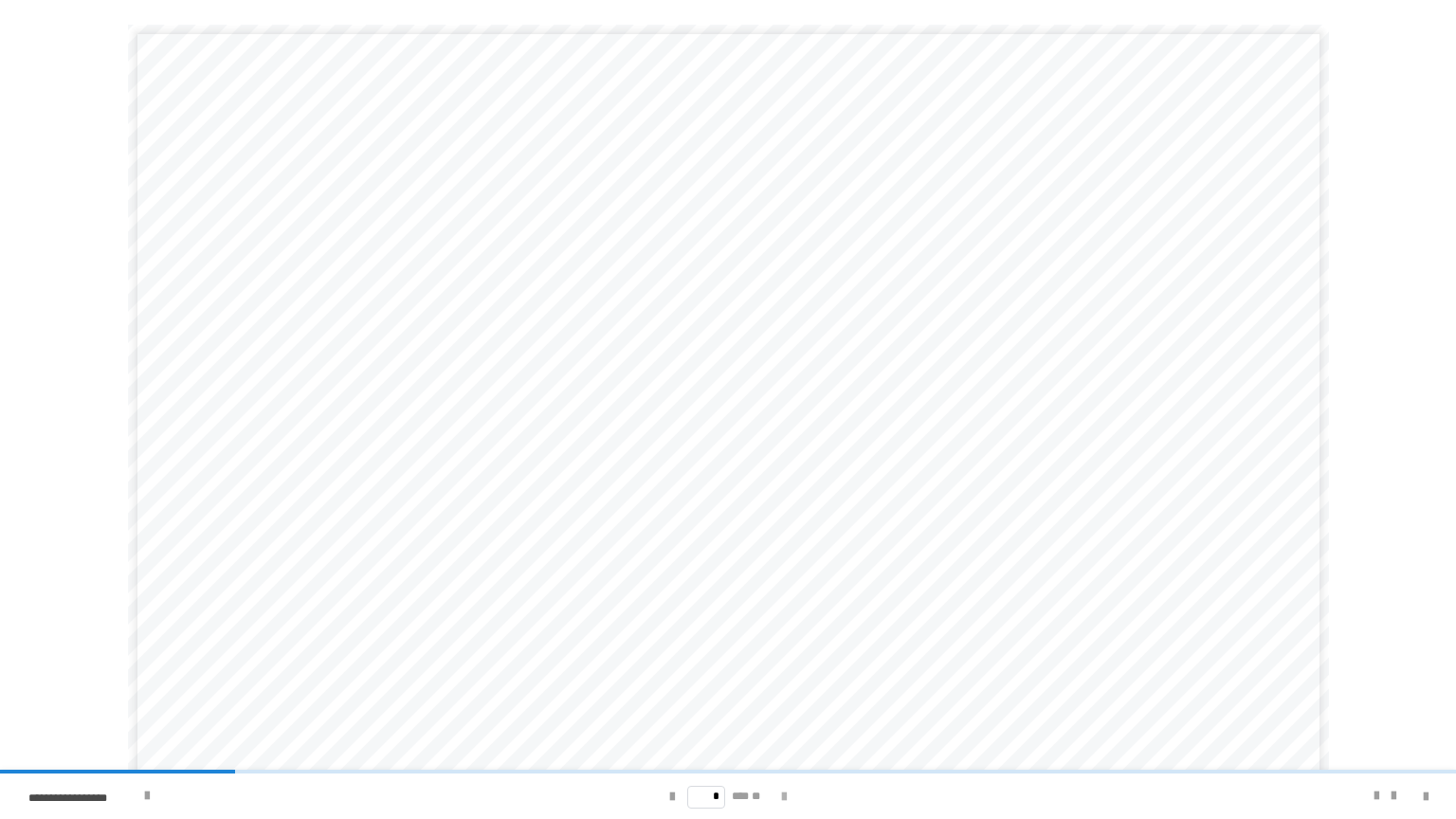 click at bounding box center (784, 797) 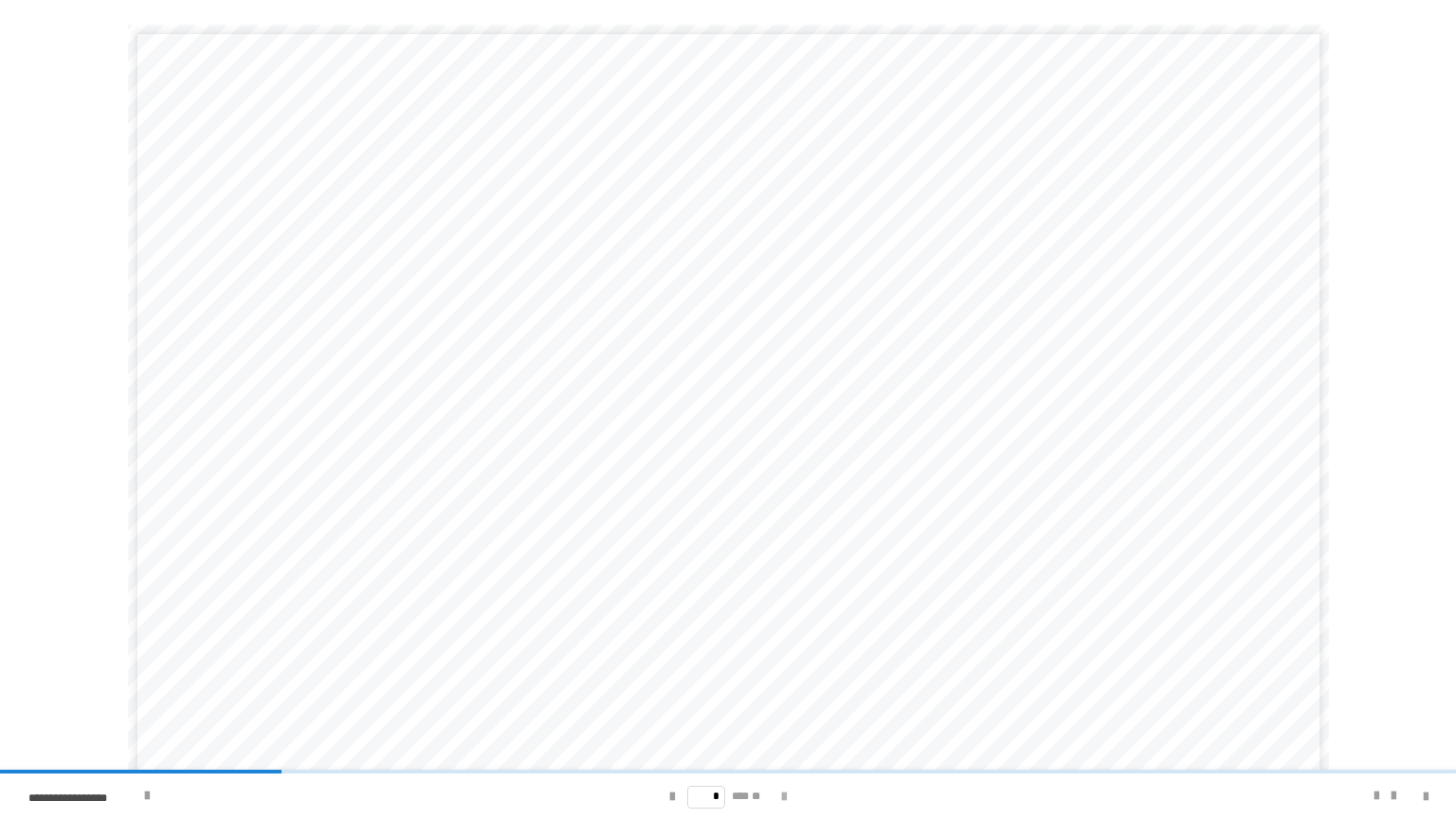 click at bounding box center (784, 797) 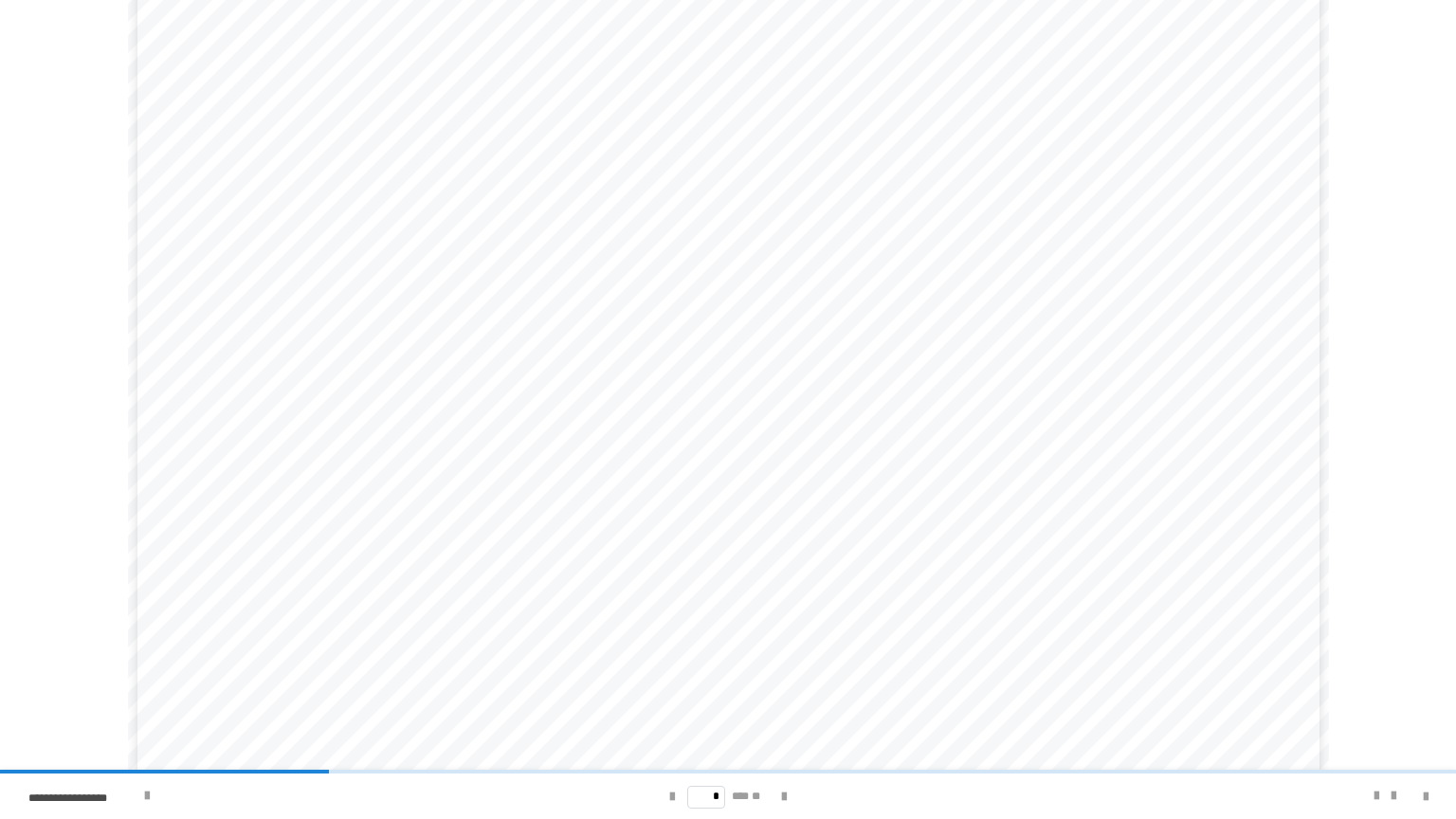 scroll, scrollTop: 62, scrollLeft: 0, axis: vertical 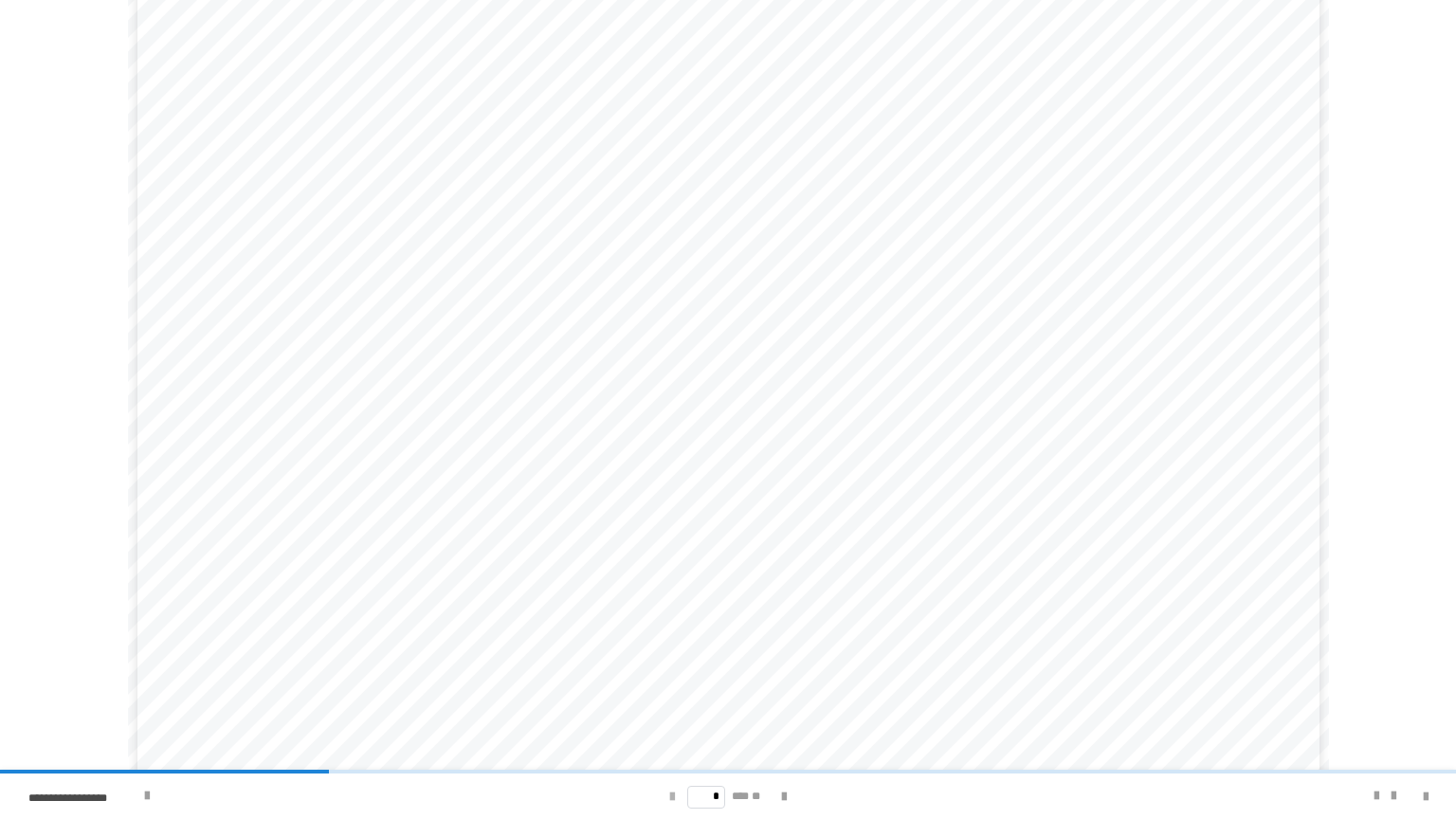 click at bounding box center [672, 797] 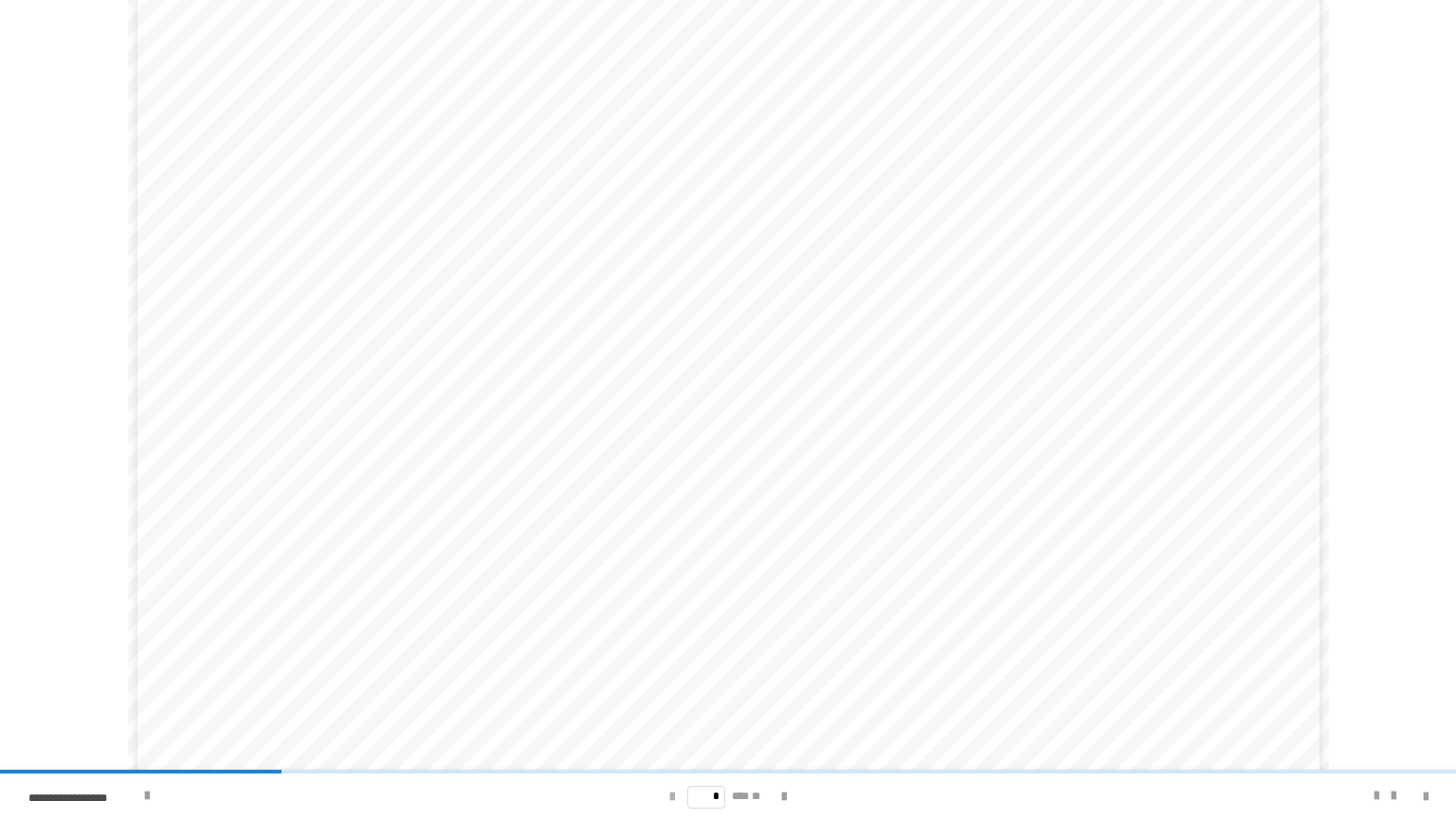 click at bounding box center (672, 797) 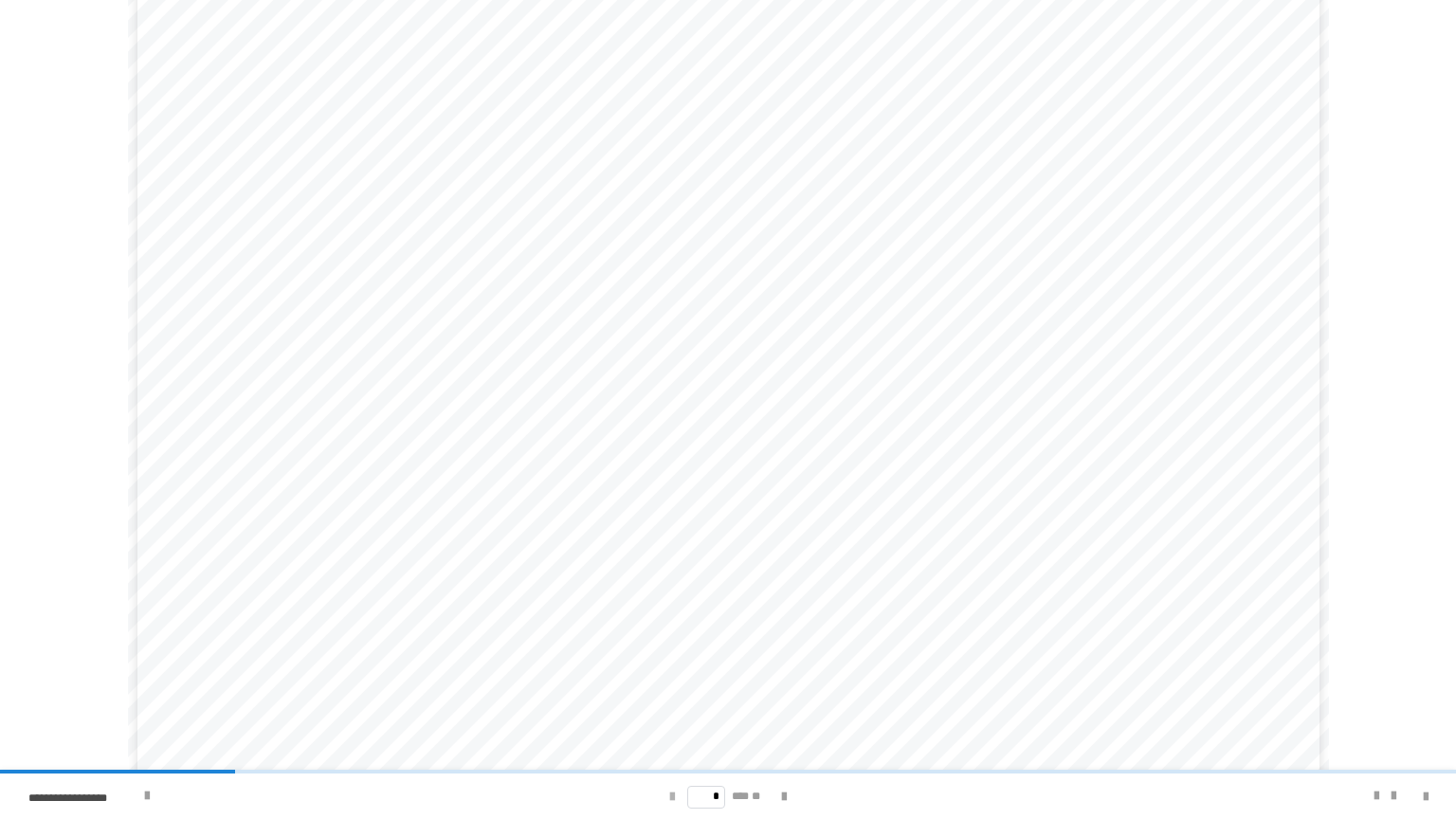 click at bounding box center (672, 797) 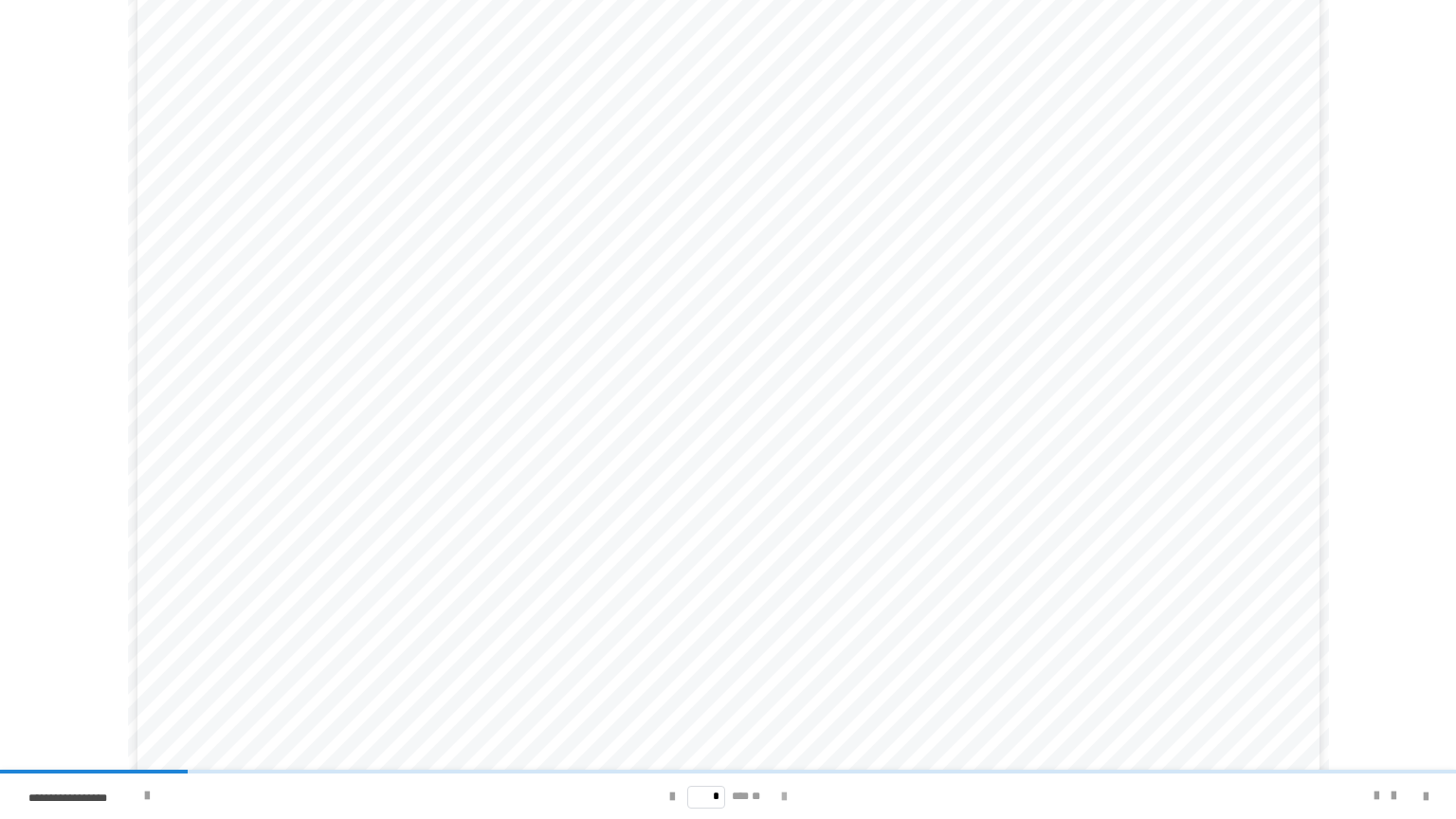 click at bounding box center (784, 797) 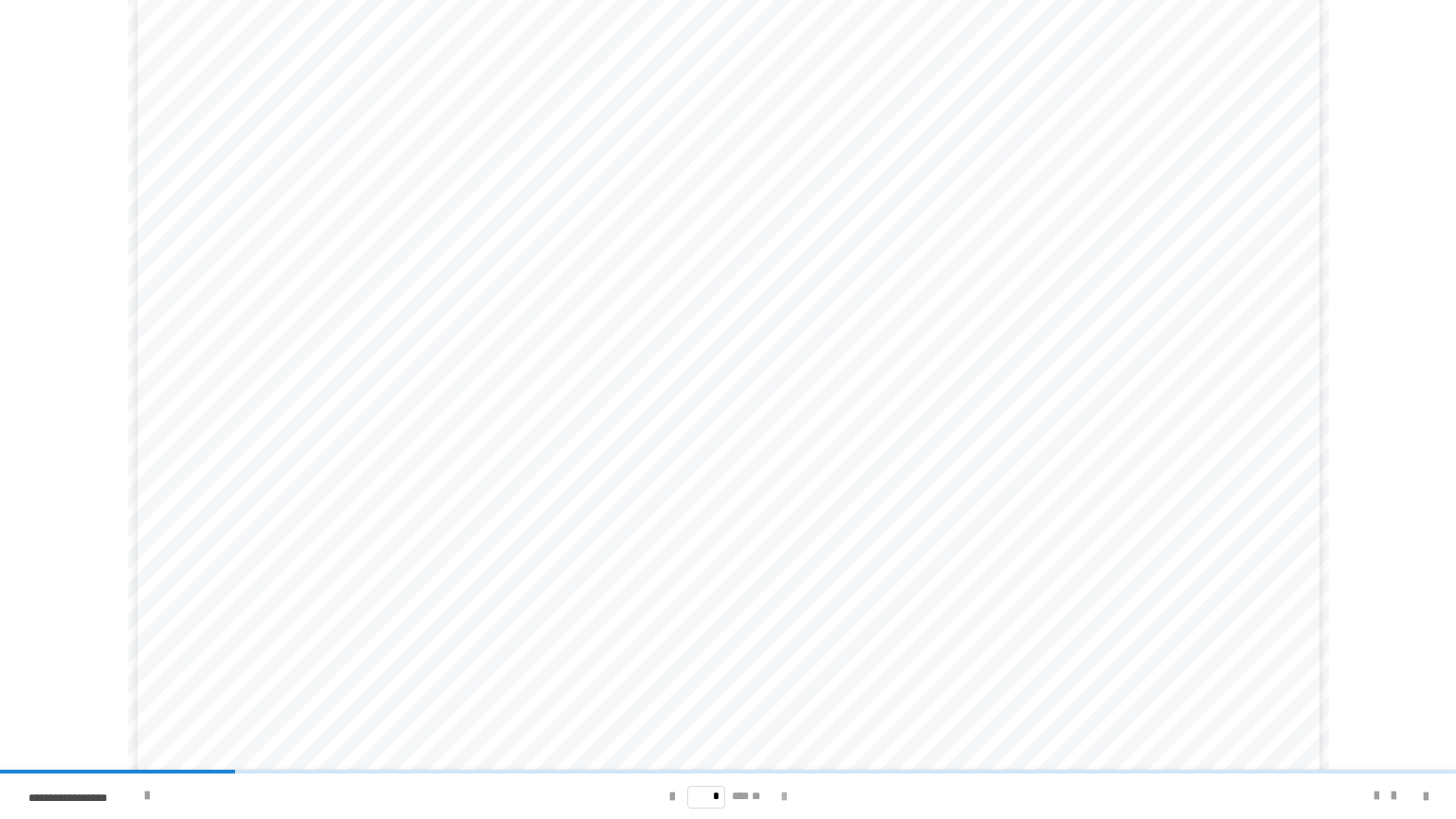 click at bounding box center (784, 797) 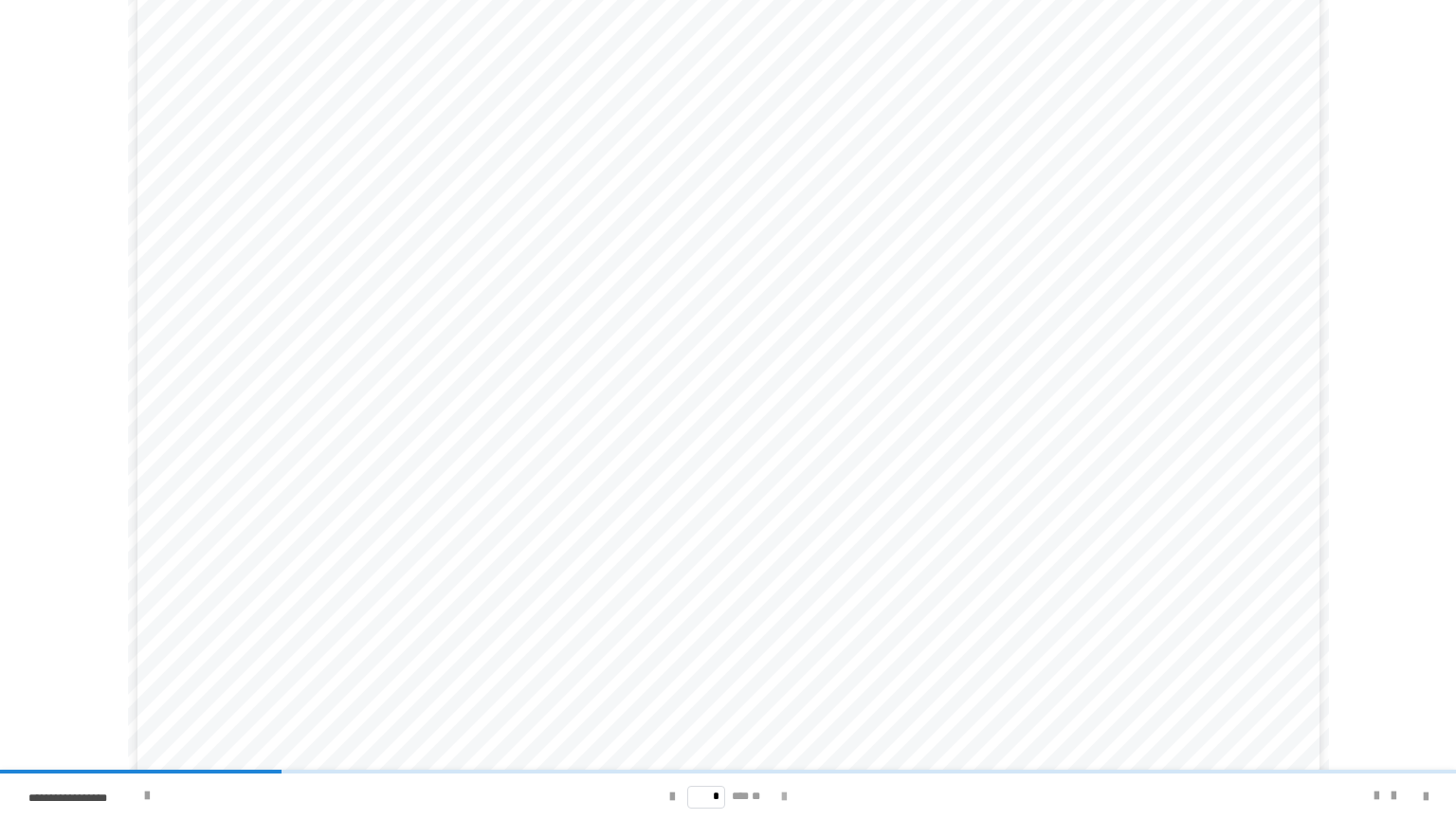 click at bounding box center [784, 797] 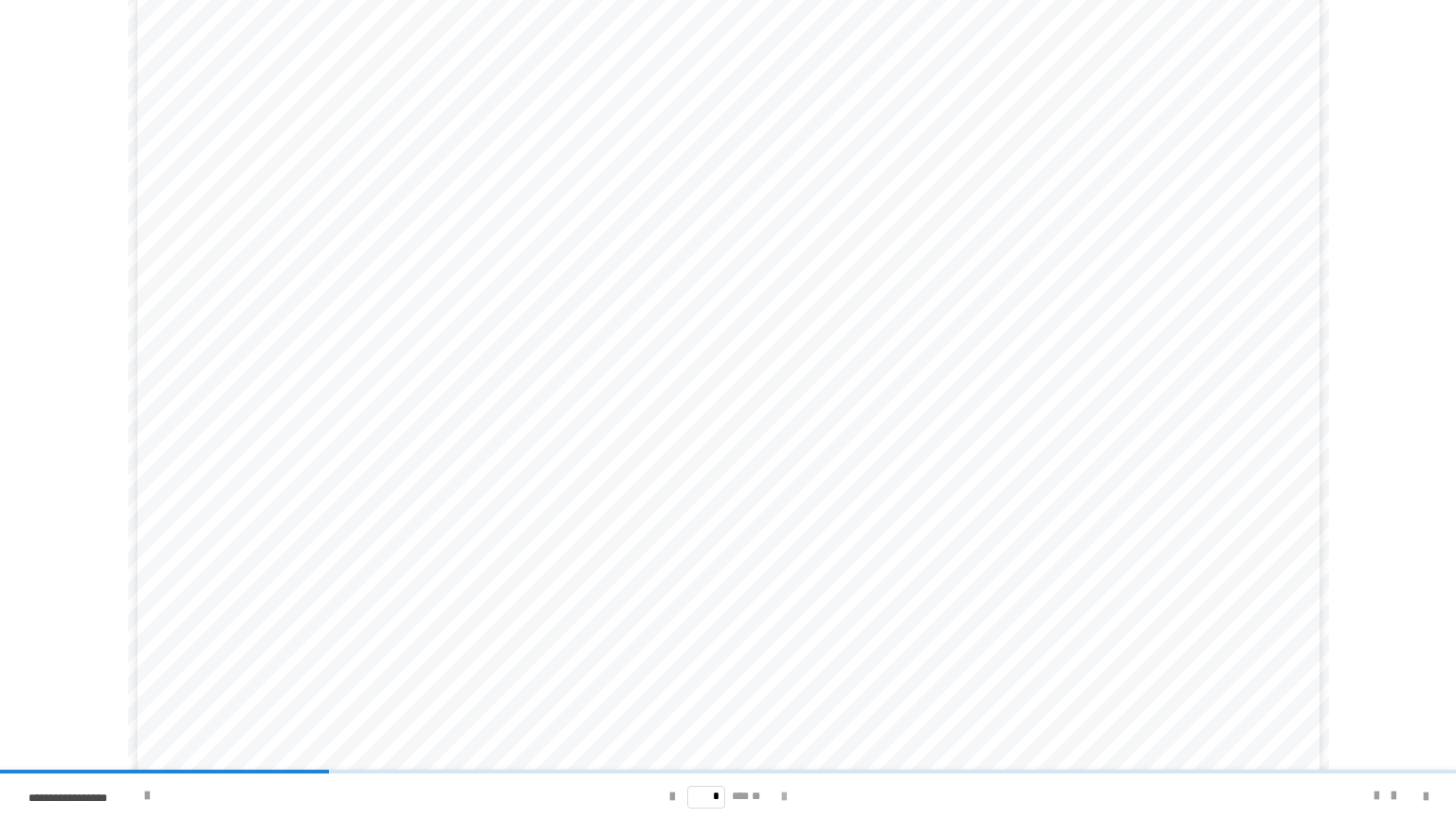 scroll, scrollTop: 62, scrollLeft: 0, axis: vertical 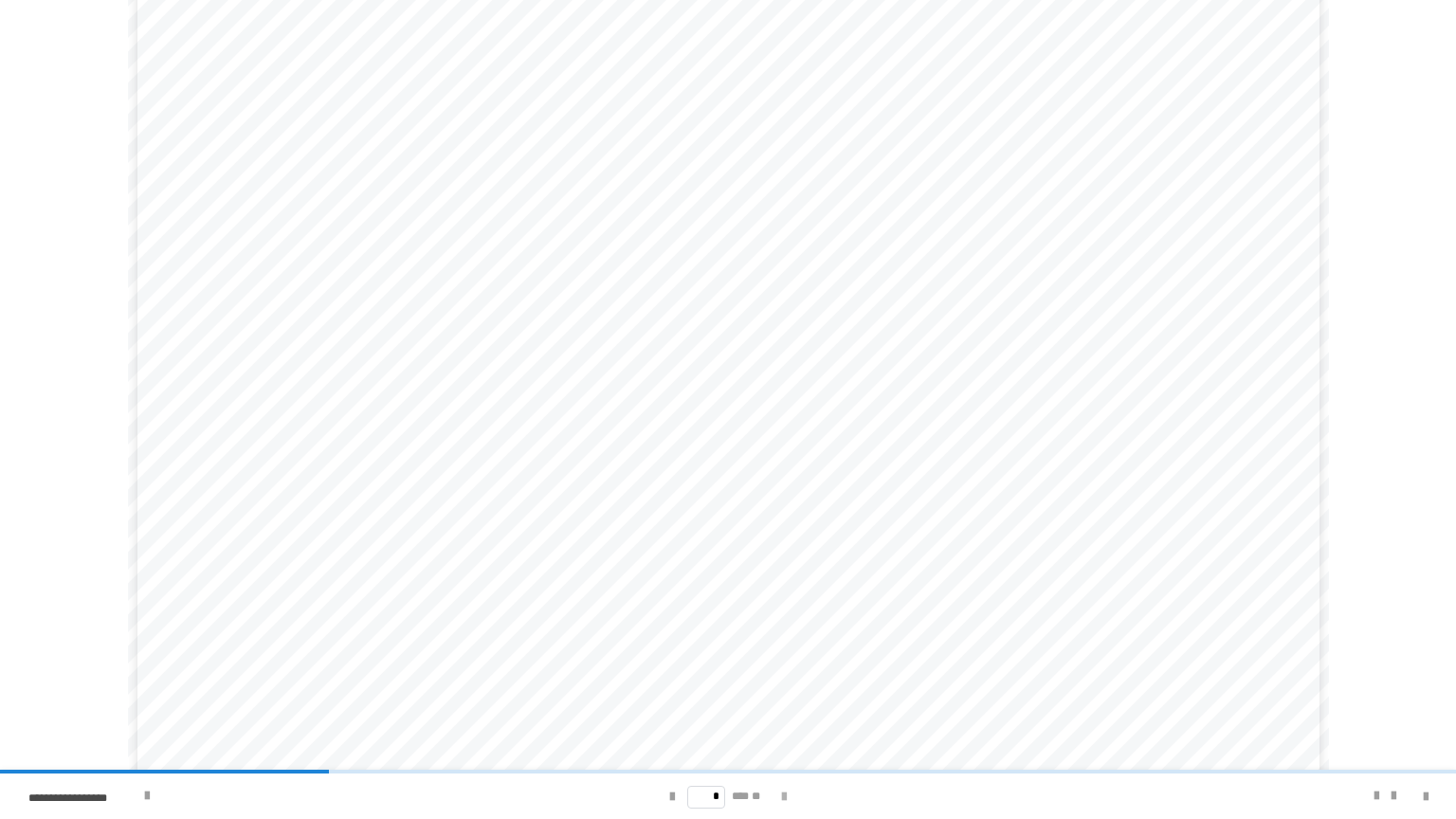 click at bounding box center (784, 797) 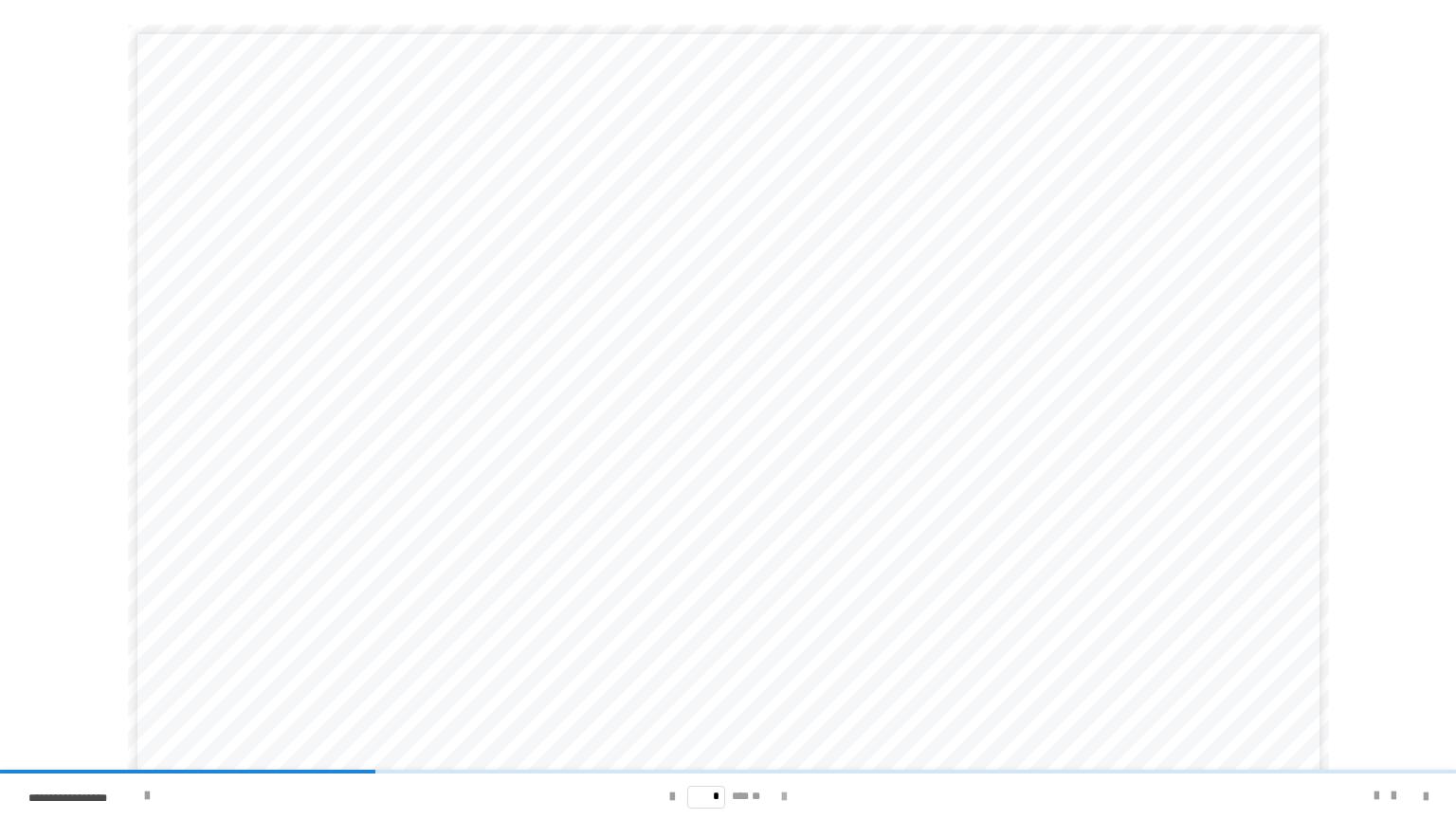 click at bounding box center (784, 797) 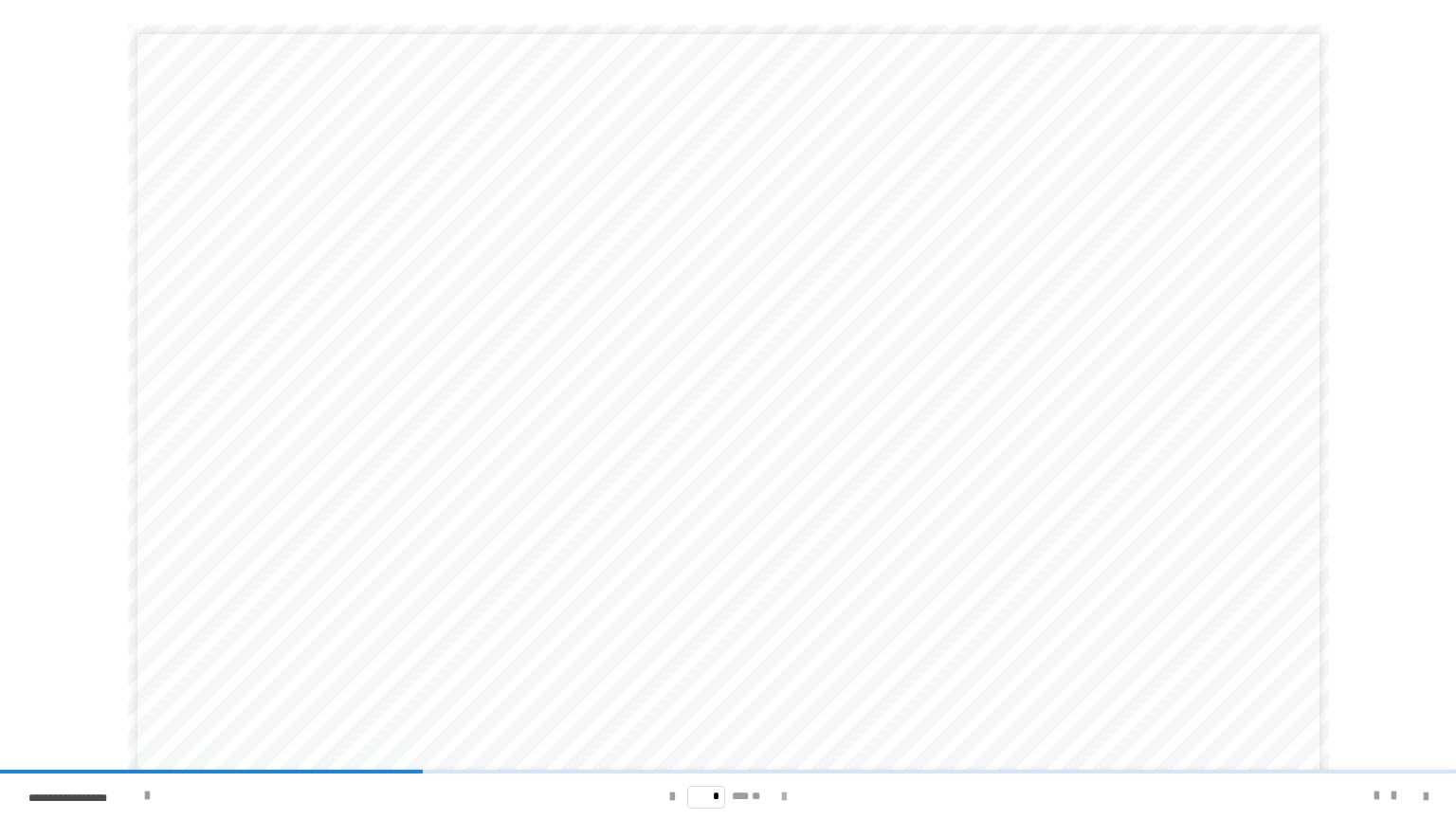 click at bounding box center [784, 797] 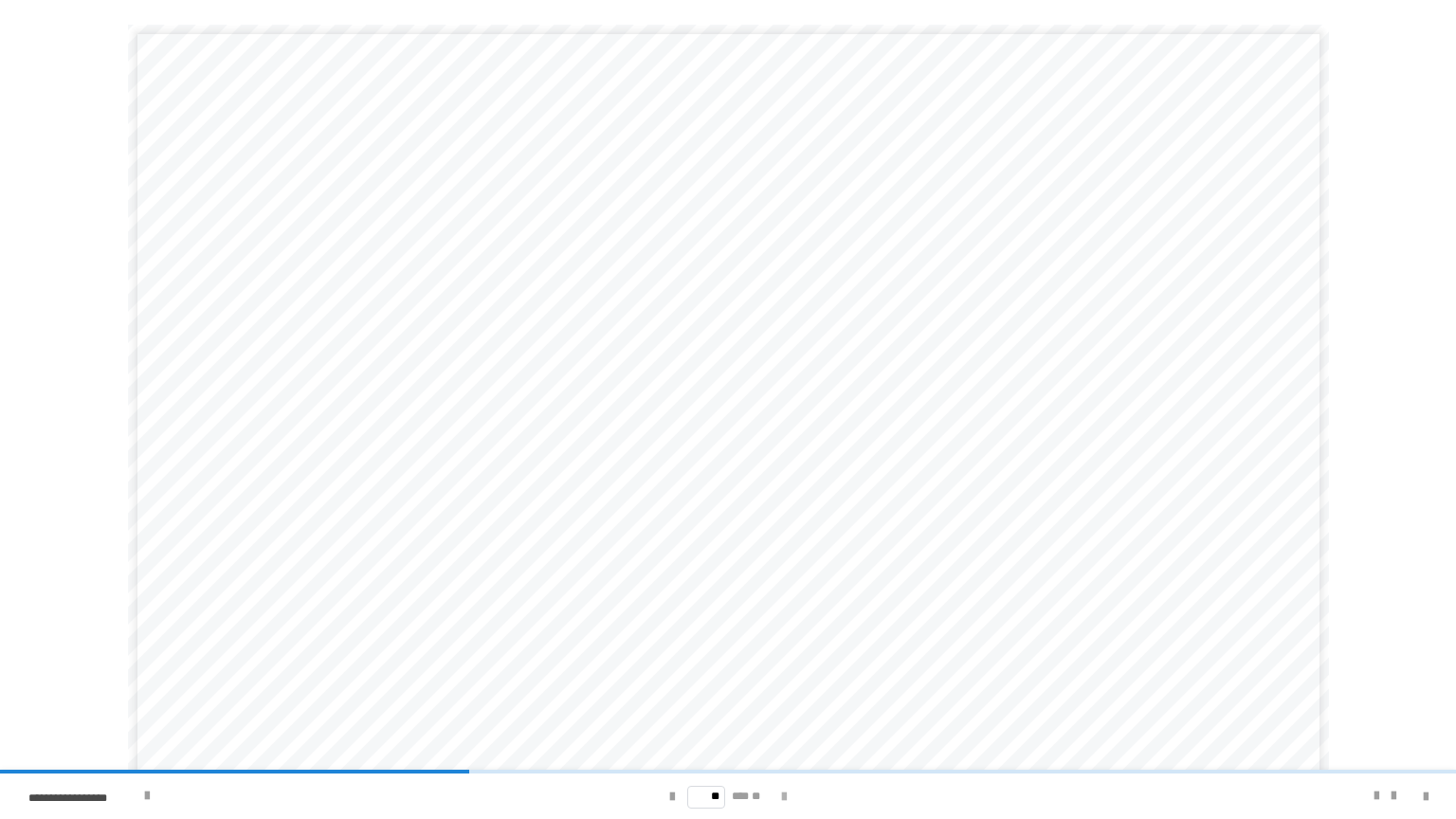 click at bounding box center (784, 797) 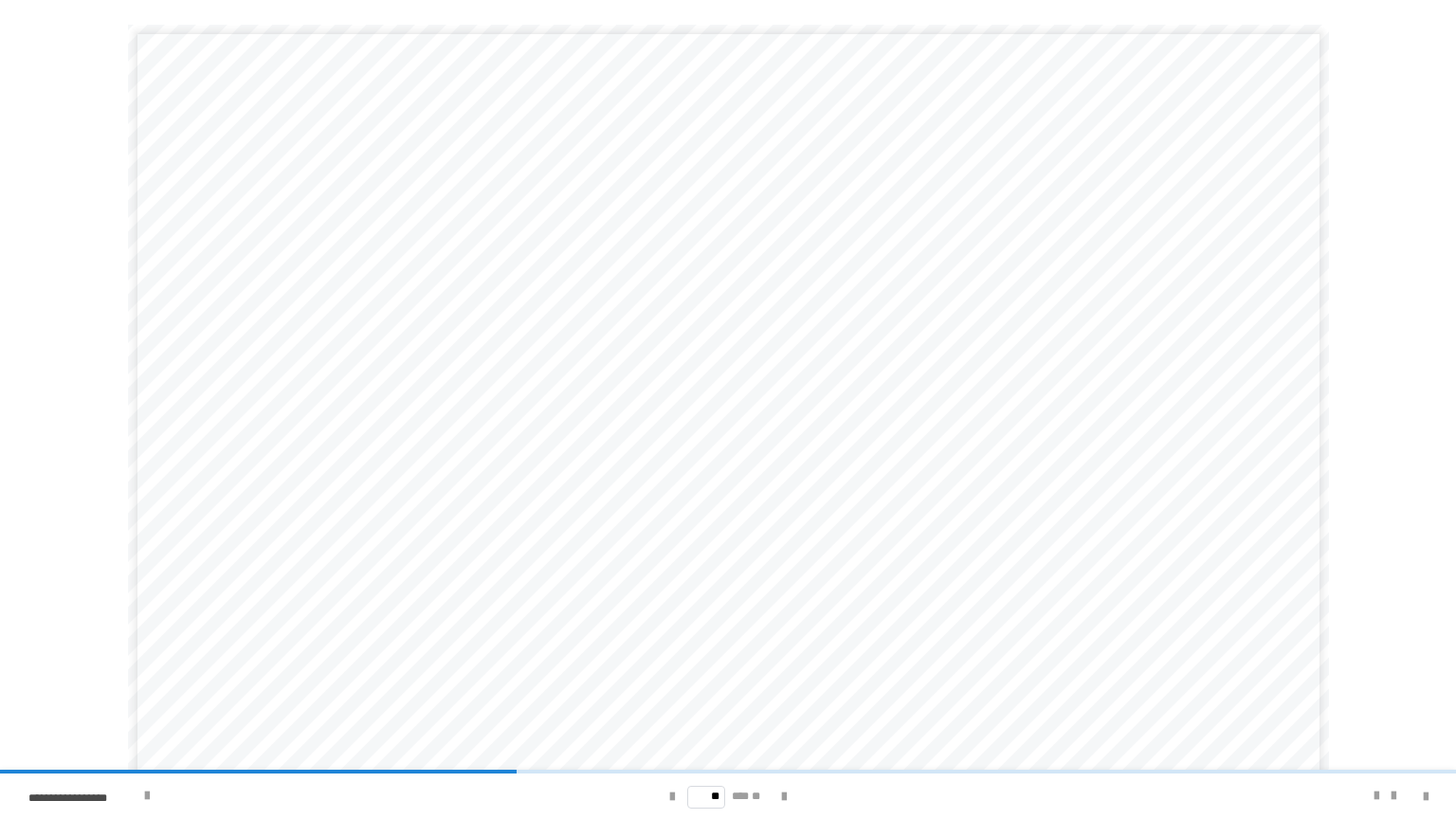 scroll, scrollTop: 55, scrollLeft: 0, axis: vertical 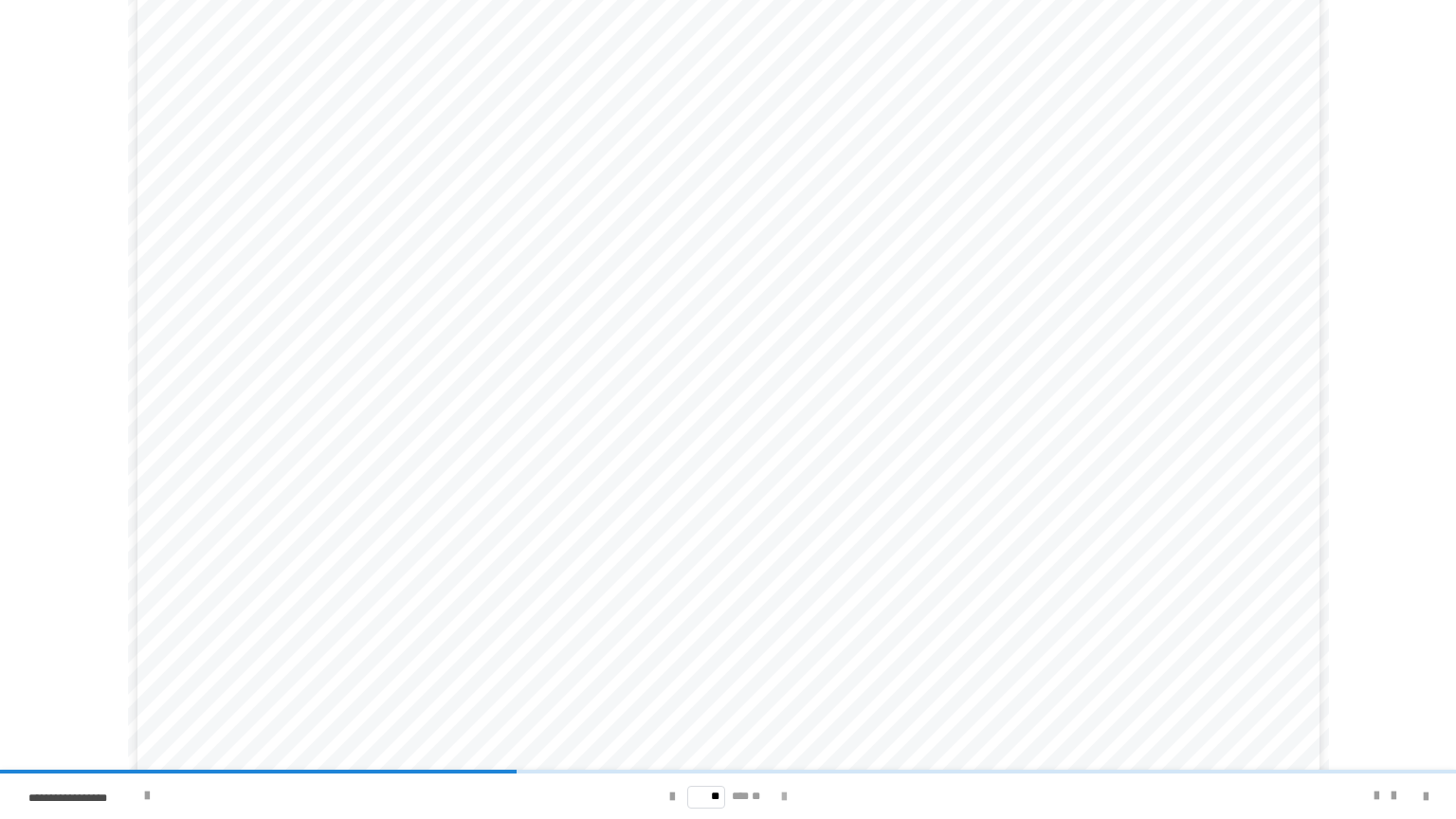click at bounding box center (784, 797) 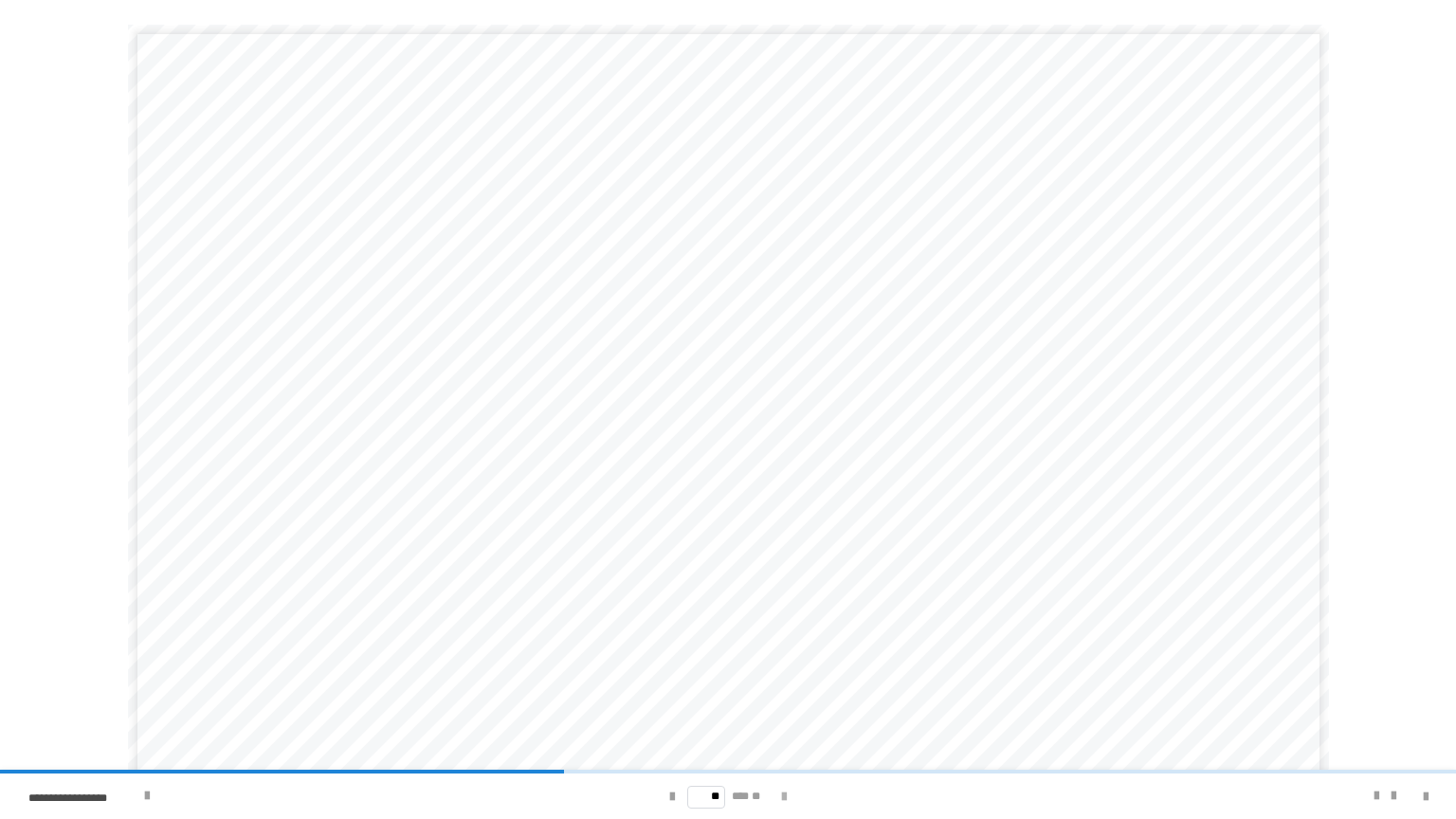 click at bounding box center [784, 797] 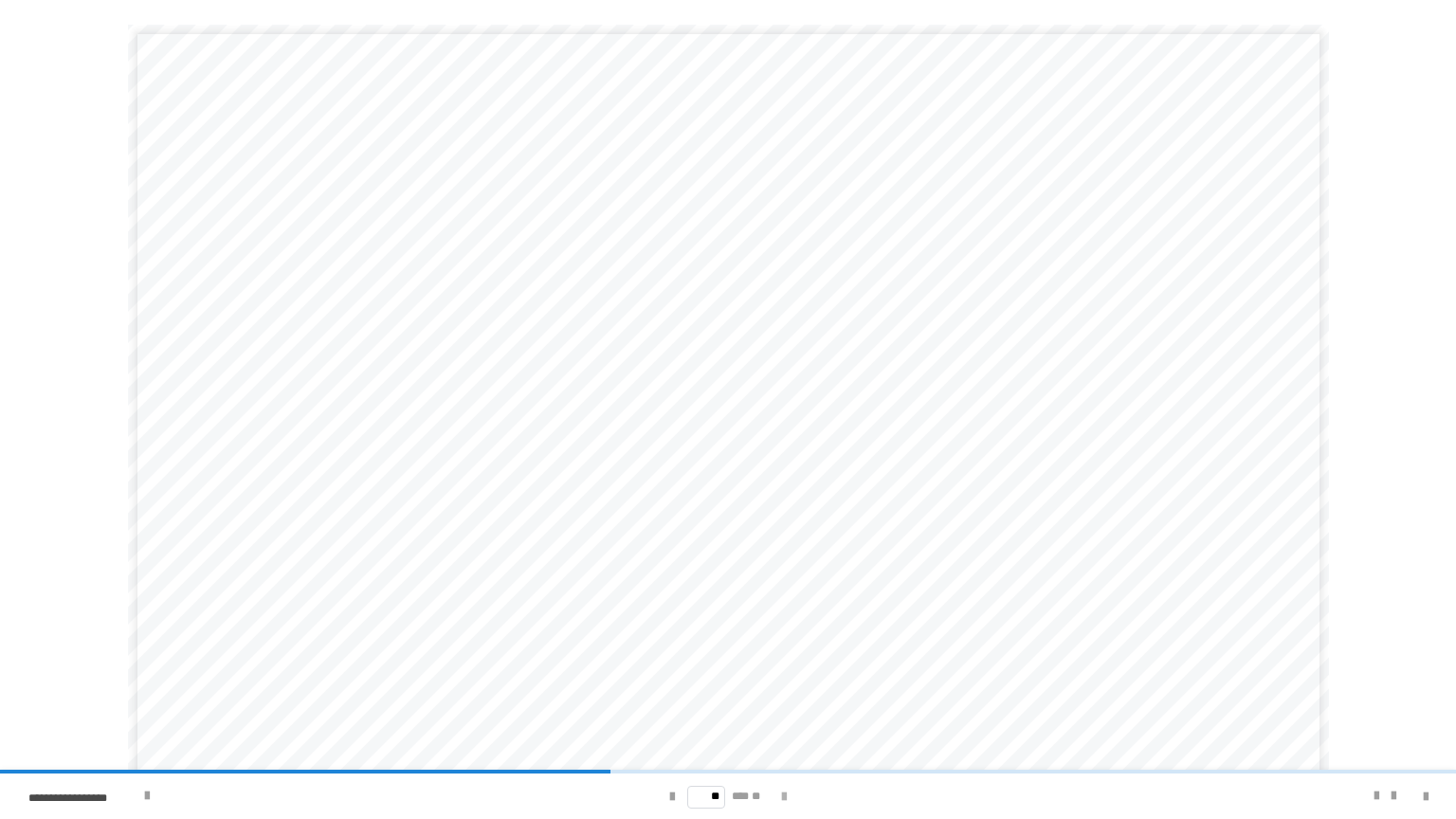 click at bounding box center [784, 797] 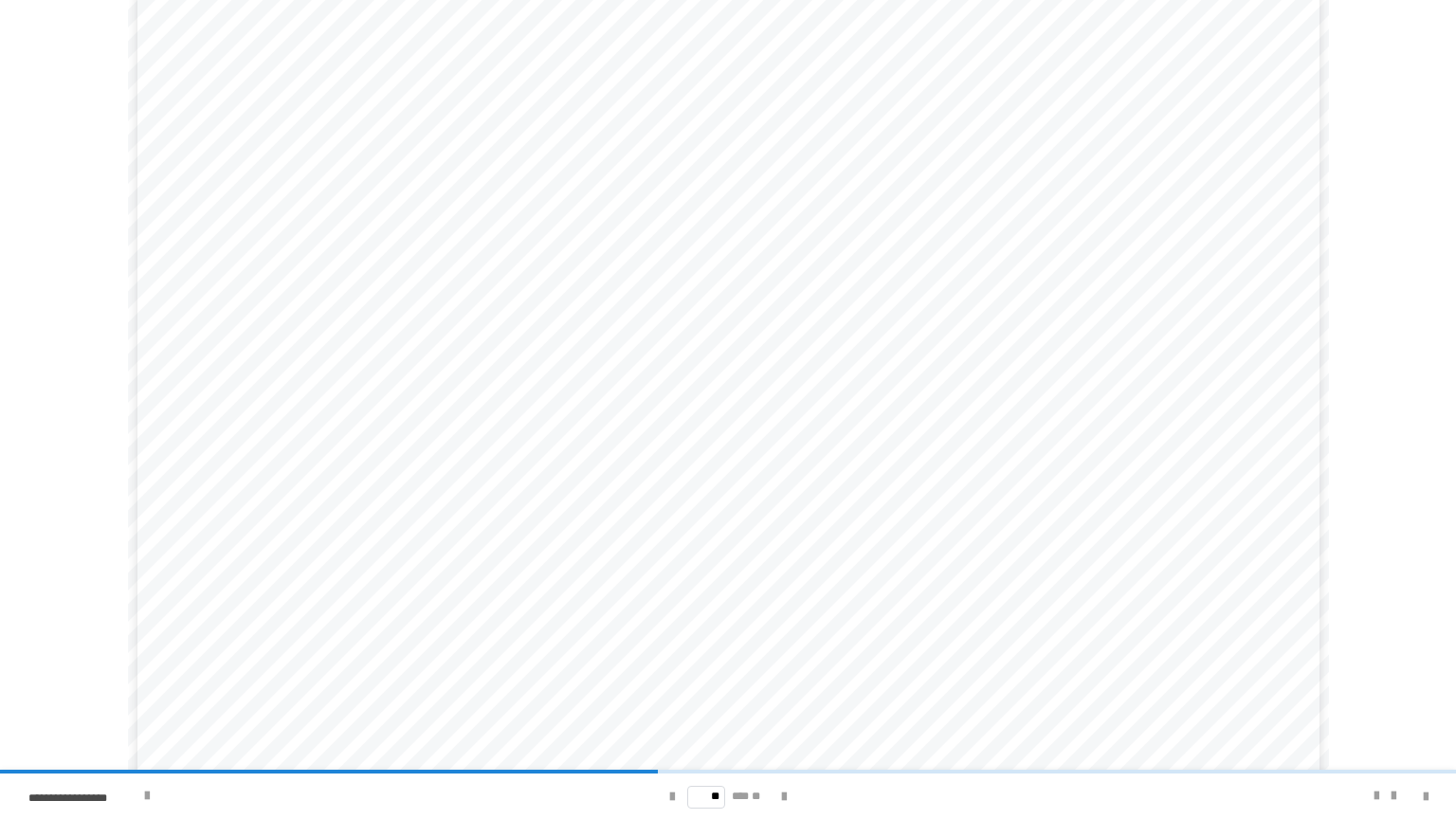 scroll, scrollTop: 62, scrollLeft: 0, axis: vertical 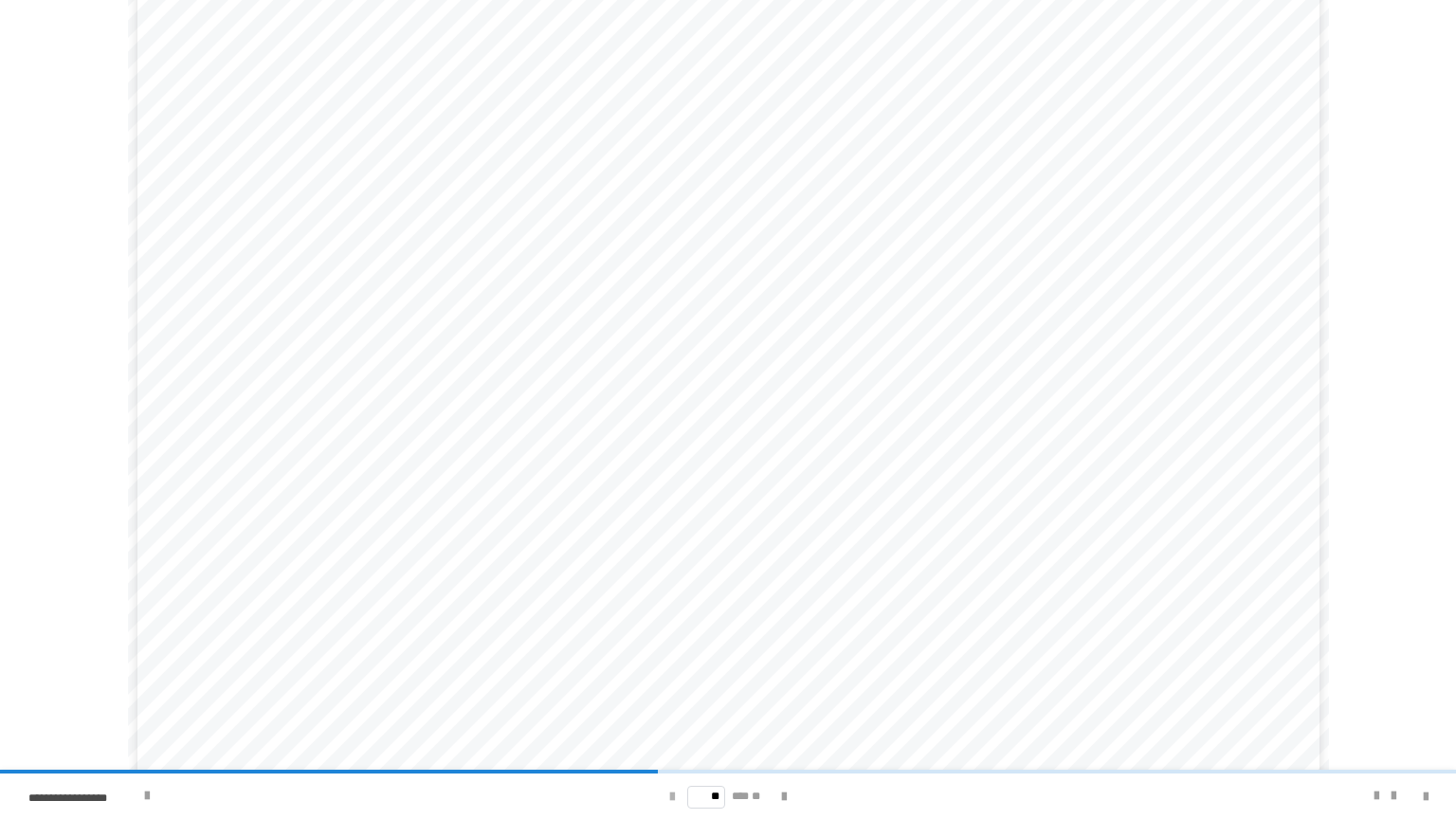 click at bounding box center [672, 797] 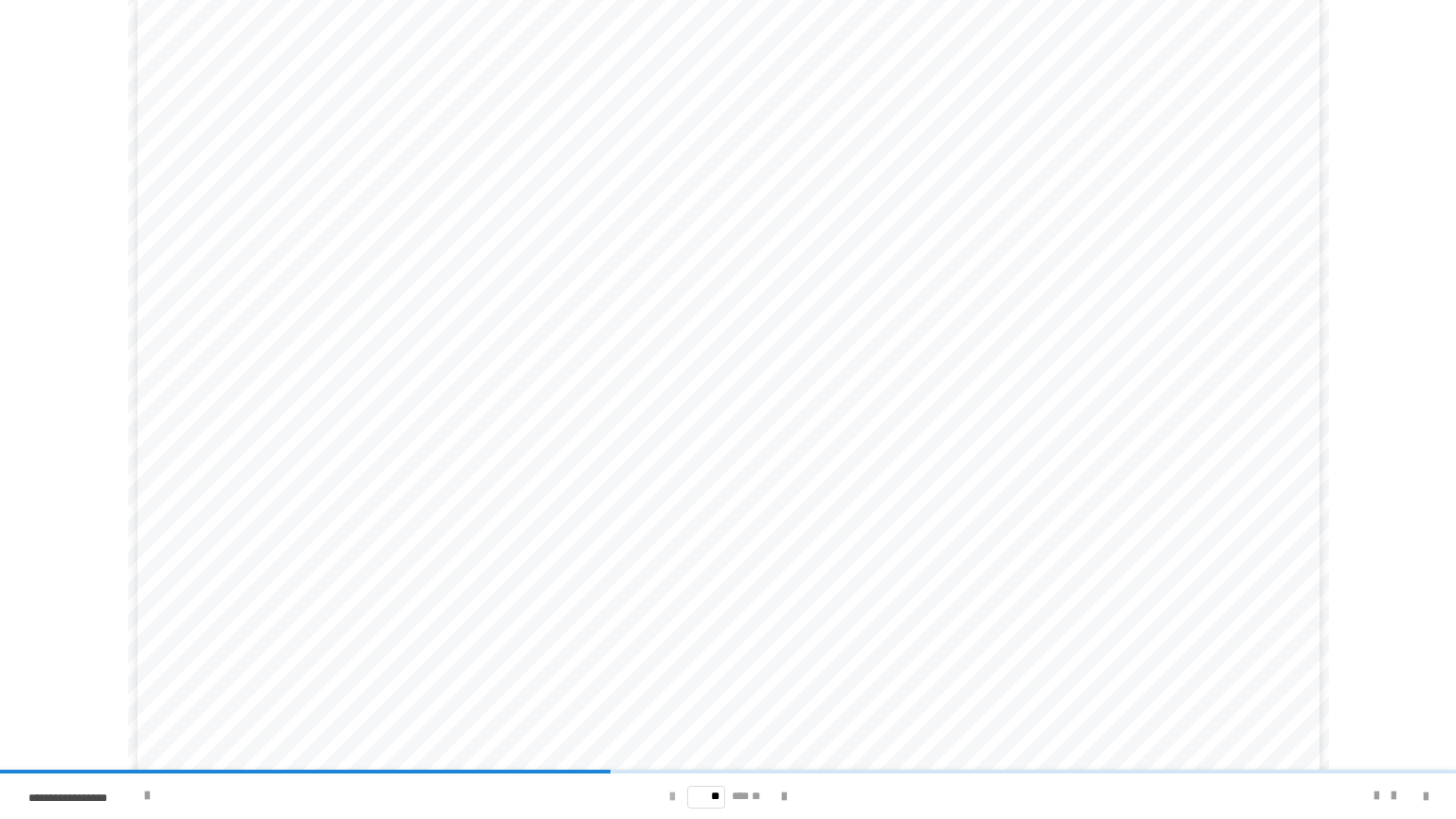 click at bounding box center [672, 797] 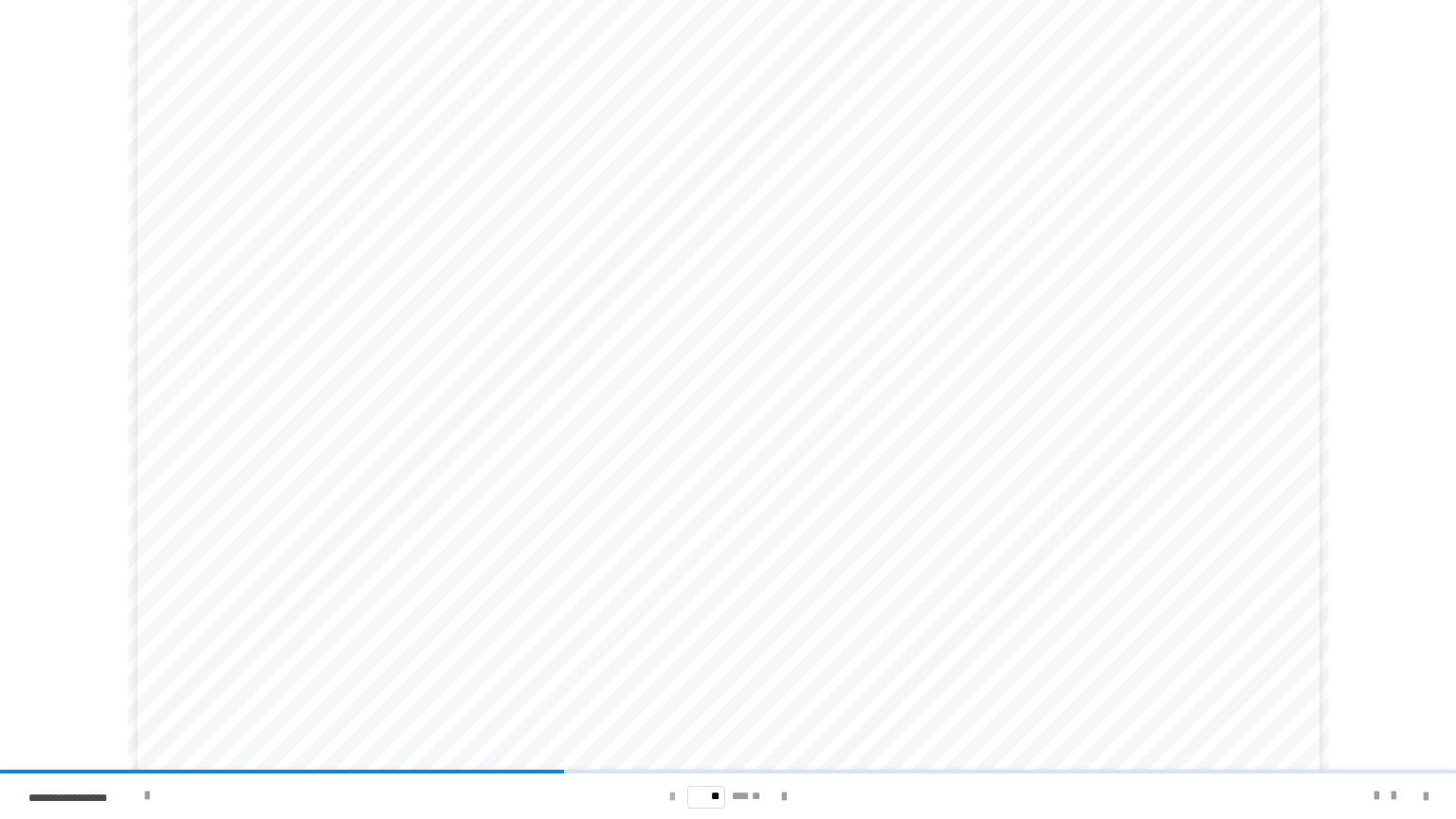 click at bounding box center (672, 797) 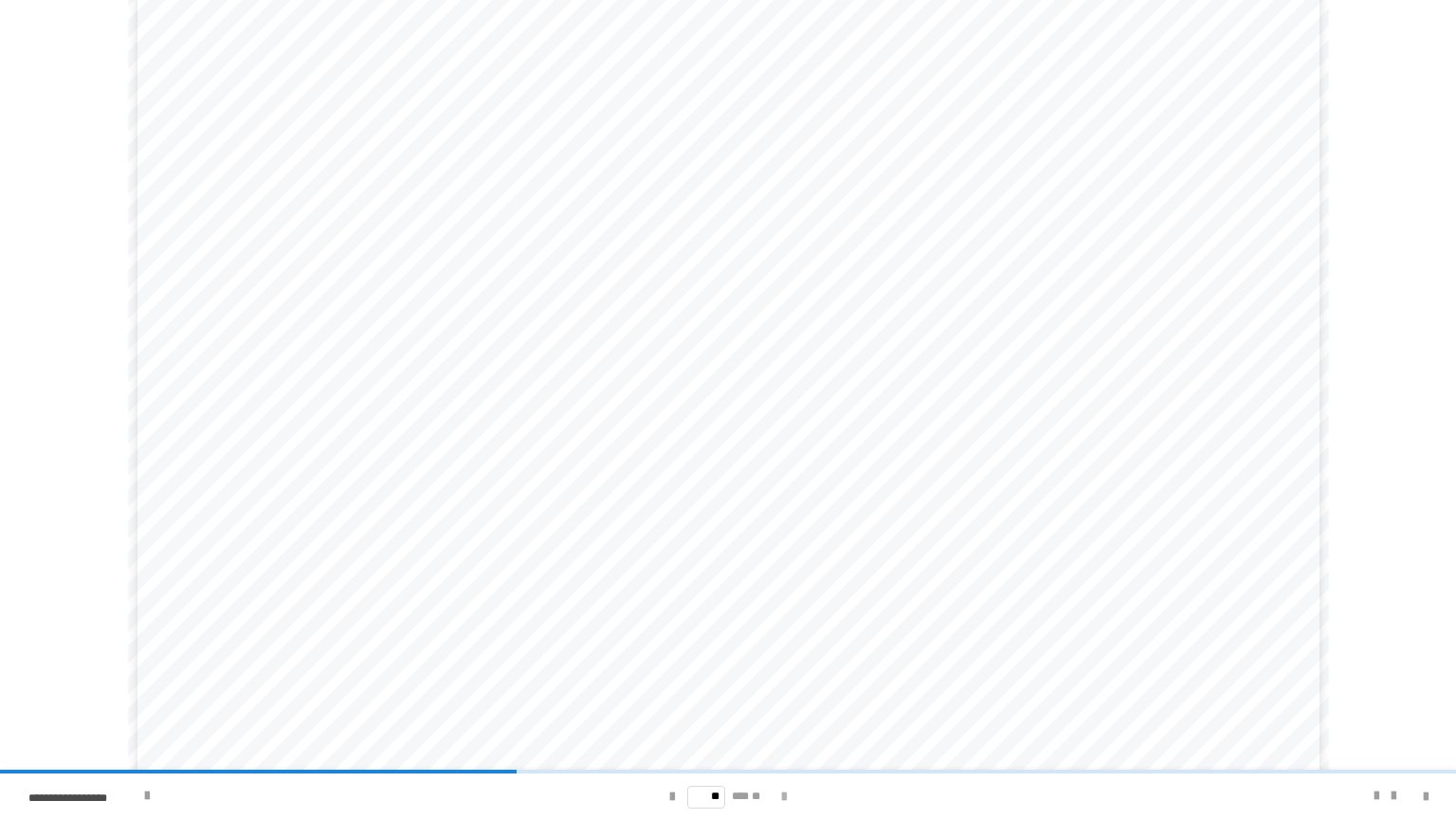 click at bounding box center [784, 797] 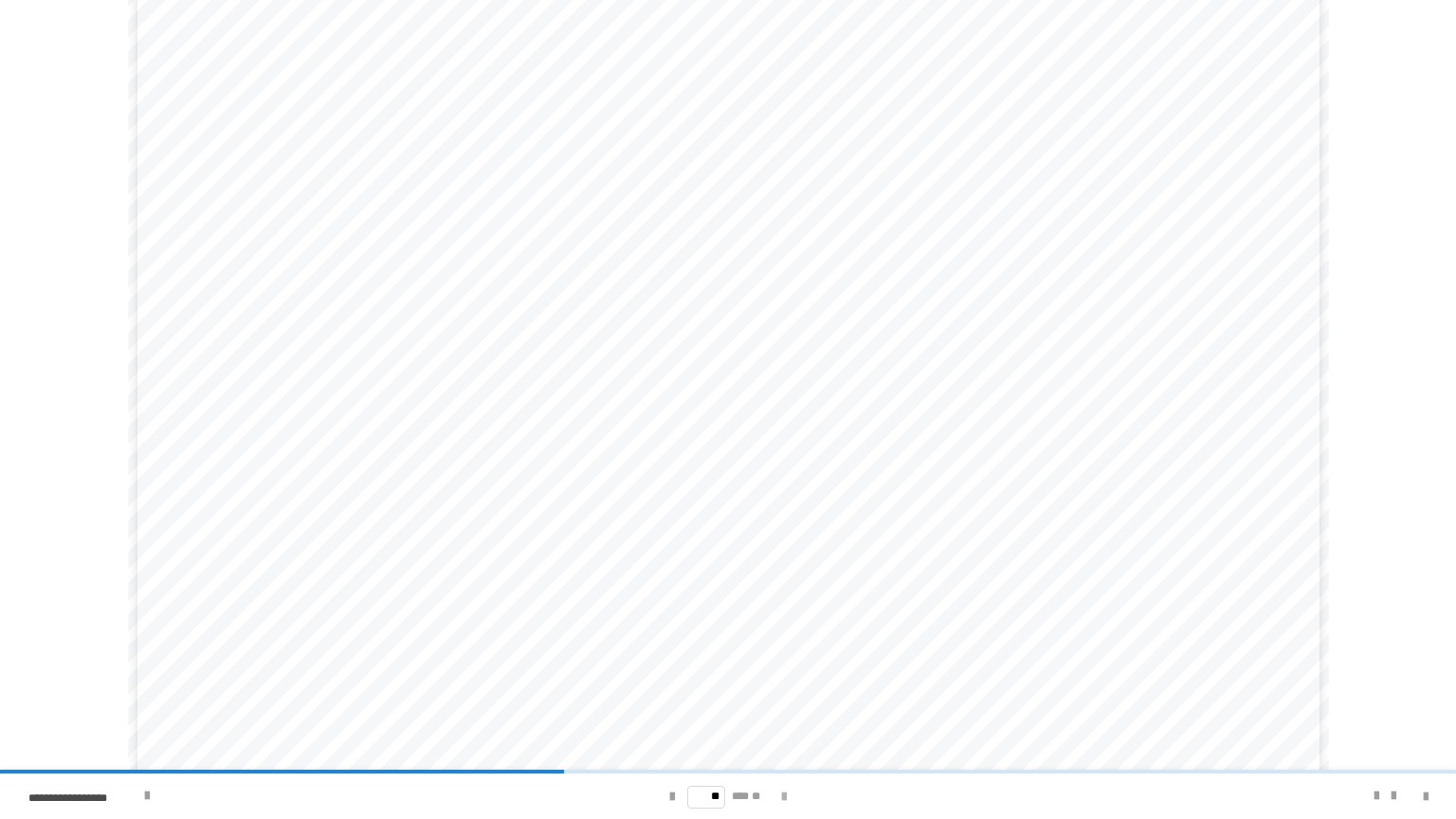 click at bounding box center [784, 797] 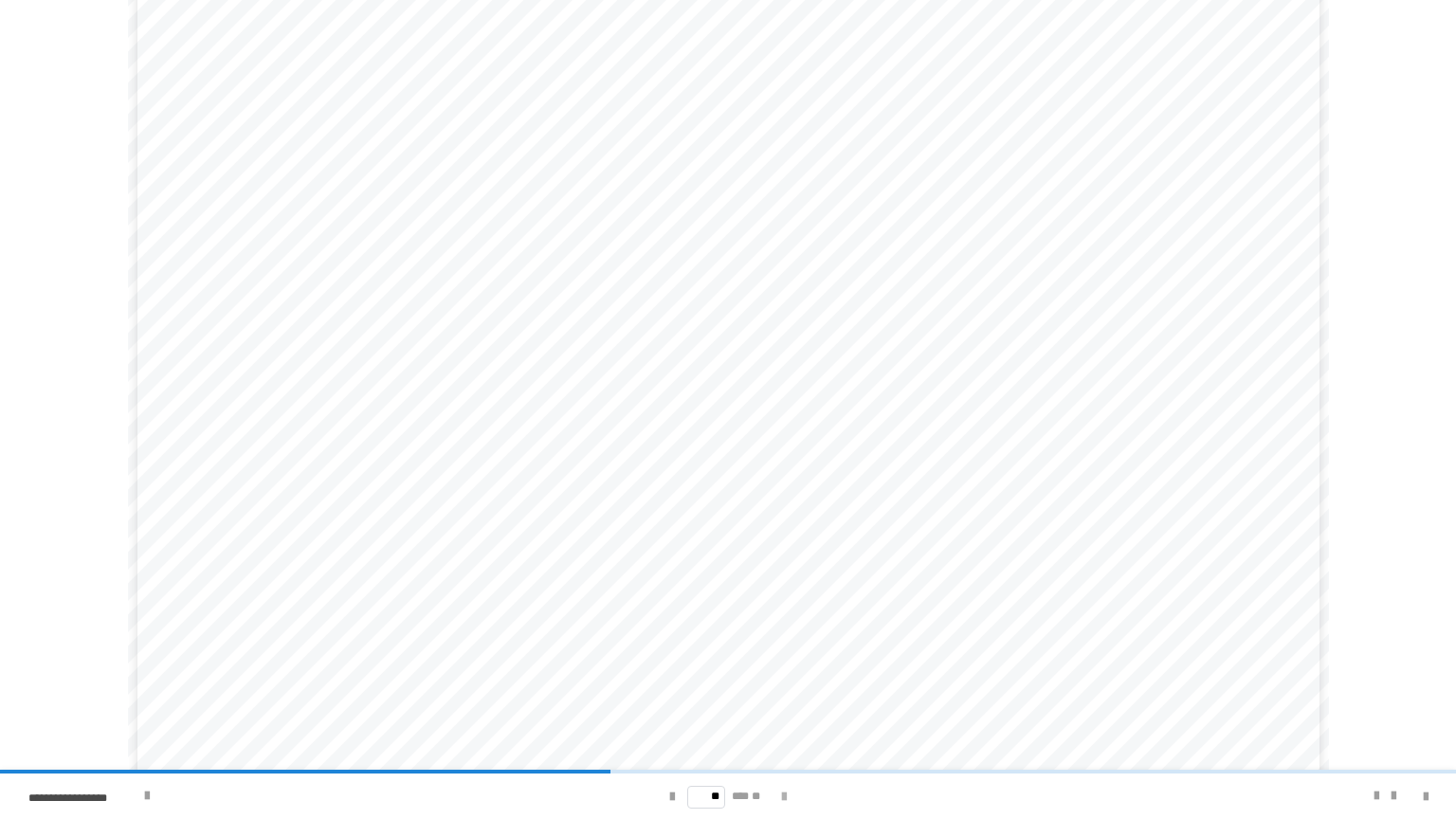 click at bounding box center (784, 797) 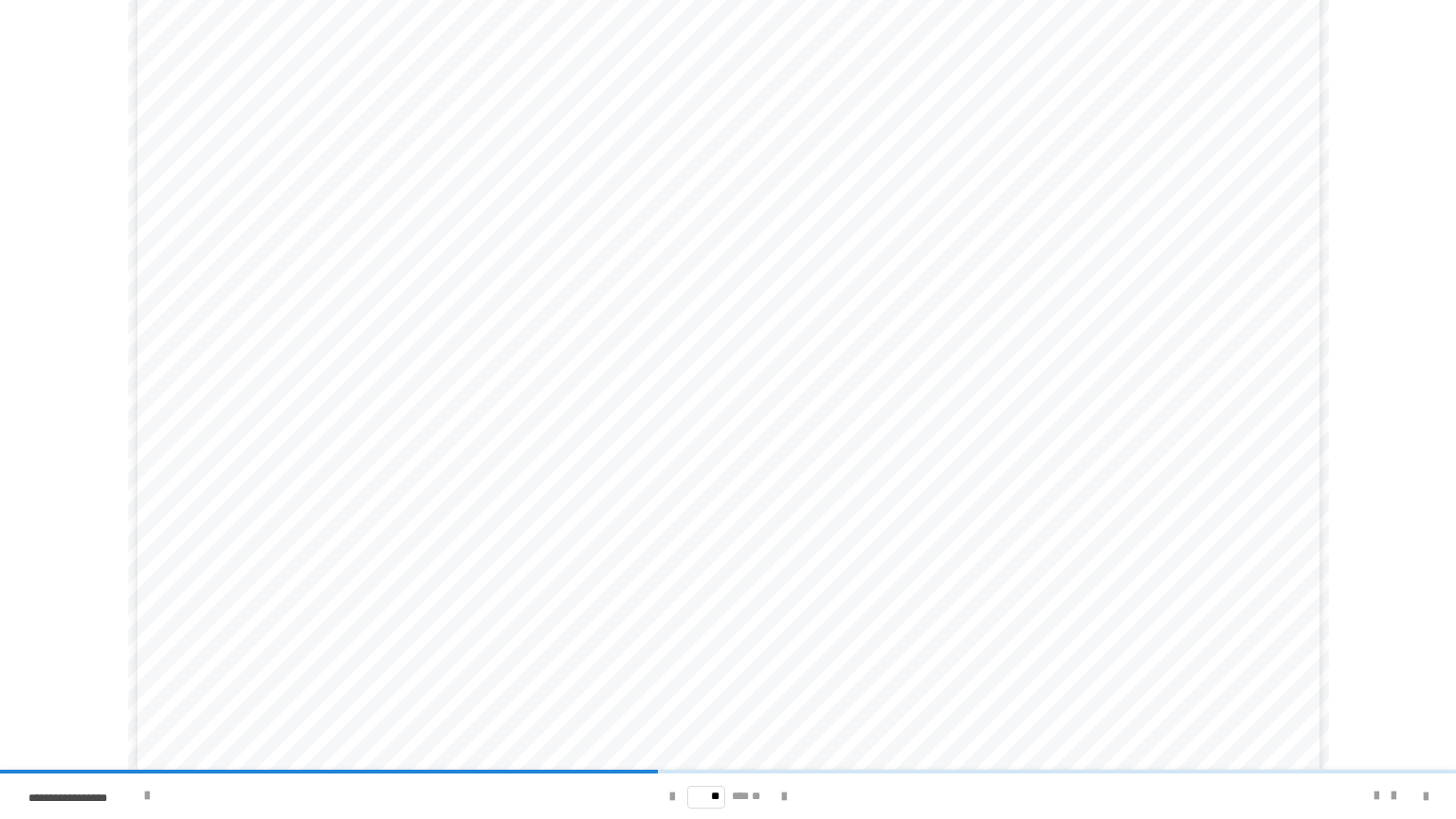scroll, scrollTop: 62, scrollLeft: 0, axis: vertical 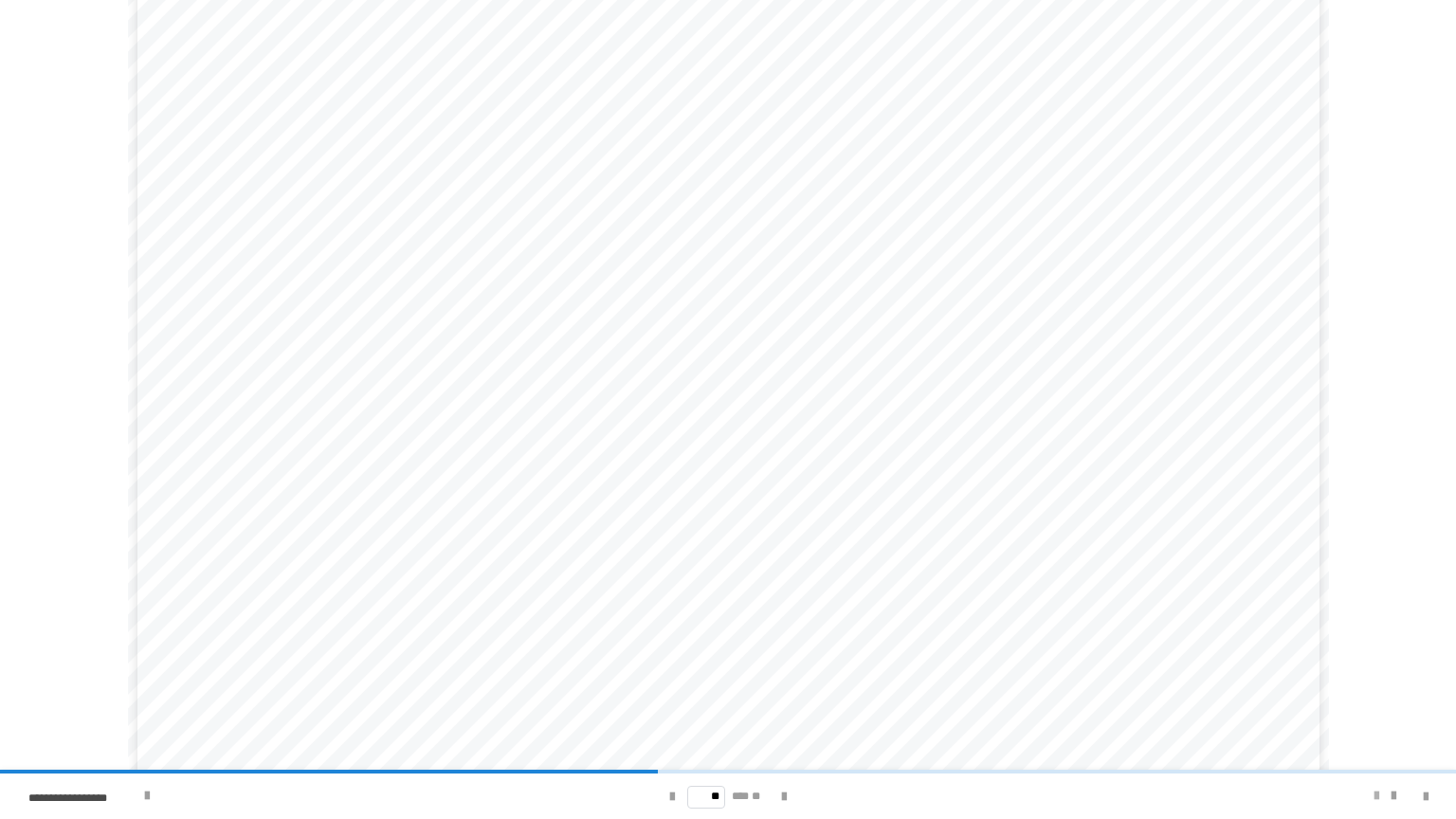click at bounding box center (1376, 796) 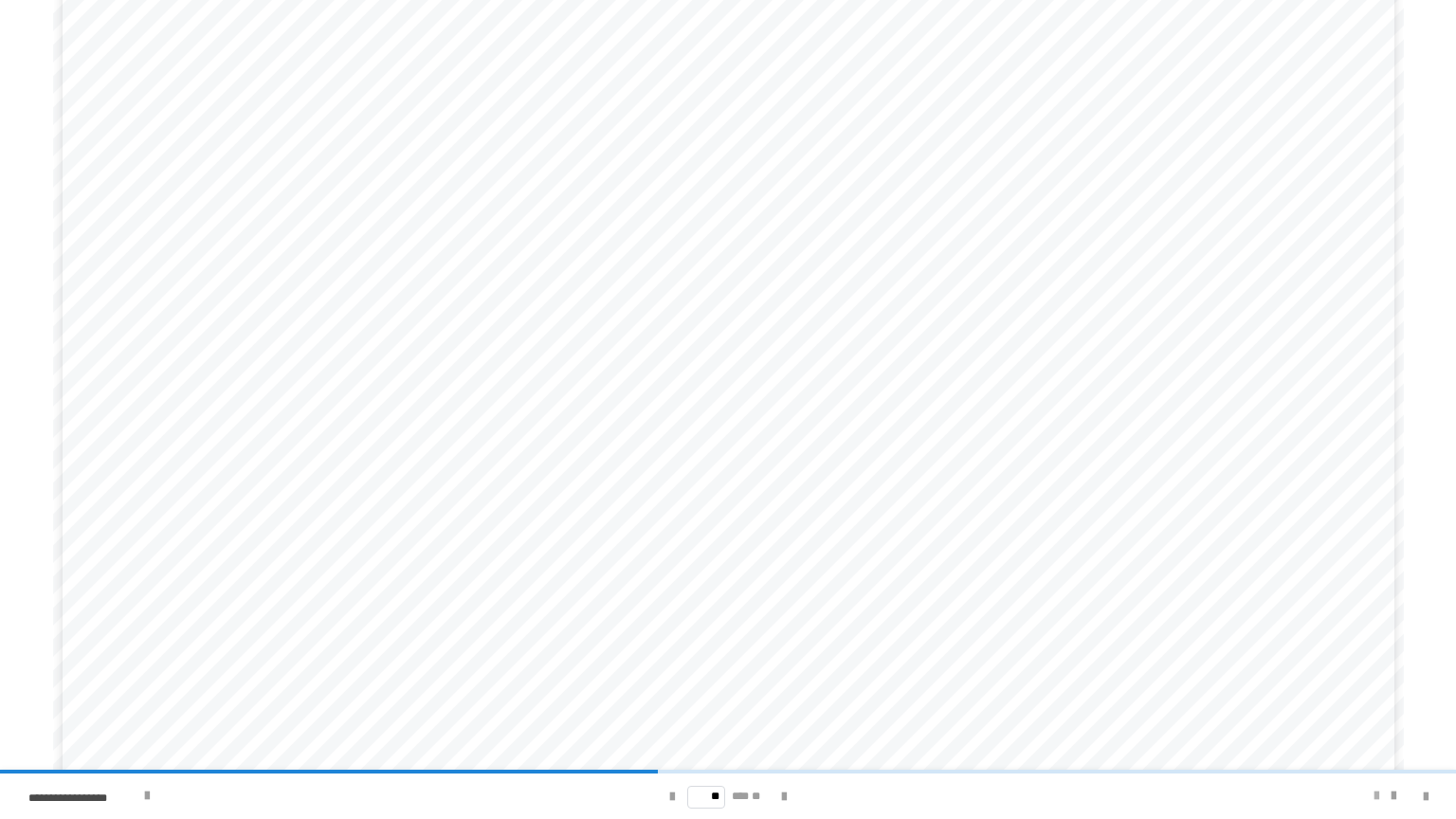 click at bounding box center (1376, 796) 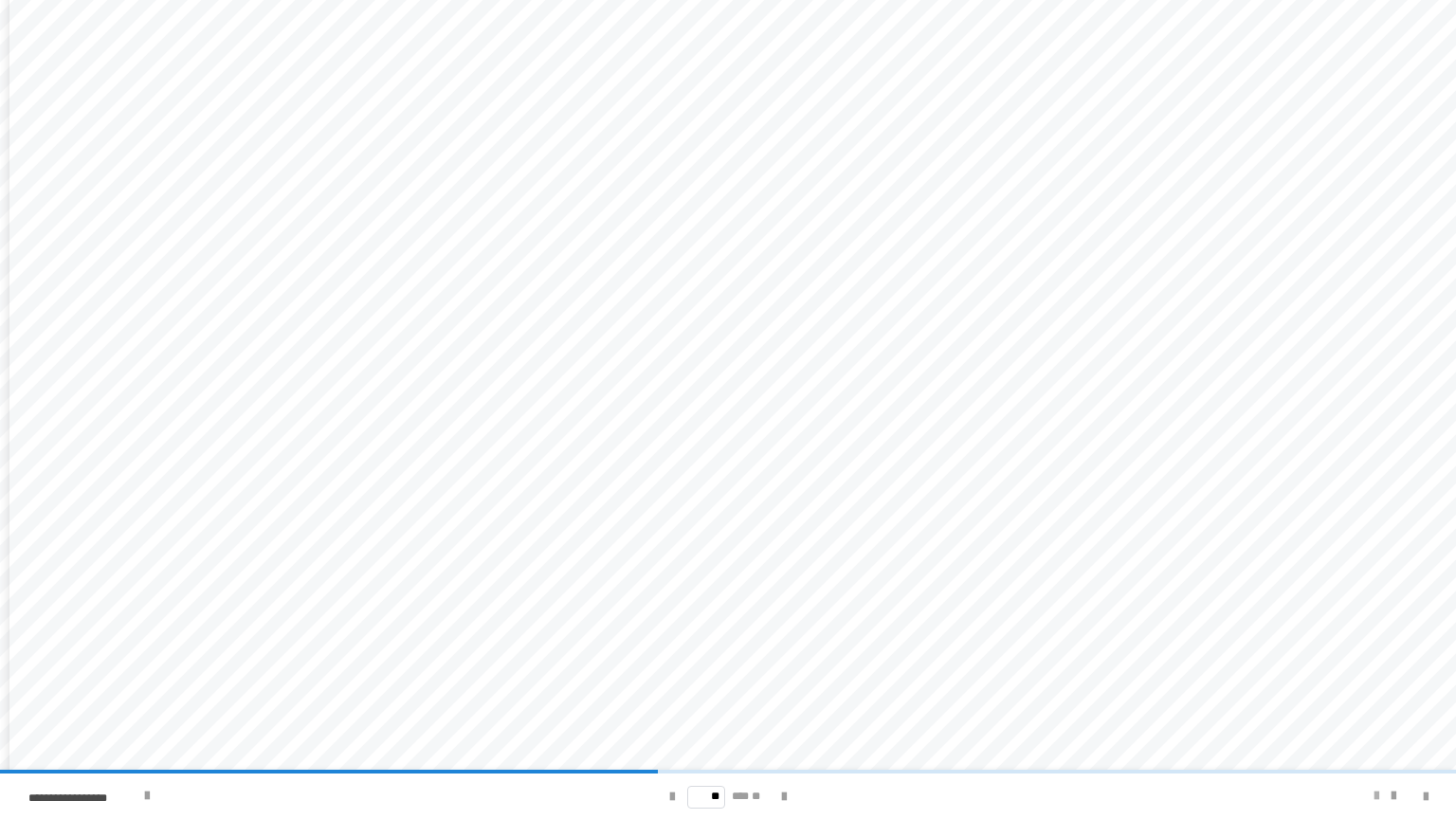 click at bounding box center [1376, 796] 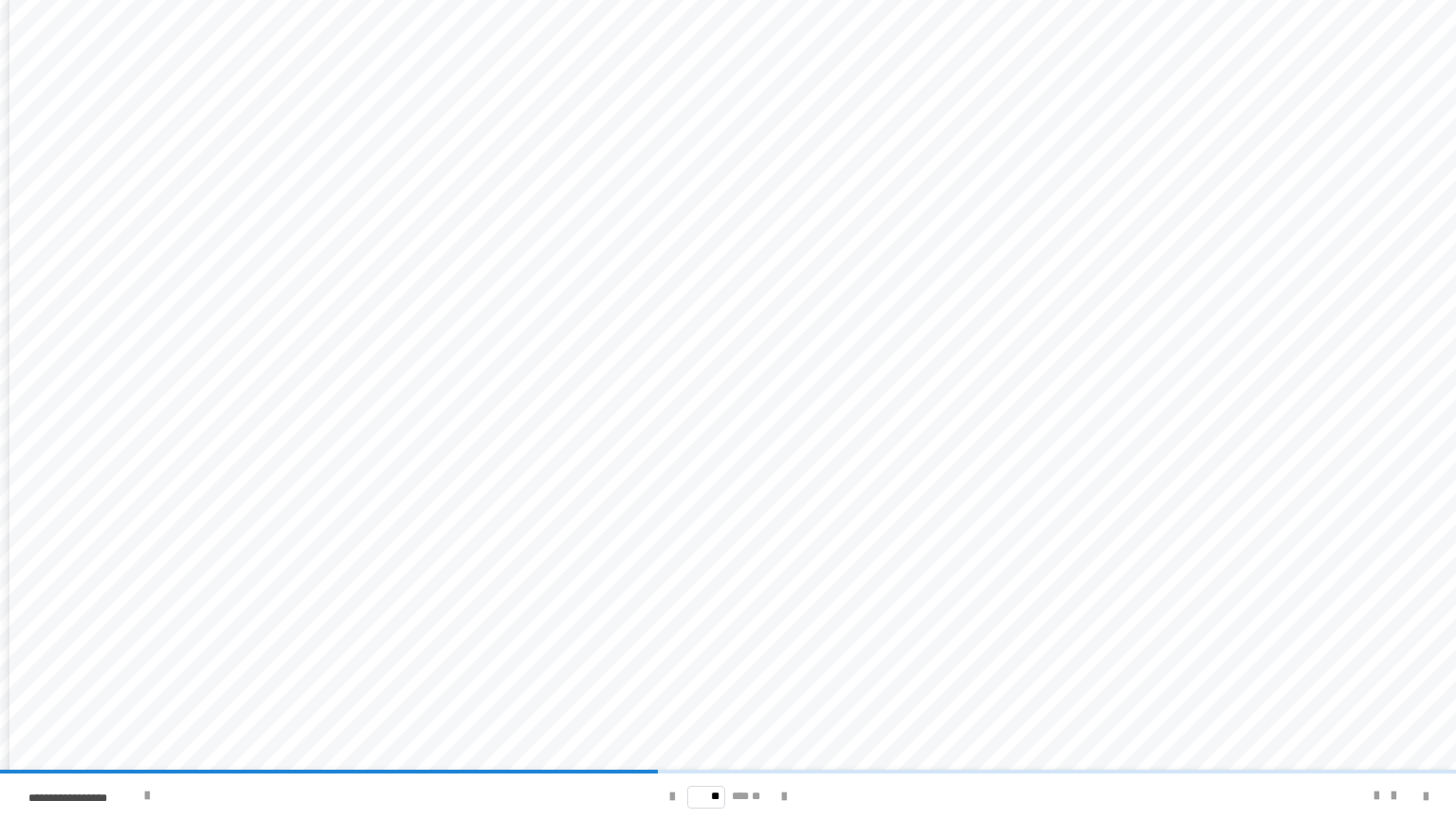 scroll, scrollTop: 285, scrollLeft: 0, axis: vertical 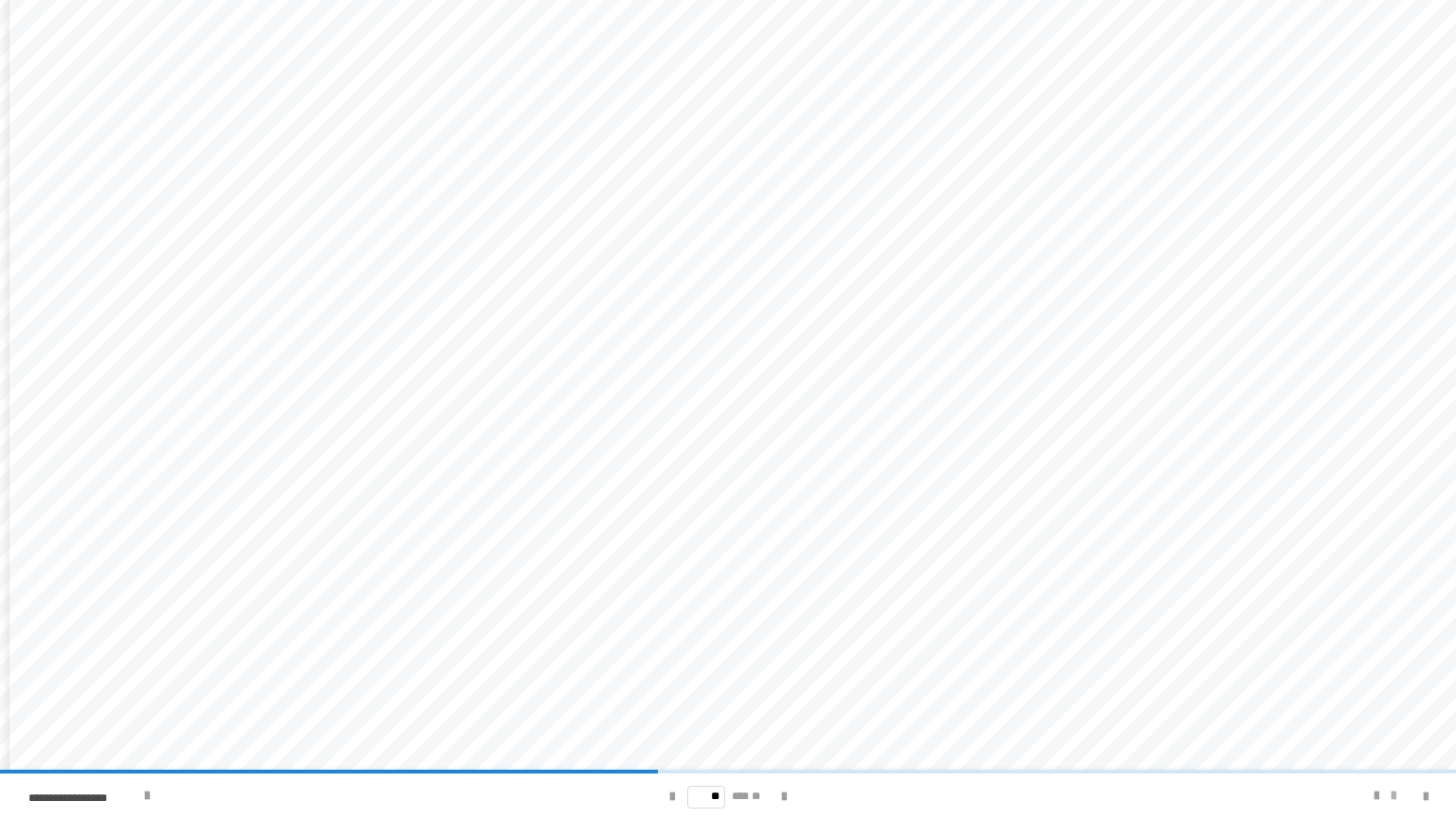 click at bounding box center (1393, 796) 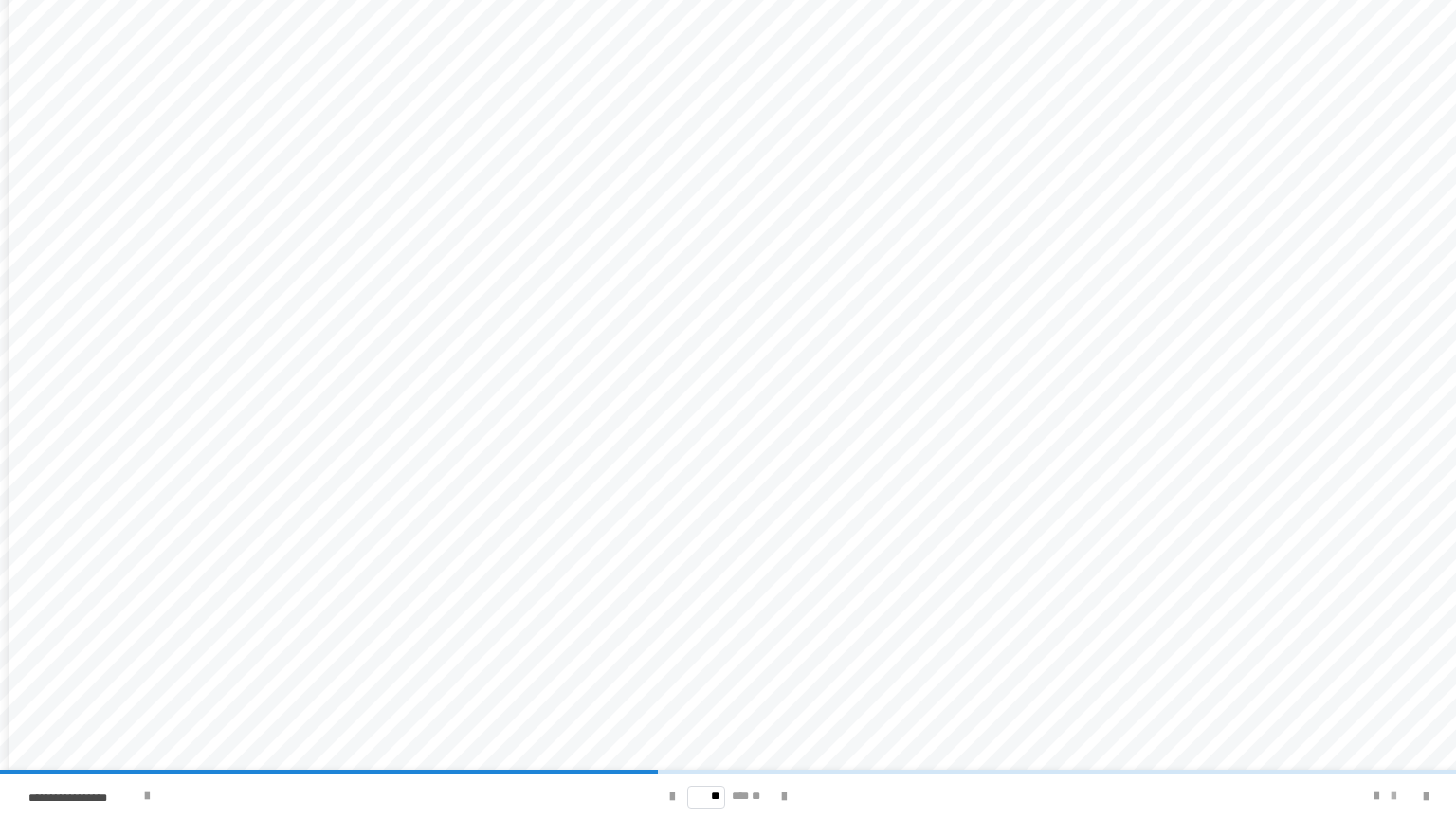 click at bounding box center [1393, 796] 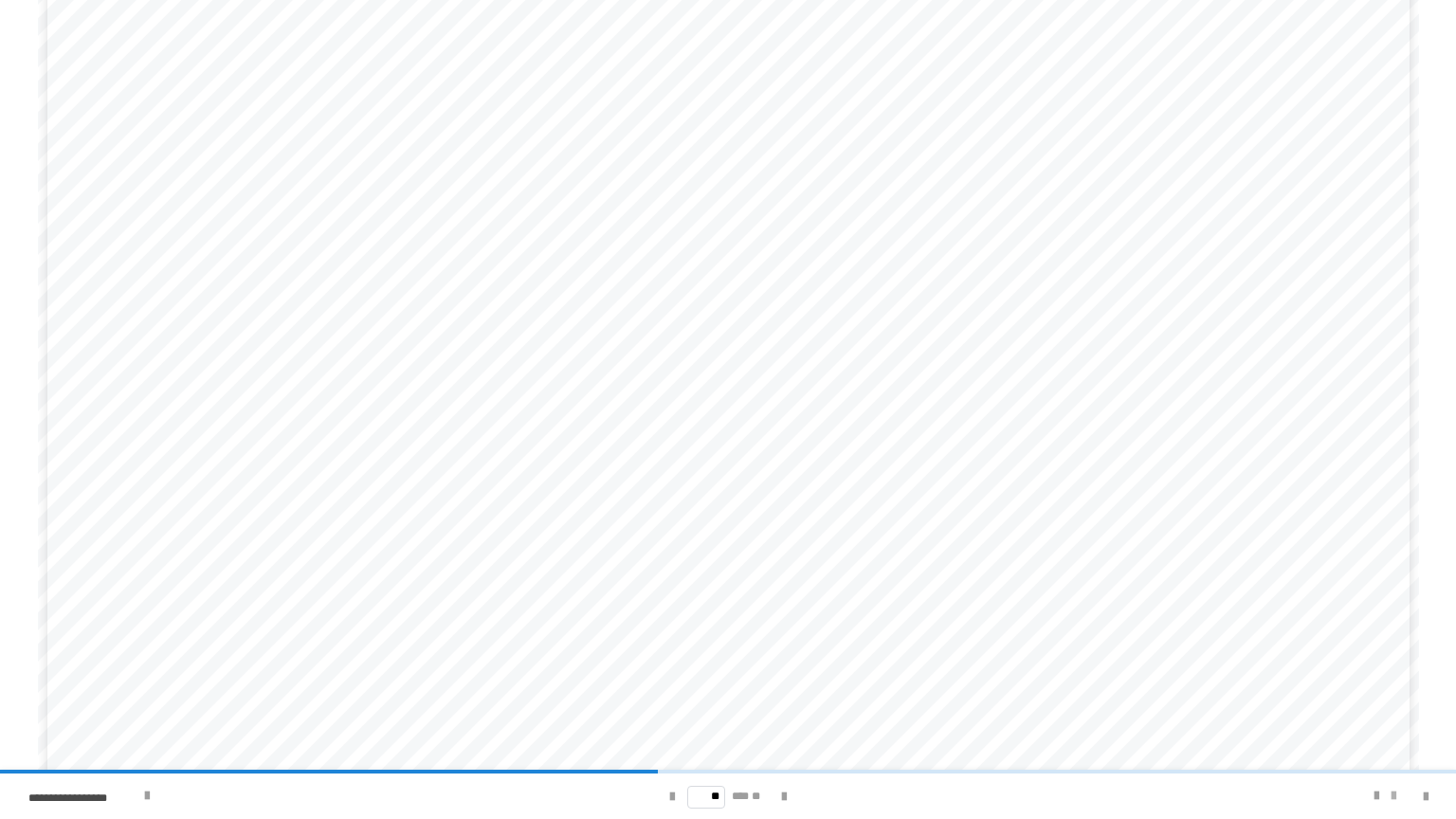 scroll, scrollTop: 168, scrollLeft: 0, axis: vertical 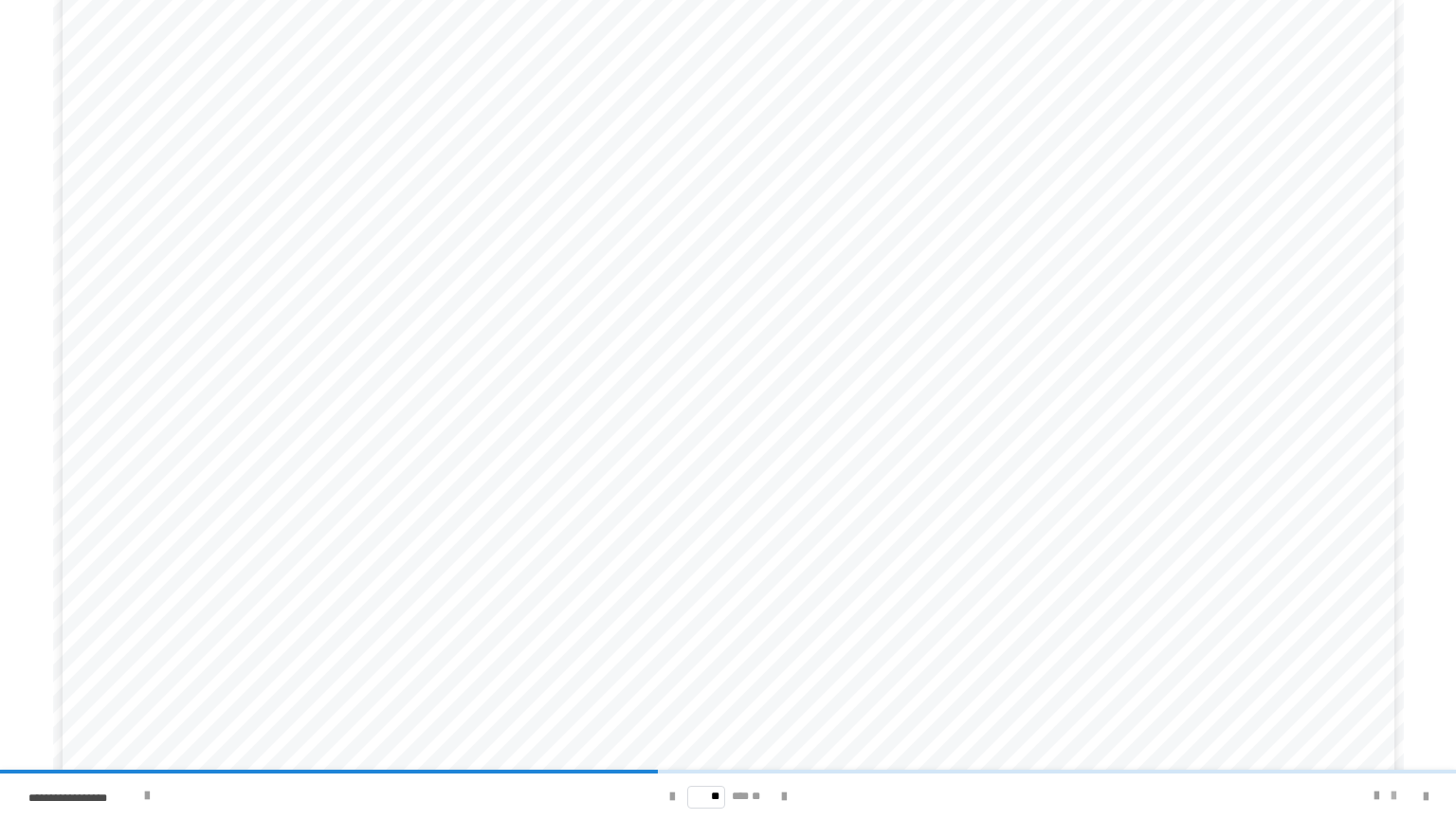 click at bounding box center (1393, 796) 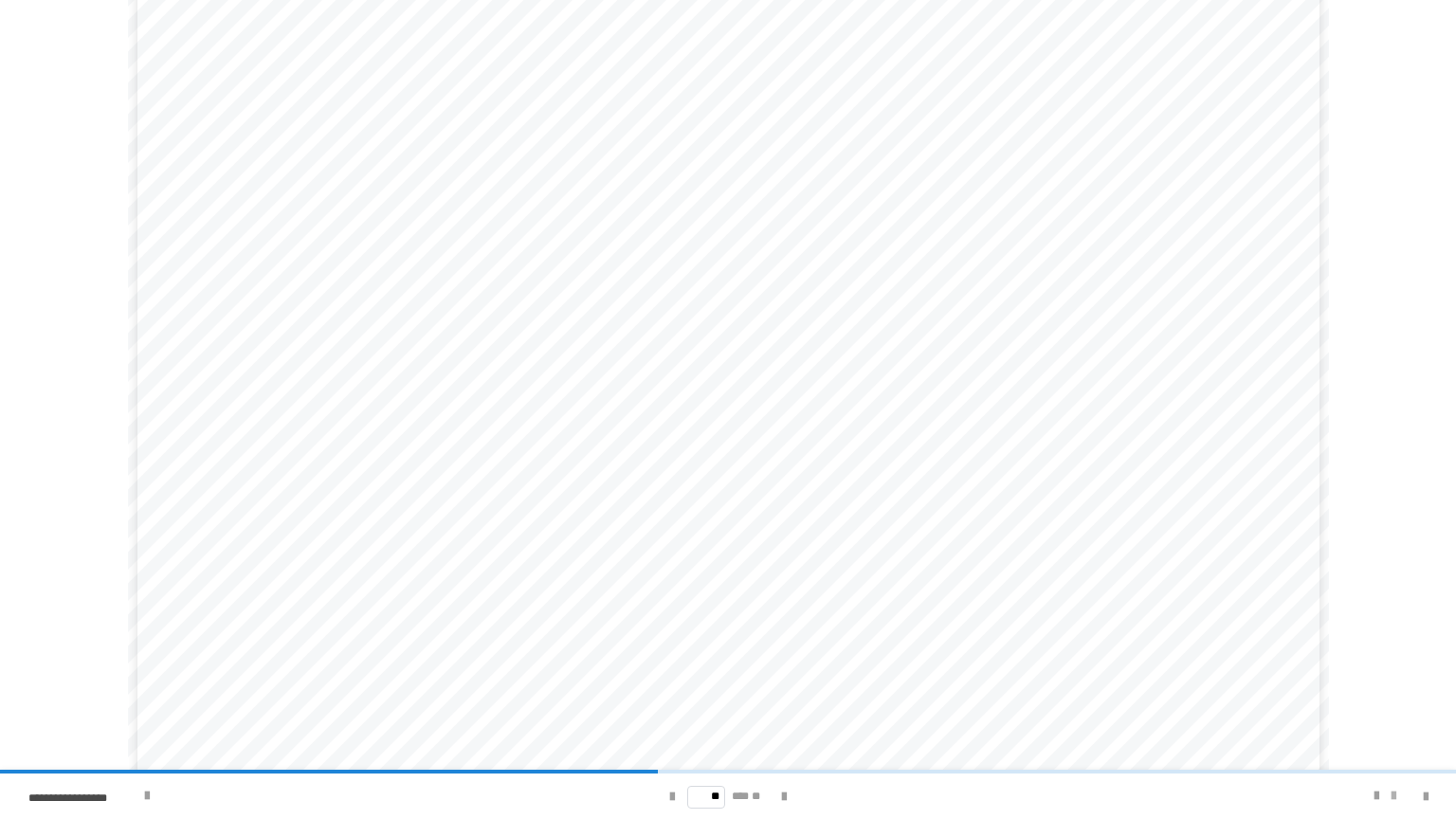 scroll, scrollTop: 62, scrollLeft: 0, axis: vertical 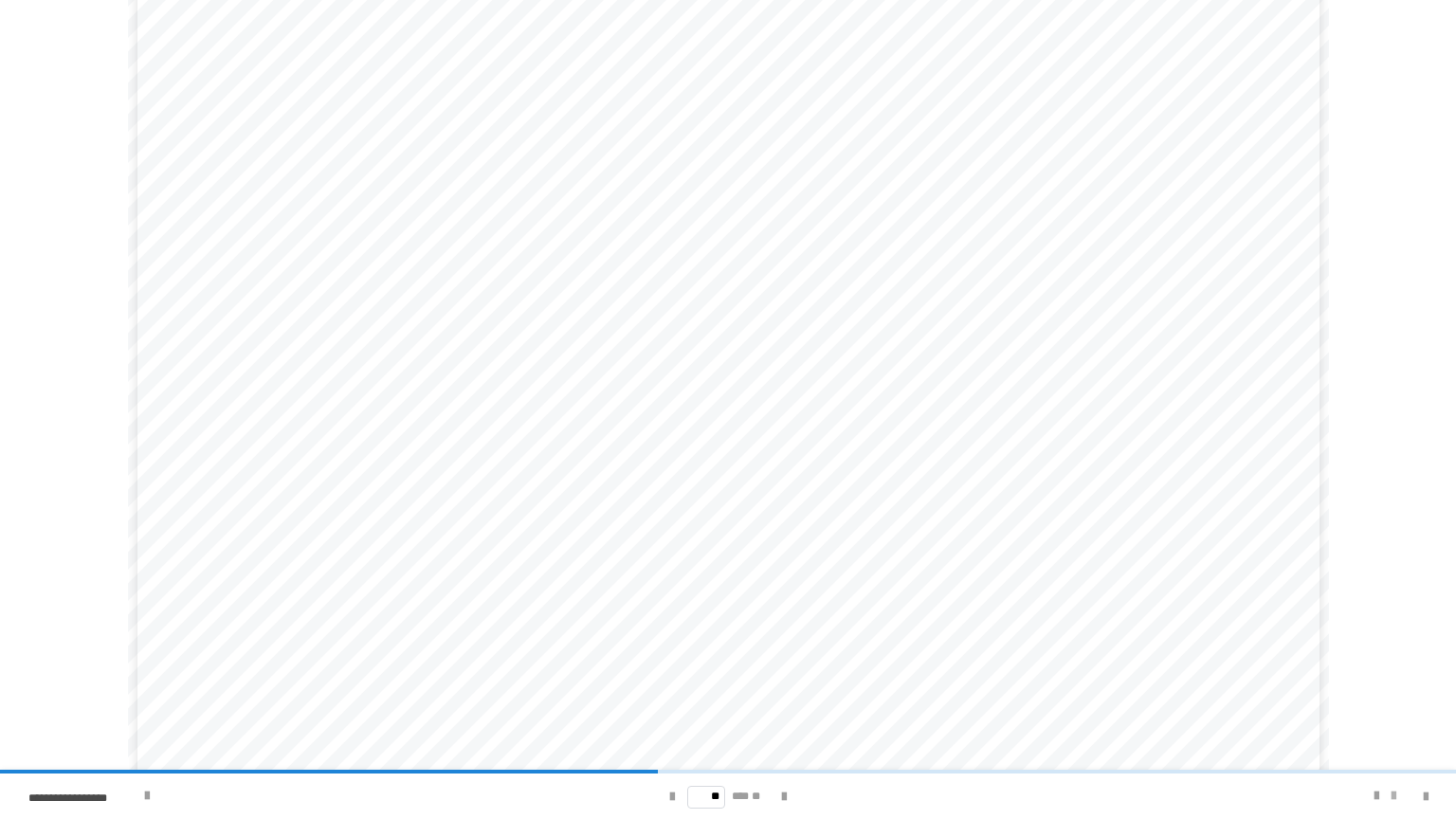 click at bounding box center (1393, 796) 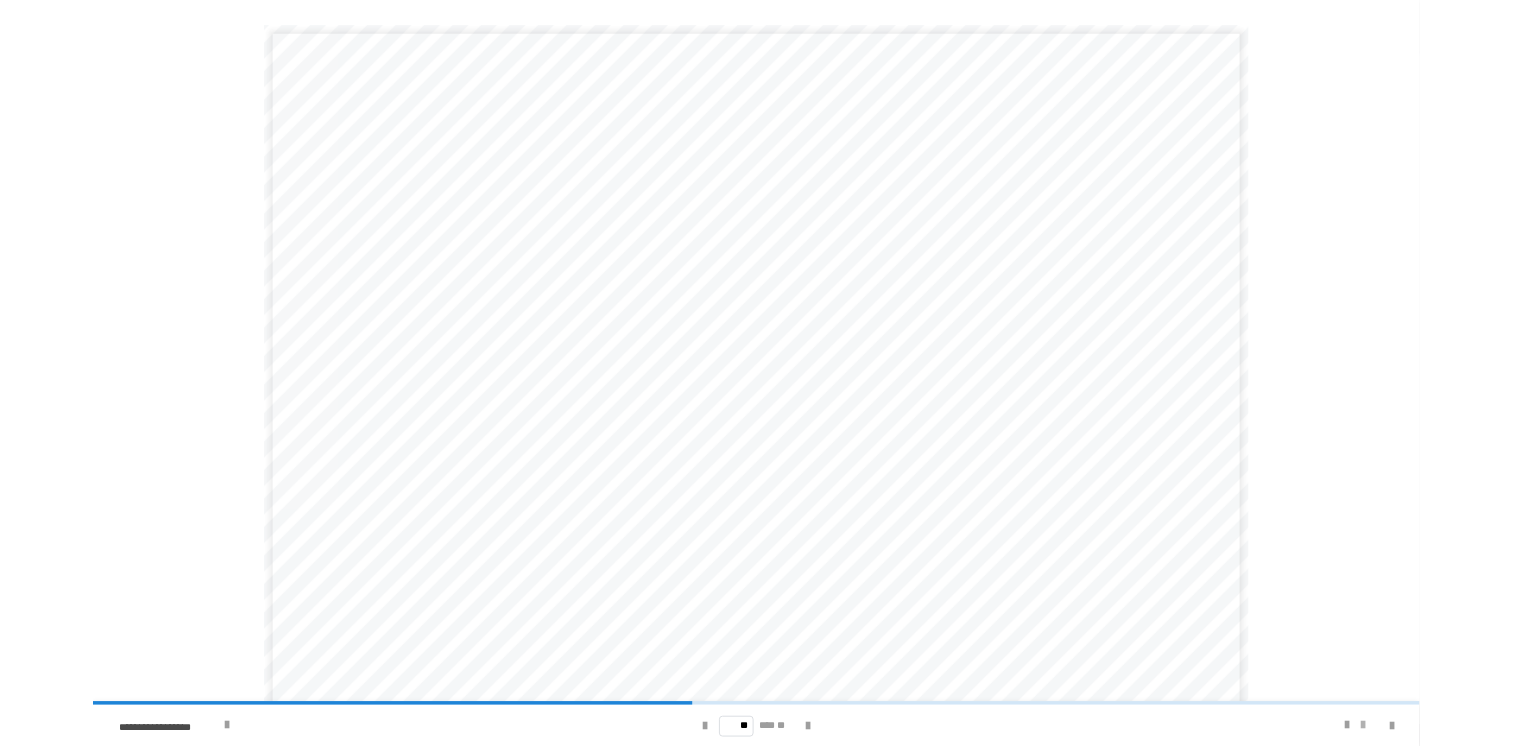 scroll, scrollTop: 0, scrollLeft: 0, axis: both 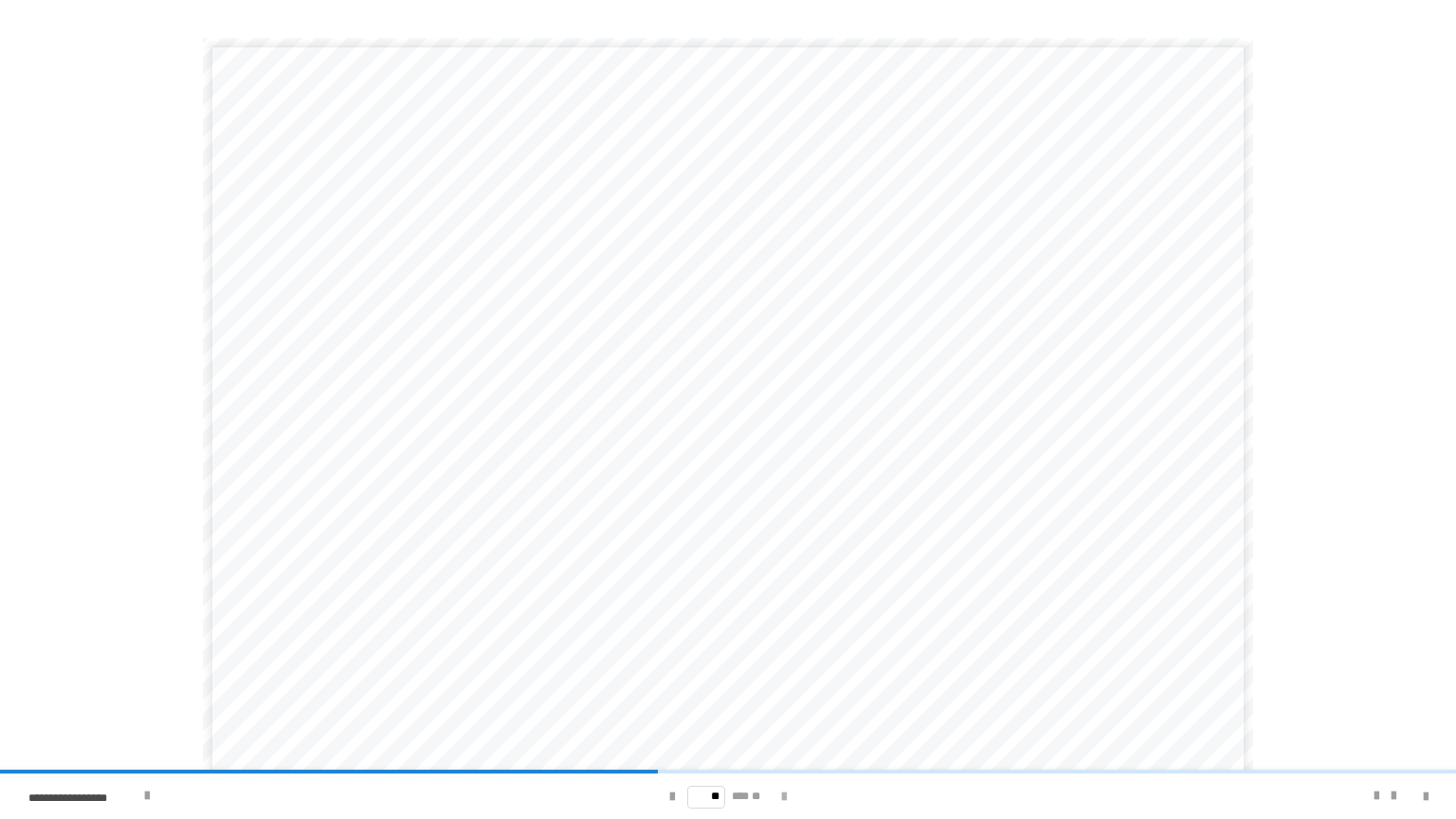 click at bounding box center [784, 797] 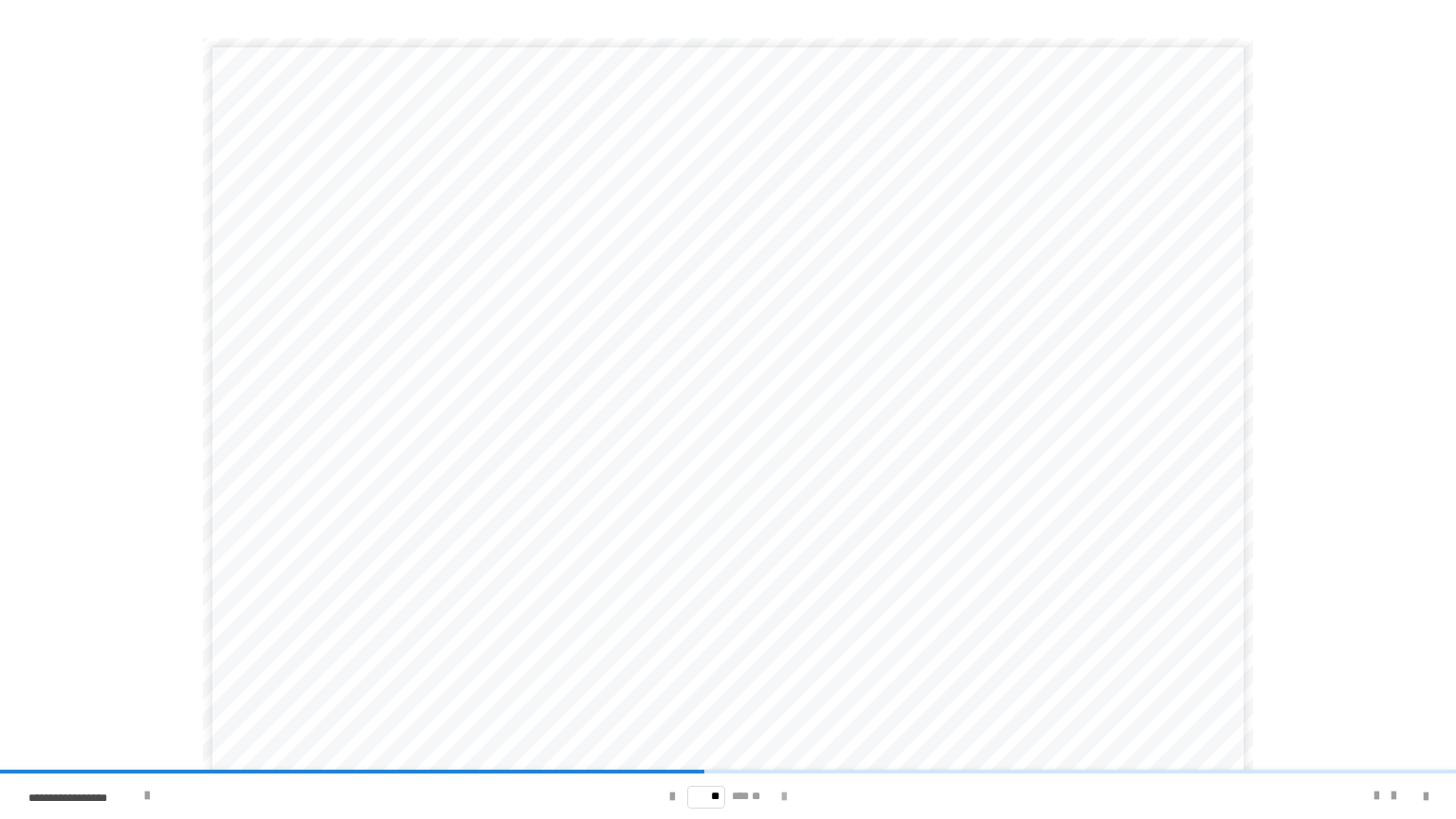 click at bounding box center [784, 797] 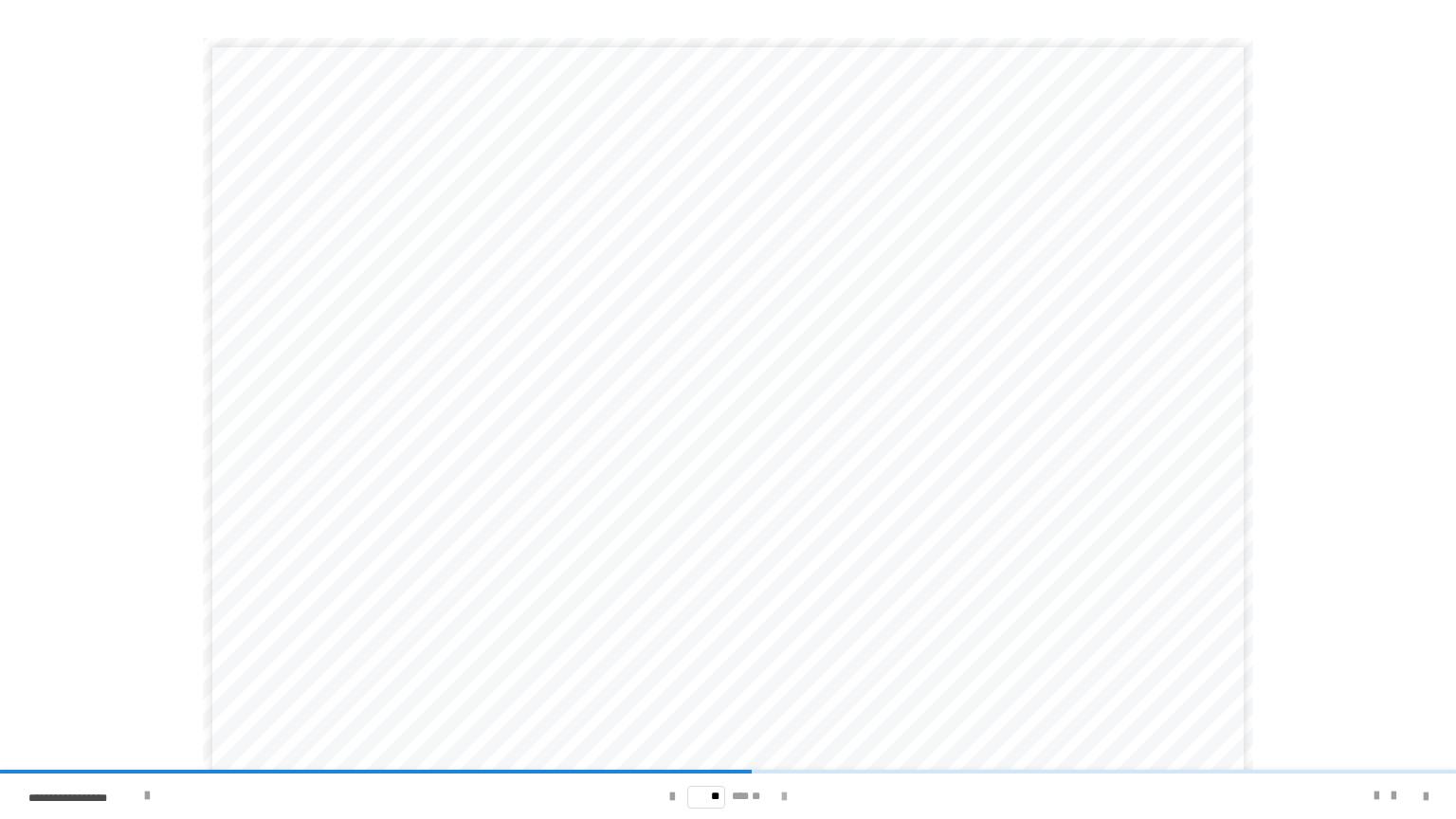 click at bounding box center (784, 797) 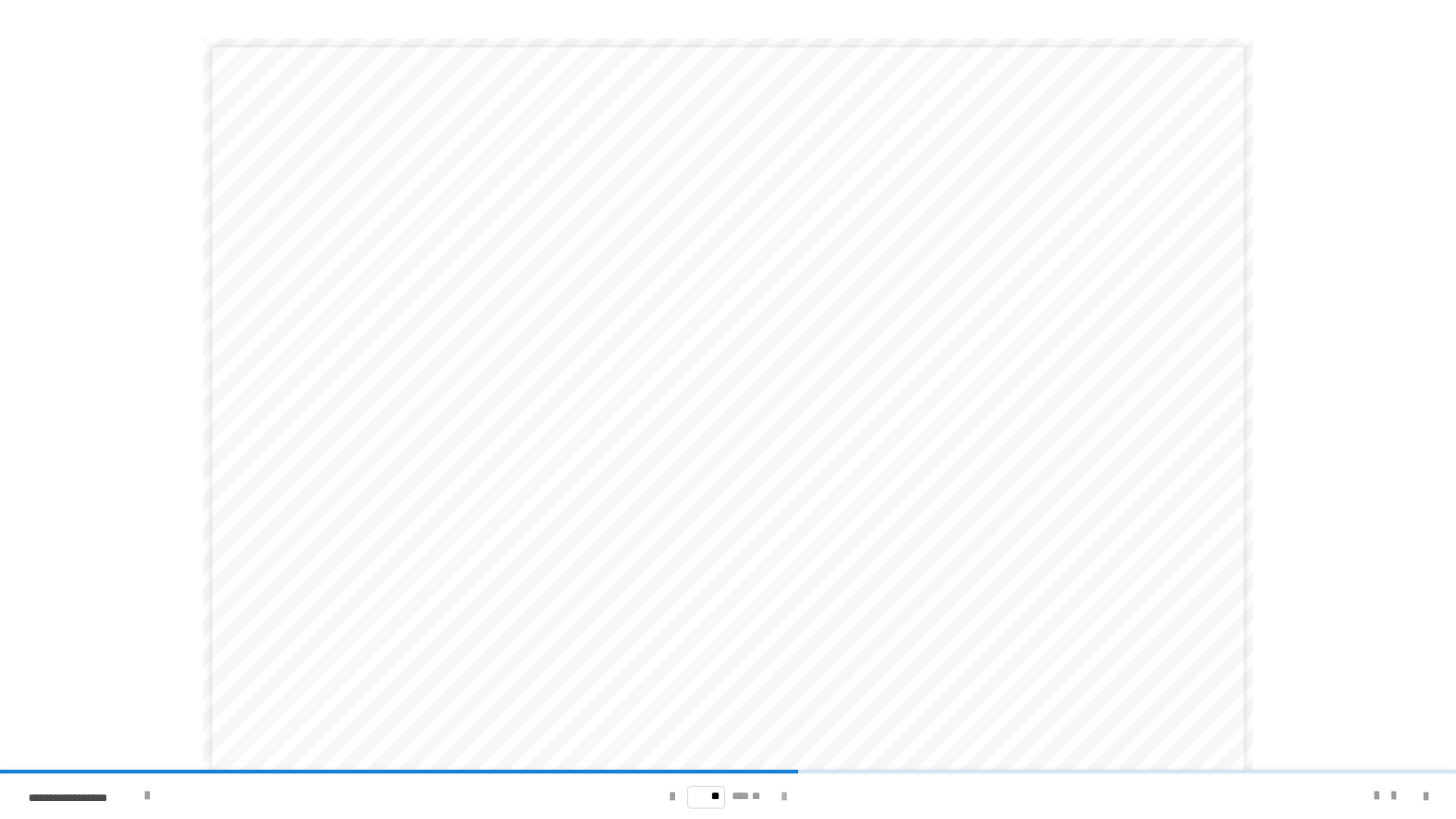 click at bounding box center (784, 797) 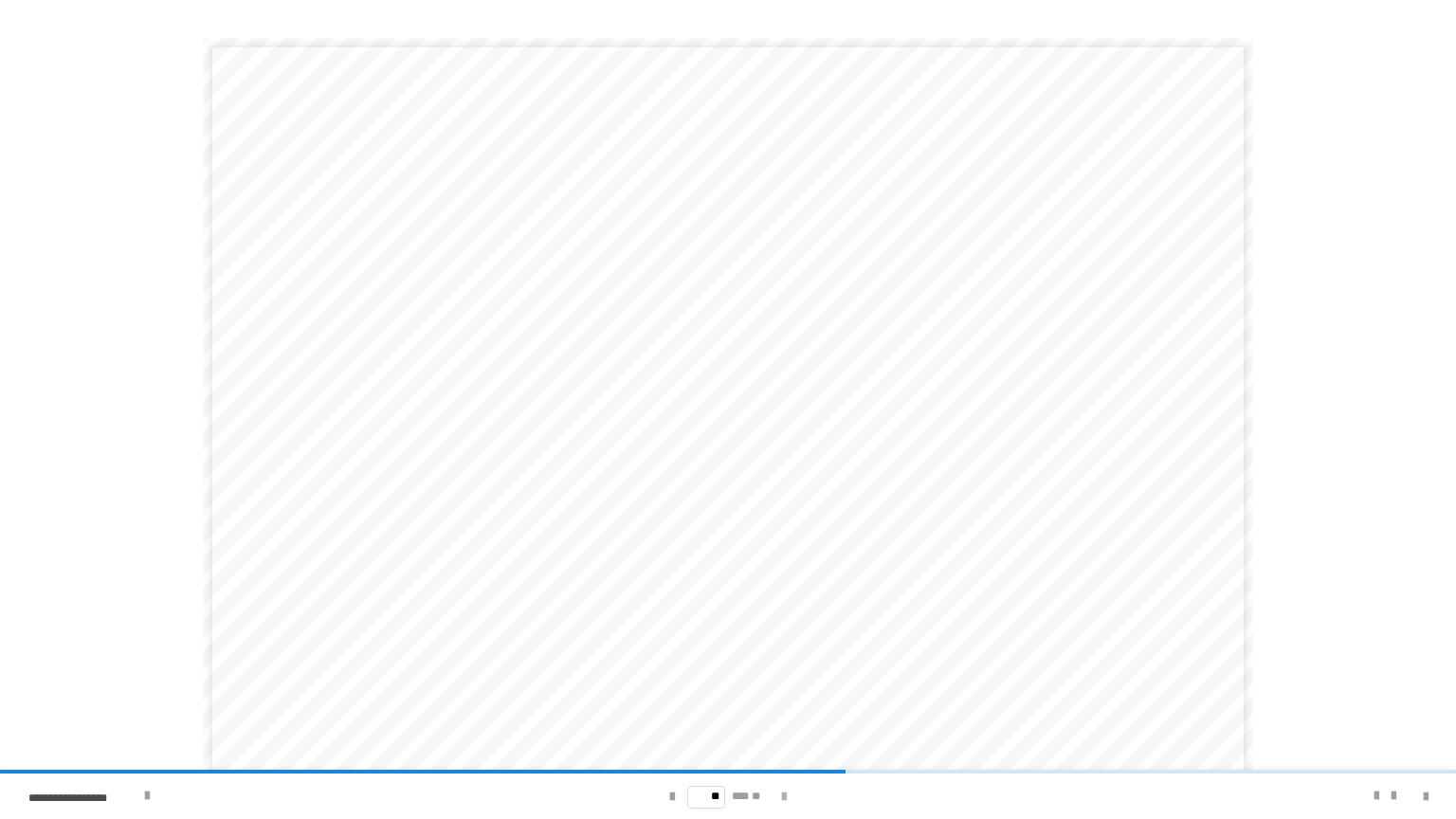click at bounding box center (784, 797) 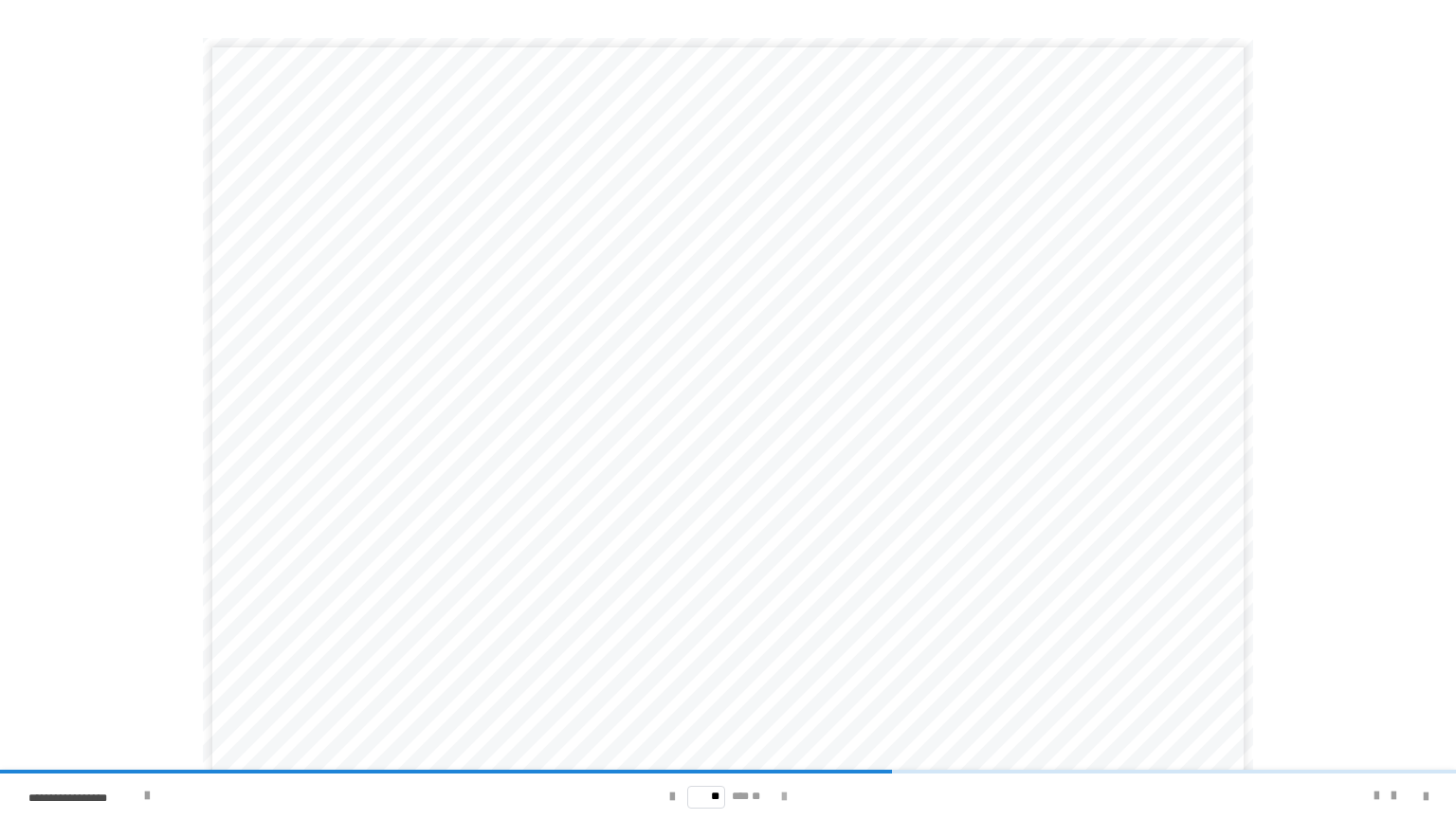 click at bounding box center [784, 797] 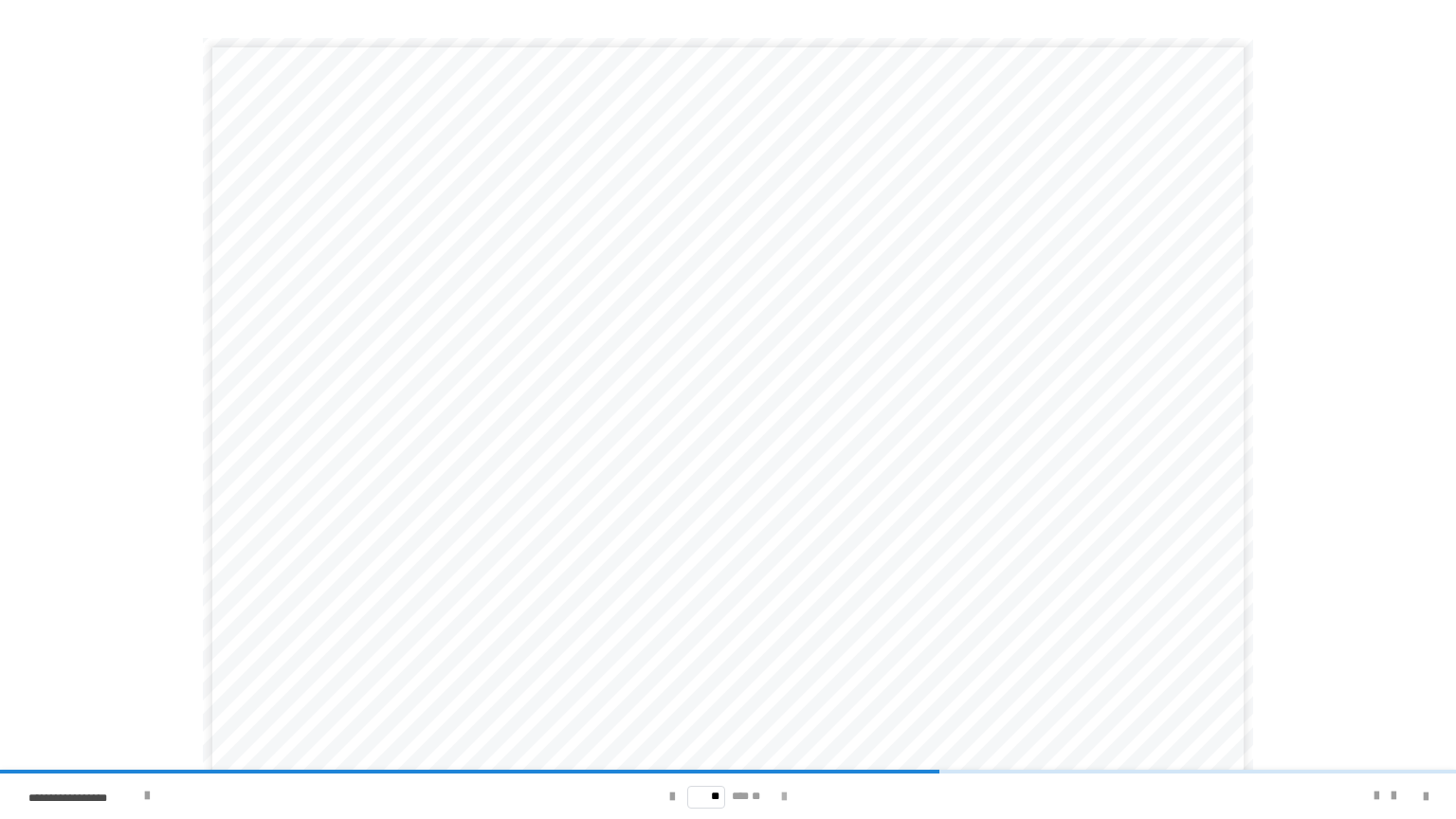 click at bounding box center [784, 797] 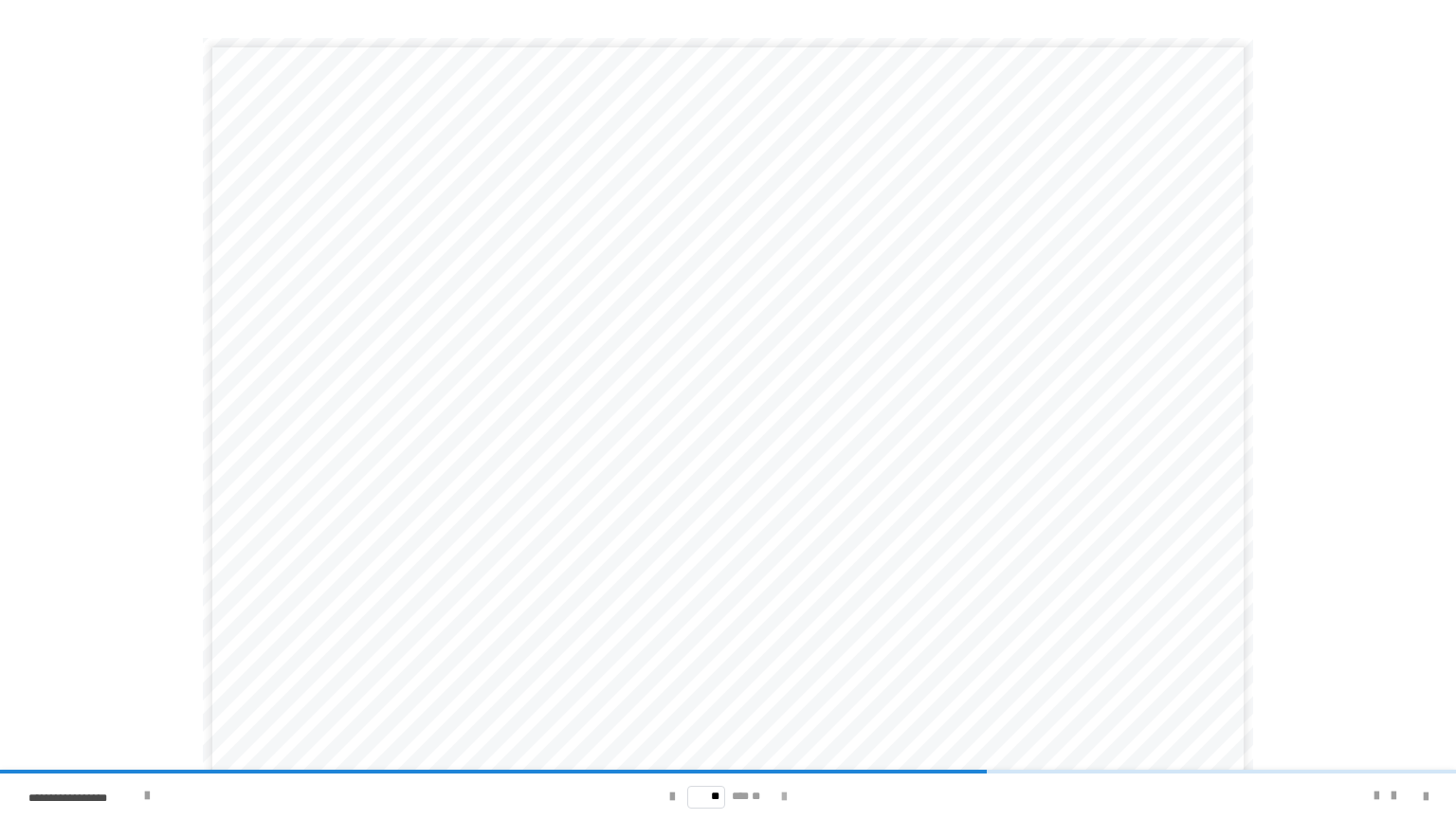 click at bounding box center (784, 796) 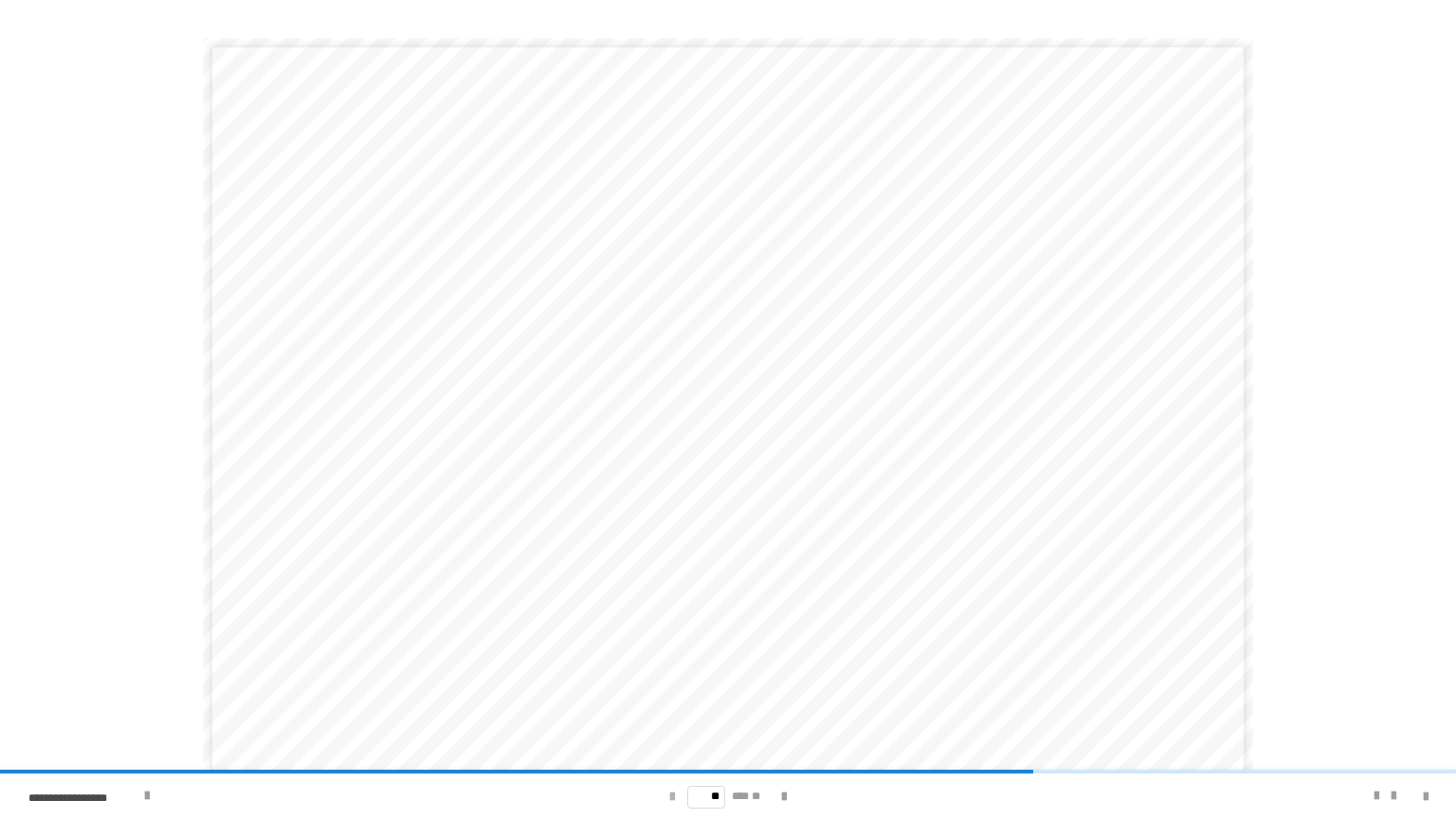 click at bounding box center (672, 797) 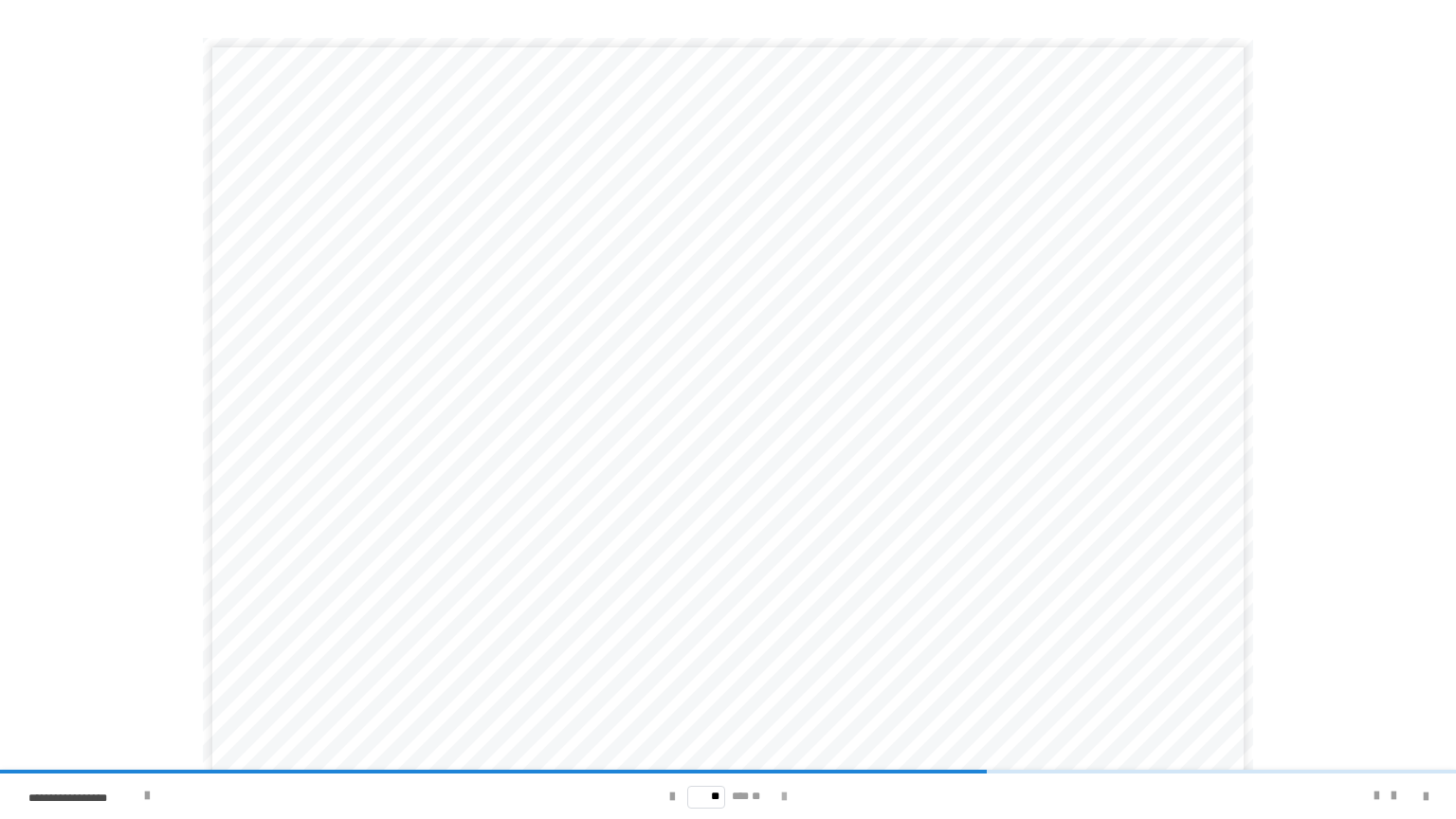 click at bounding box center (784, 797) 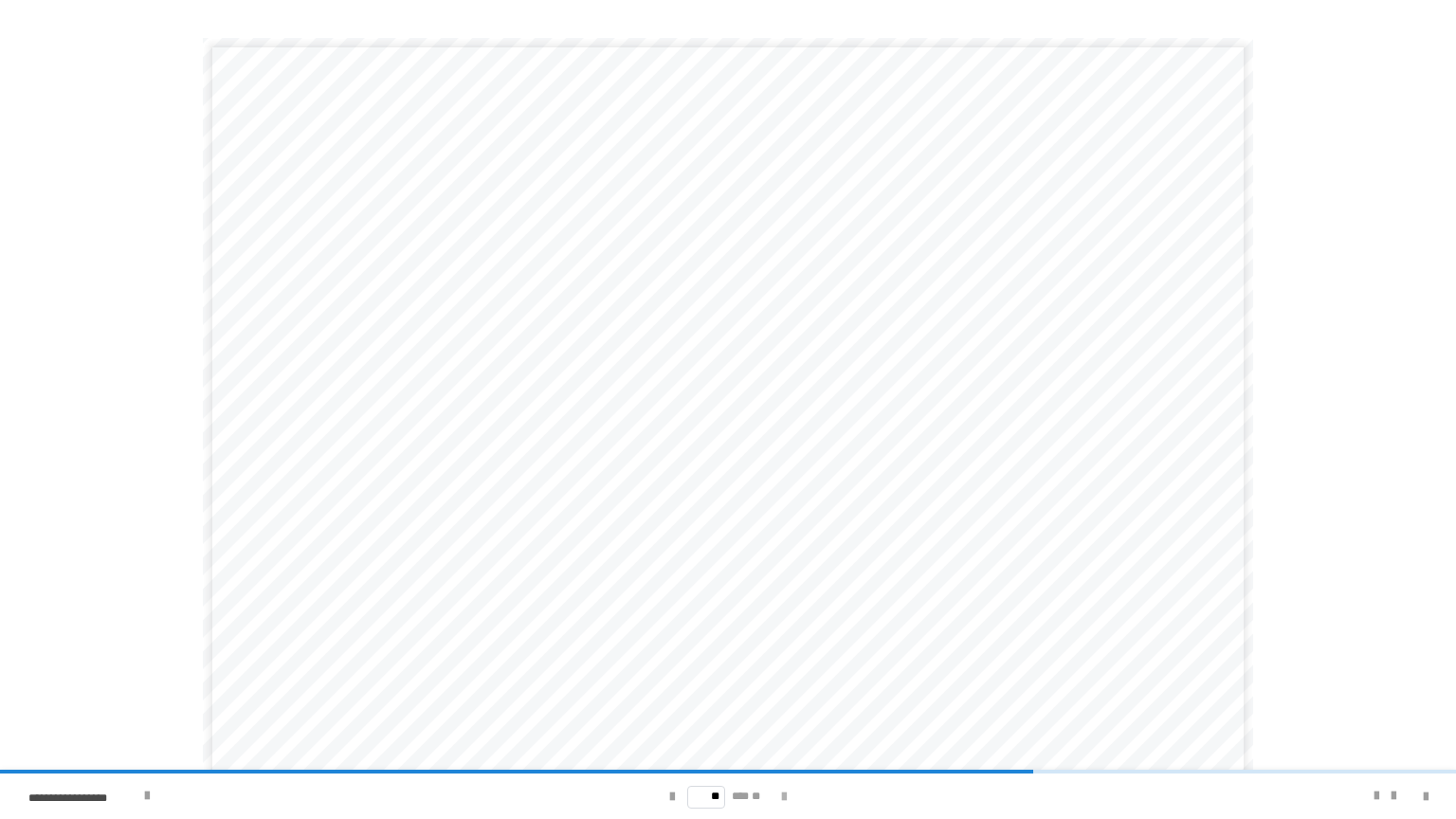 click at bounding box center [784, 797] 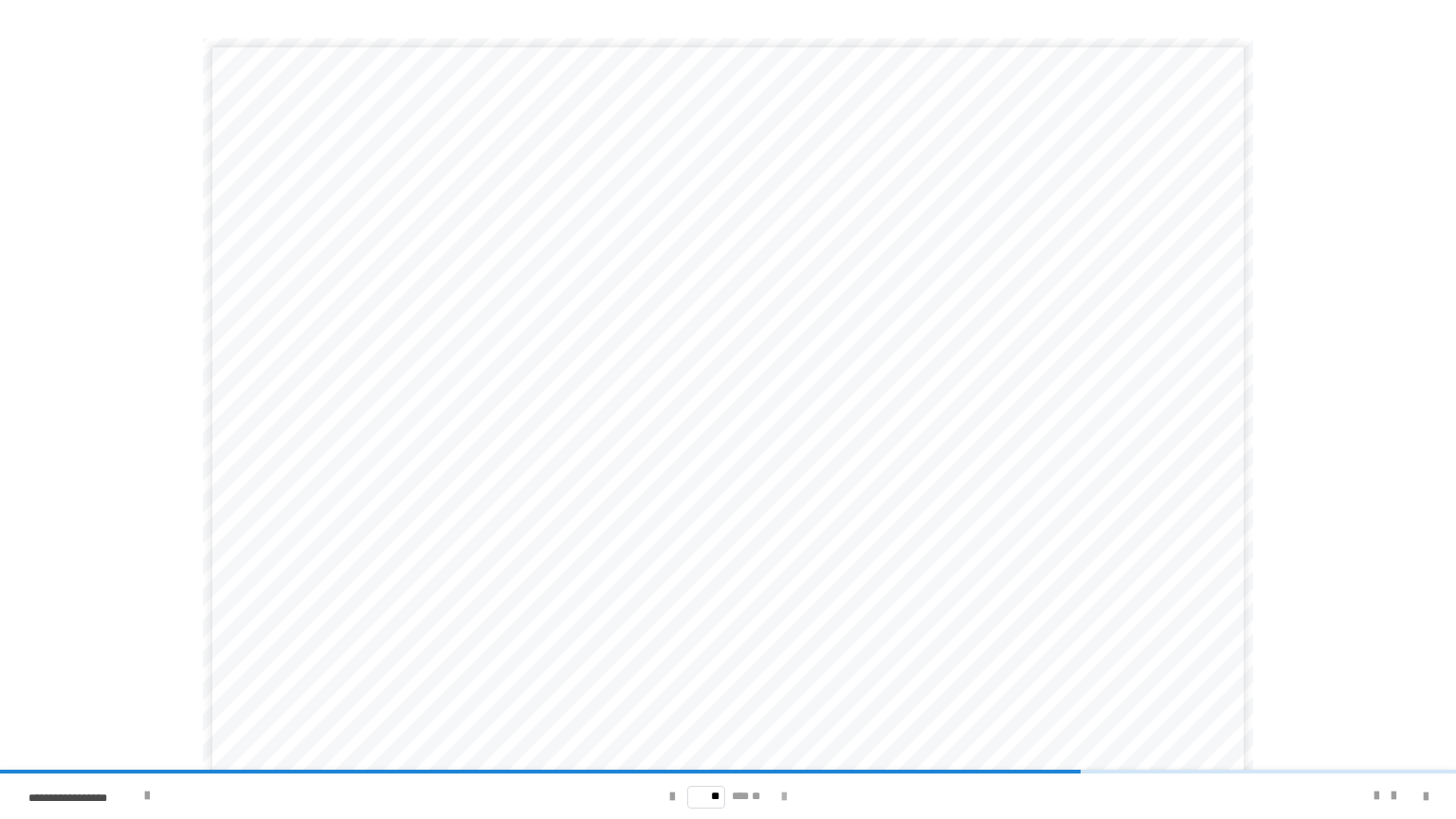 click at bounding box center [784, 797] 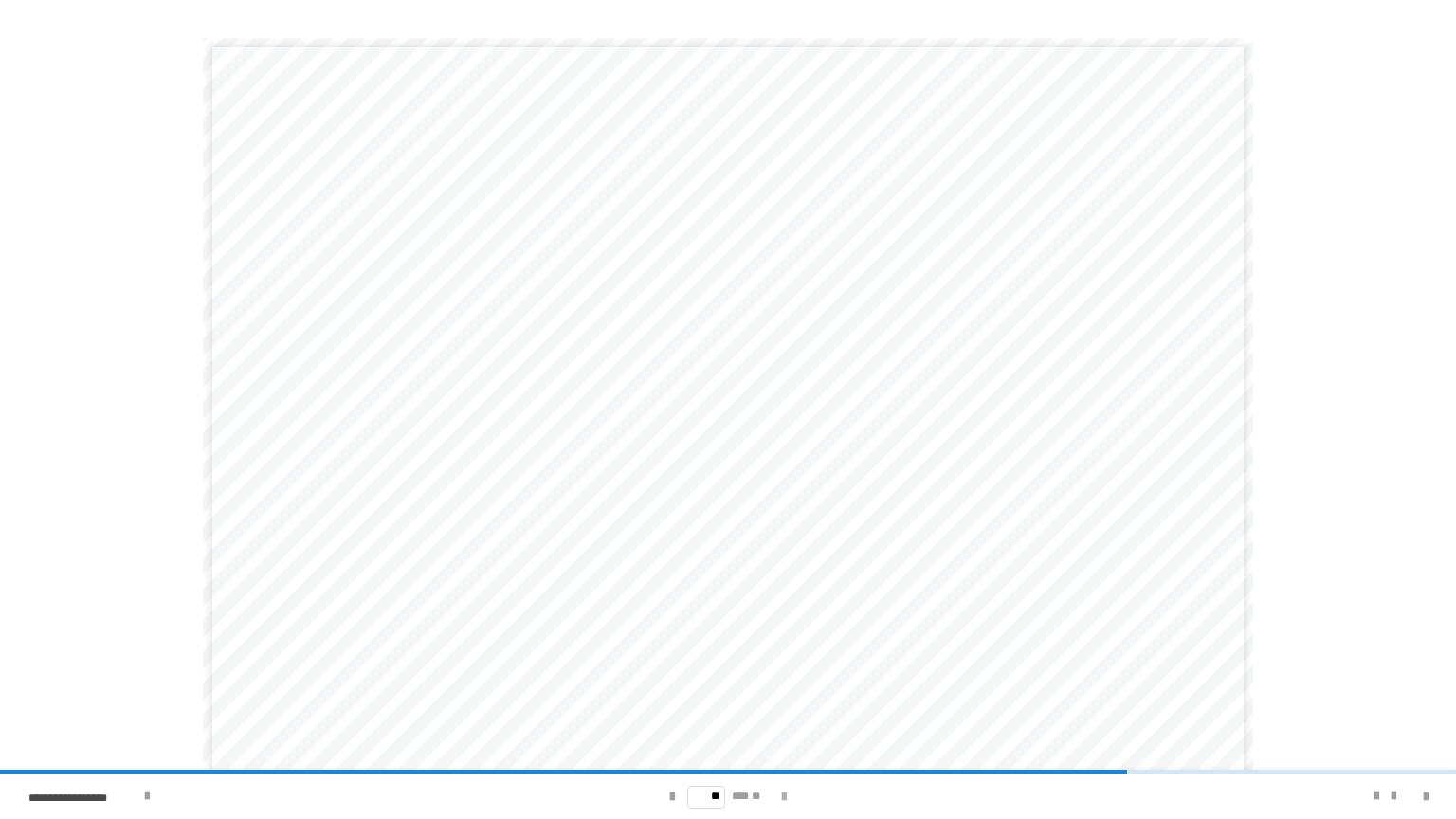 click at bounding box center (784, 797) 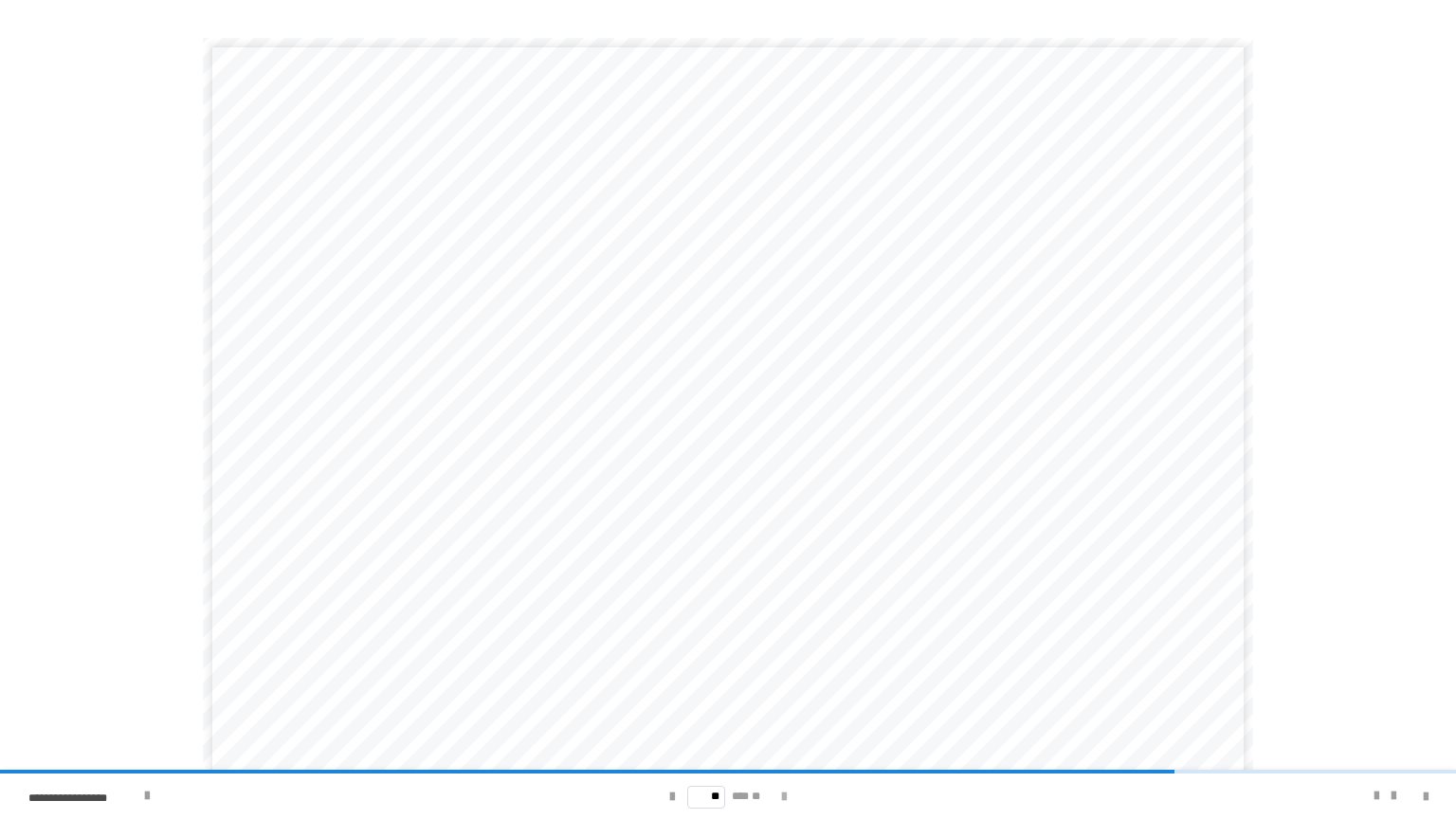 click at bounding box center (784, 797) 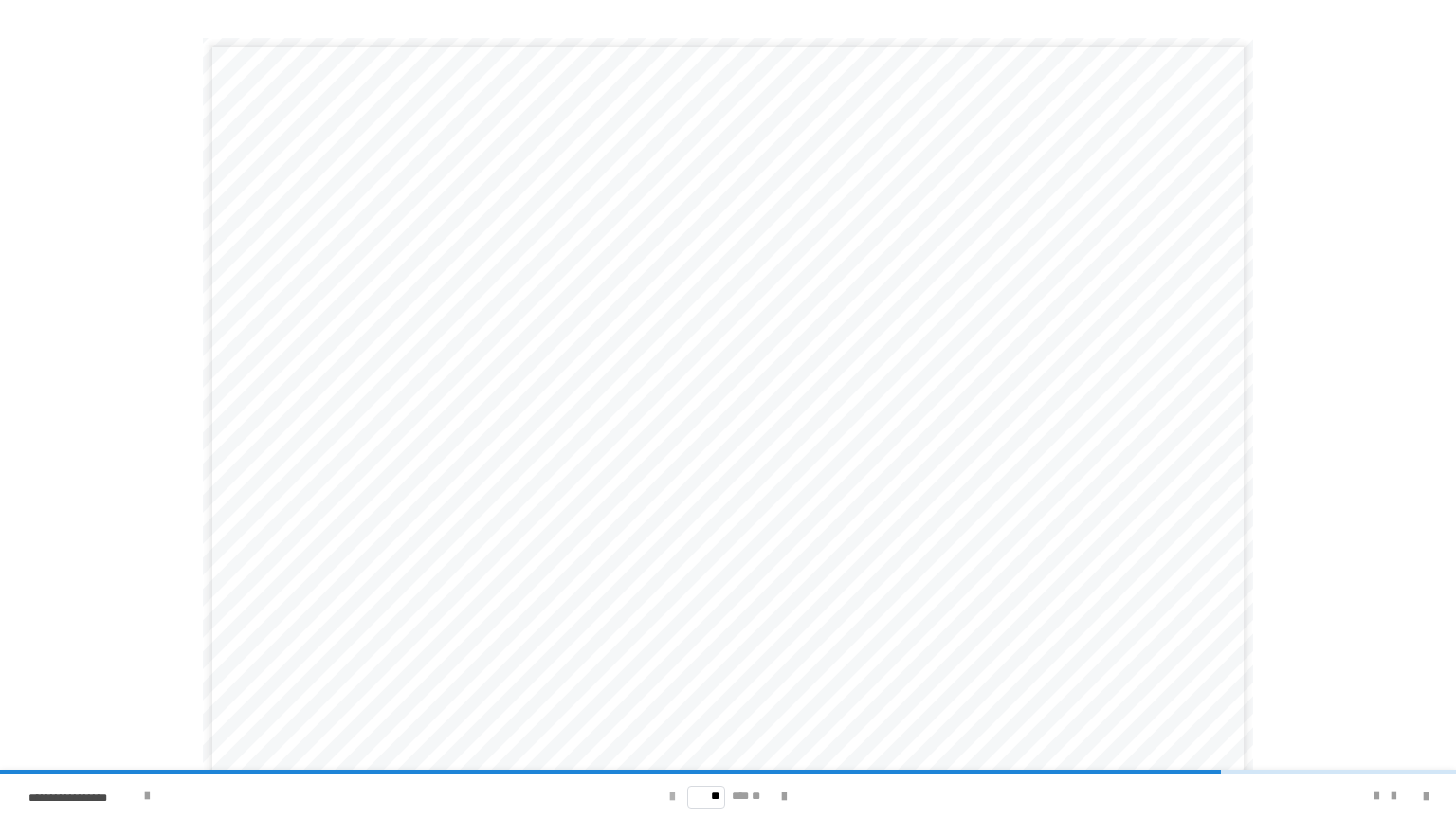 click at bounding box center (672, 797) 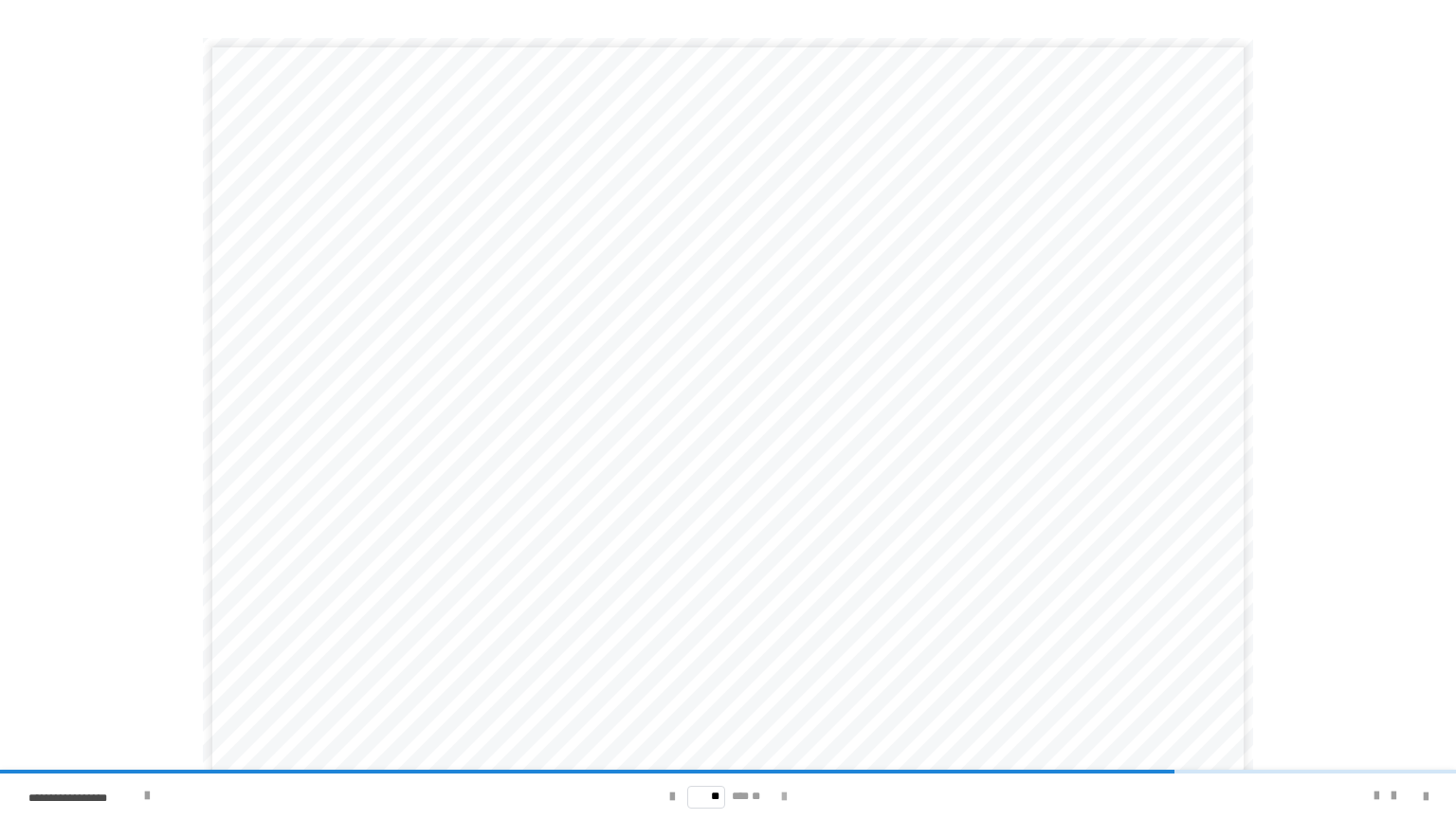 click at bounding box center (784, 797) 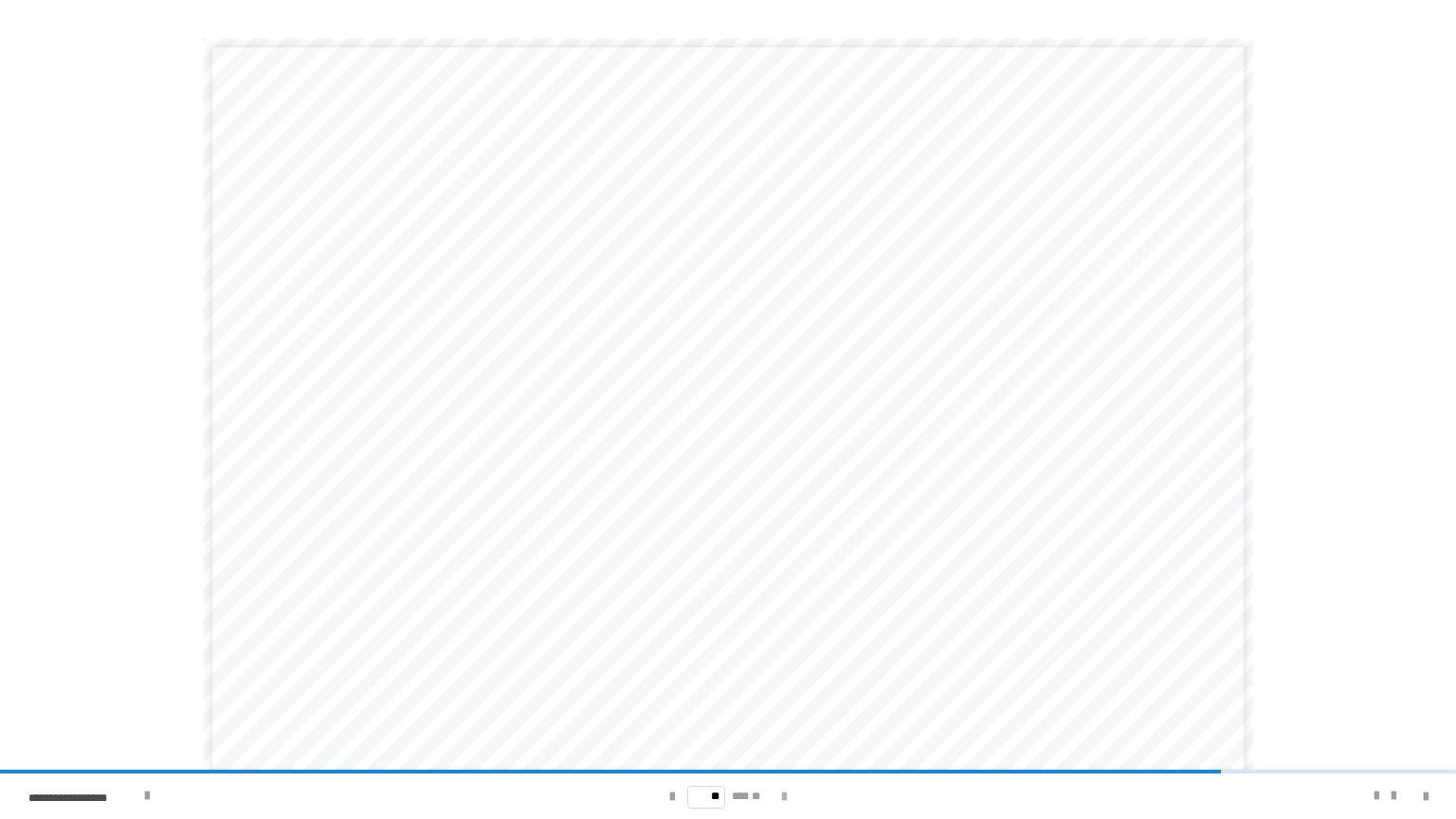 click at bounding box center [784, 797] 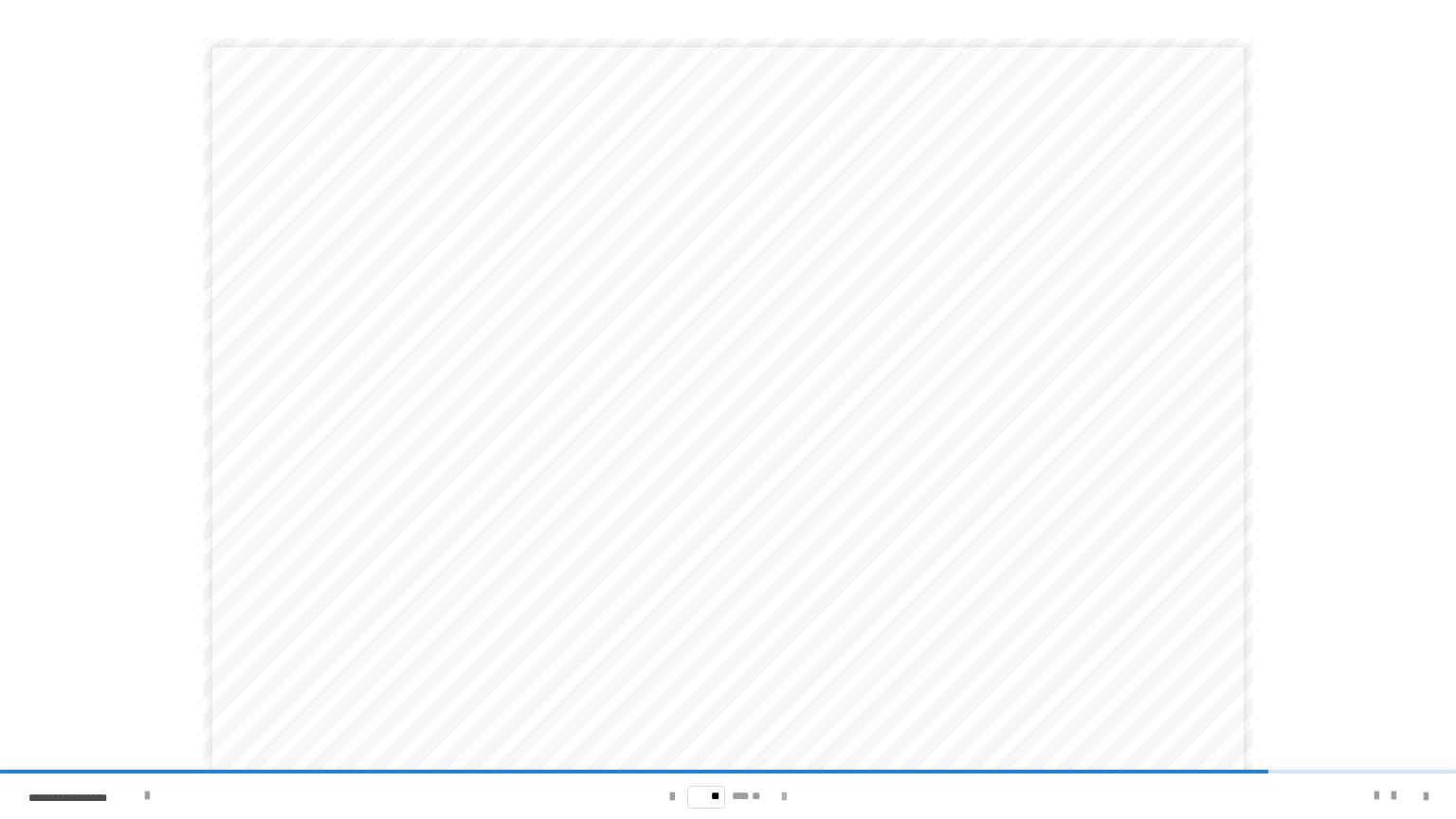 click at bounding box center (784, 797) 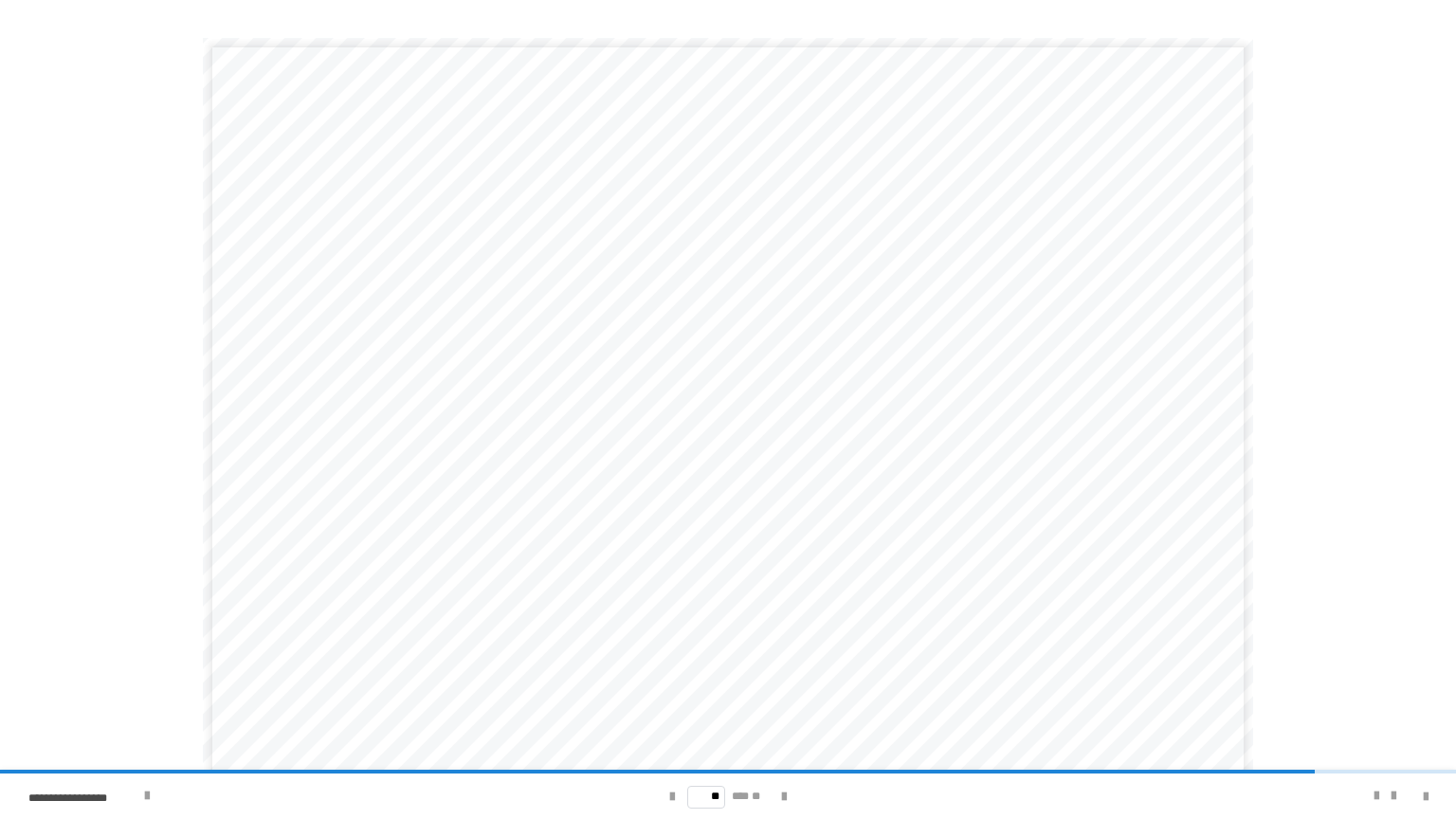 click on "**********" at bounding box center (943, 601) 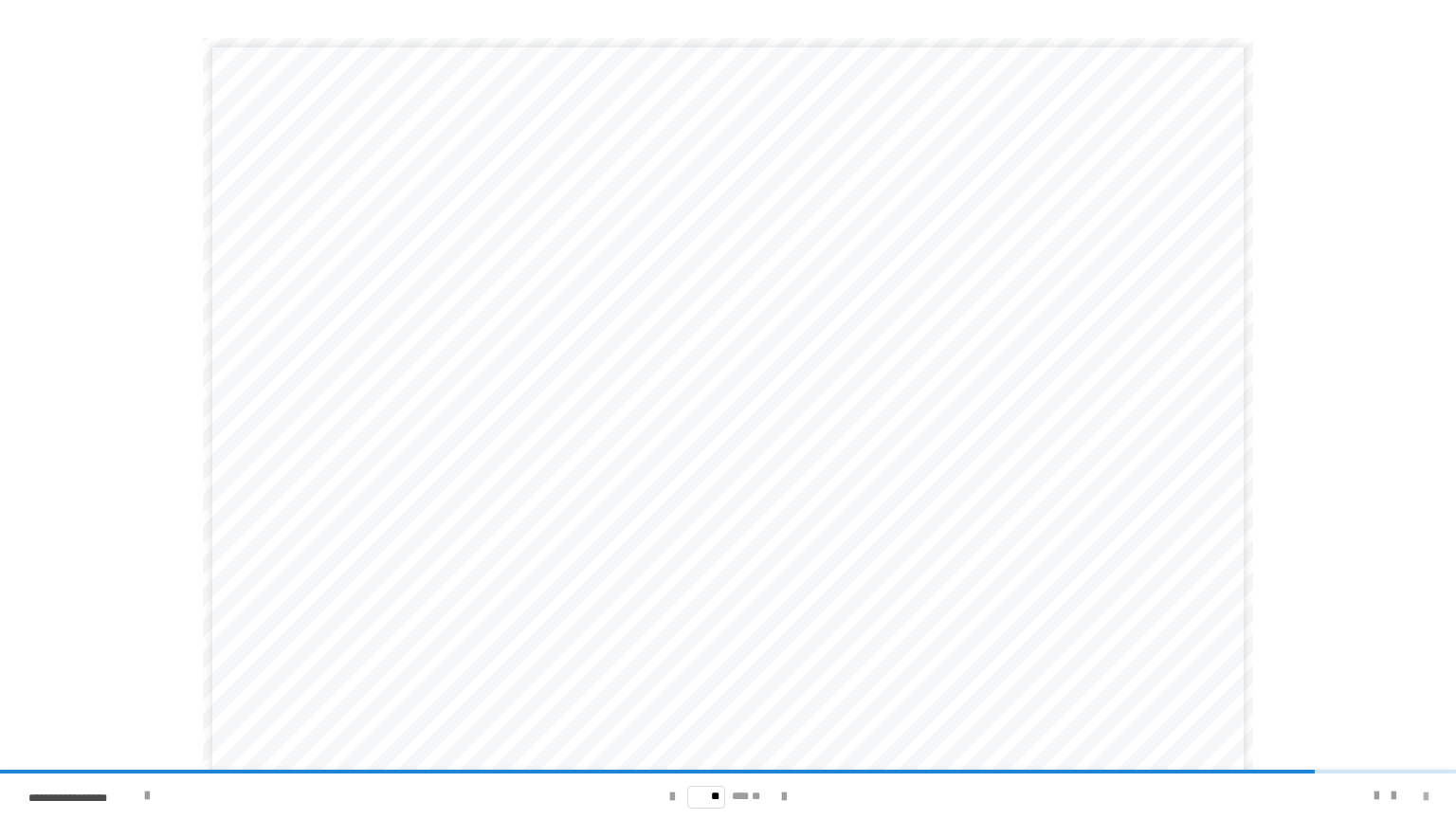 click at bounding box center [1426, 797] 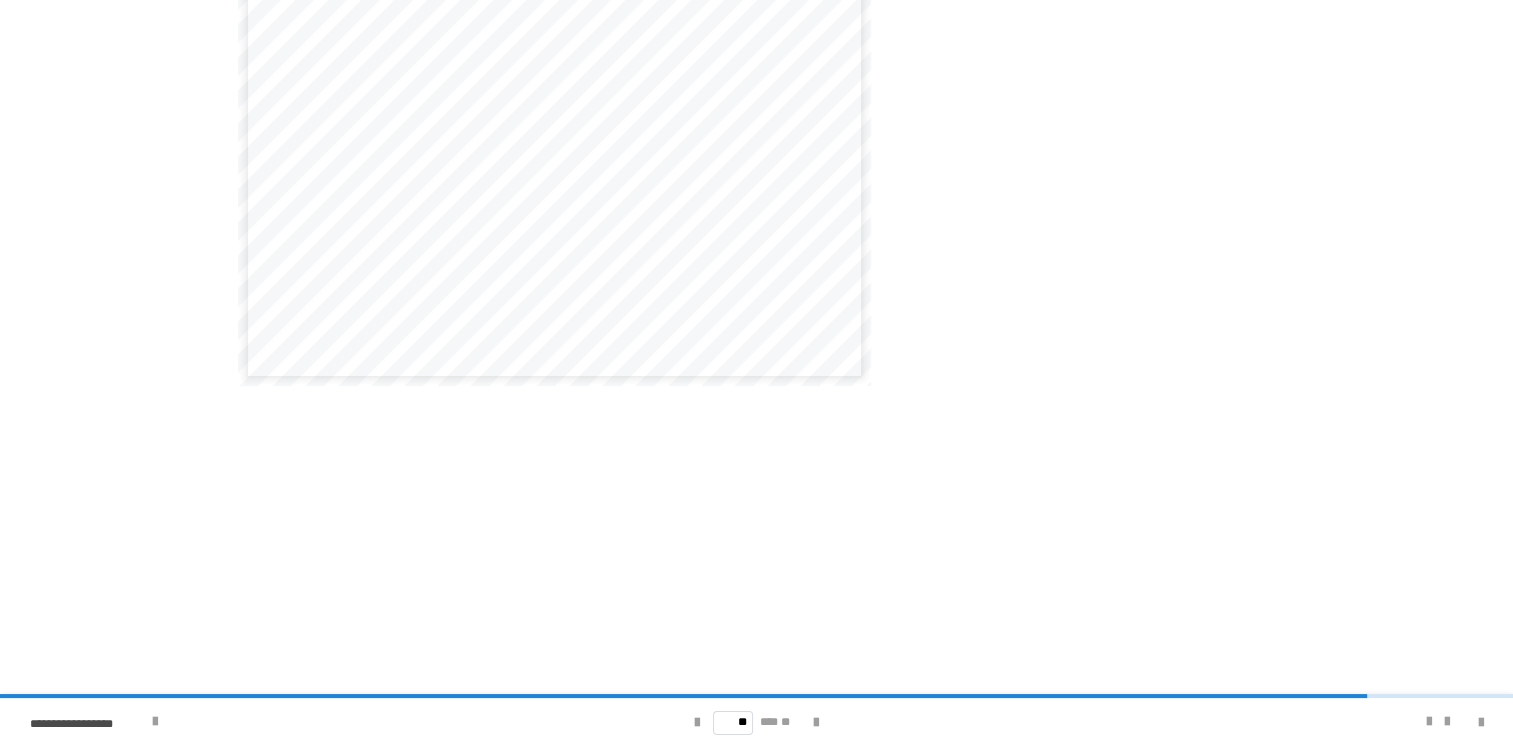 scroll, scrollTop: 156, scrollLeft: 0, axis: vertical 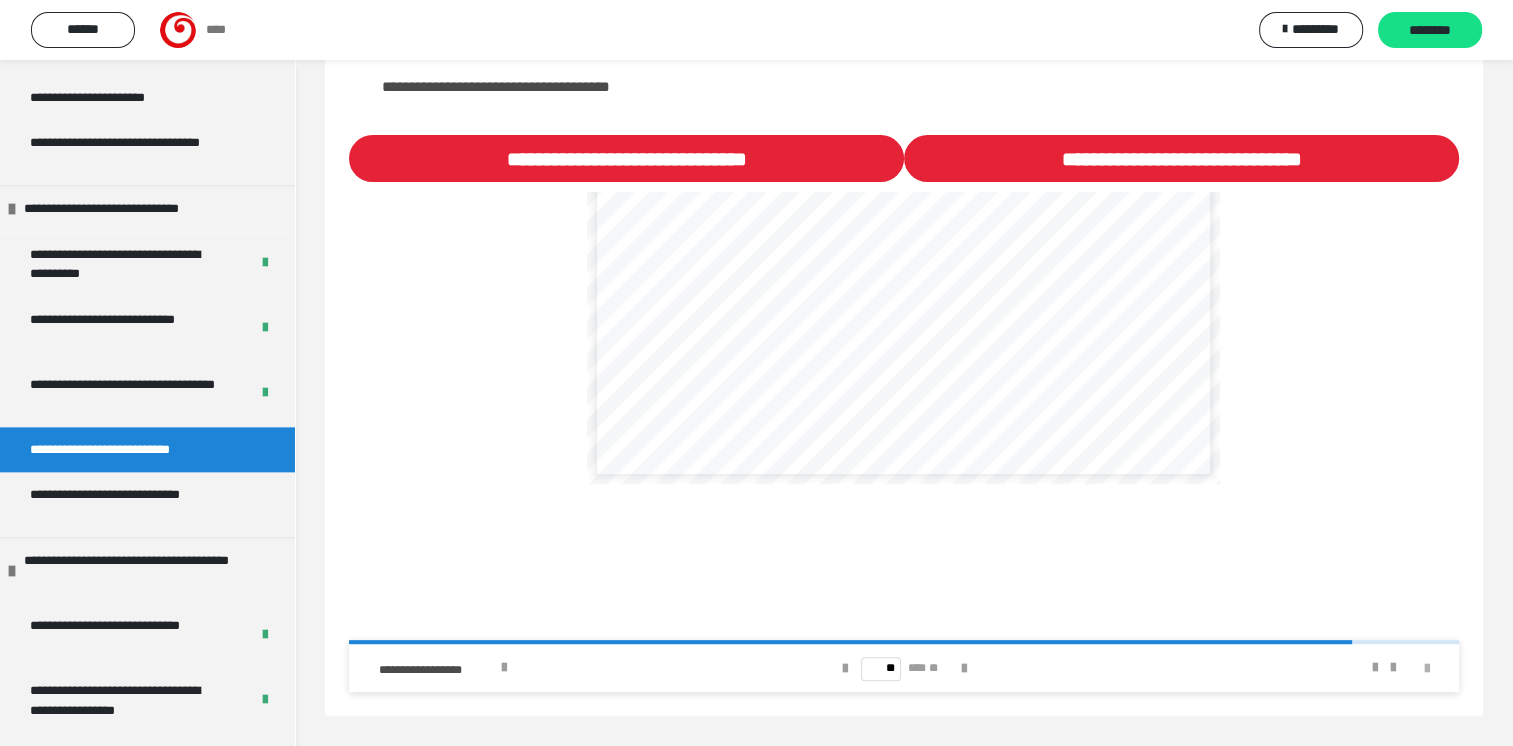 click at bounding box center (1427, 669) 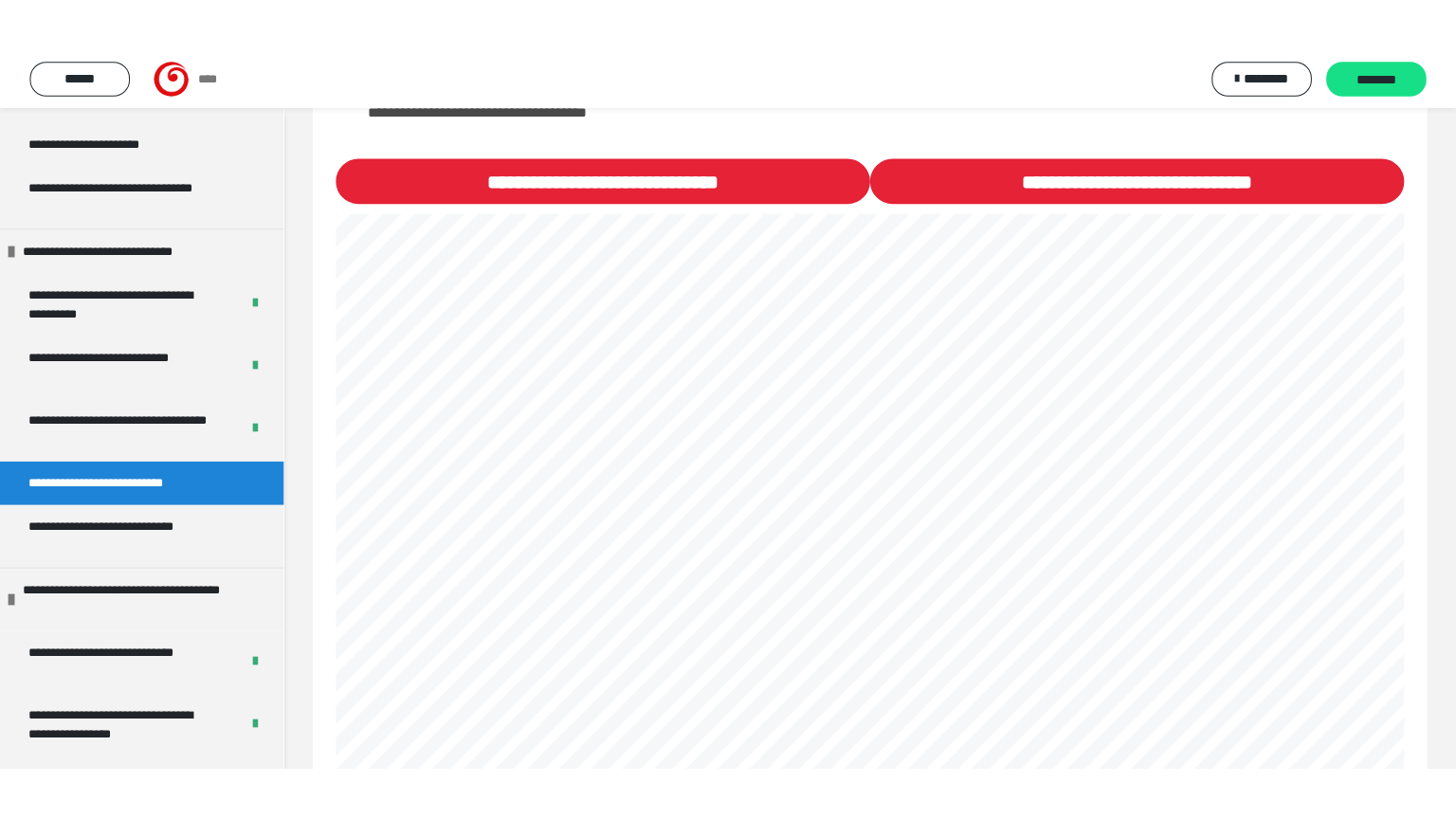scroll, scrollTop: 621, scrollLeft: 0, axis: vertical 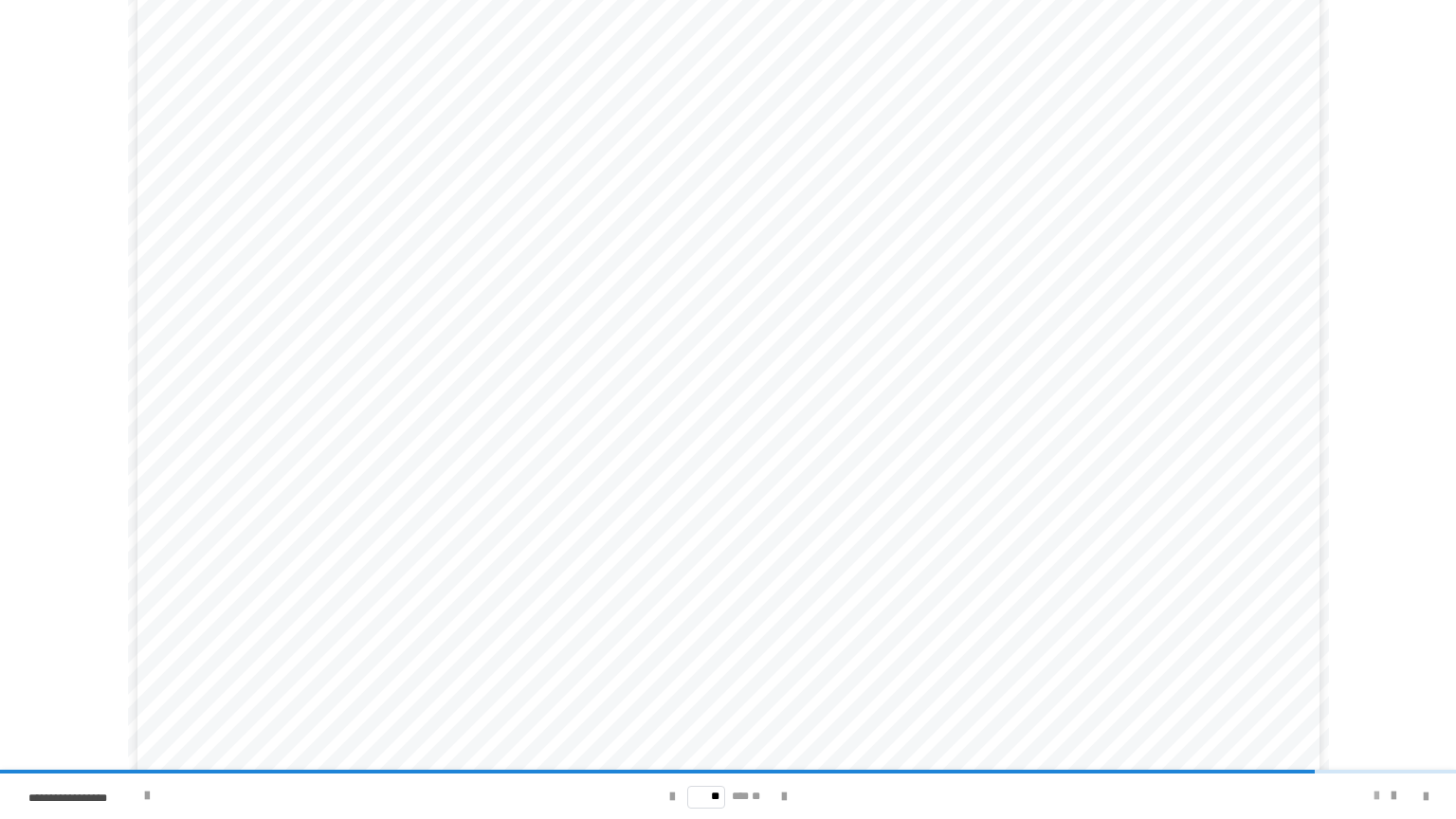 click at bounding box center [1376, 796] 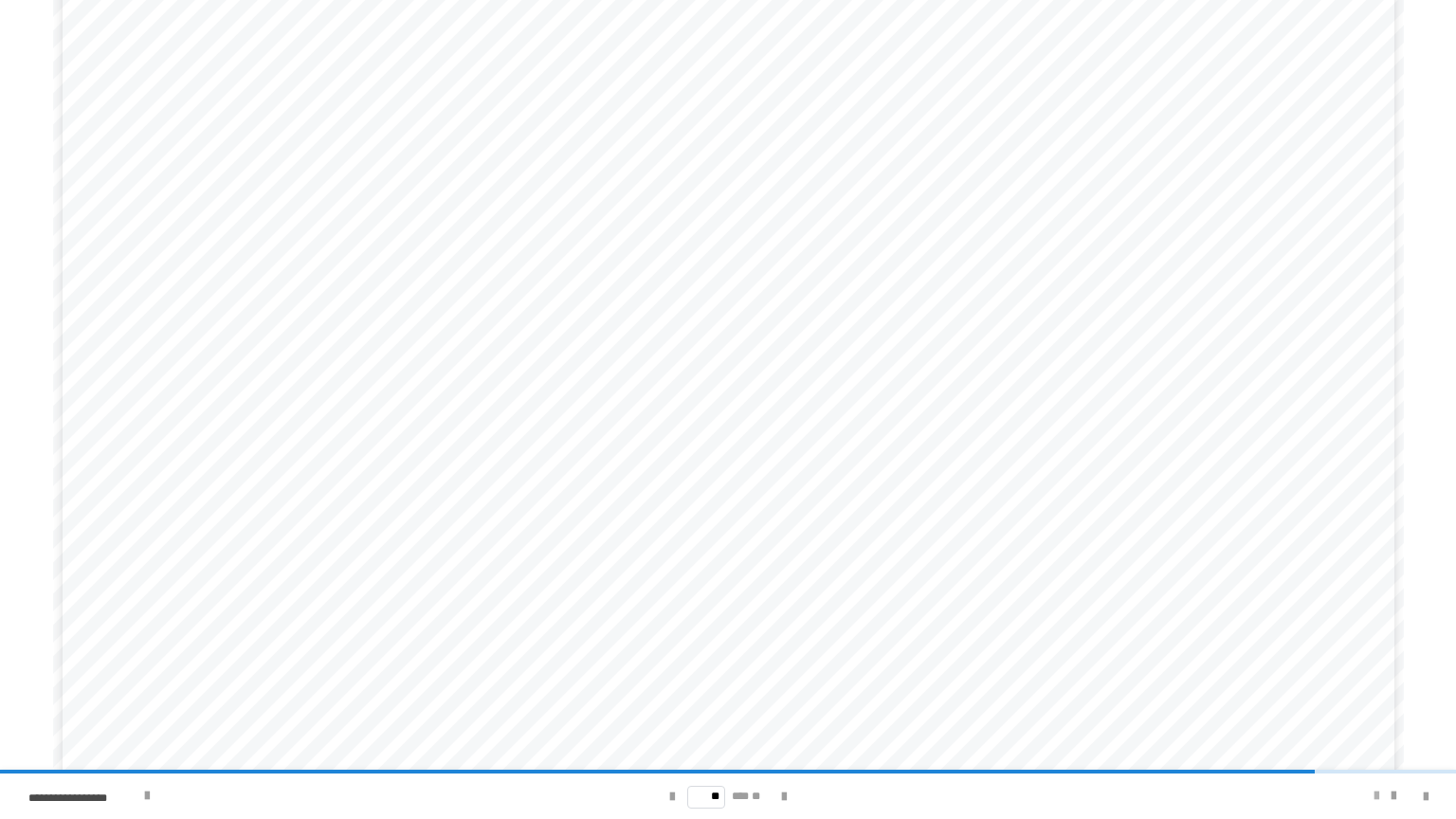 click at bounding box center [1376, 796] 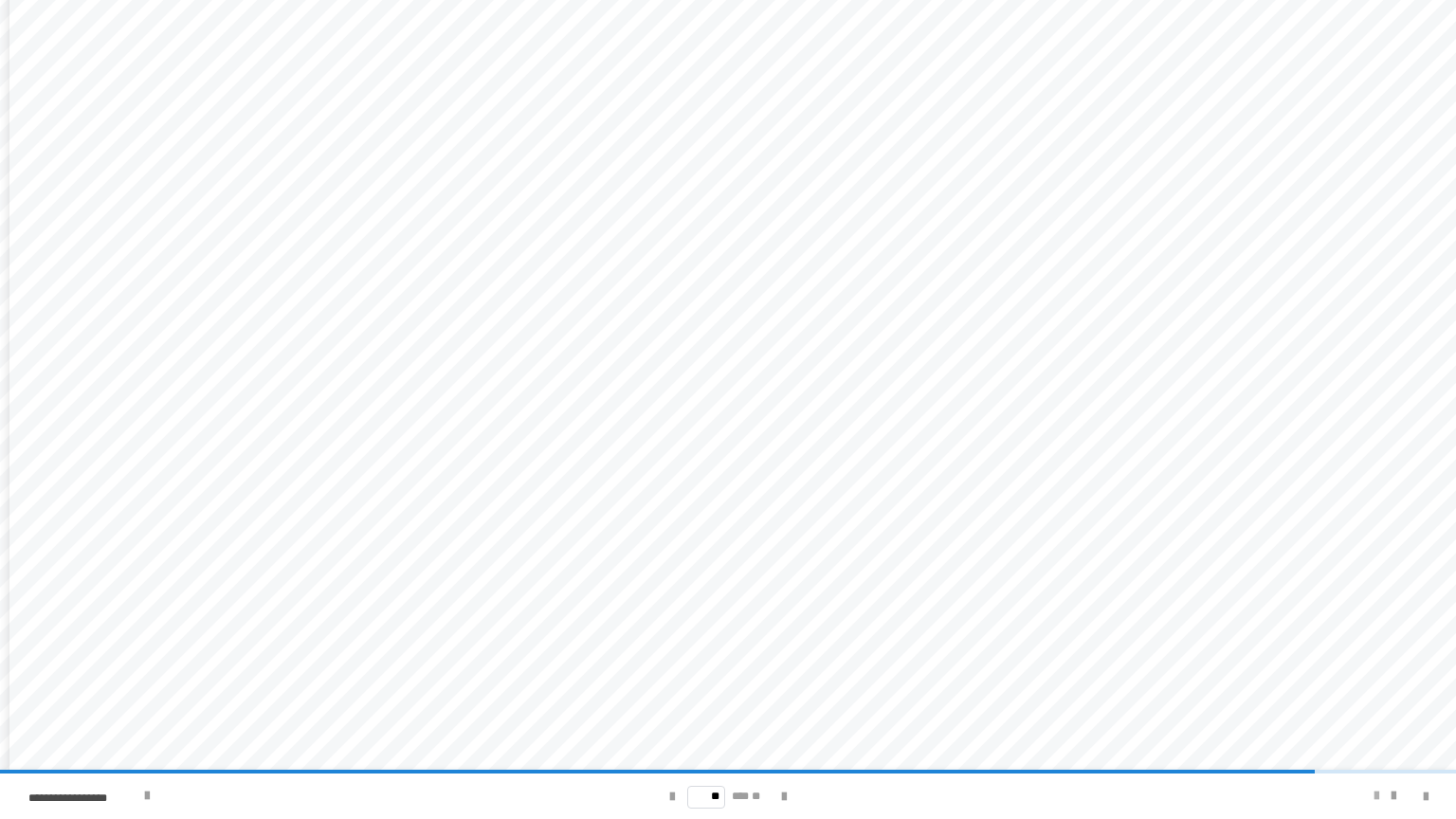 click at bounding box center (1376, 796) 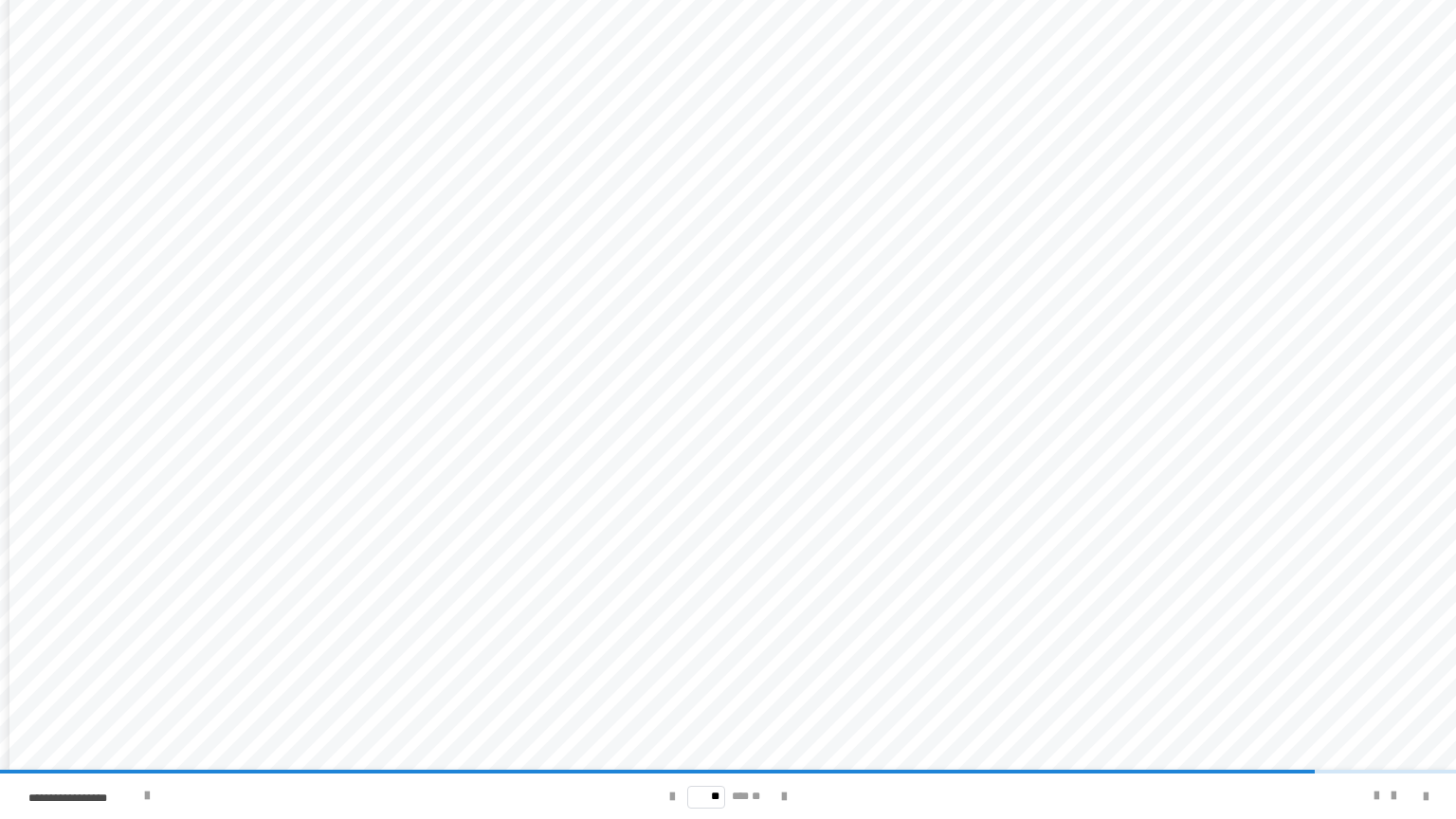 click on "**********" at bounding box center [975, 646] 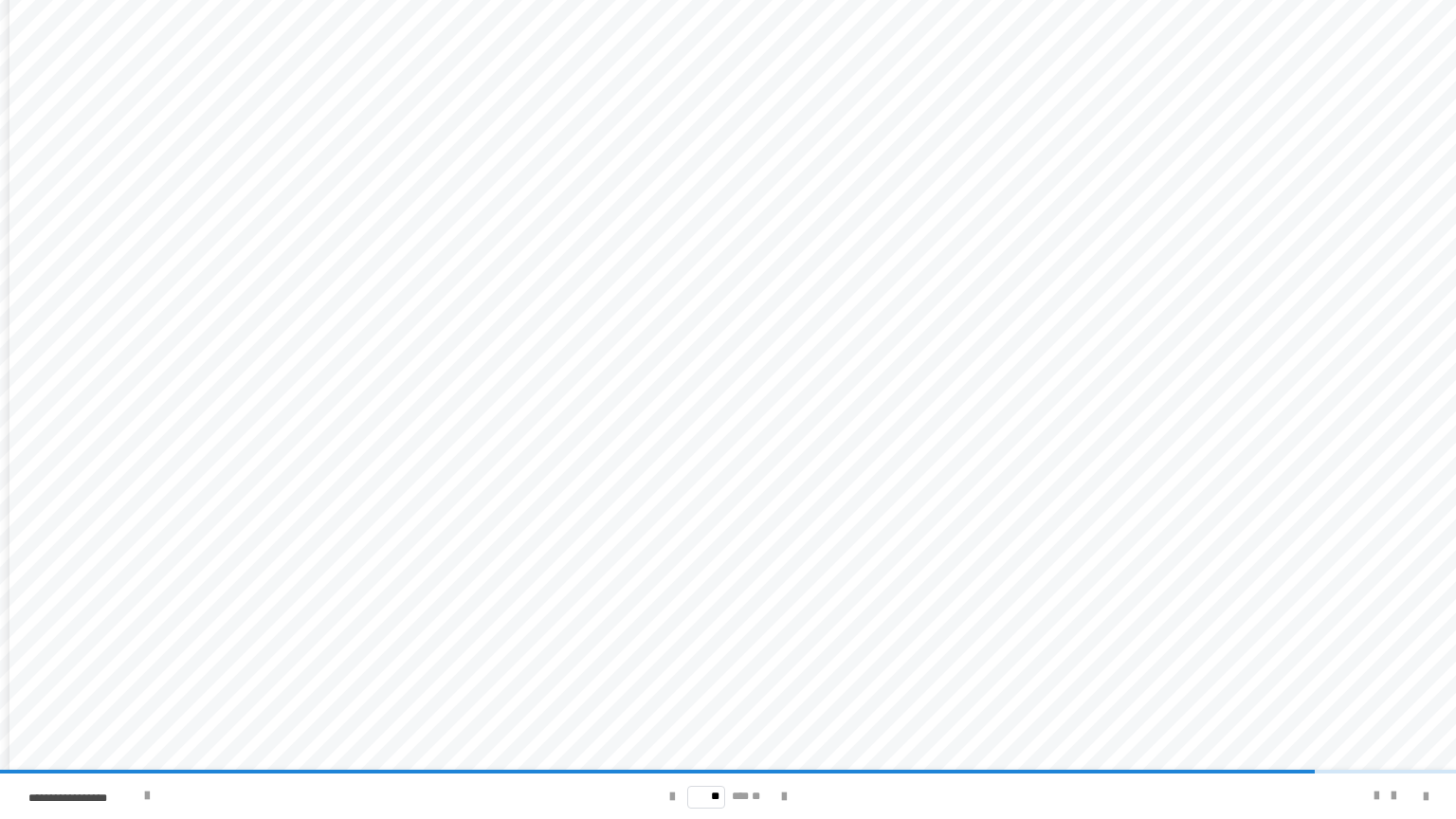 scroll, scrollTop: 213, scrollLeft: 0, axis: vertical 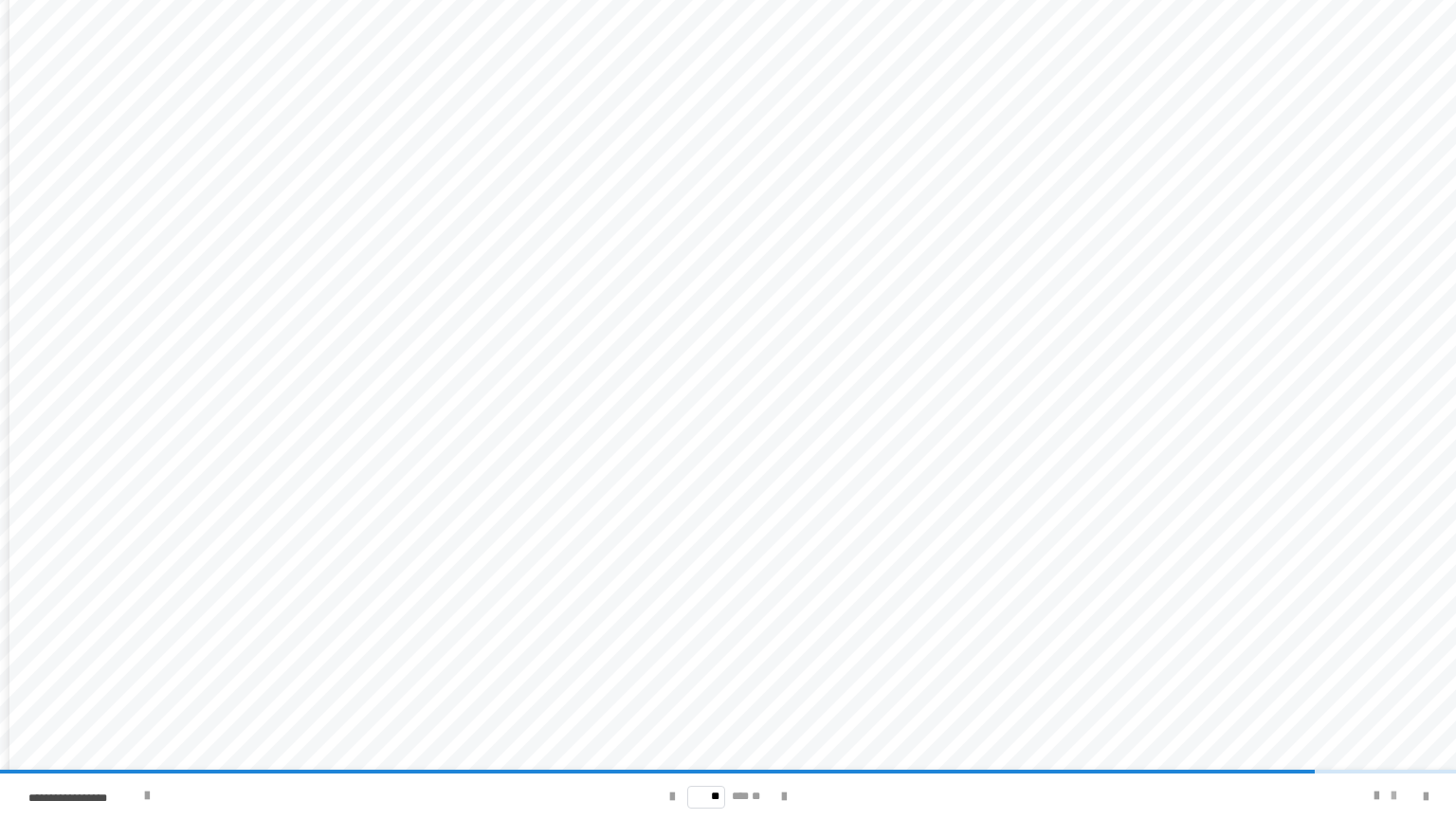 click at bounding box center (1393, 796) 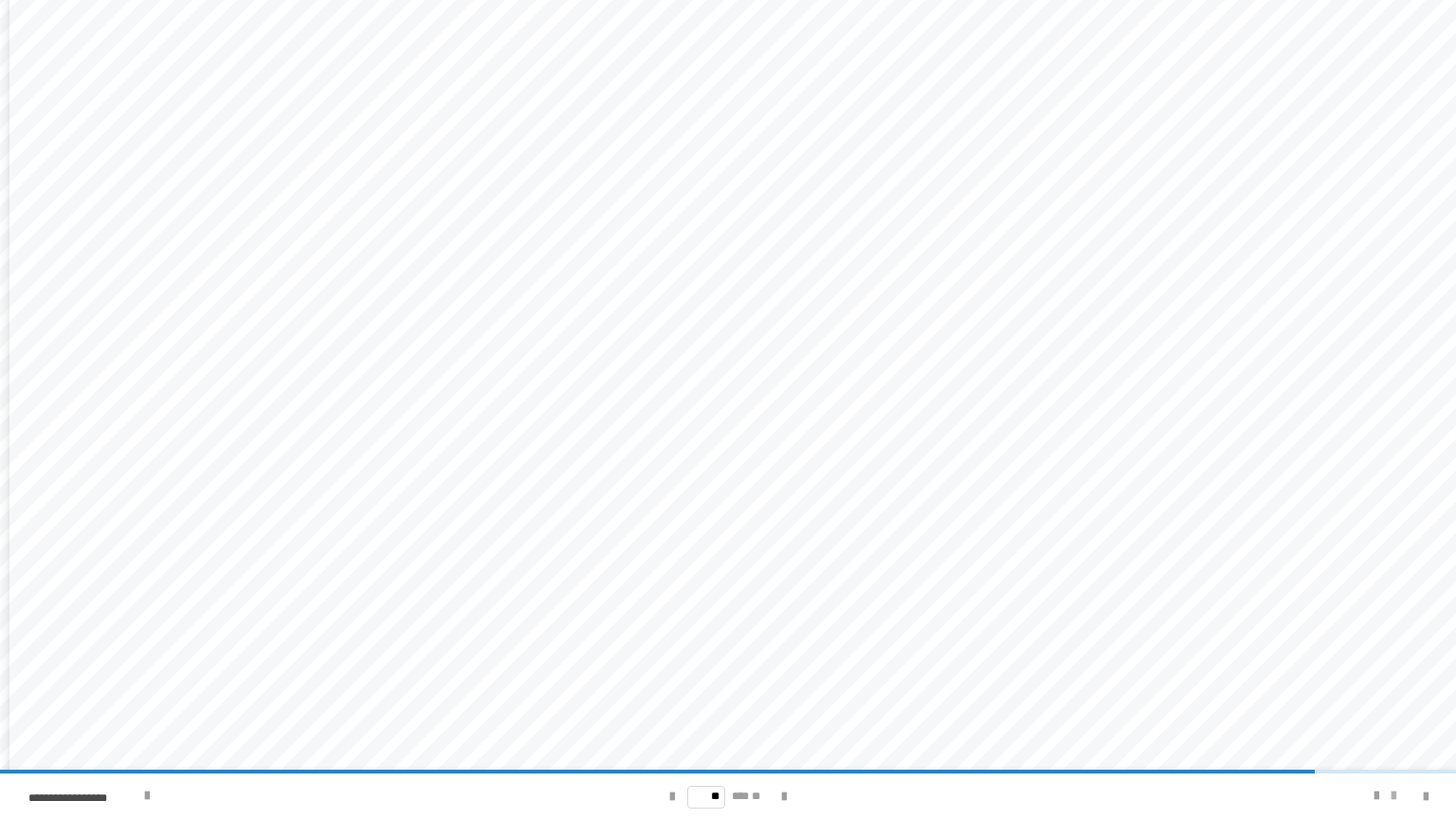 click at bounding box center (1393, 796) 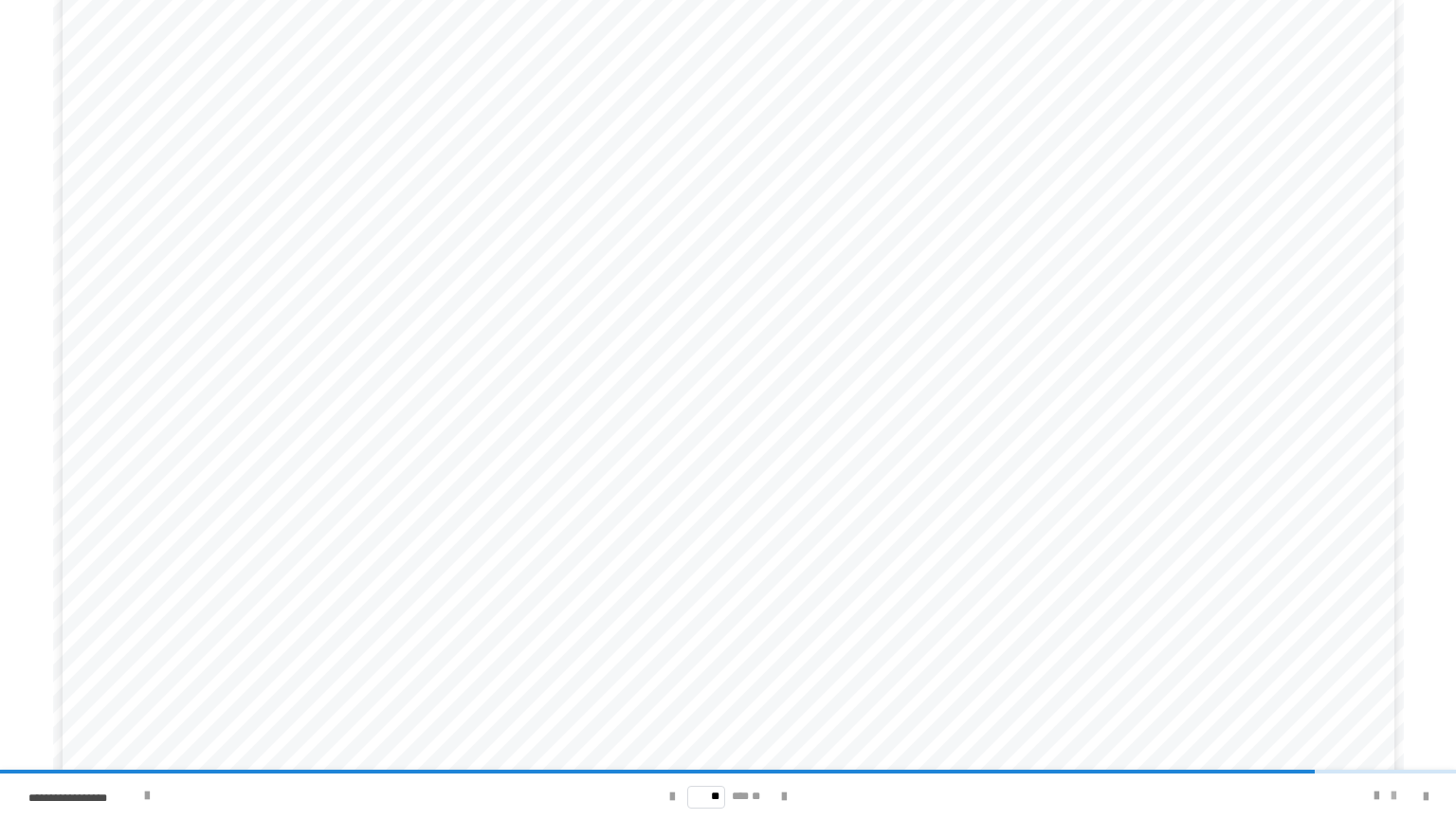 click at bounding box center (1393, 796) 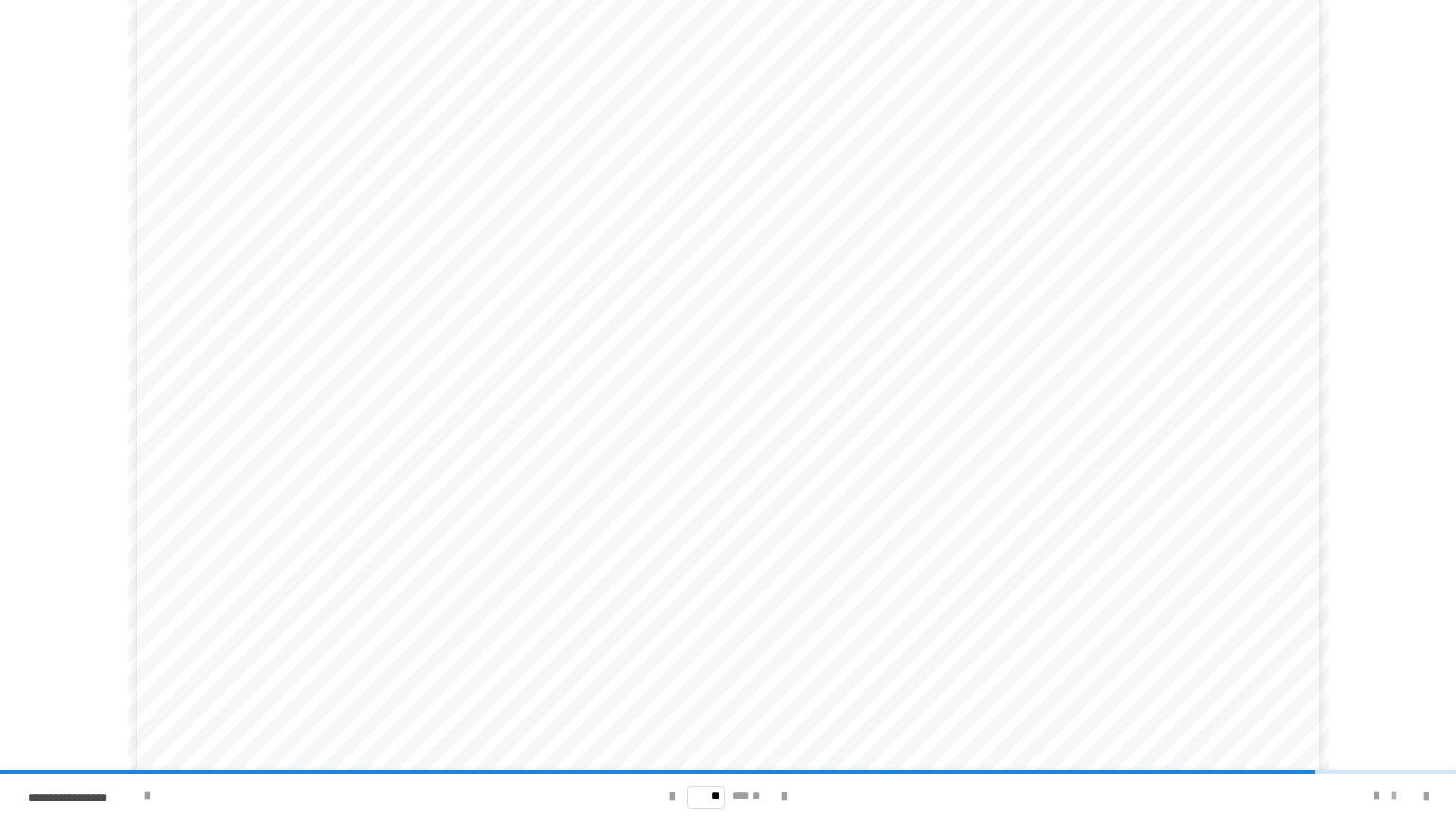 click at bounding box center [1393, 796] 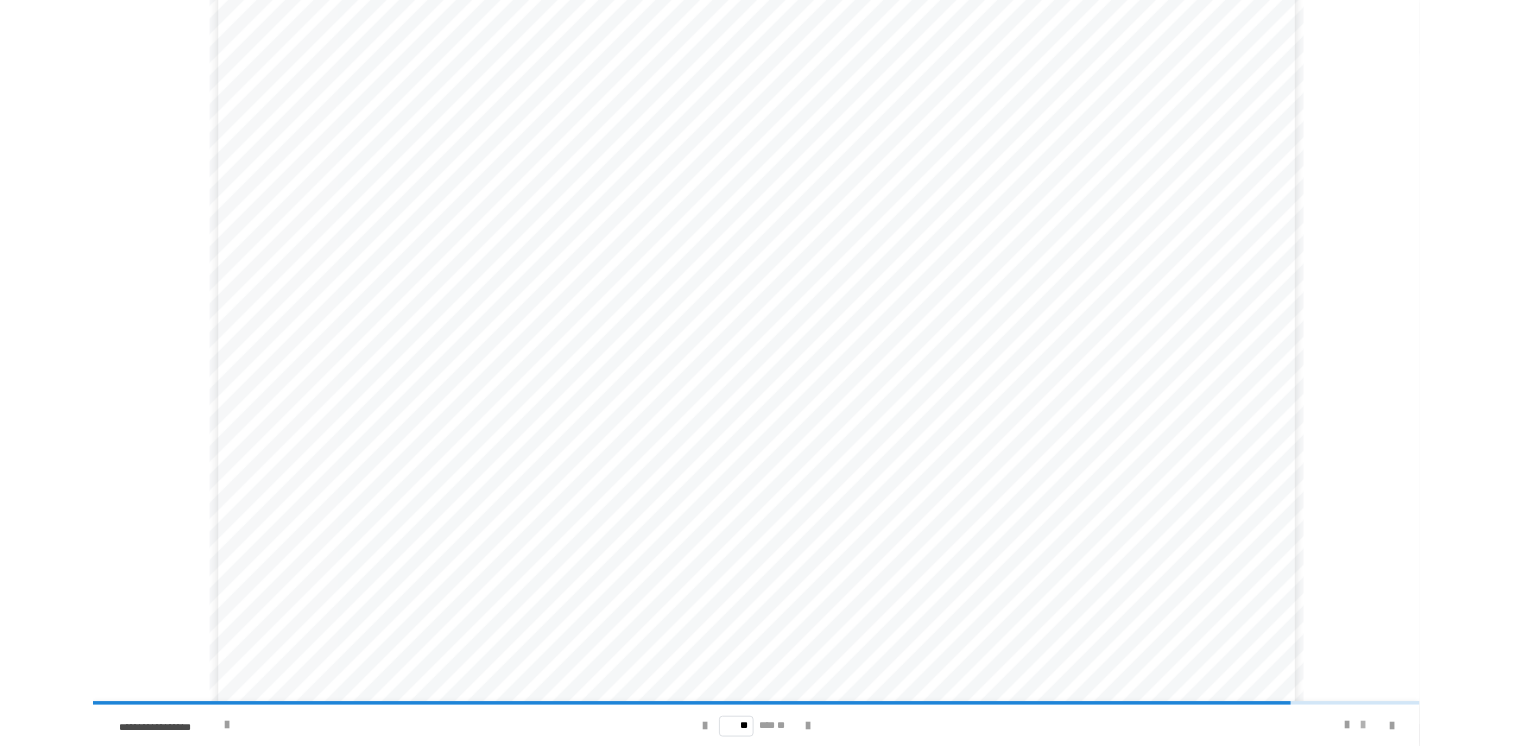 scroll, scrollTop: 0, scrollLeft: 0, axis: both 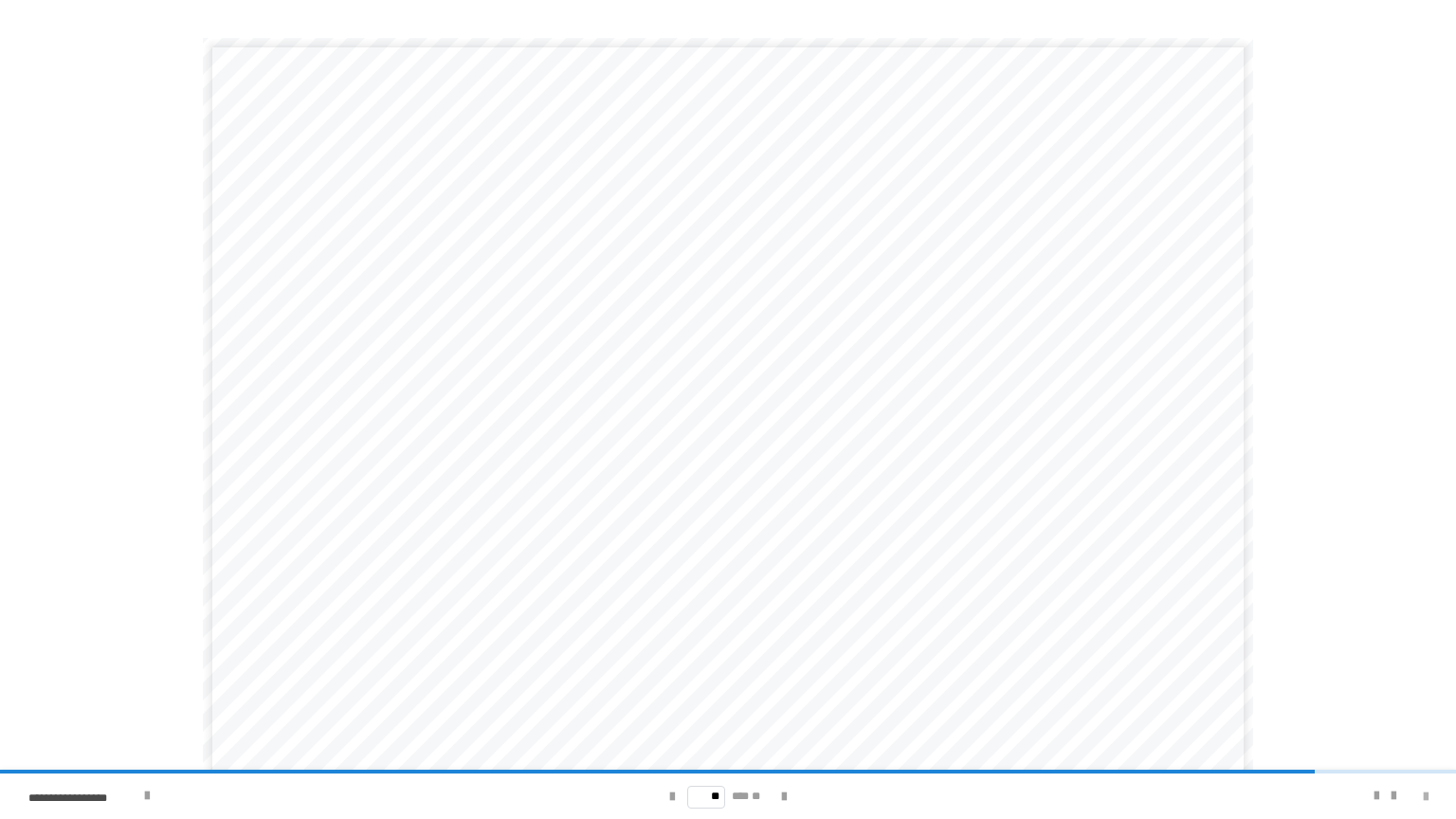 click at bounding box center [1426, 797] 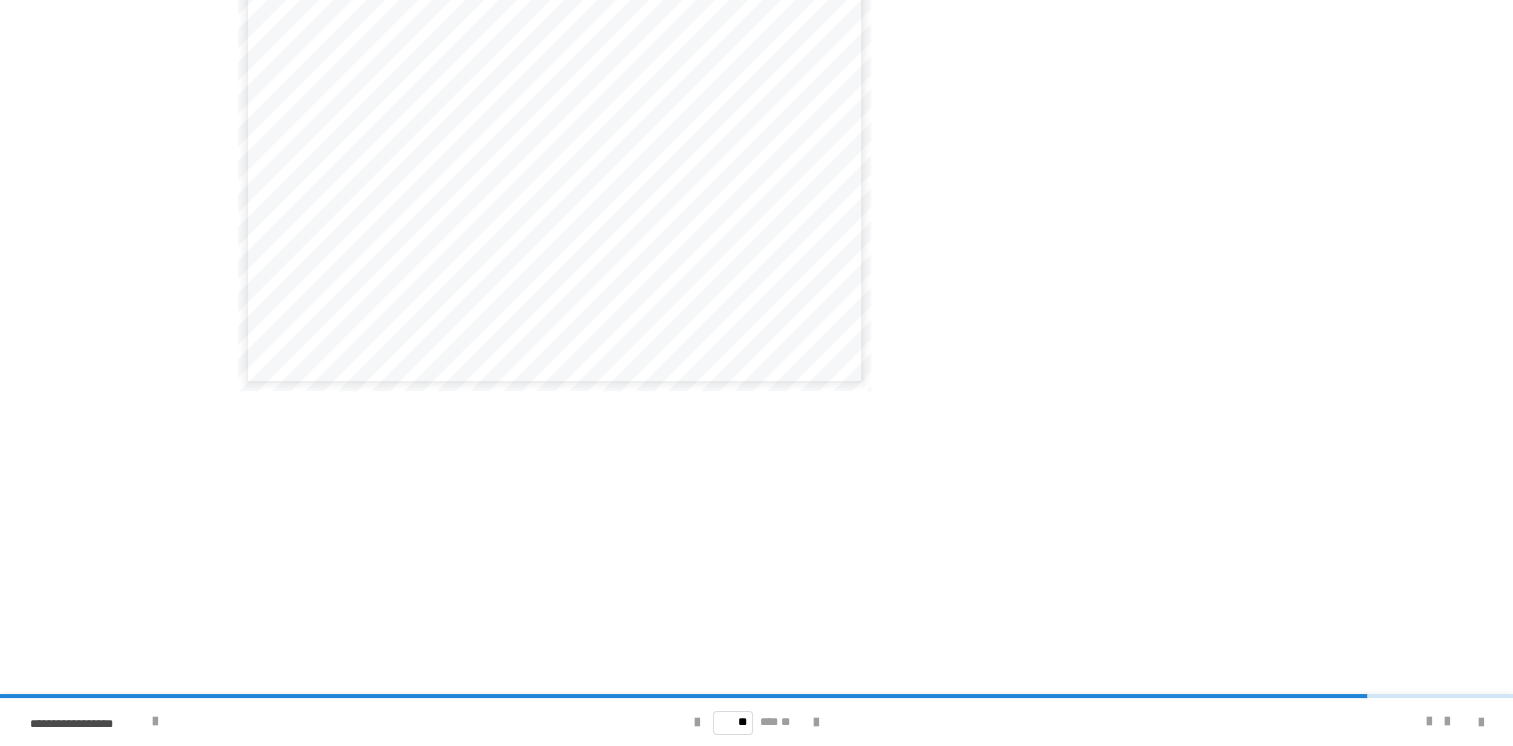 scroll, scrollTop: 156, scrollLeft: 0, axis: vertical 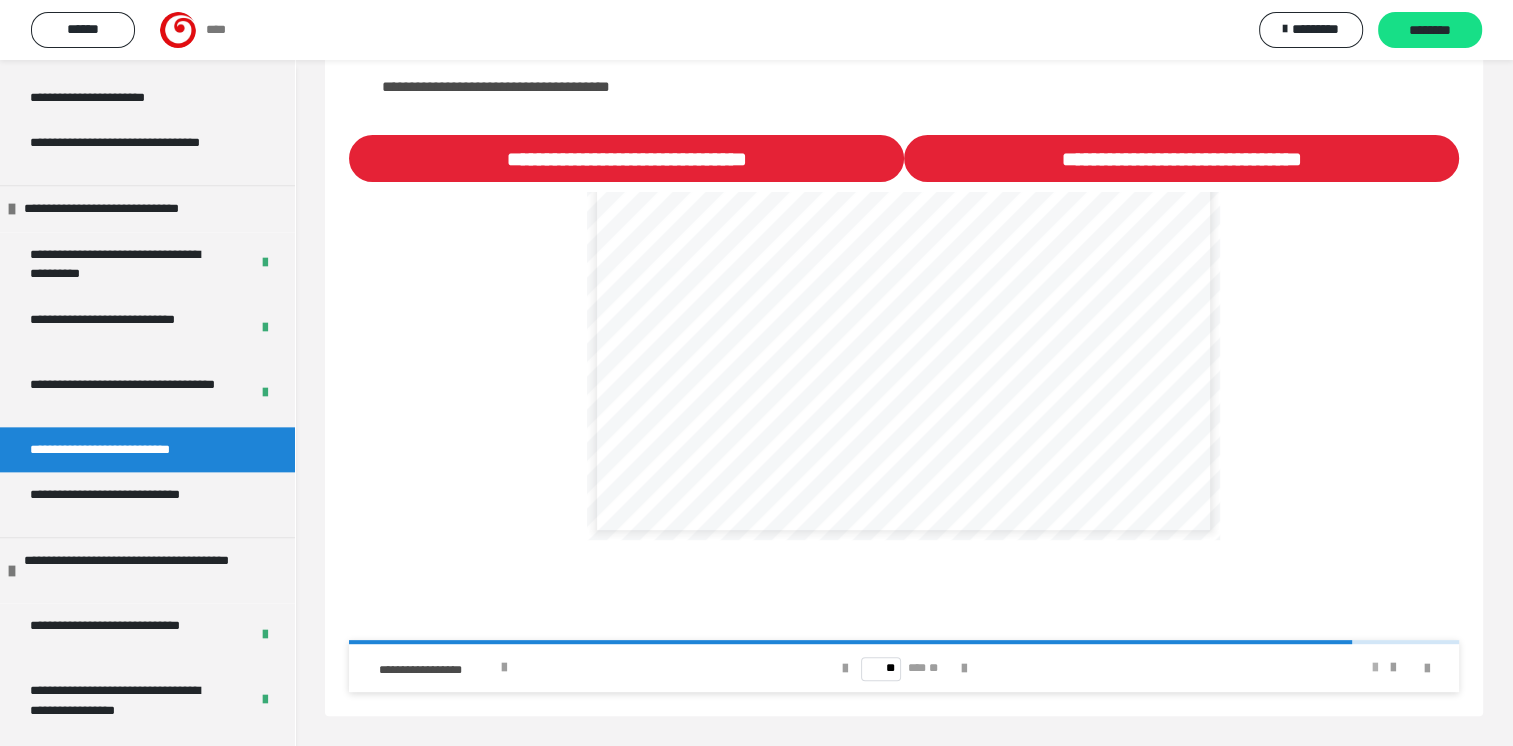 click at bounding box center (1375, 668) 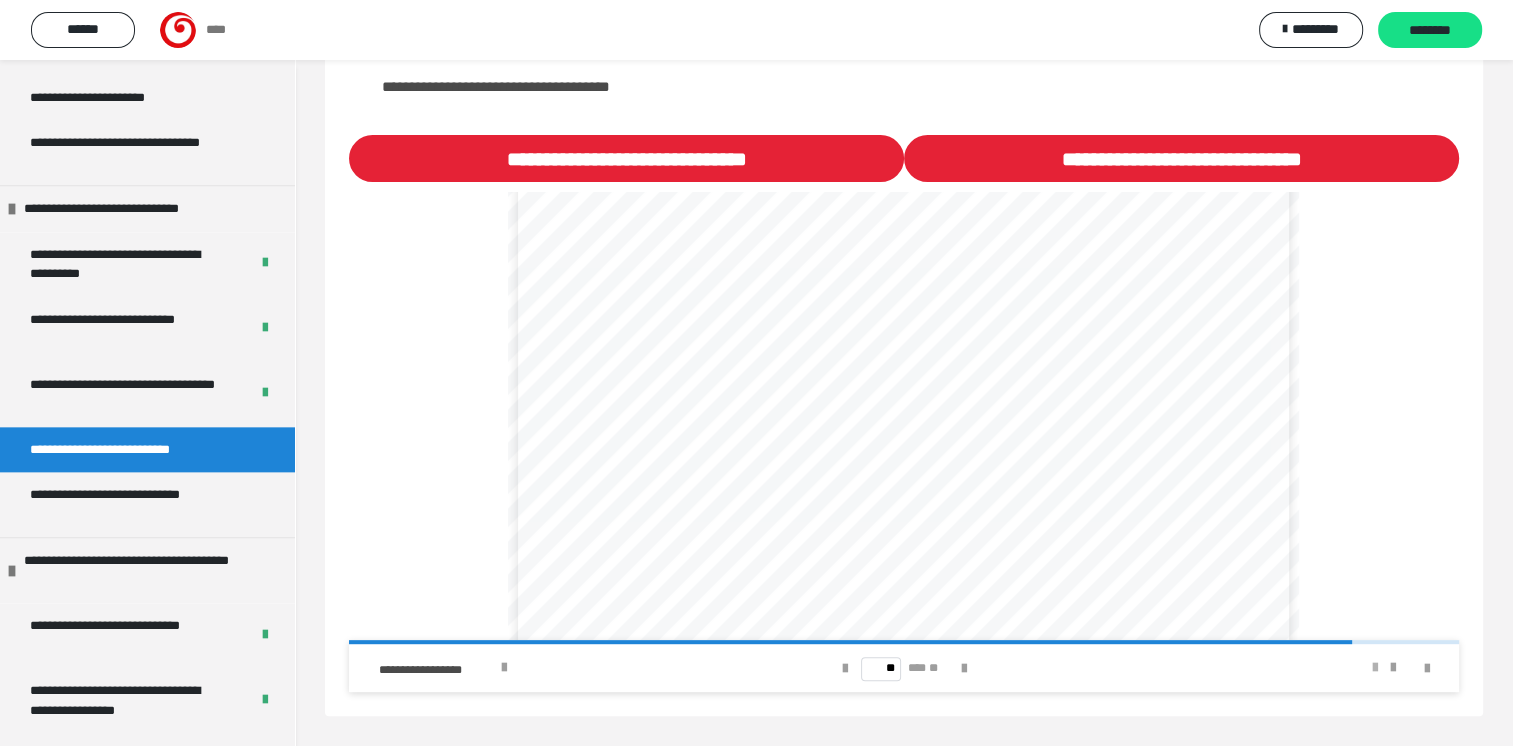 scroll, scrollTop: 22, scrollLeft: 0, axis: vertical 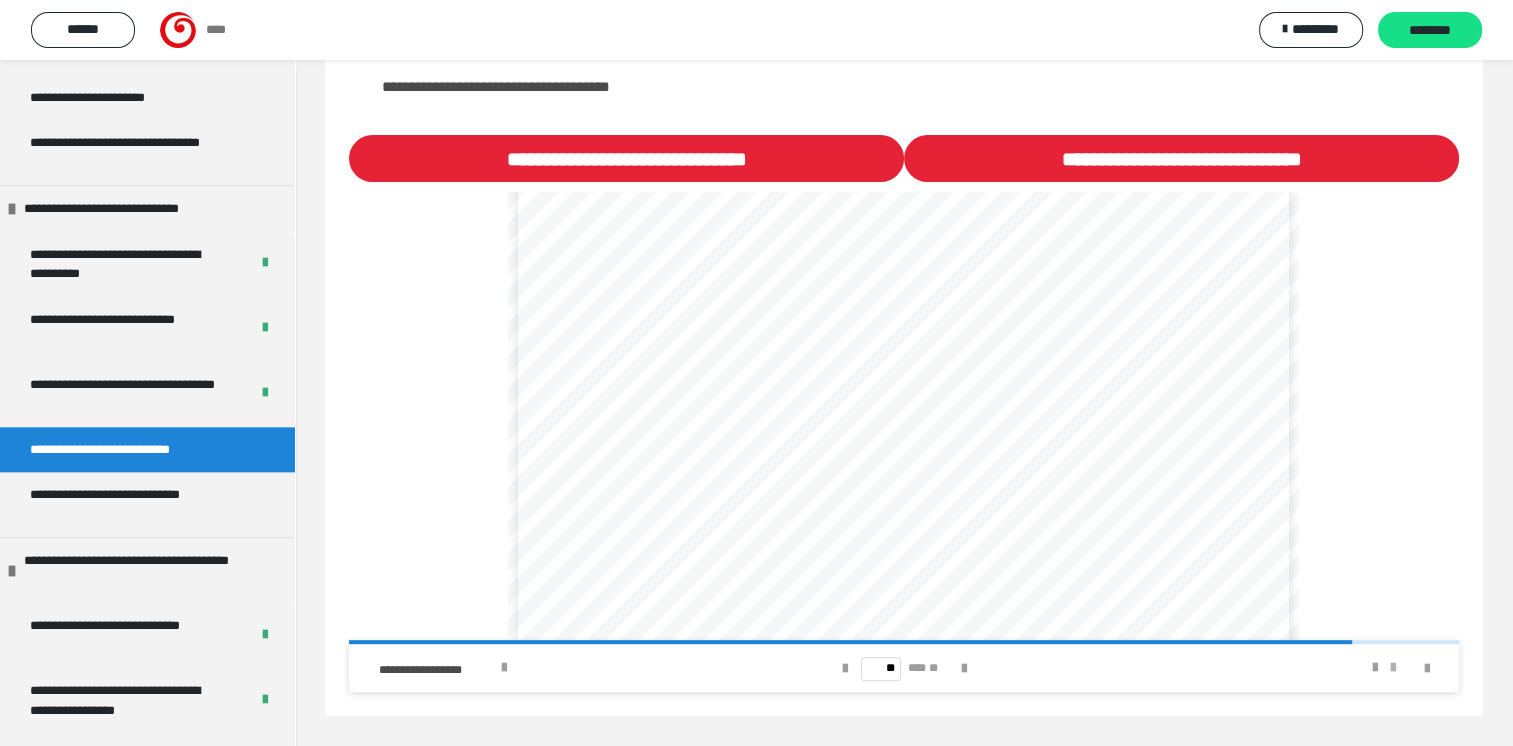 click at bounding box center [1393, 668] 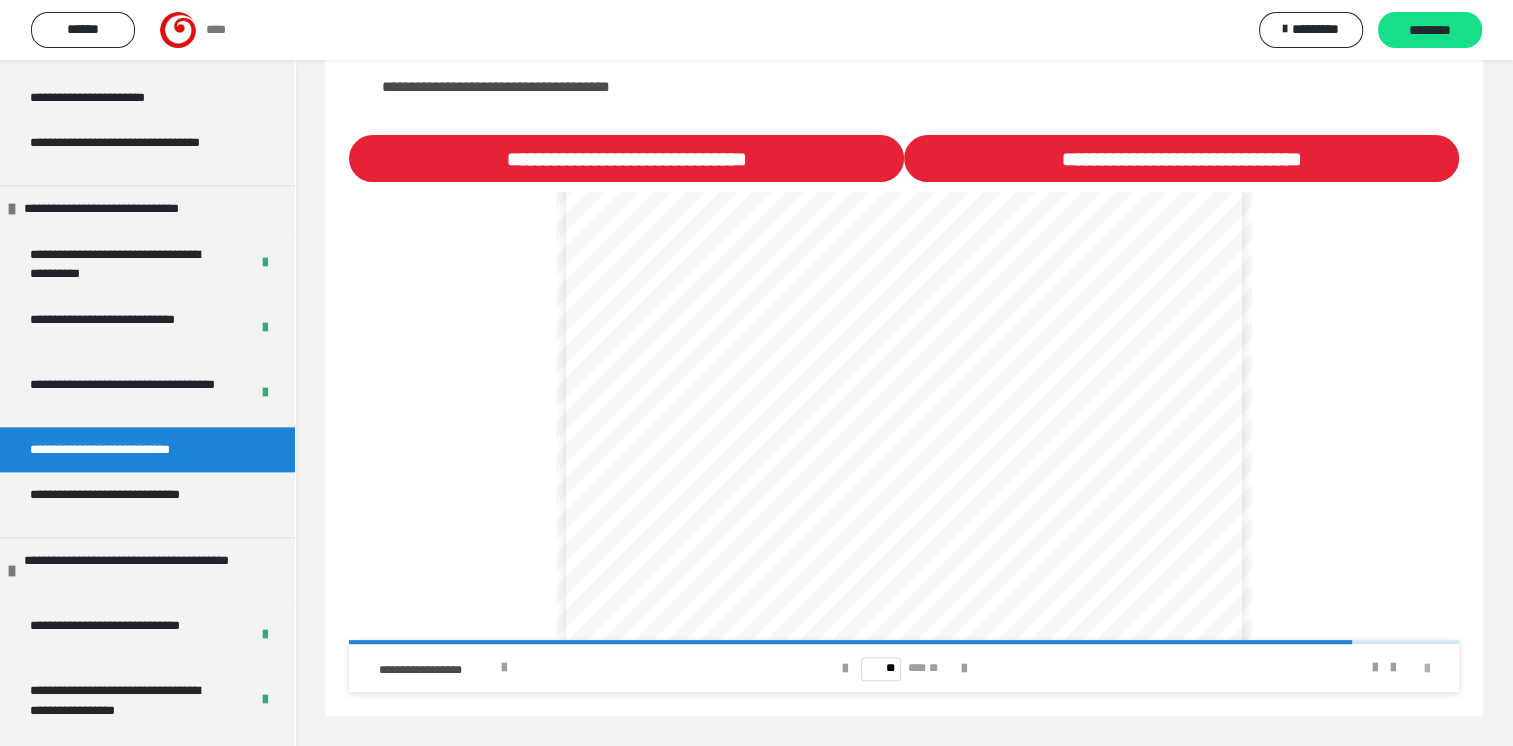 scroll, scrollTop: 0, scrollLeft: 0, axis: both 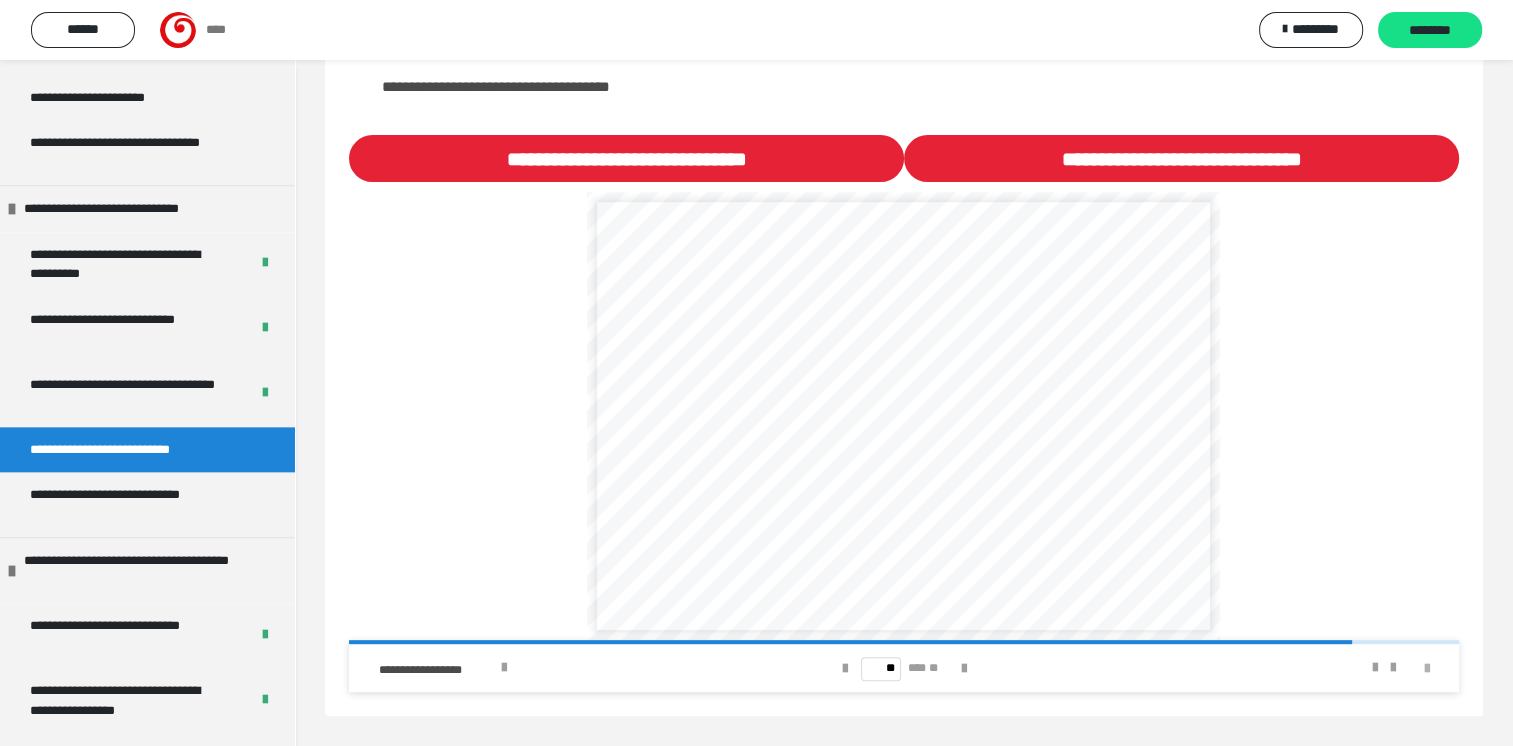 click at bounding box center [1427, 669] 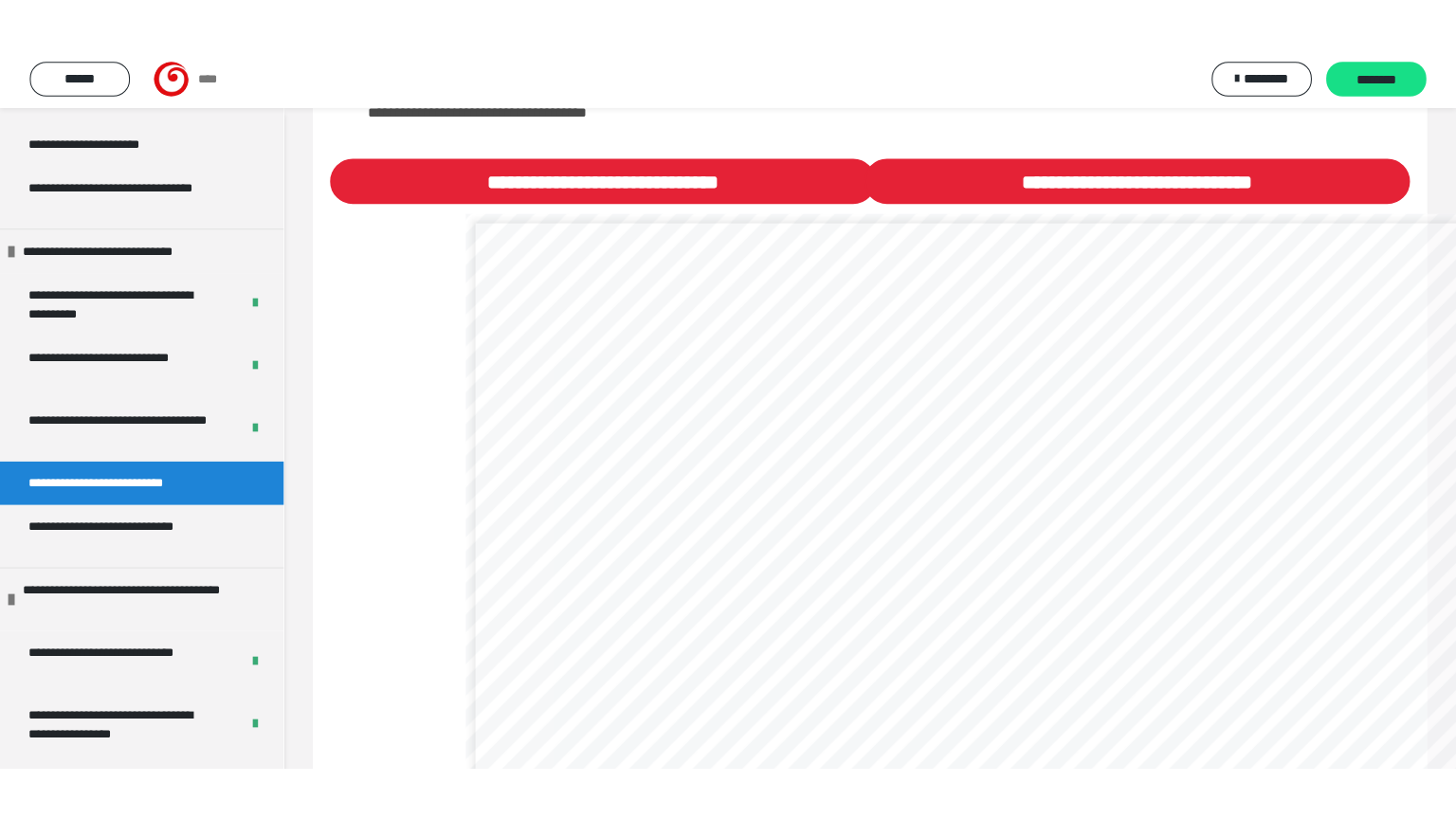 scroll, scrollTop: 621, scrollLeft: 0, axis: vertical 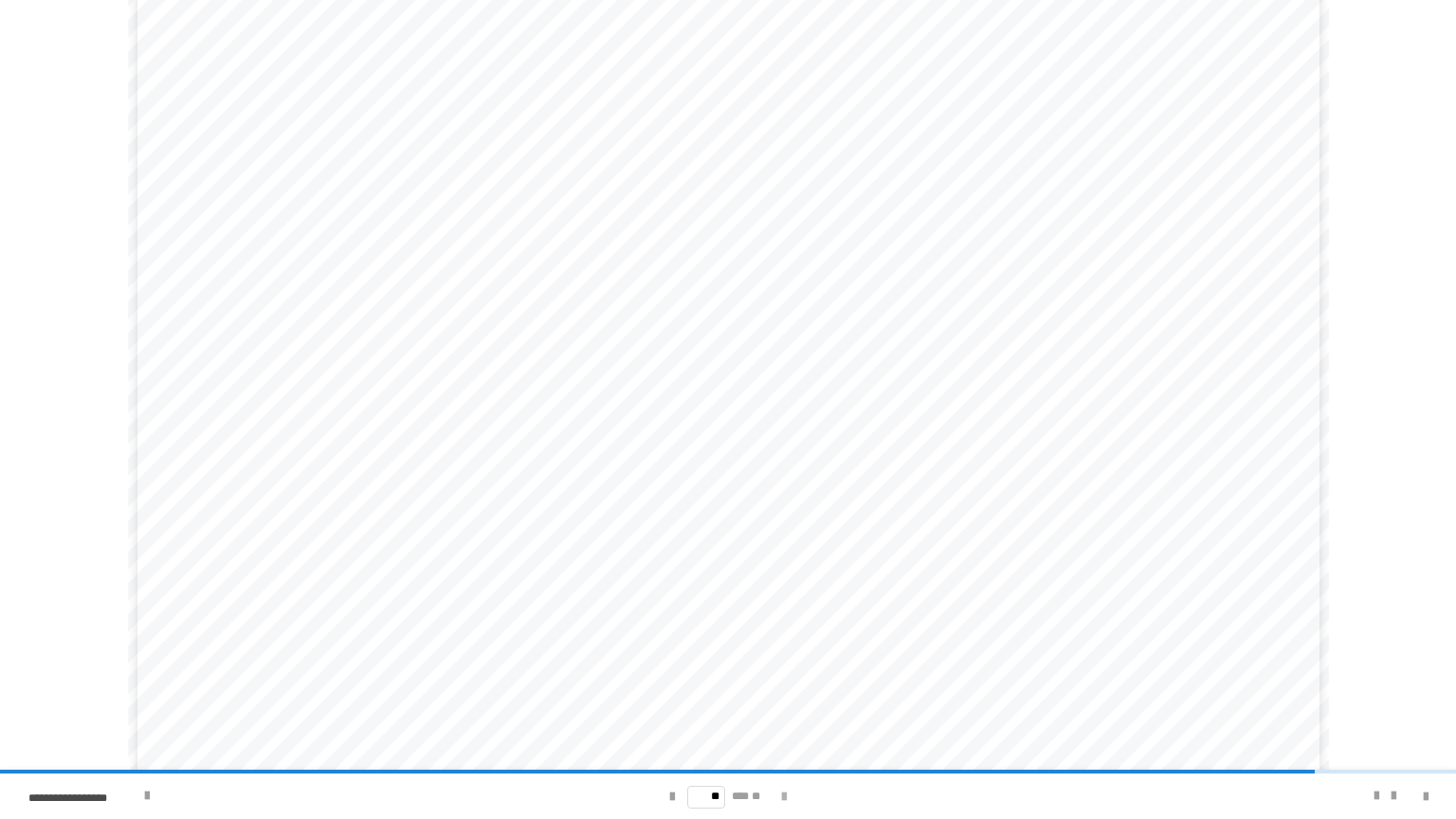 click at bounding box center (784, 797) 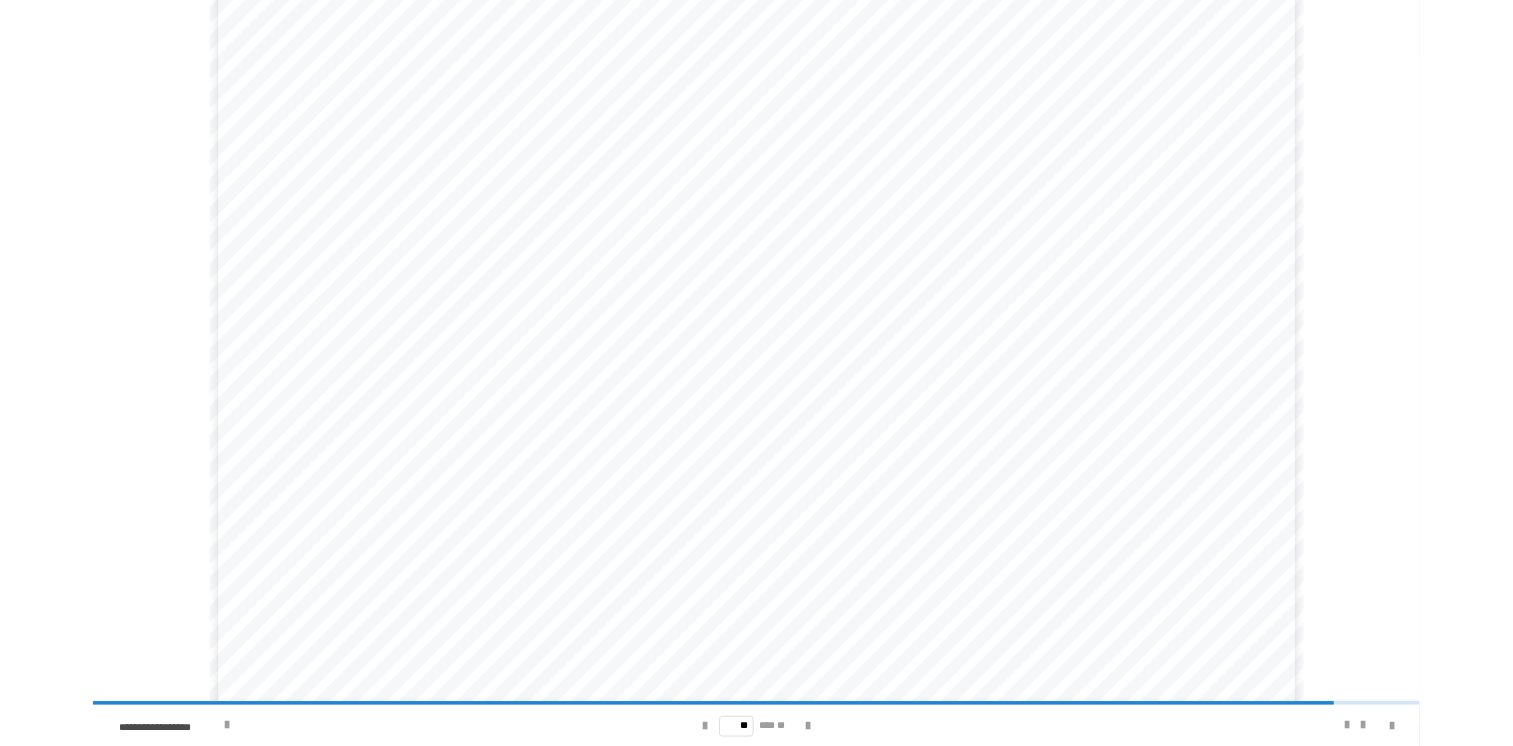 scroll, scrollTop: 58, scrollLeft: 0, axis: vertical 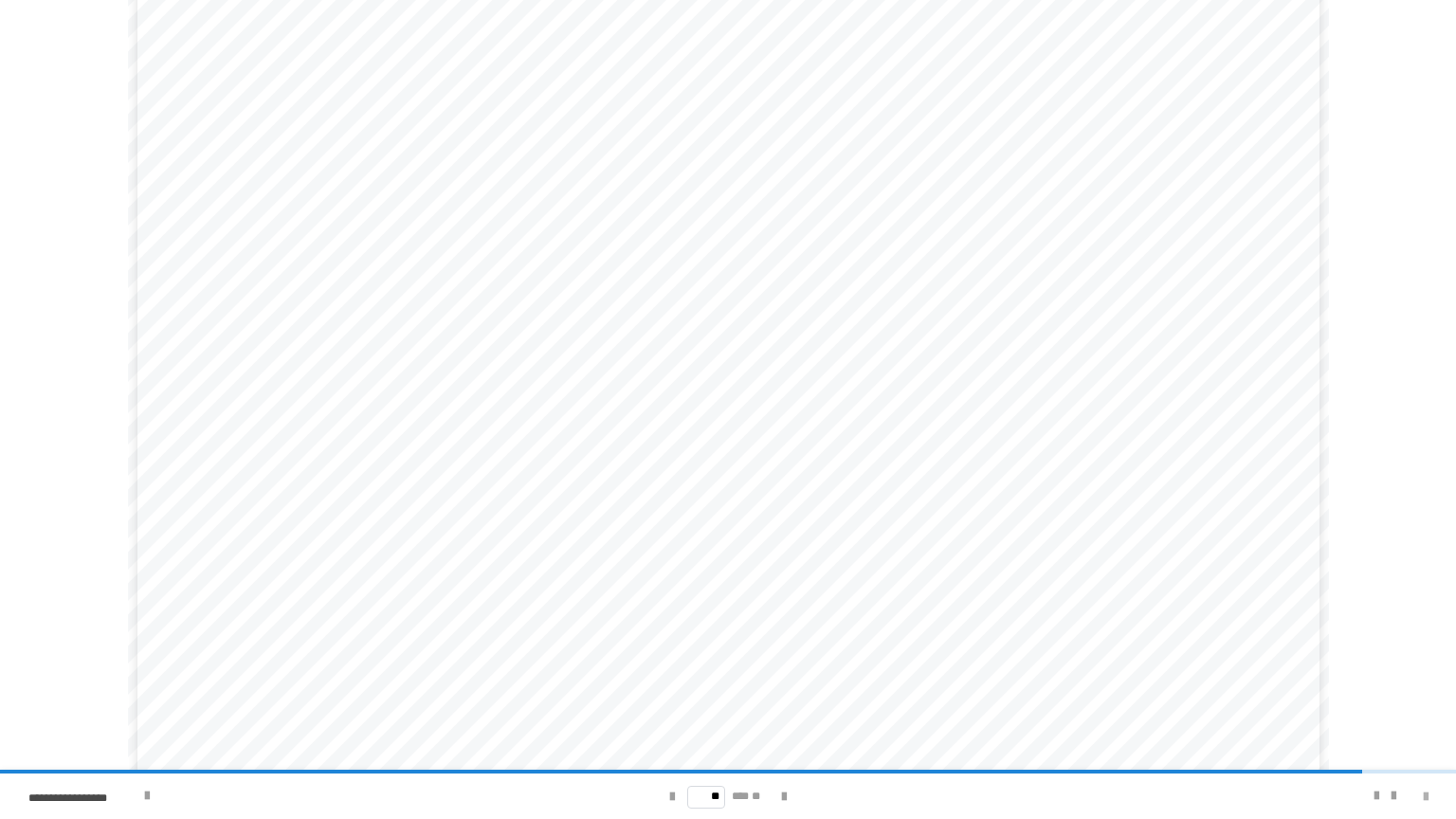 click at bounding box center (1426, 797) 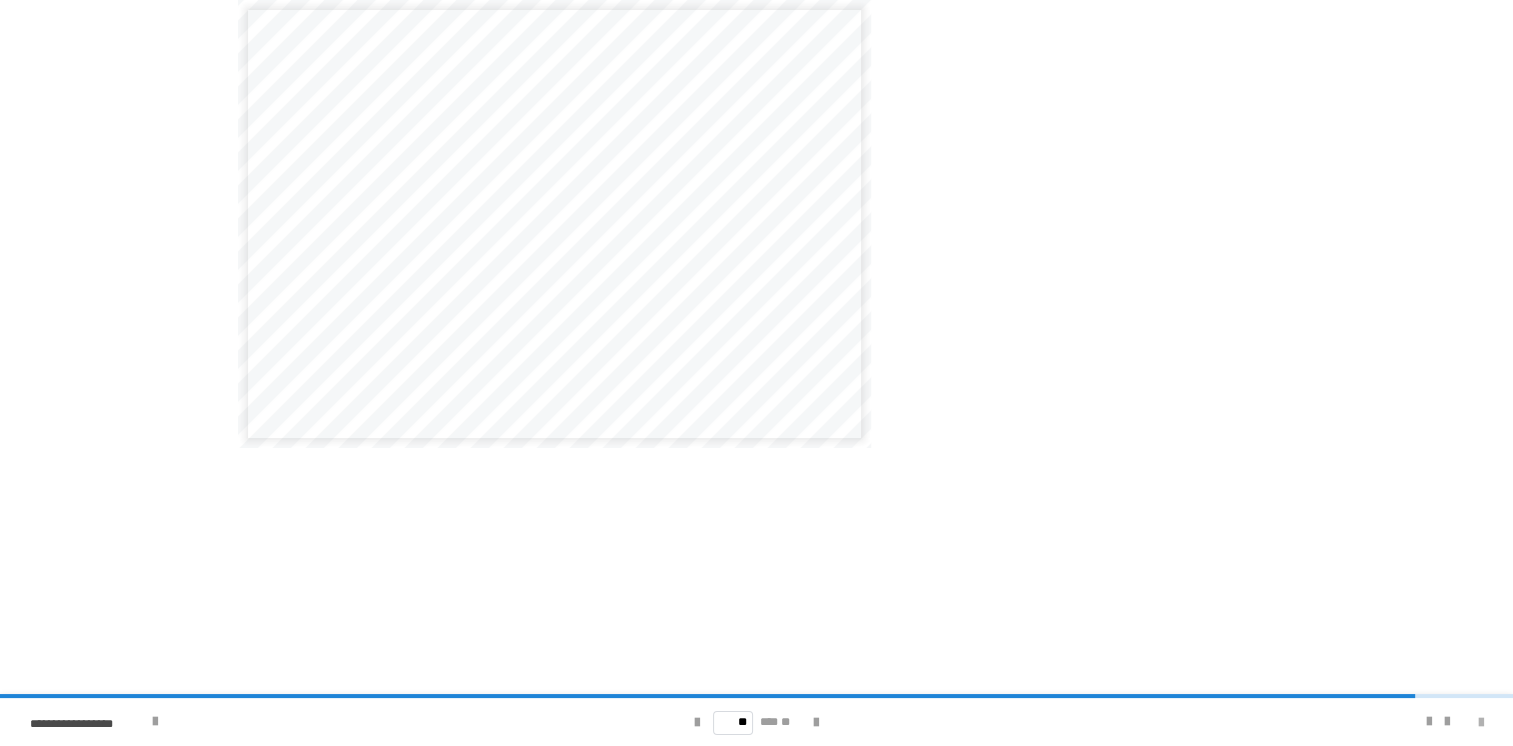 scroll, scrollTop: 0, scrollLeft: 0, axis: both 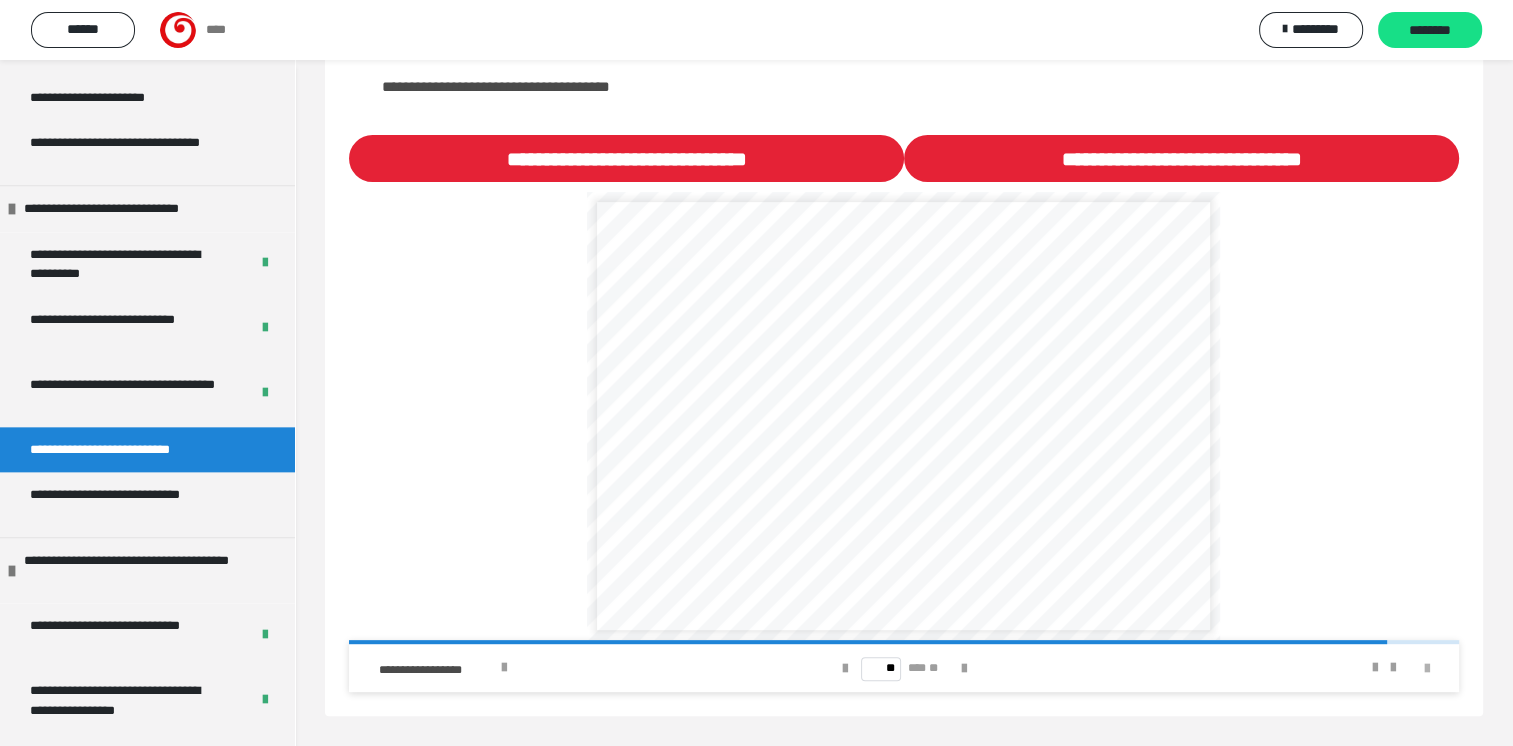 click at bounding box center (1427, 669) 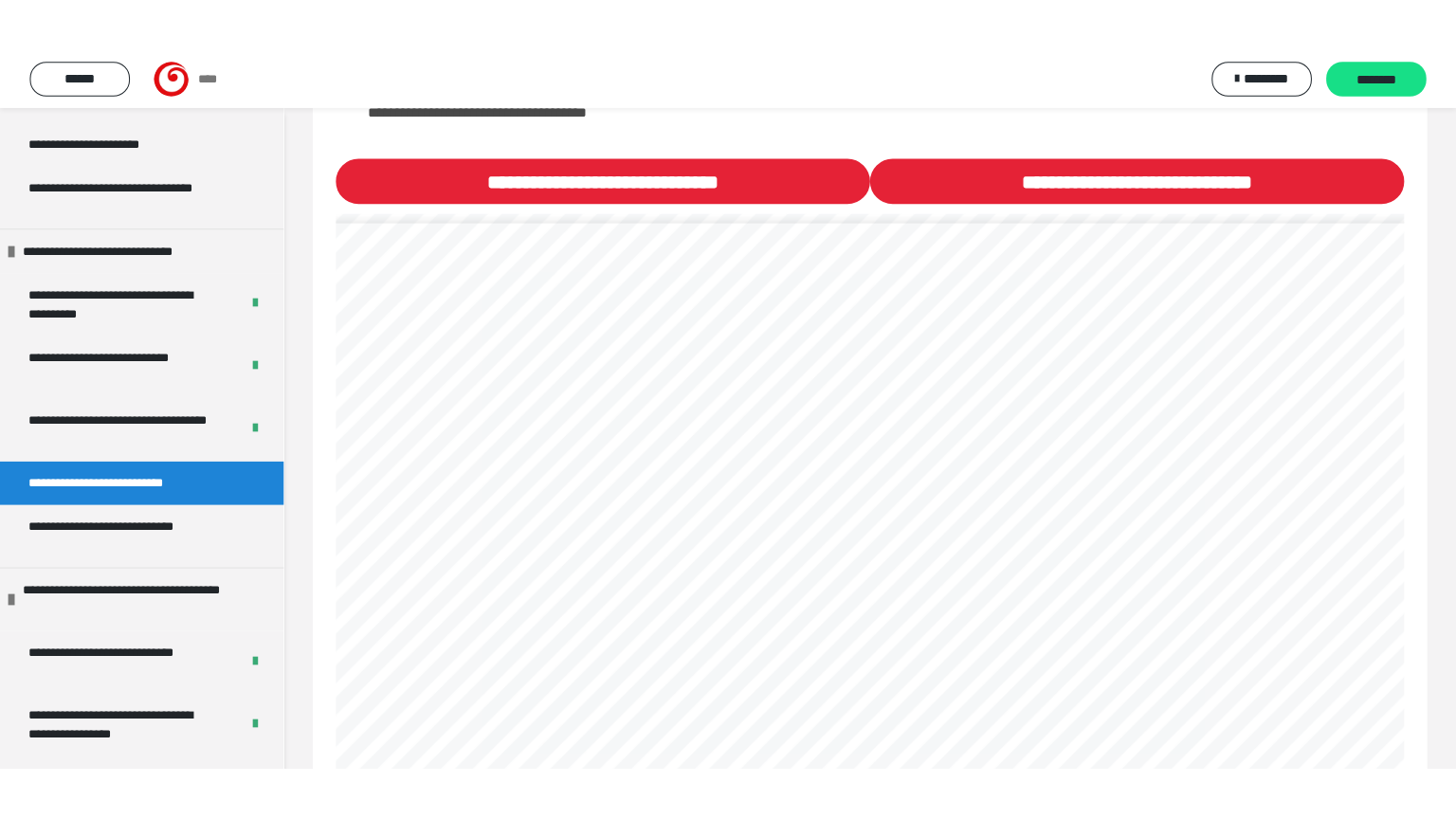 scroll, scrollTop: 621, scrollLeft: 0, axis: vertical 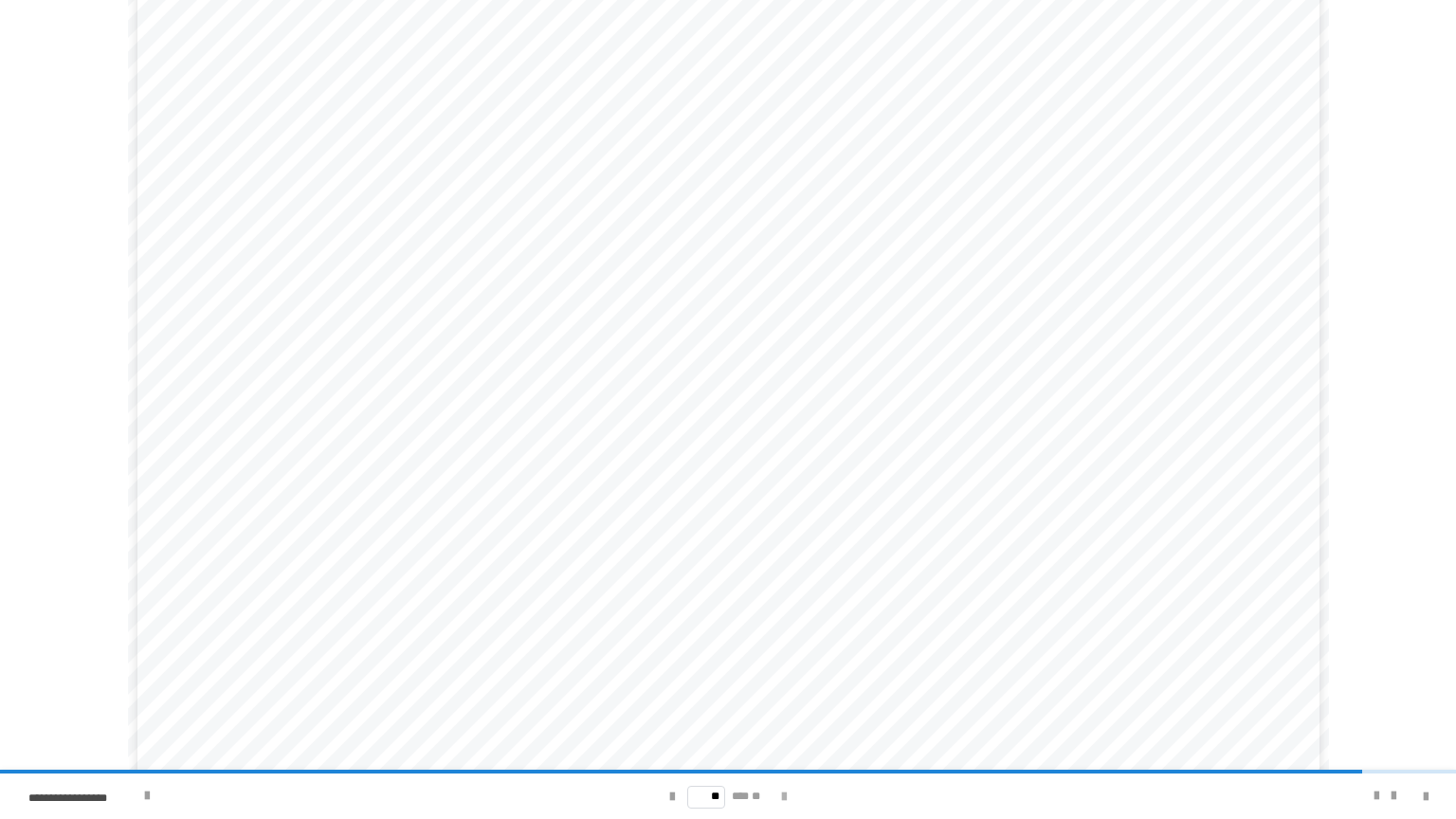 click at bounding box center (784, 797) 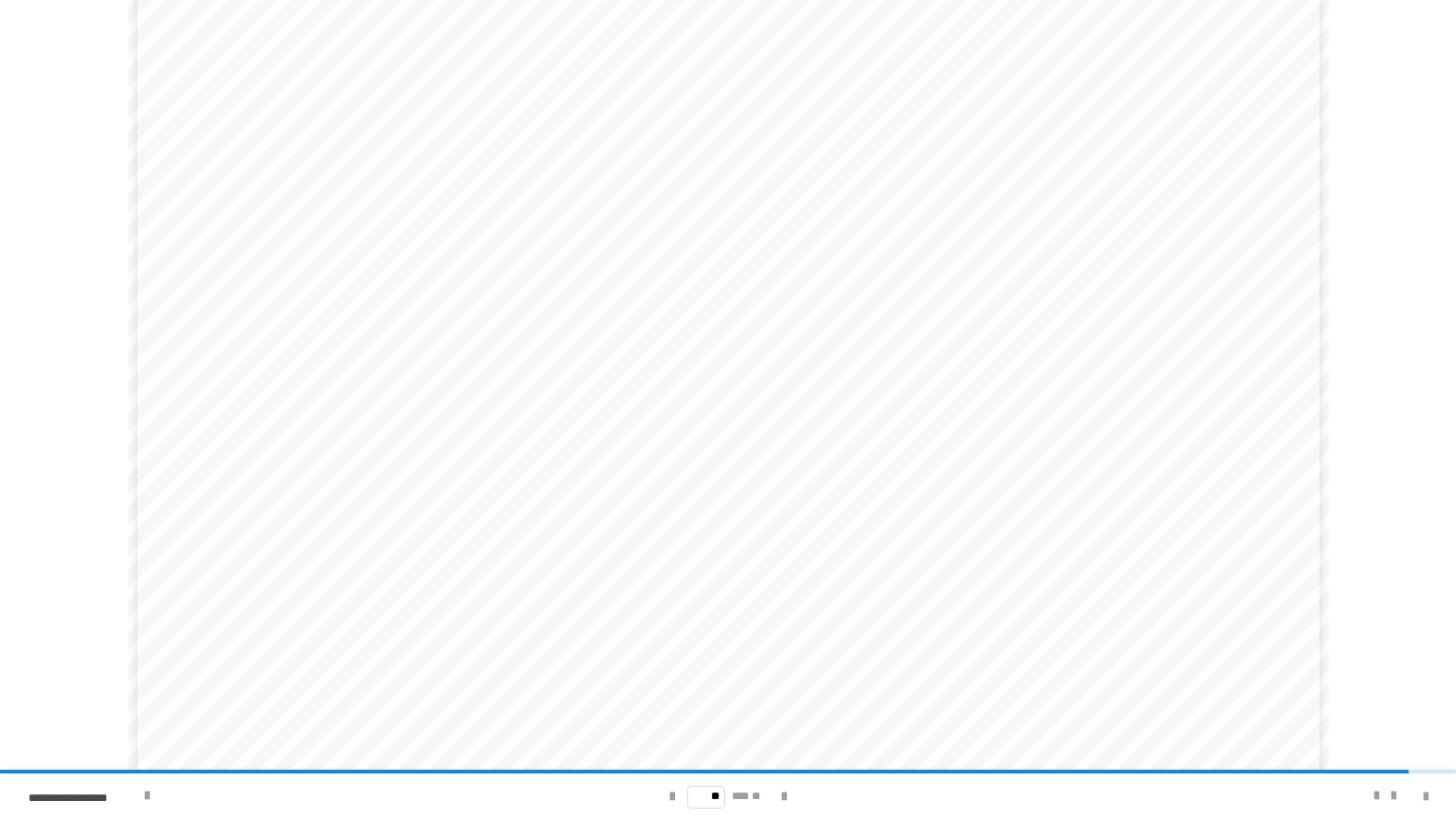 scroll, scrollTop: 55, scrollLeft: 0, axis: vertical 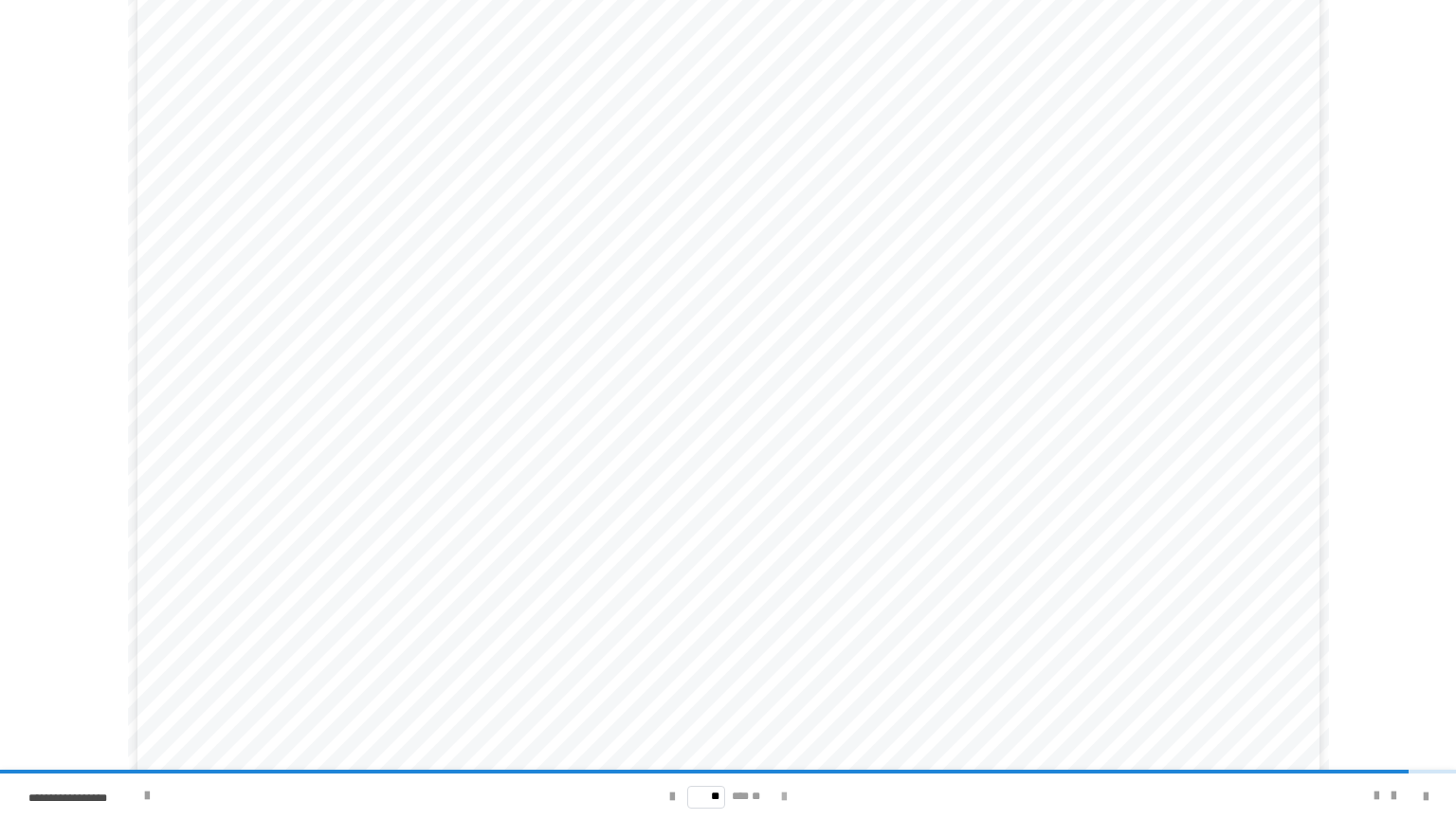 click at bounding box center (784, 797) 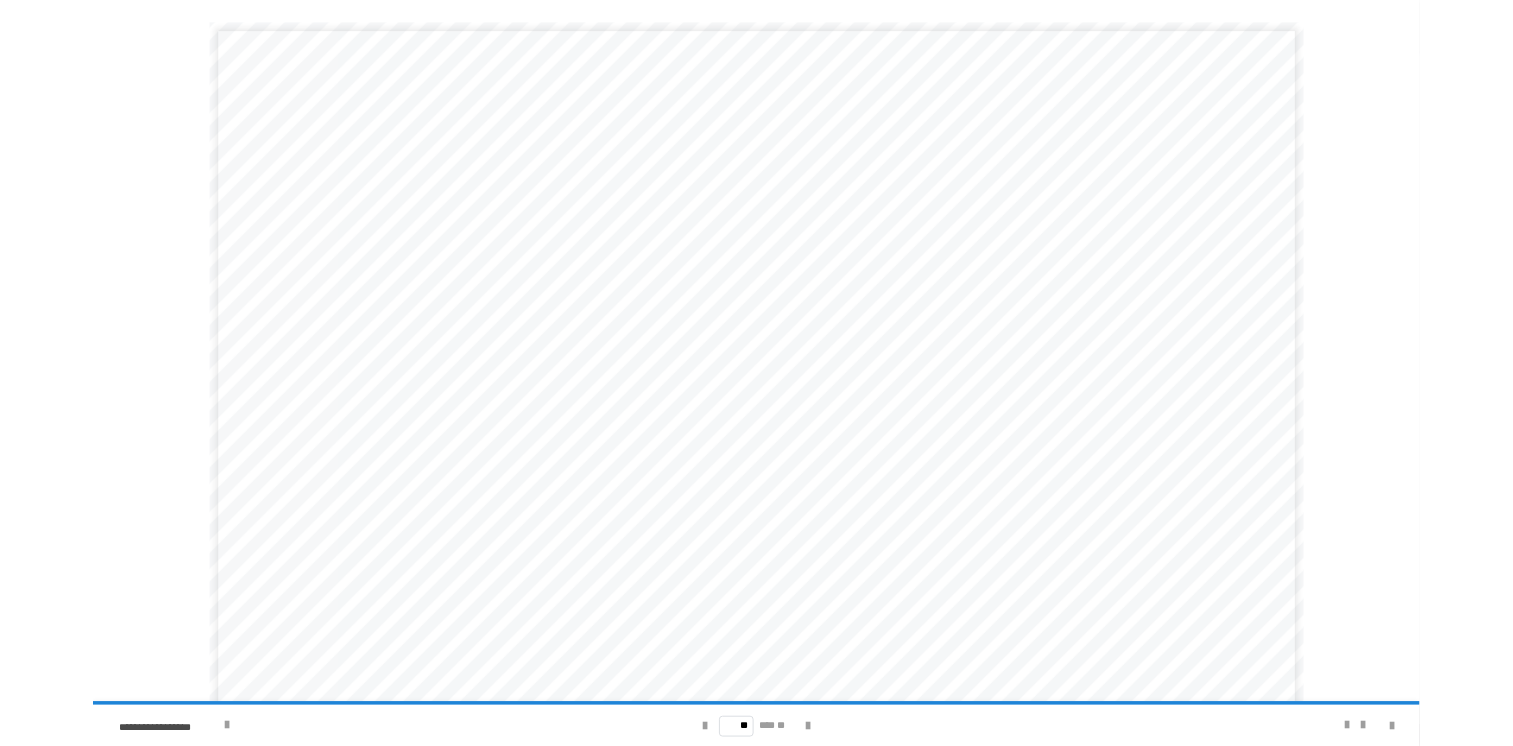 scroll, scrollTop: 58, scrollLeft: 0, axis: vertical 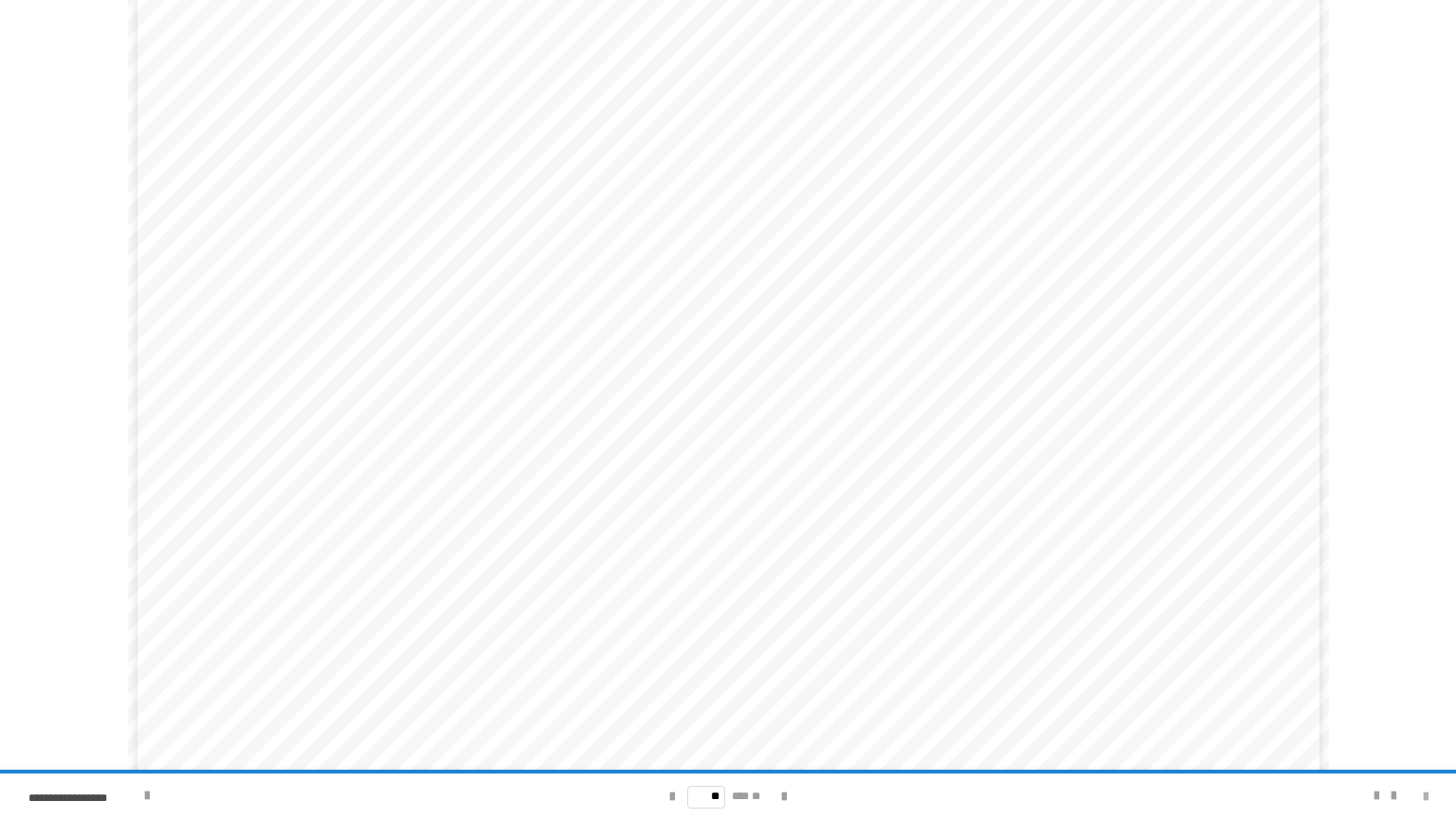 click at bounding box center [1426, 797] 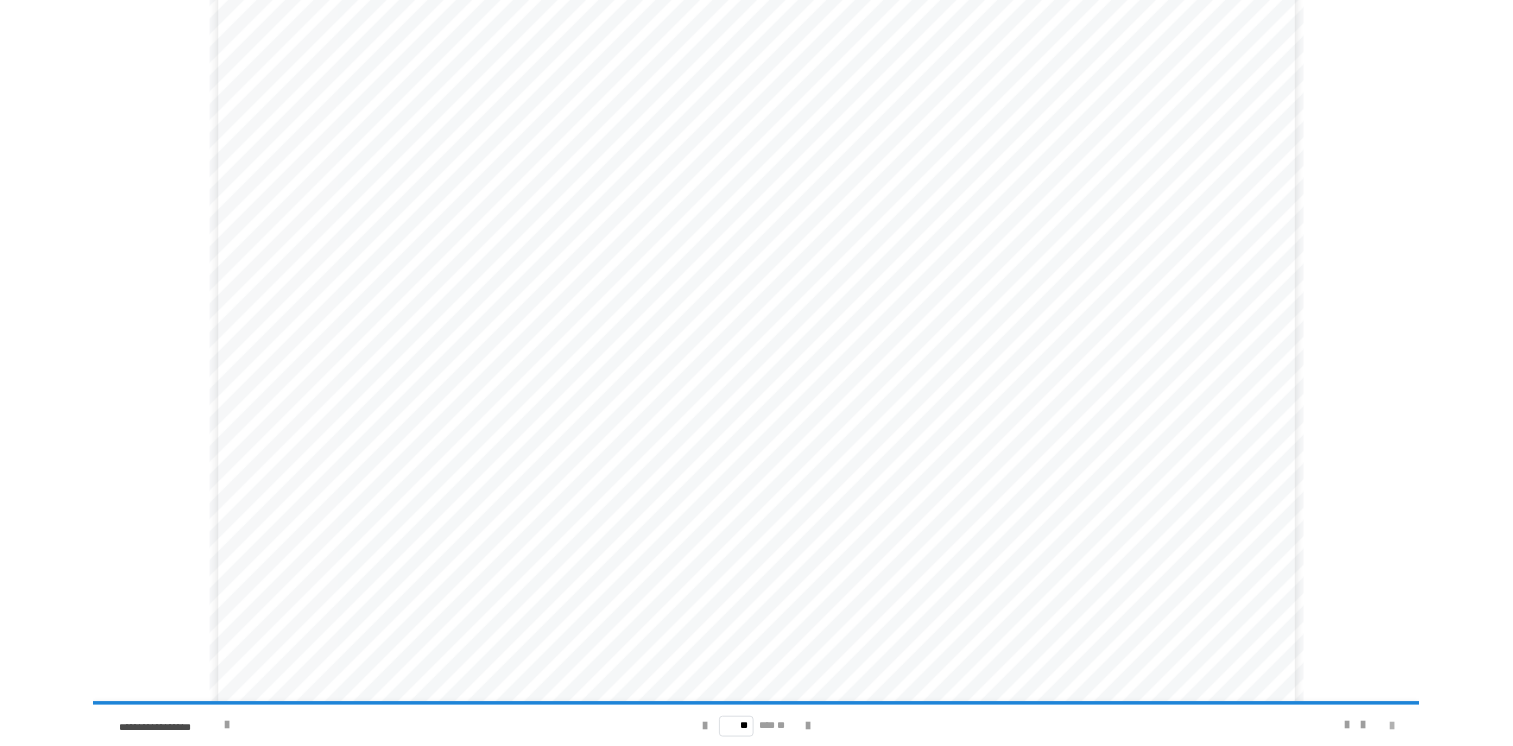 scroll, scrollTop: 0, scrollLeft: 0, axis: both 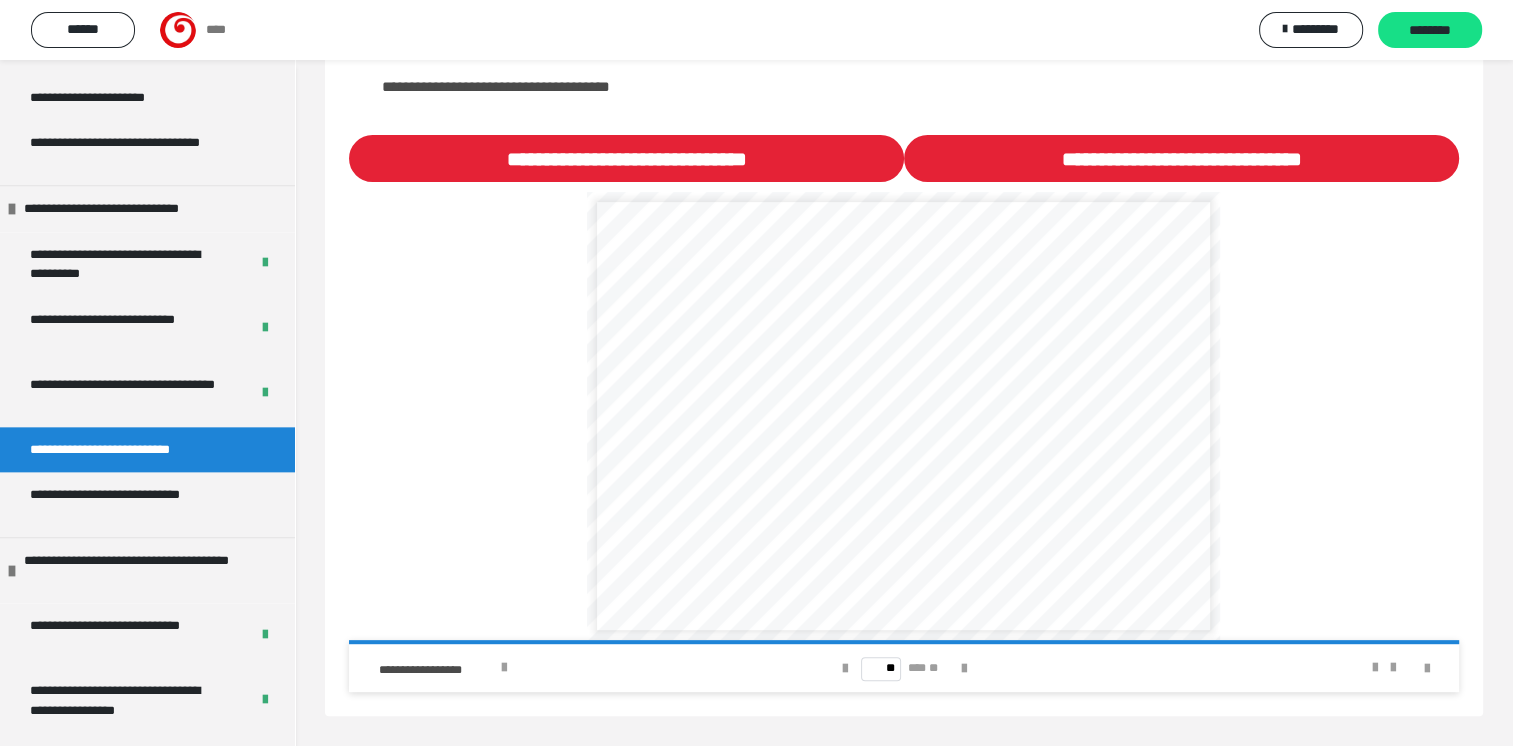drag, startPoint x: 904, startPoint y: 361, endPoint x: 776, endPoint y: 577, distance: 251.07768 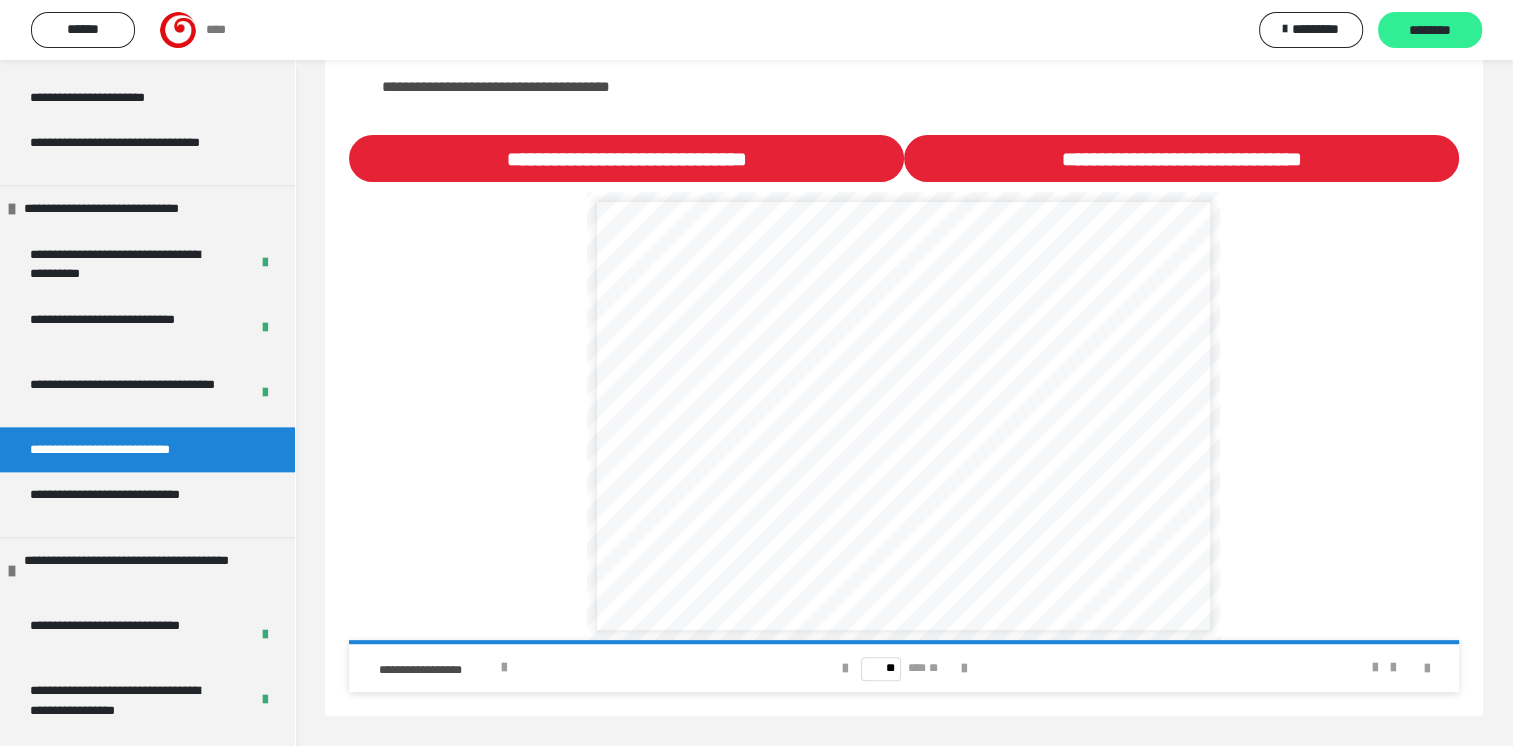 click on "********" at bounding box center [1430, 31] 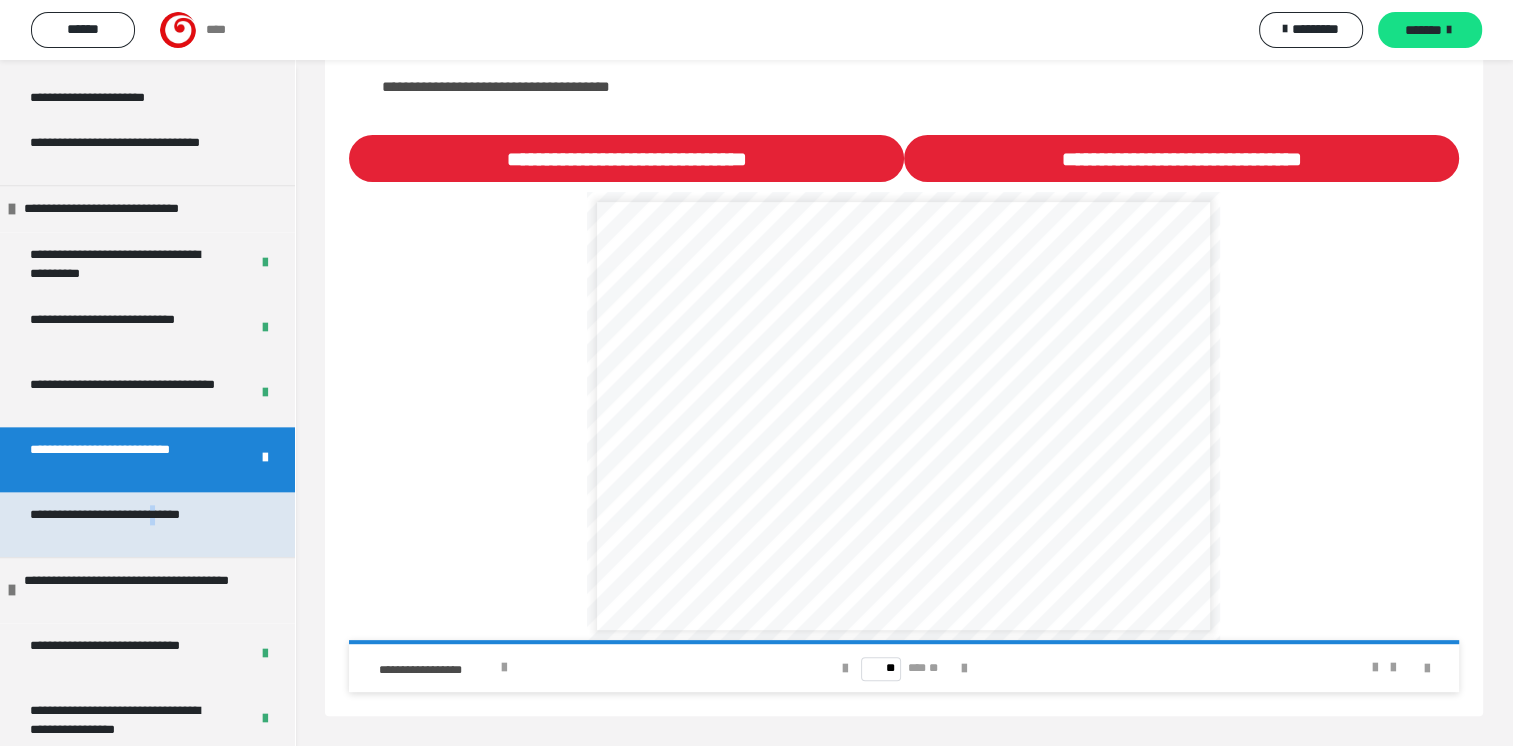 click on "**********" at bounding box center [132, 524] 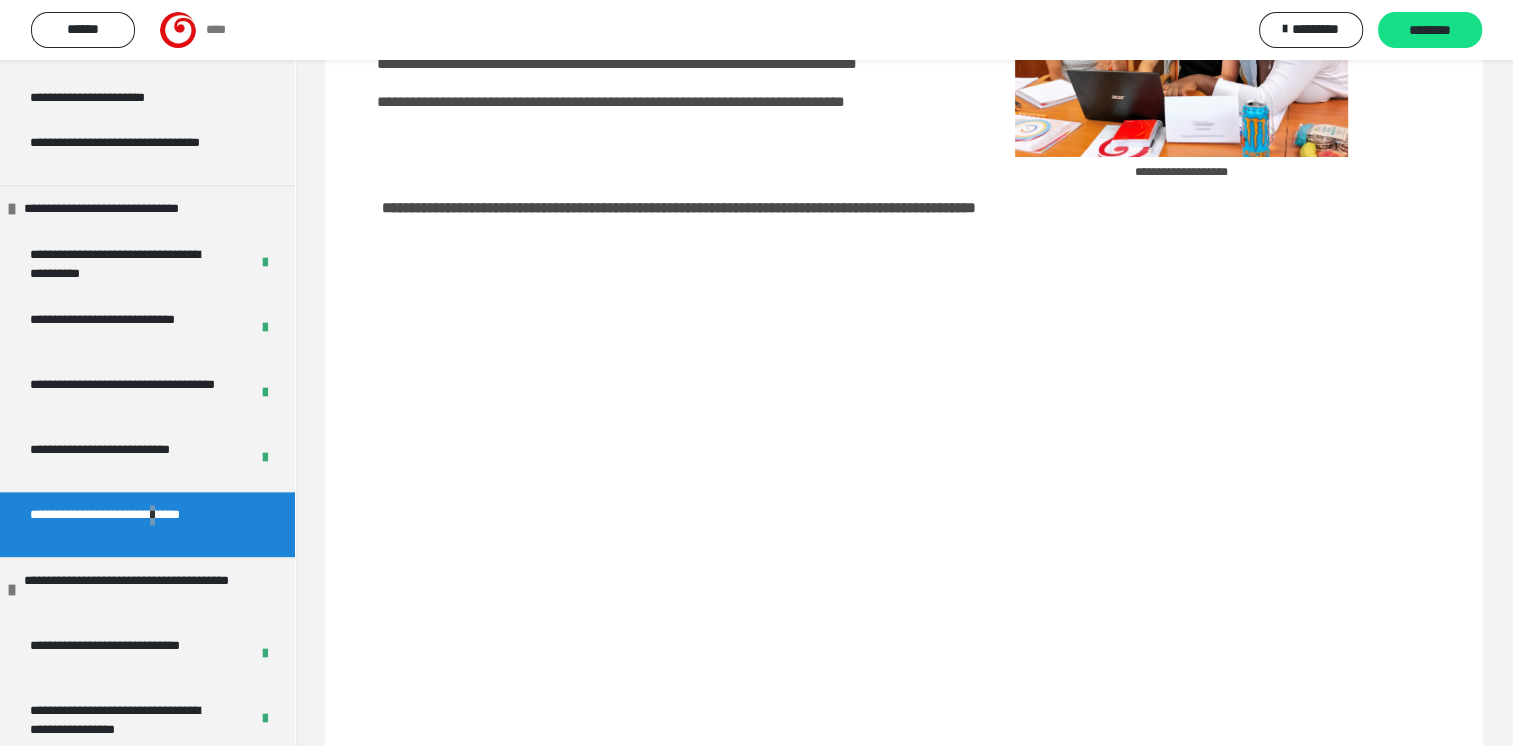 scroll, scrollTop: 360, scrollLeft: 0, axis: vertical 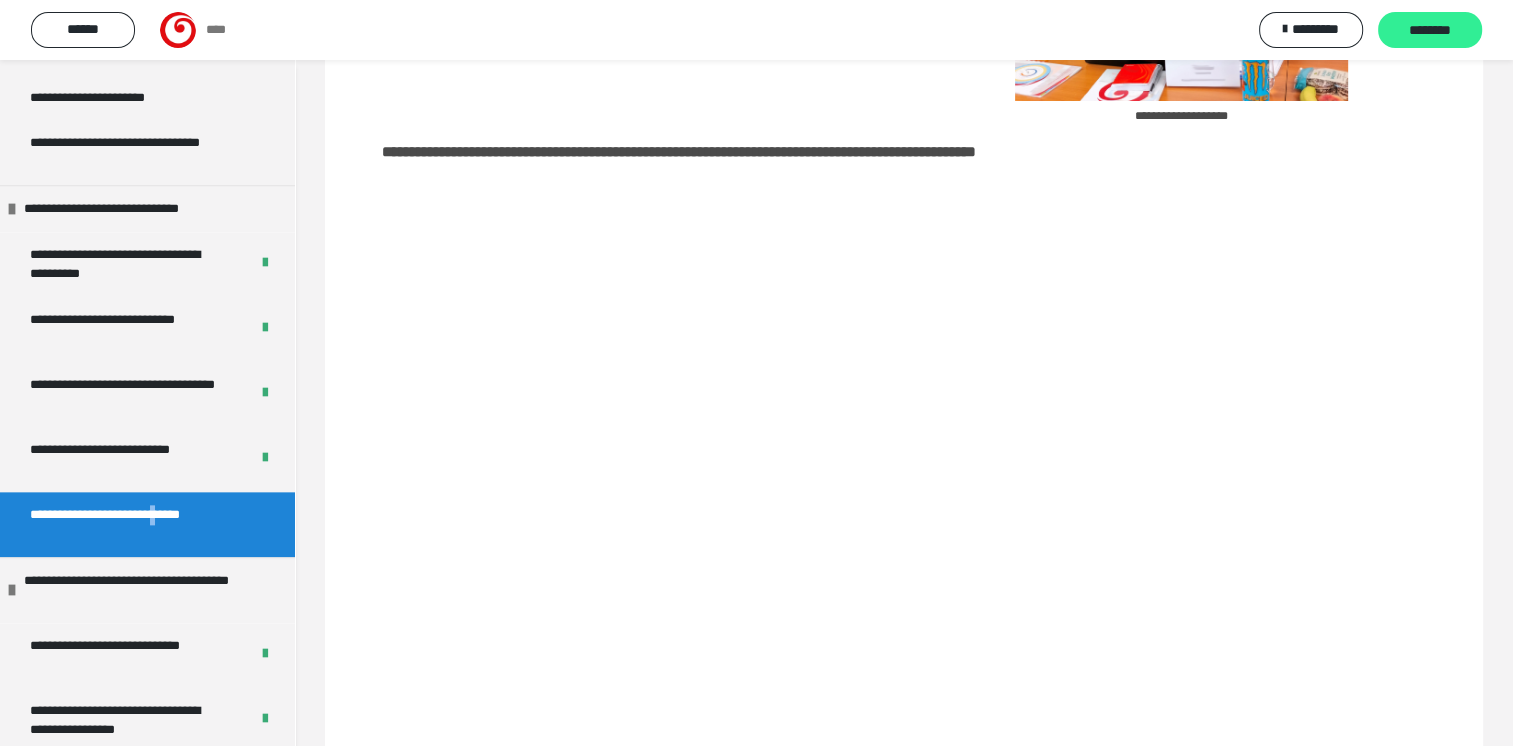 click on "********" at bounding box center (1430, 31) 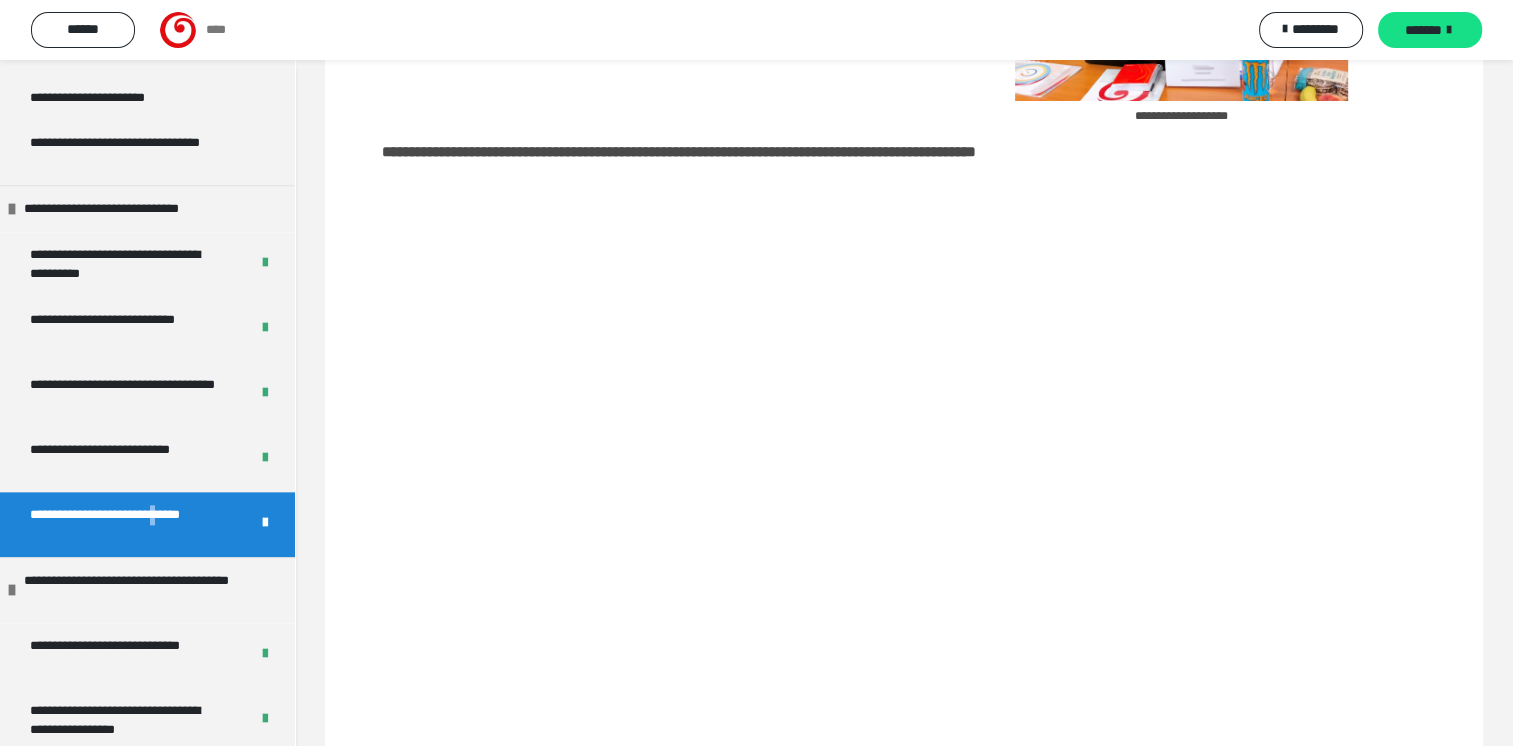 scroll, scrollTop: 440, scrollLeft: 0, axis: vertical 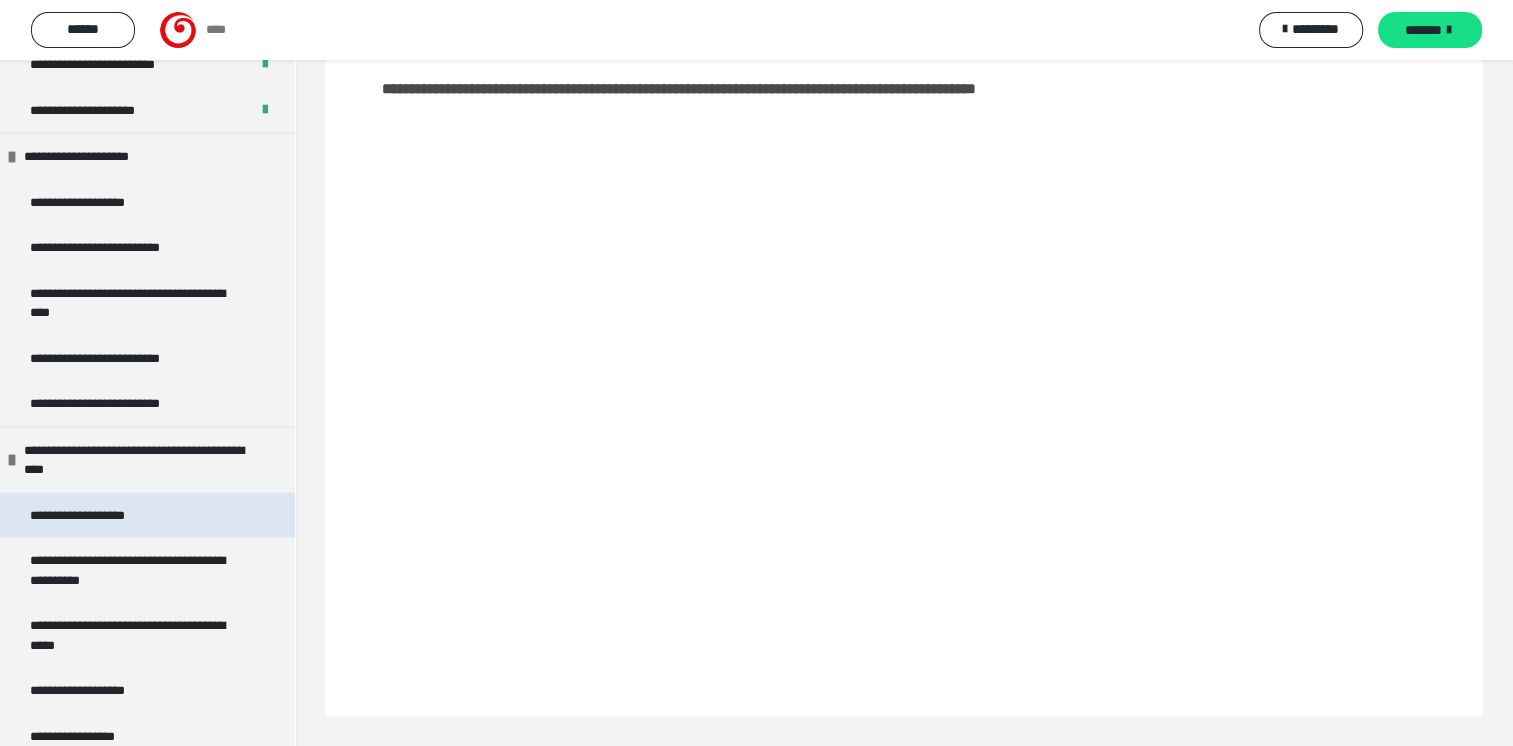 click on "**********" at bounding box center (147, 515) 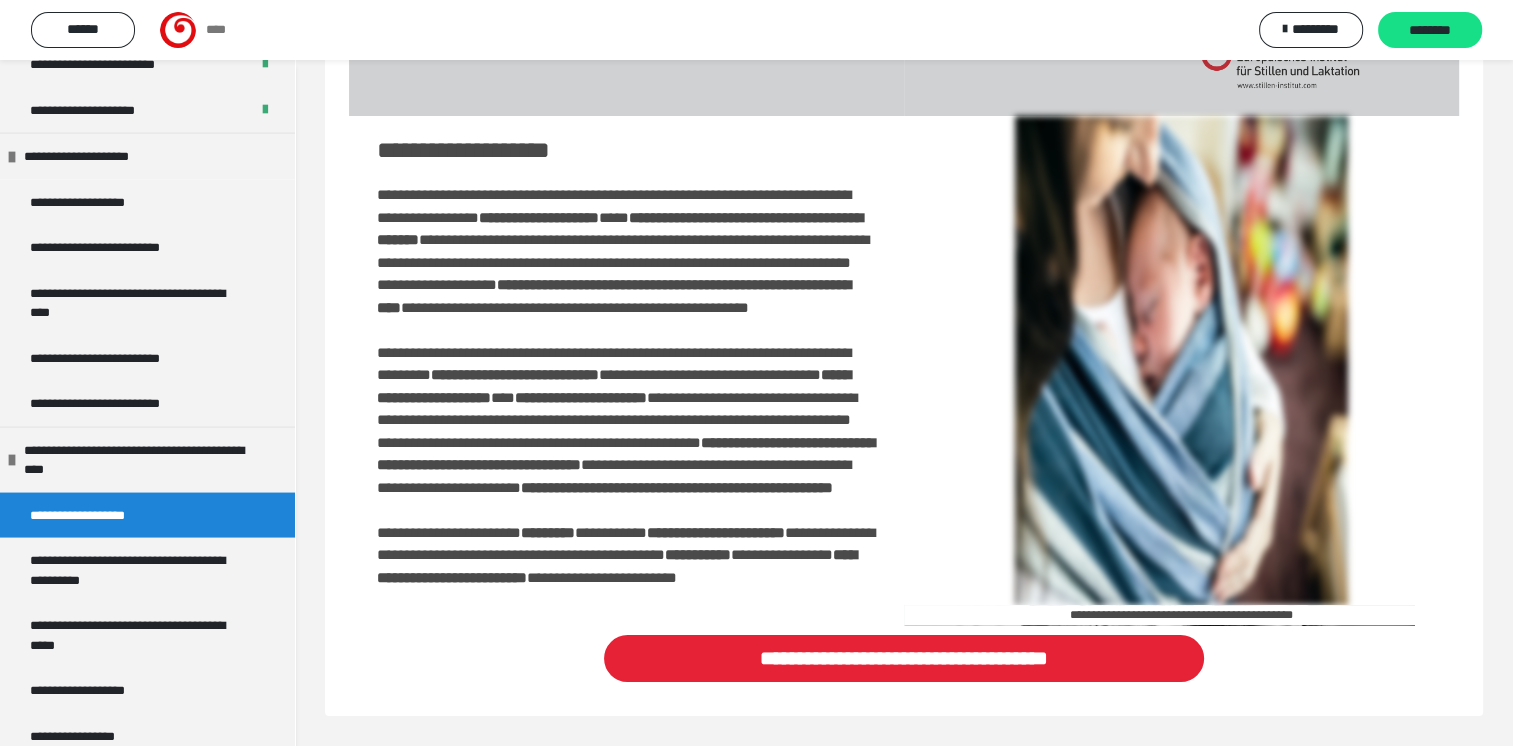 scroll, scrollTop: 264, scrollLeft: 0, axis: vertical 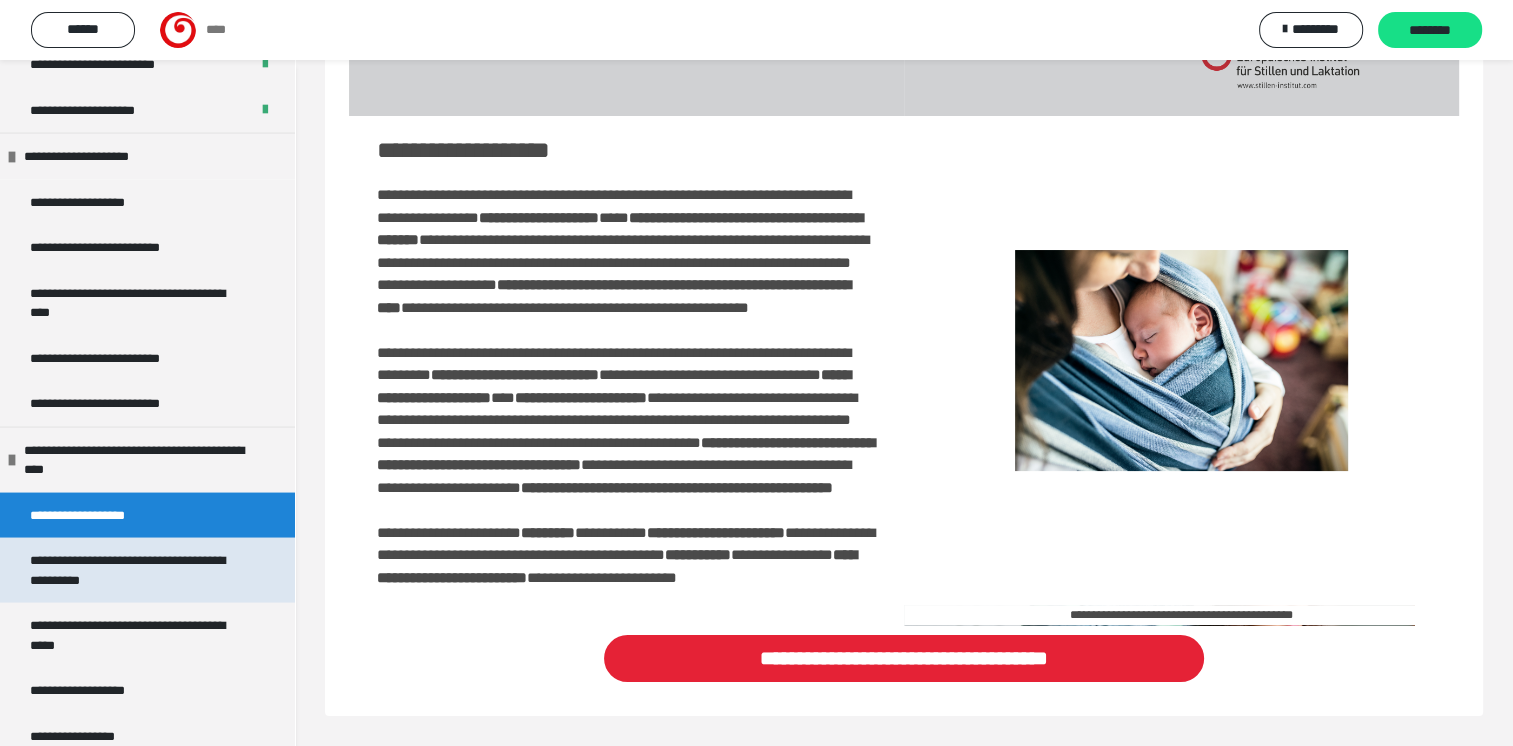 click on "**********" at bounding box center [132, 569] 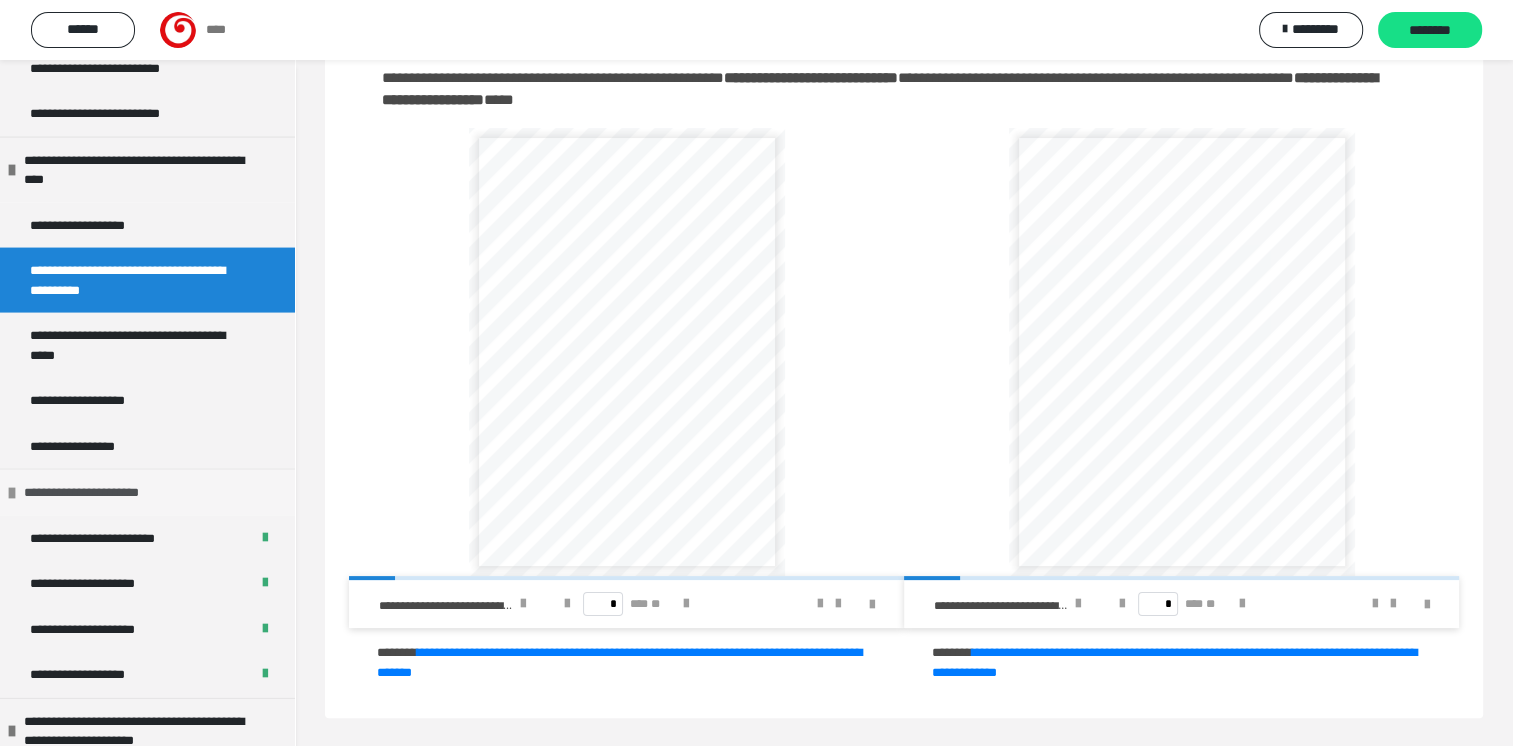 scroll, scrollTop: 4100, scrollLeft: 0, axis: vertical 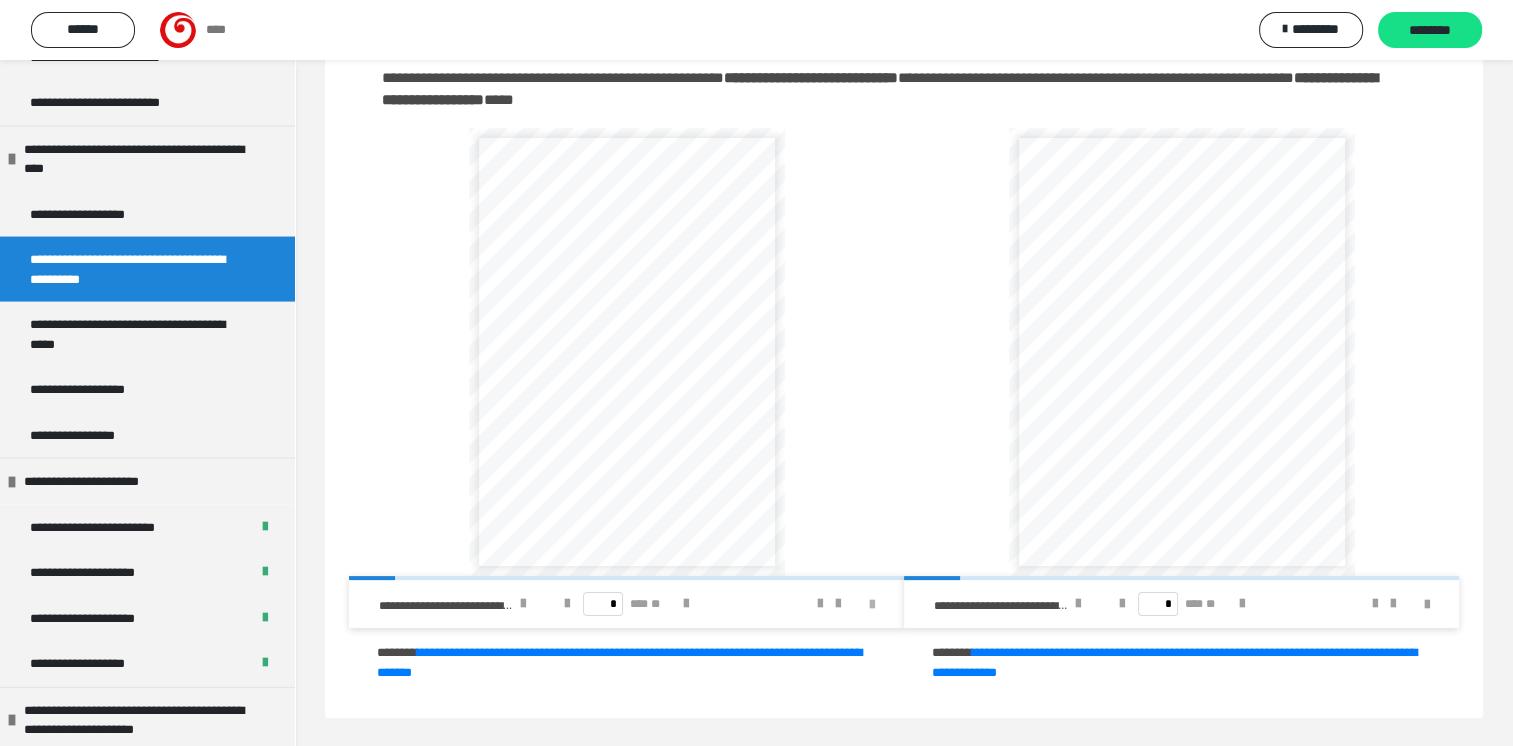 click at bounding box center (872, 605) 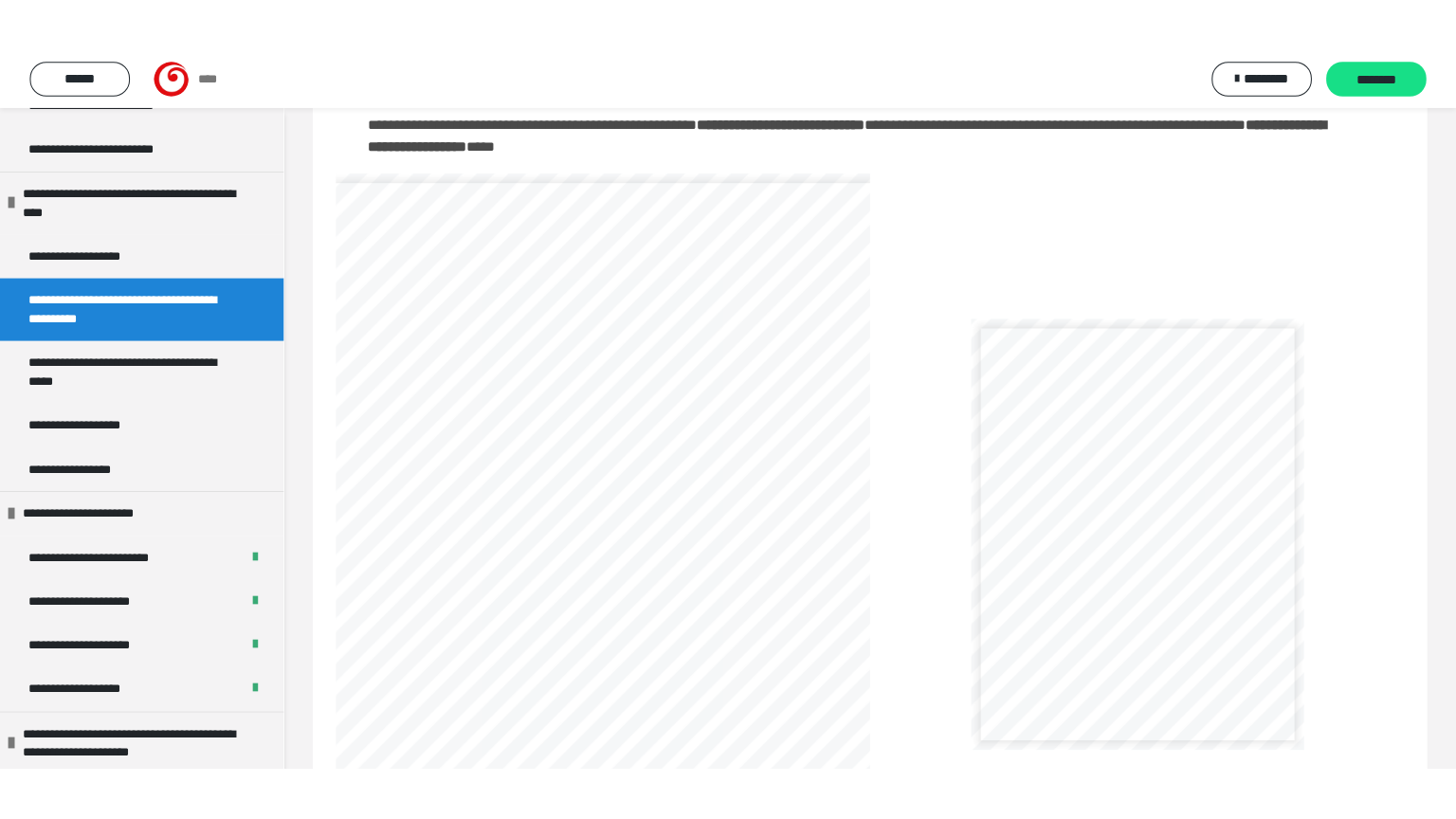scroll, scrollTop: 140, scrollLeft: 0, axis: vertical 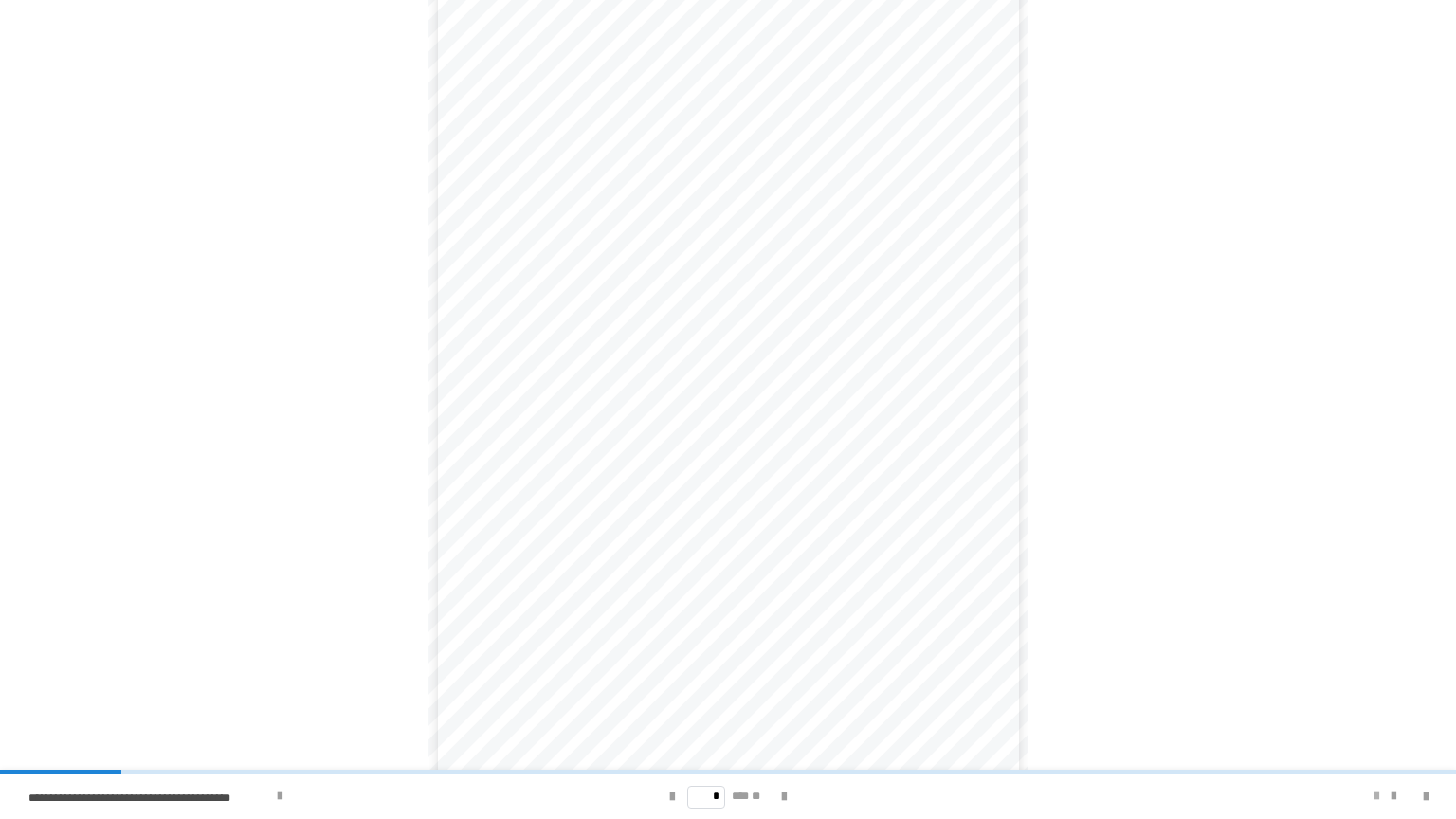 click at bounding box center [1376, 796] 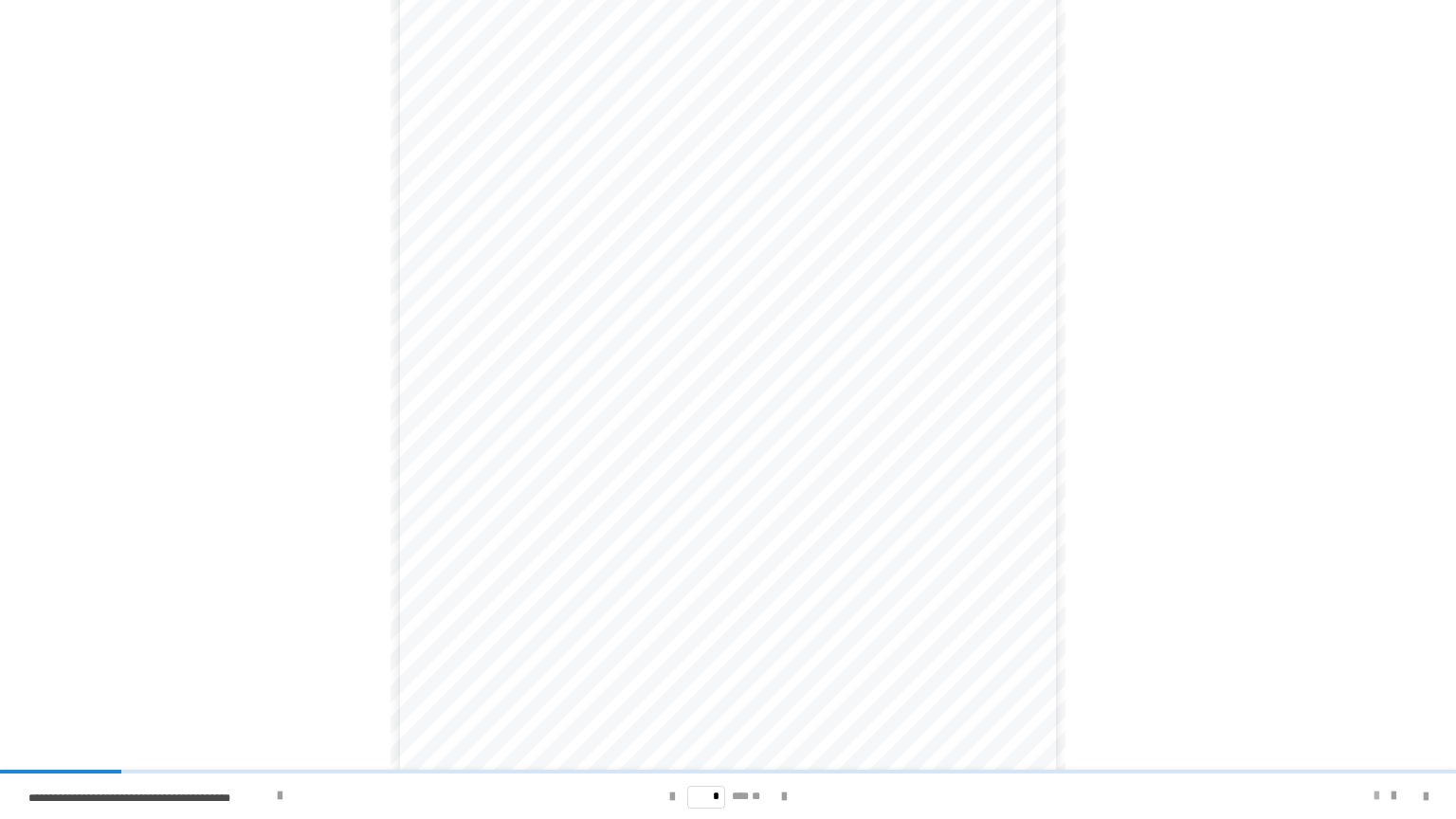 scroll, scrollTop: 76, scrollLeft: 0, axis: vertical 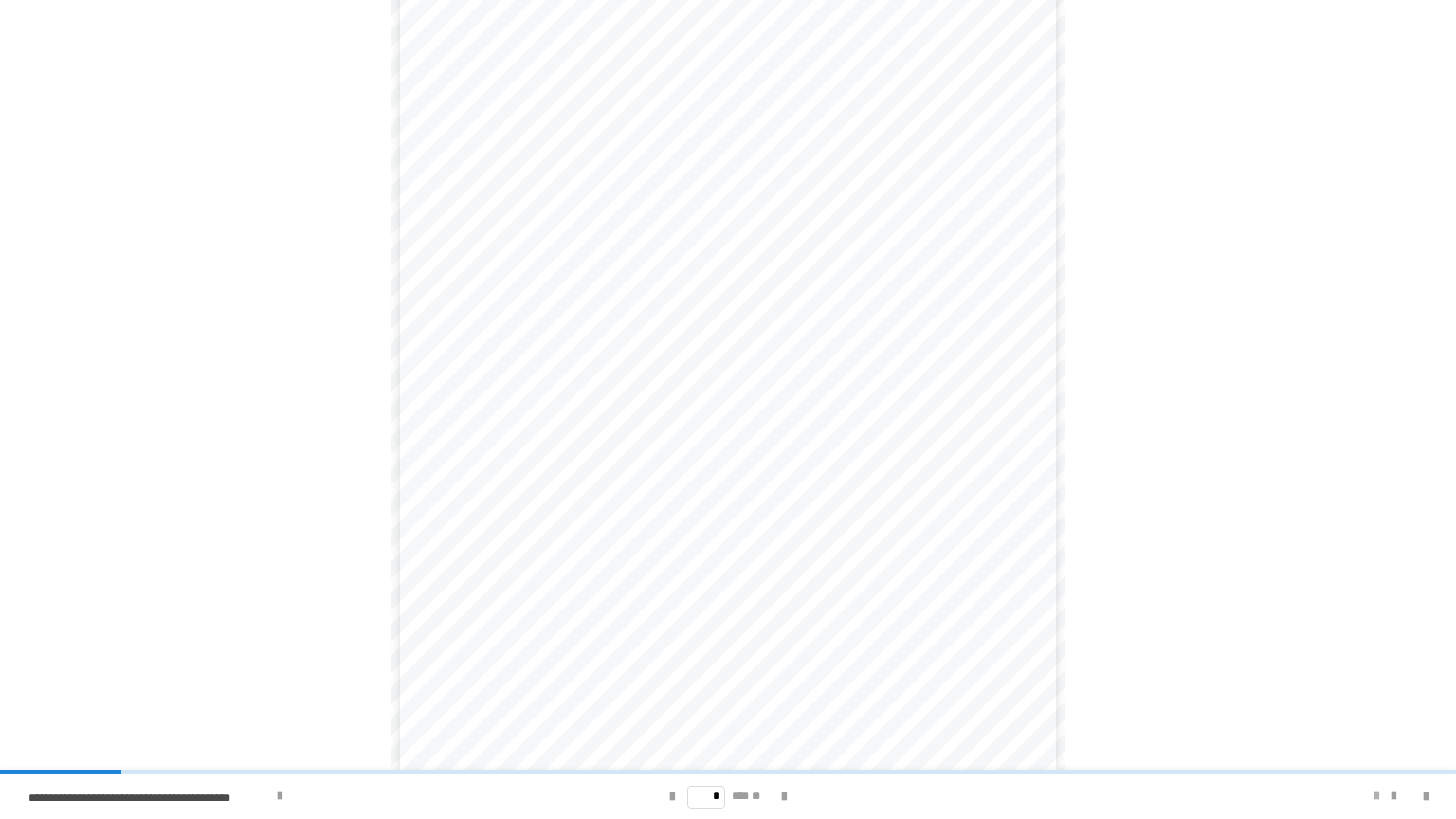 click at bounding box center (1376, 796) 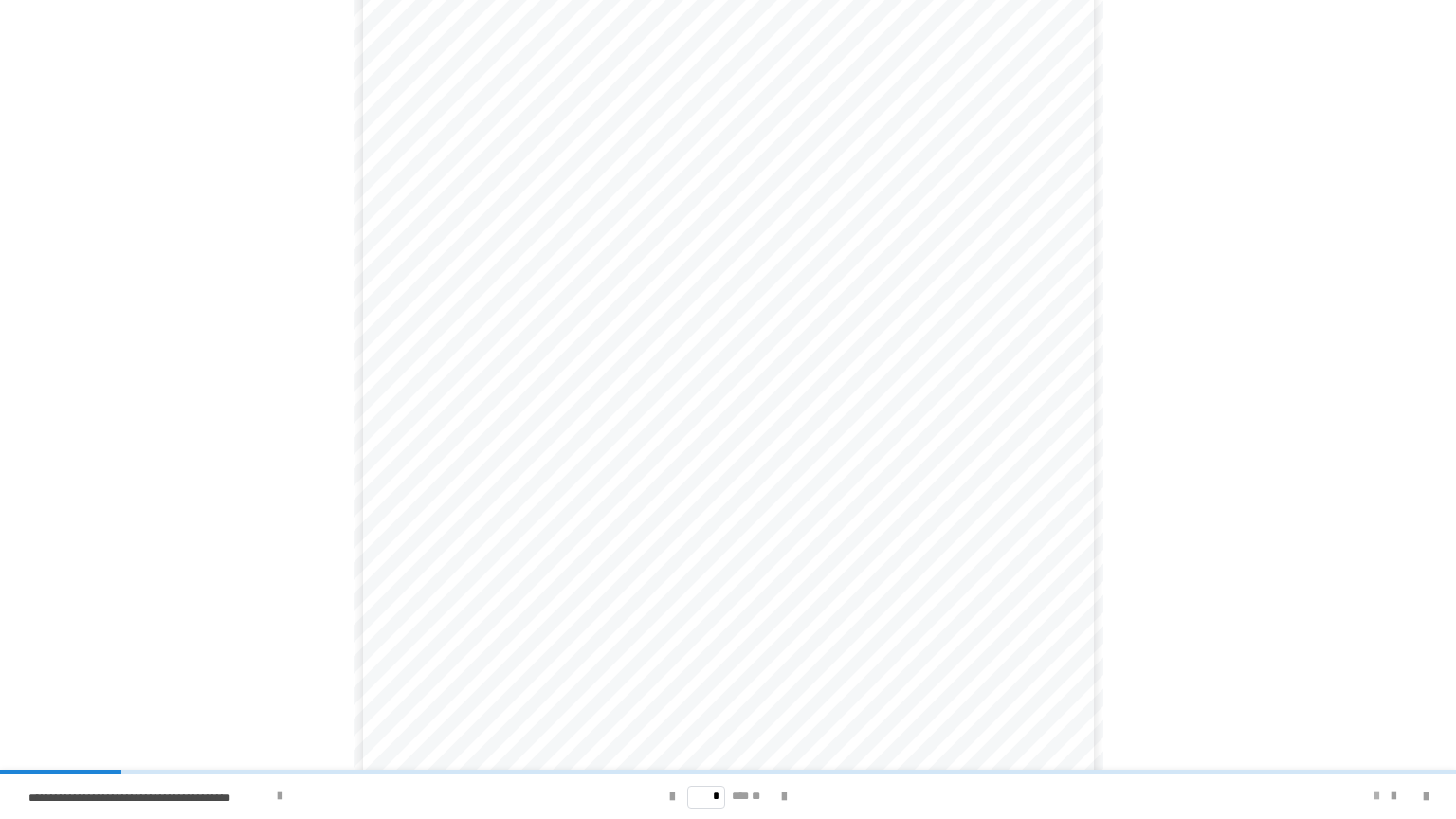 click at bounding box center (1376, 796) 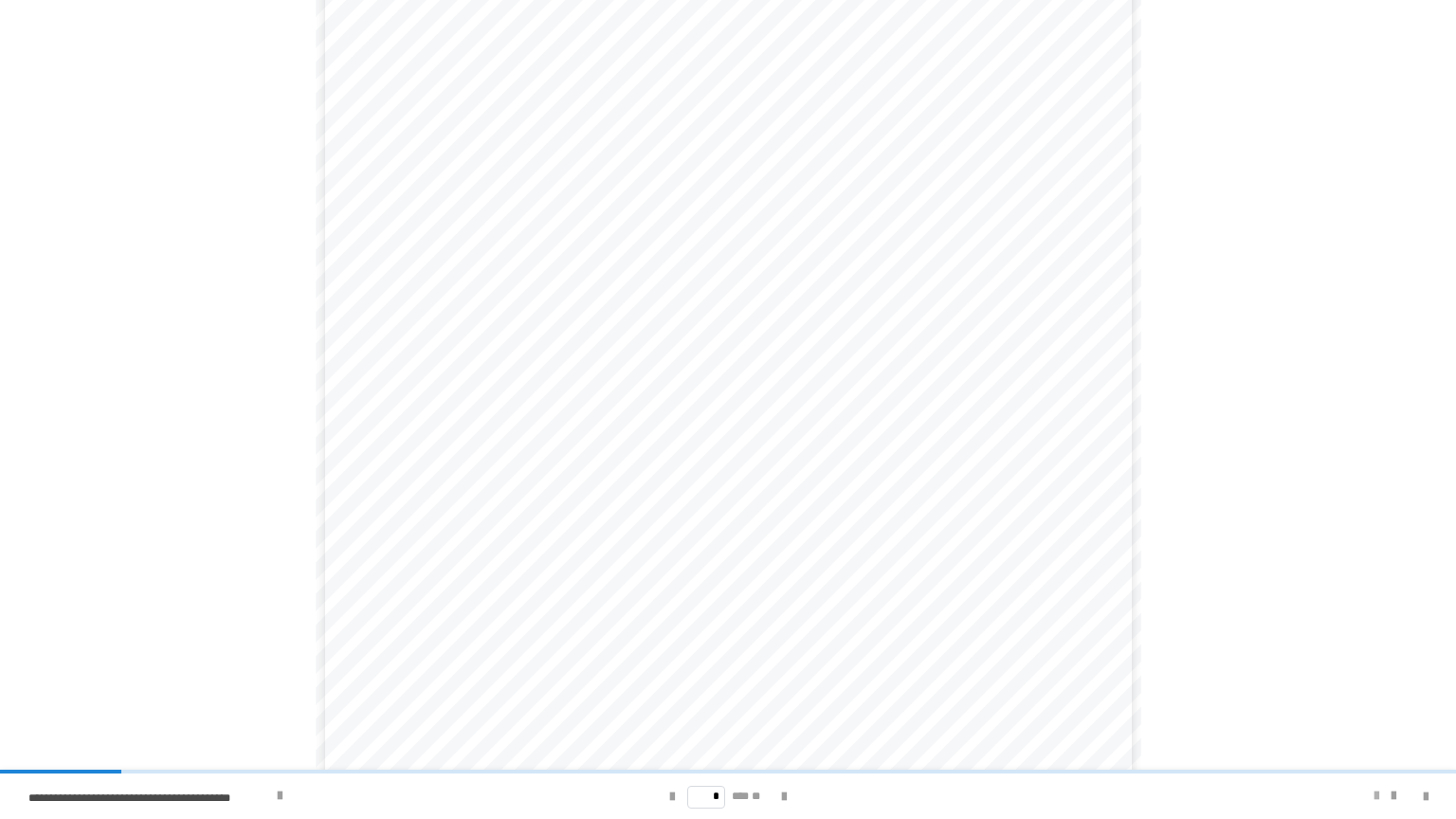 click at bounding box center (1376, 796) 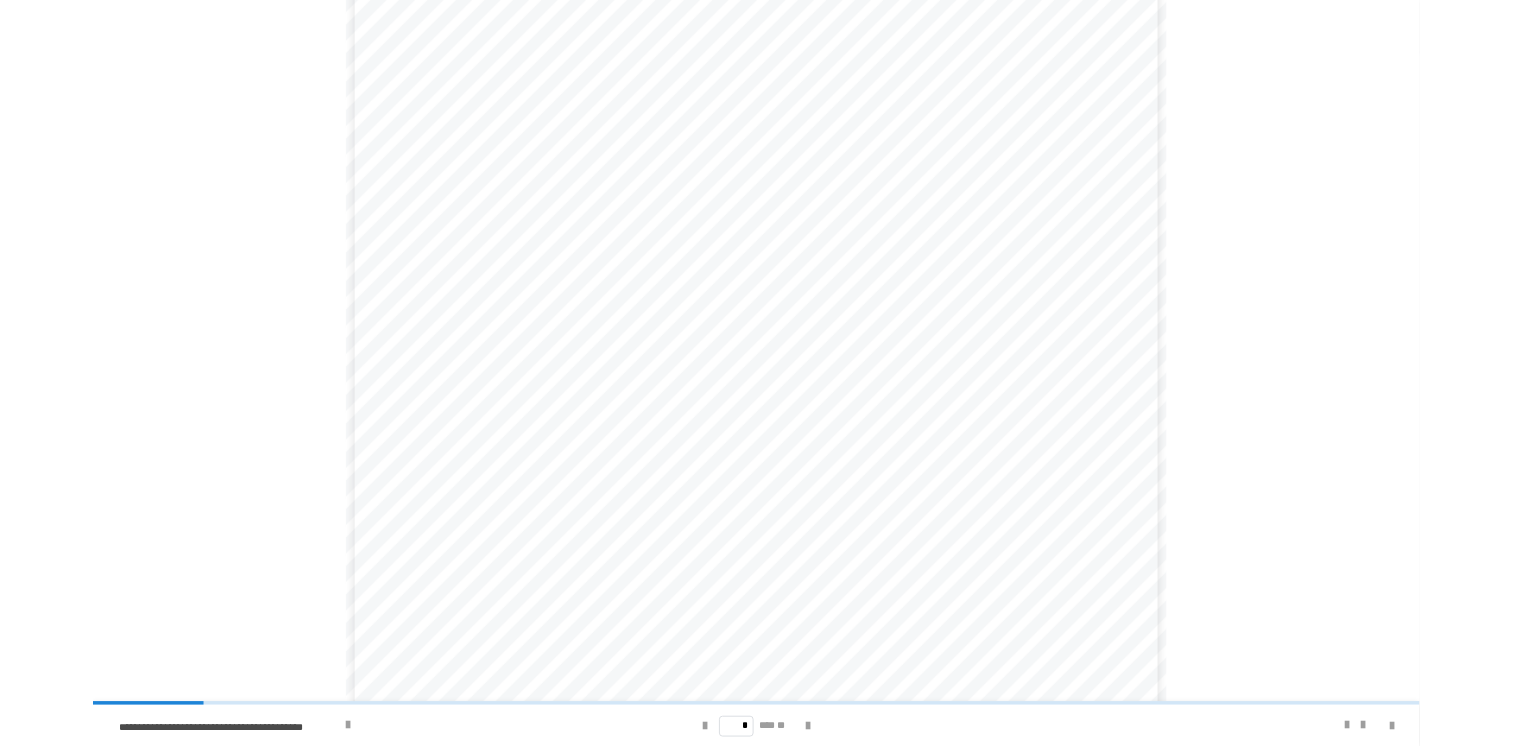 scroll, scrollTop: 506, scrollLeft: 0, axis: vertical 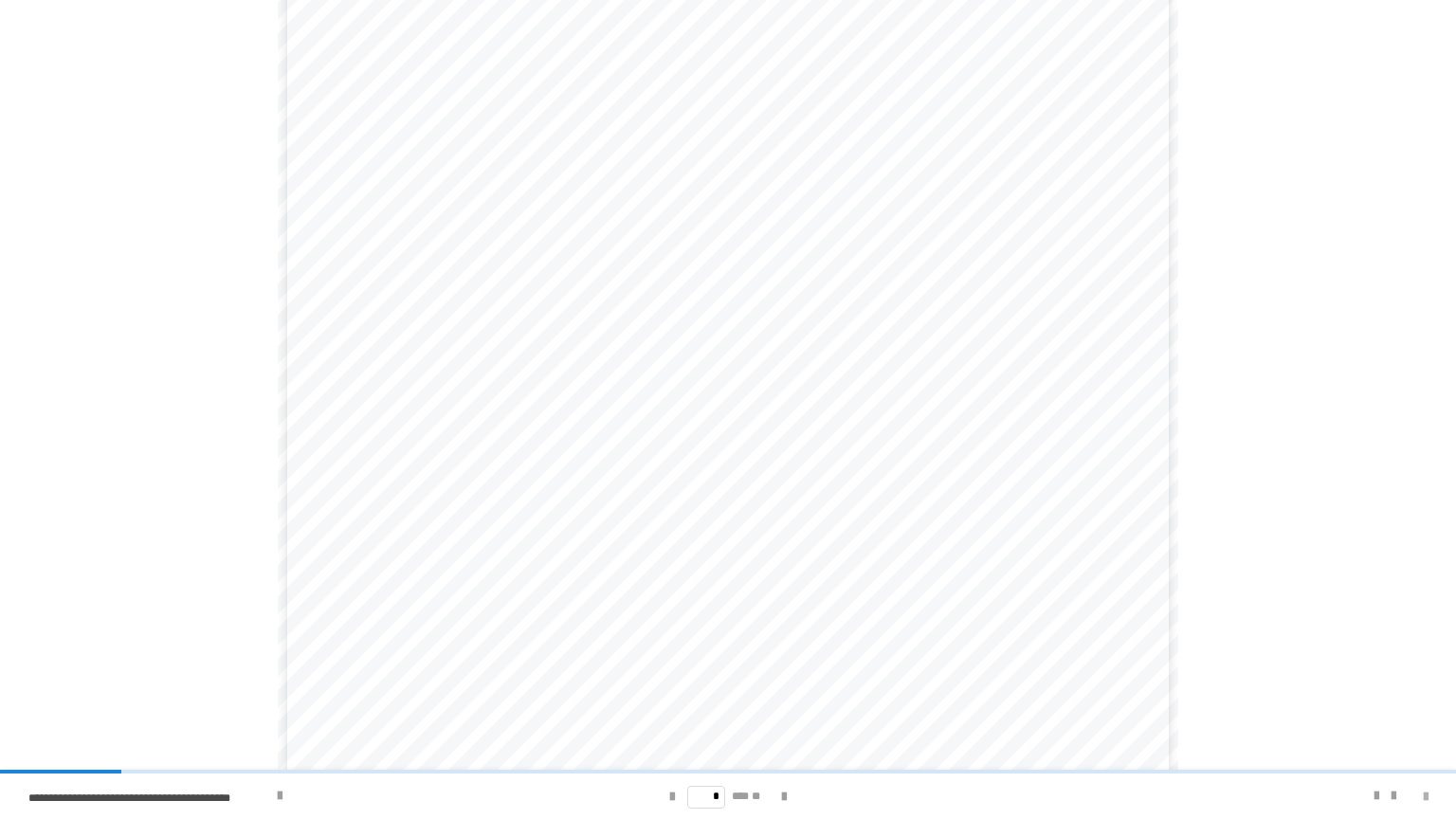 click at bounding box center (1426, 797) 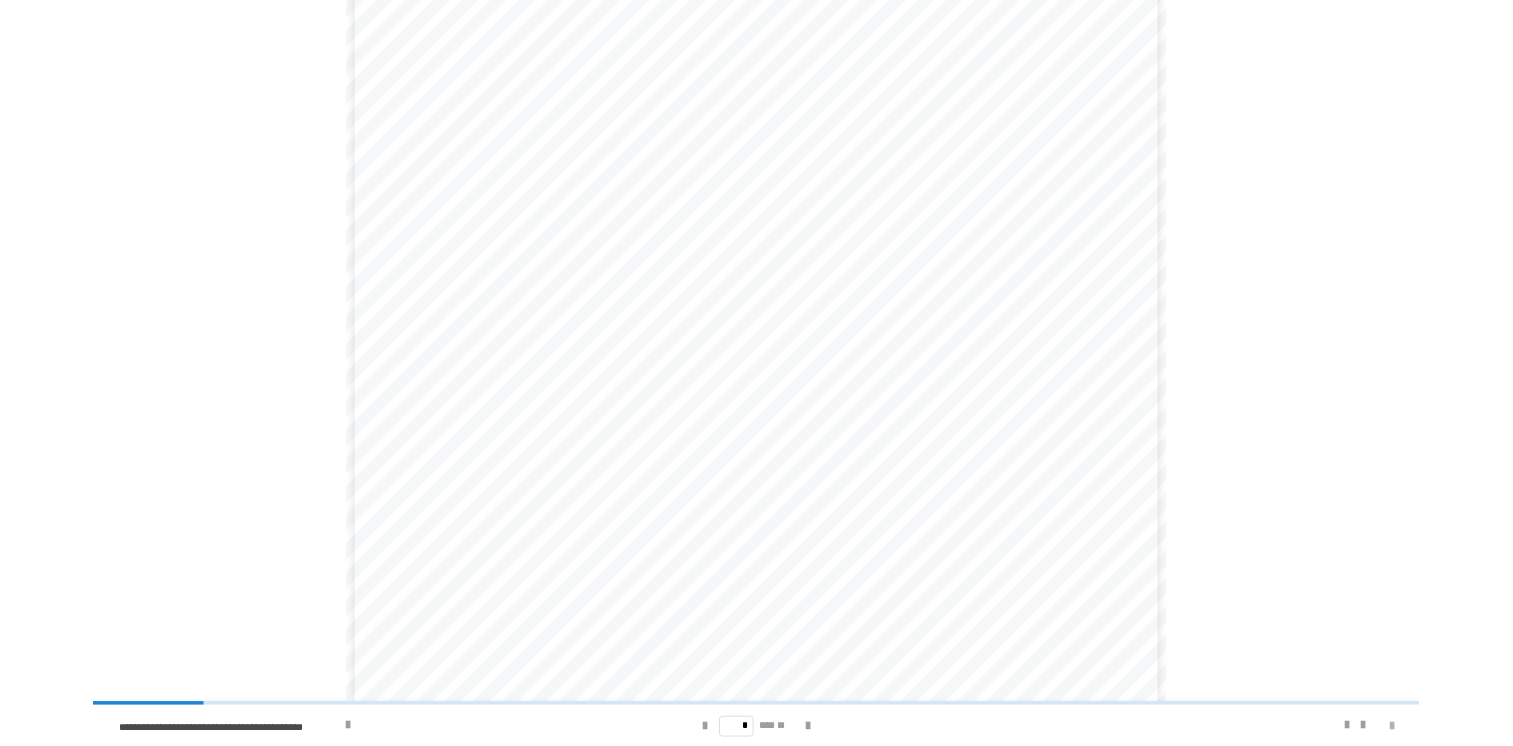 scroll, scrollTop: 0, scrollLeft: 0, axis: both 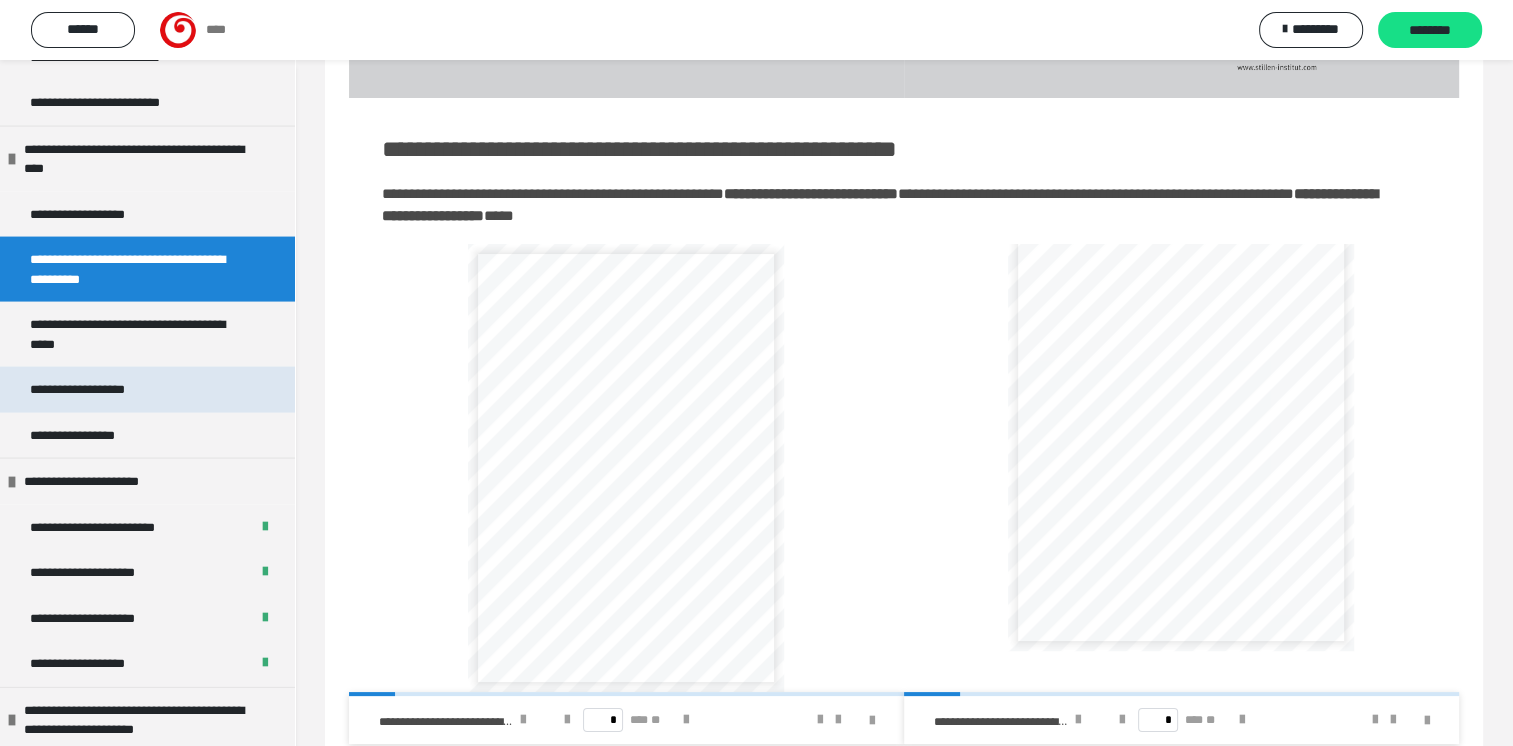click on "**********" at bounding box center (92, 390) 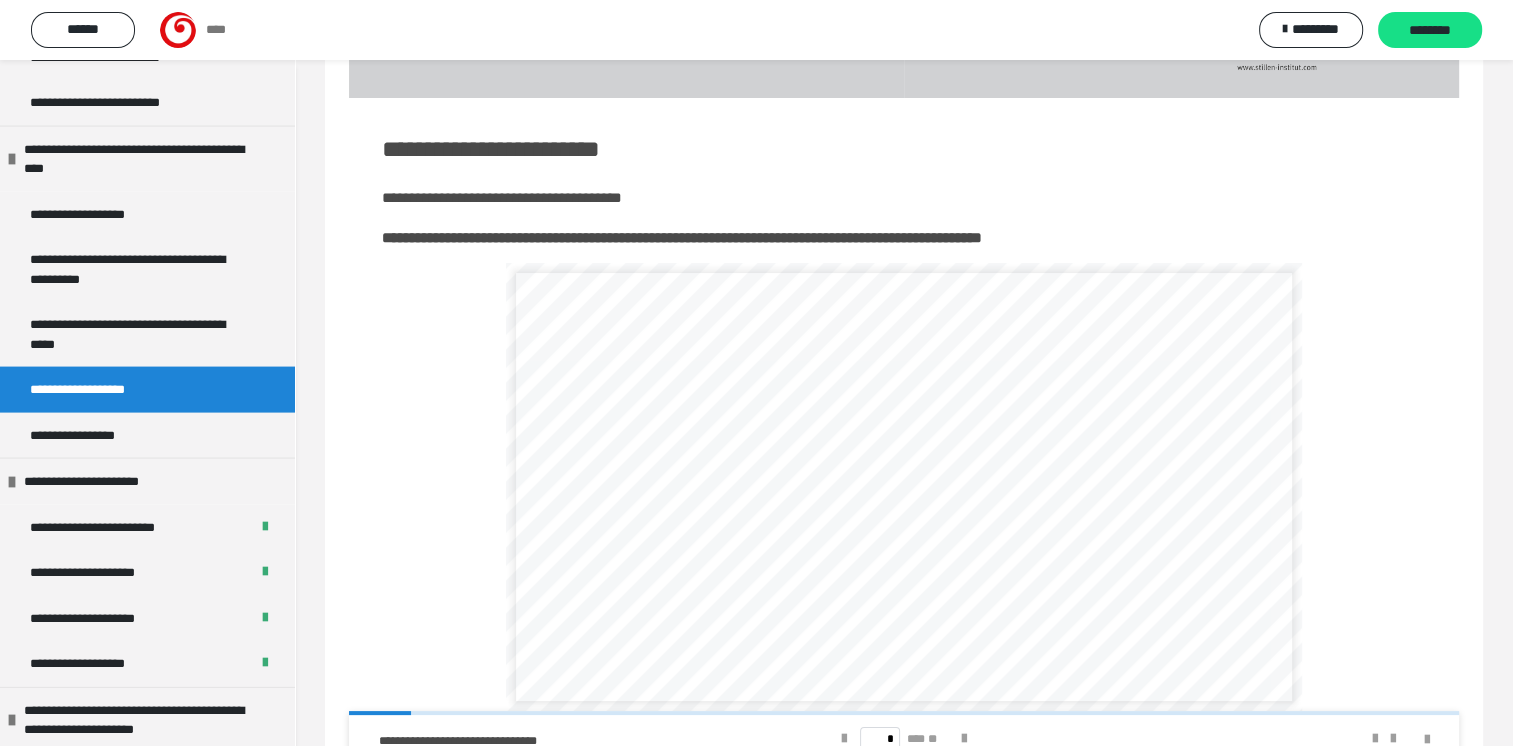 scroll, scrollTop: 218, scrollLeft: 0, axis: vertical 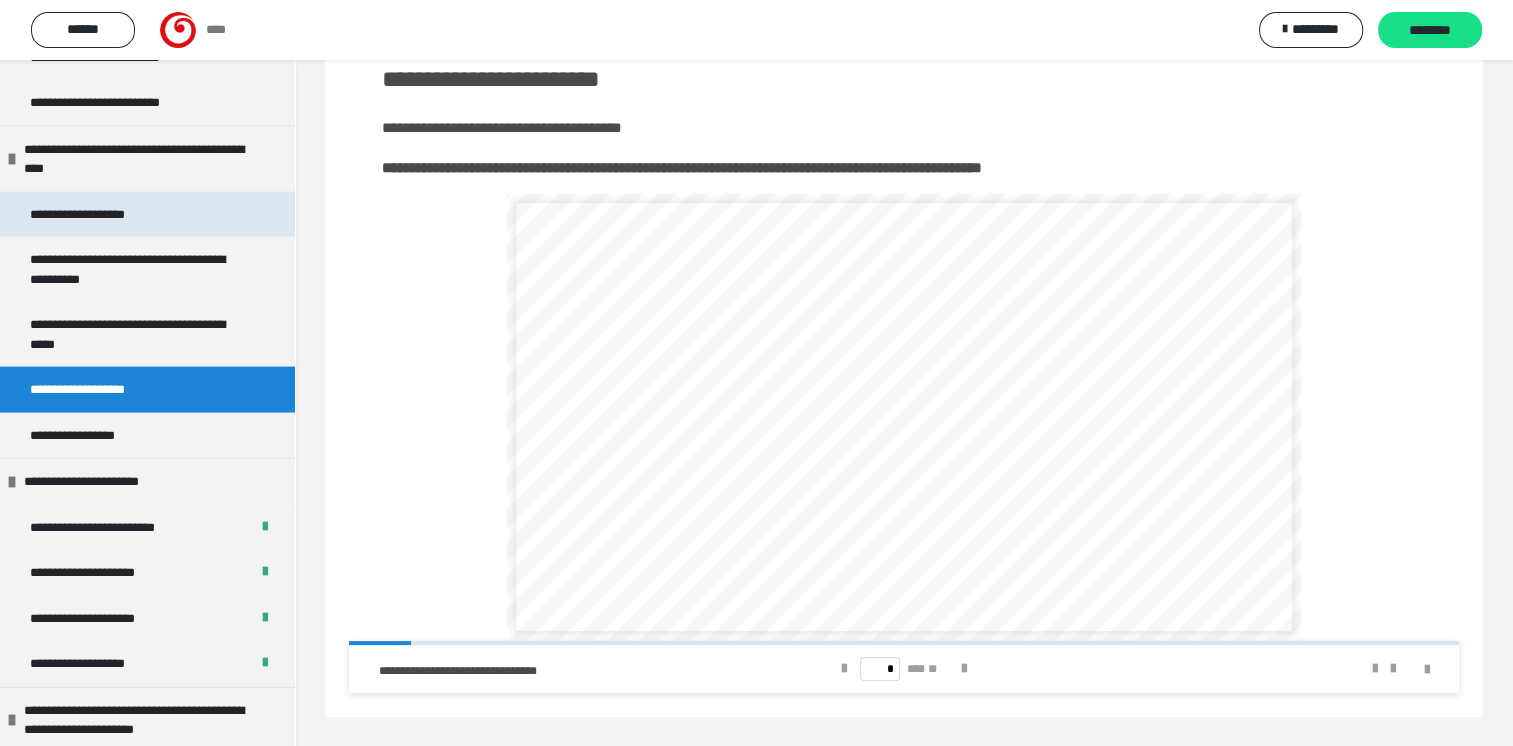 click on "**********" at bounding box center [94, 215] 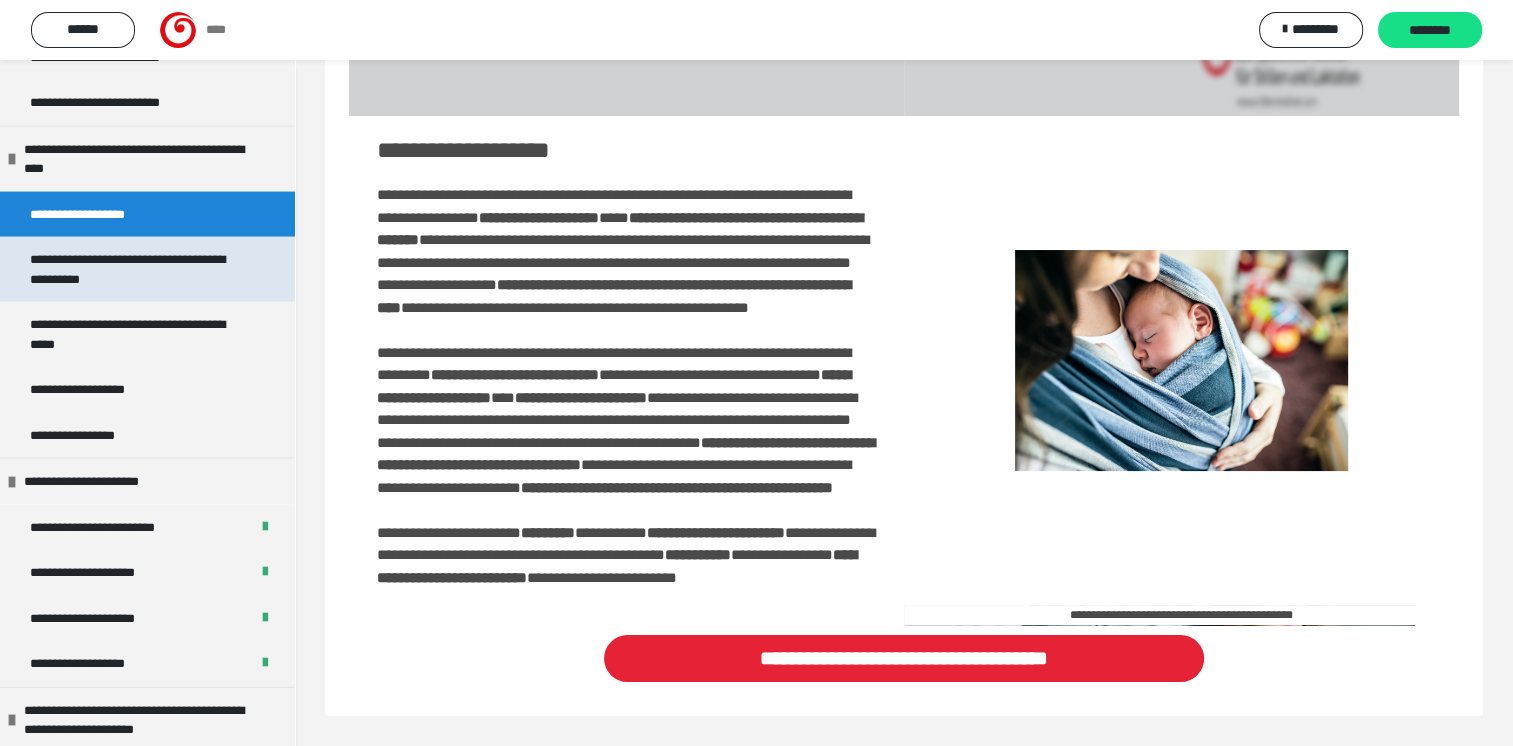 click on "**********" at bounding box center (132, 269) 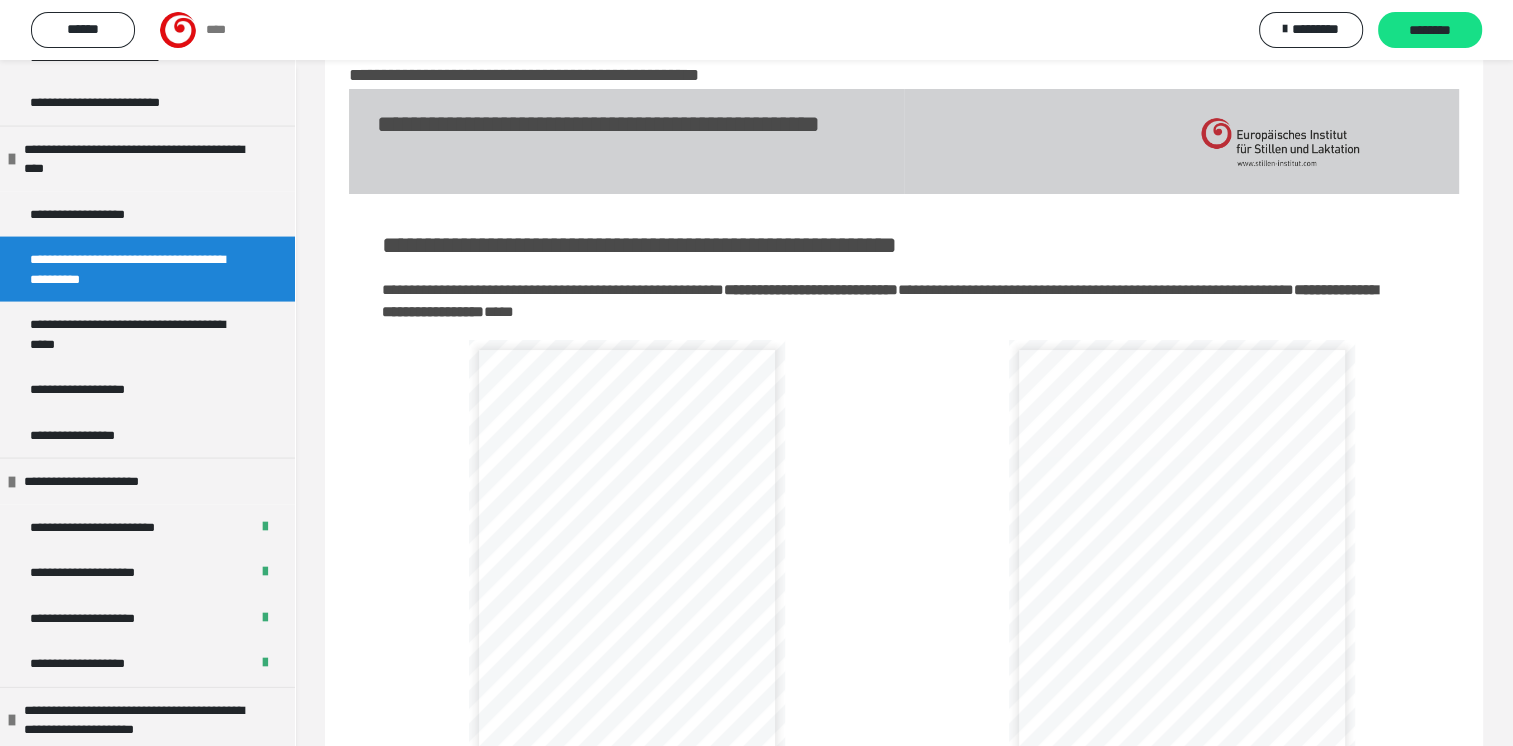 scroll, scrollTop: 0, scrollLeft: 0, axis: both 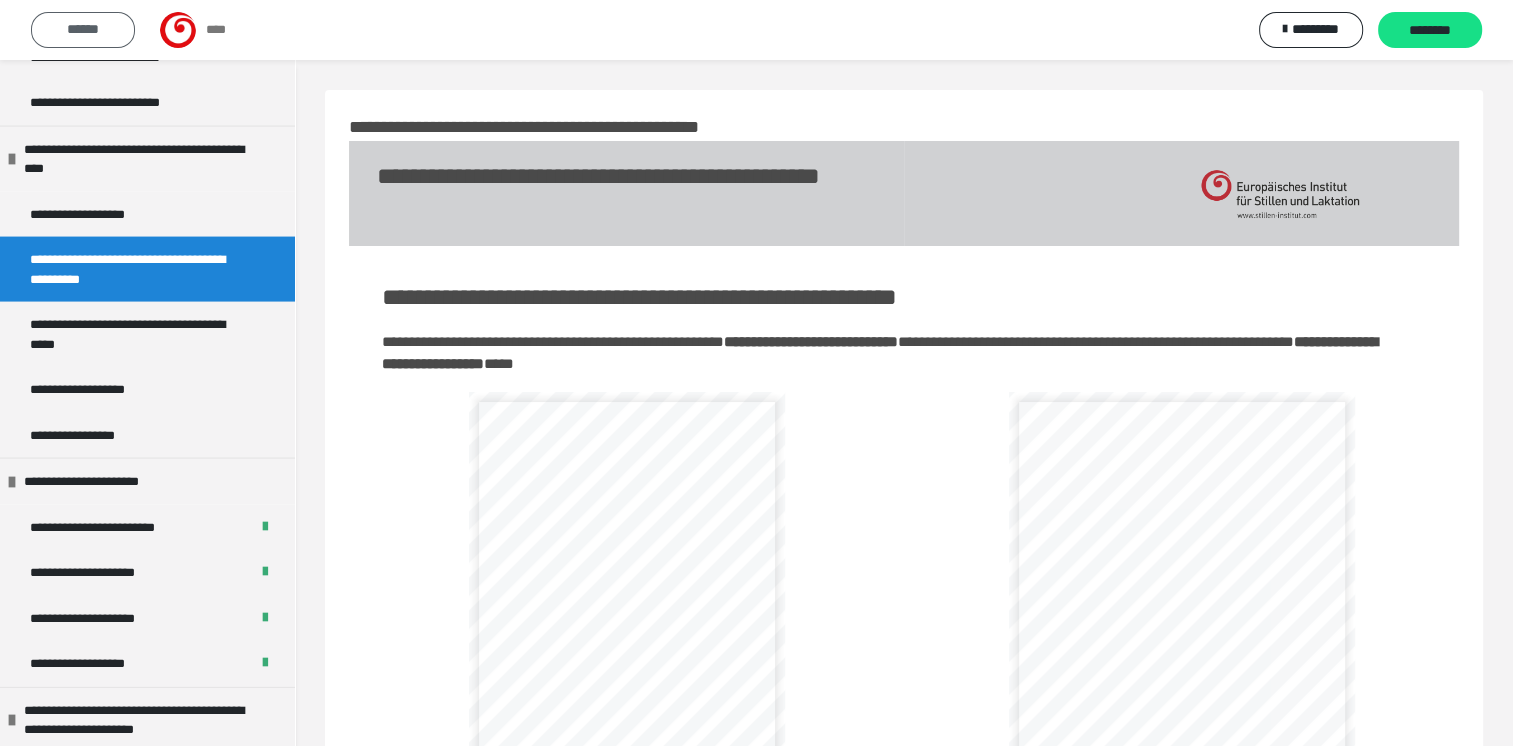 click on "******" at bounding box center [83, 29] 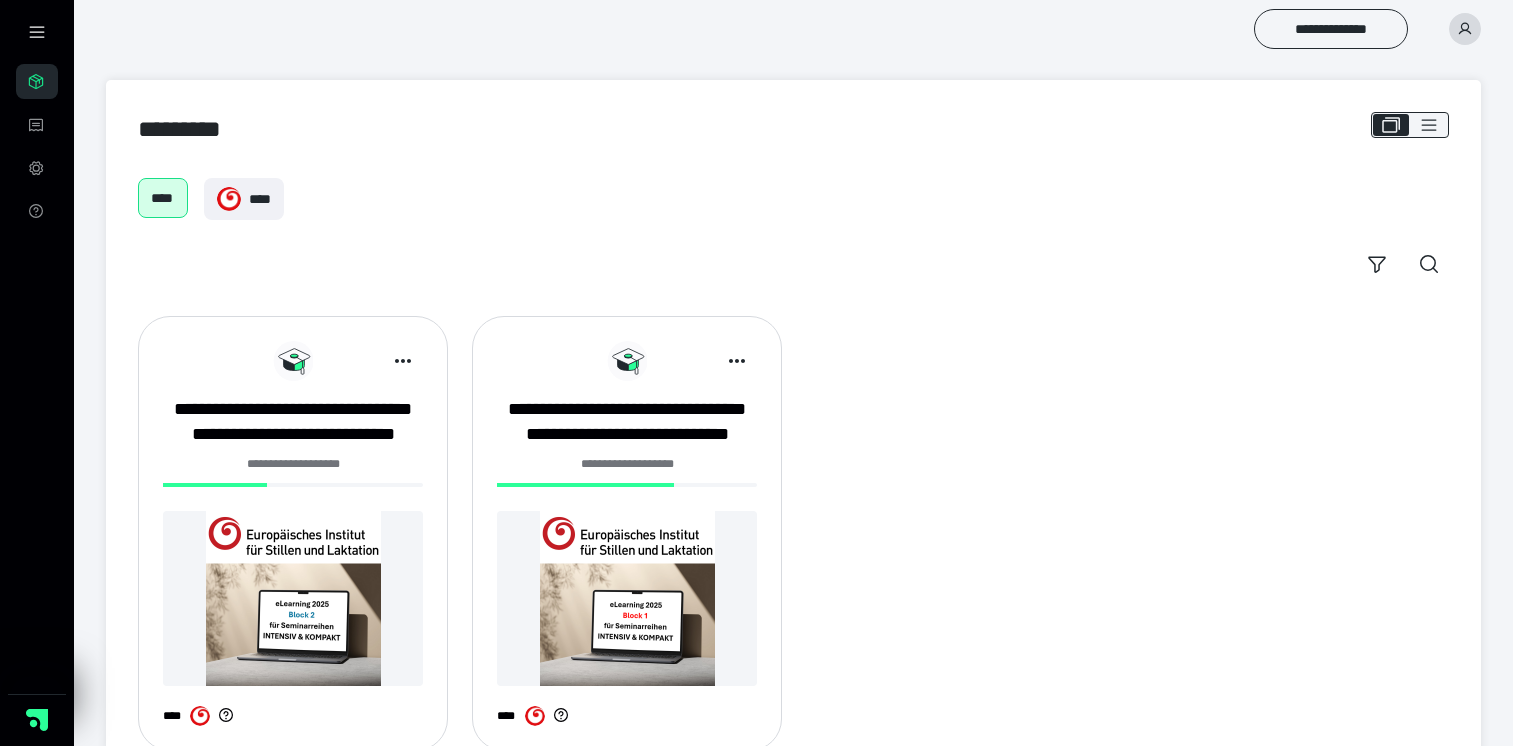 scroll, scrollTop: 0, scrollLeft: 0, axis: both 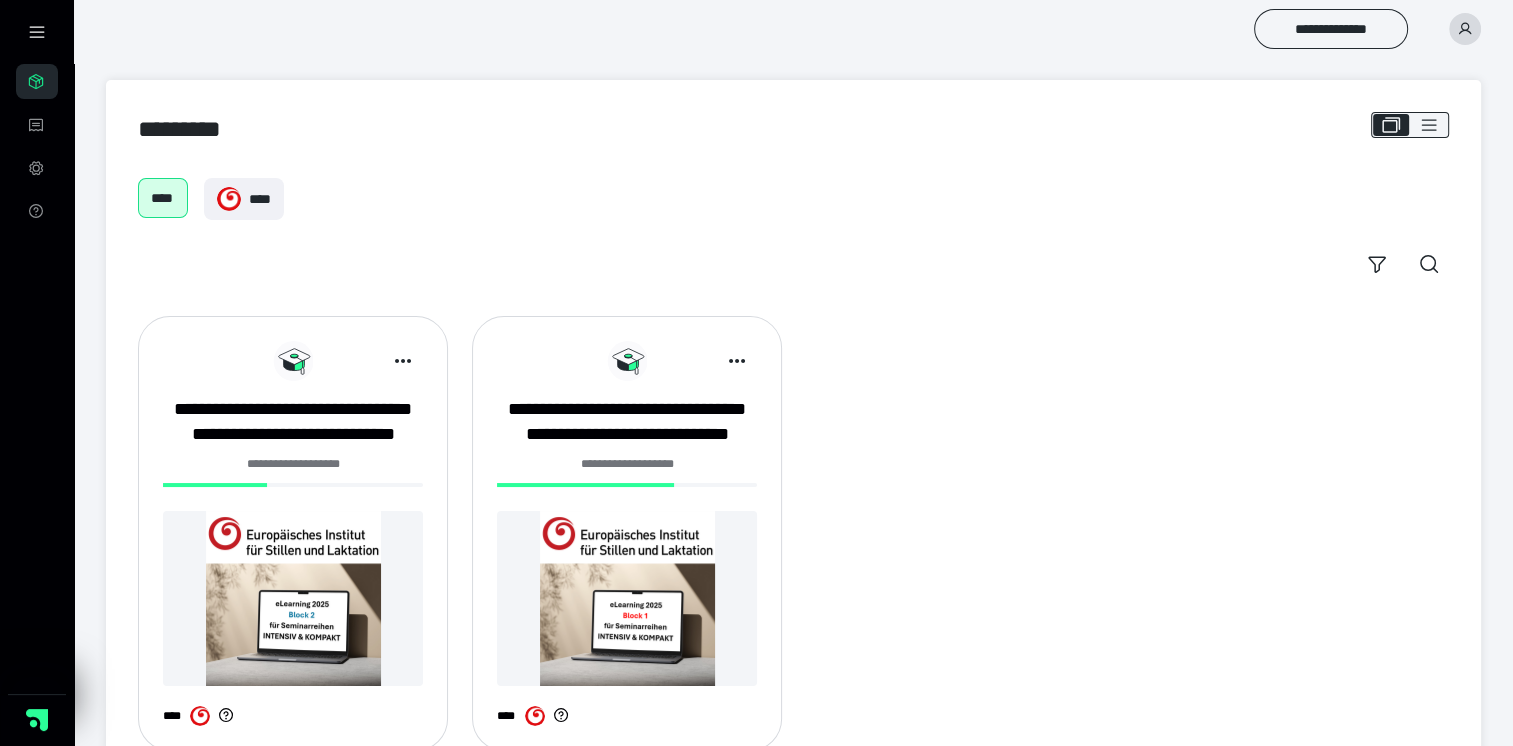 click 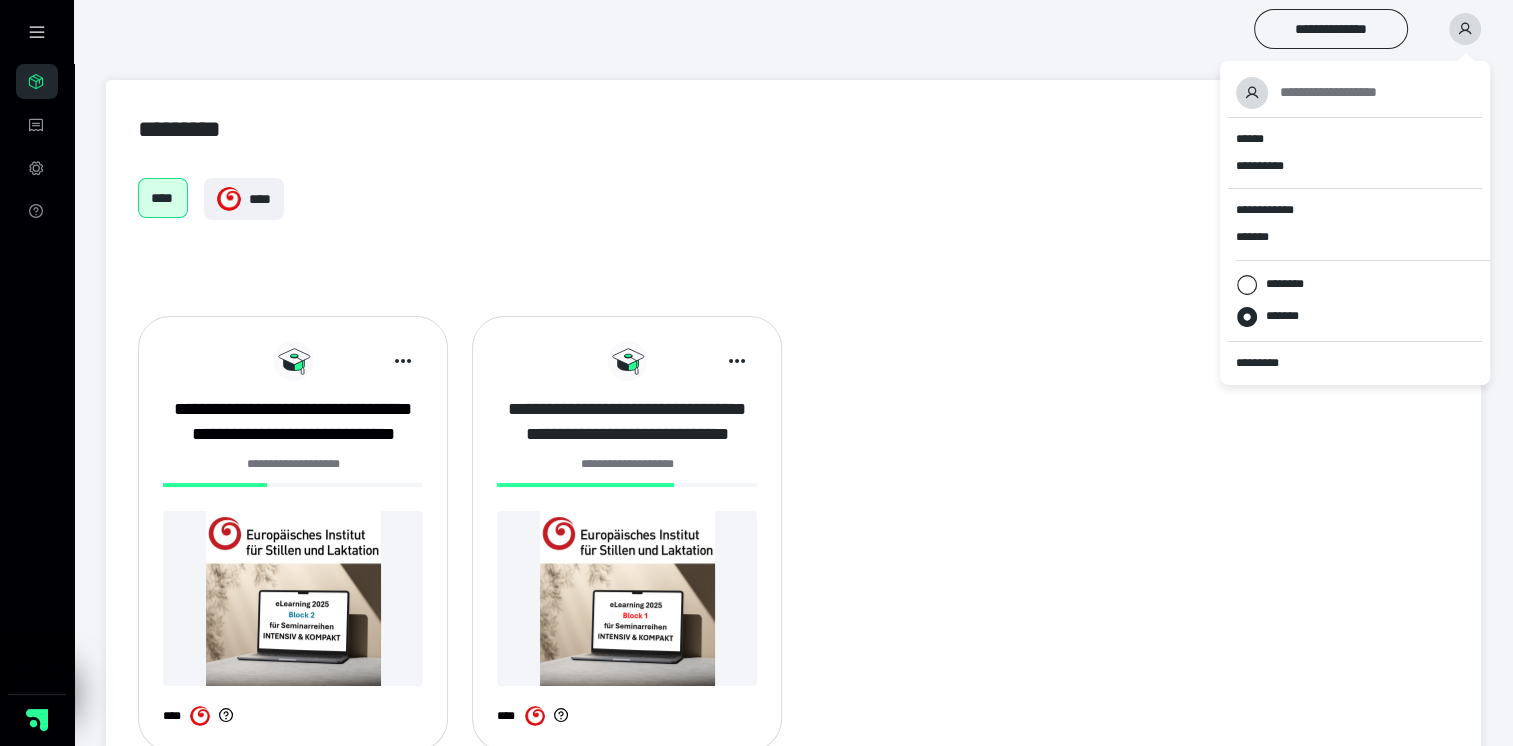 click on "**********" at bounding box center [627, 422] 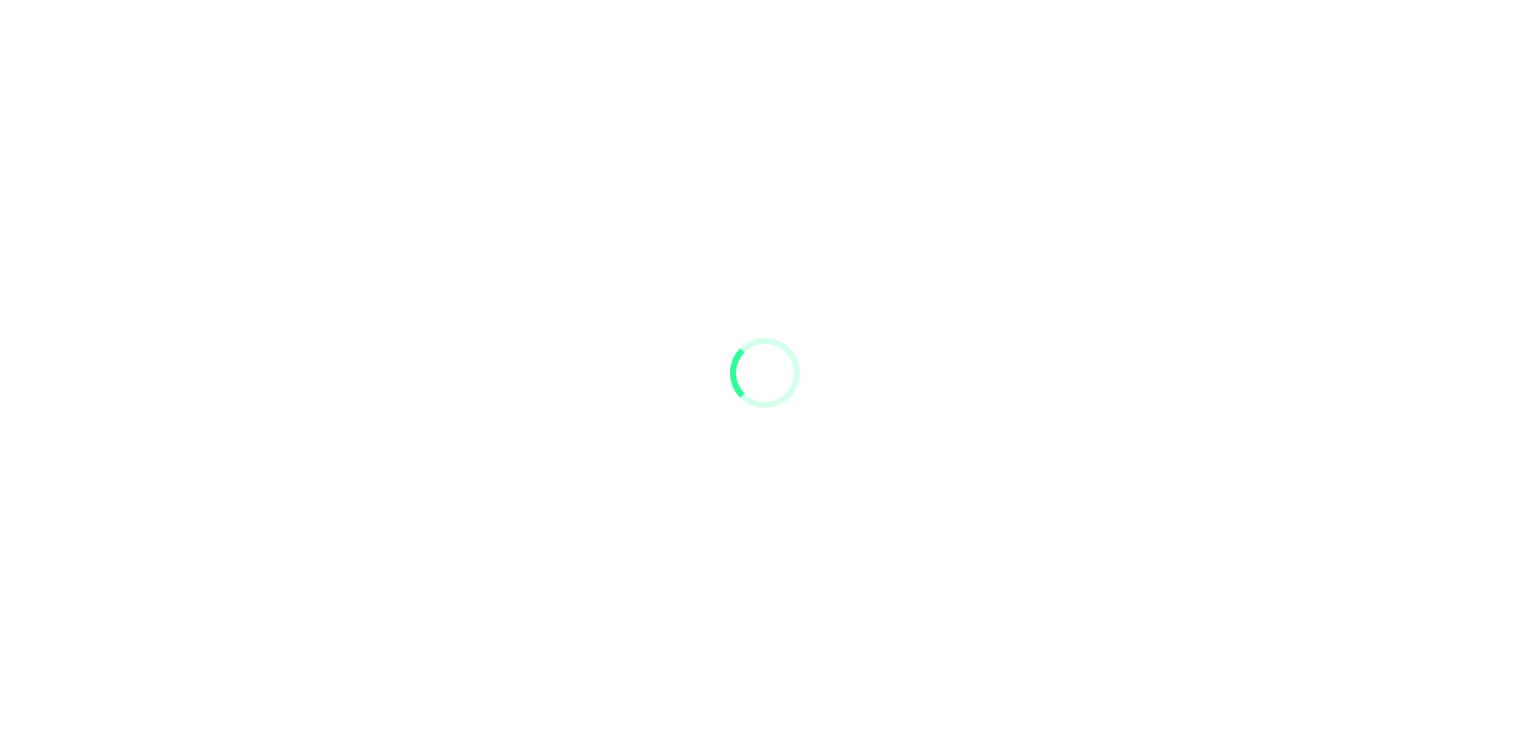 scroll, scrollTop: 0, scrollLeft: 0, axis: both 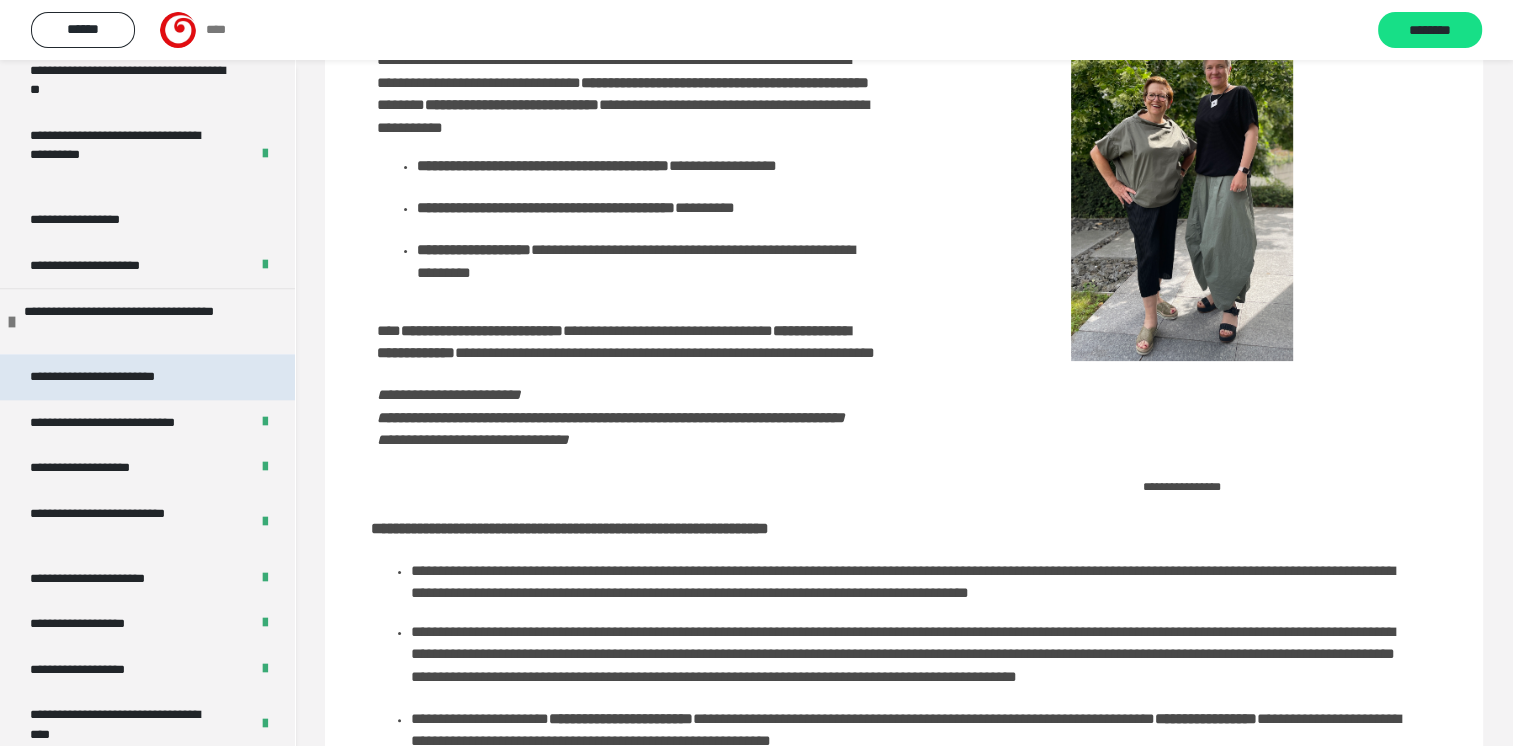 click on "**********" at bounding box center (120, 377) 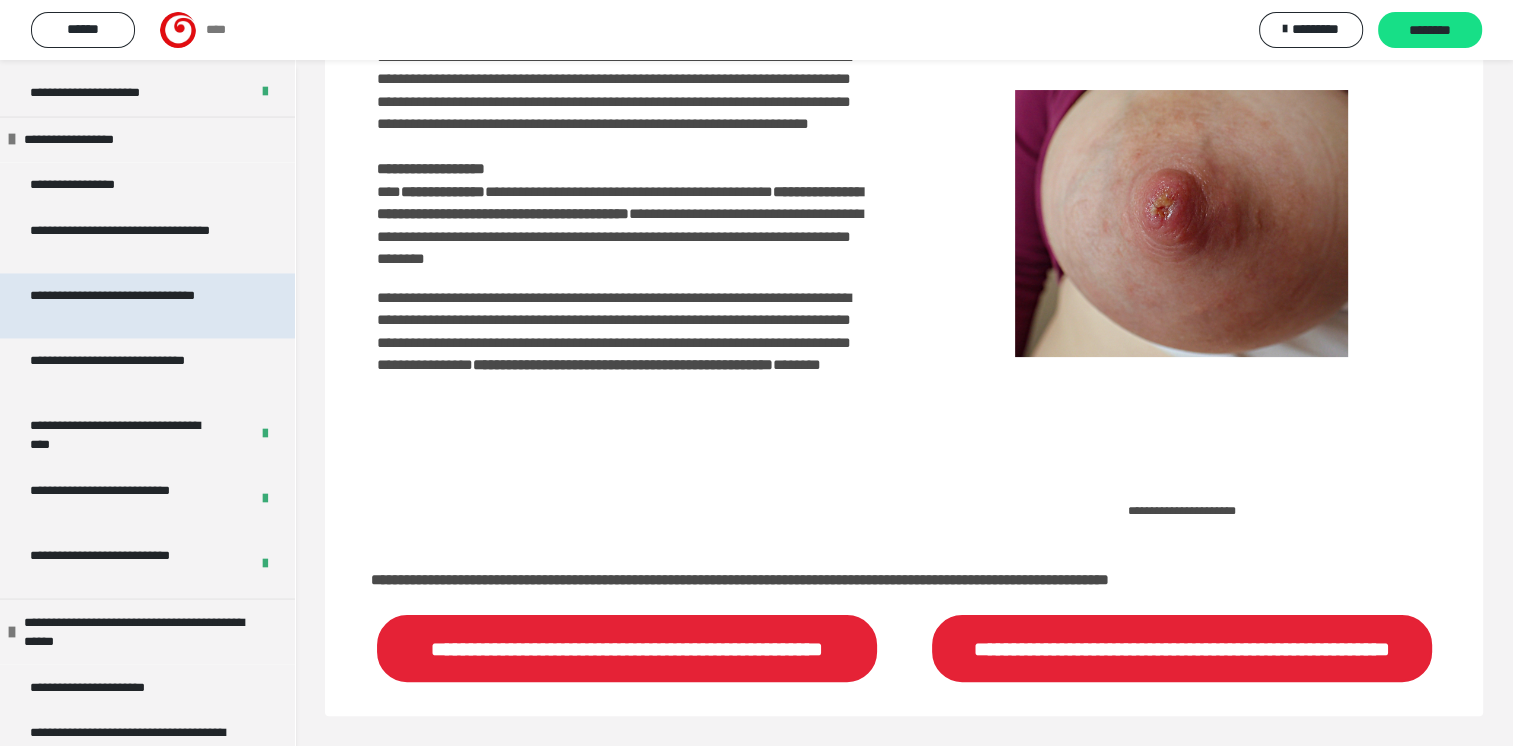 scroll, scrollTop: 3200, scrollLeft: 0, axis: vertical 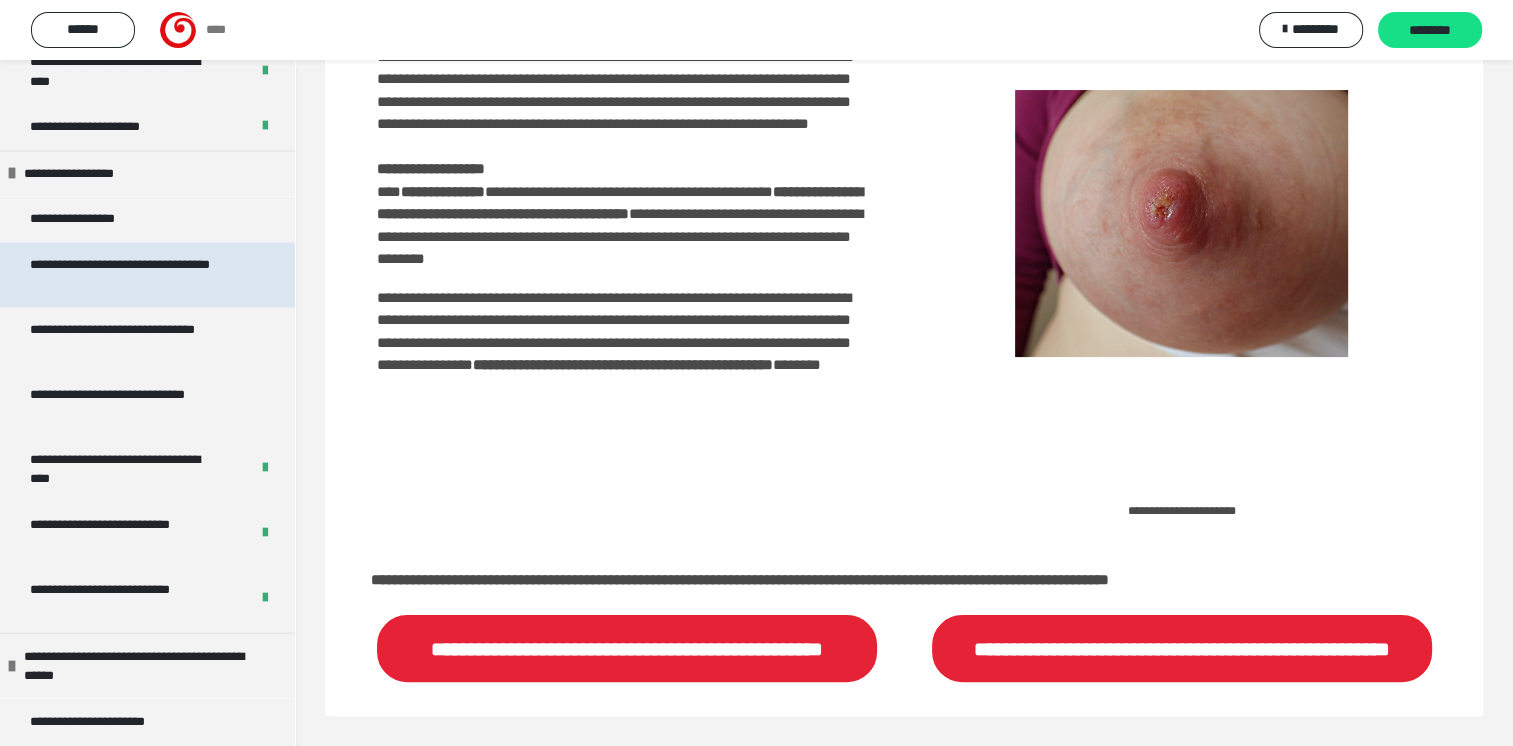 click on "**********" at bounding box center (132, 274) 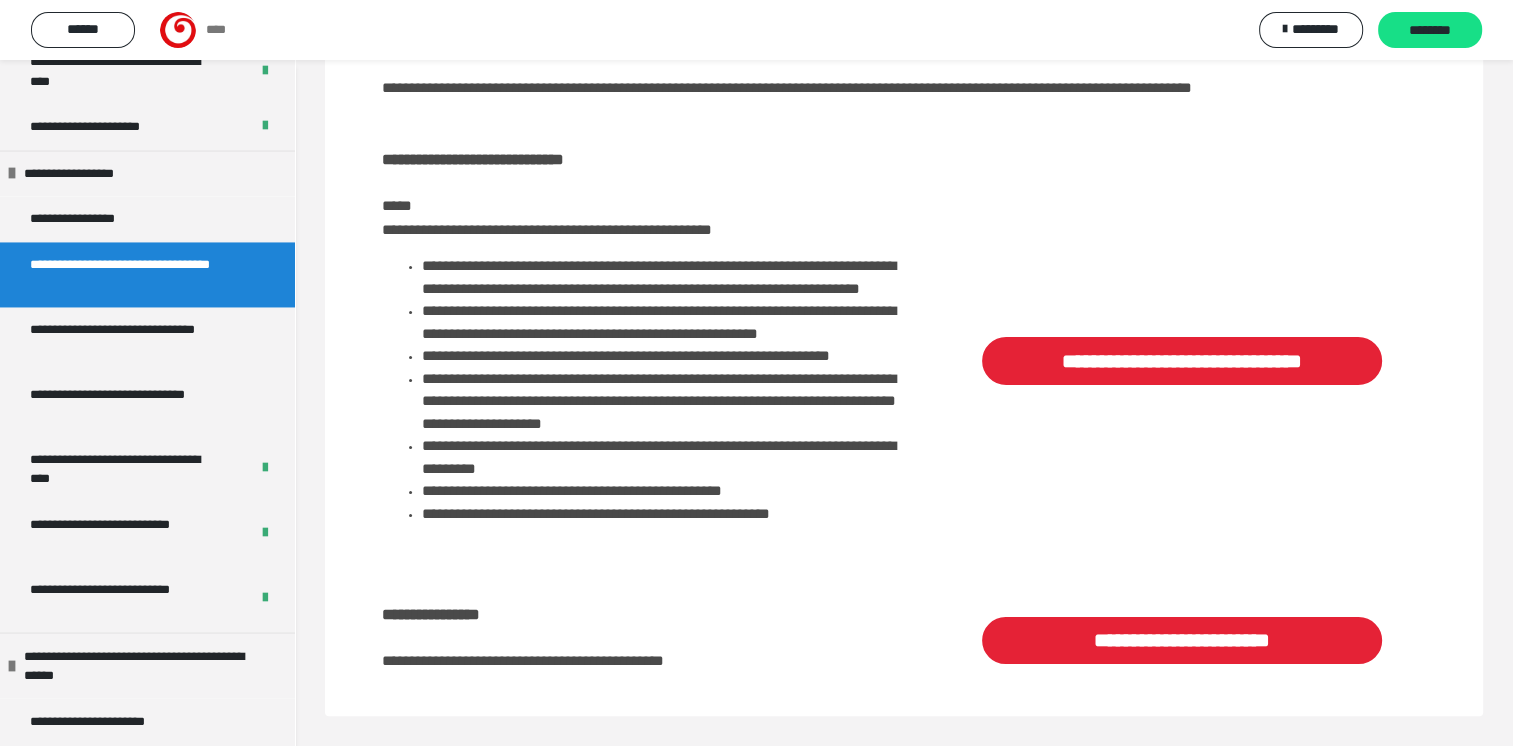 scroll, scrollTop: 349, scrollLeft: 0, axis: vertical 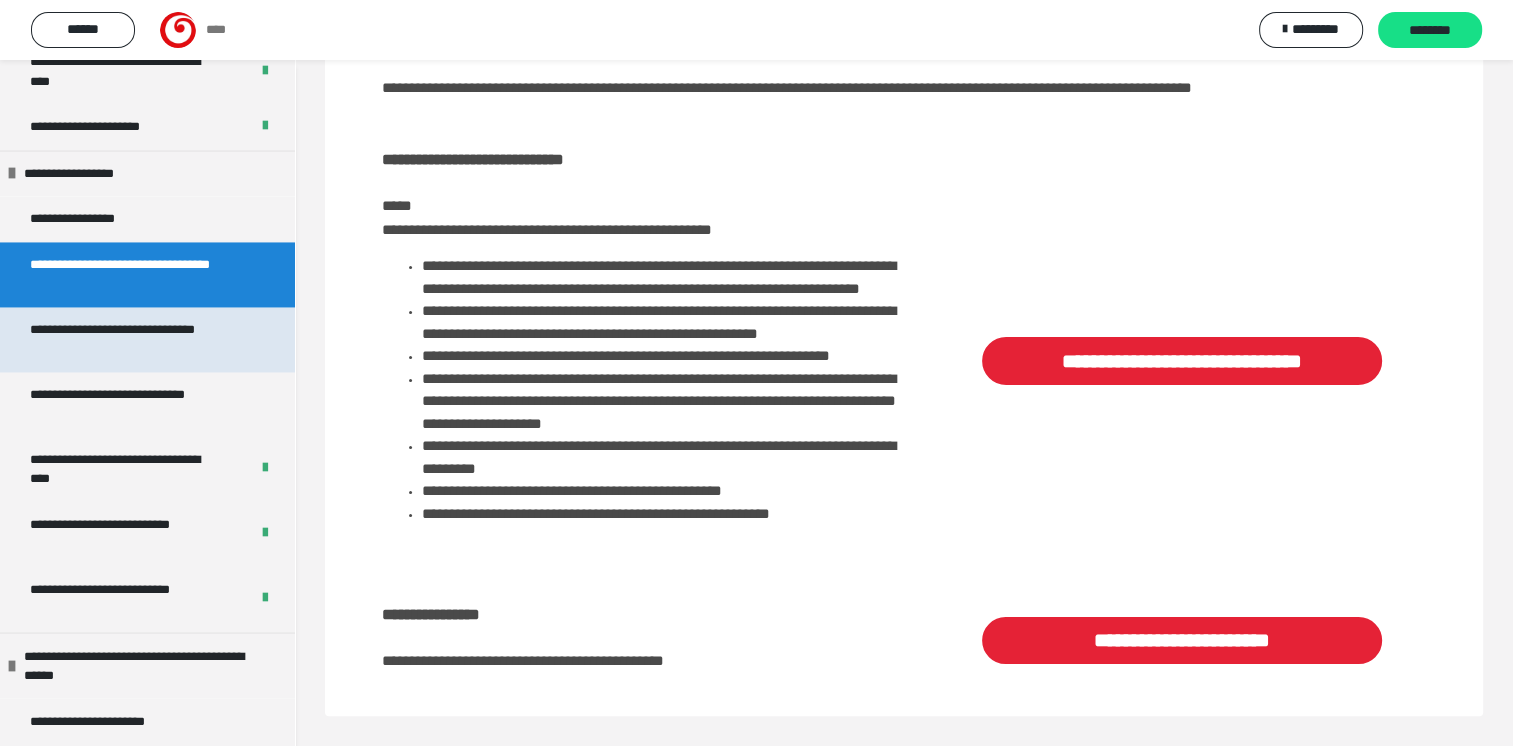 click on "**********" at bounding box center [132, 339] 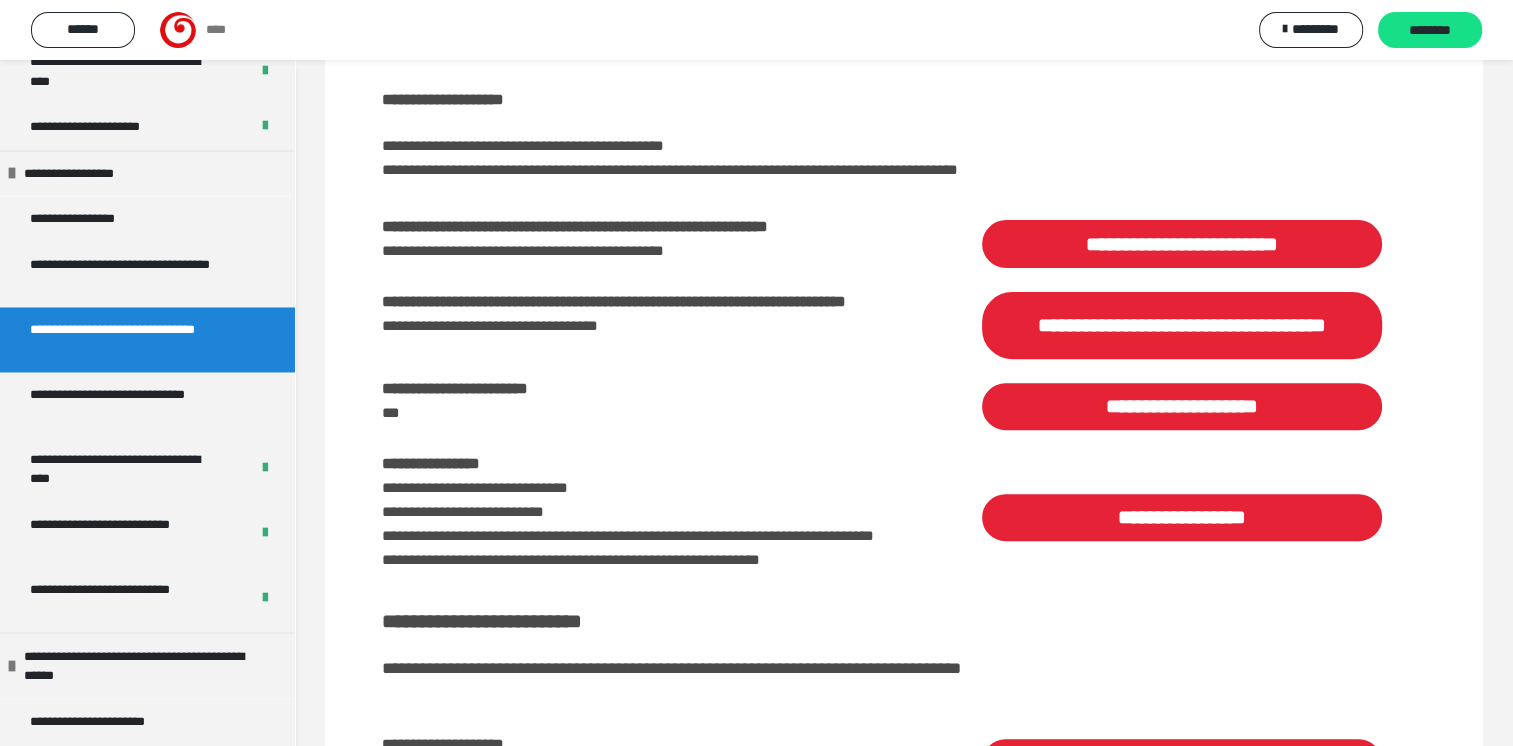 scroll, scrollTop: 649, scrollLeft: 0, axis: vertical 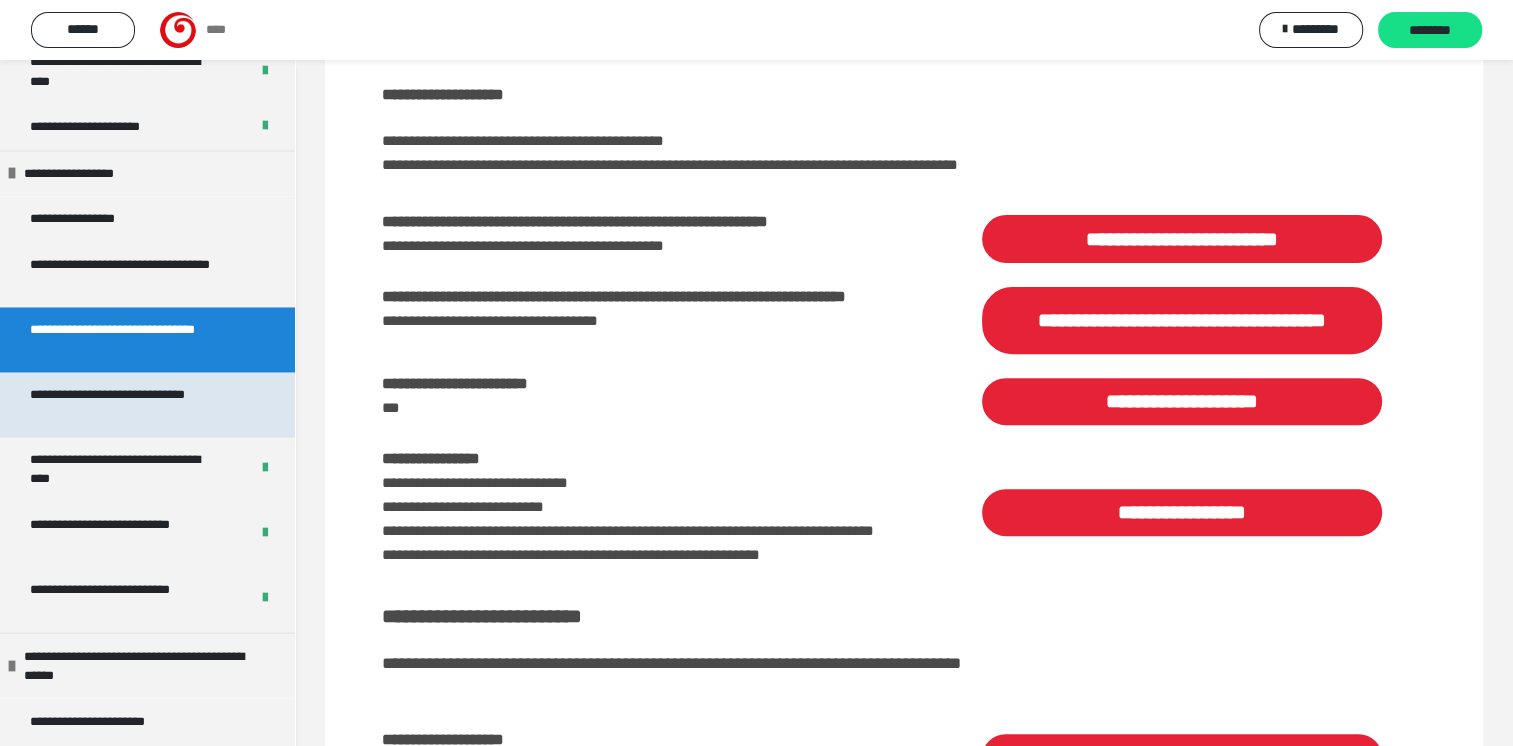 click on "**********" at bounding box center [132, 404] 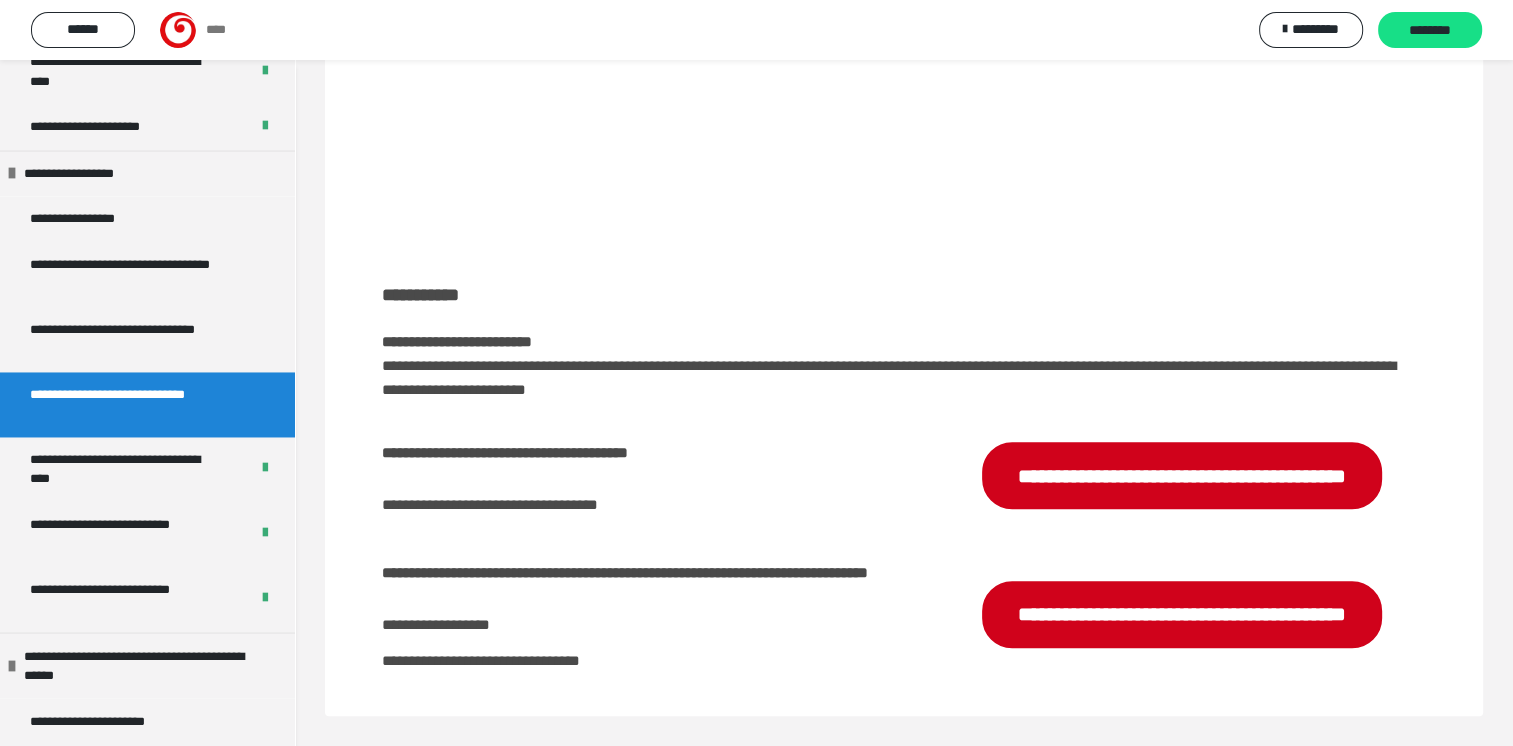scroll, scrollTop: 1380, scrollLeft: 0, axis: vertical 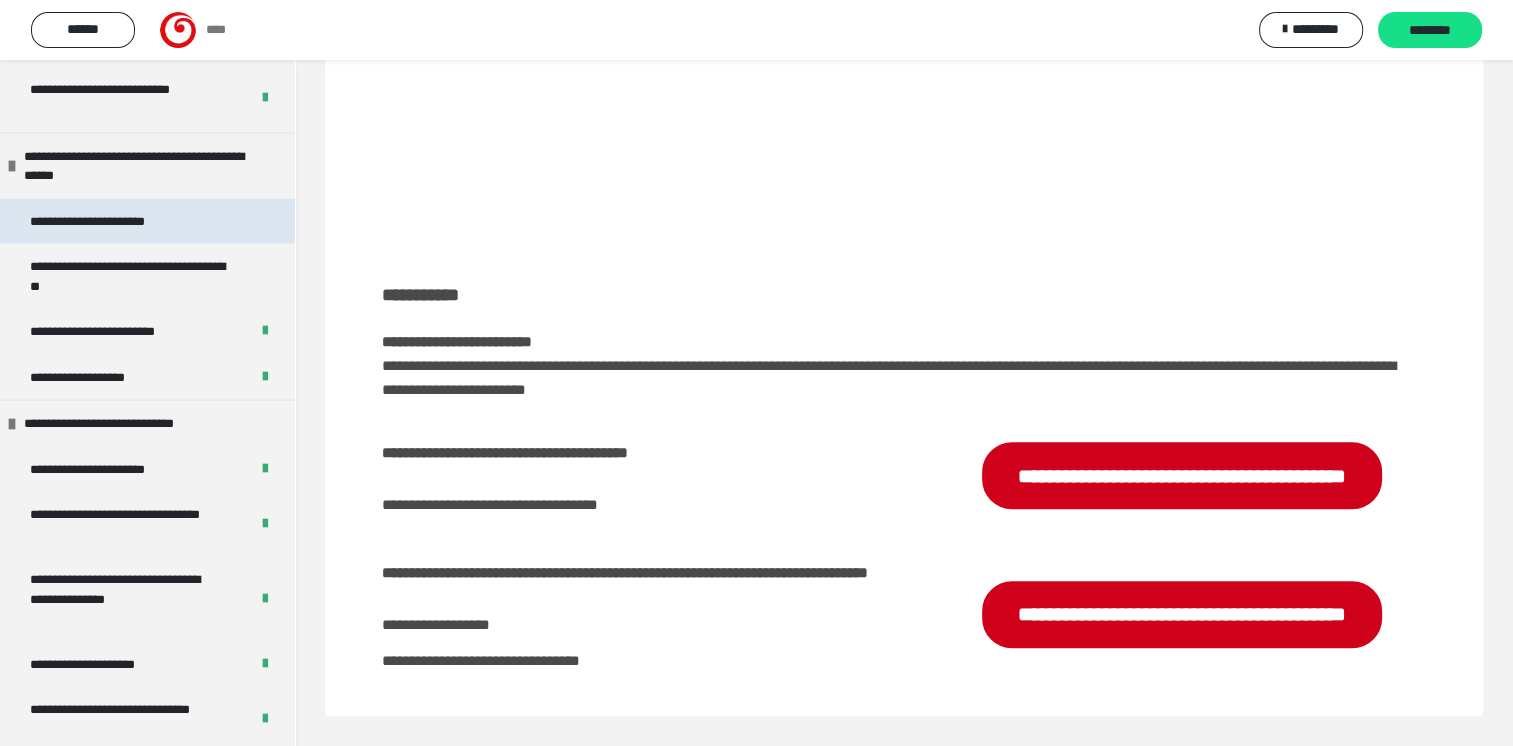 click on "**********" at bounding box center [113, 221] 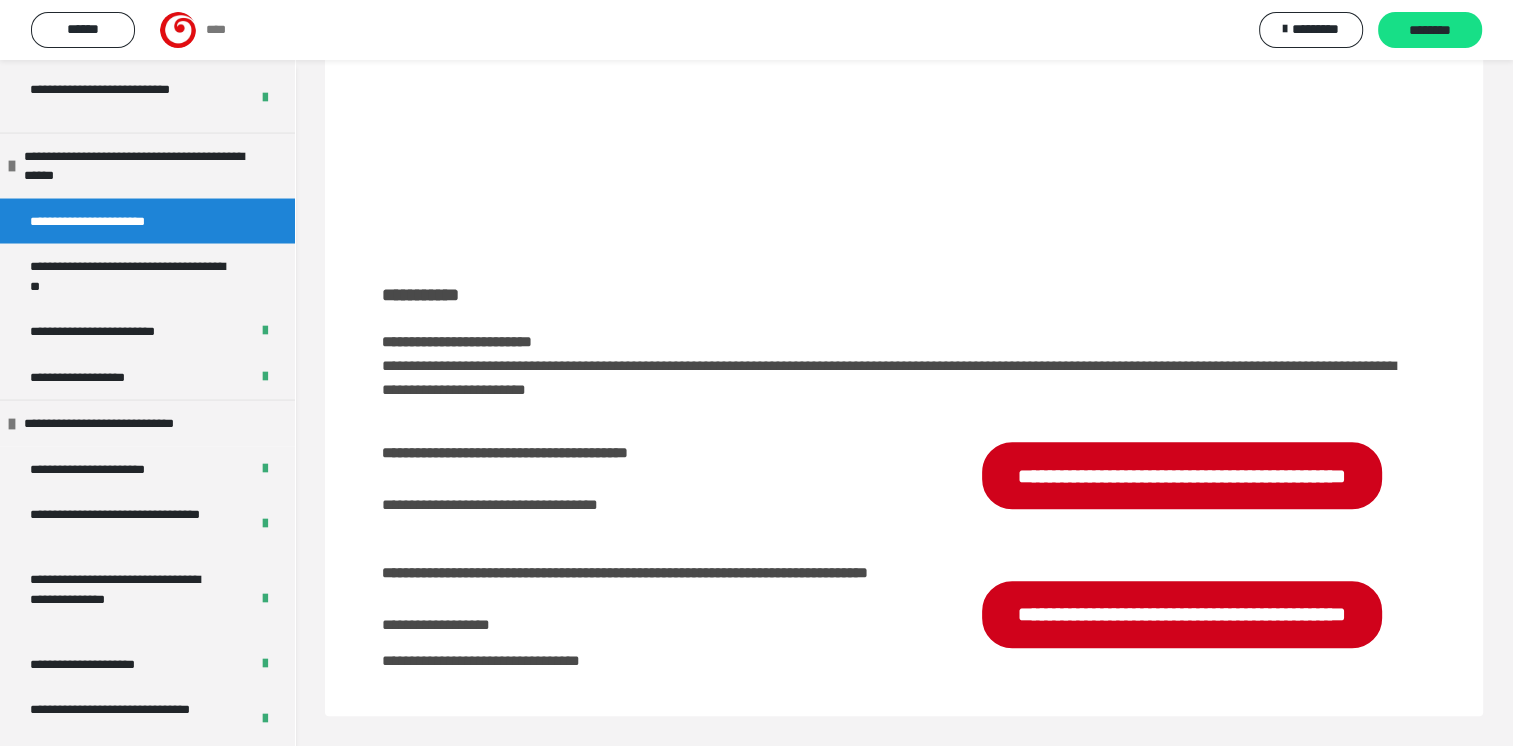 scroll, scrollTop: 60, scrollLeft: 0, axis: vertical 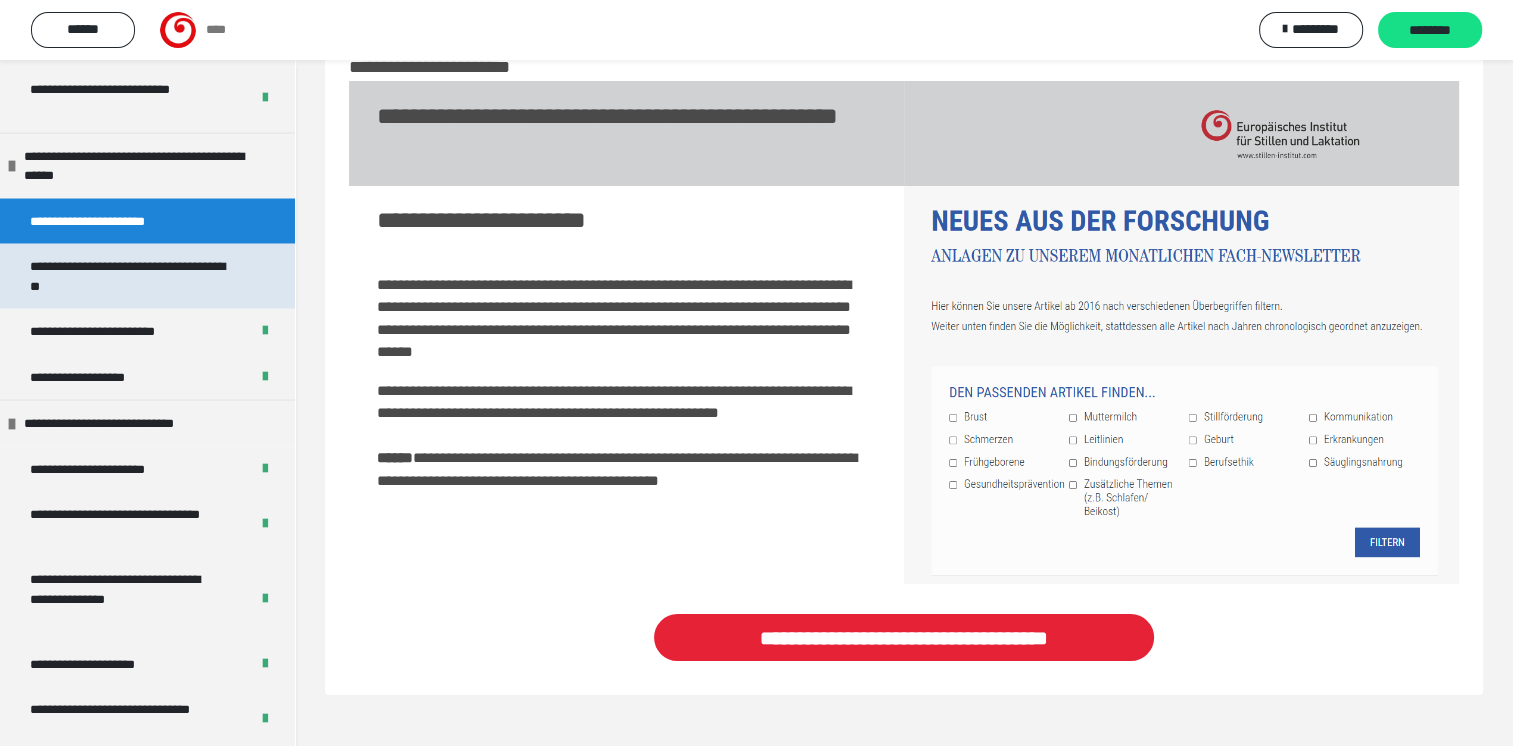 click on "**********" at bounding box center [132, 275] 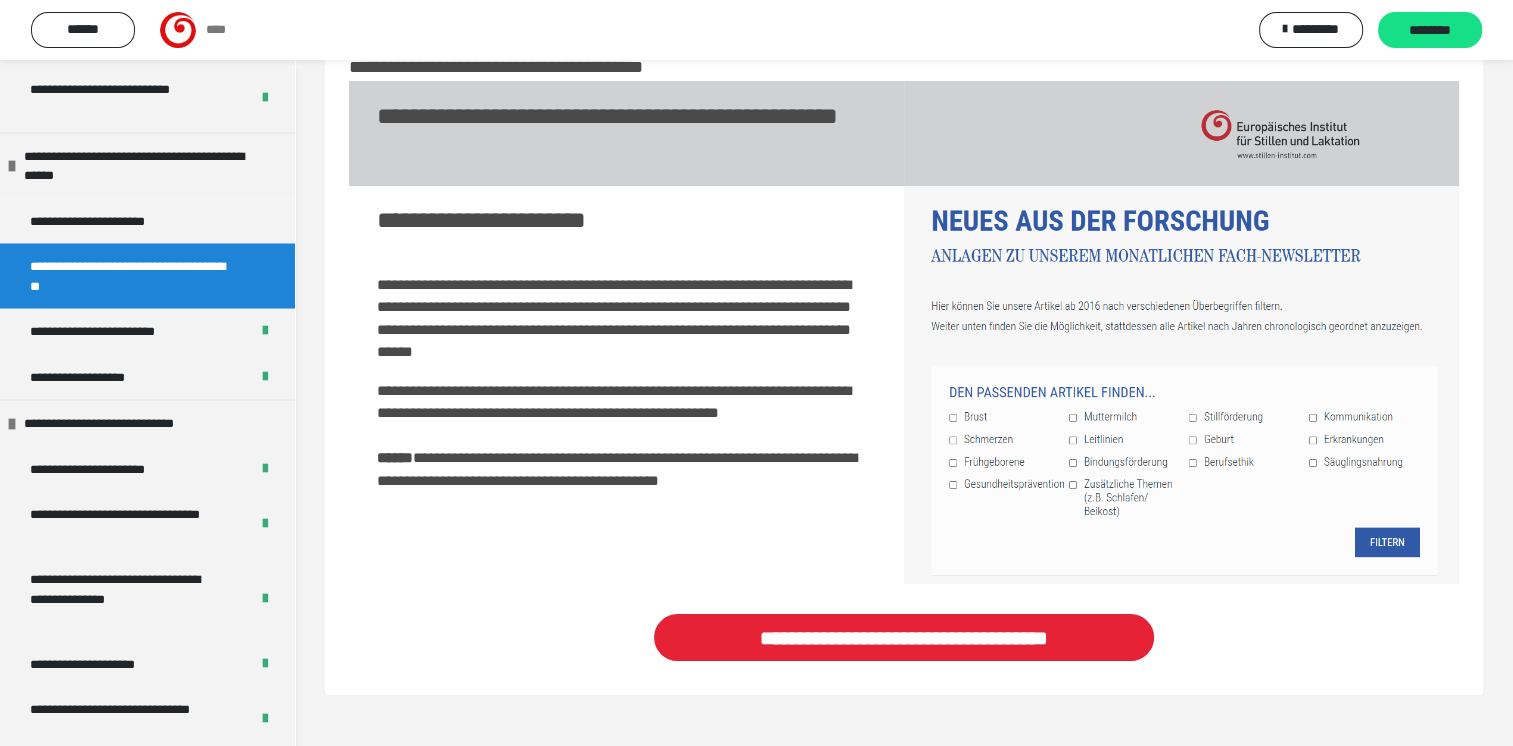 scroll, scrollTop: 1380, scrollLeft: 0, axis: vertical 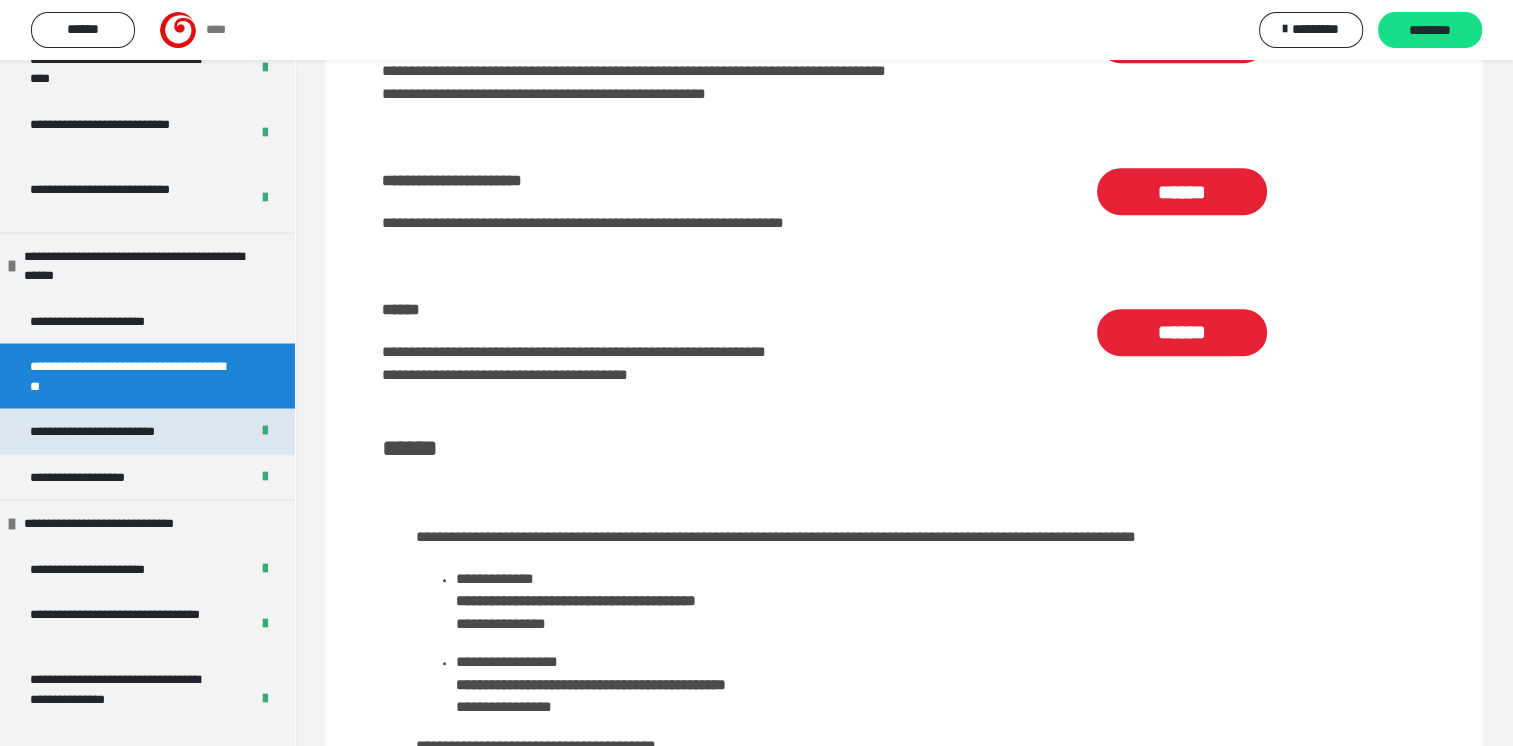 click on "**********" at bounding box center [113, 431] 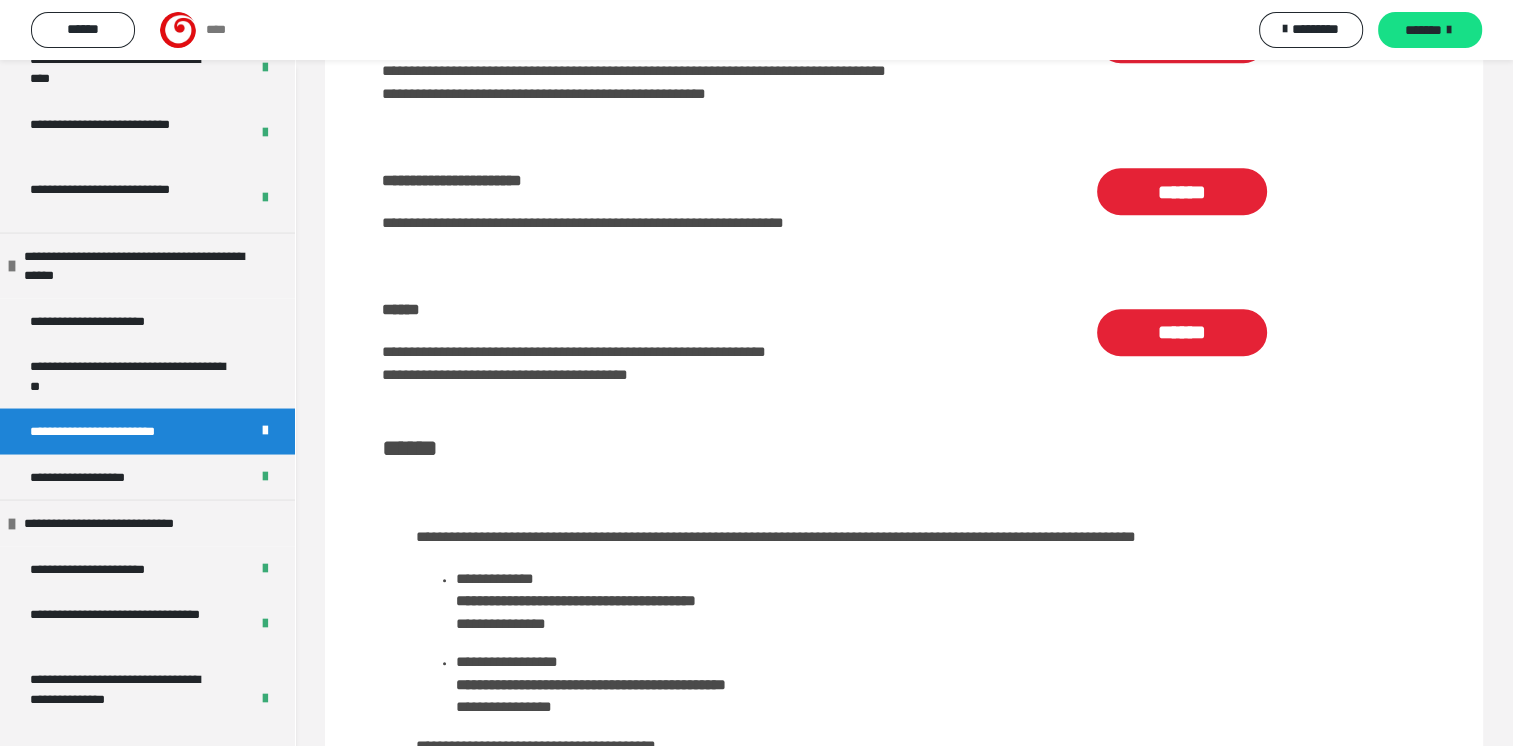 scroll, scrollTop: 314, scrollLeft: 0, axis: vertical 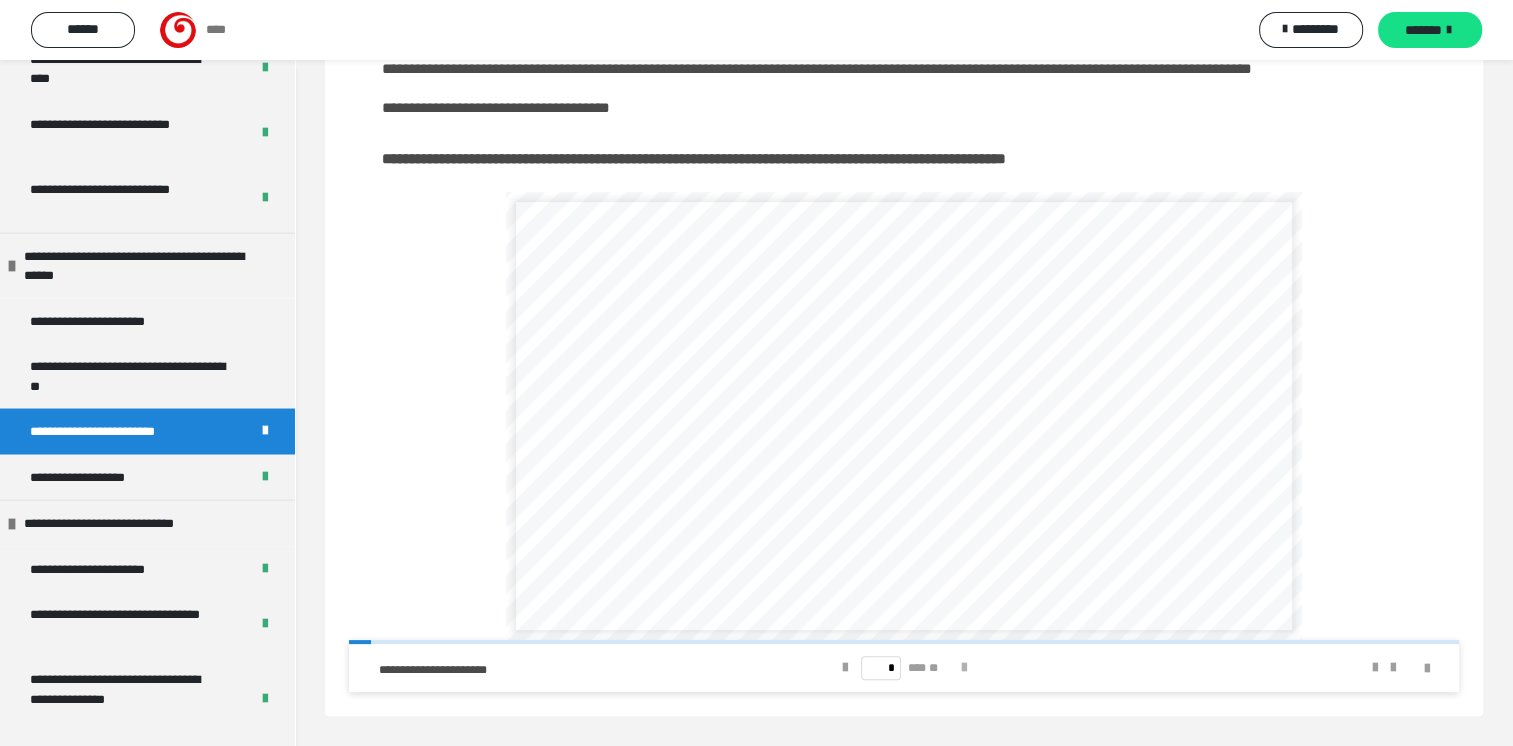 click at bounding box center [963, 668] 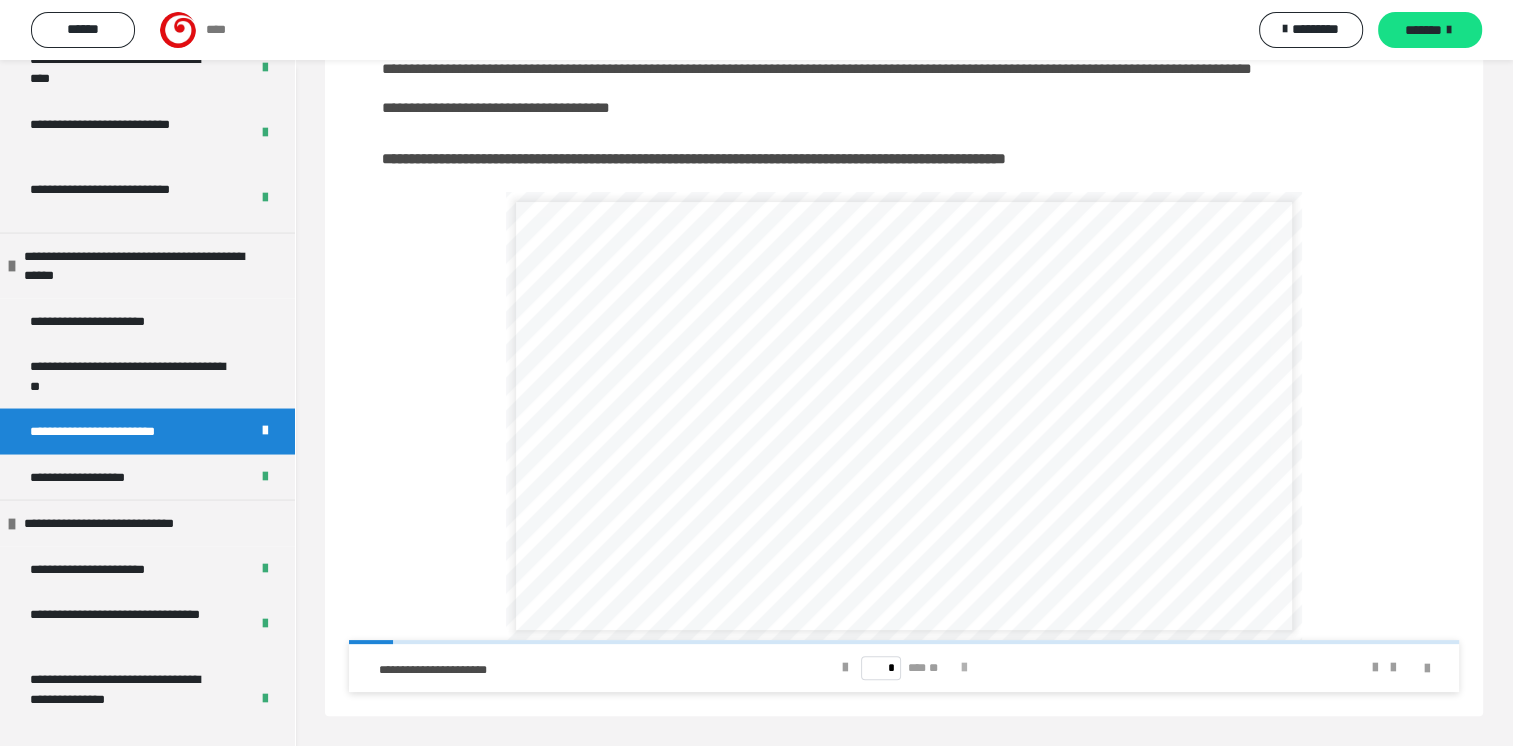 click at bounding box center [963, 668] 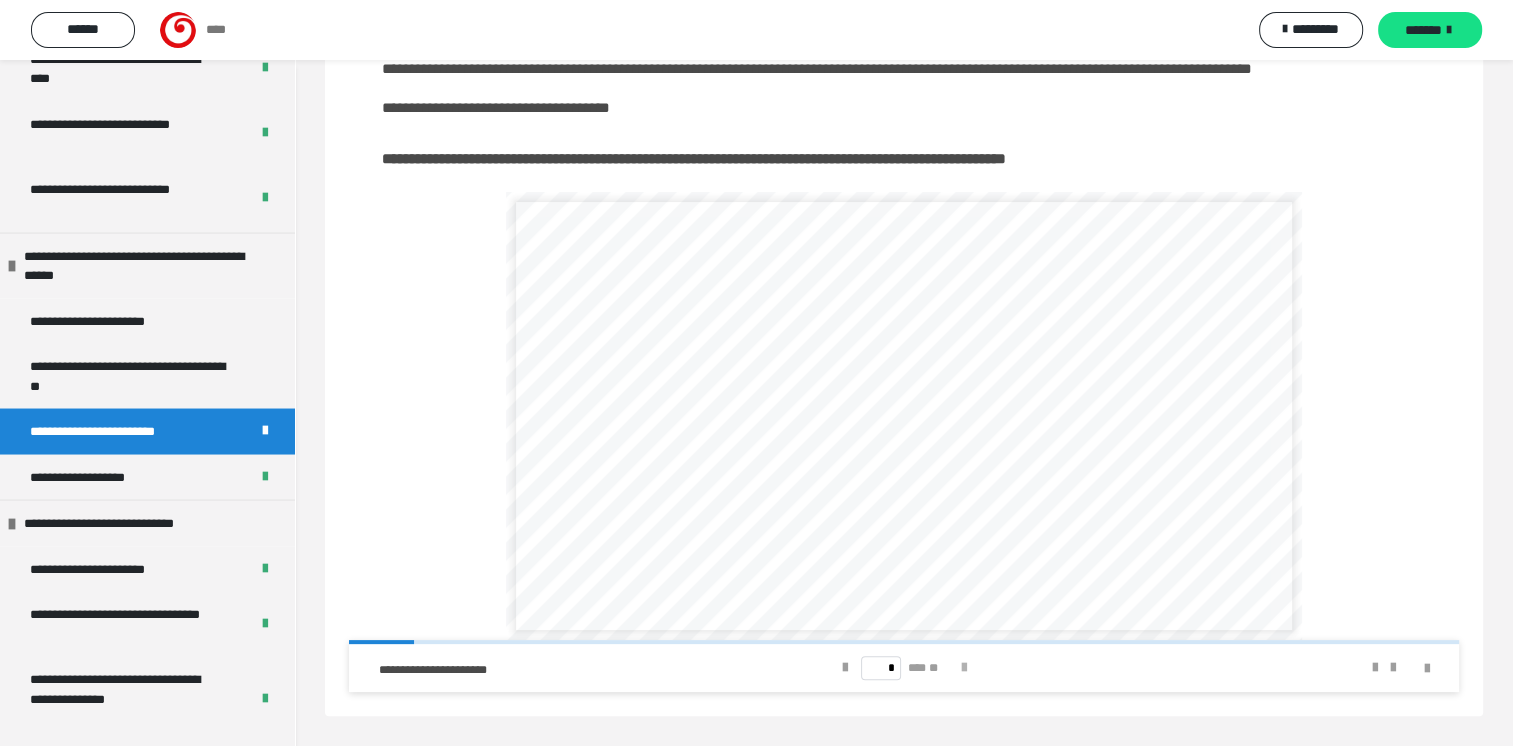 click at bounding box center [963, 668] 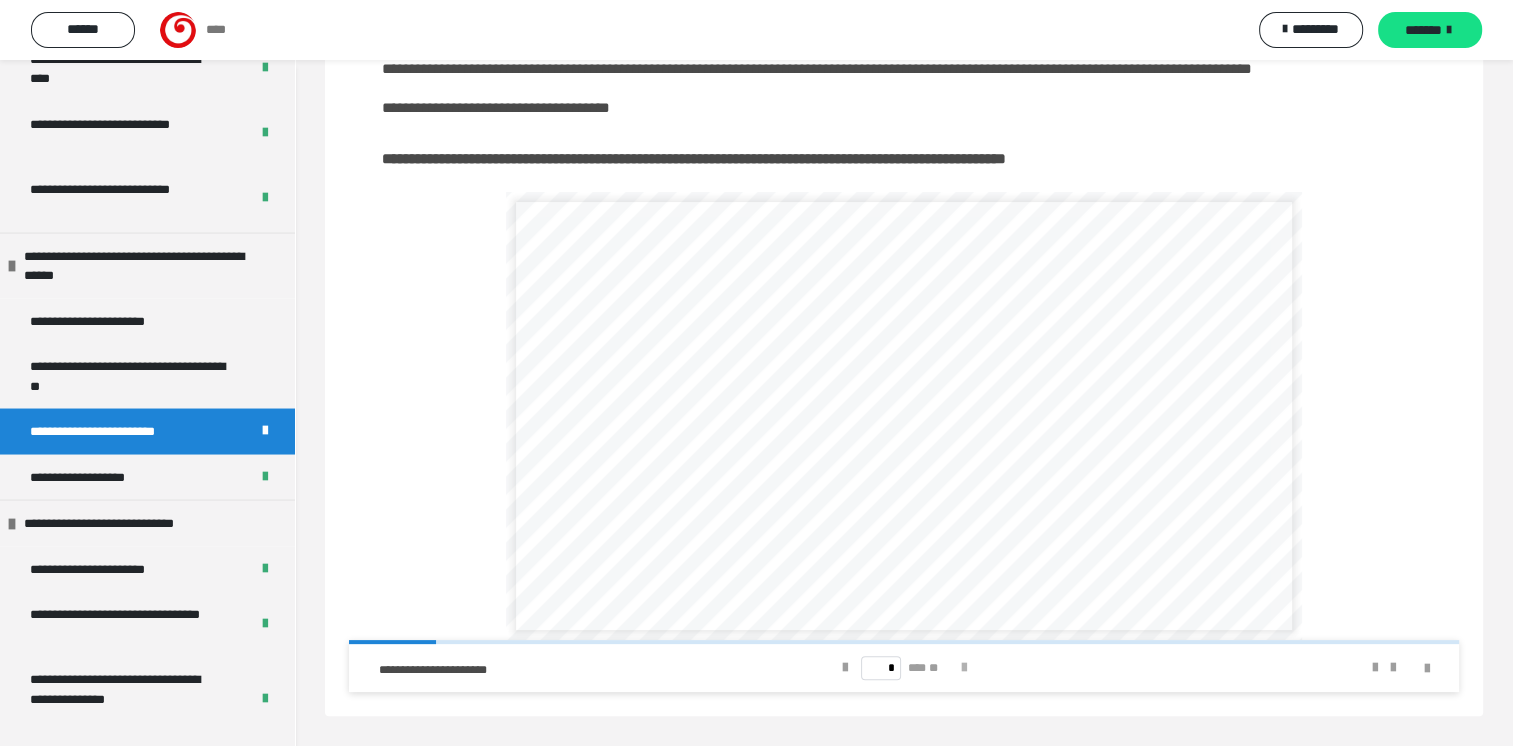 click at bounding box center (963, 668) 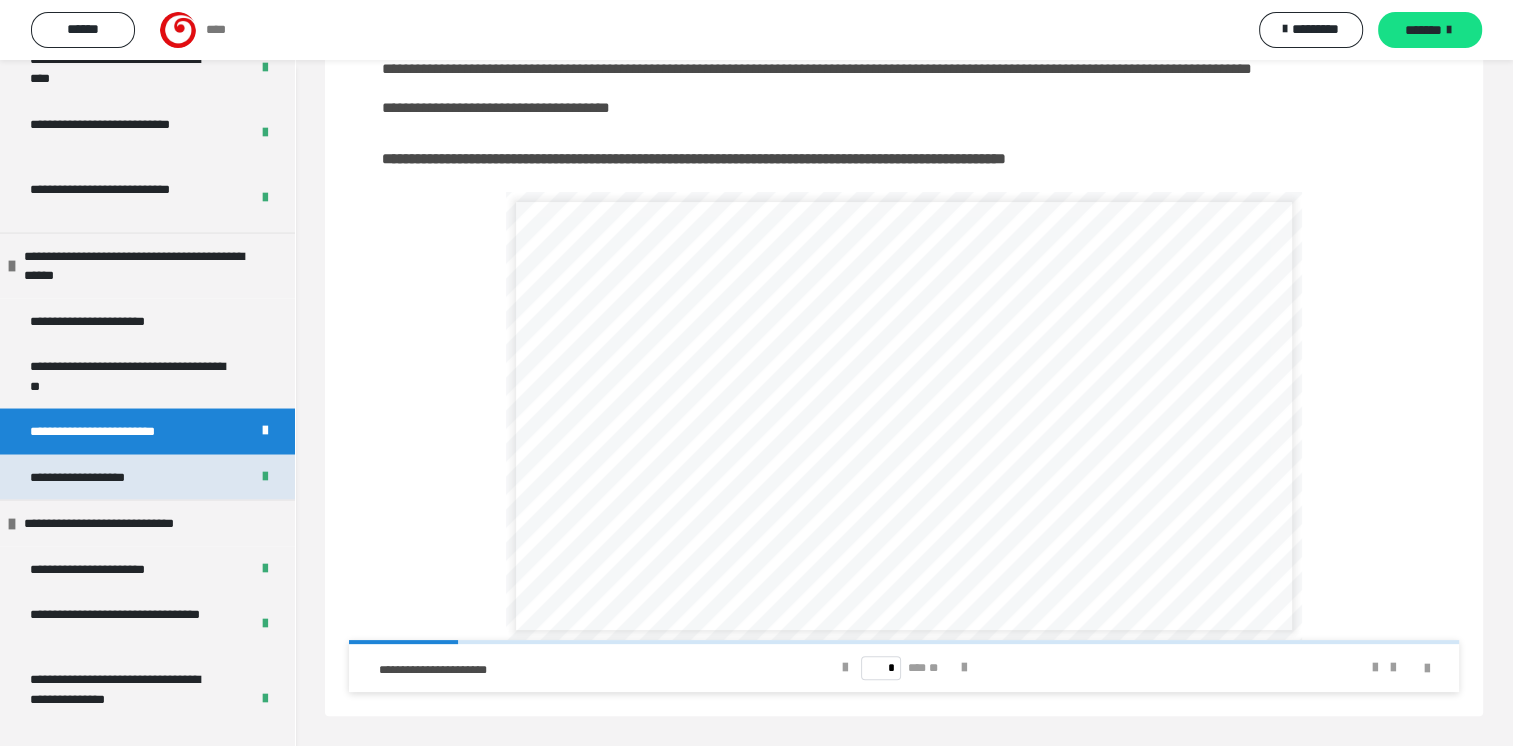click on "**********" at bounding box center (147, 477) 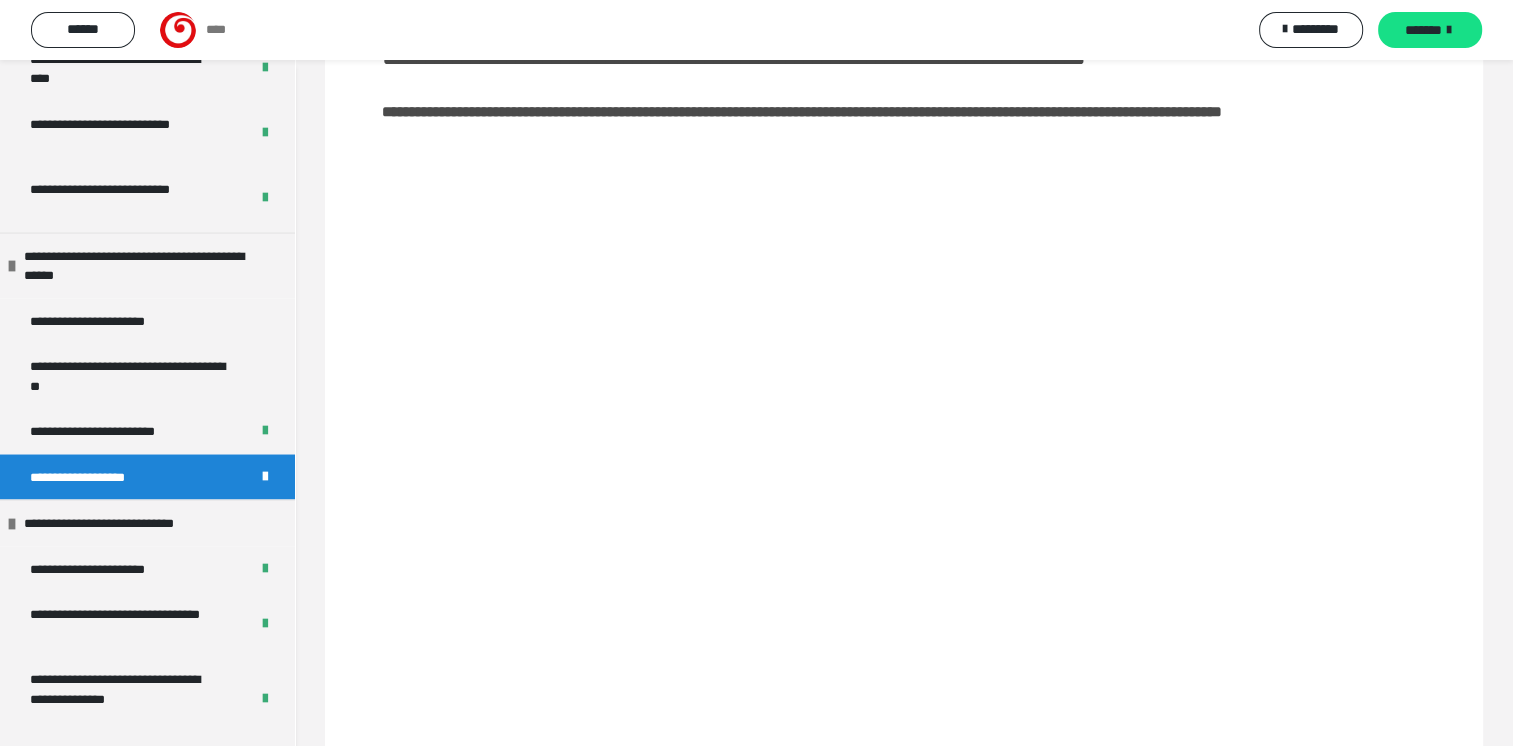 scroll, scrollTop: 236, scrollLeft: 0, axis: vertical 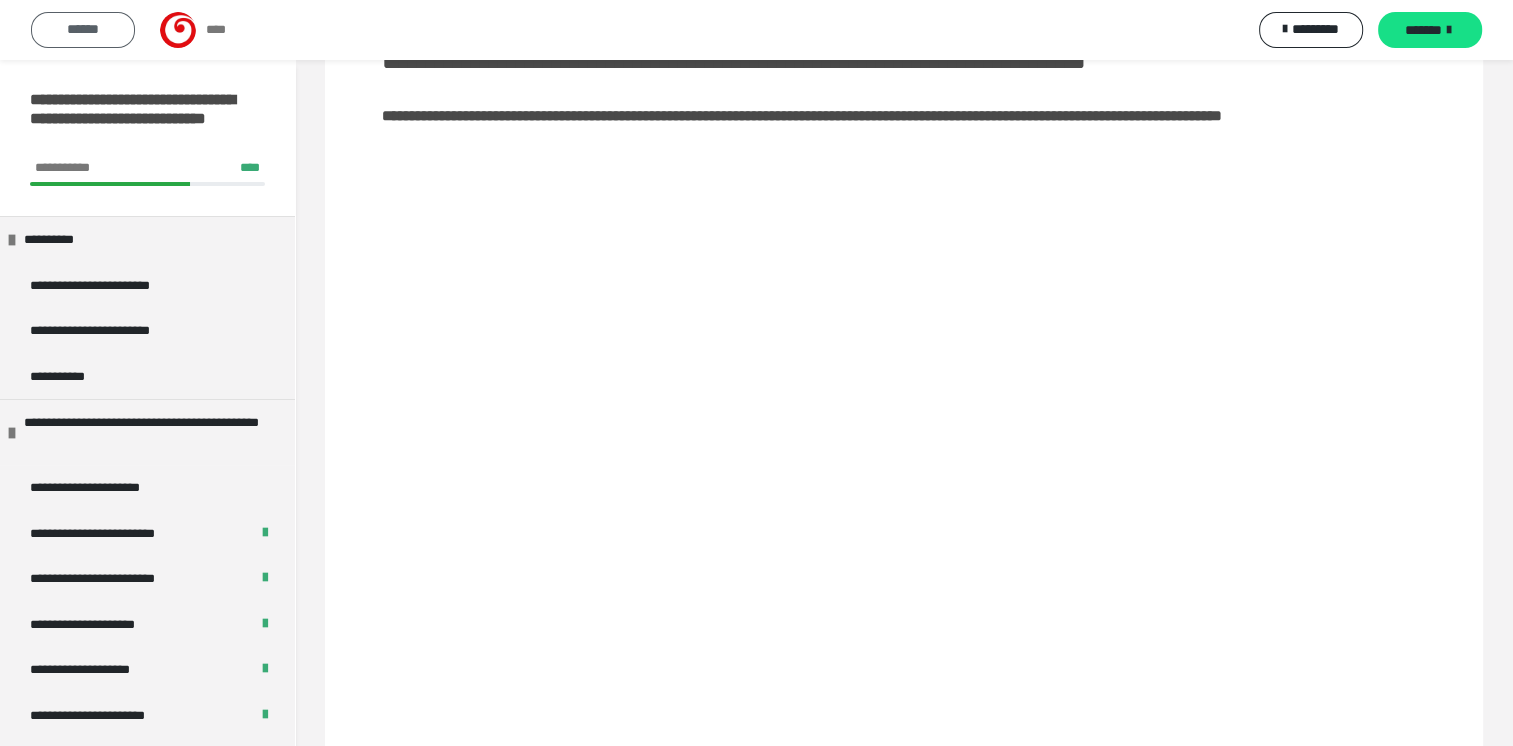 click on "******" at bounding box center (83, 29) 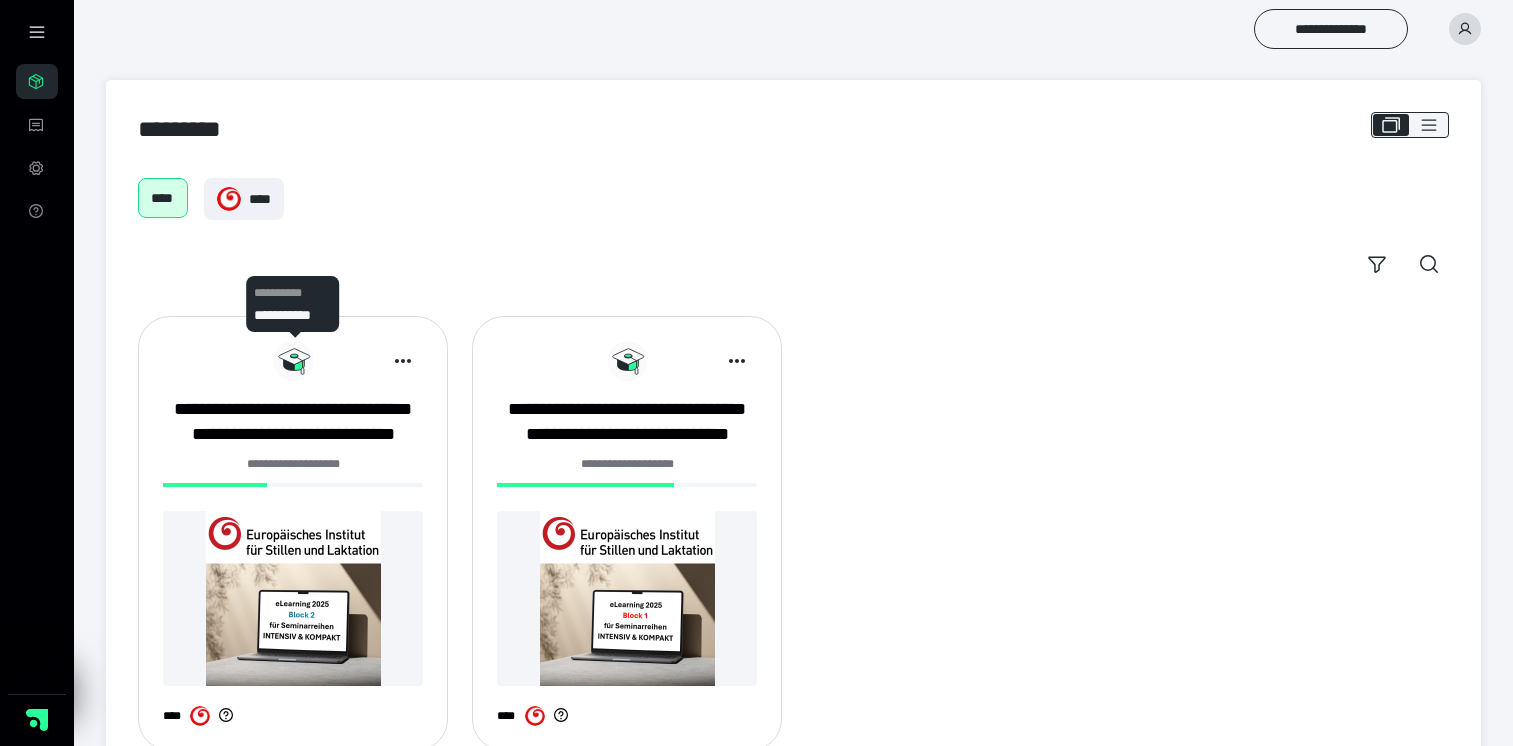 scroll, scrollTop: 0, scrollLeft: 0, axis: both 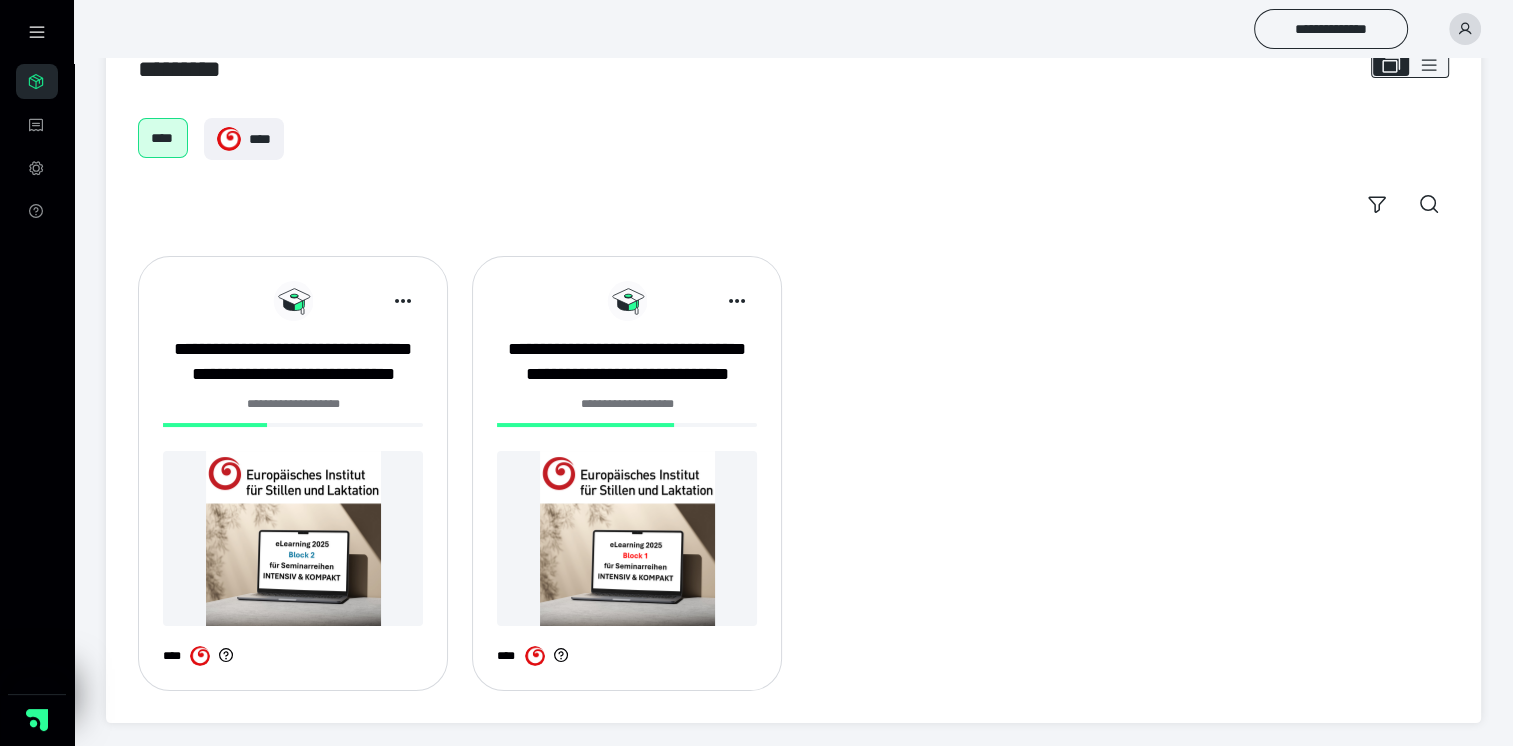 click 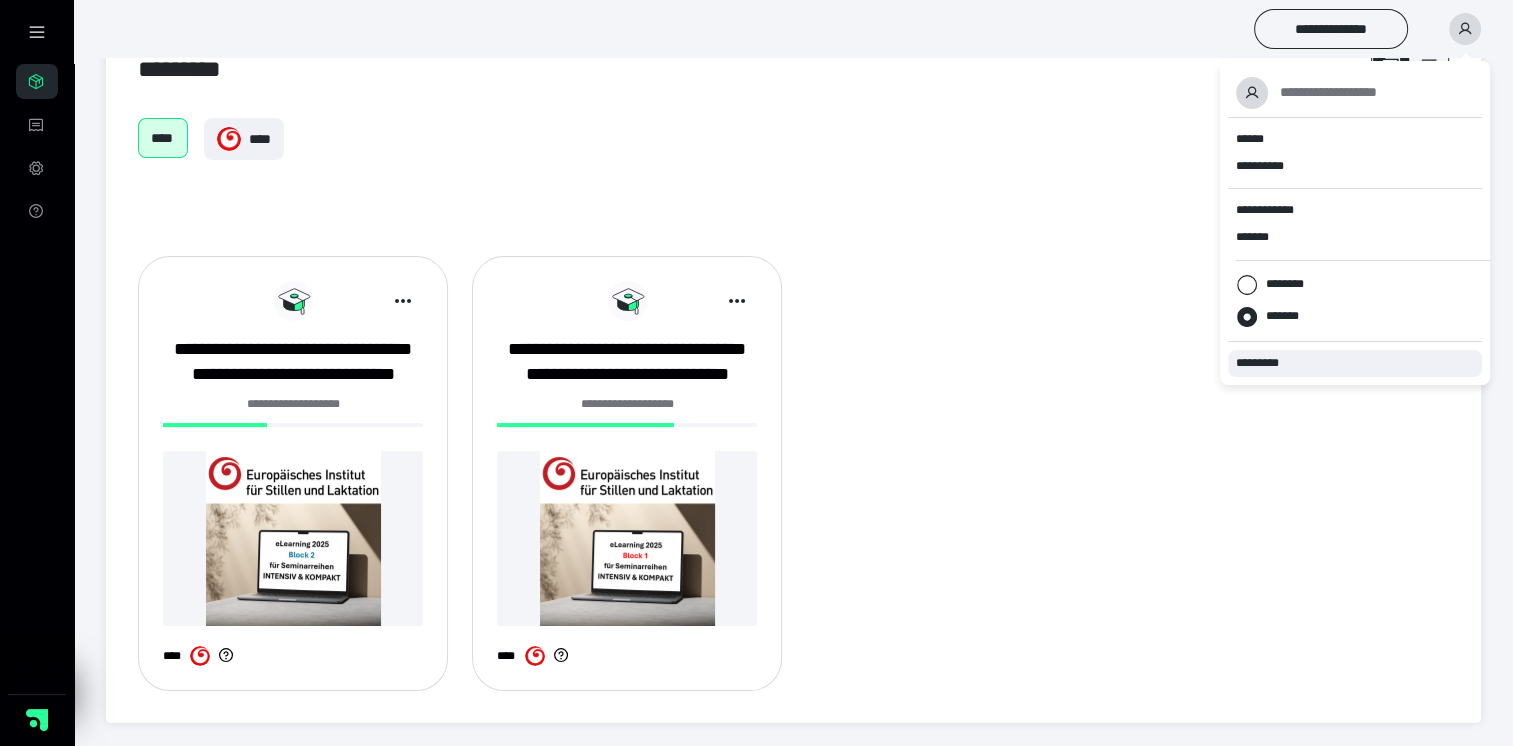 click on "*********" at bounding box center [1266, 363] 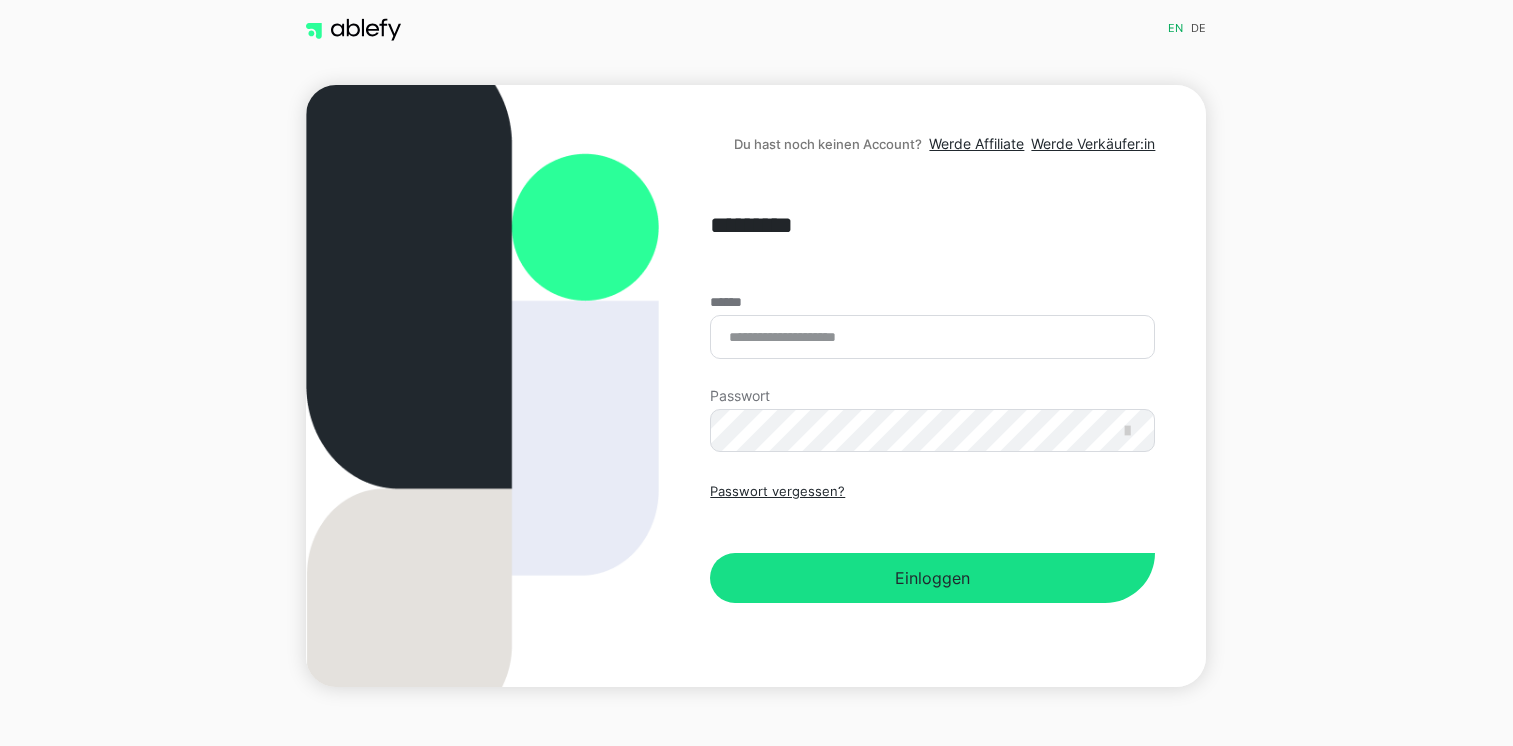 scroll, scrollTop: 0, scrollLeft: 0, axis: both 